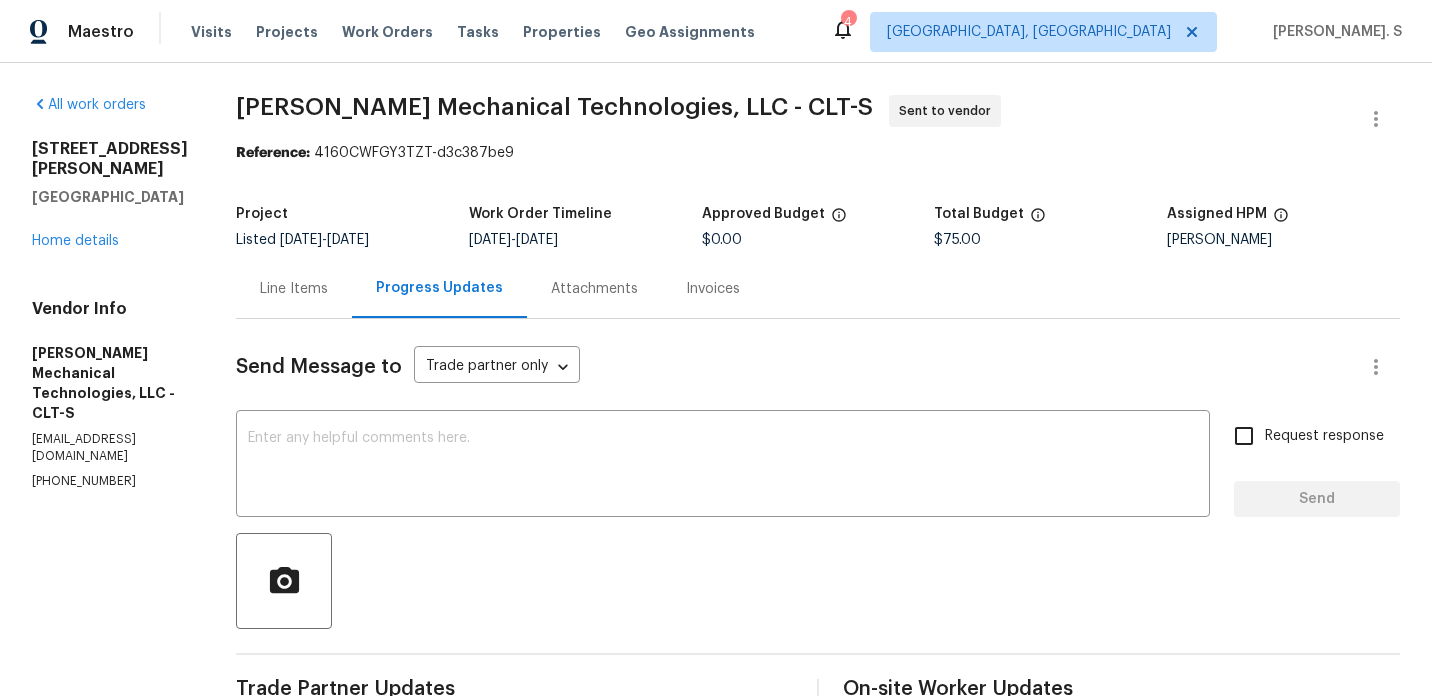 scroll, scrollTop: 0, scrollLeft: 0, axis: both 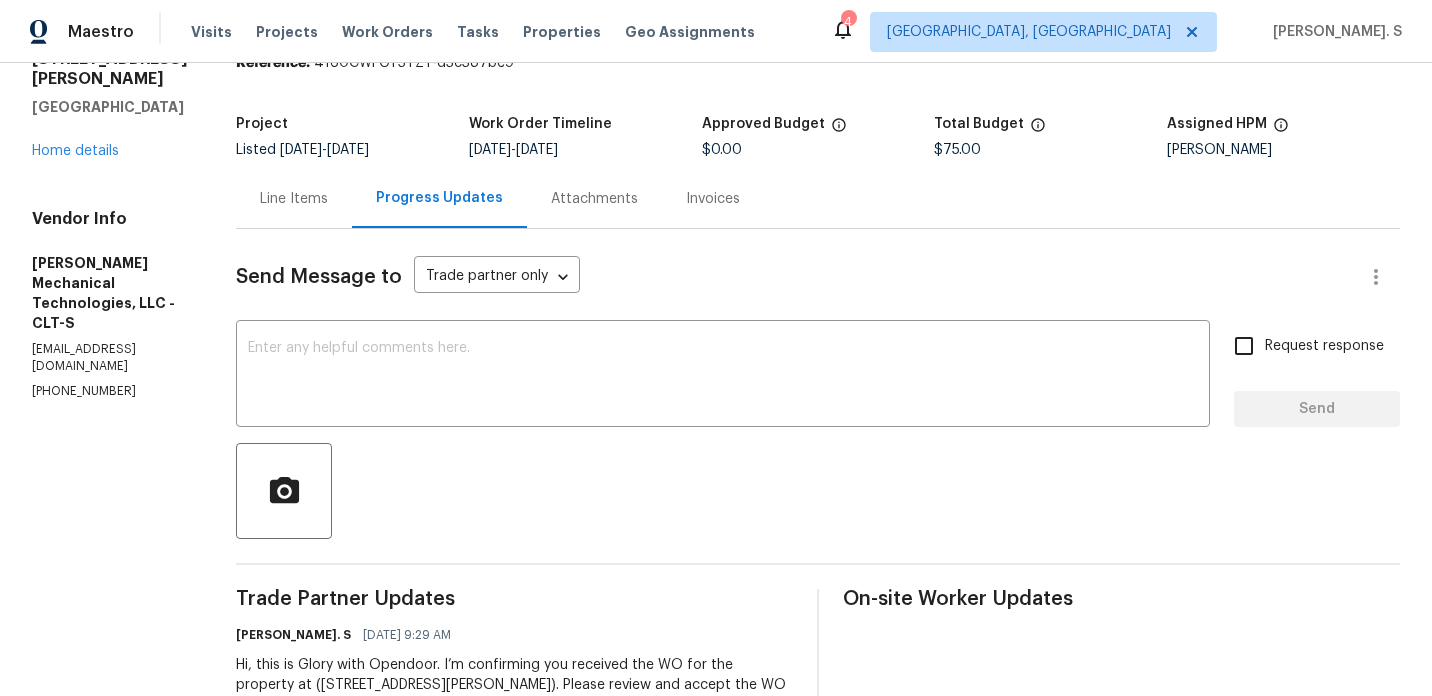 click on "Line Items" at bounding box center (294, 199) 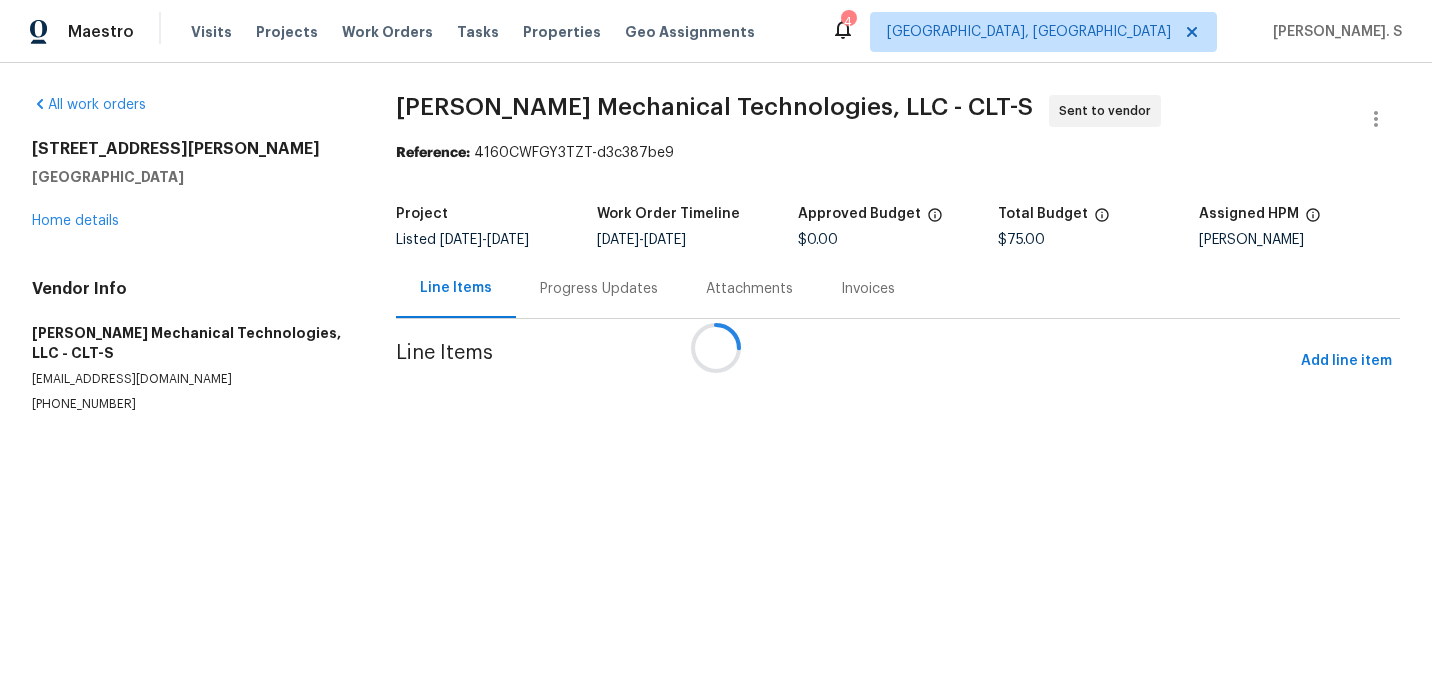 scroll, scrollTop: 0, scrollLeft: 0, axis: both 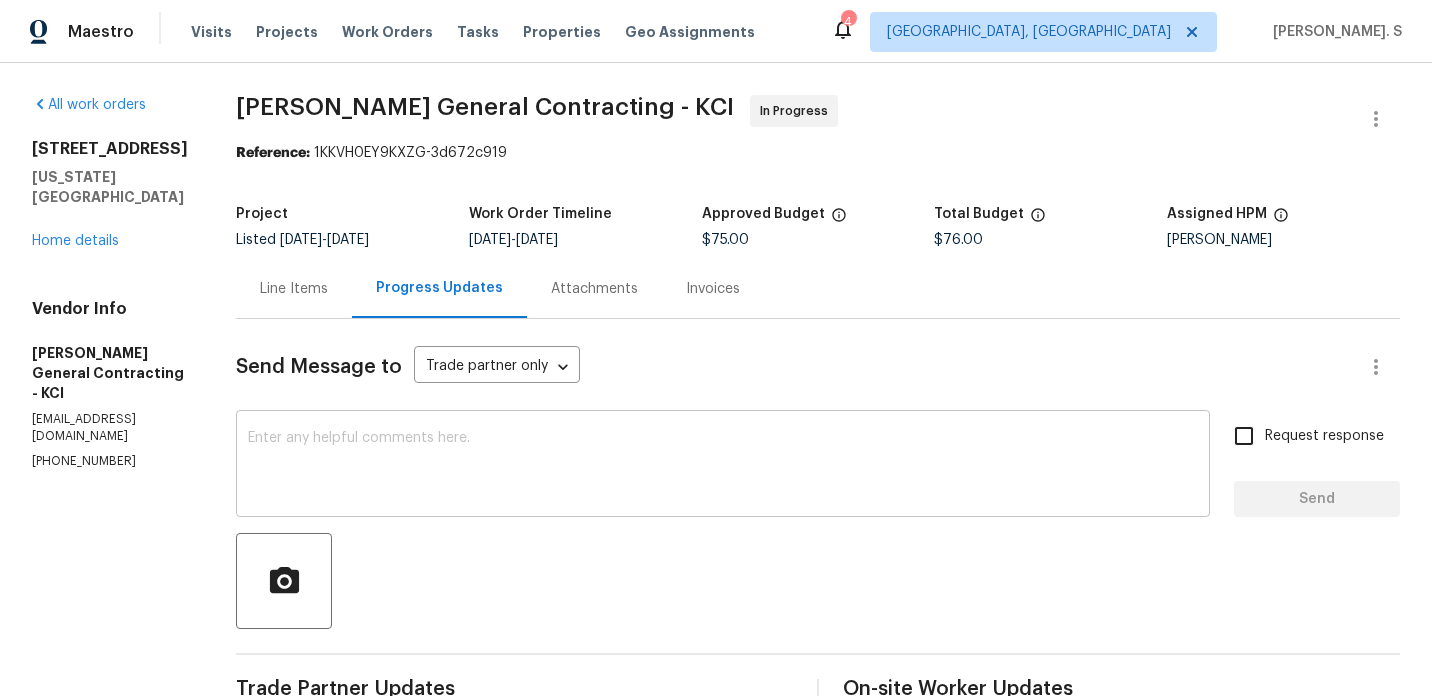 click at bounding box center [723, 466] 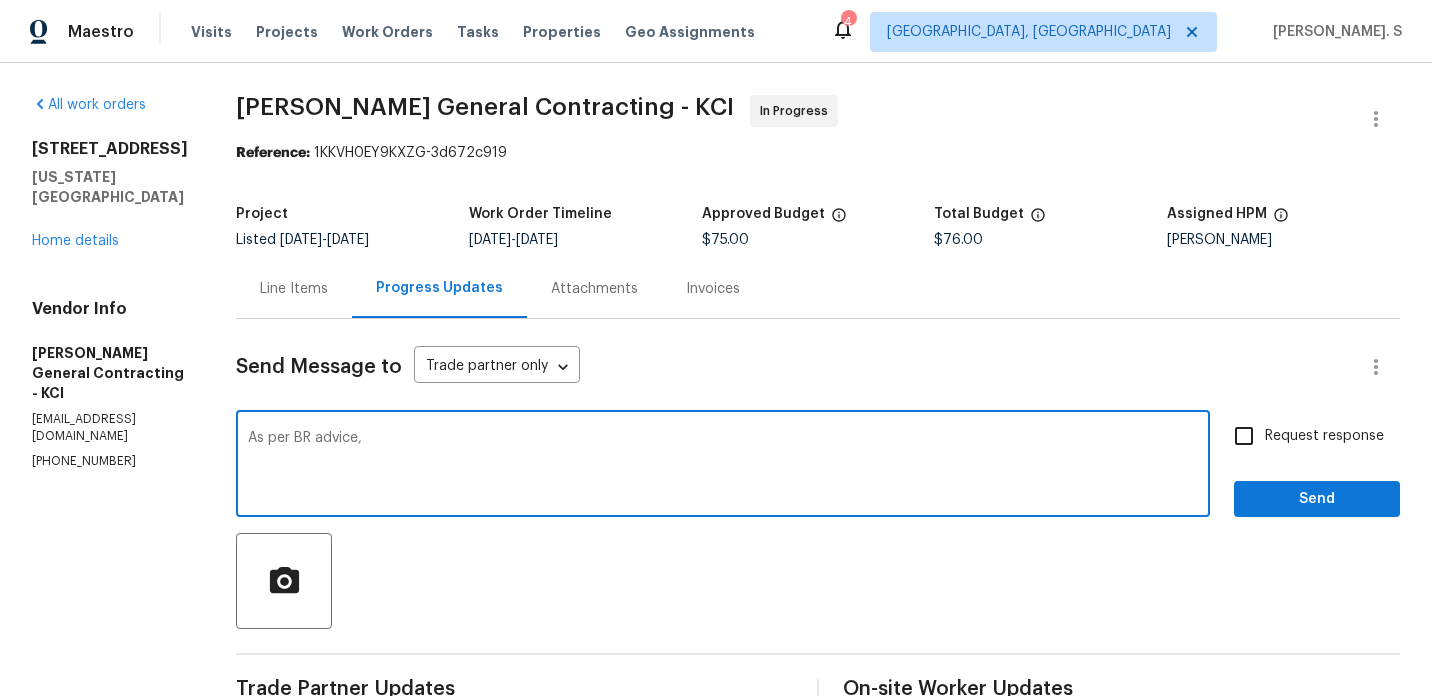 paste on "o go out and perform a hose test at the entryway. It doesn’t look like water would flow in from grade level. From what I can see in the listing photos. It looks like this home, especially the entry area, is above grade. However, there may be a leak at the roof flashing on that front exterior wall. Water may be coming down behind the flashing and running down the door framing/casing, and then presenting itself on the inside. Lots of times I hose test will let us know if that’s the case." 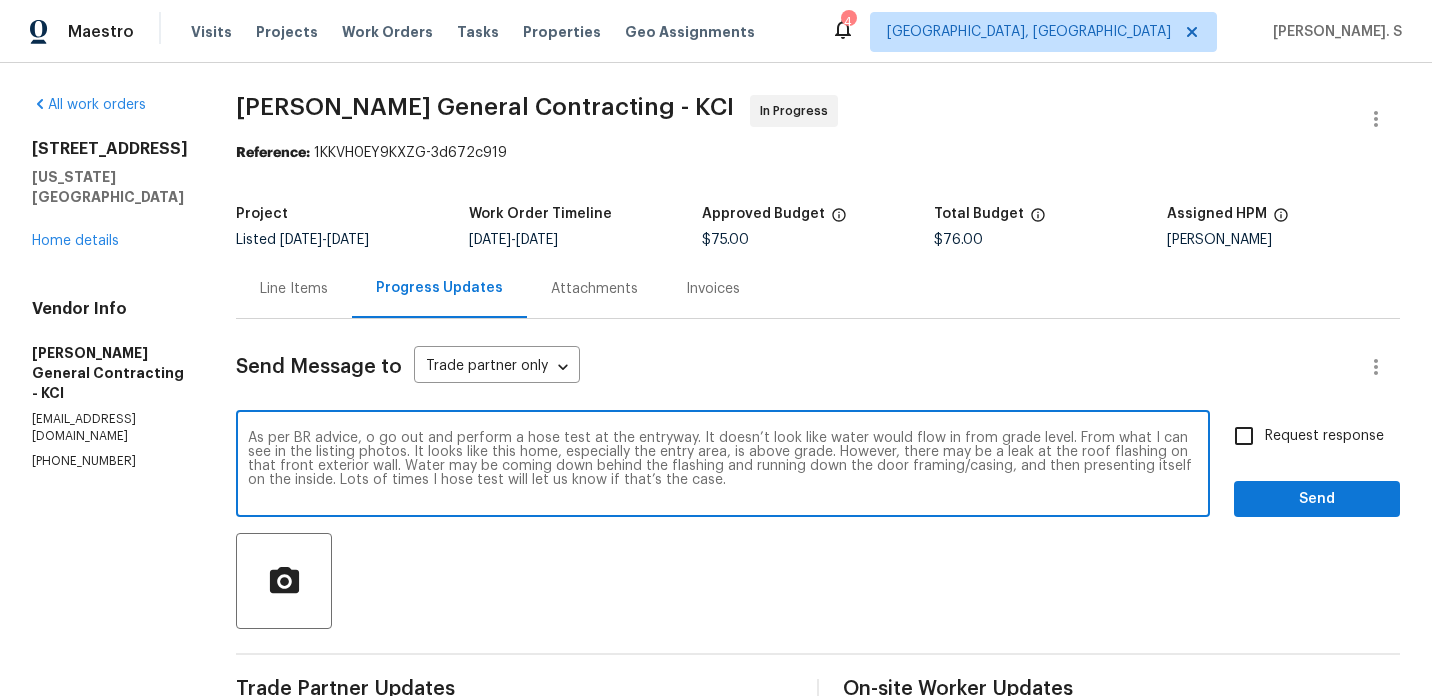 click on "As per BR advice, o go out and perform a hose test at the entryway. It doesn’t look like water would flow in from grade level. From what I can see in the listing photos. It looks like this home, especially the entry area, is above grade. However, there may be a leak at the roof flashing on that front exterior wall. Water may be coming down behind the flashing and running down the door framing/casing, and then presenting itself on the inside. Lots of times I hose test will let us know if that’s the case." at bounding box center (723, 466) 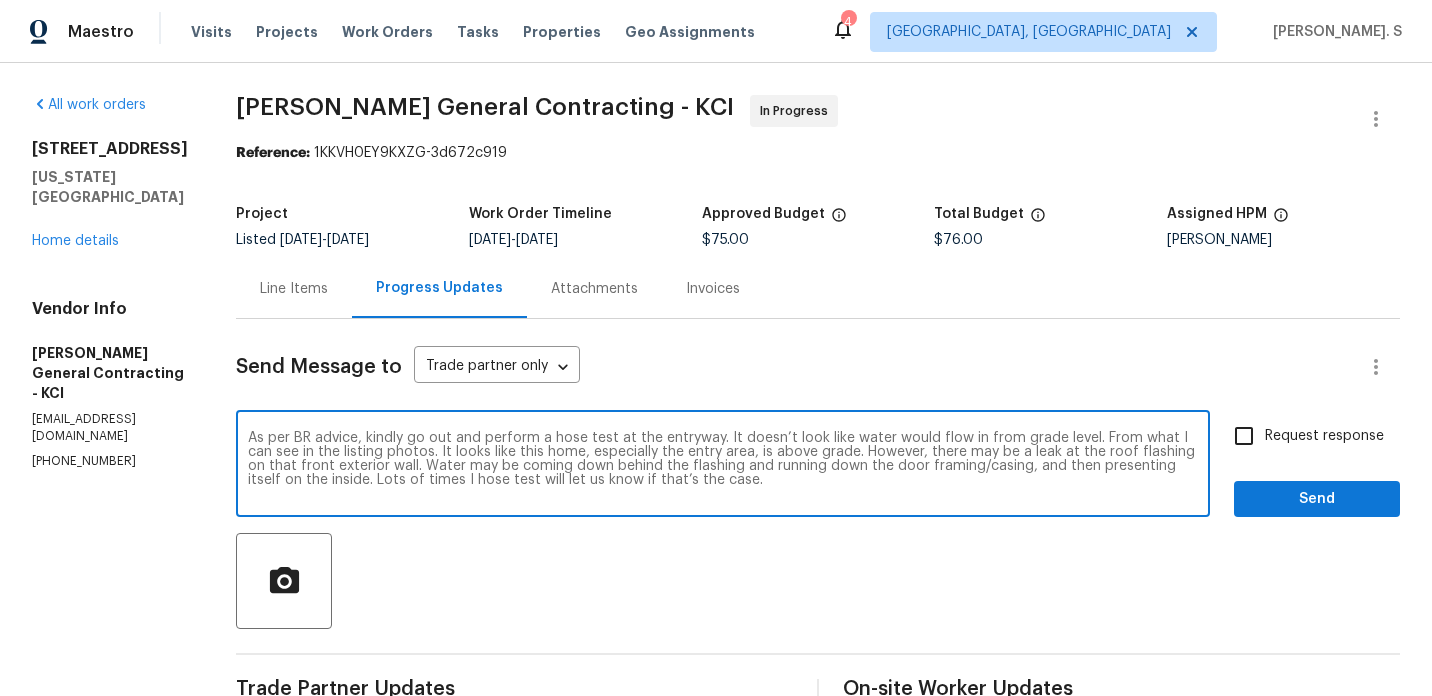 click on "As per BR advice, kindly go out and perform a hose test at the entryway. It doesn’t look like water would flow in from grade level. From what I can see in the listing photos. It looks like this home, especially the entry area, is above grade. However, there may be a leak at the roof flashing on that front exterior wall. Water may be coming down behind the flashing and running down the door framing/casing, and then presenting itself on the inside. Lots of times I hose test will let us know if that’s the case." at bounding box center [723, 466] 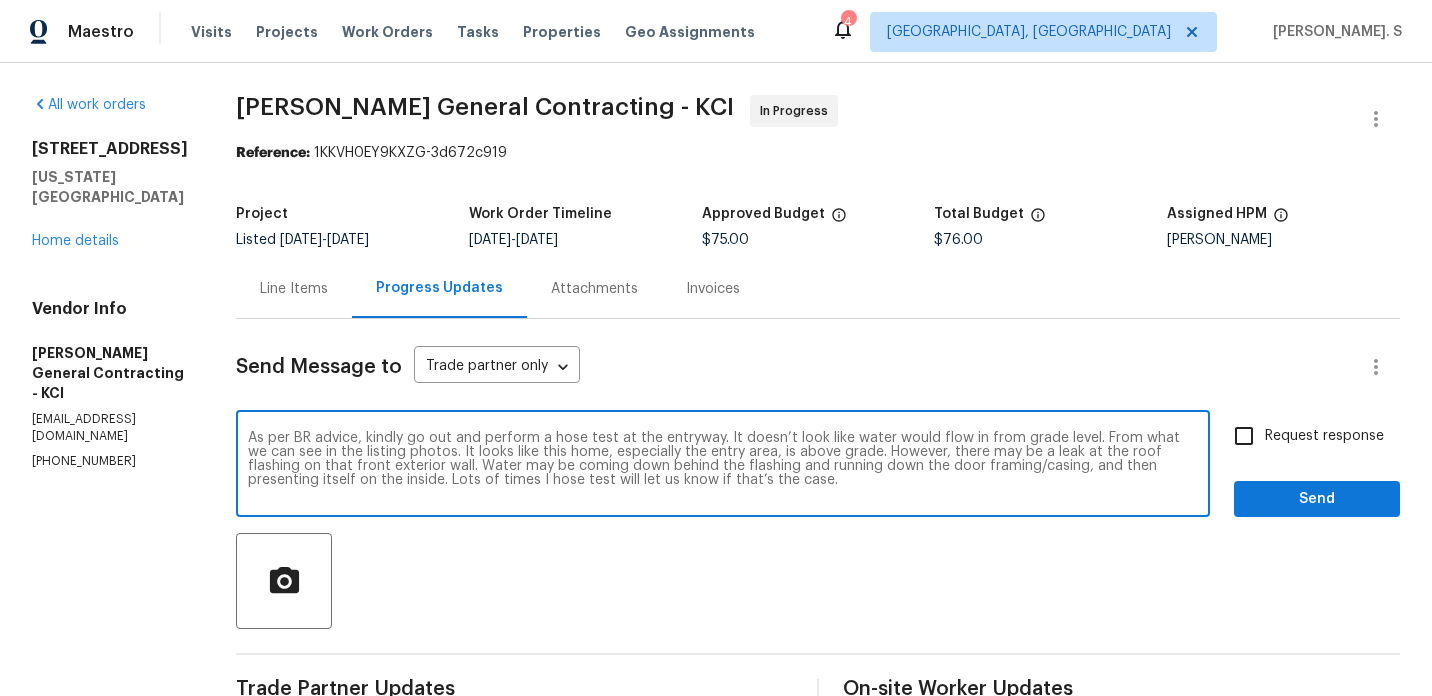 drag, startPoint x: 494, startPoint y: 451, endPoint x: 423, endPoint y: 450, distance: 71.00704 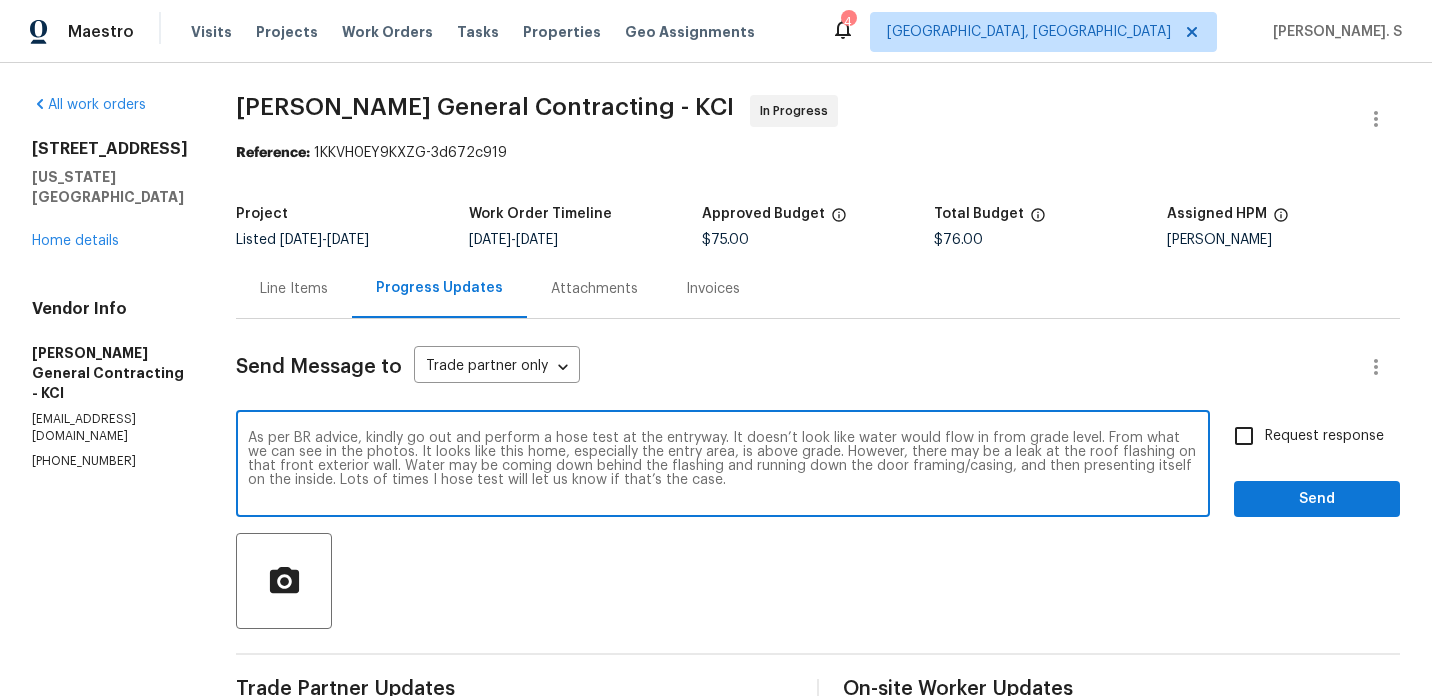 click on "Remove framing/casing ," at bounding box center [0, 0] 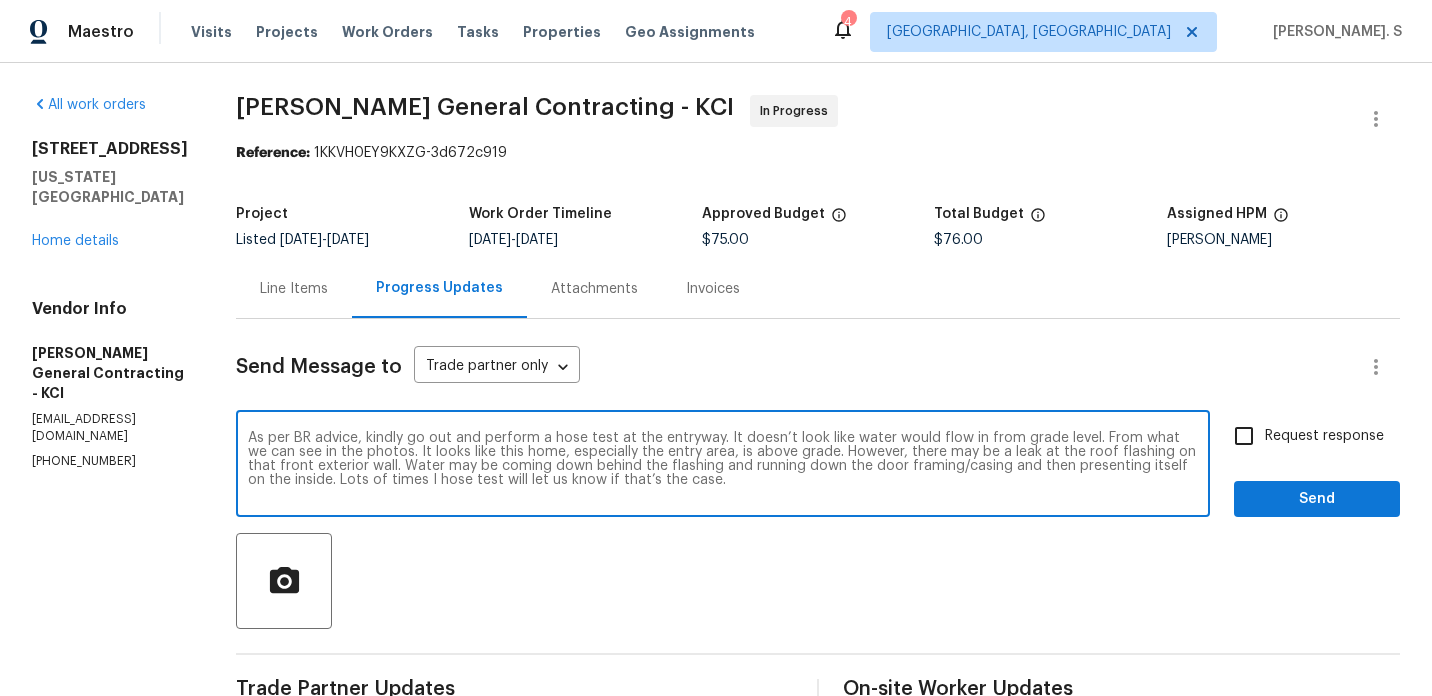 click on "Add Punctuation" at bounding box center [0, 0] 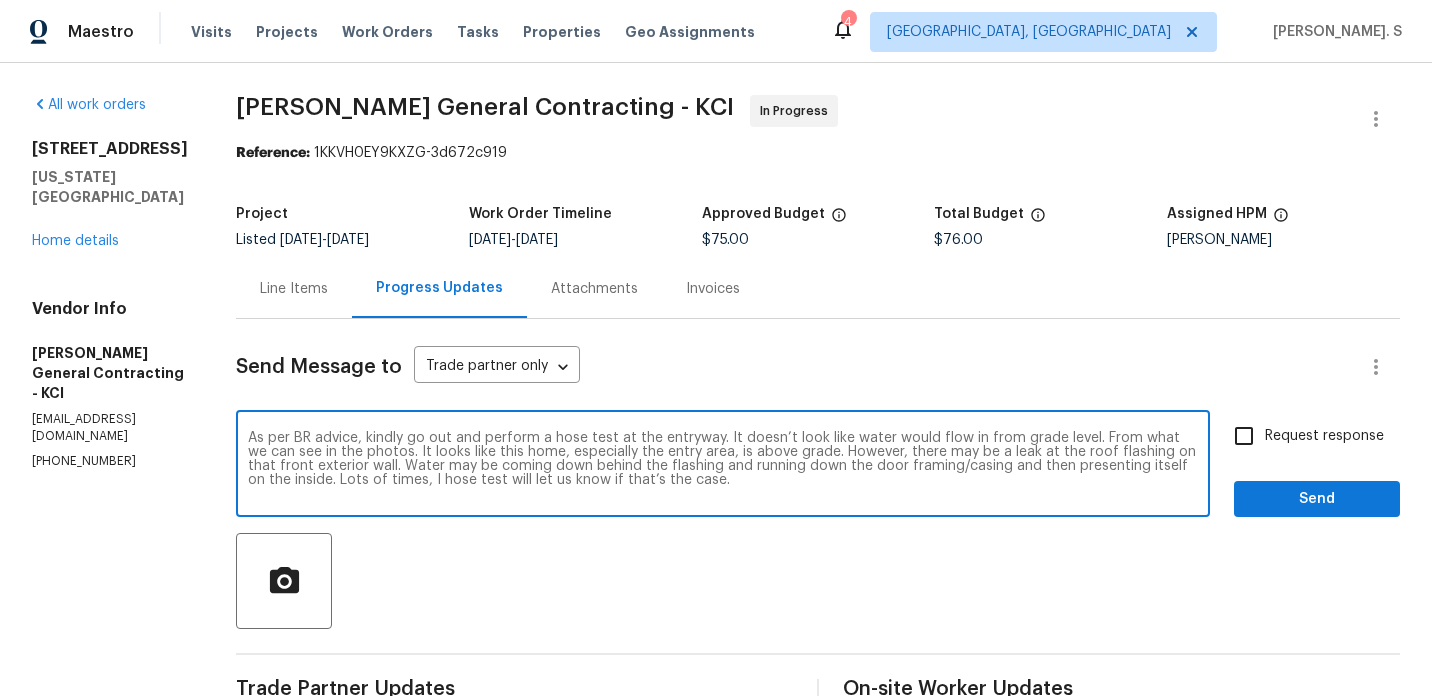 click on "suppose" at bounding box center (0, 0) 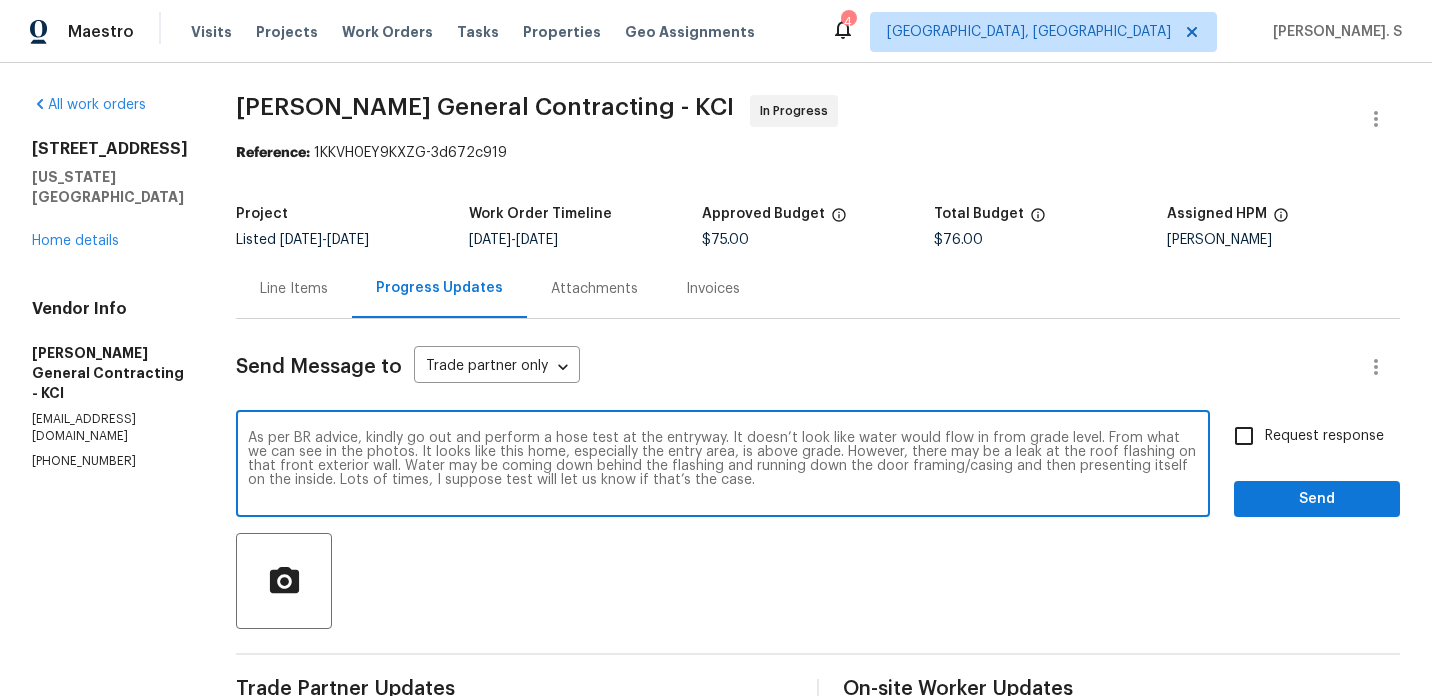 click on "test" at bounding box center (0, 0) 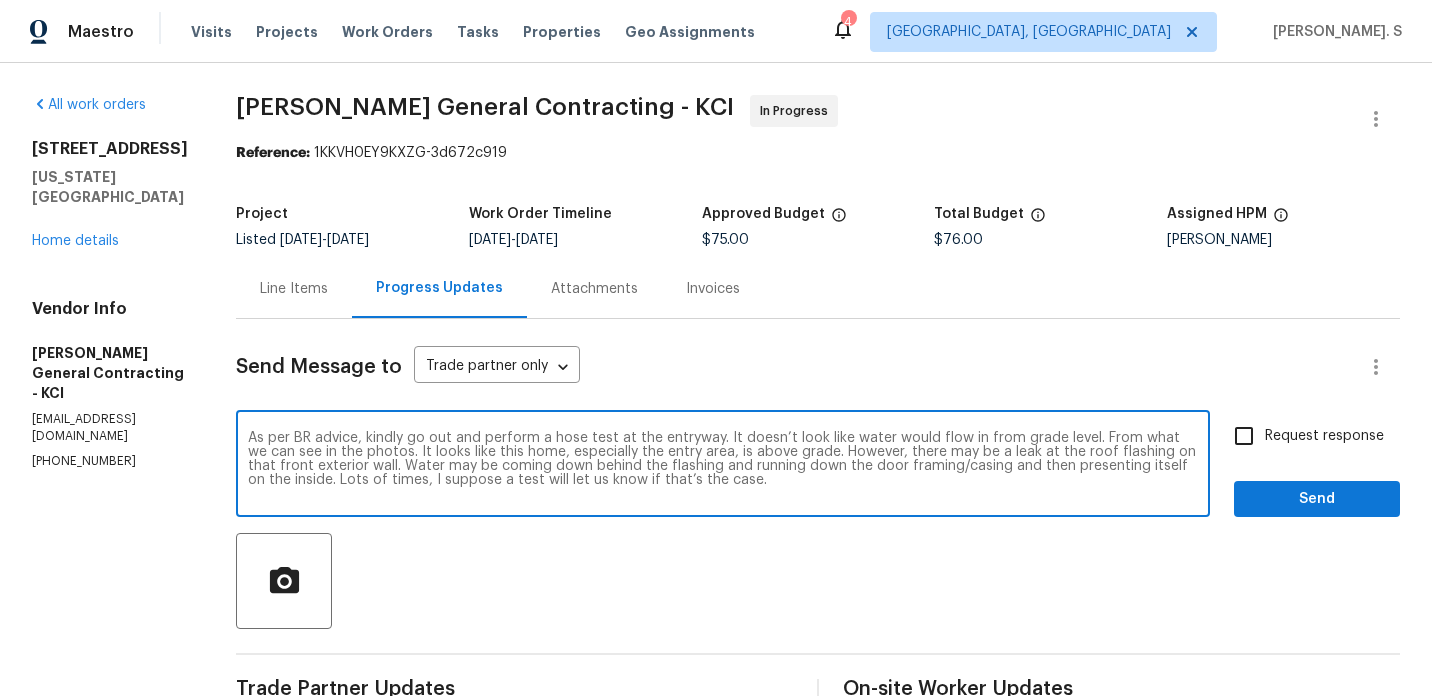 click on "As per BR advice, kindly go out and perform a hose test at the entryway. It doesn’t look like water would flow in from grade level. From what we can see in the photos. It looks like this home, especially the entry area, is above grade. However, there may be a leak at the roof flashing on that front exterior wall. Water may be coming down behind the flashing and running down the door framing/casing and then presenting itself on the inside. Lots of times, I suppose a test will let us know if that’s the case." at bounding box center (723, 466) 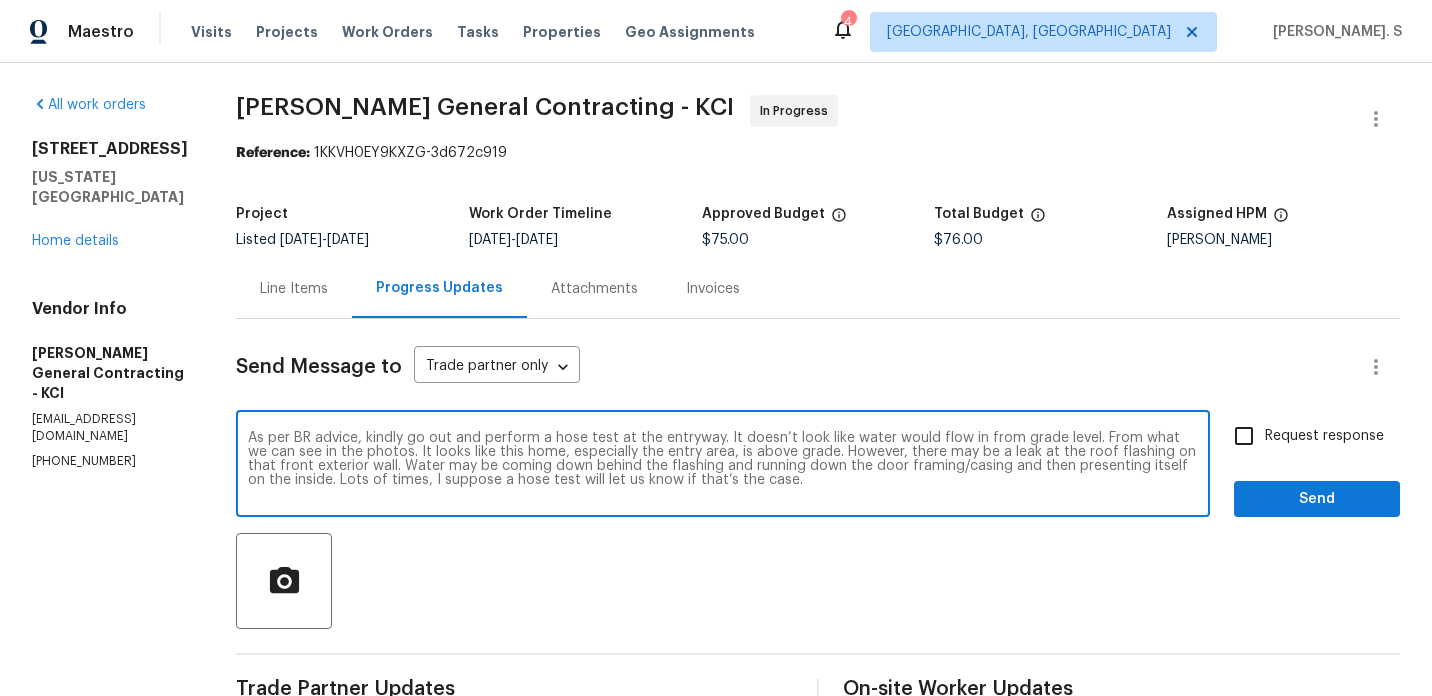 click on "As per BR advice, kindly go out and perform a hose test at the entryway. It doesn’t look like water would flow in from grade level. From what we can see in the photos. It looks like this home, especially the entry area, is above grade. However, there may be a leak at the roof flashing on that front exterior wall. Water may be coming down behind the flashing and running down the door framing/casing and then presenting itself on the inside. Lots of times, I suppose a hose test will let us know if that’s the case." at bounding box center [723, 466] 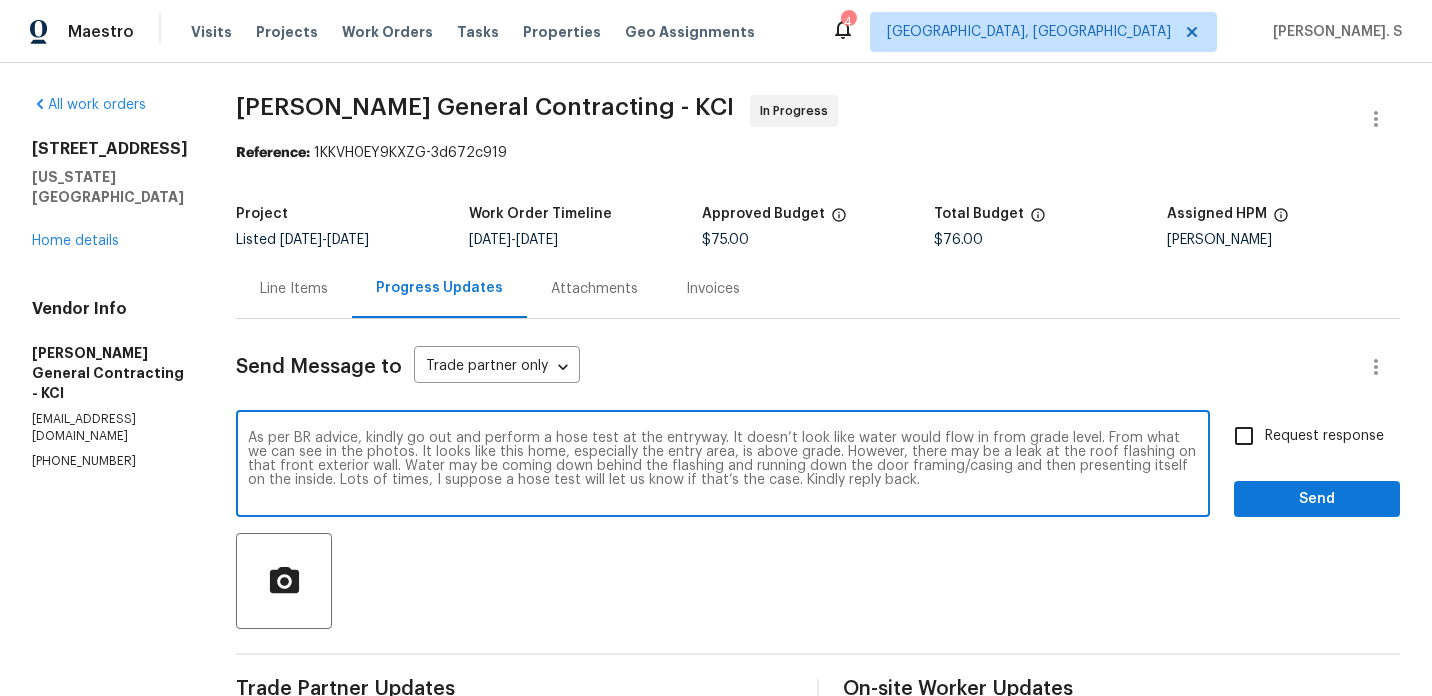 click on "As per BR advice, kindly go out and perform a hose test at the entryway. It doesn’t look like water would flow in from grade level. From what we can see in the photos. It looks like this home, especially the entry area, is above grade. However, there may be a leak at the roof flashing on that front exterior wall. Water may be coming down behind the flashing and running down the door framing/casing and then presenting itself on the inside. Lots of times, I suppose a hose test will let us know if that’s the case. Kindly reply back." at bounding box center (723, 466) 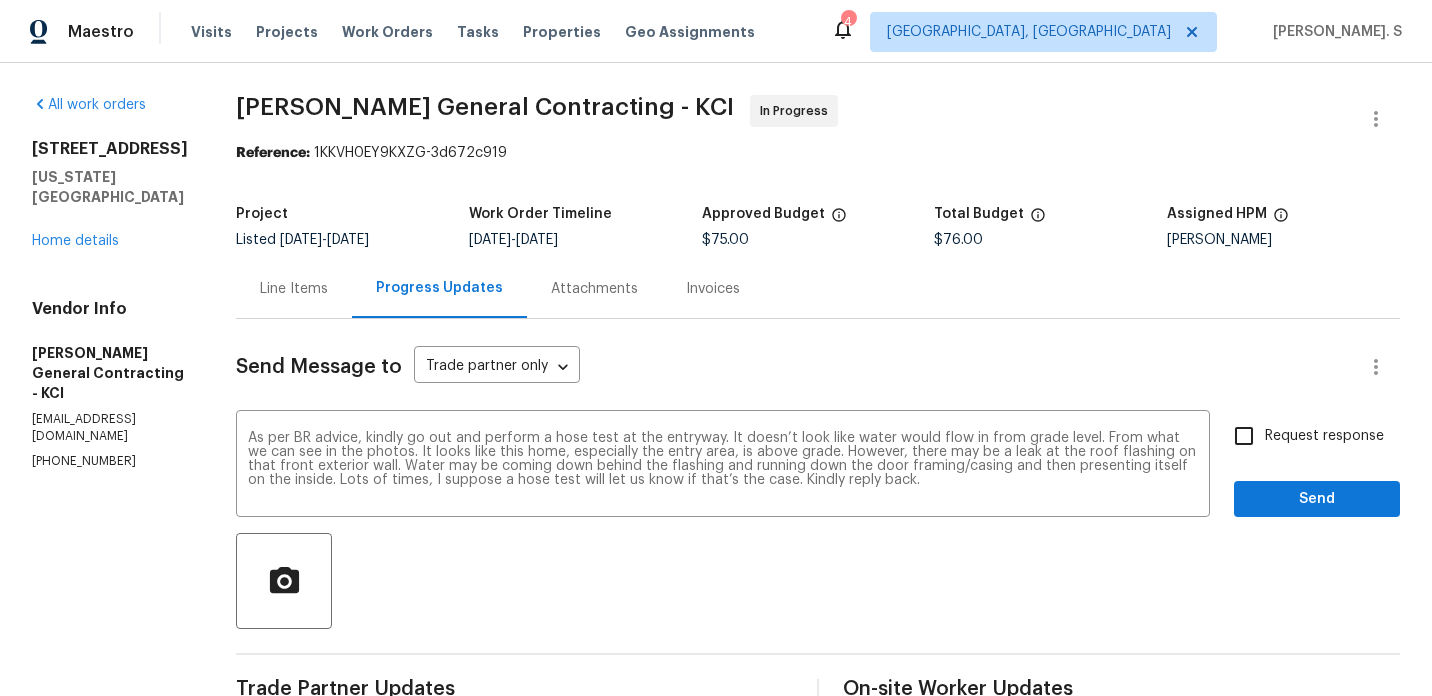click on "Request response Send" at bounding box center (1317, 466) 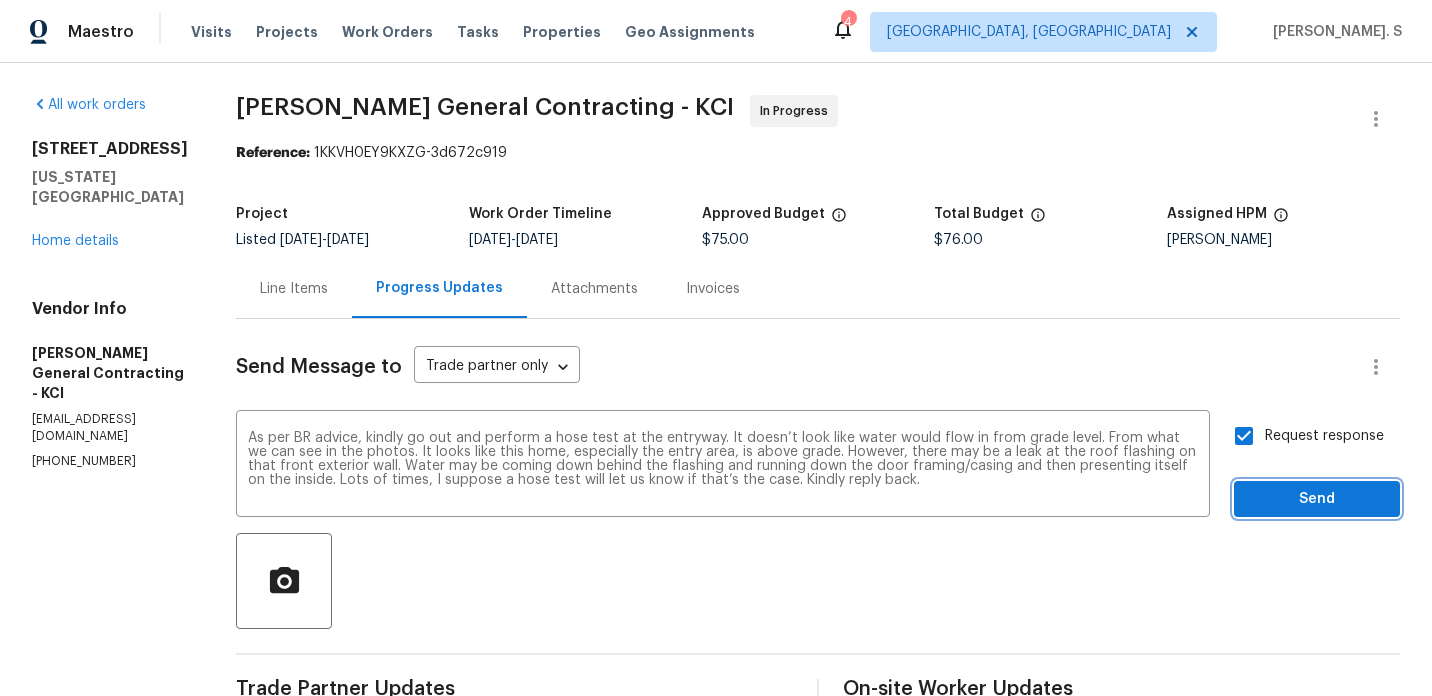 click on "Send" at bounding box center (1317, 499) 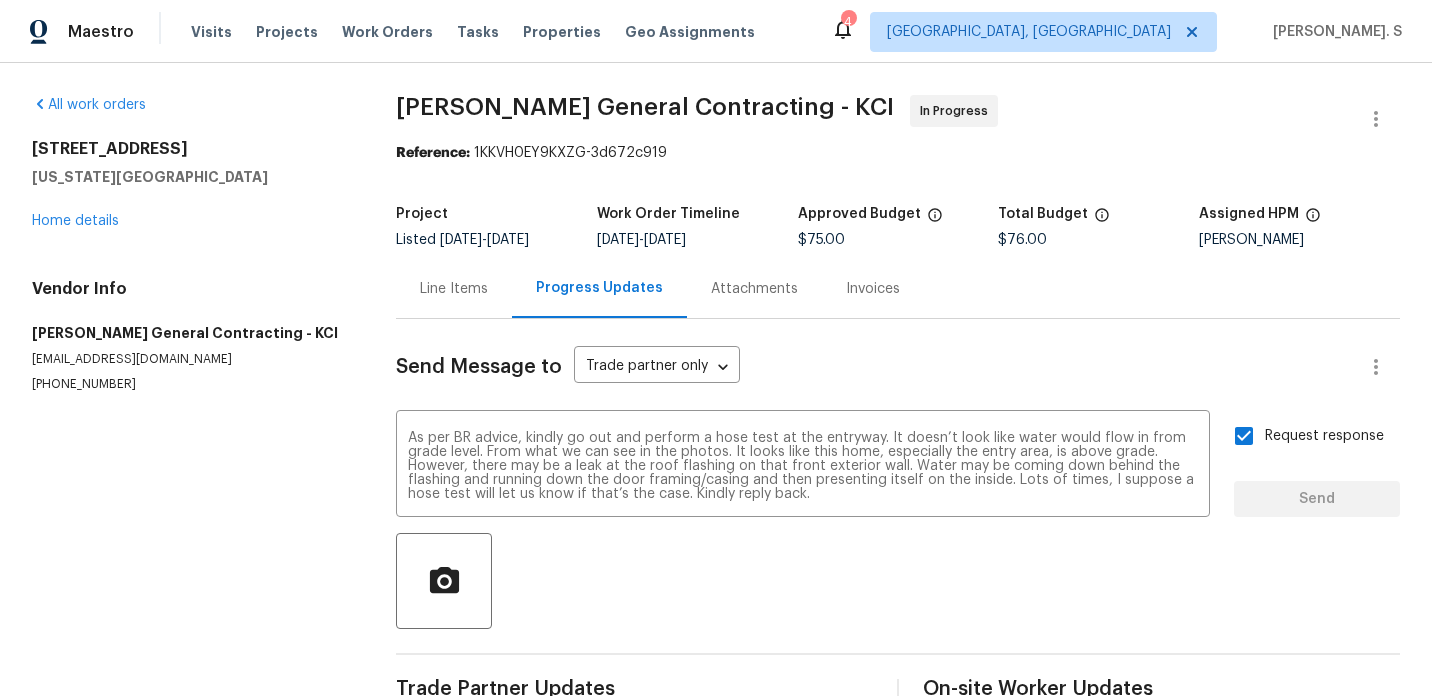 type 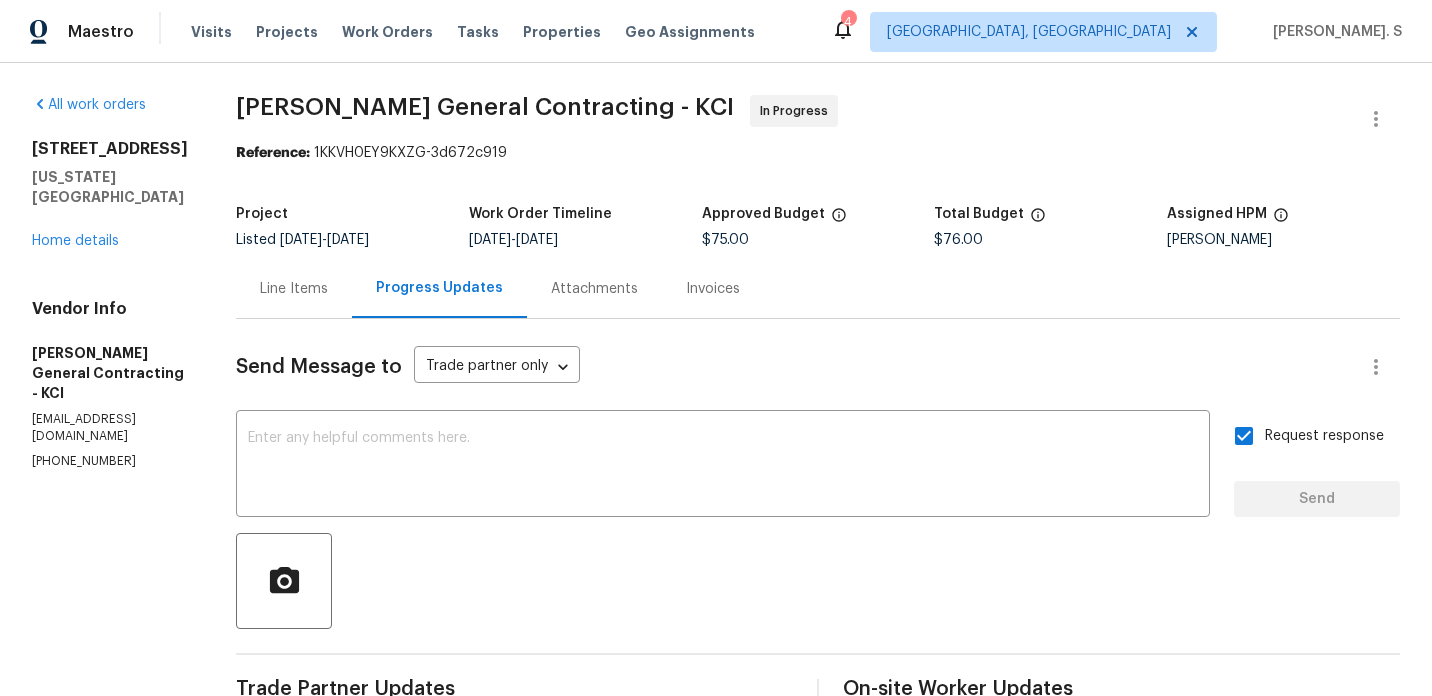 click on "Line Items" at bounding box center [294, 288] 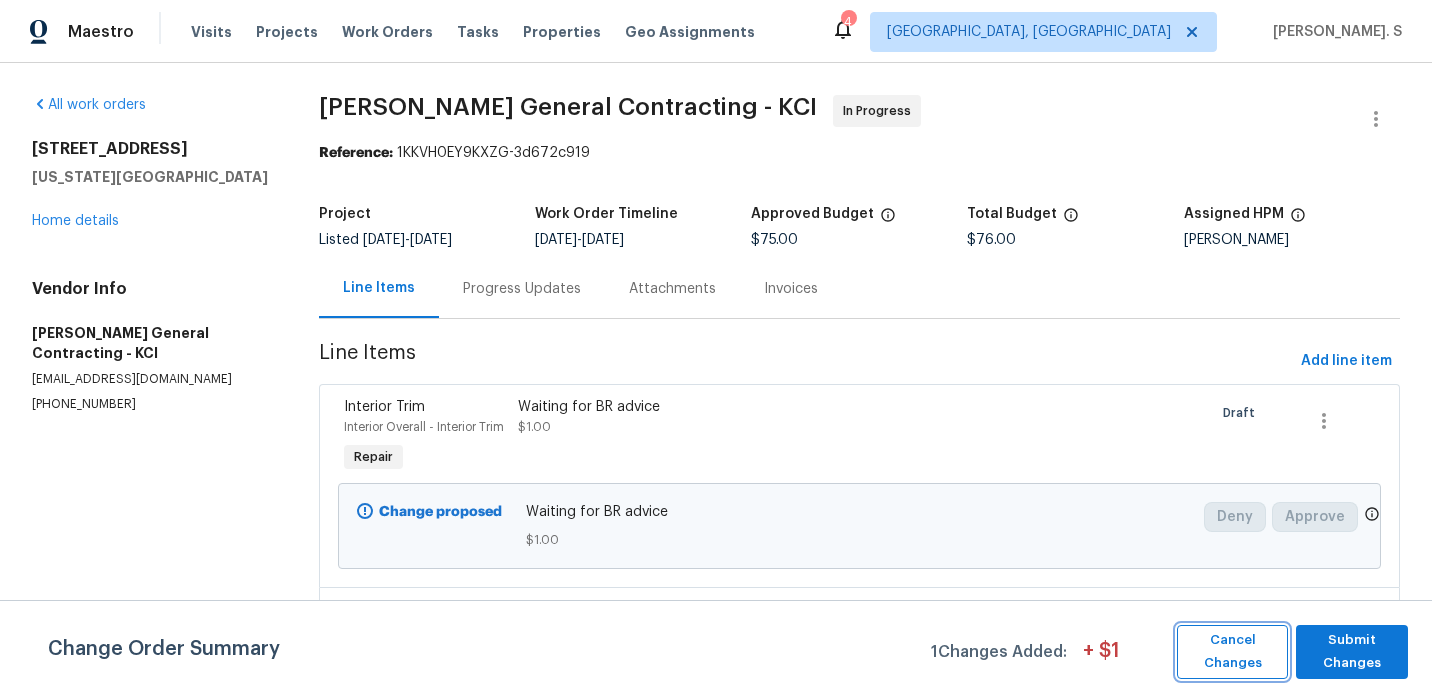 click on "Cancel Changes" at bounding box center (1232, 652) 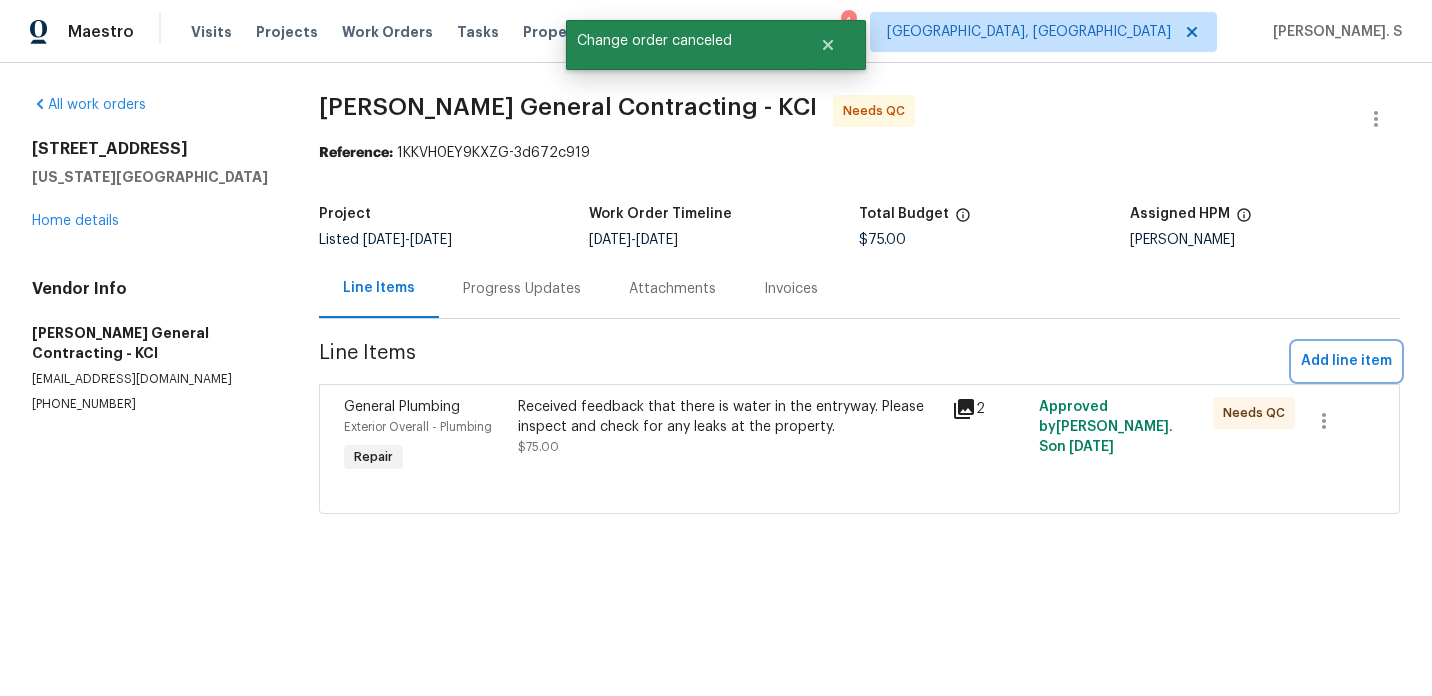 click on "Add line item" at bounding box center (1346, 361) 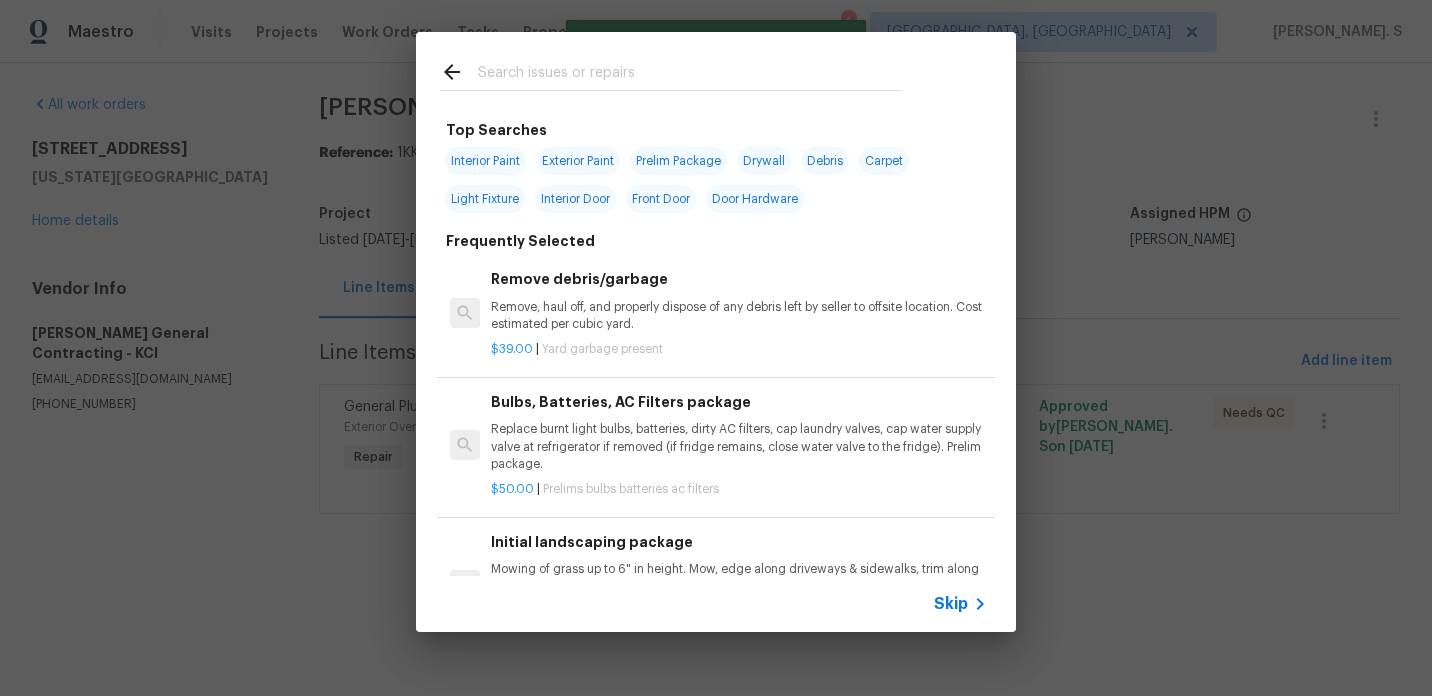 click on "Remove debris/garbage" at bounding box center [739, 279] 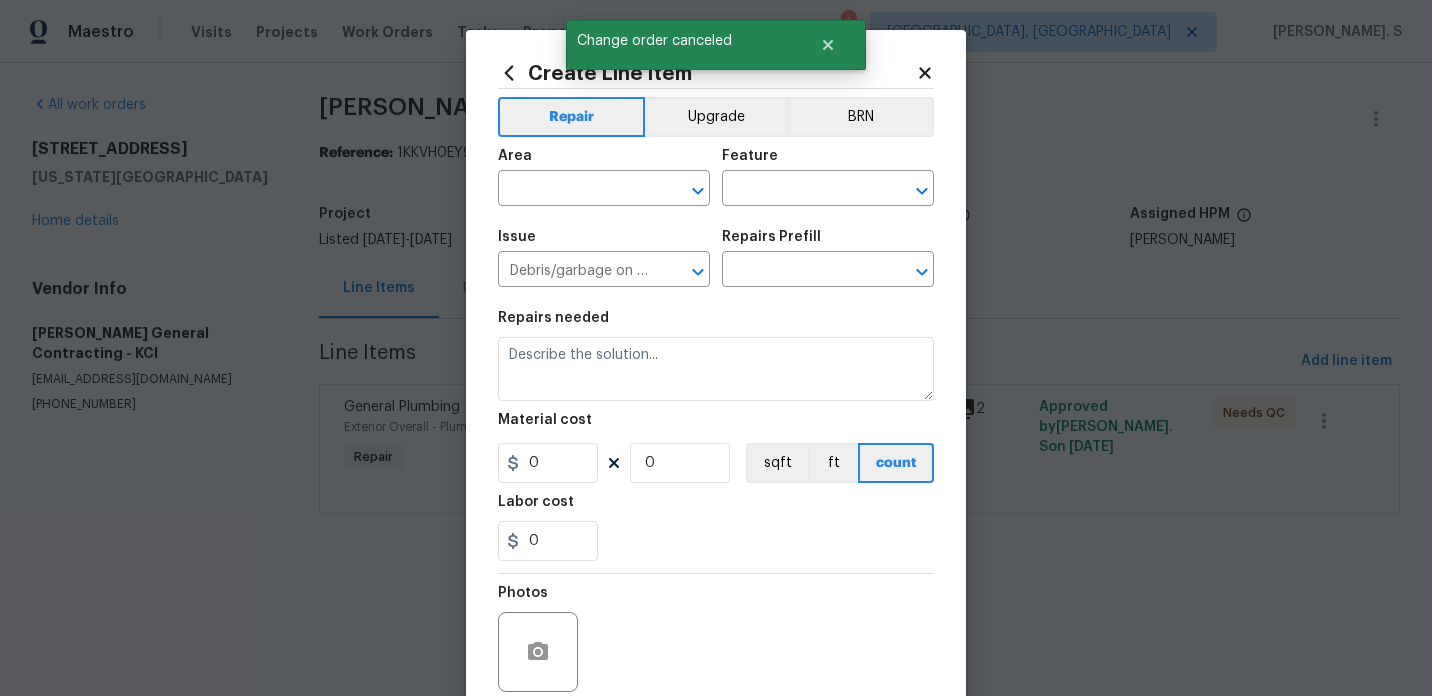 type on "Remove debris/garbage $39.00" 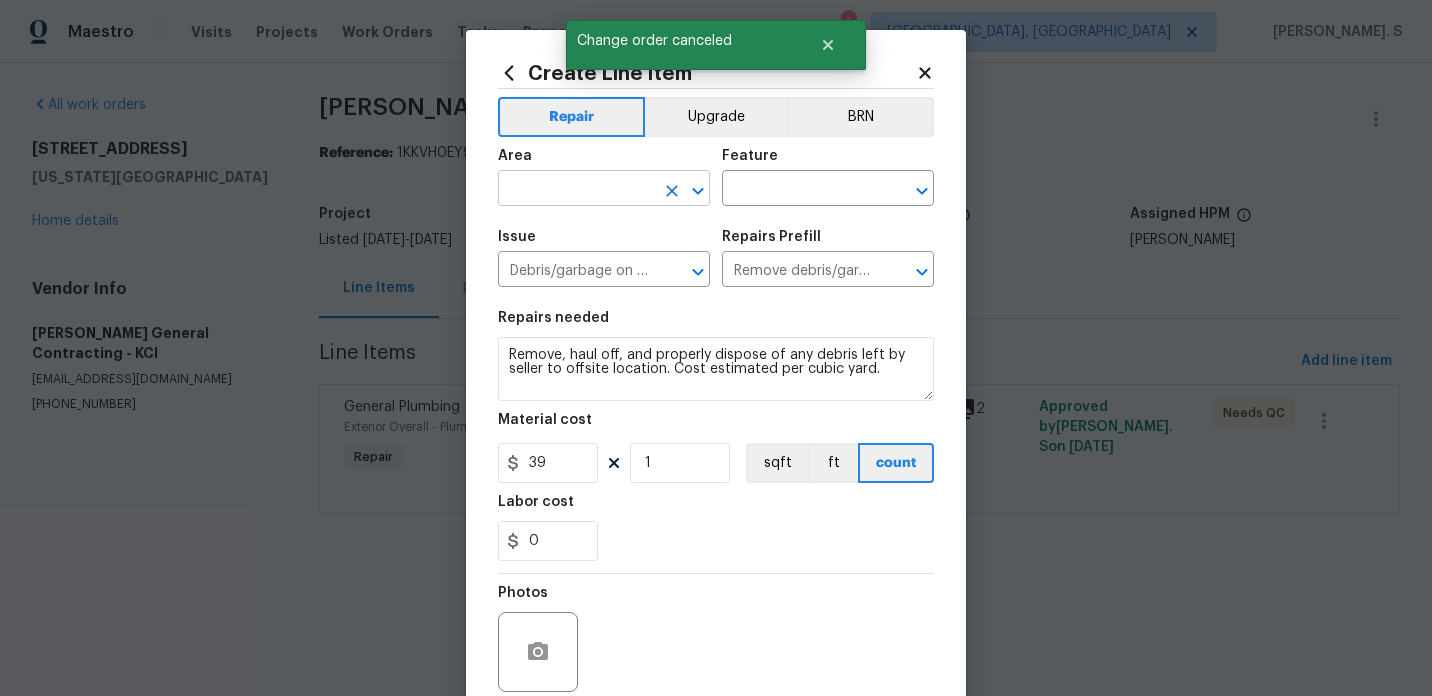 click 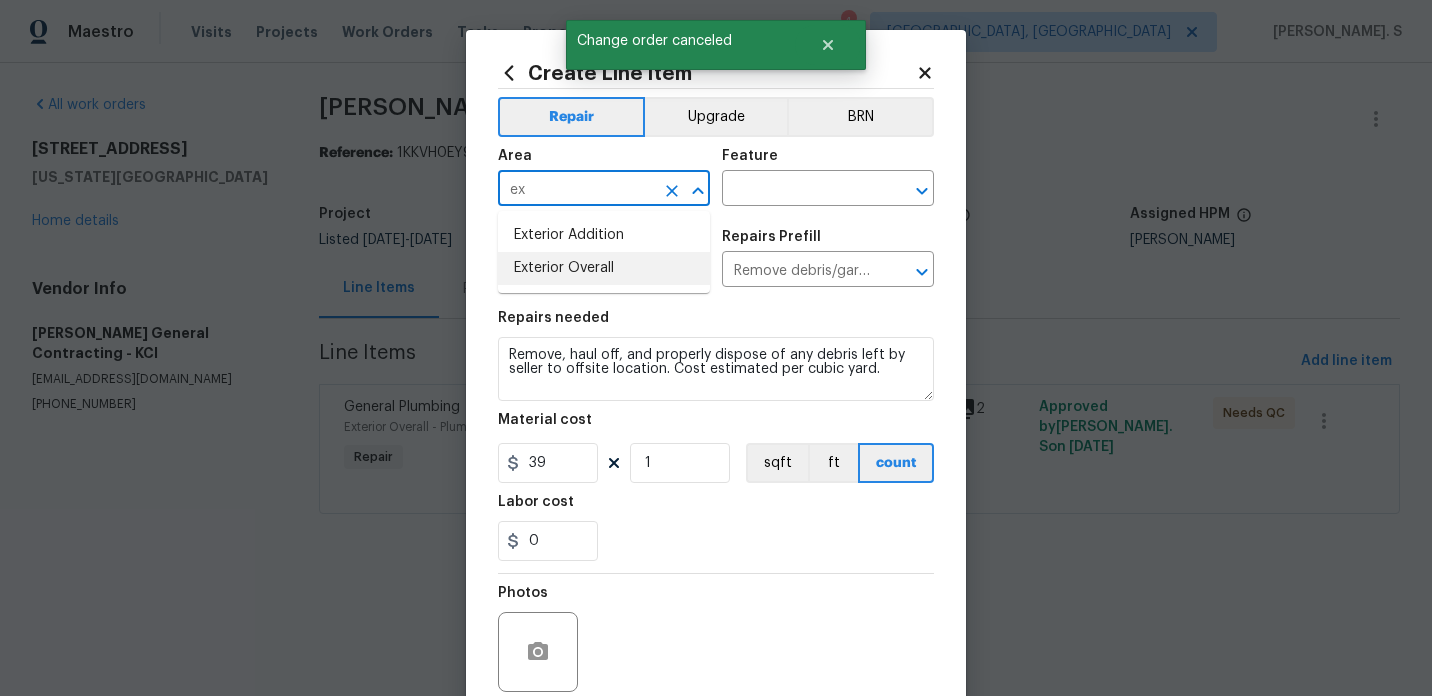 click on "Exterior Overall" at bounding box center (604, 268) 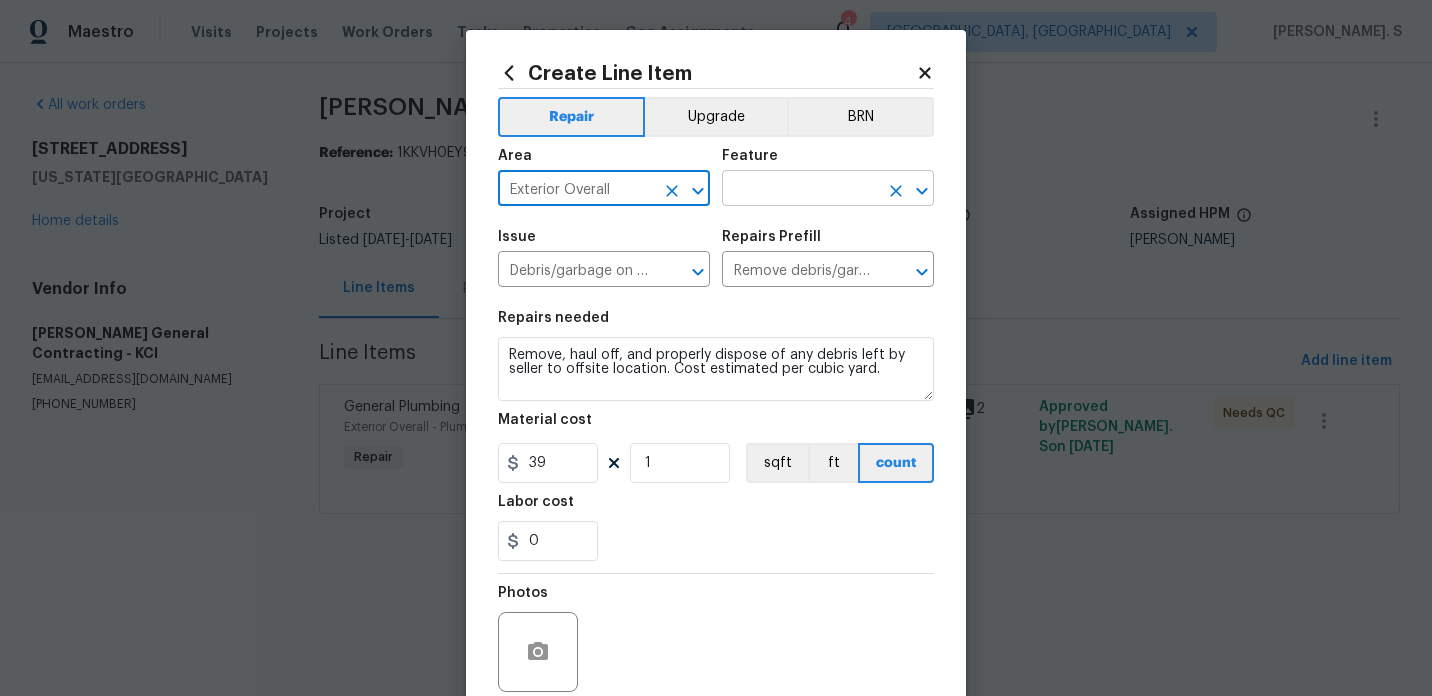 click 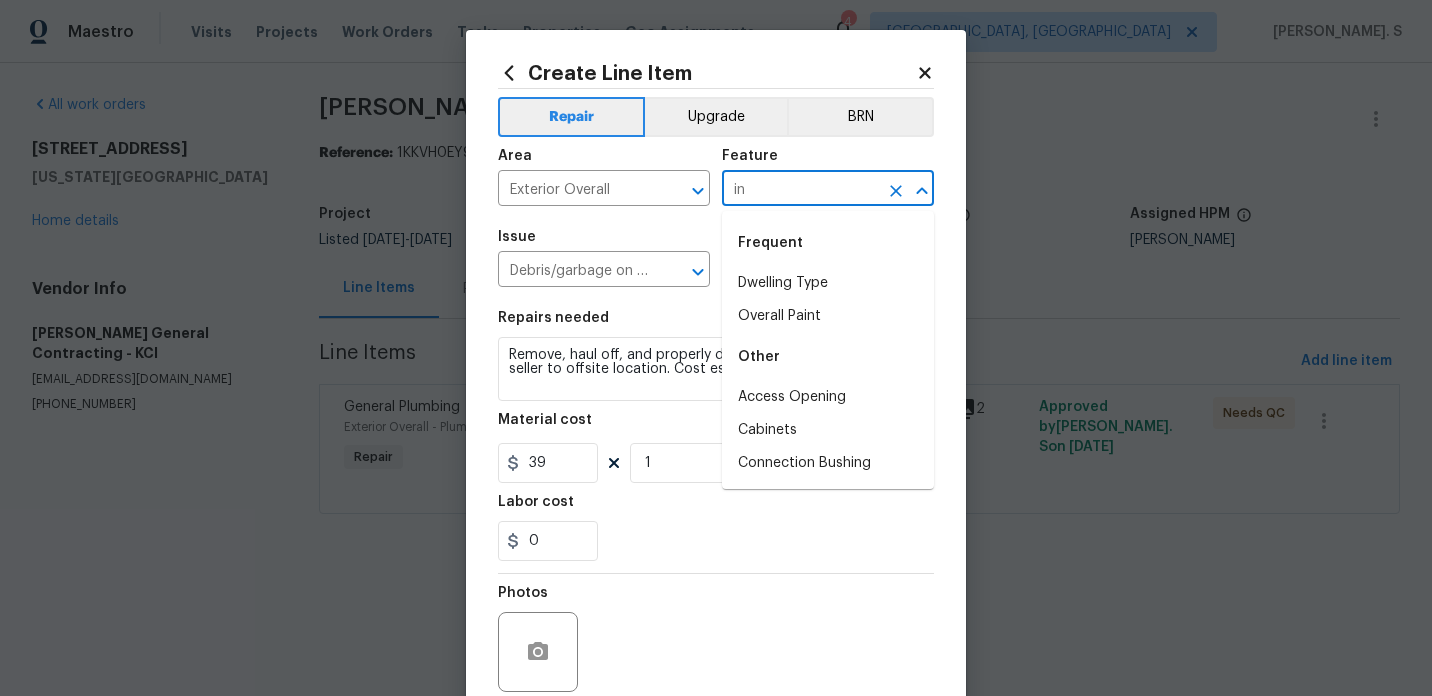 type on "i" 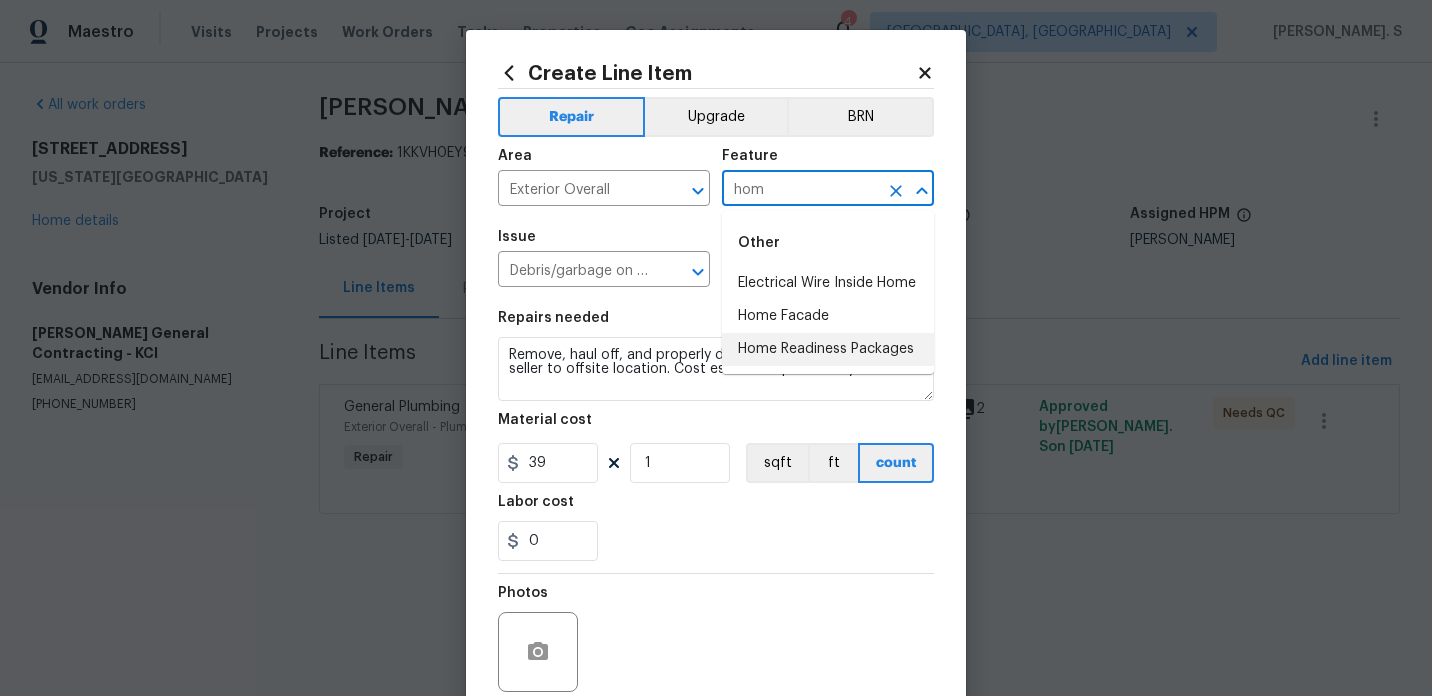 click on "Home Readiness Packages" at bounding box center [828, 349] 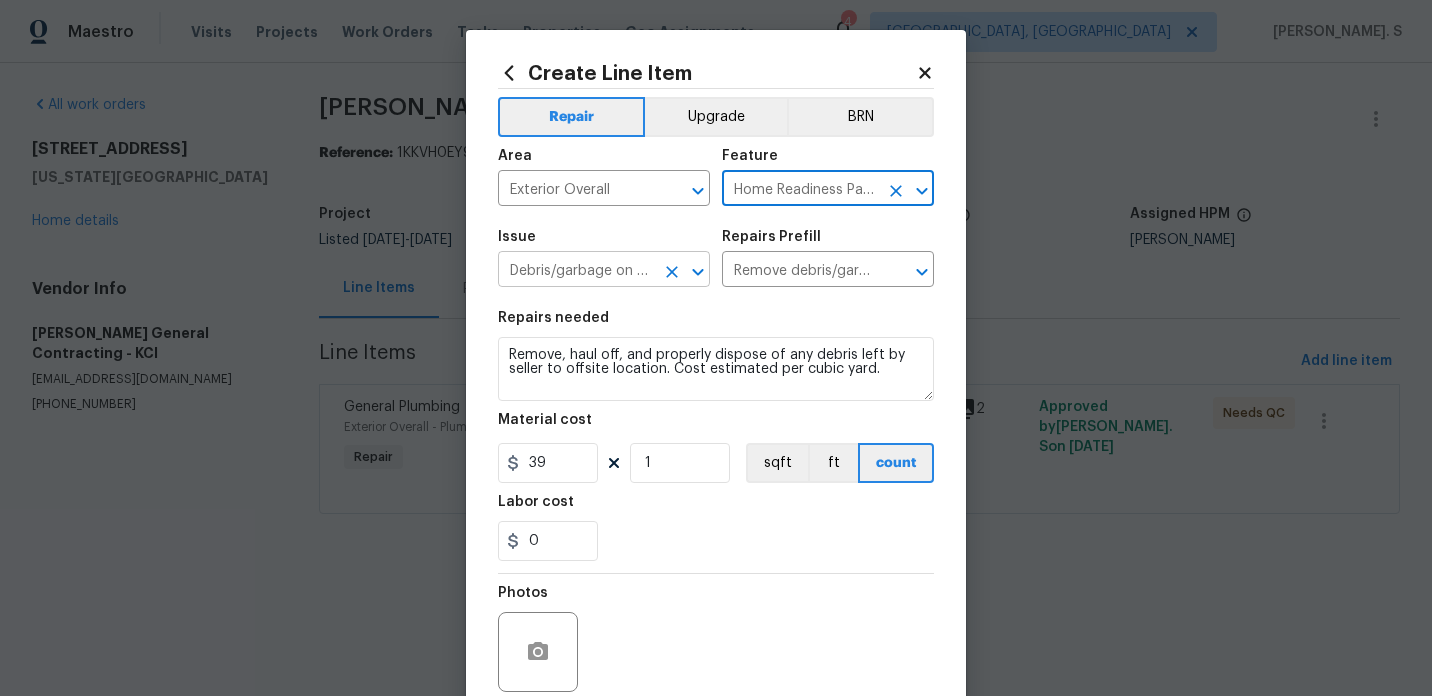 click 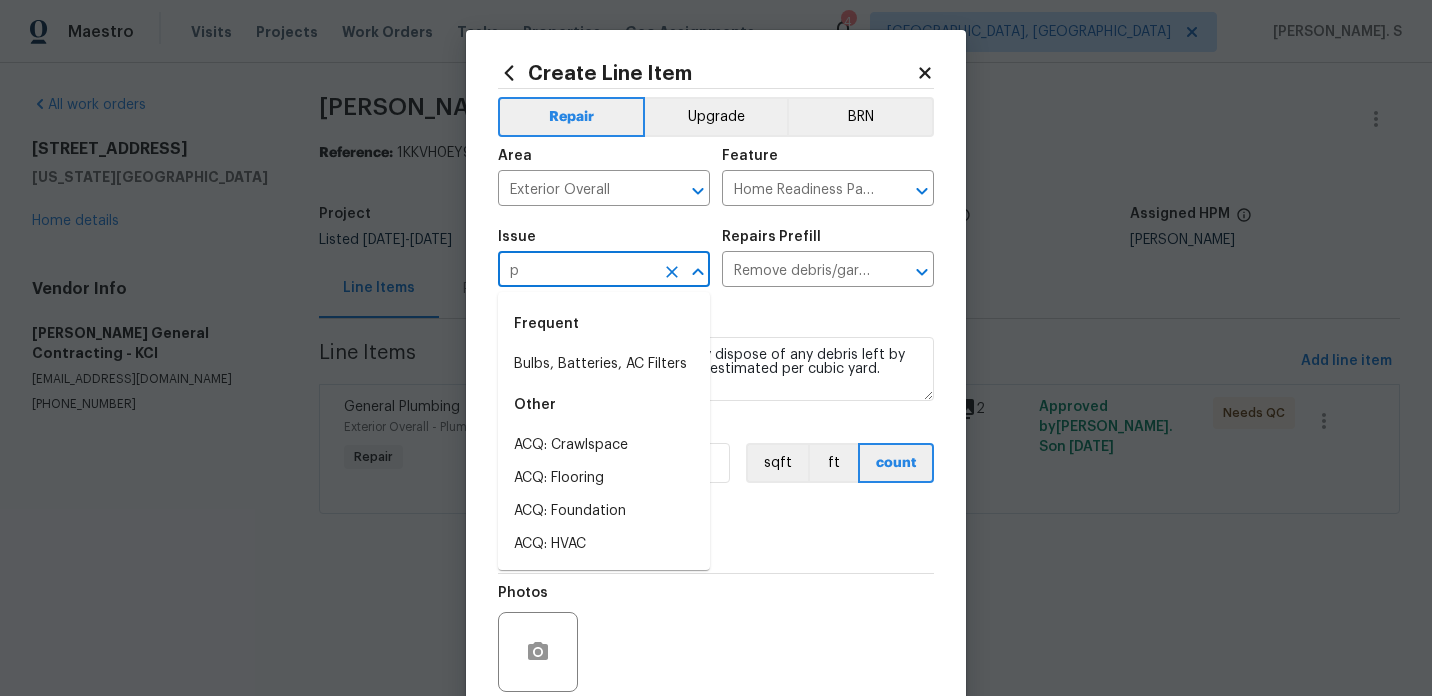 scroll, scrollTop: 0, scrollLeft: 0, axis: both 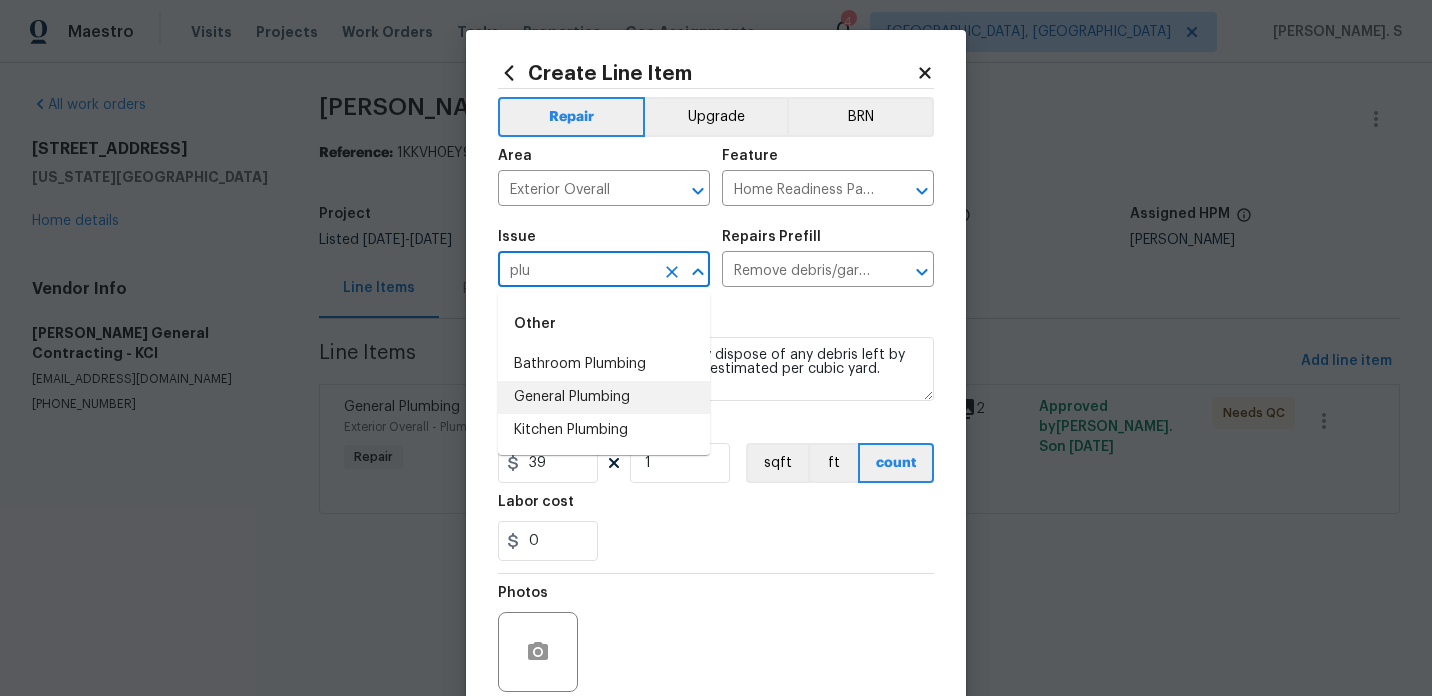 click on "General Plumbing" at bounding box center [604, 397] 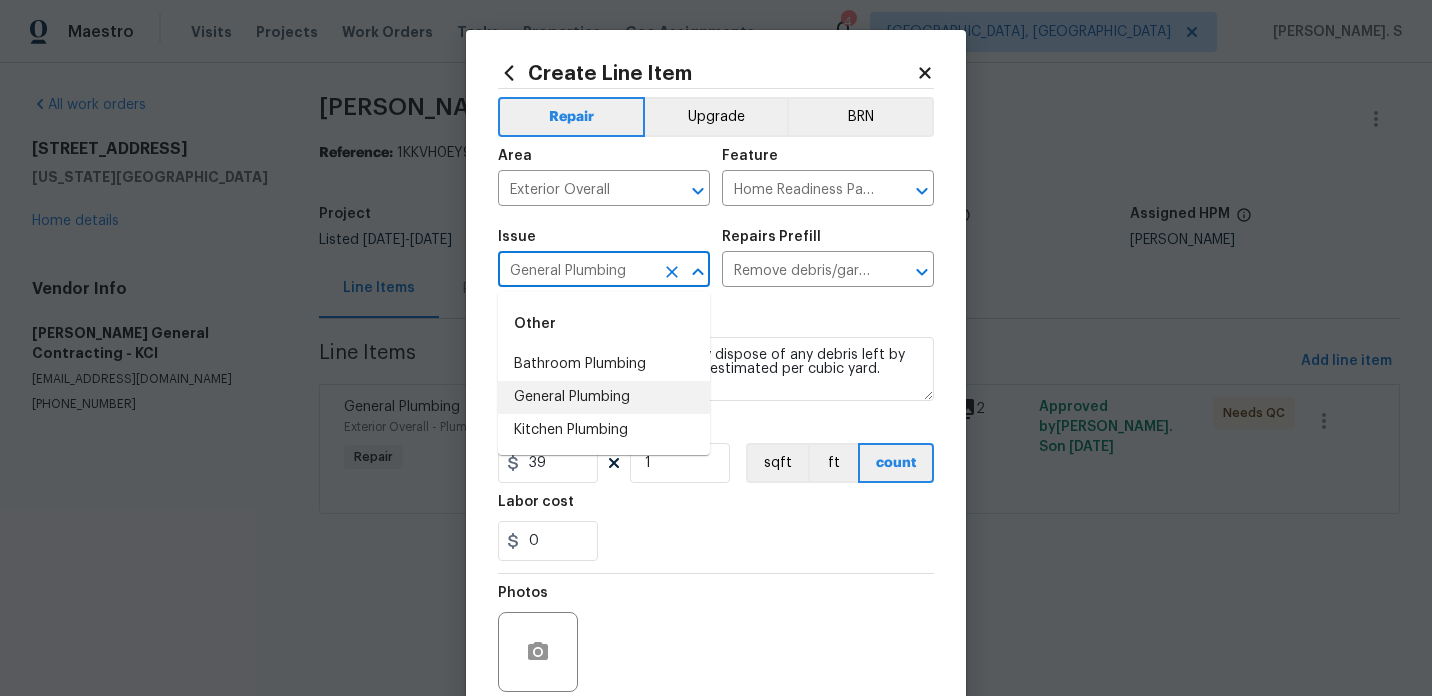 type 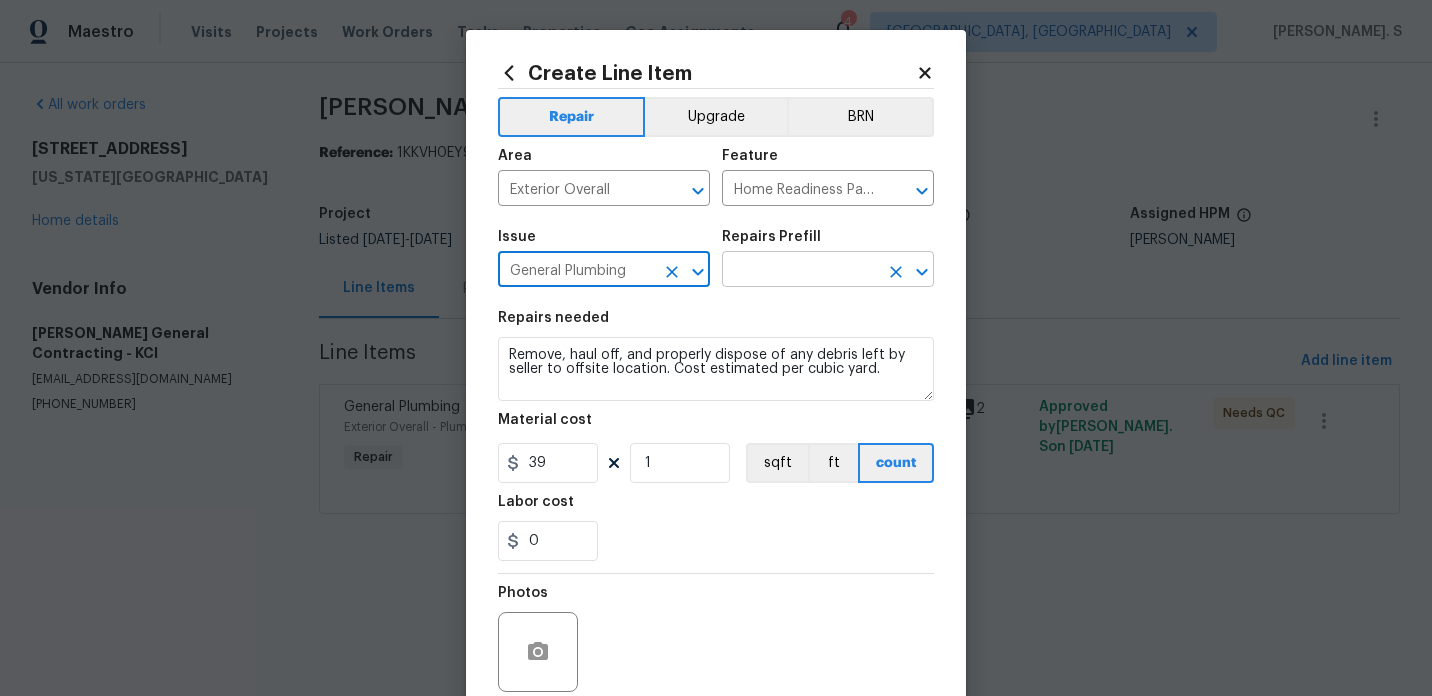 click 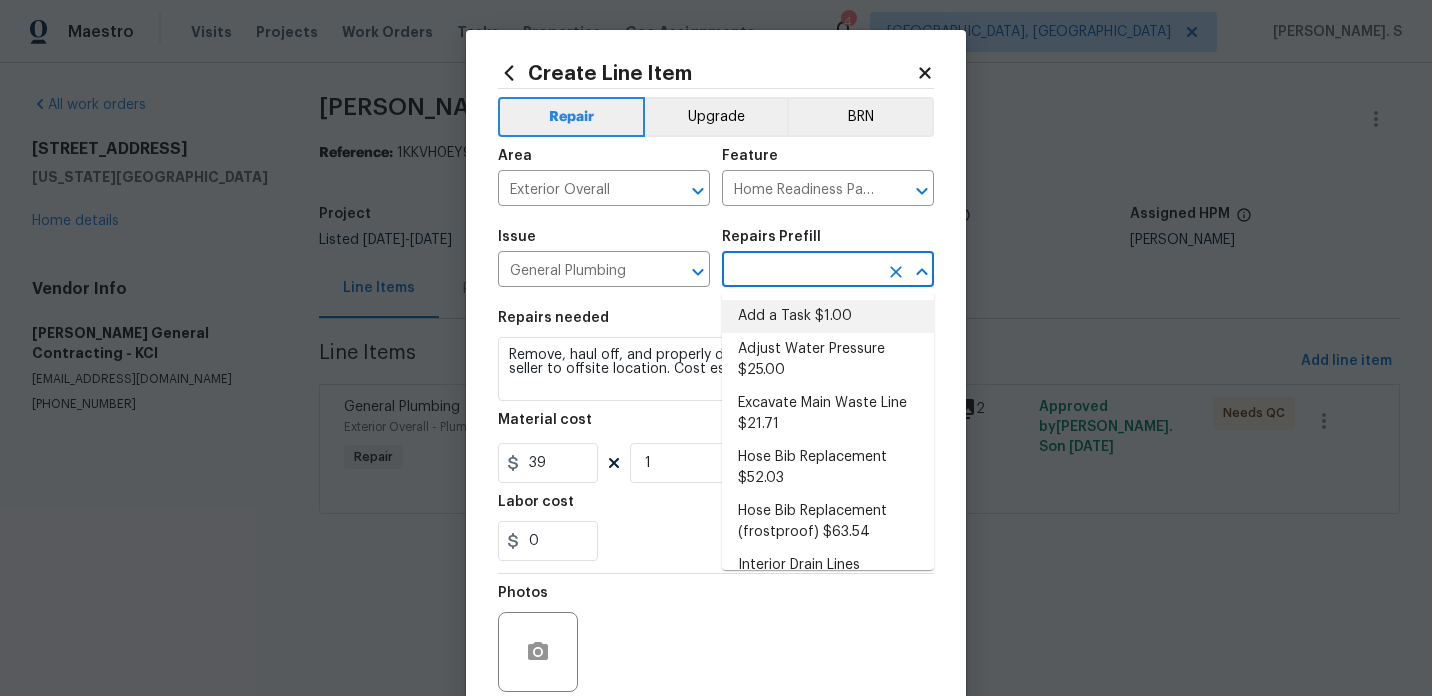 click on "Add a Task $1.00" at bounding box center [828, 316] 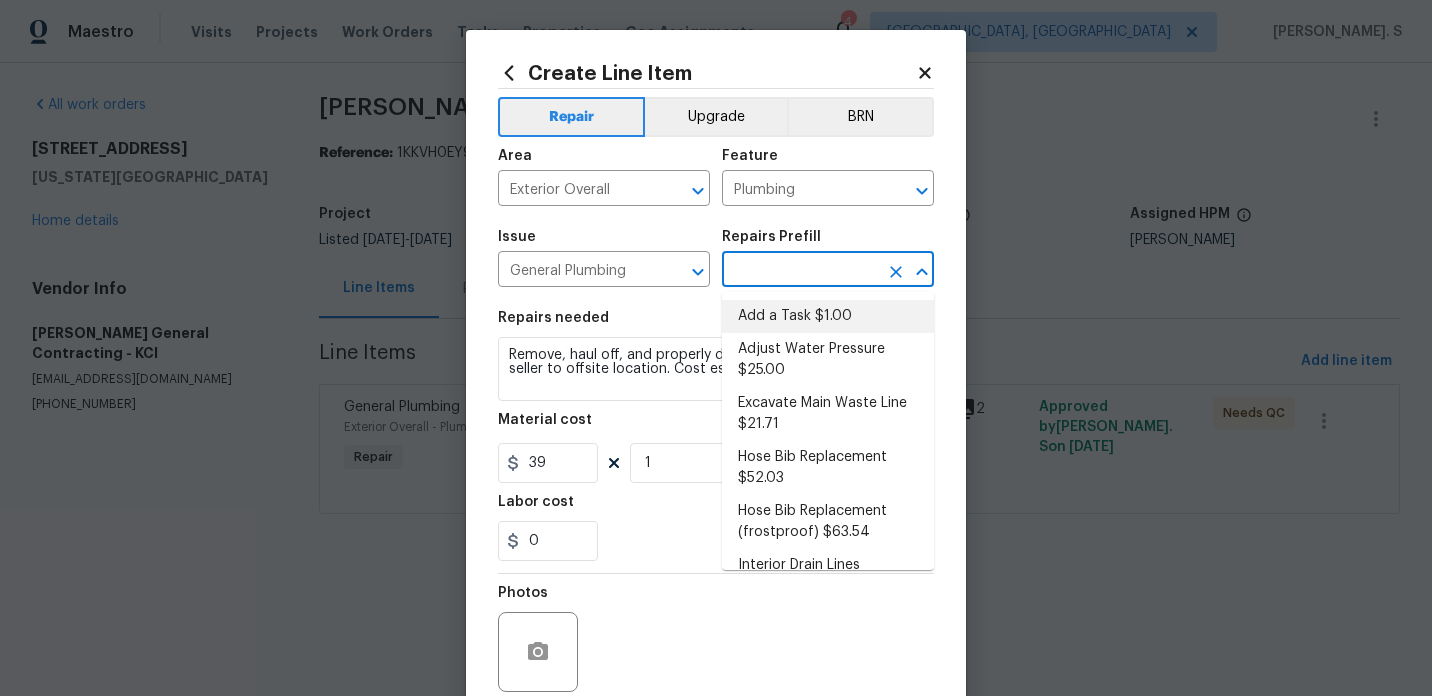 type on "Add a Task $1.00" 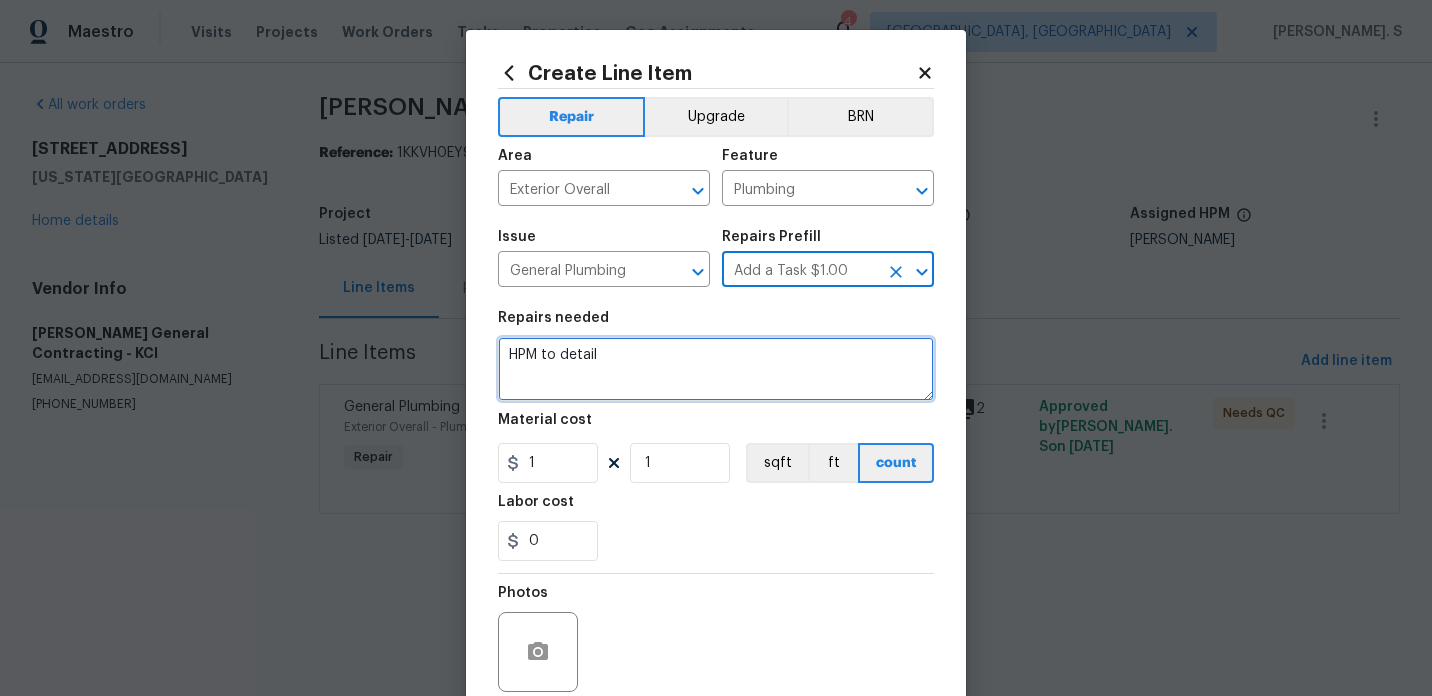 click on "HPM to detail" at bounding box center [716, 369] 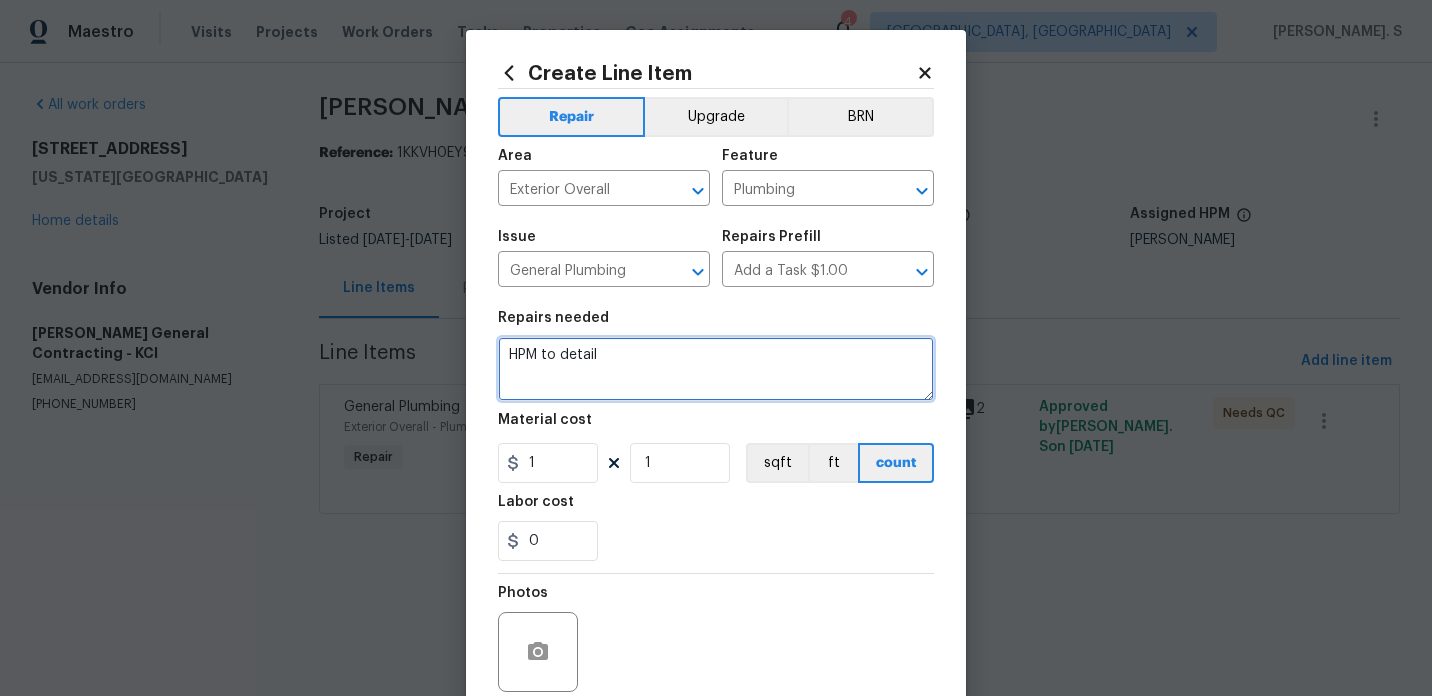 click on "HPM to detail" at bounding box center (716, 369) 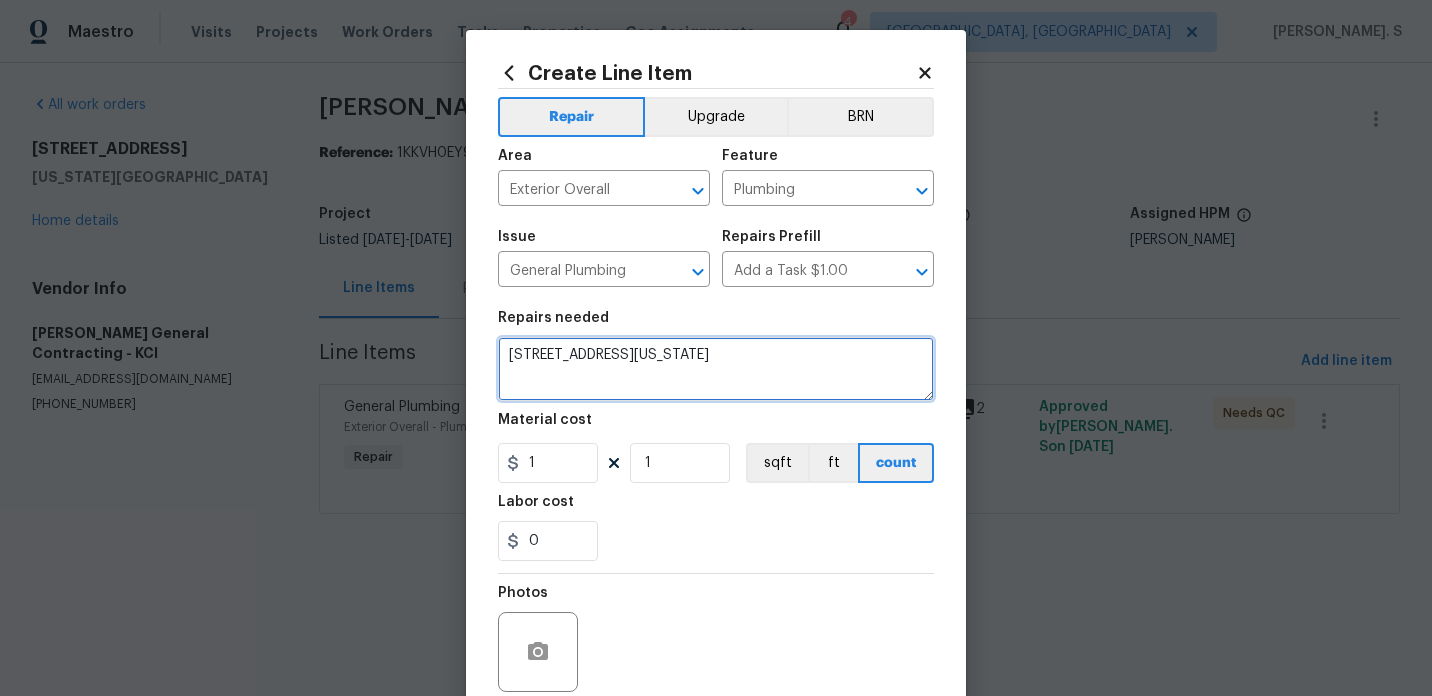 click on "8226 NW 82nd Ct, Kansas City, MO 64152" at bounding box center [716, 369] 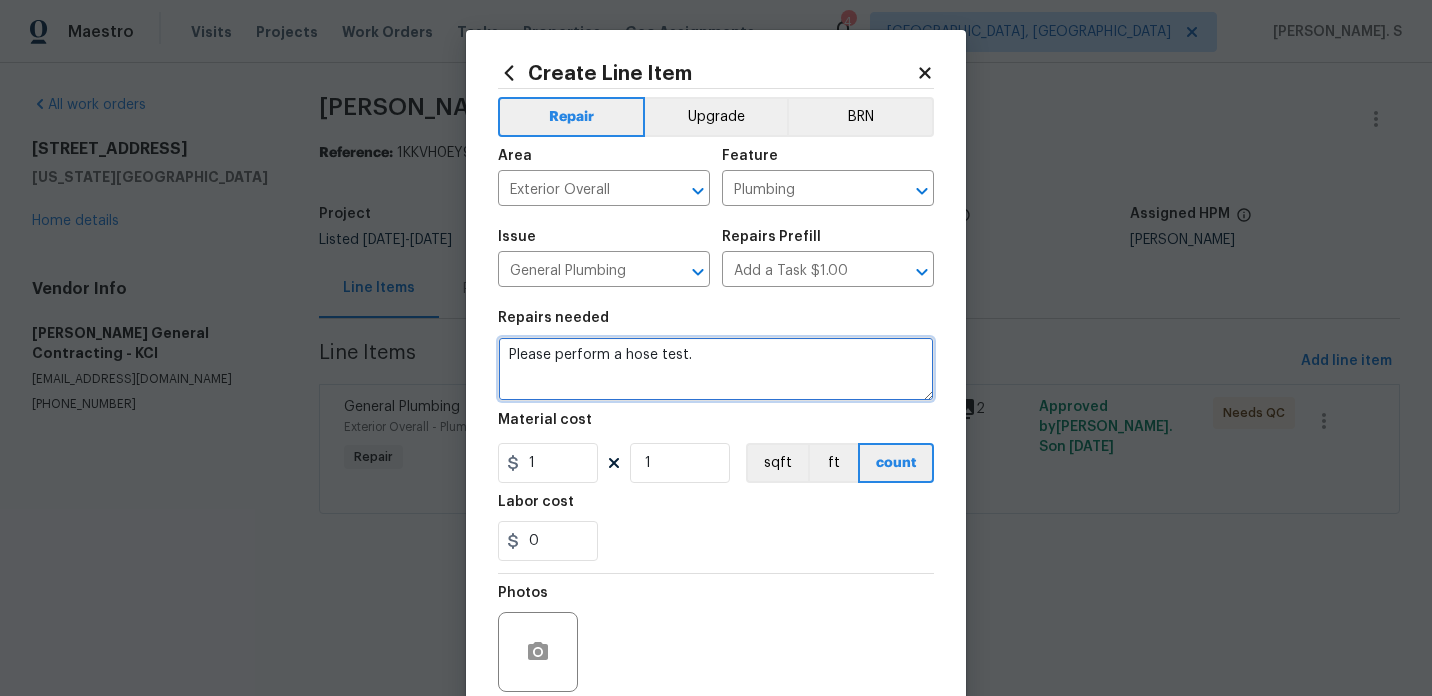 type on "Please perform a hose test." 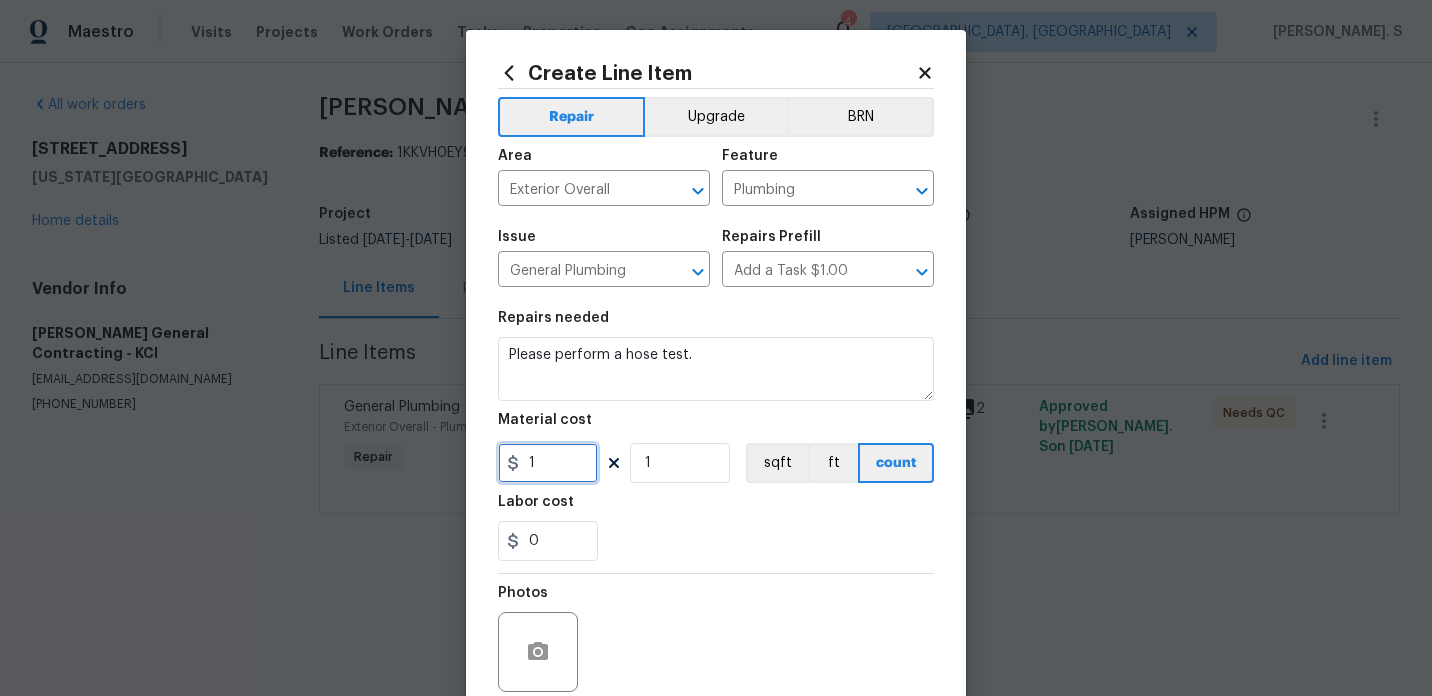 click on "1" at bounding box center (548, 463) 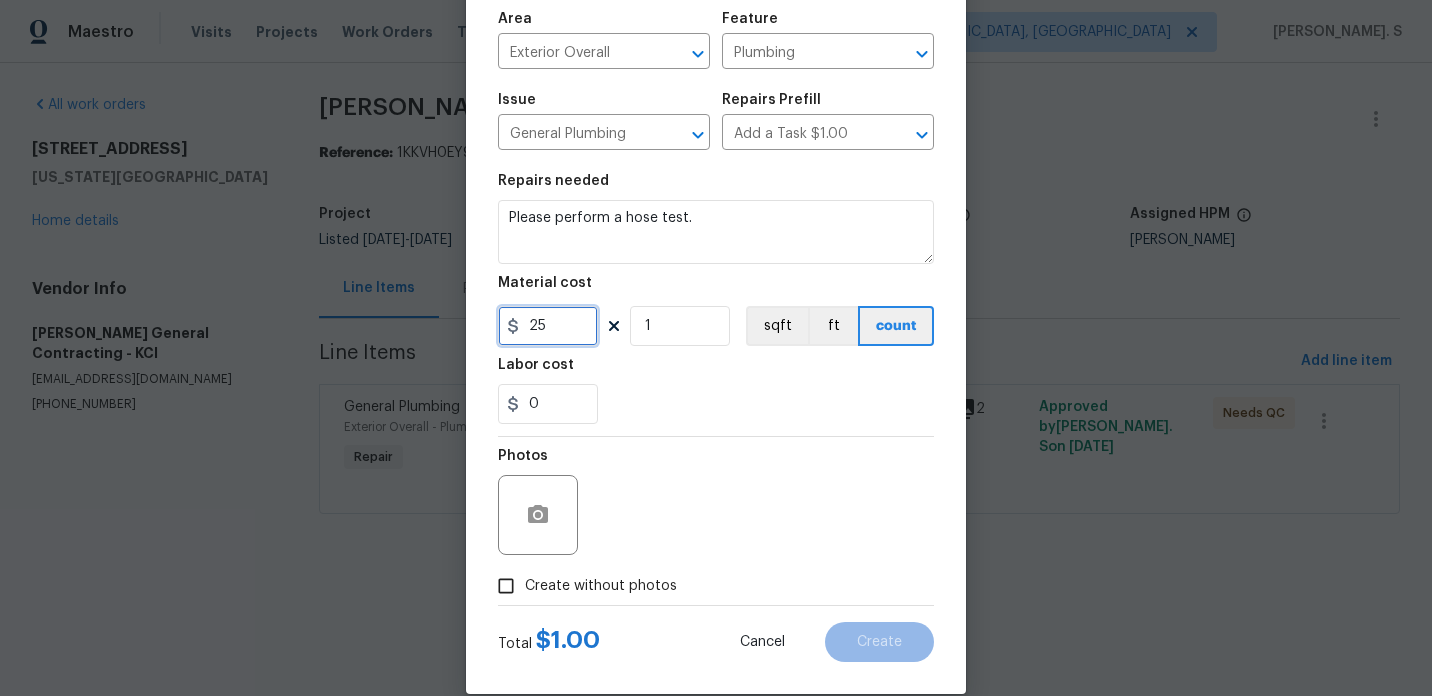 scroll, scrollTop: 166, scrollLeft: 0, axis: vertical 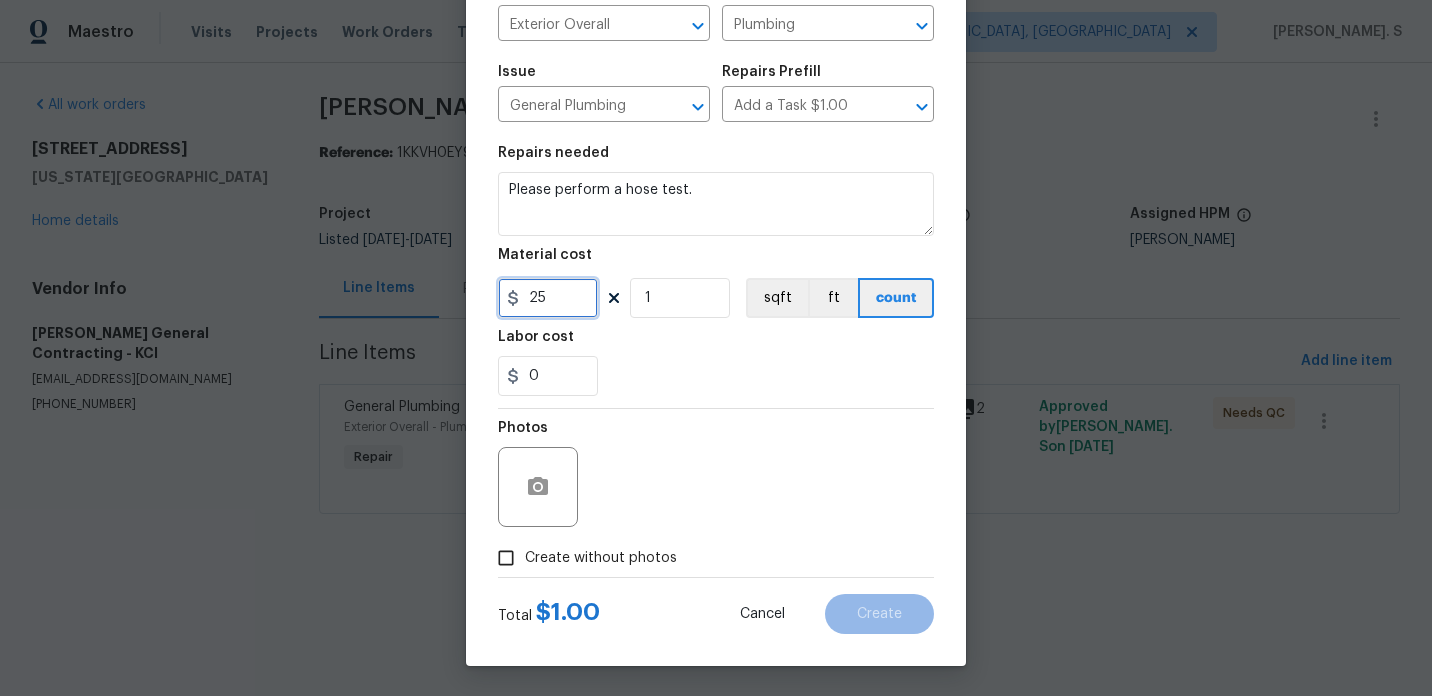 type on "25" 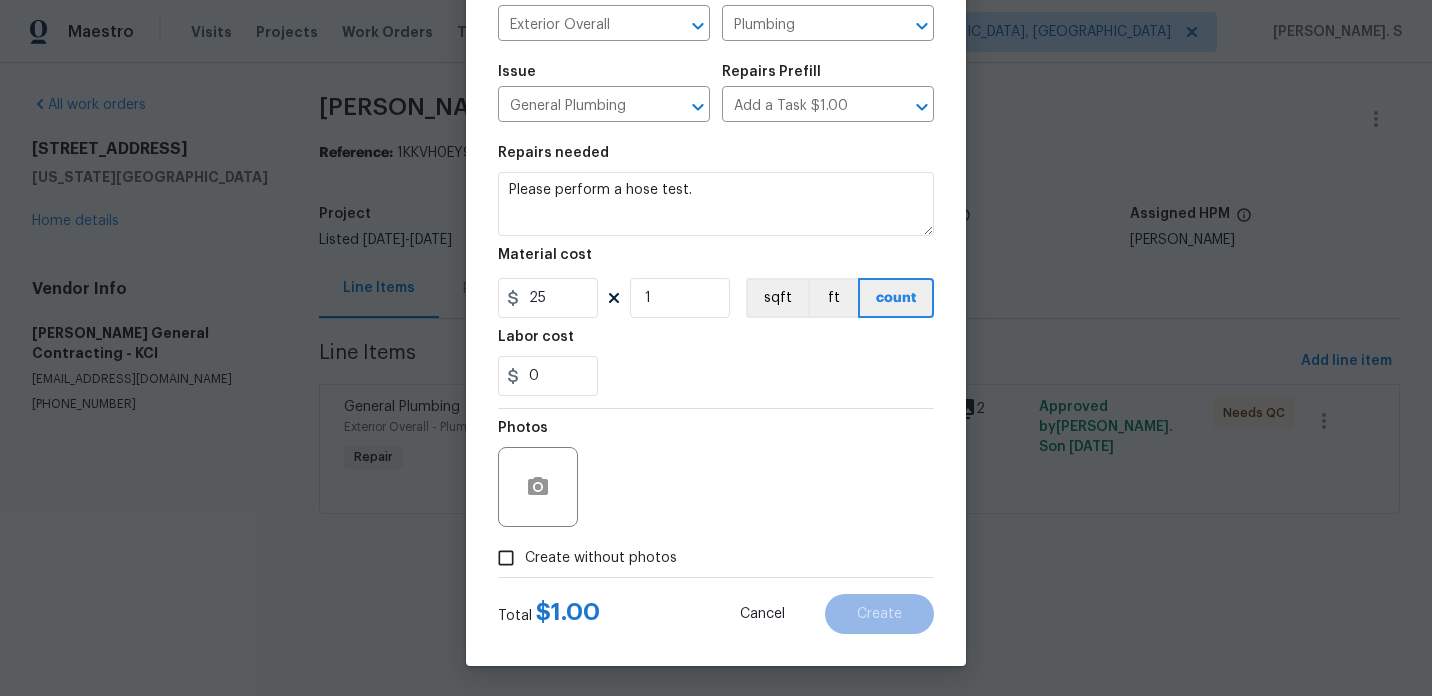 click on "Create without photos" at bounding box center [601, 558] 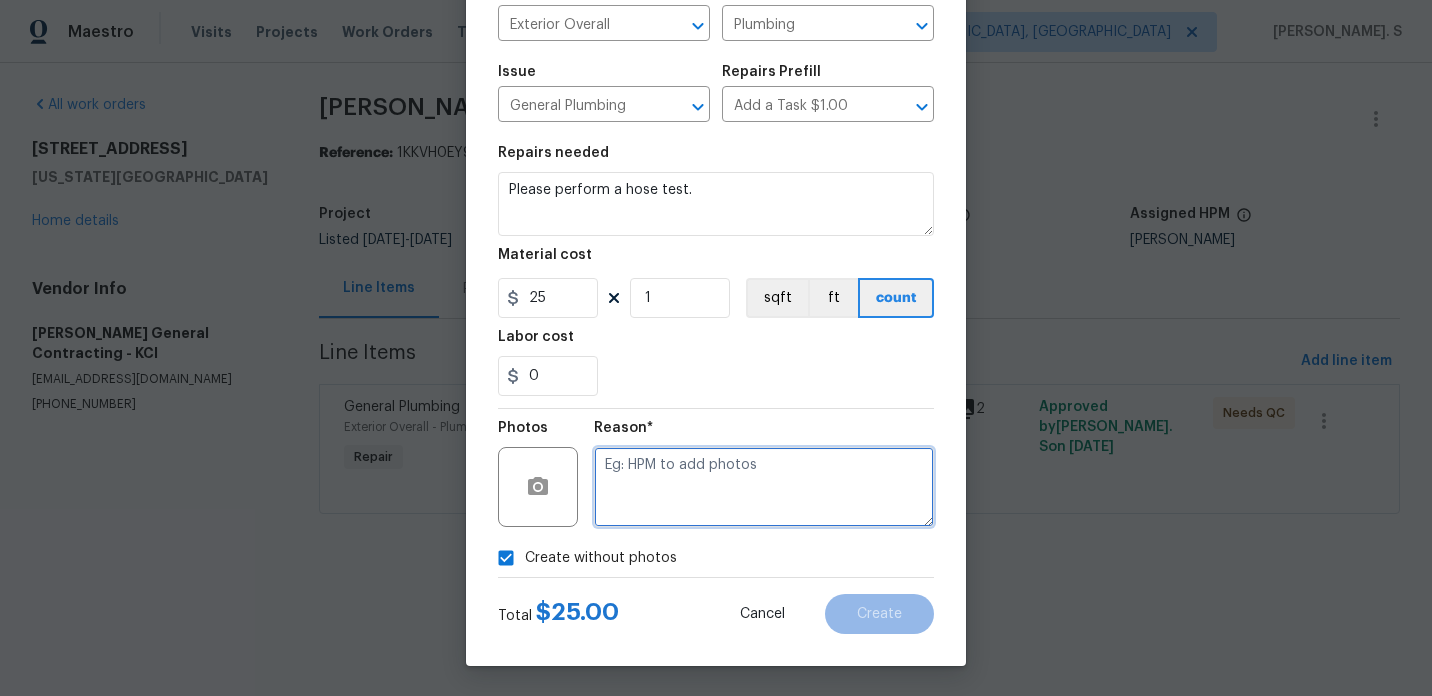 click at bounding box center [764, 487] 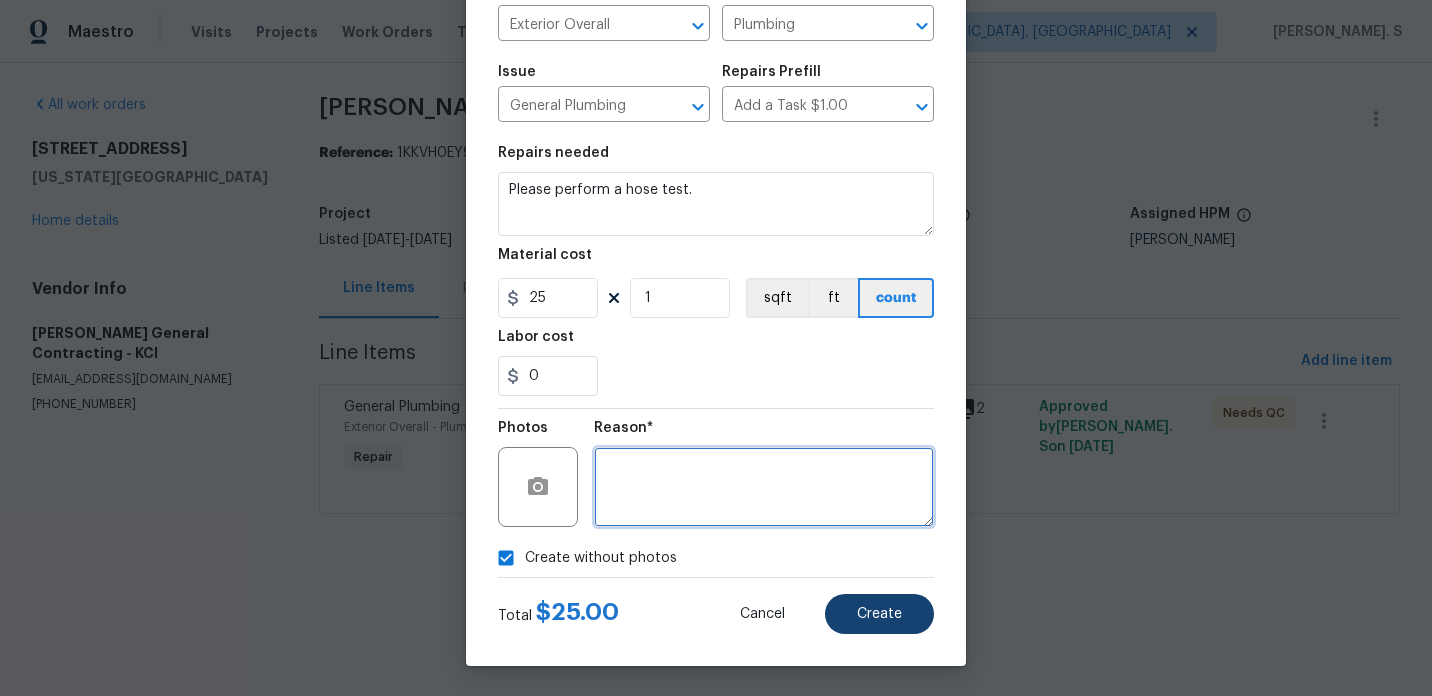 type 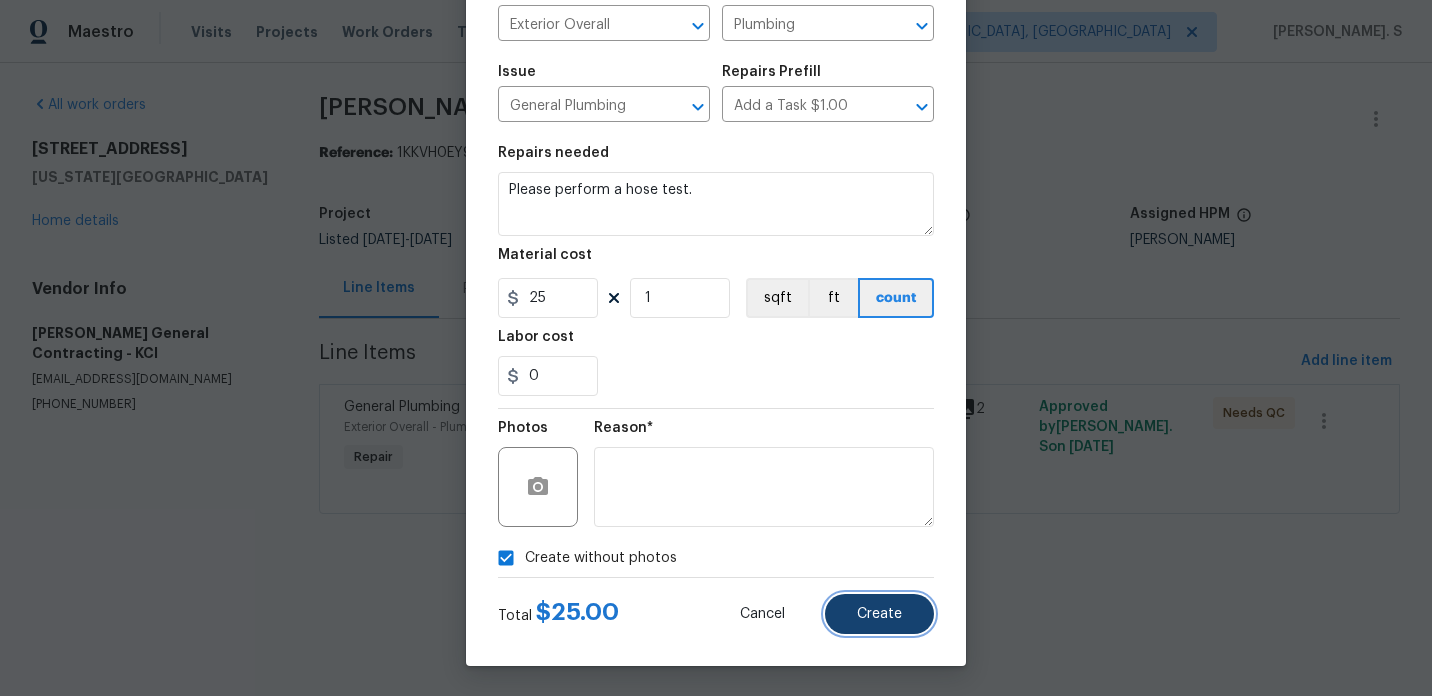 click on "Create" at bounding box center (879, 614) 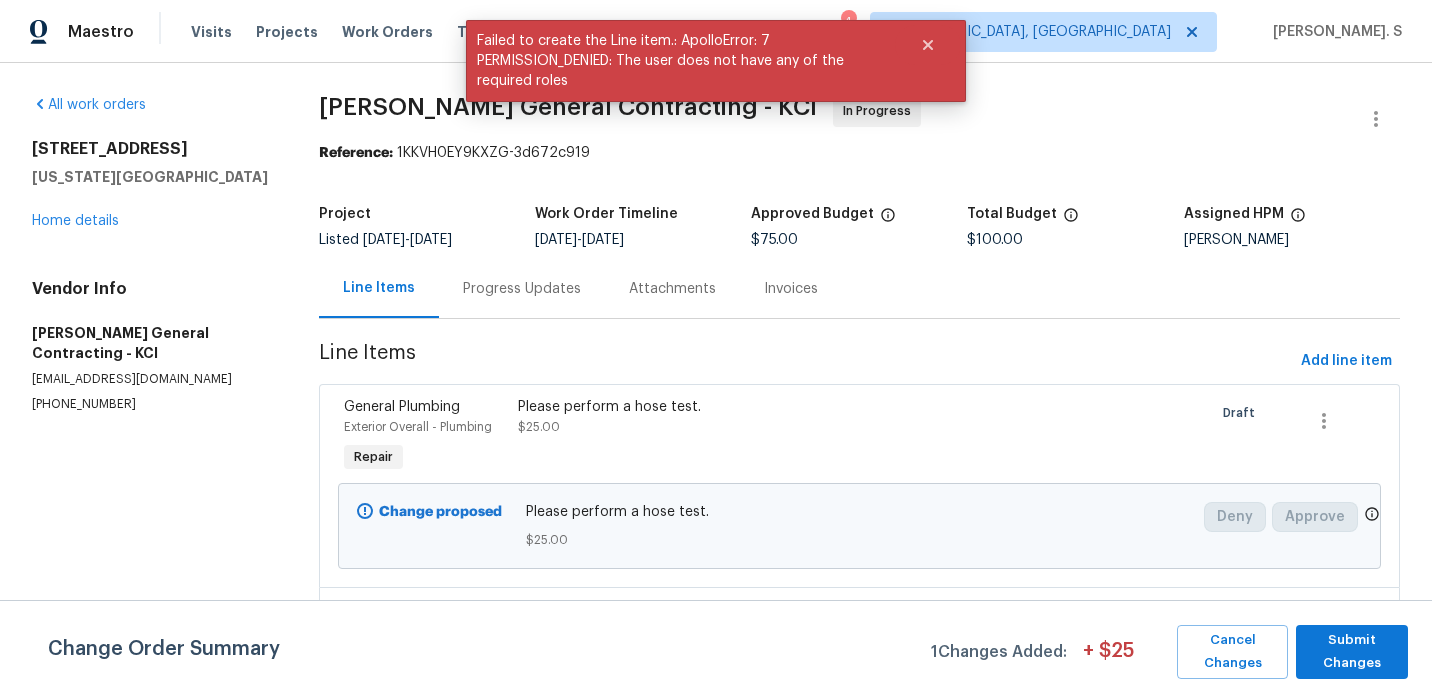 scroll, scrollTop: 78, scrollLeft: 0, axis: vertical 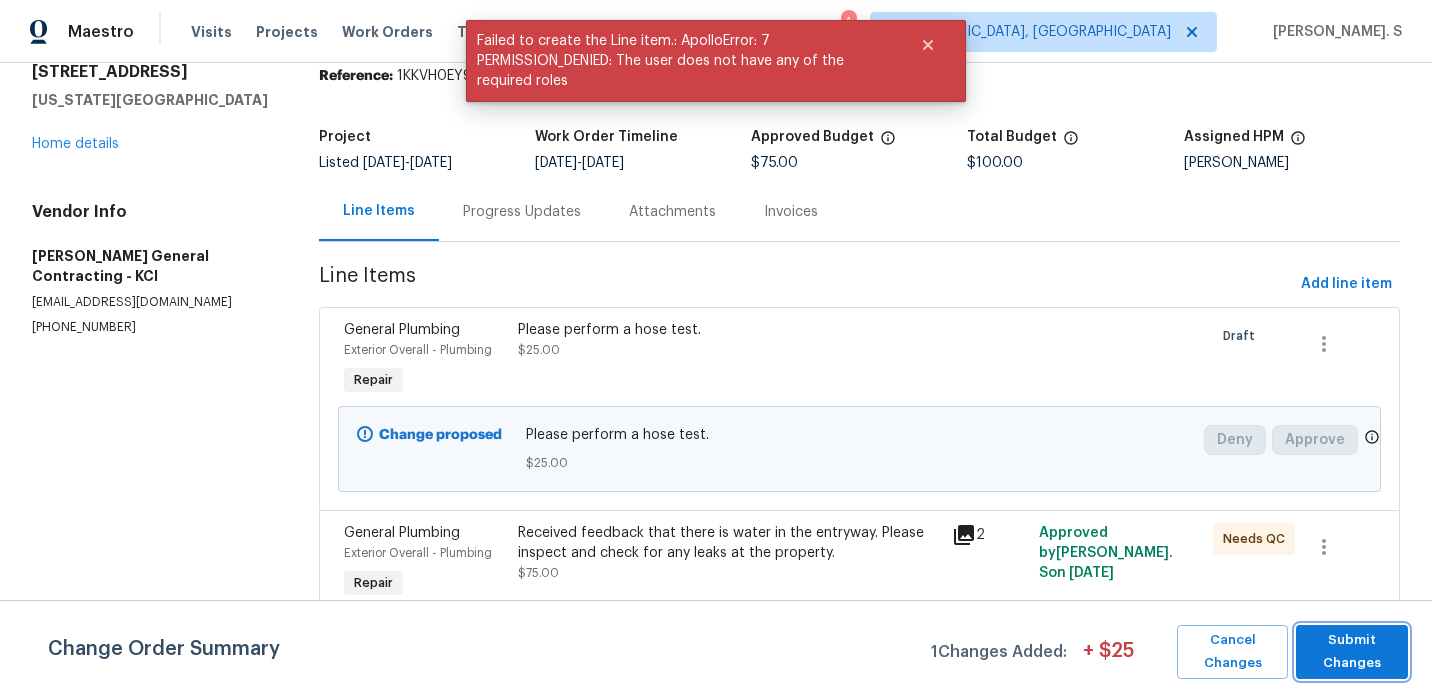 click on "Submit Changes" at bounding box center (1352, 652) 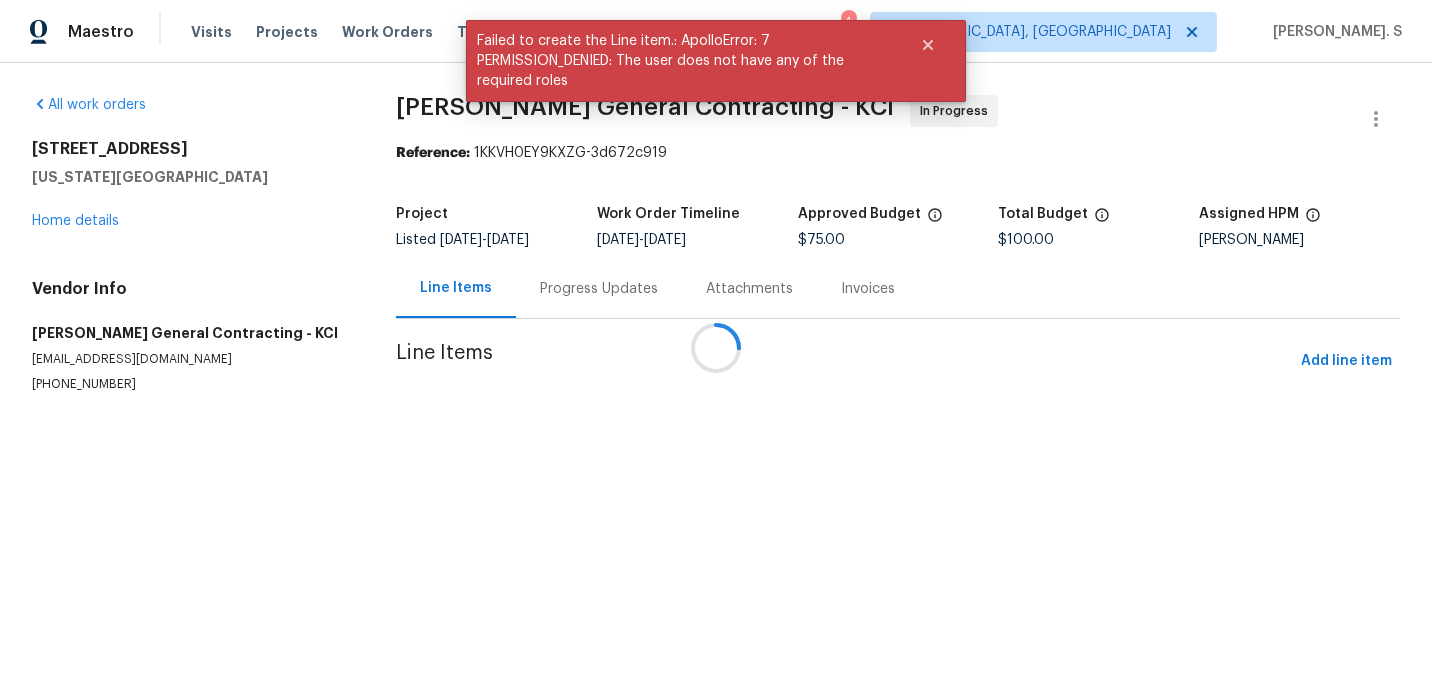 scroll, scrollTop: 0, scrollLeft: 0, axis: both 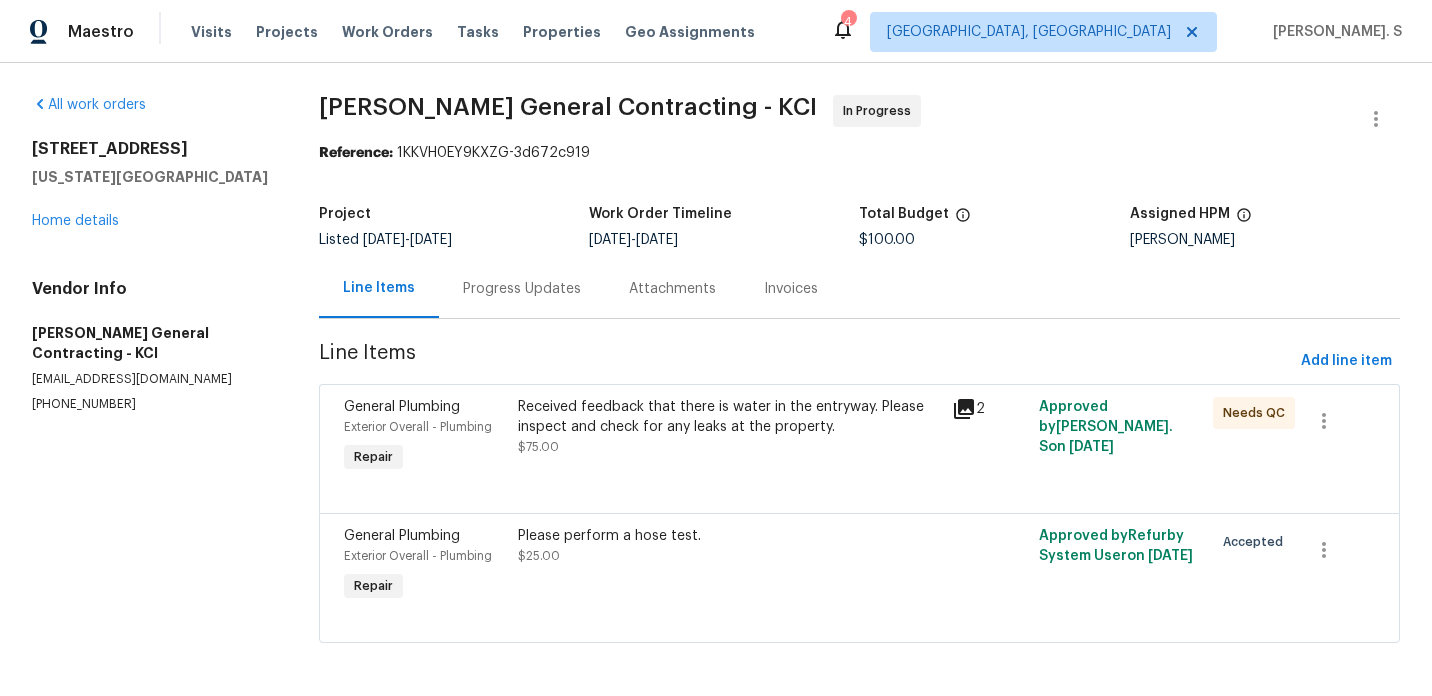 click on "Received feedback that there is water in the entryway. Please inspect and check for any leaks at the property. $75.00" at bounding box center [729, 437] 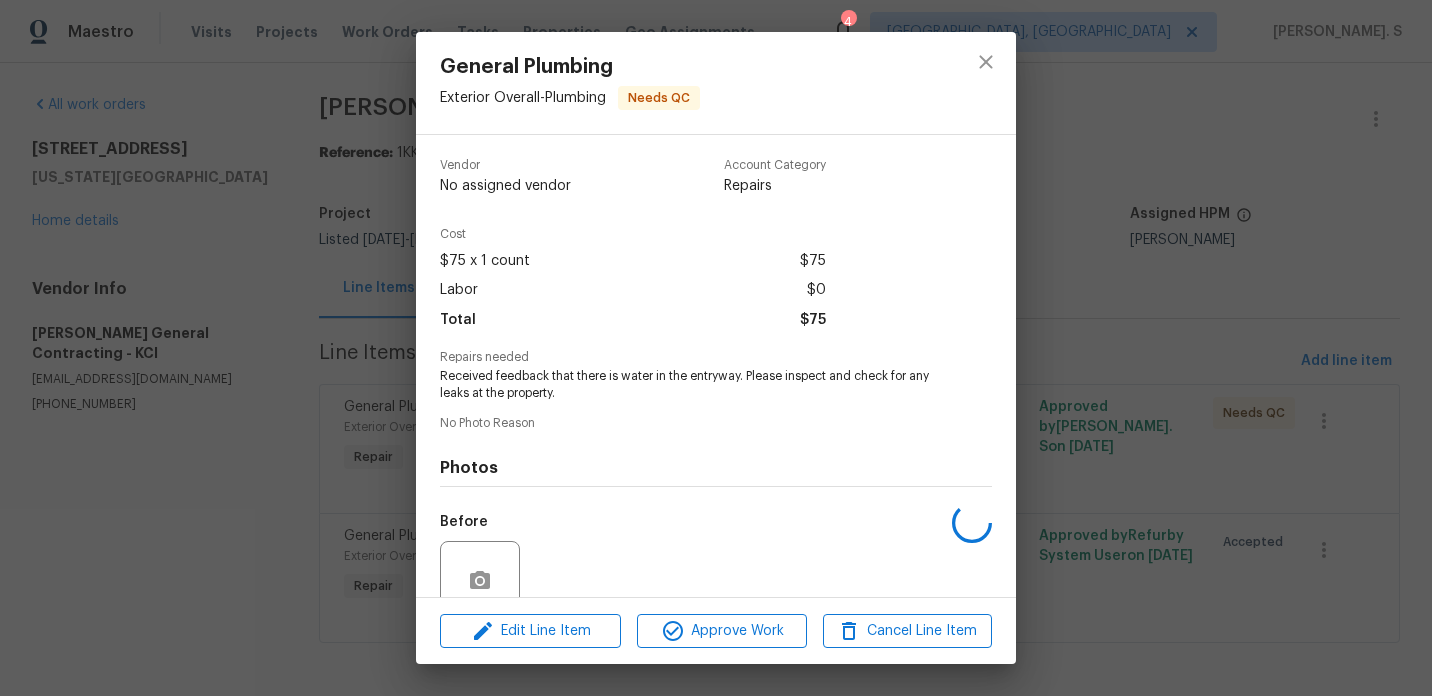 scroll, scrollTop: 174, scrollLeft: 0, axis: vertical 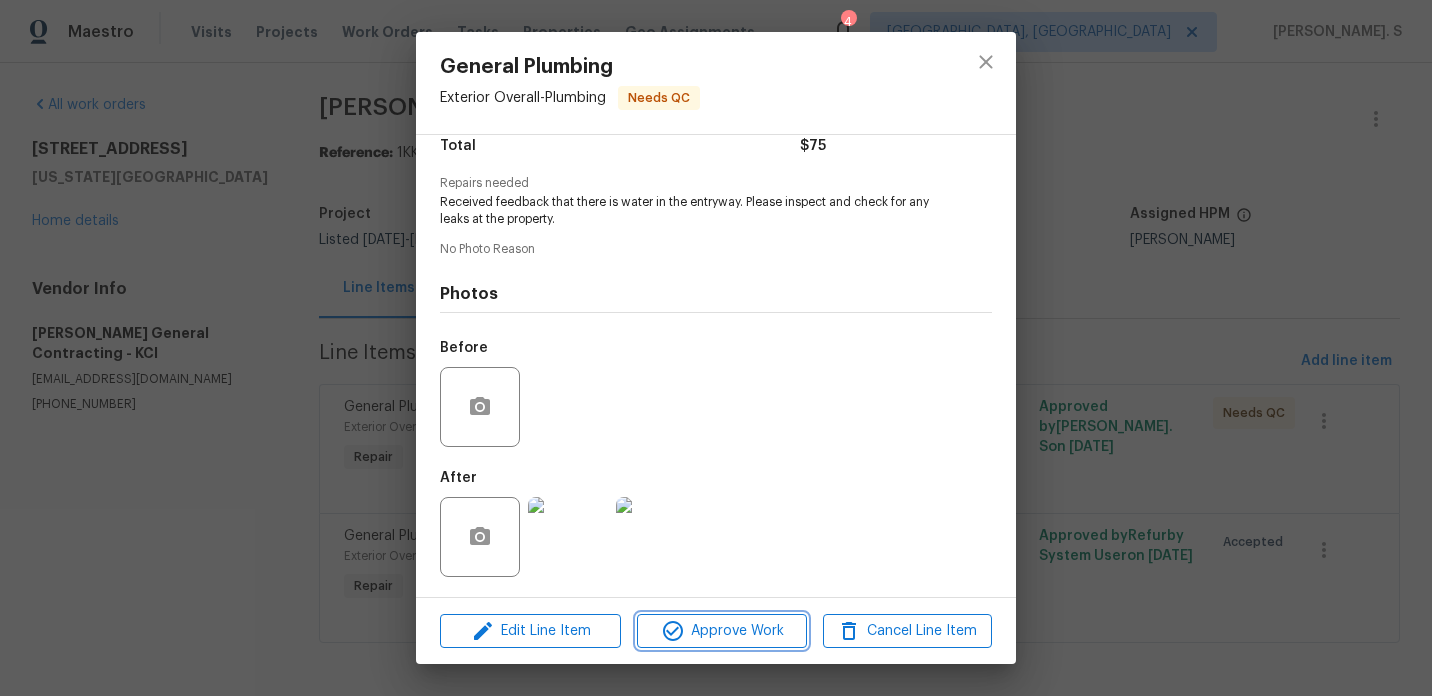 click on "Approve Work" at bounding box center (721, 631) 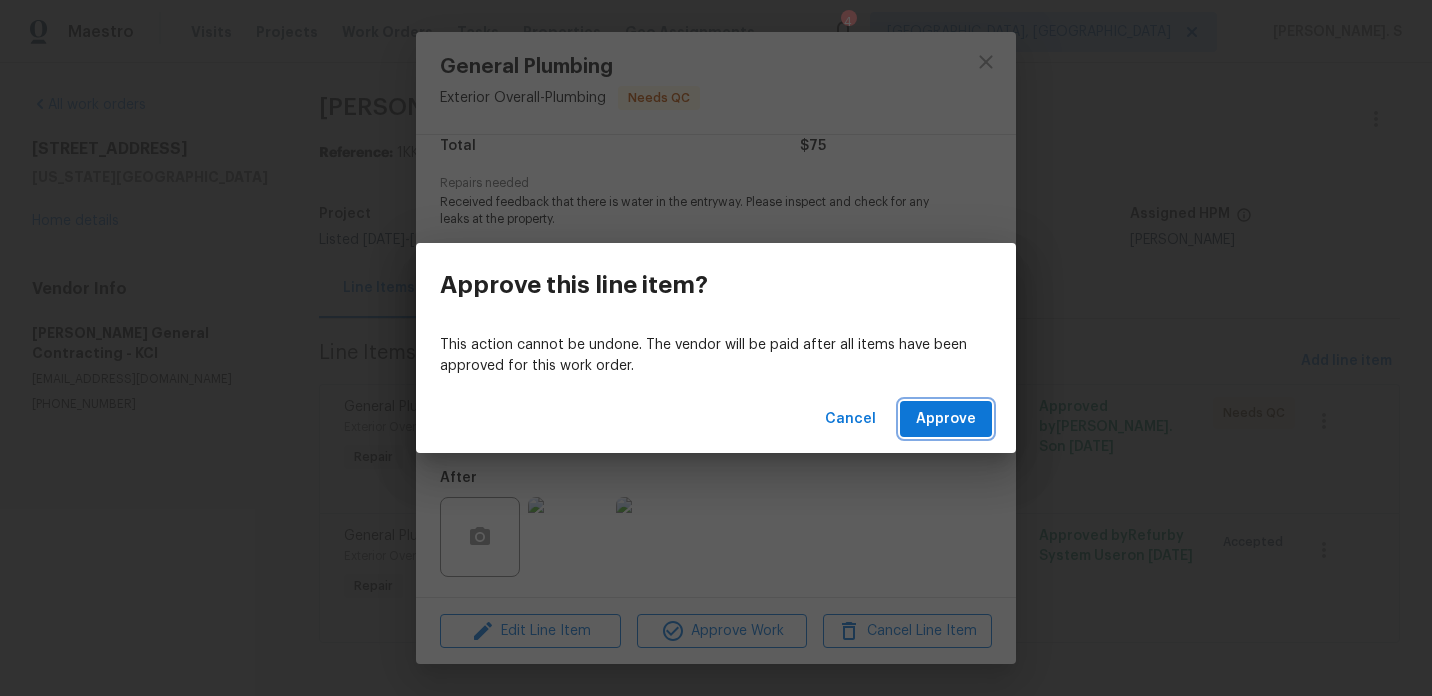 click on "Approve" at bounding box center (946, 419) 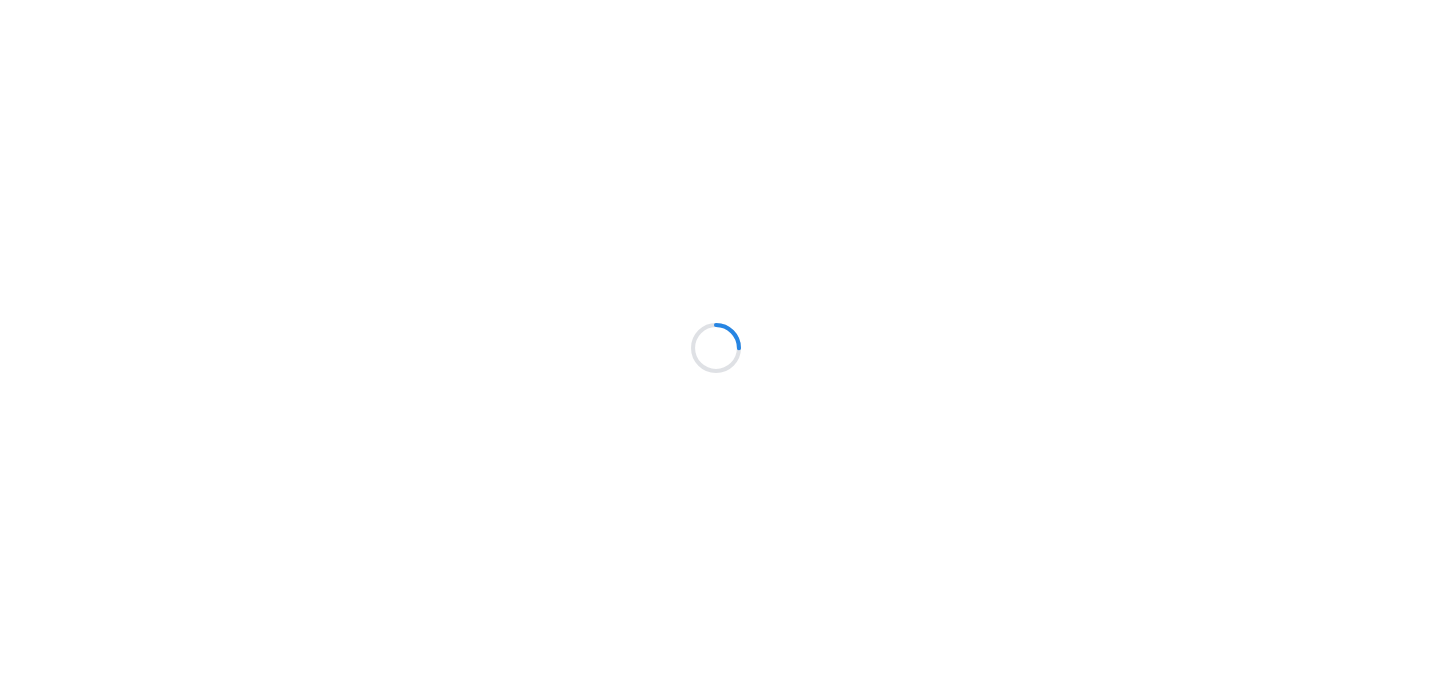 scroll, scrollTop: 0, scrollLeft: 0, axis: both 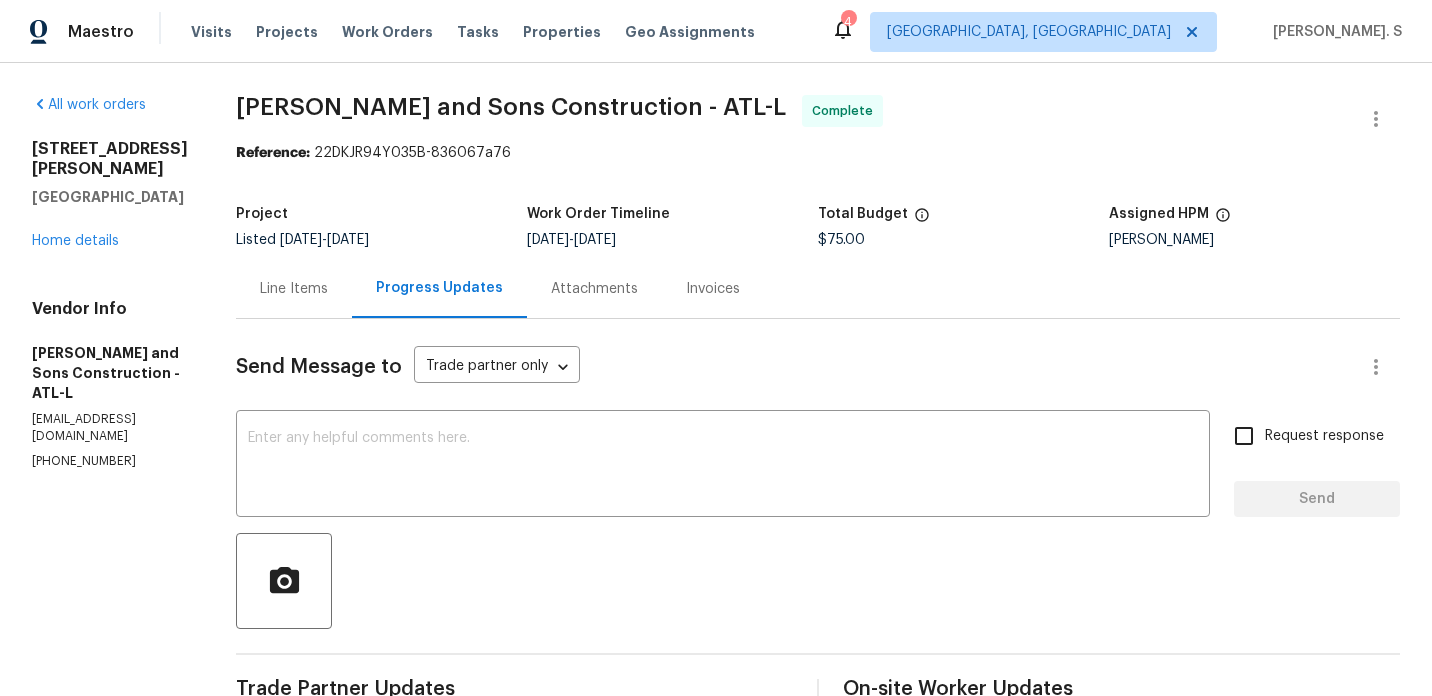 click on "Line Items" at bounding box center (294, 288) 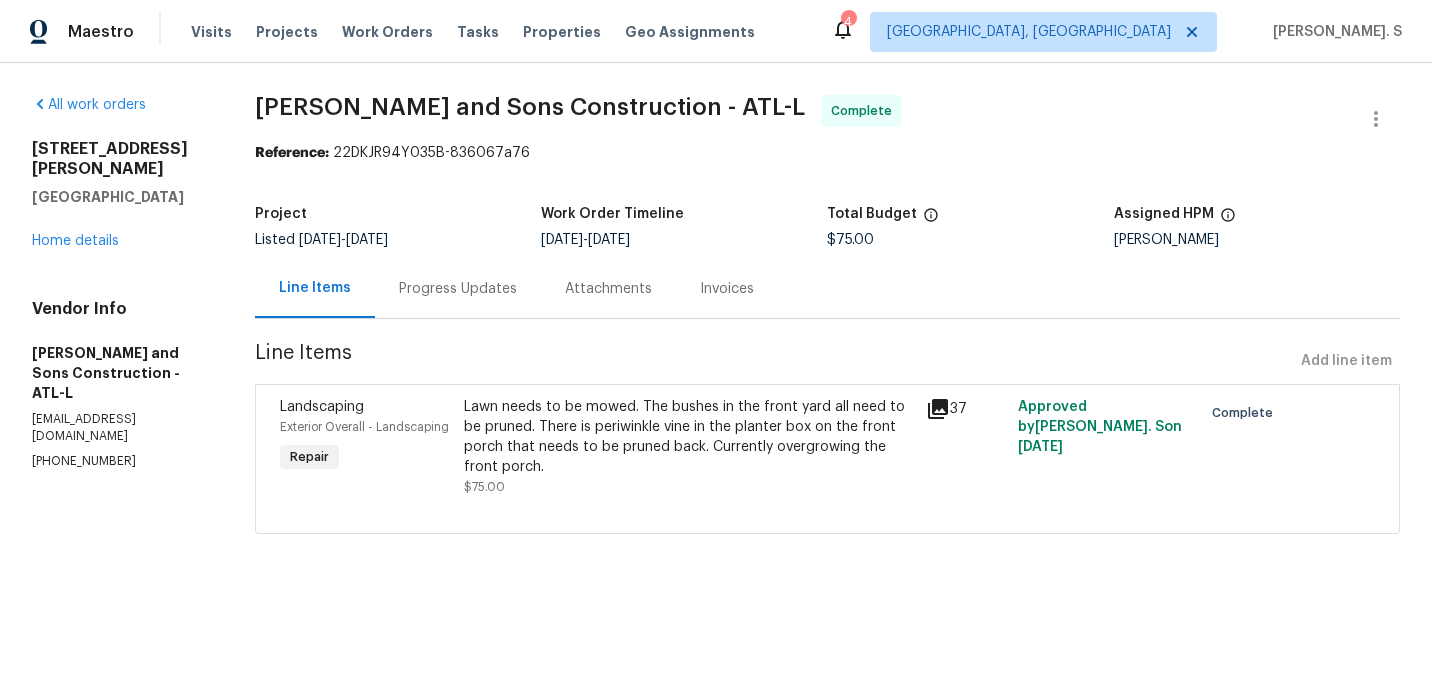click on "Progress Updates" at bounding box center [458, 288] 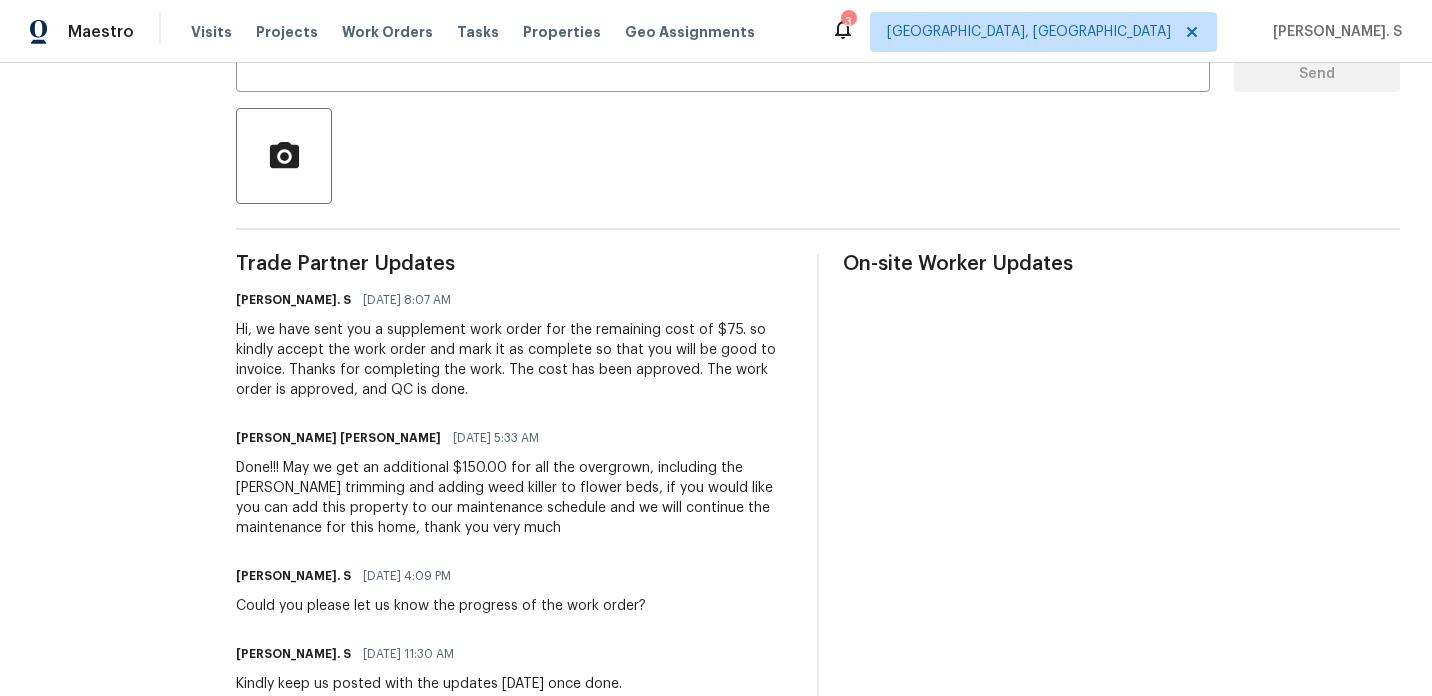 scroll, scrollTop: 0, scrollLeft: 0, axis: both 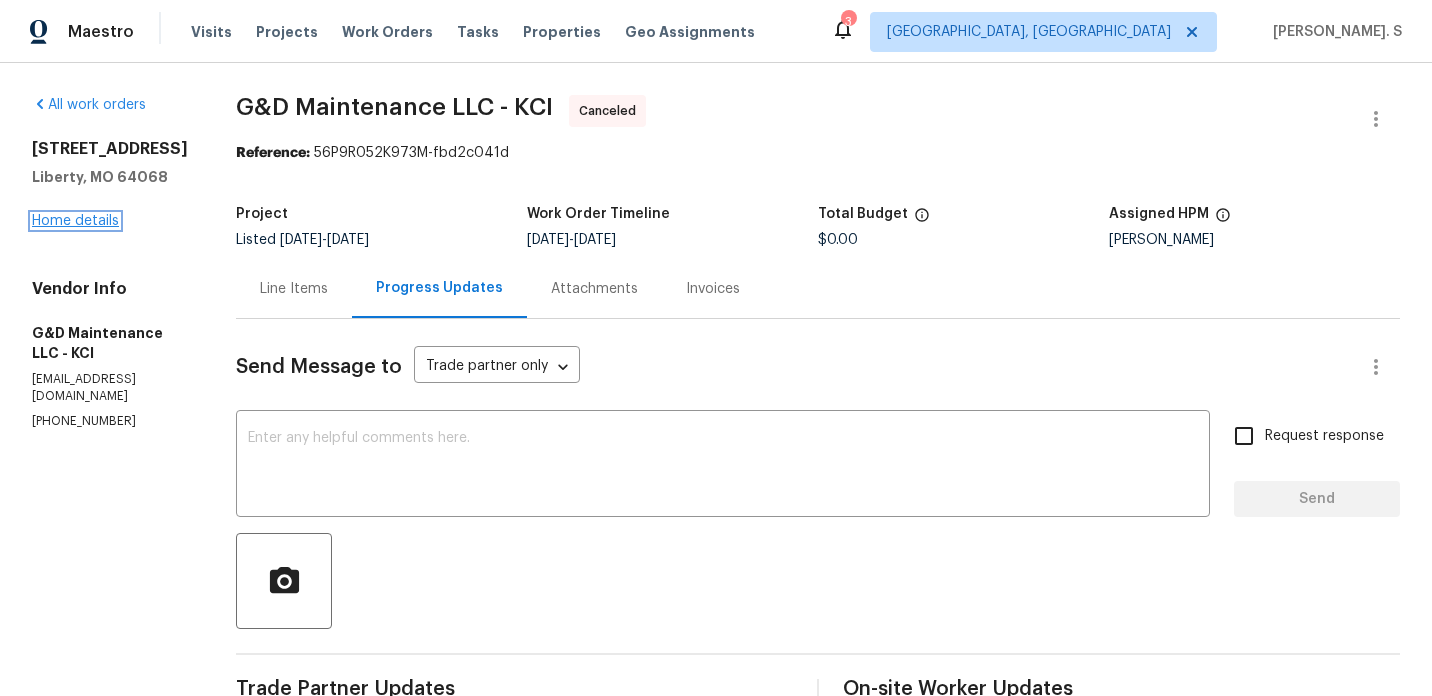 click on "Home details" at bounding box center [75, 221] 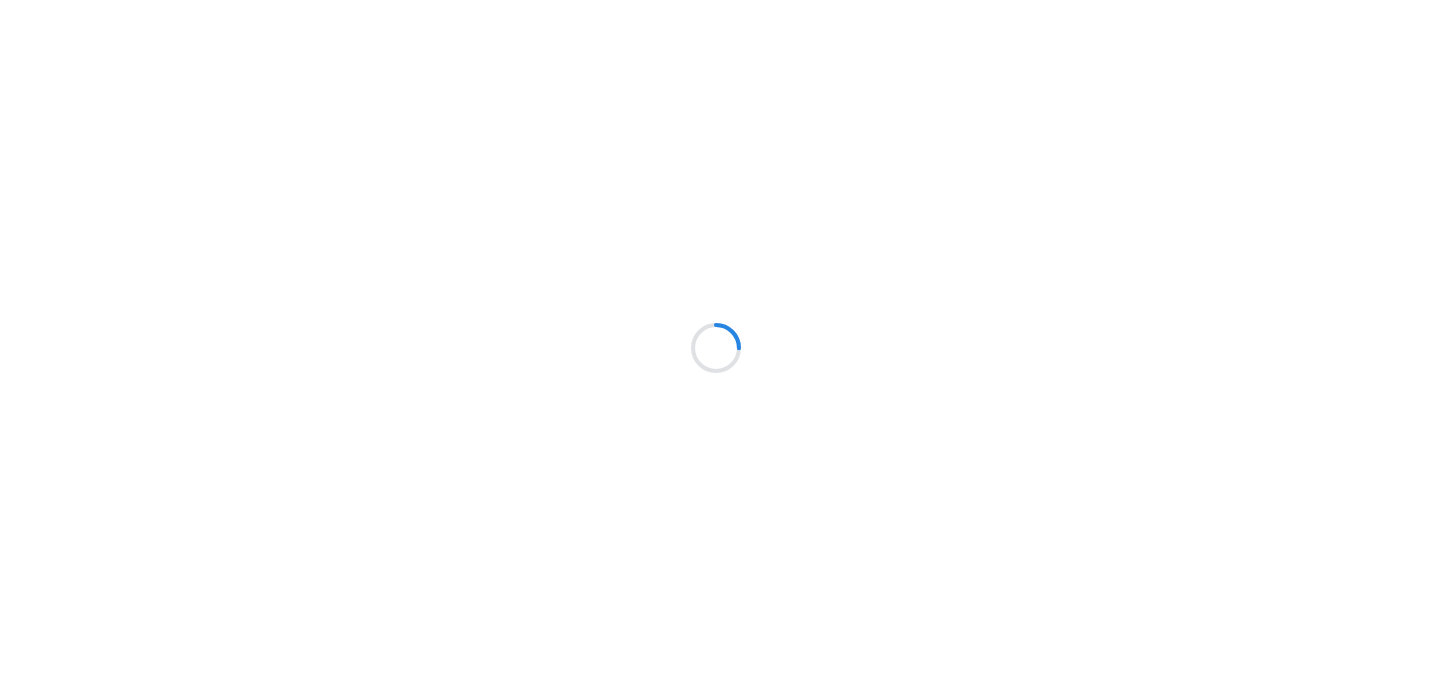 scroll, scrollTop: 0, scrollLeft: 0, axis: both 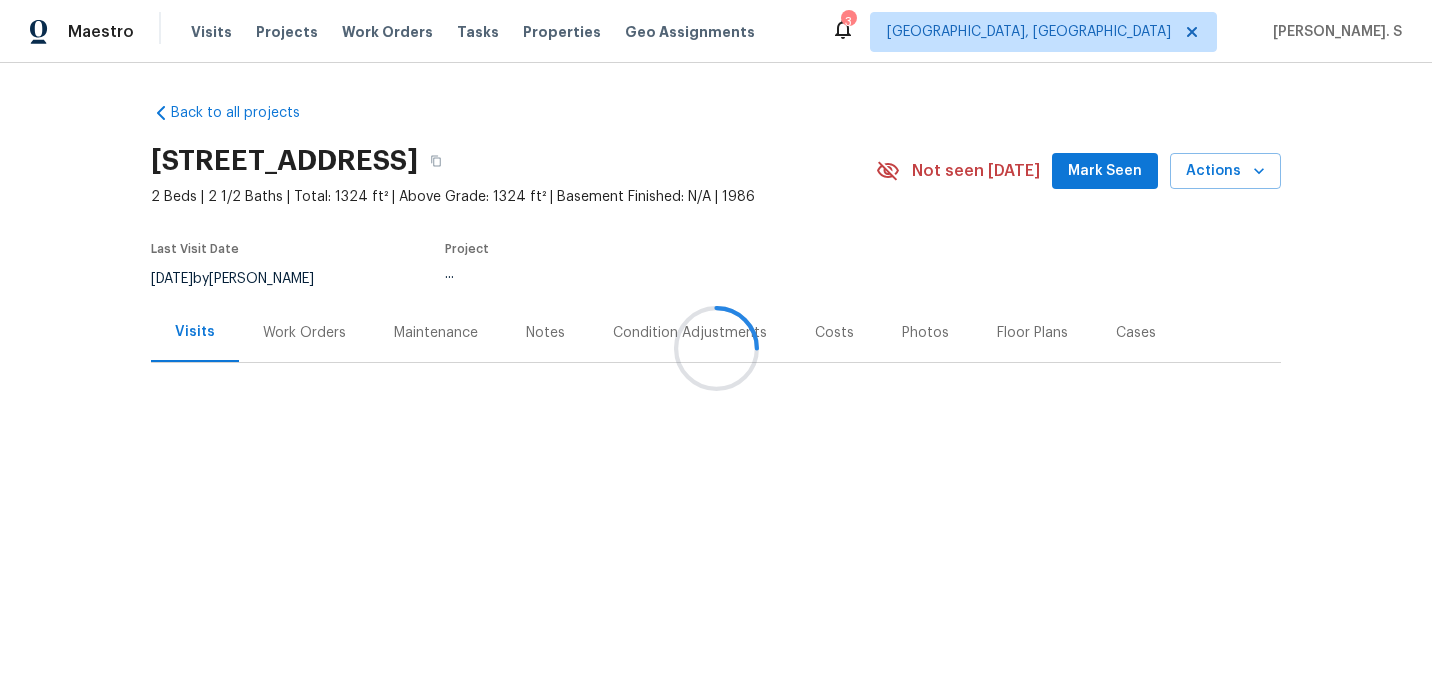 click at bounding box center (716, 348) 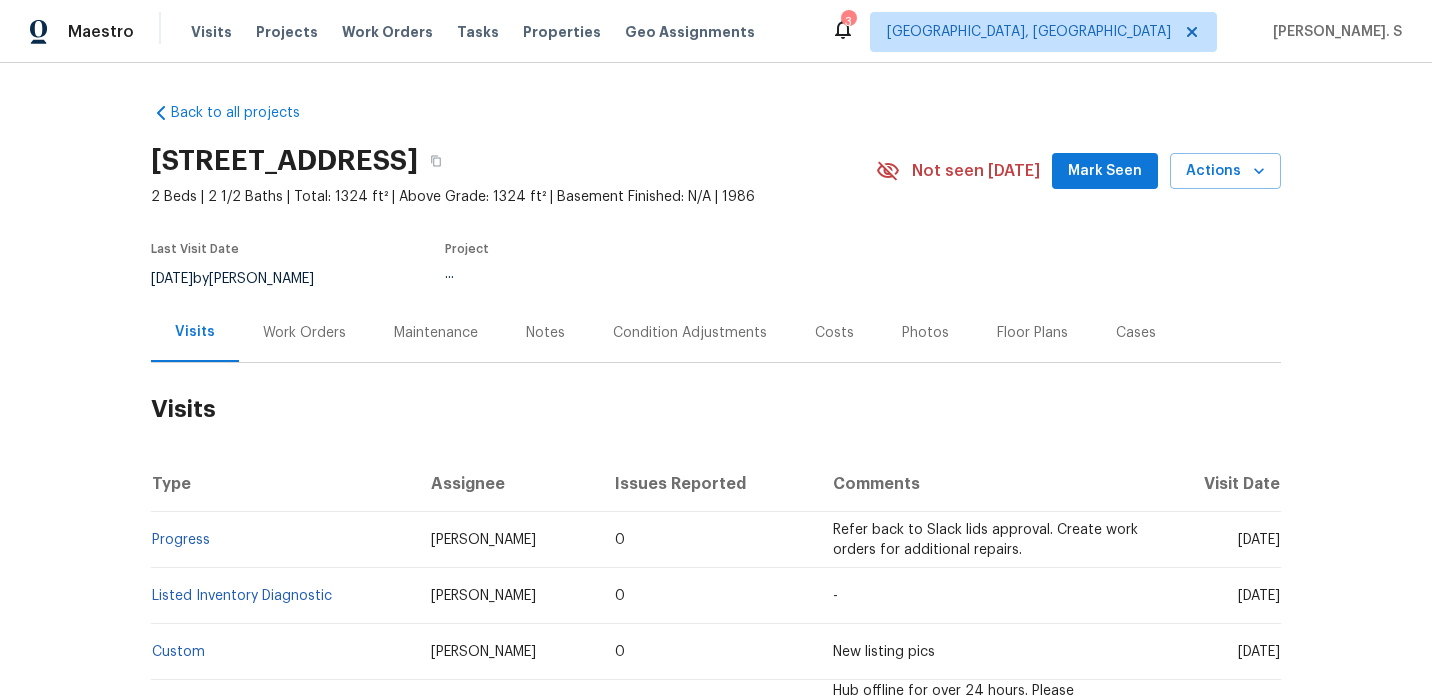 click on "Work Orders" at bounding box center (304, 332) 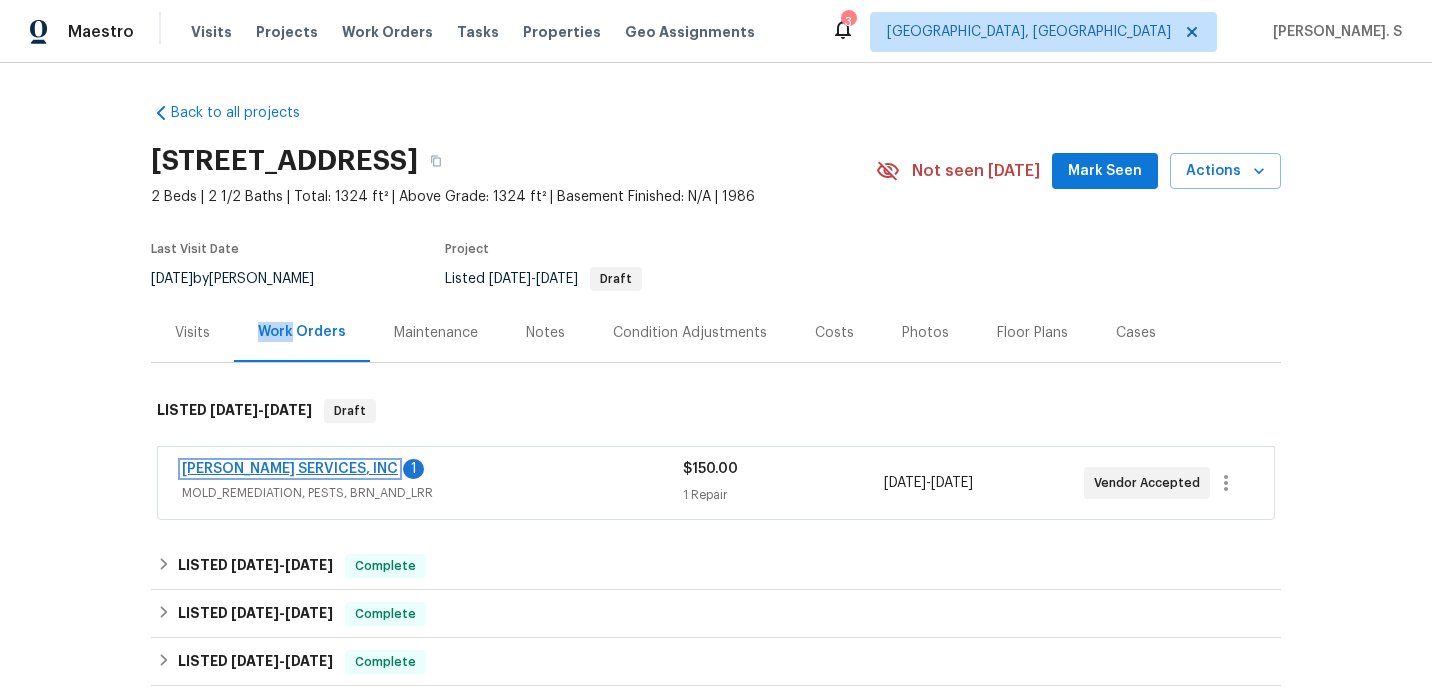 click on "CANADY'S SERVICES, INC" at bounding box center (290, 469) 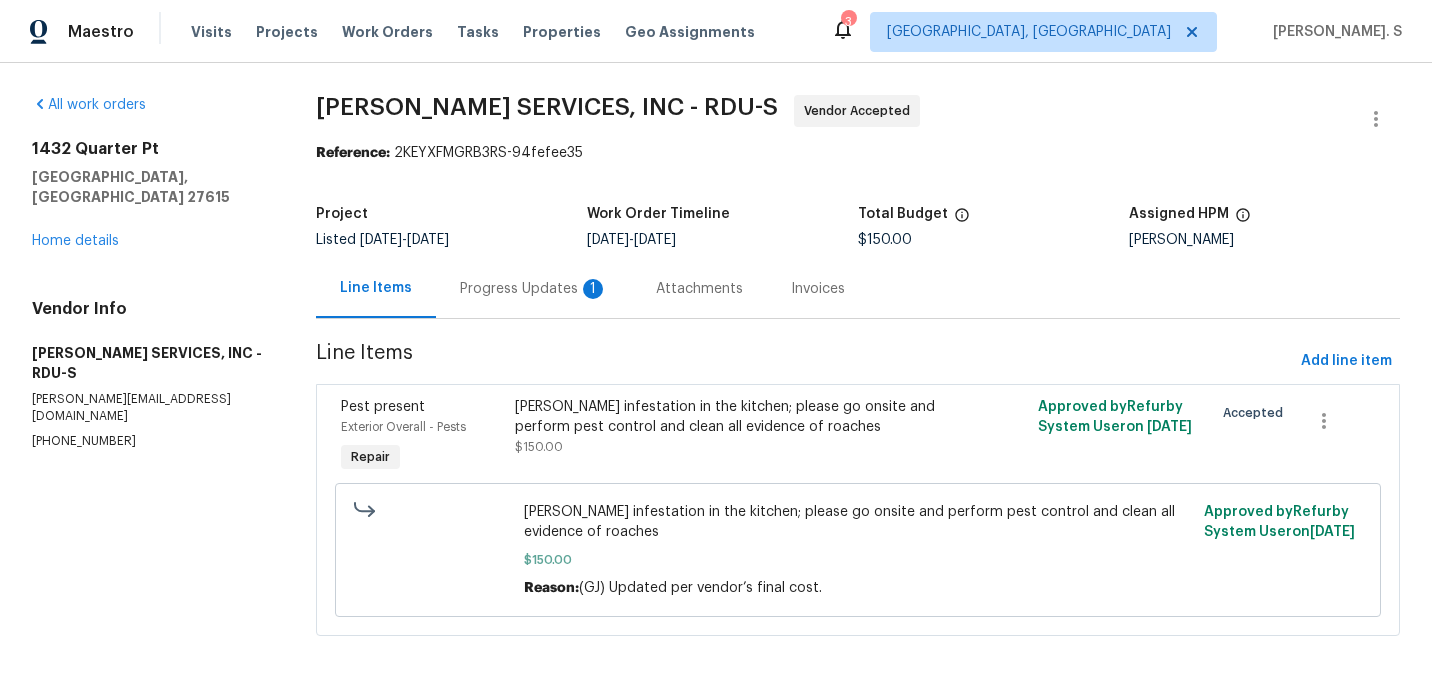 click on "CANADY'S SERVICES, INC - RDU-S Vendor Accepted Reference:   2KEYXFMGRB3RS-94fefee35 Project Listed   7/18/2025  -  7/21/2025 Work Order Timeline 7/18/2025  -  7/21/2025 Total Budget $150.00 Assigned HPM Joseph White Line Items Progress Updates 1 Attachments Invoices Line Items Add line item Pest present Exterior Overall - Pests Repair Roach infestation in the kitchen; please go onsite and perform pest control and clean all evidence of roaches $150.00 Approved by  Refurby System User  on   7/18/2025 Accepted Roach infestation in the kitchen; please go onsite and perform pest control and clean all evidence of roaches $150.00 Reason:  (GJ) Updated per vendor’s final cost. Approved by  Refurby System User  on  7/18/2025" at bounding box center (858, 377) 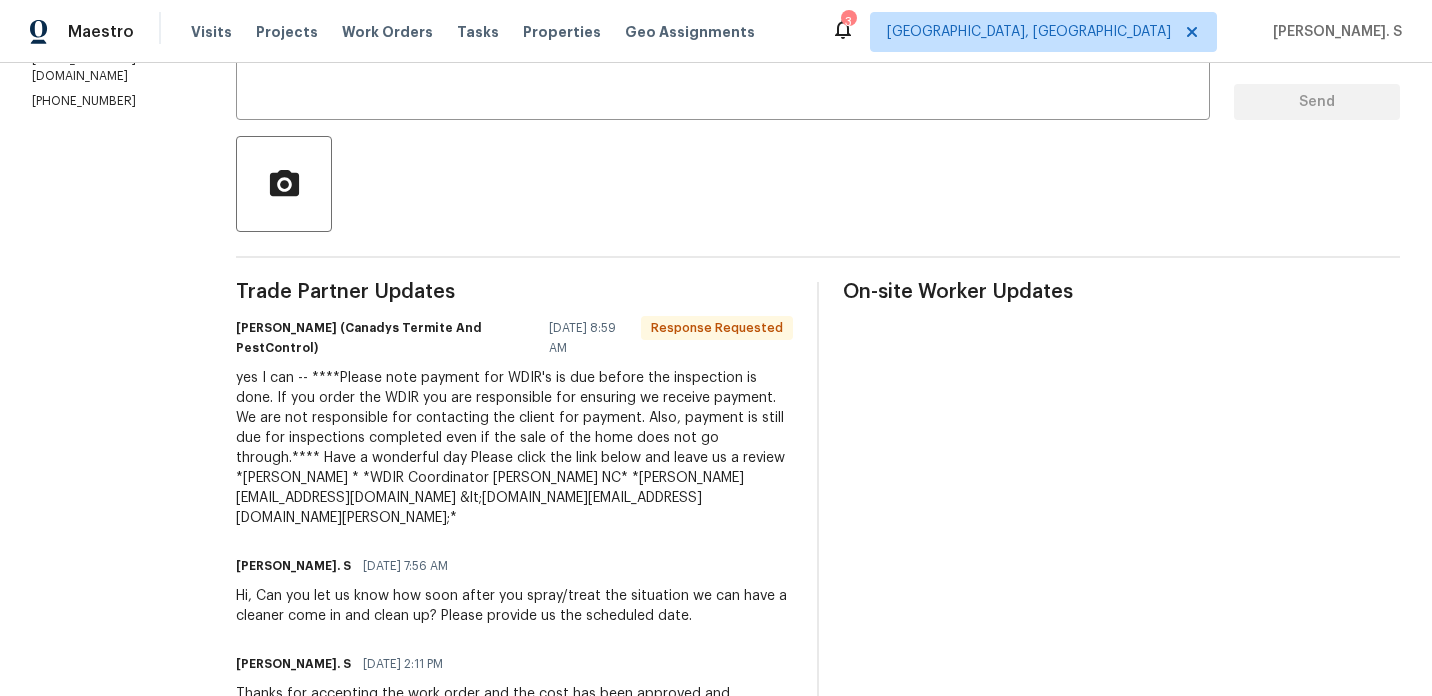 scroll, scrollTop: 400, scrollLeft: 0, axis: vertical 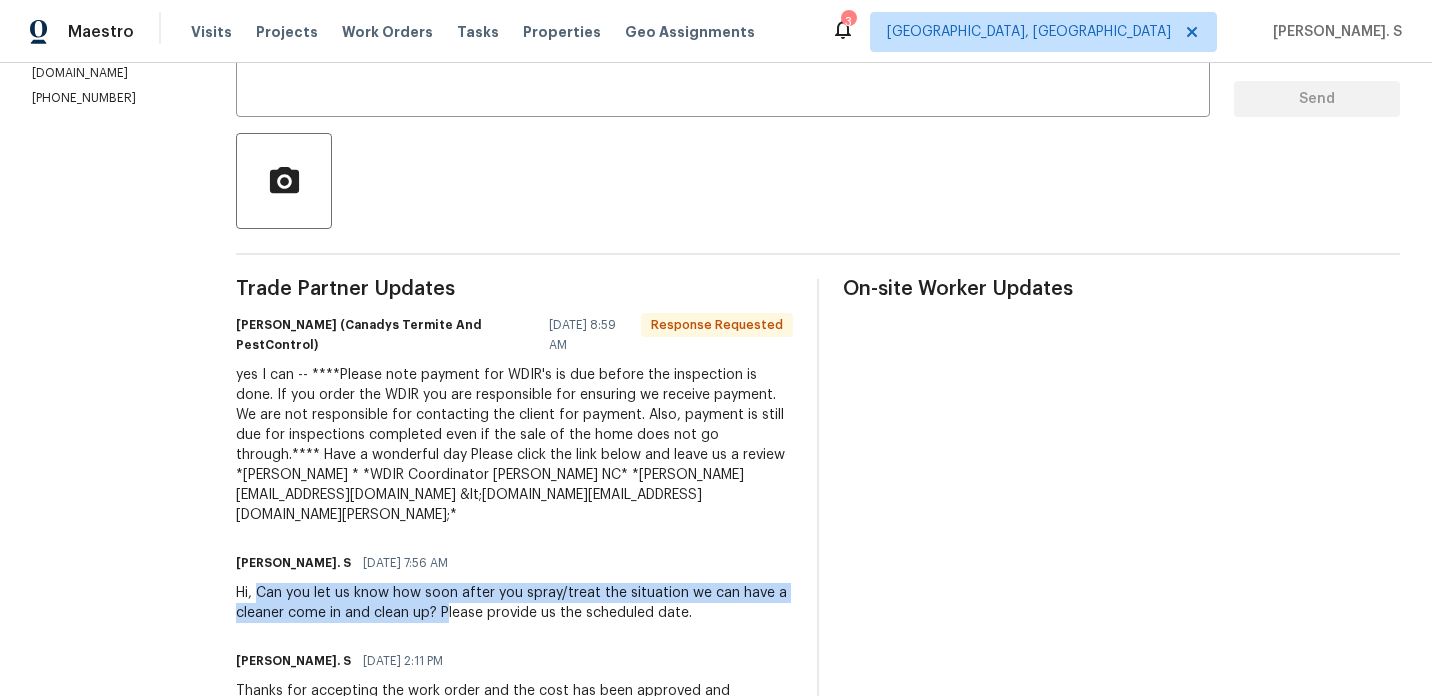 drag, startPoint x: 284, startPoint y: 569, endPoint x: 471, endPoint y: 588, distance: 187.96277 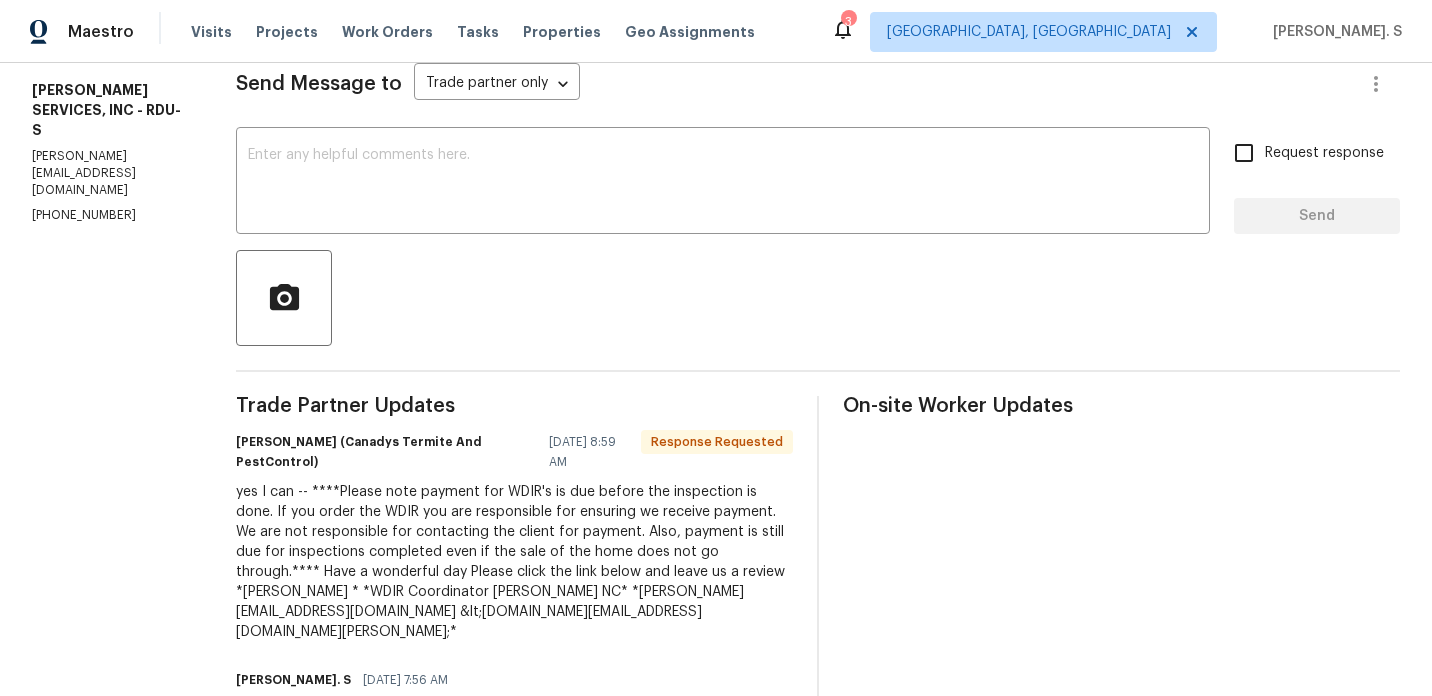 scroll, scrollTop: 125, scrollLeft: 0, axis: vertical 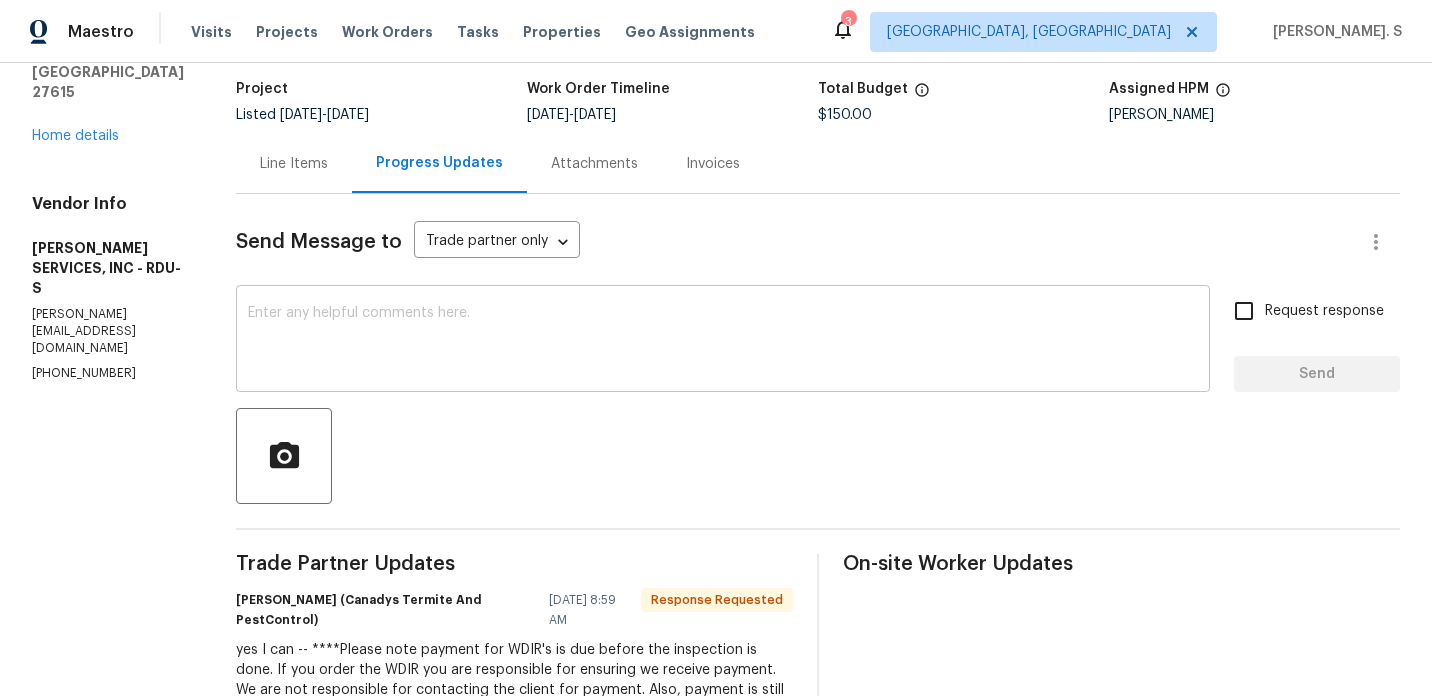 click at bounding box center (723, 341) 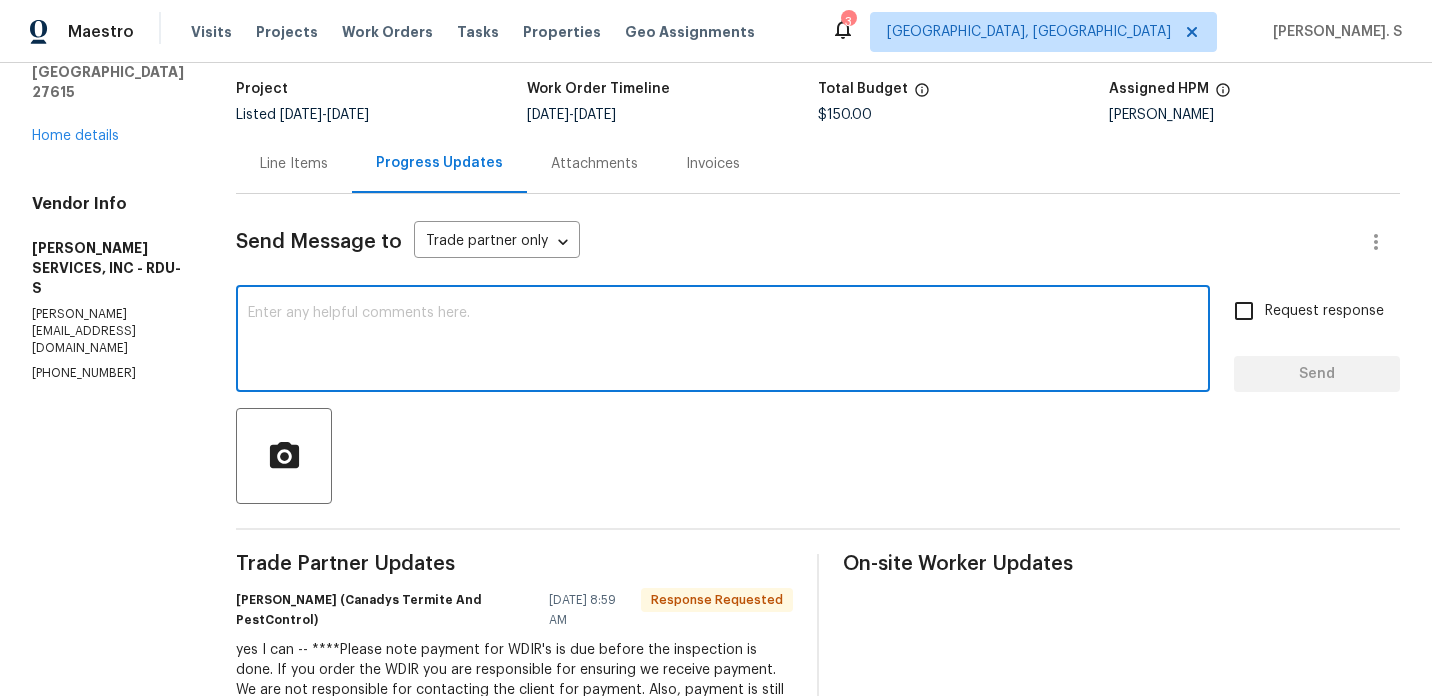 paste on "Can you let us know how soon after you spray/treat the situation we can have a cleaner come in and clean up? P" 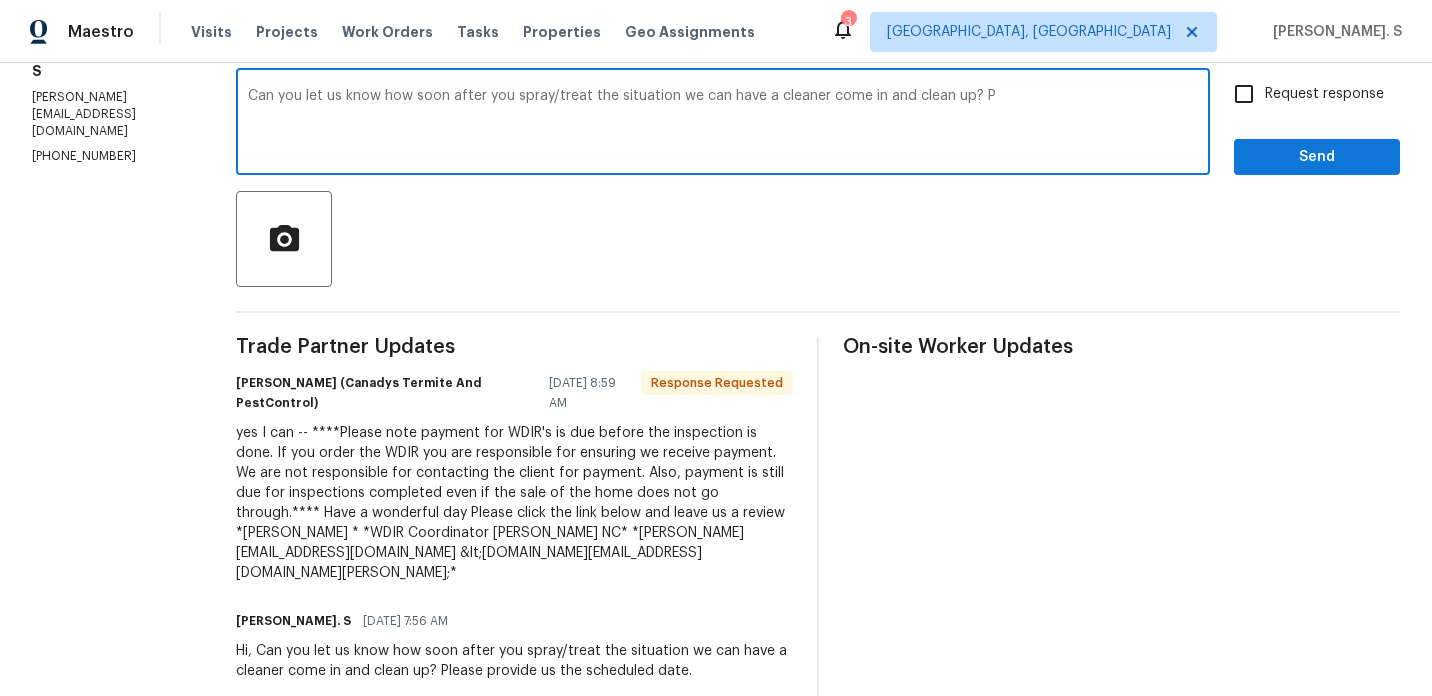 scroll, scrollTop: 384, scrollLeft: 0, axis: vertical 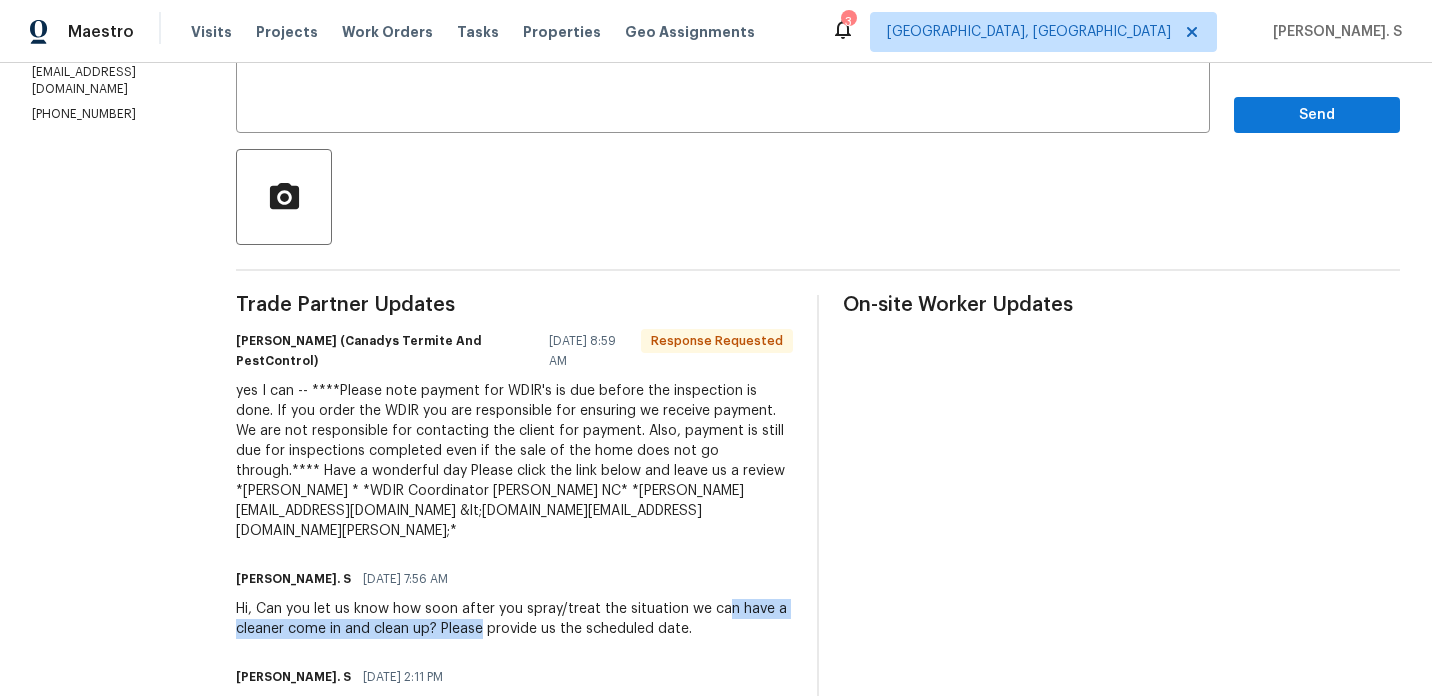 drag, startPoint x: 509, startPoint y: 609, endPoint x: 749, endPoint y: 595, distance: 240.40799 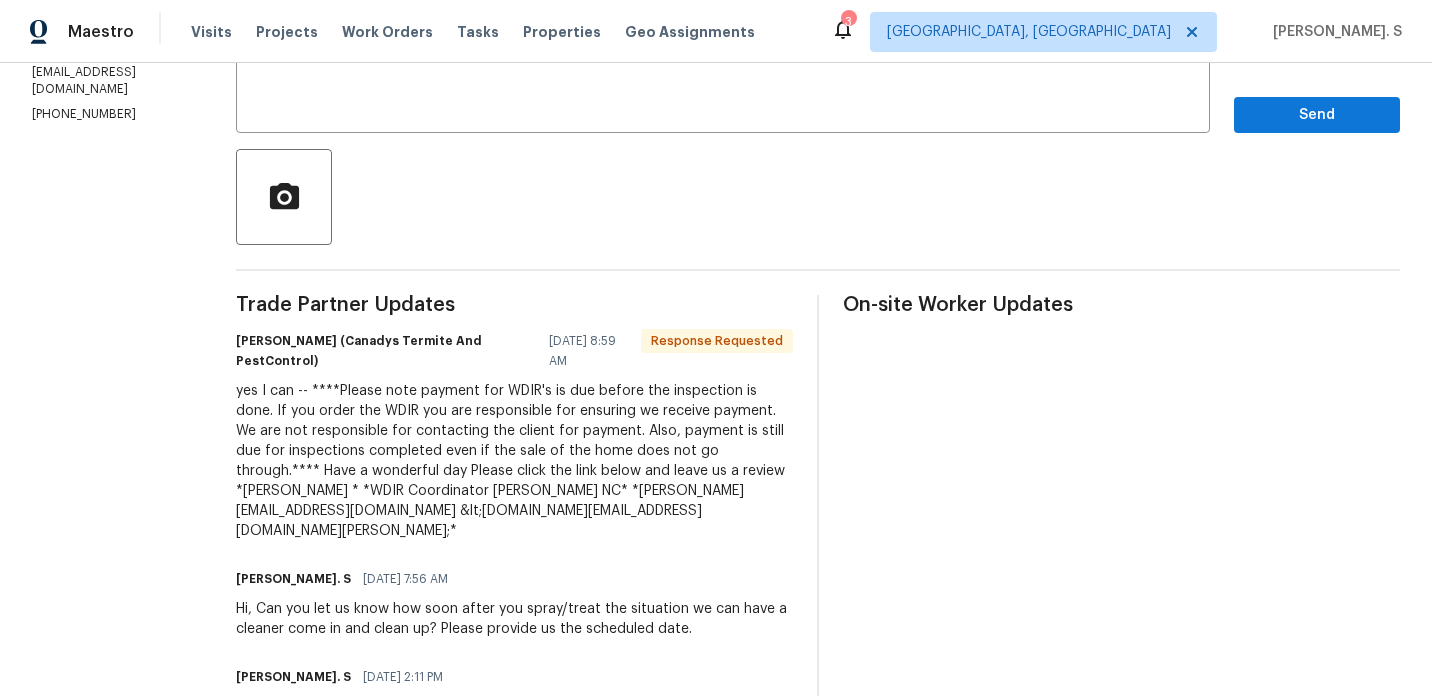 click on "Hi,
Can you let us know how soon after you spray/treat the situation we can have a cleaner come in and clean up? Please provide us the scheduled date." at bounding box center (514, 619) 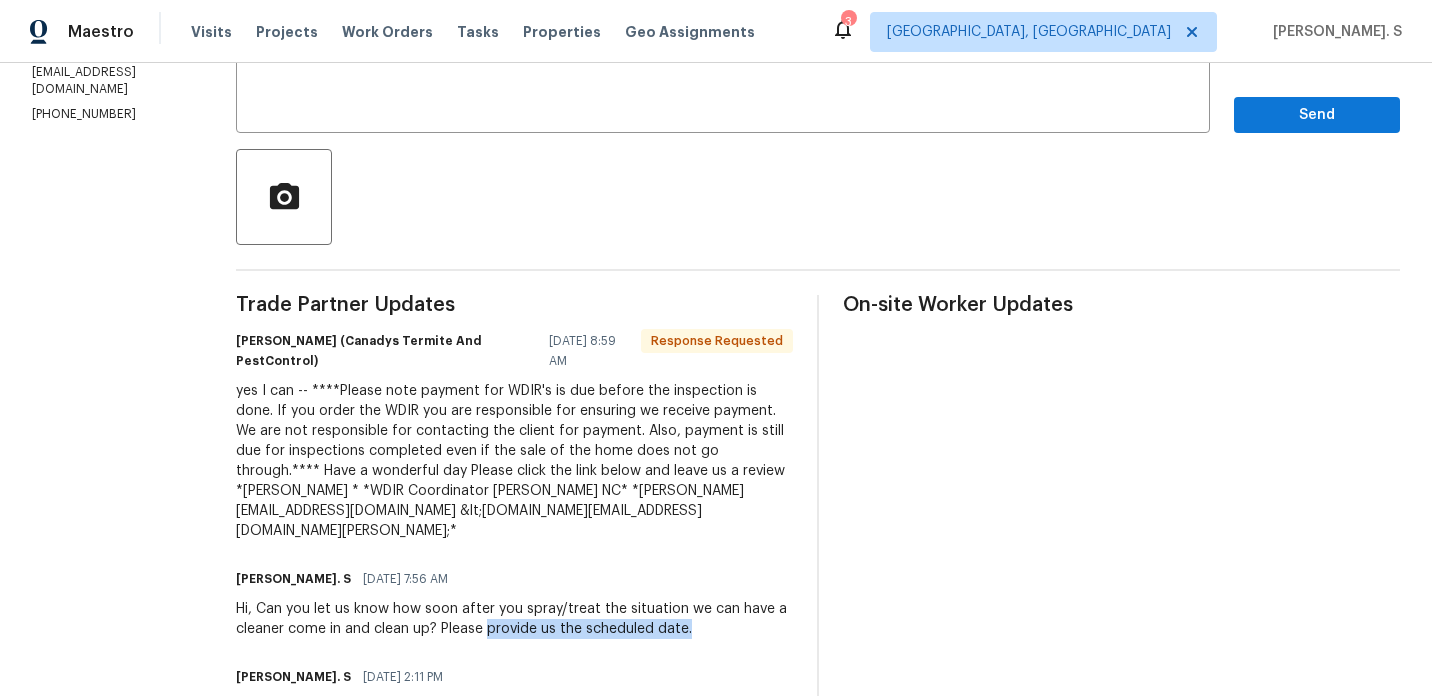 drag, startPoint x: 735, startPoint y: 614, endPoint x: 513, endPoint y: 613, distance: 222.00226 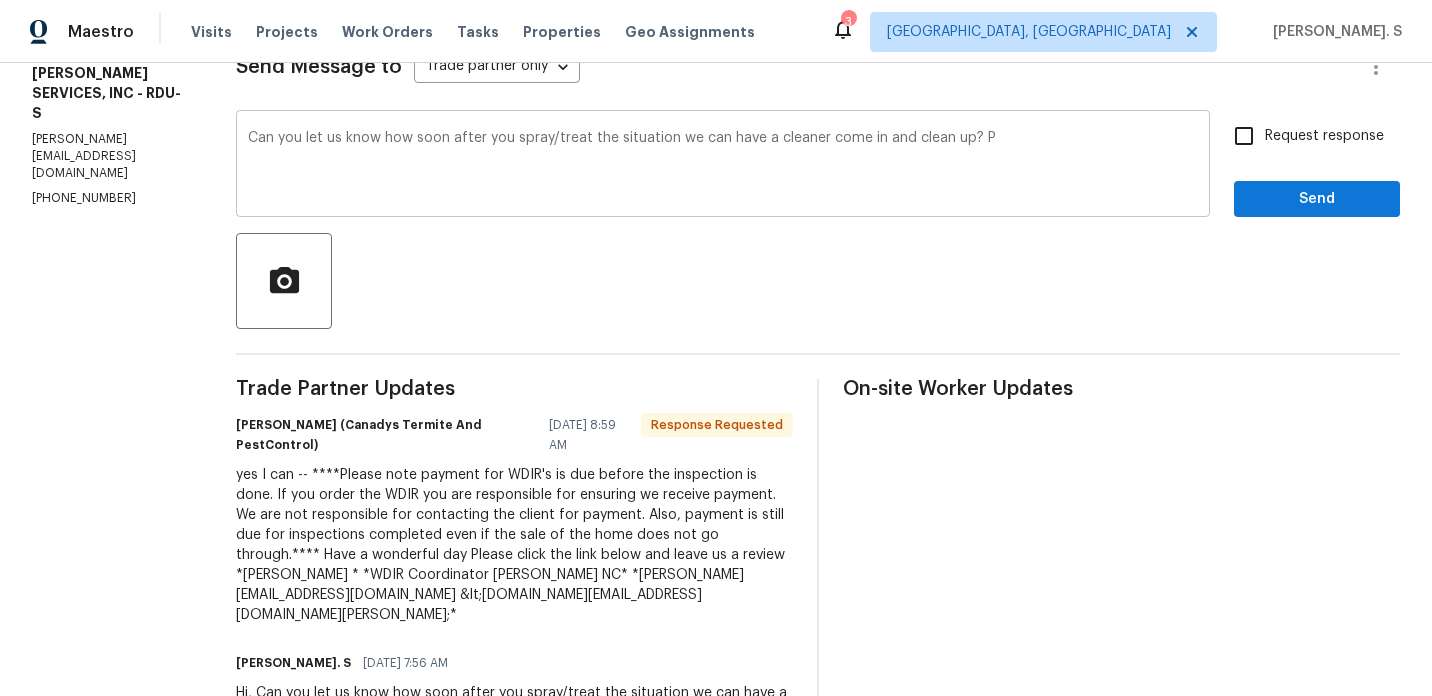 click on "Can you let us know how soon after you spray/treat the situation we can have a cleaner come in and clean up? P" at bounding box center [723, 166] 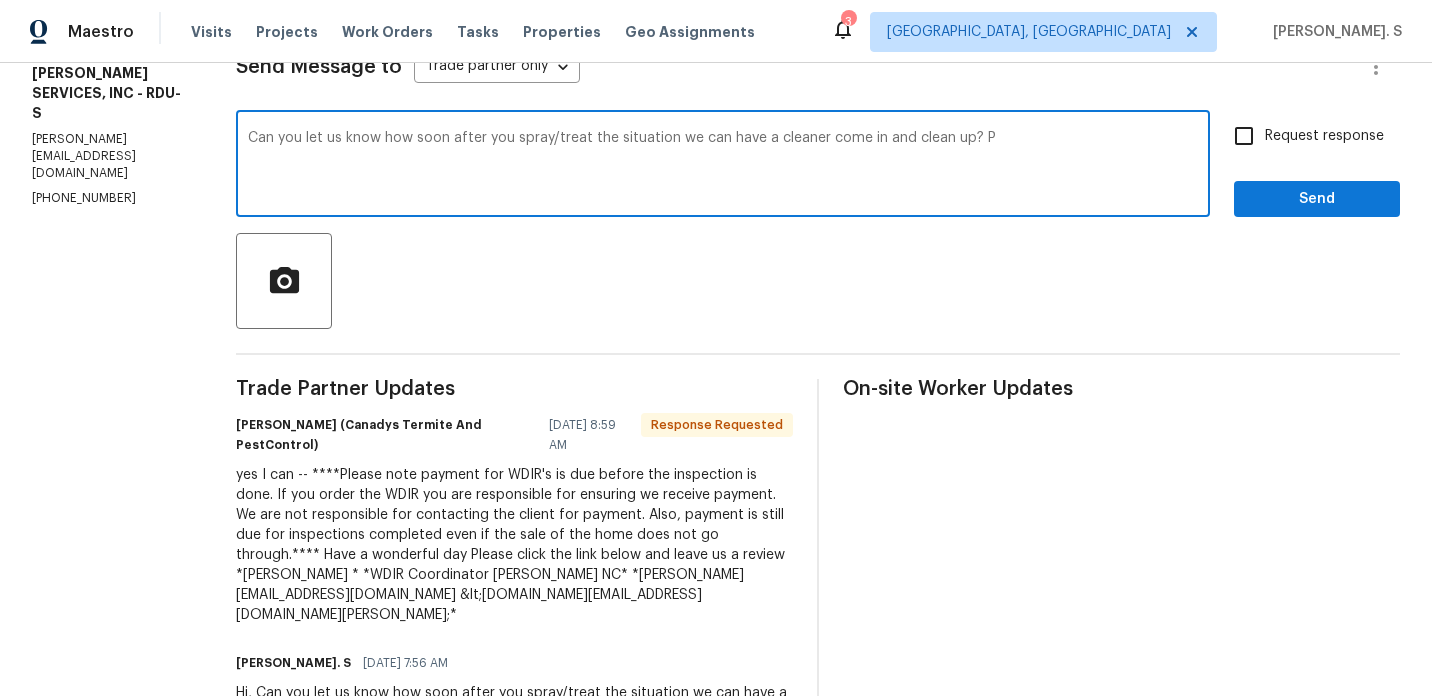 paste on "provide us the scheduled date." 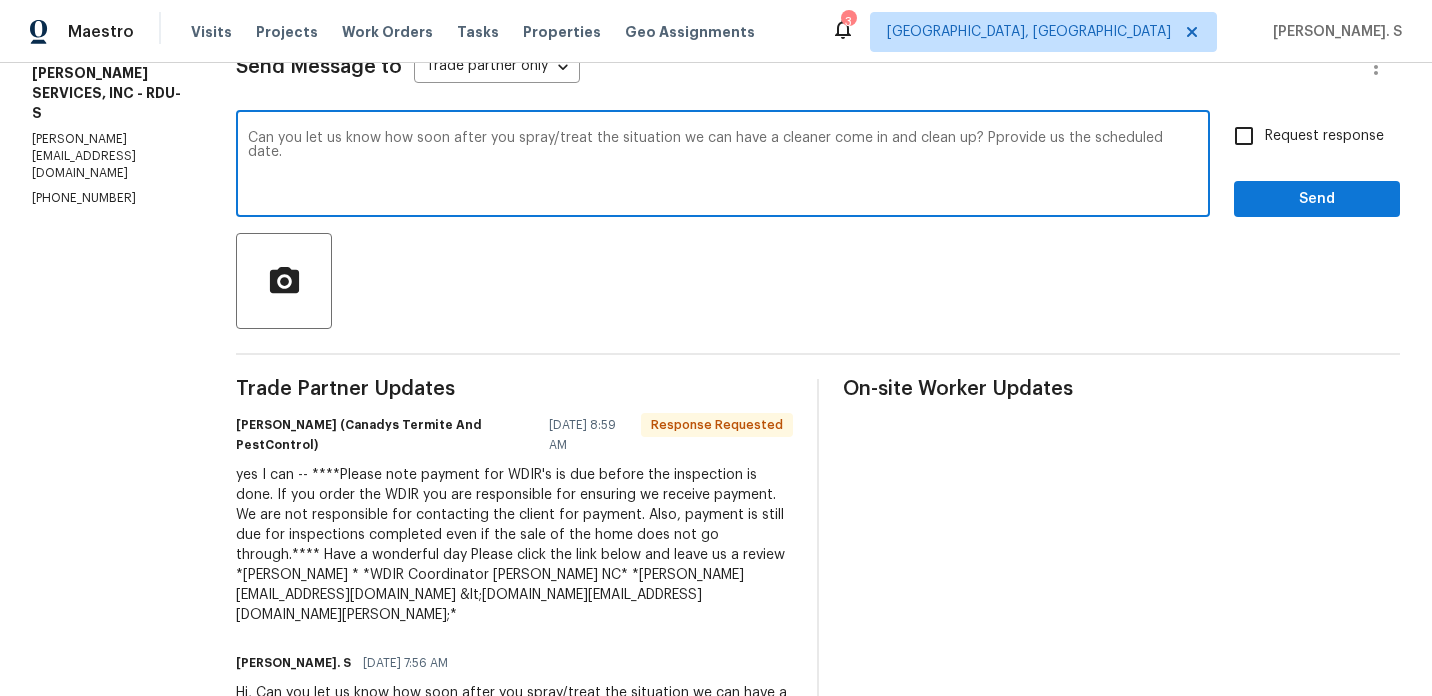 click on "Can you let us know how soon after you spray/treat the situation we can have a cleaner come in and clean up? Pprovide us the scheduled date." at bounding box center (723, 166) 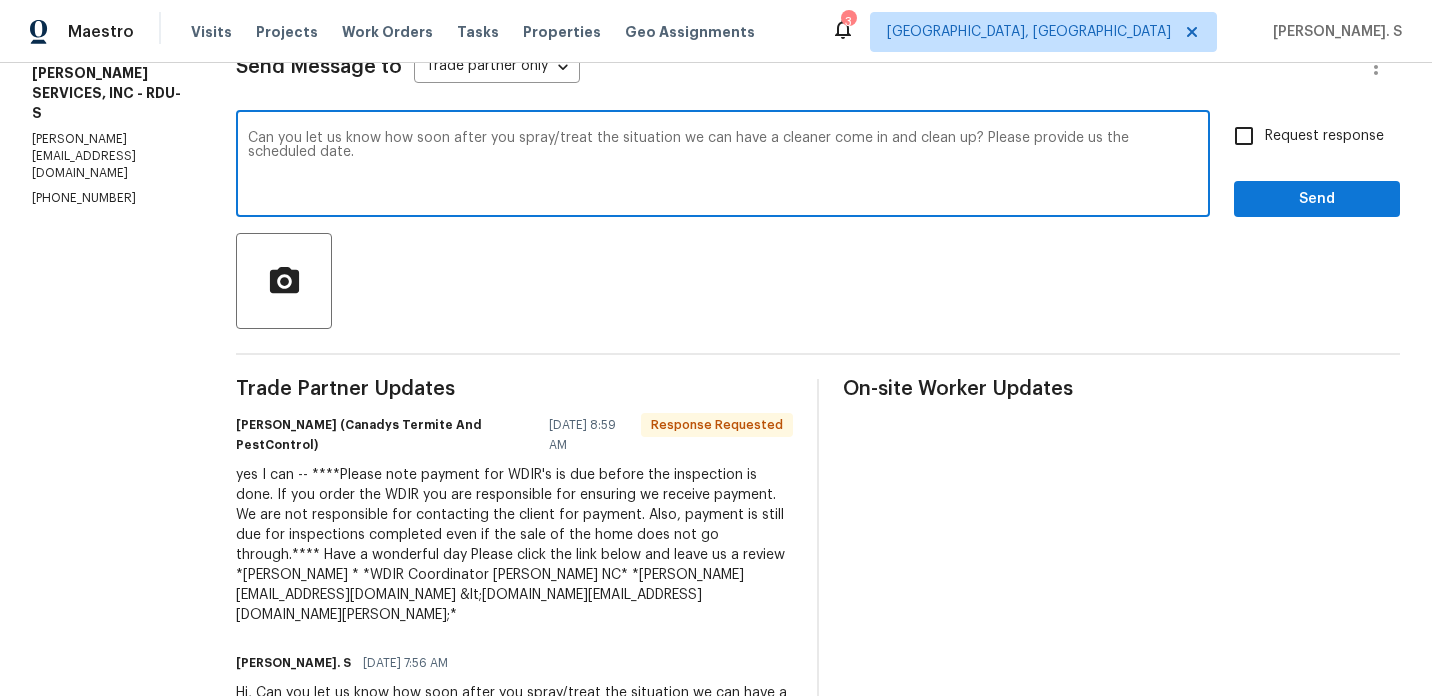 type on "Can you let us know how soon after you spray/treat the situation we can have a cleaner come in and clean up? Please provide us the scheduled date." 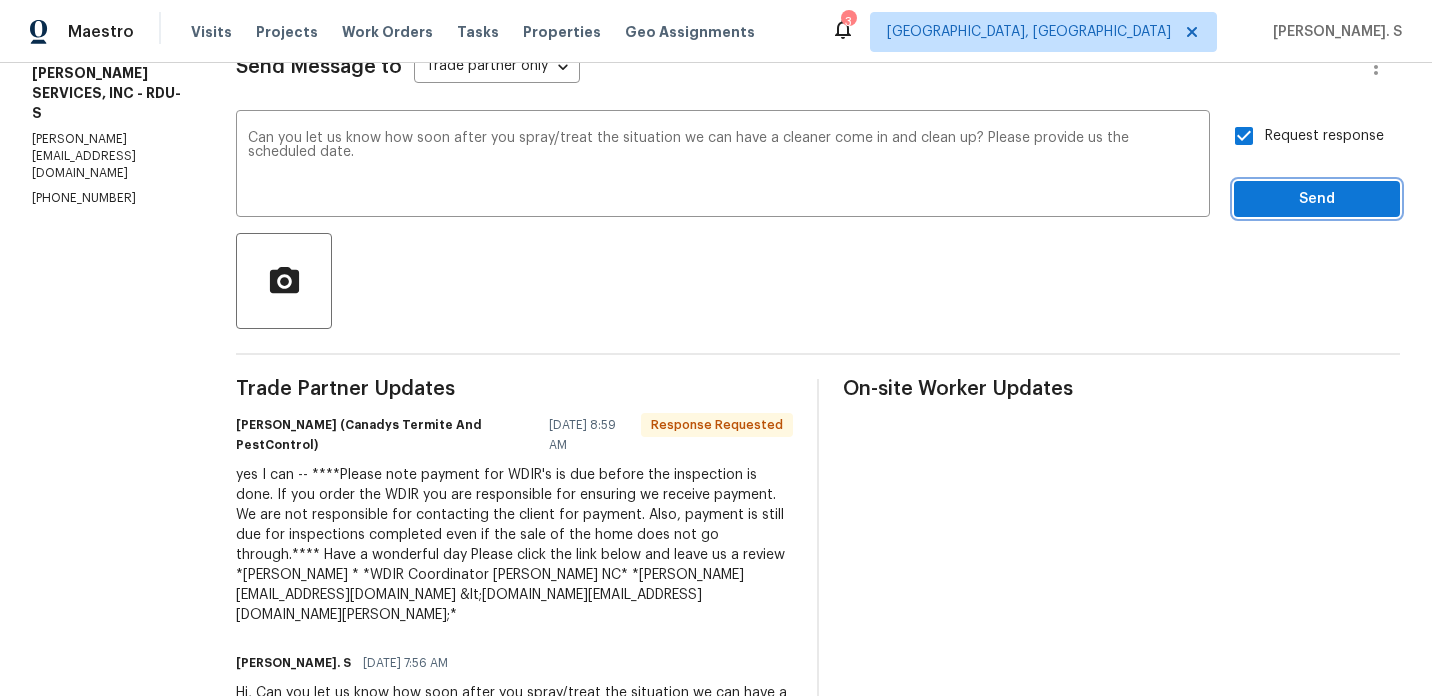 click on "Send" at bounding box center [1317, 199] 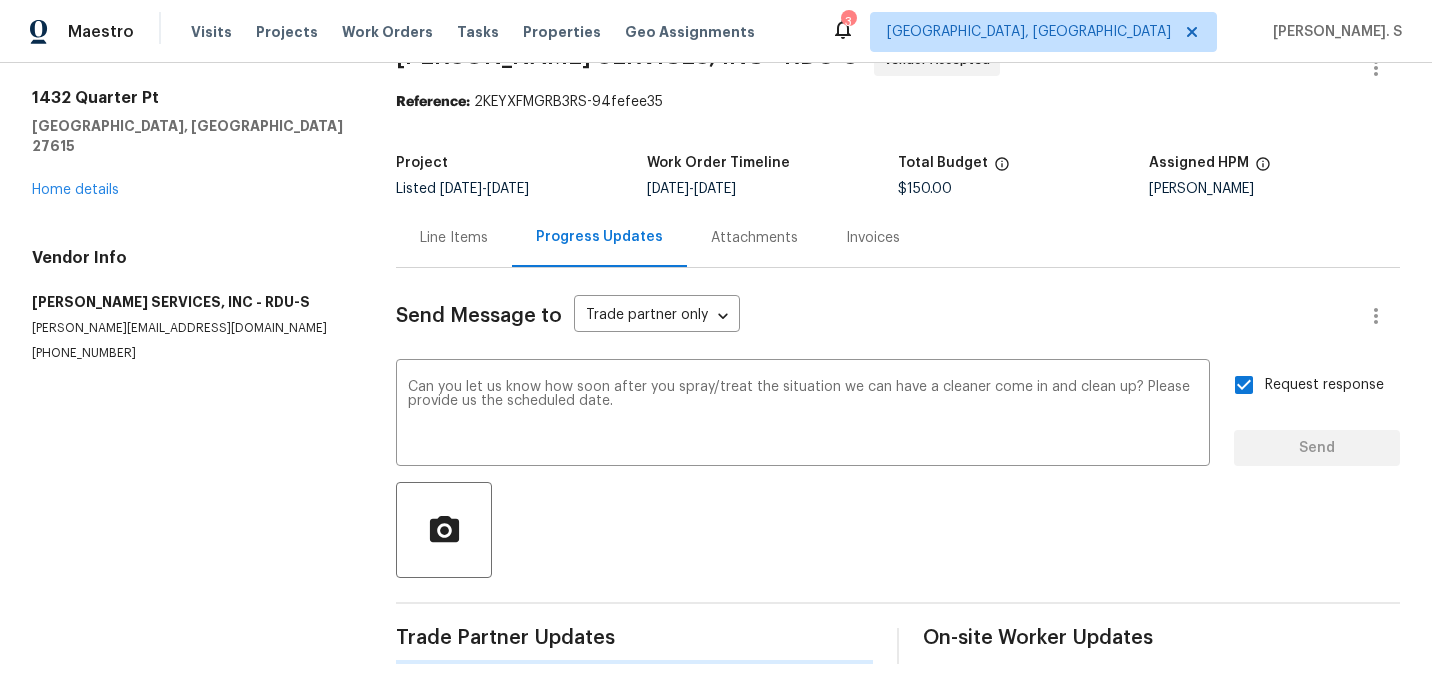 type 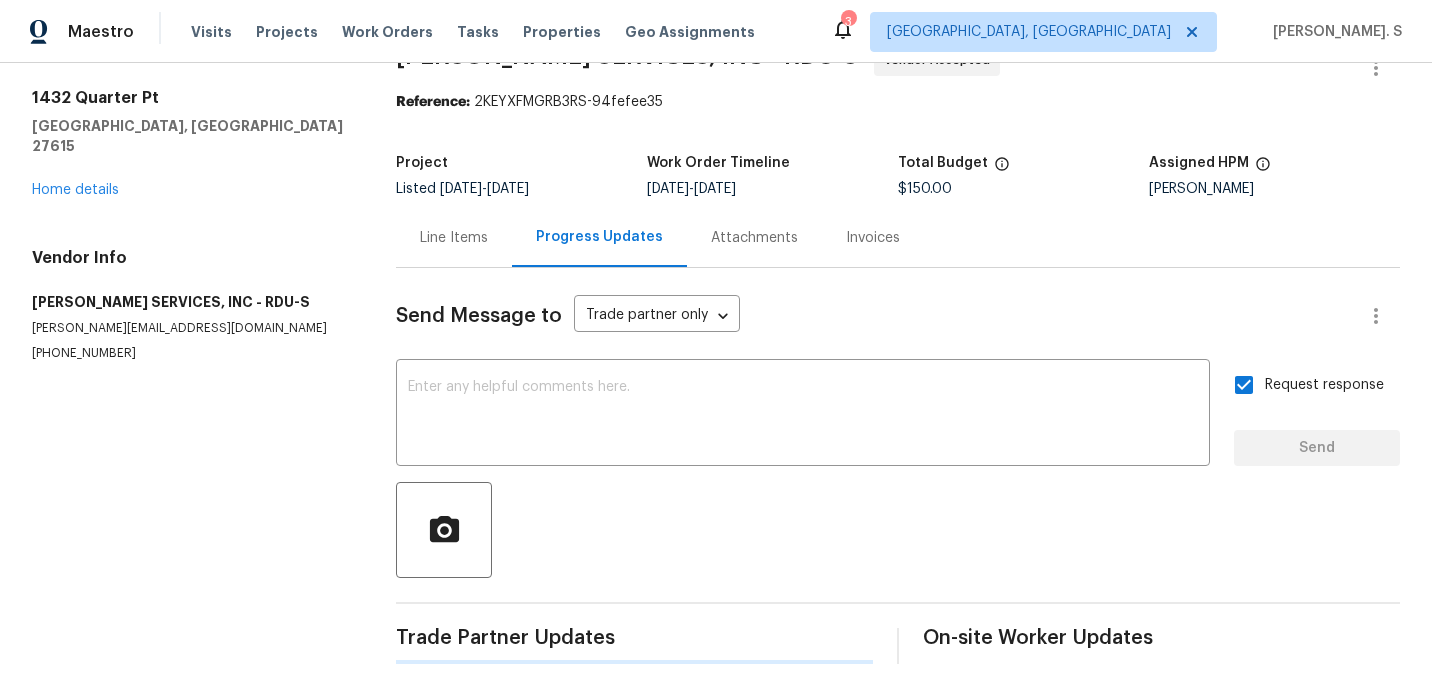 scroll, scrollTop: 300, scrollLeft: 0, axis: vertical 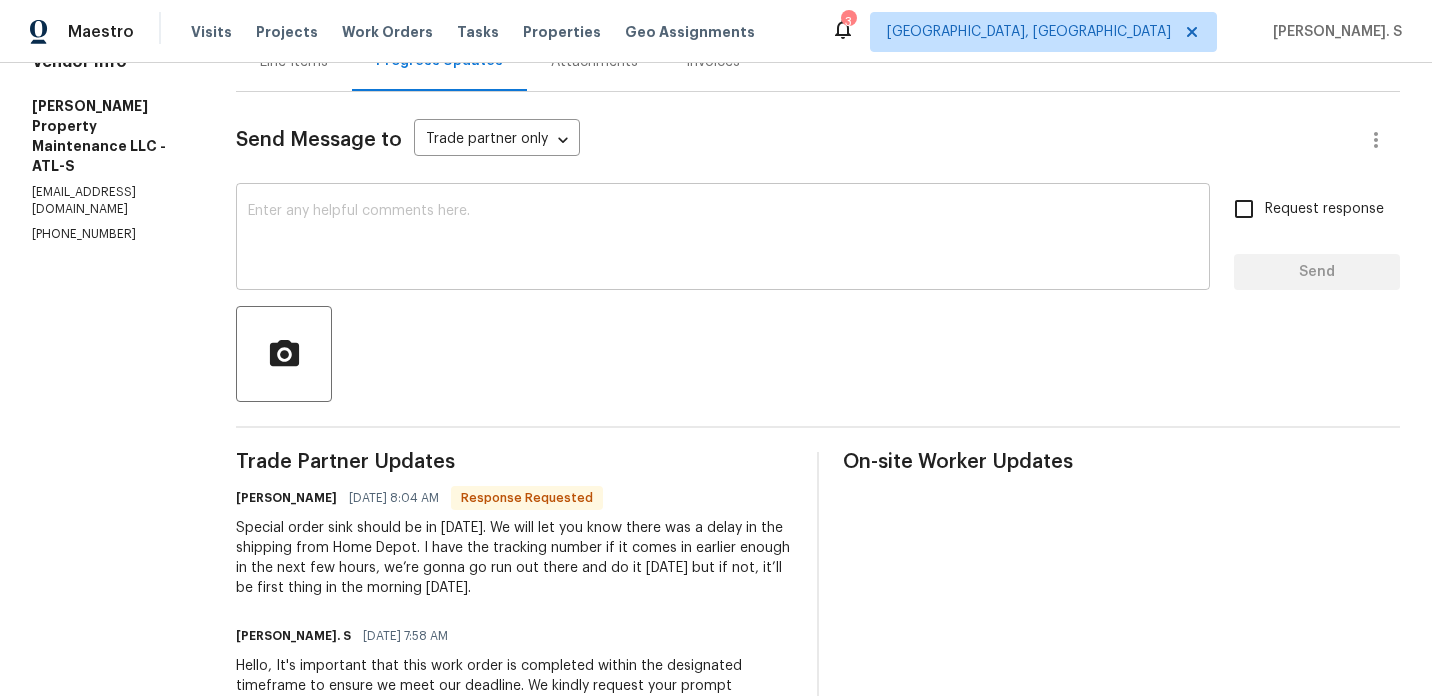 click at bounding box center (723, 239) 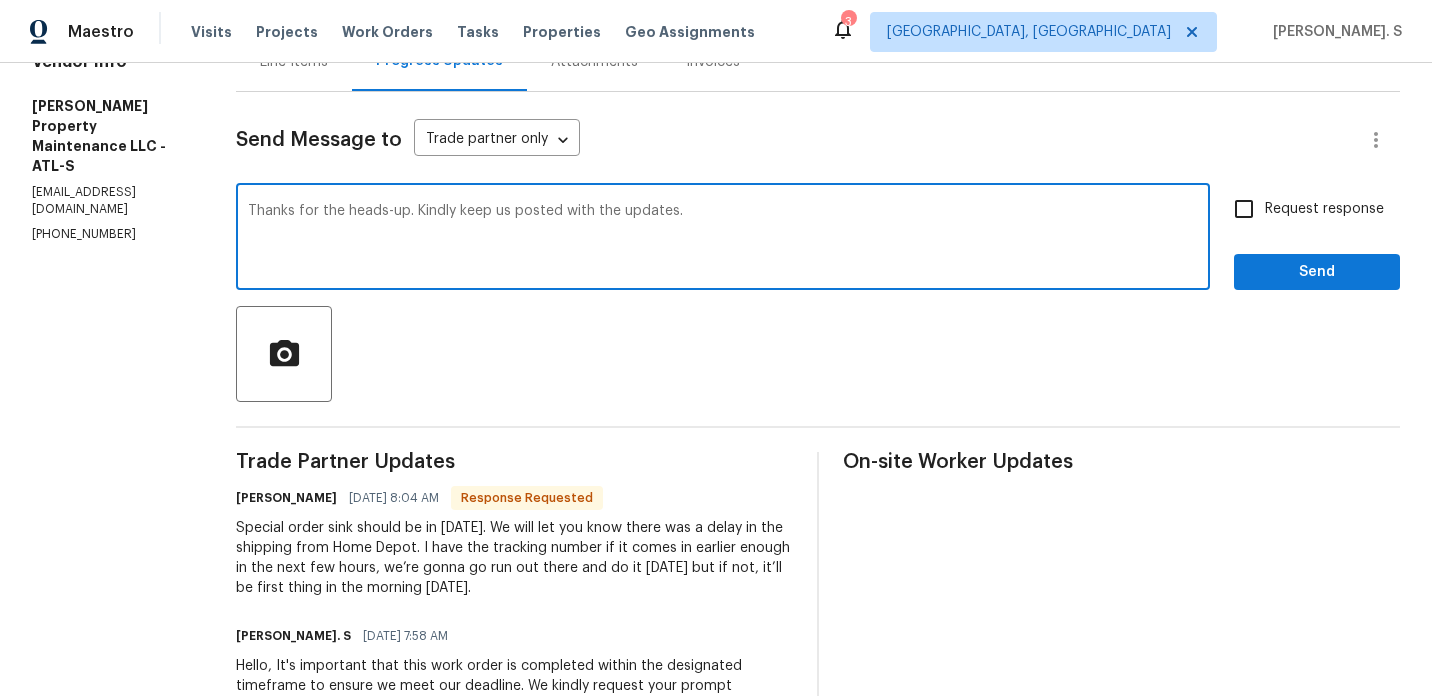 type on "Thanks for the heads-up. Kindly keep us posted with the updates." 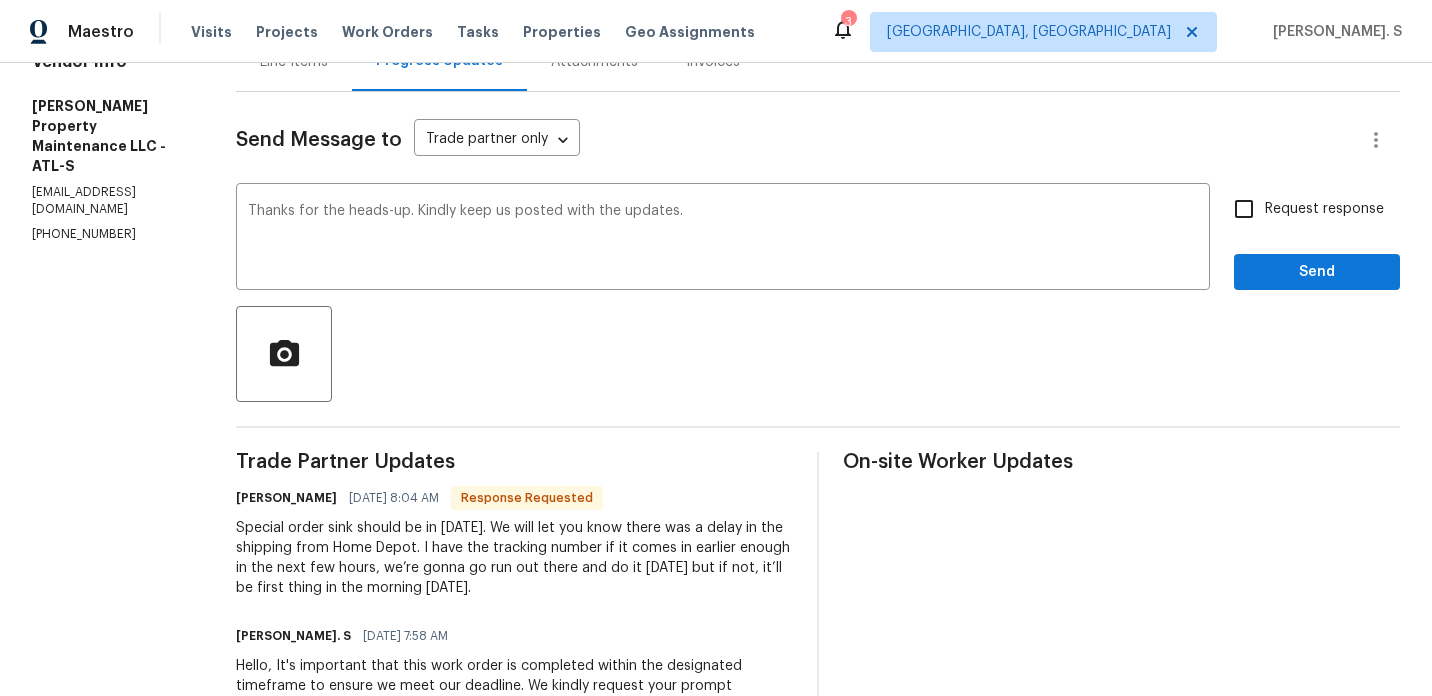 click on "Request response" at bounding box center (1303, 209) 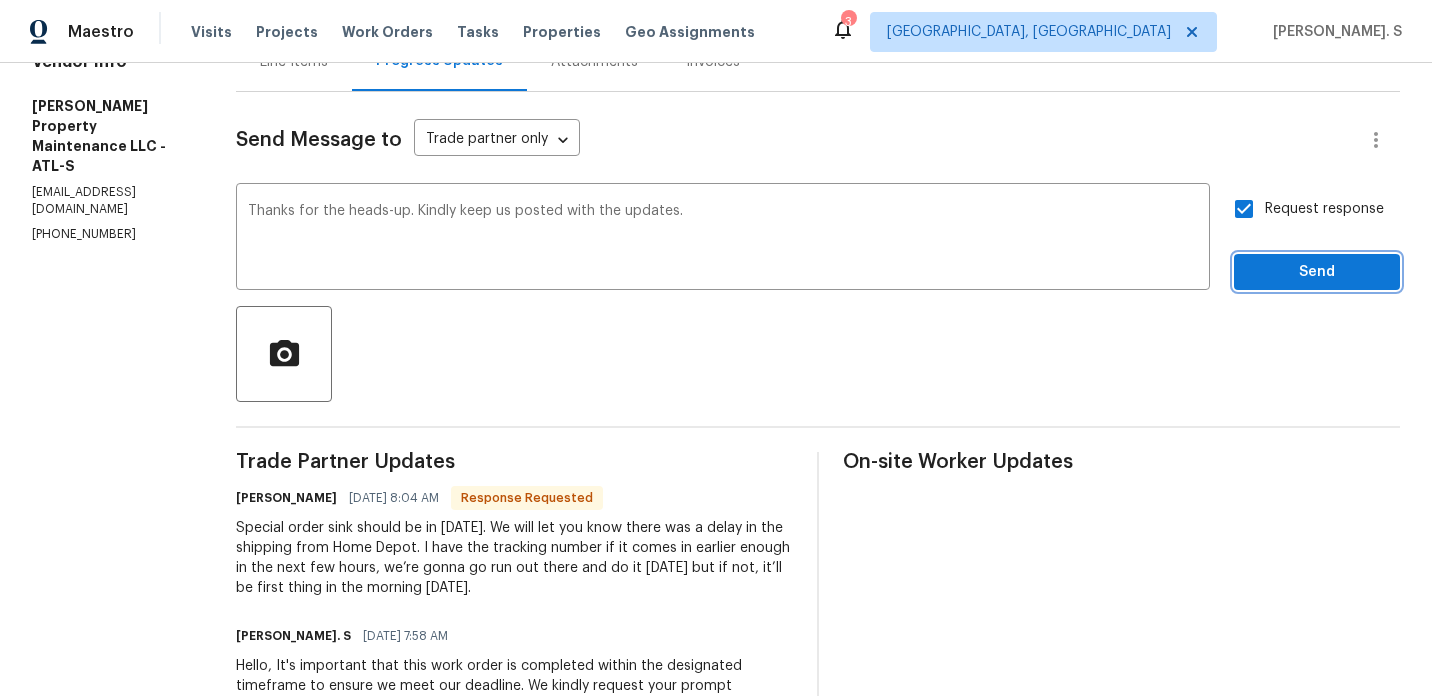 click on "Send" at bounding box center (1317, 272) 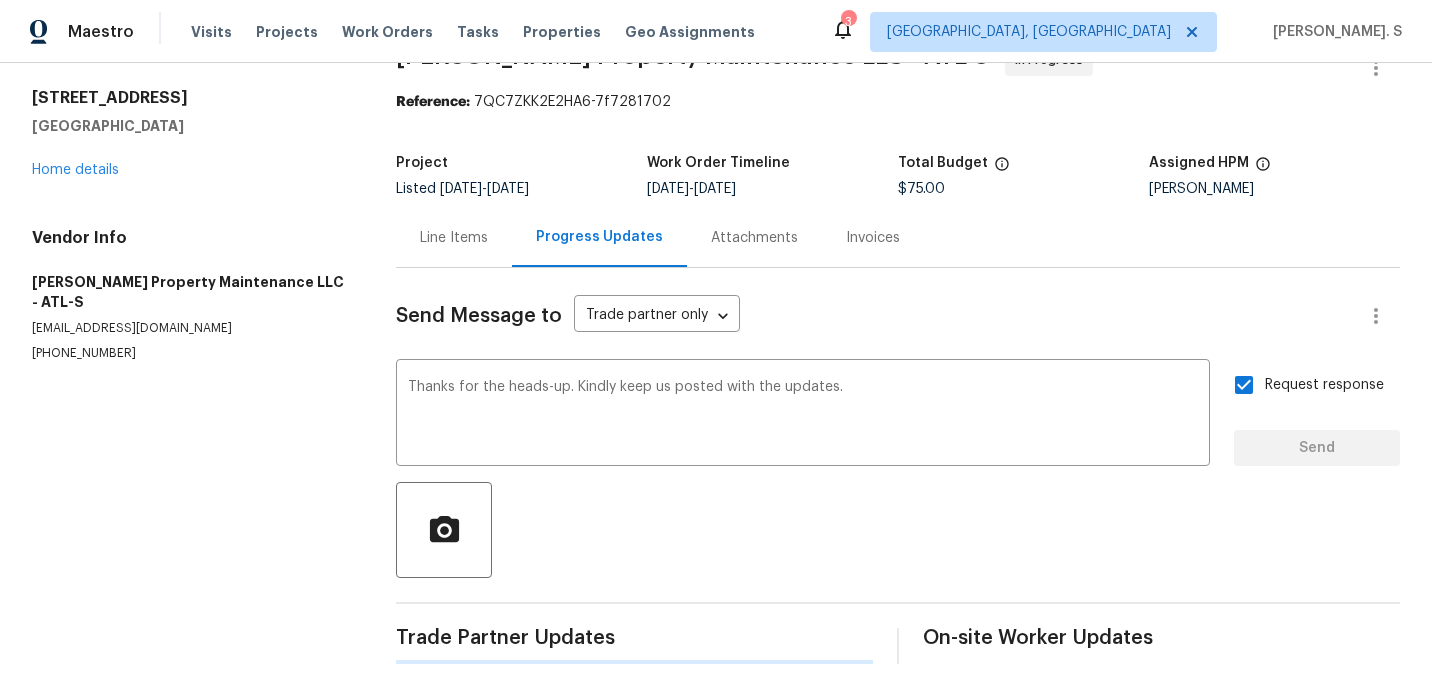 type 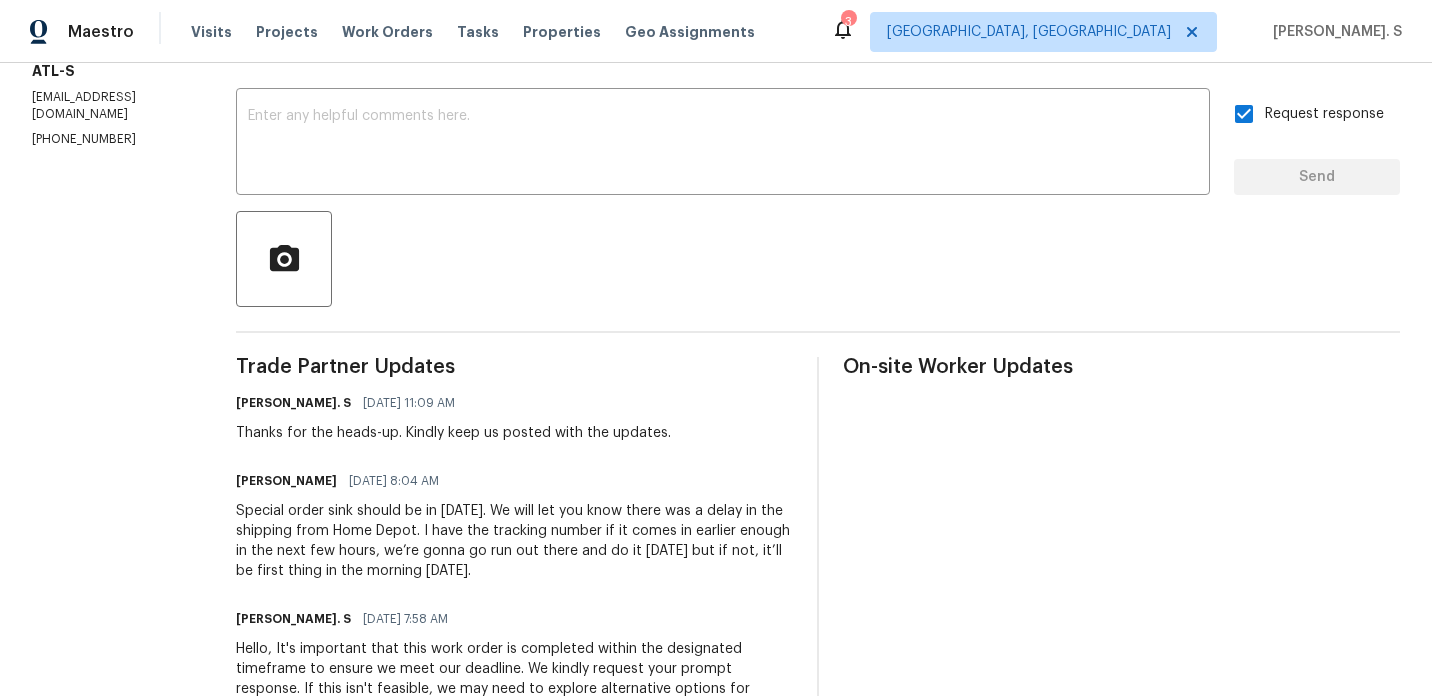scroll, scrollTop: 334, scrollLeft: 0, axis: vertical 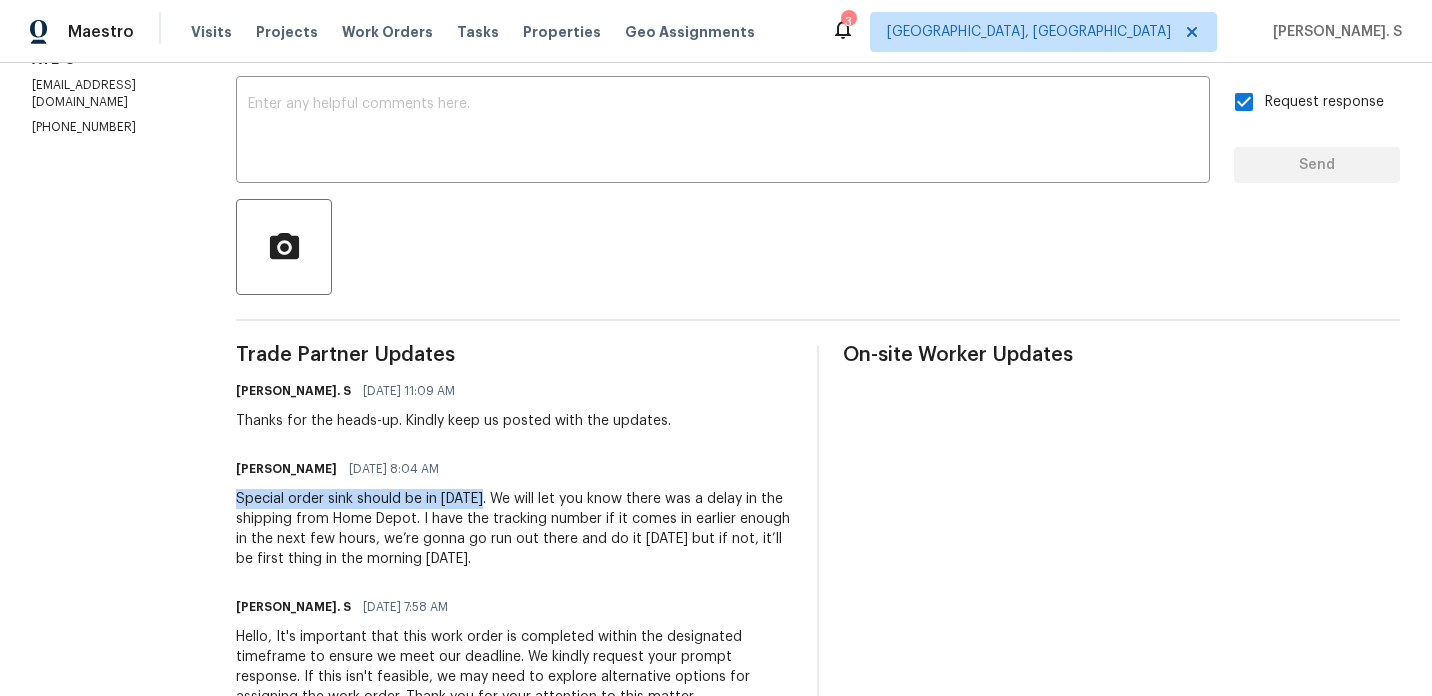 drag, startPoint x: 233, startPoint y: 502, endPoint x: 486, endPoint y: 500, distance: 253.0079 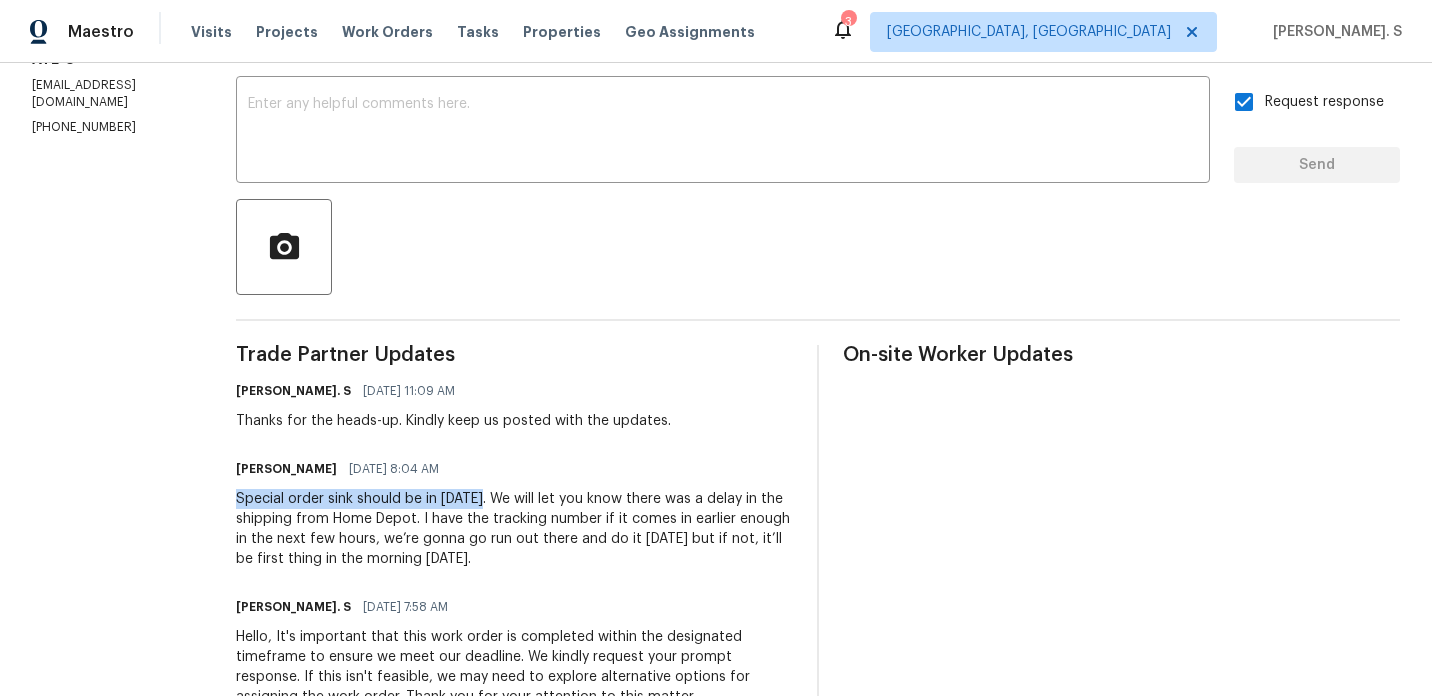 copy on "Special order sink should be in today." 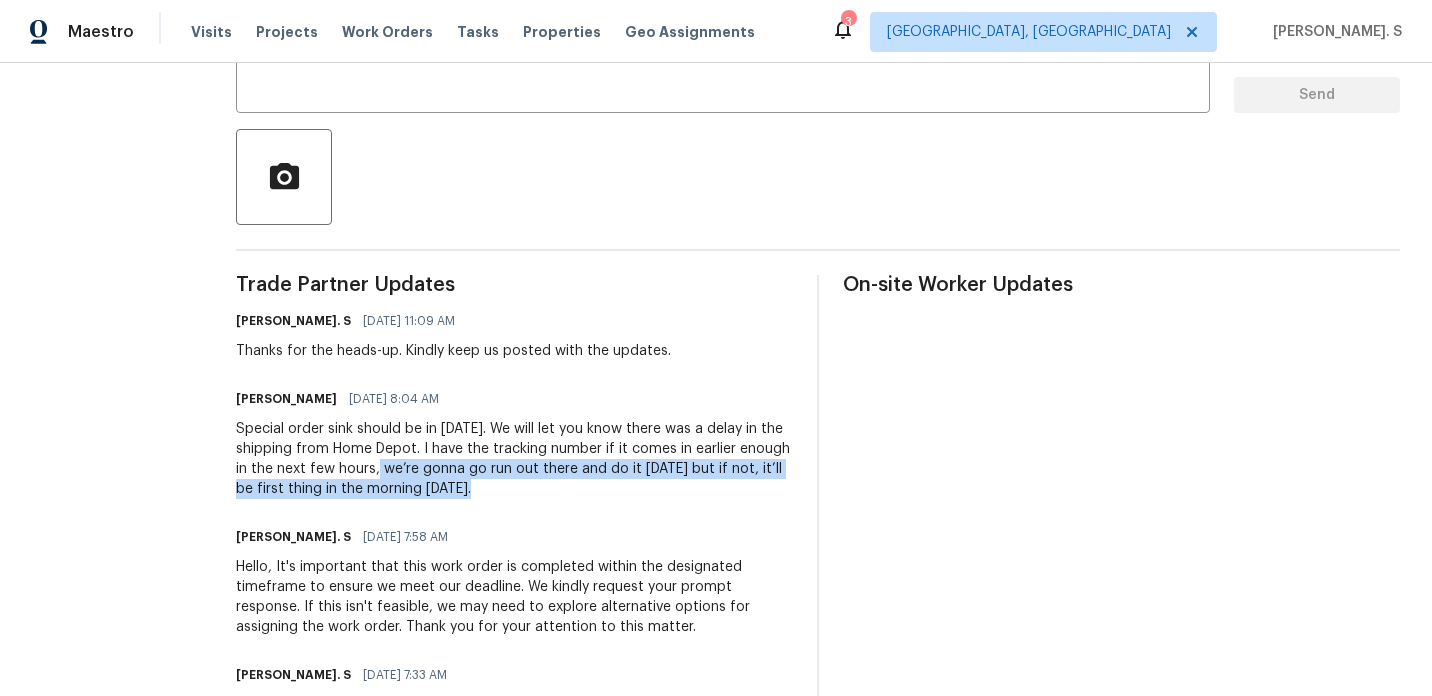 copy on "we’re gonna go run out there and do it today but if not, it’ll be first thing in the morning tomorrow." 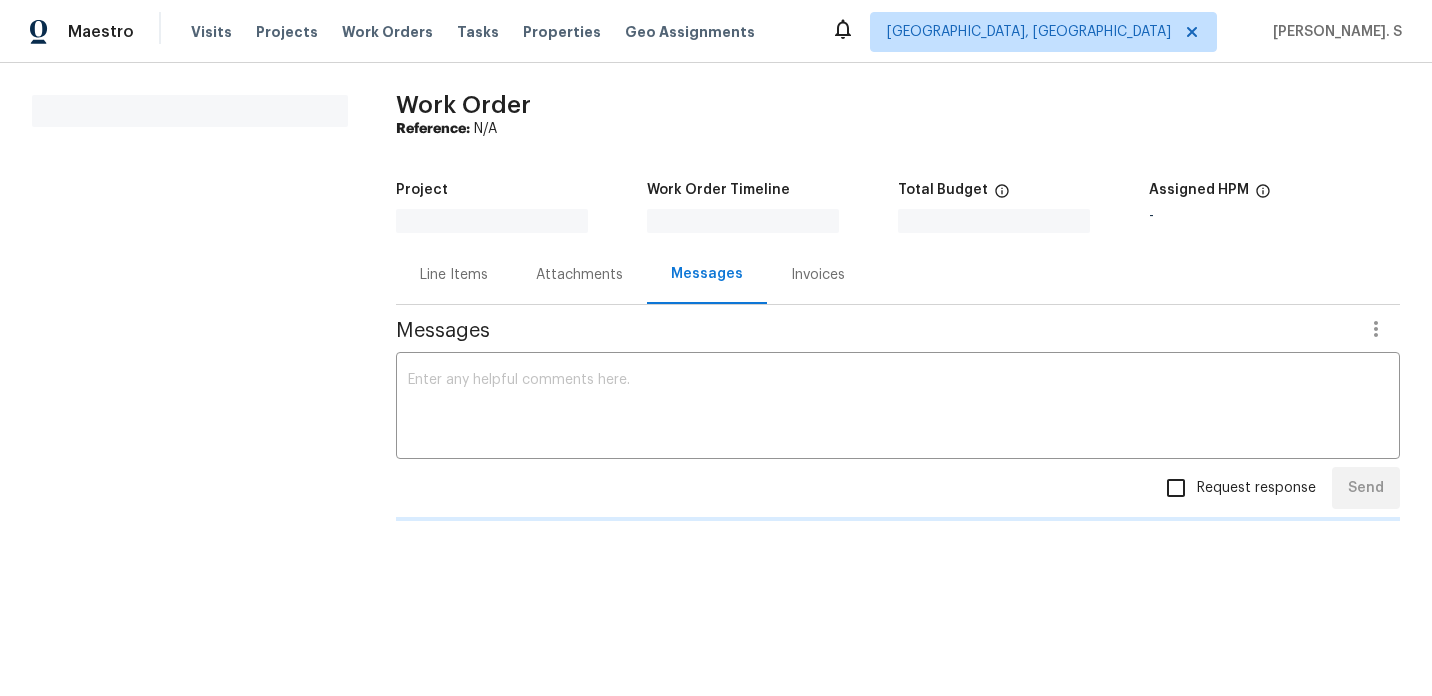 scroll, scrollTop: 0, scrollLeft: 0, axis: both 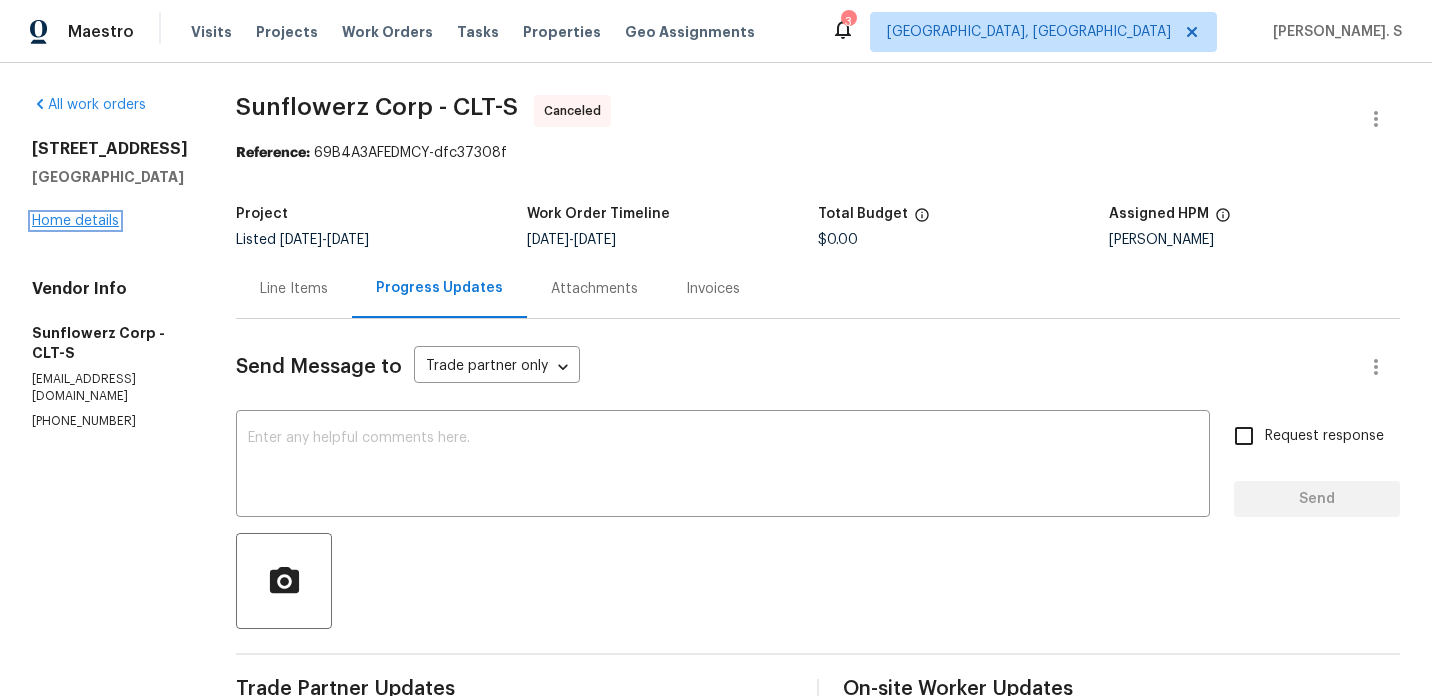 click on "Home details" at bounding box center (75, 221) 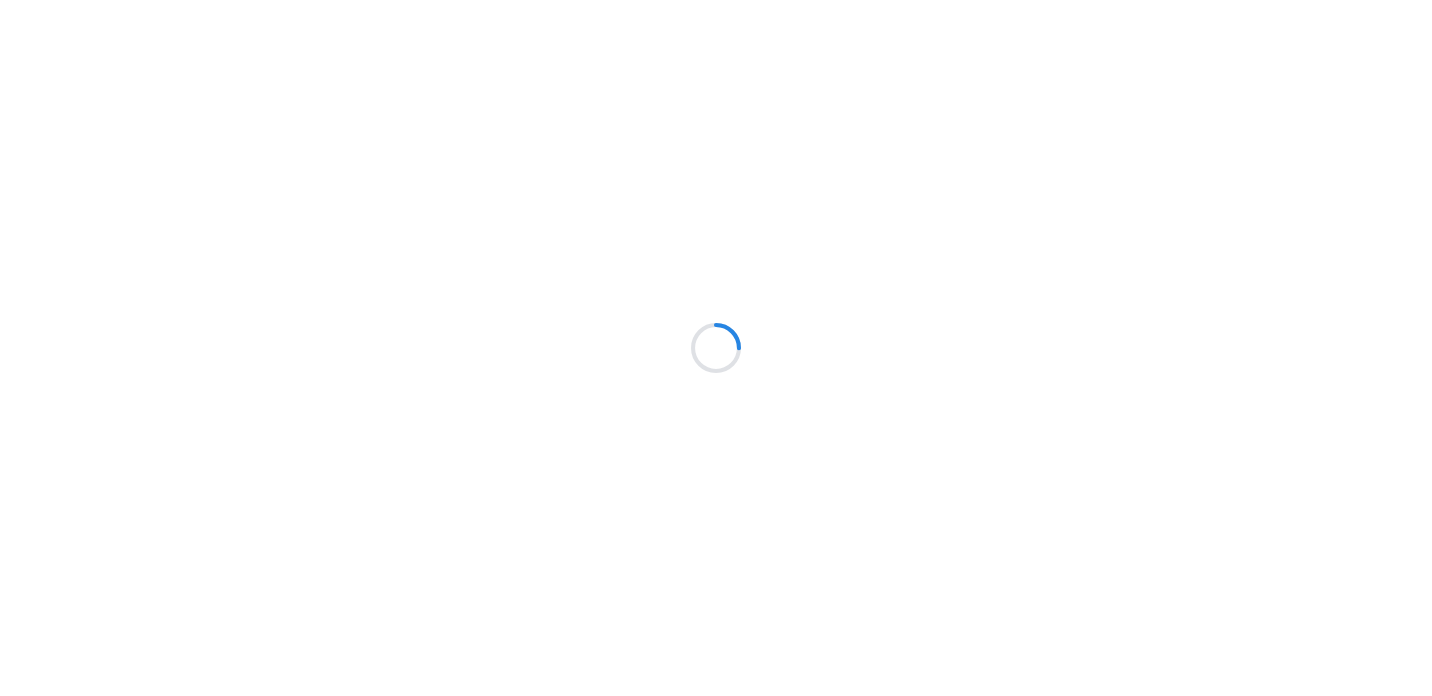 scroll, scrollTop: 0, scrollLeft: 0, axis: both 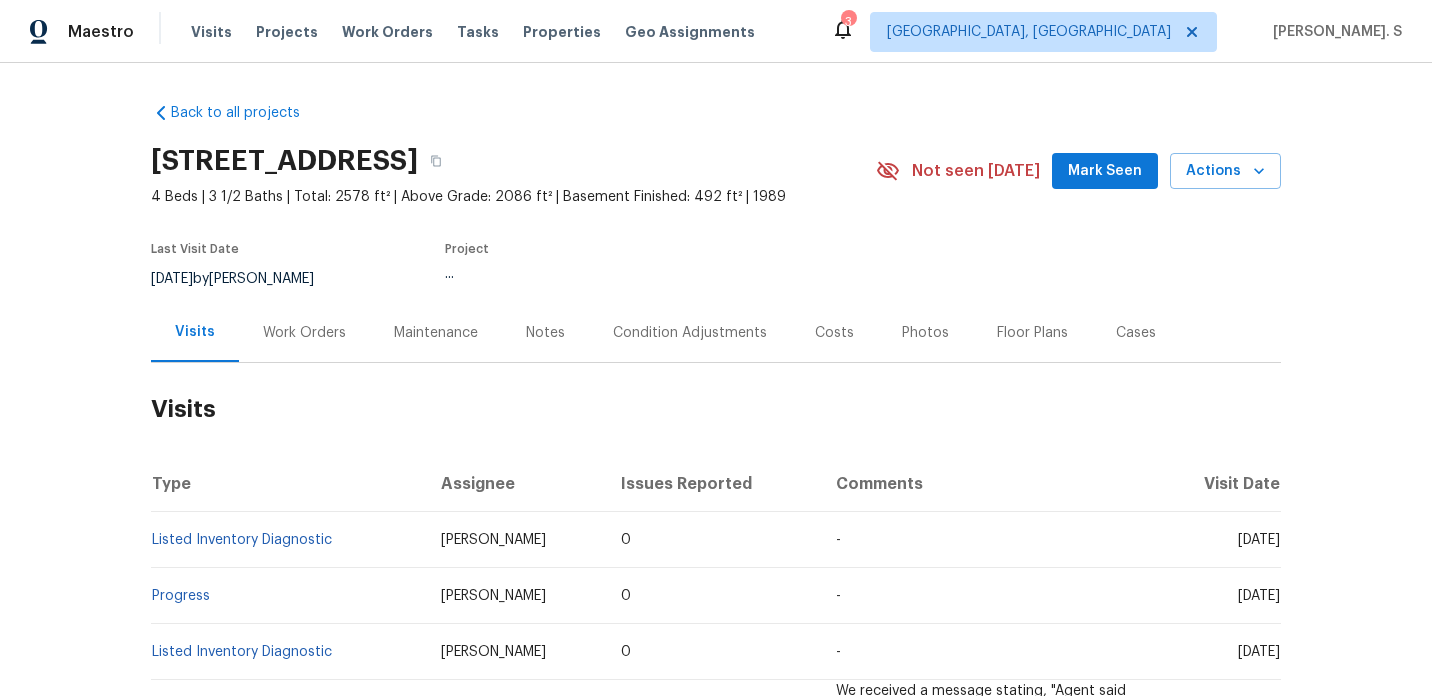 click on "Work Orders" at bounding box center (304, 333) 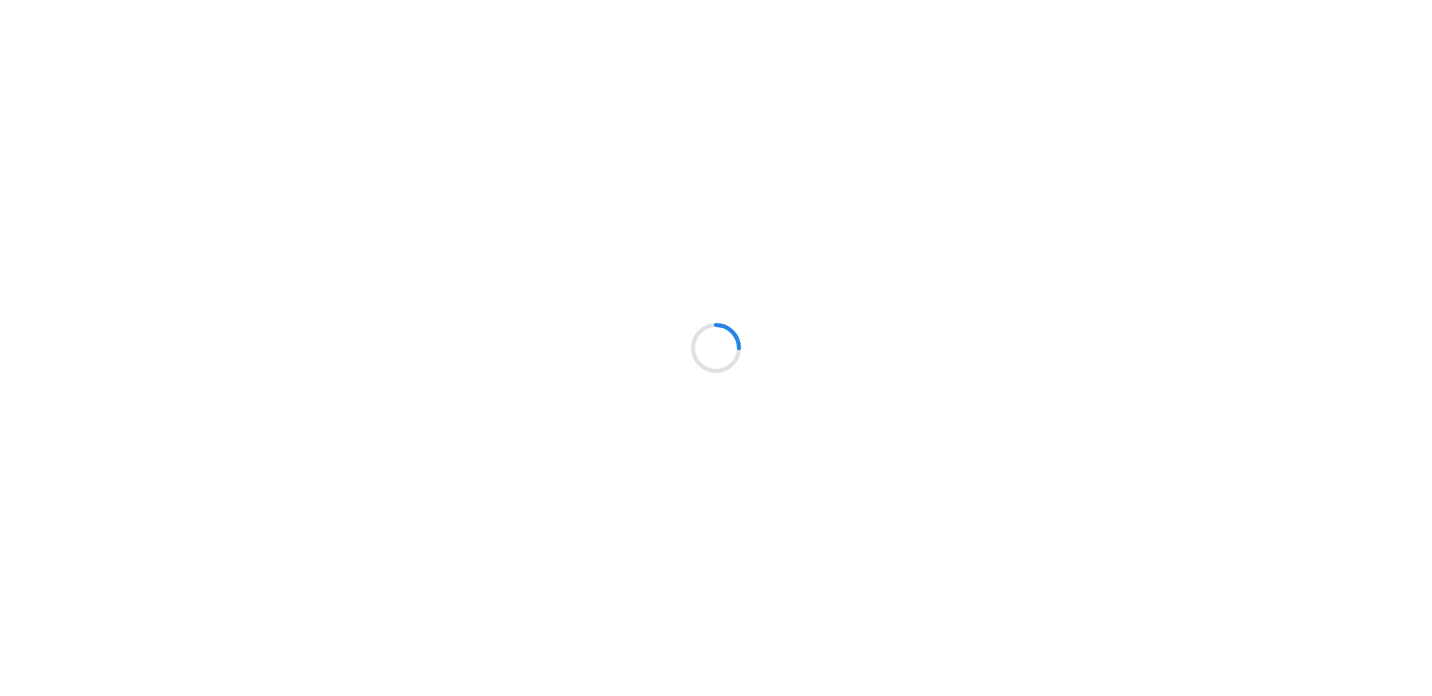 scroll, scrollTop: 0, scrollLeft: 0, axis: both 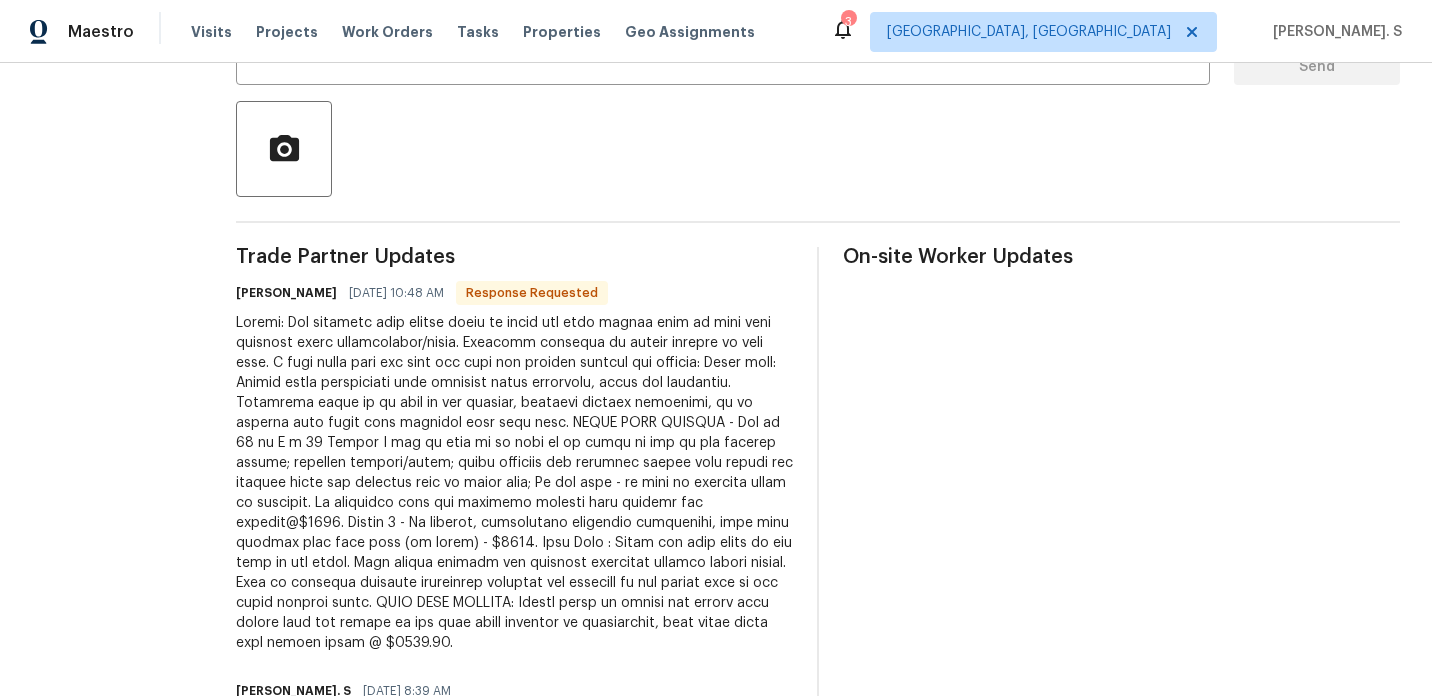 click at bounding box center (514, 483) 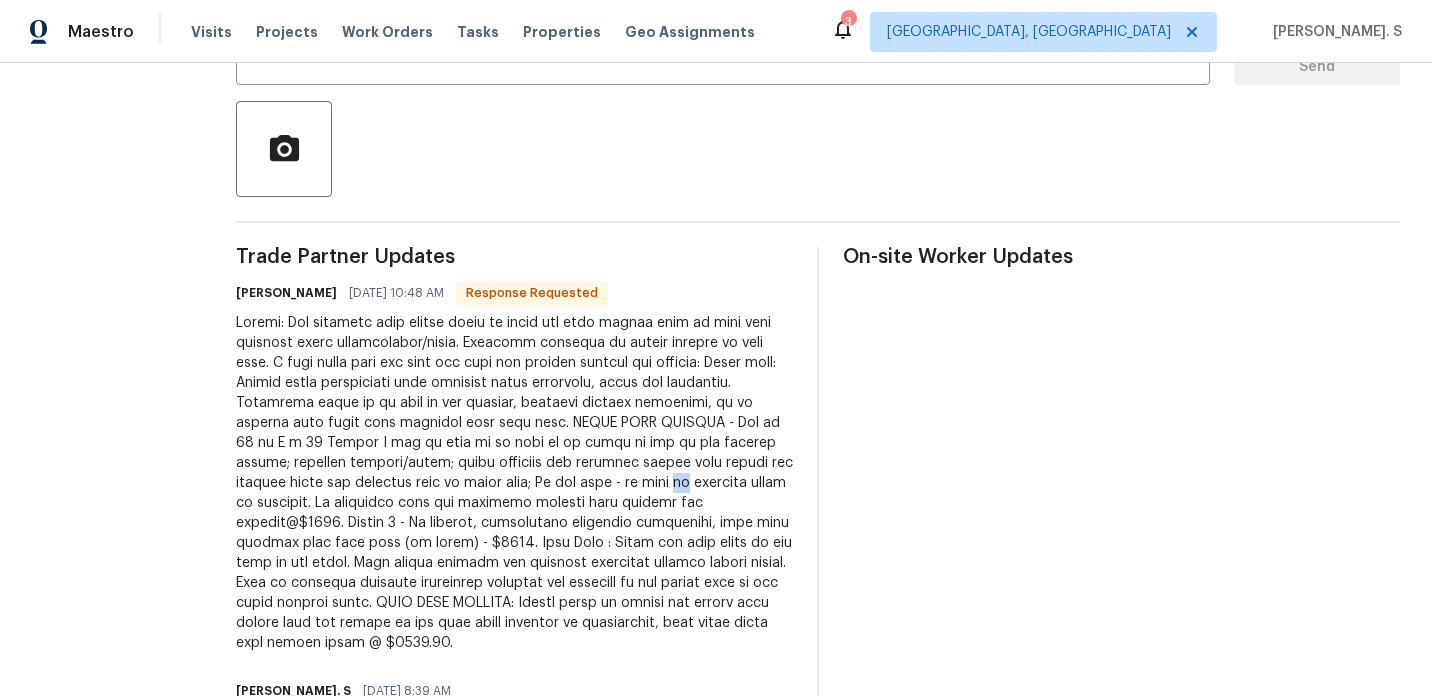 click at bounding box center [514, 483] 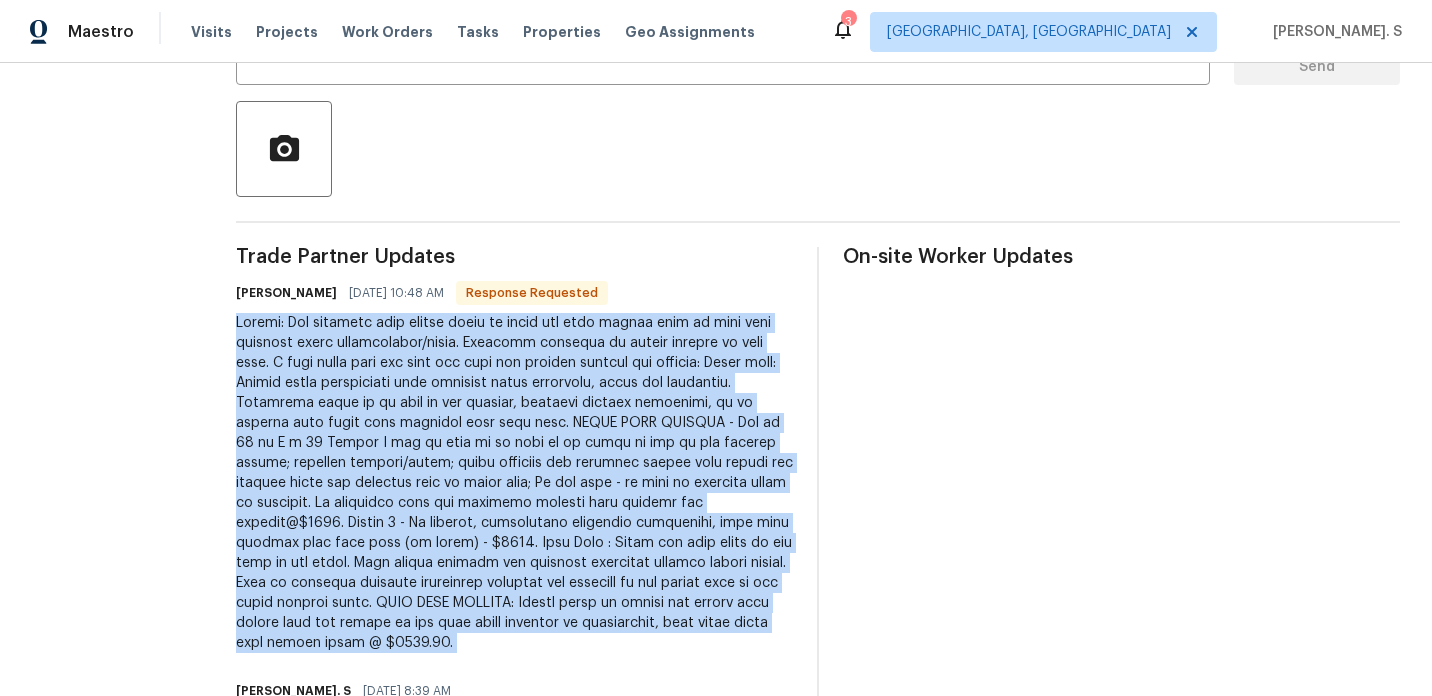 click at bounding box center [514, 483] 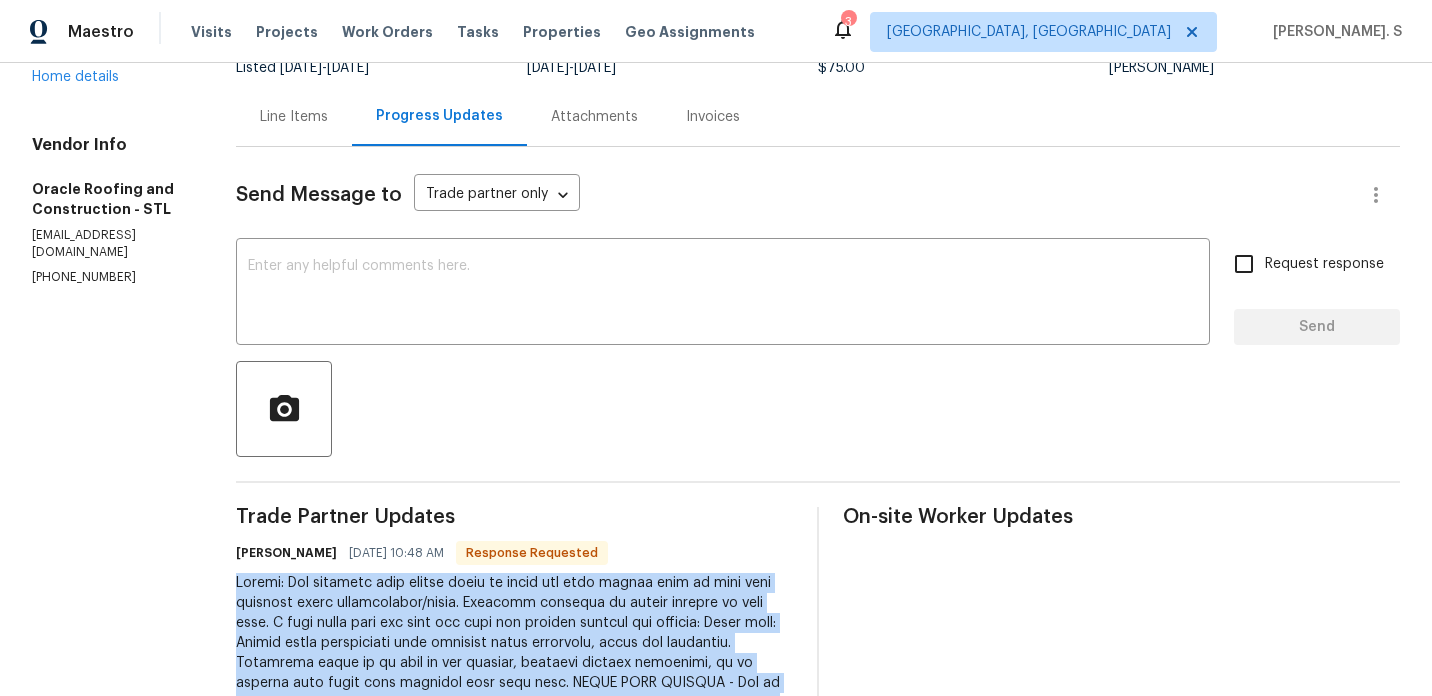 scroll, scrollTop: 0, scrollLeft: 0, axis: both 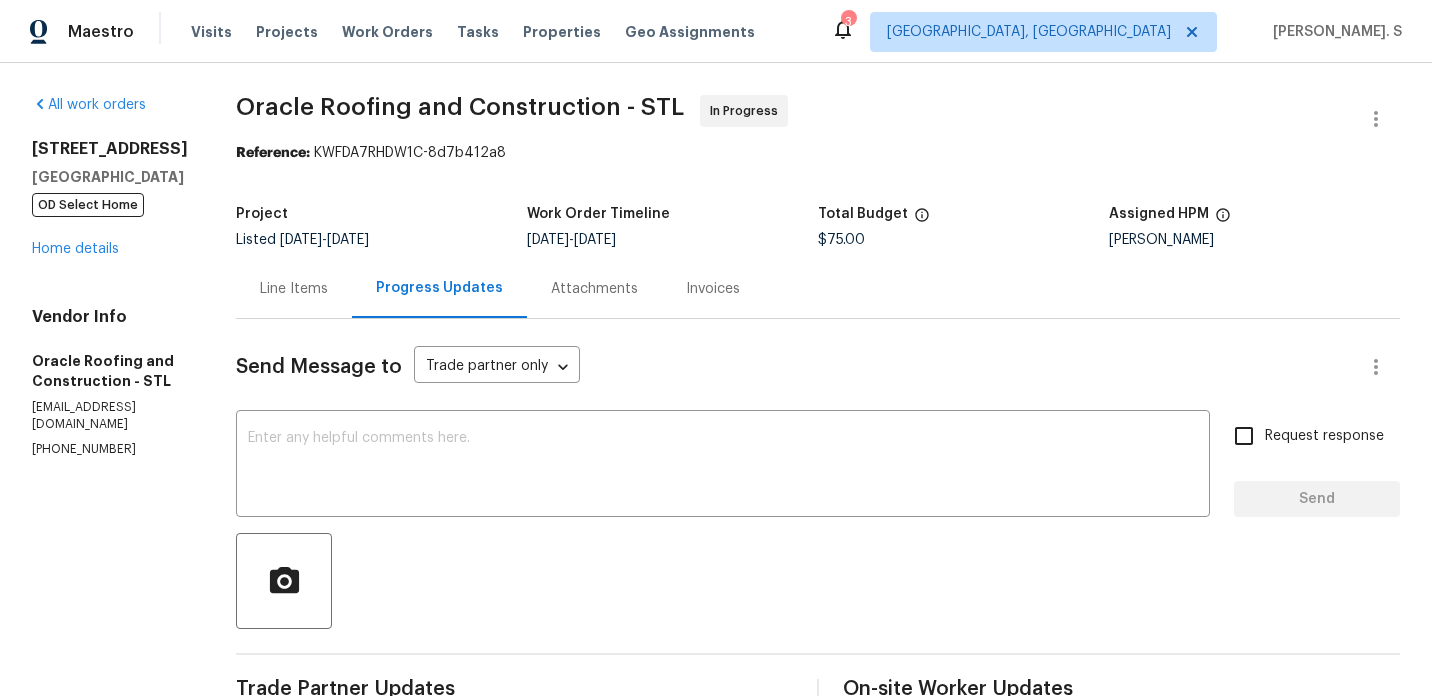 click on "Oracle Roofing and Construction - STL" at bounding box center [460, 107] 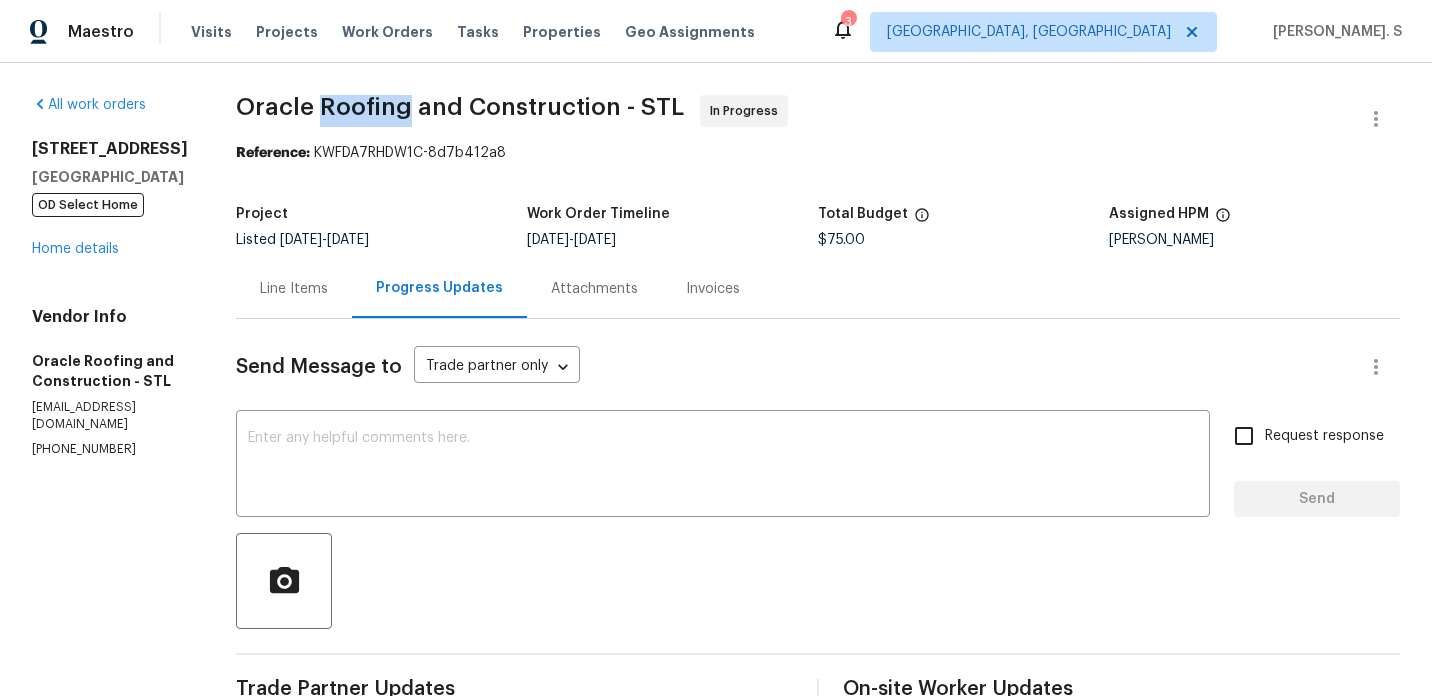 click on "Oracle Roofing and Construction - STL" at bounding box center (460, 107) 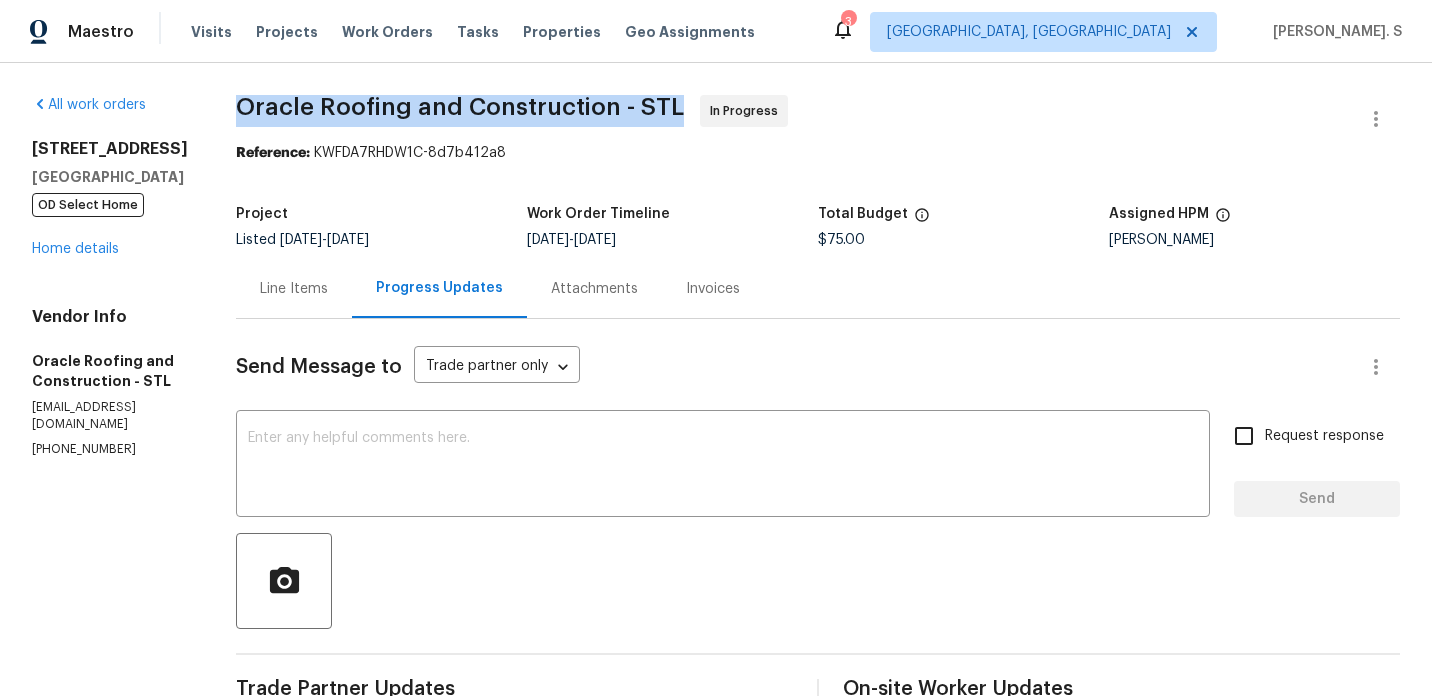 copy on "Oracle Roofing and Construction - STL" 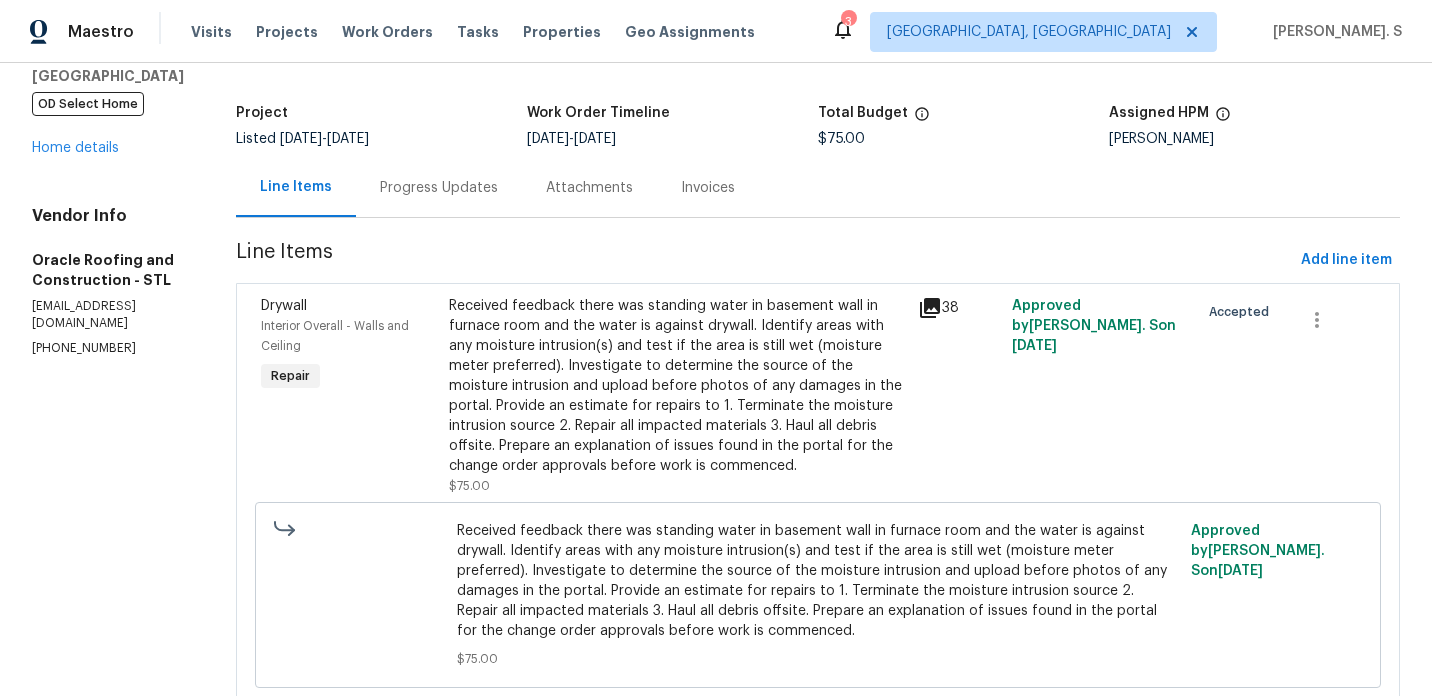 scroll, scrollTop: 168, scrollLeft: 0, axis: vertical 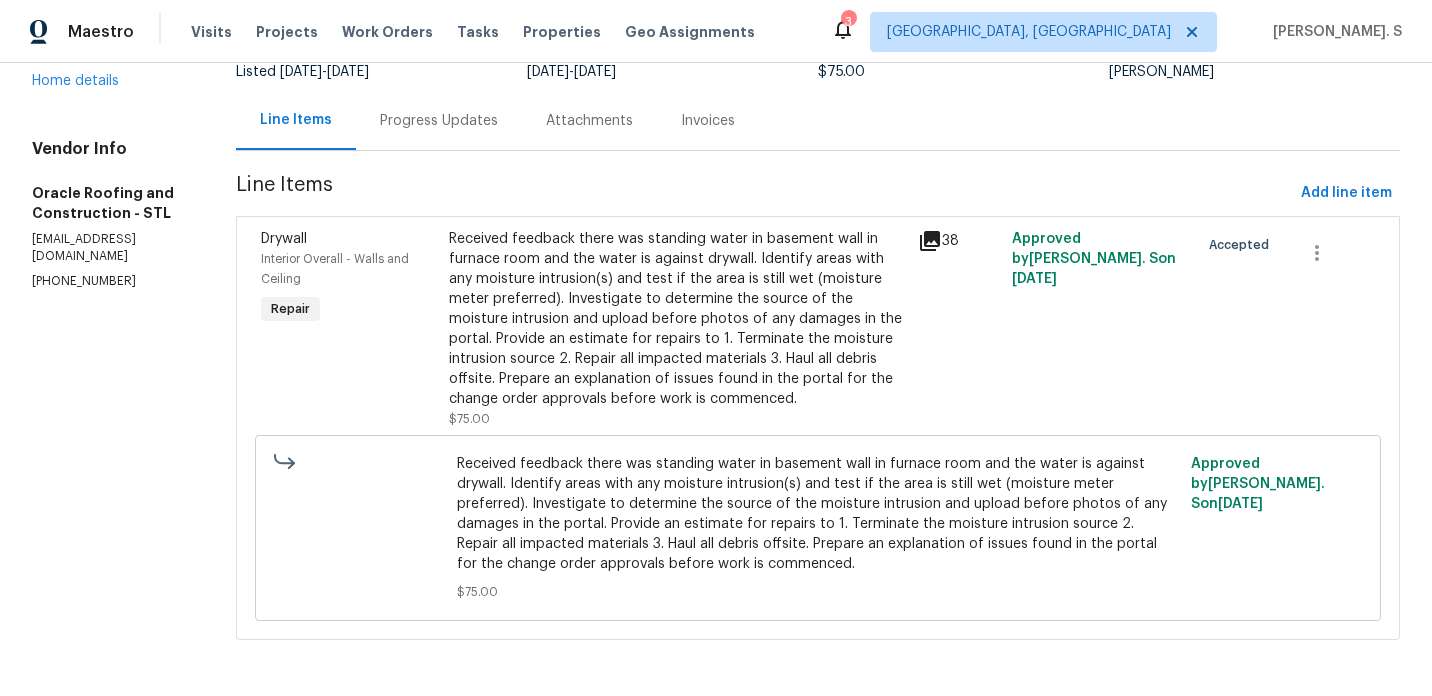 click on "Received feedback there was standing water in basement wall in furnace room and the water is against drywall.  Identify areas with any moisture intrusion(s) and test if the area is still wet (moisture meter preferred). Investigate to determine the source of the moisture intrusion and upload before photos of any damages in the portal. Provide an estimate for repairs to 1. Terminate the moisture intrusion source 2. Repair all impacted materials 3. Haul all debris offsite. Prepare an explanation of issues found in the portal for the change order approvals before work is commenced." at bounding box center (817, 514) 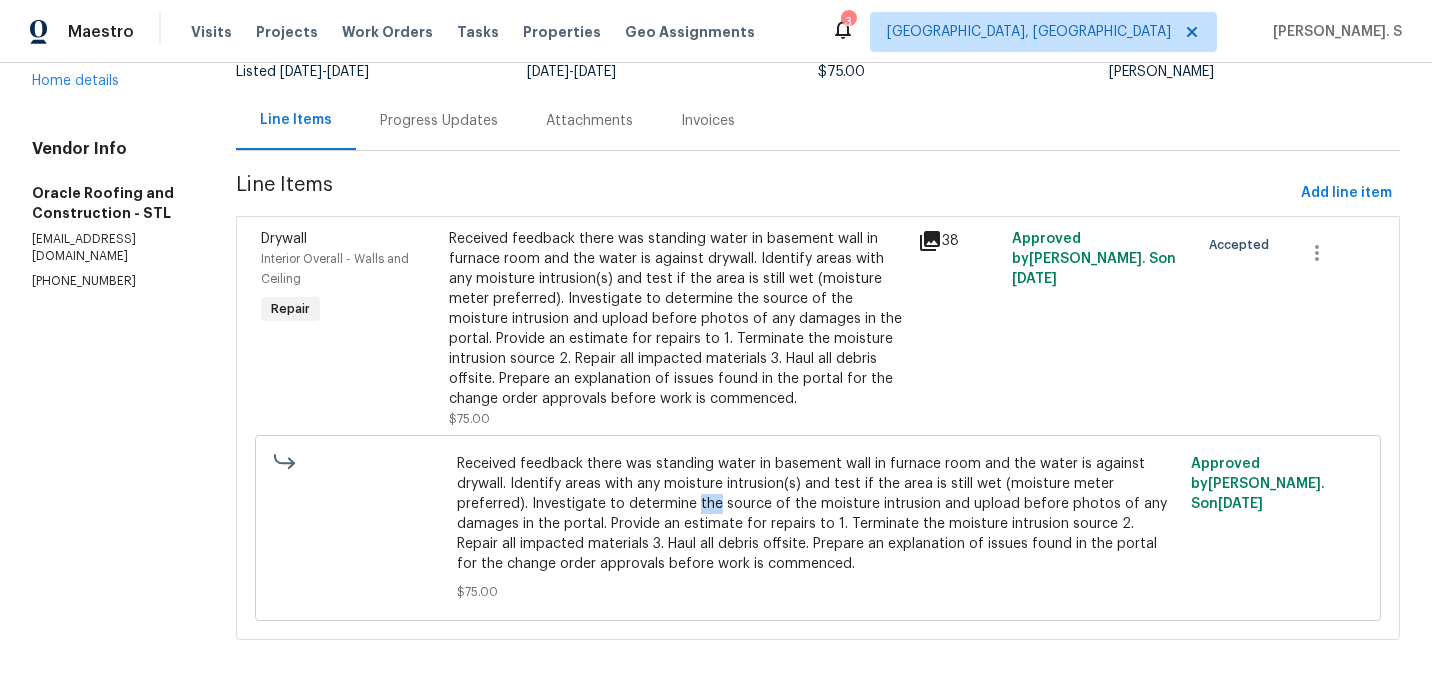 click on "Received feedback there was standing water in basement wall in furnace room and the water is against drywall.  Identify areas with any moisture intrusion(s) and test if the area is still wet (moisture meter preferred). Investigate to determine the source of the moisture intrusion and upload before photos of any damages in the portal. Provide an estimate for repairs to 1. Terminate the moisture intrusion source 2. Repair all impacted materials 3. Haul all debris offsite. Prepare an explanation of issues found in the portal for the change order approvals before work is commenced." at bounding box center (817, 514) 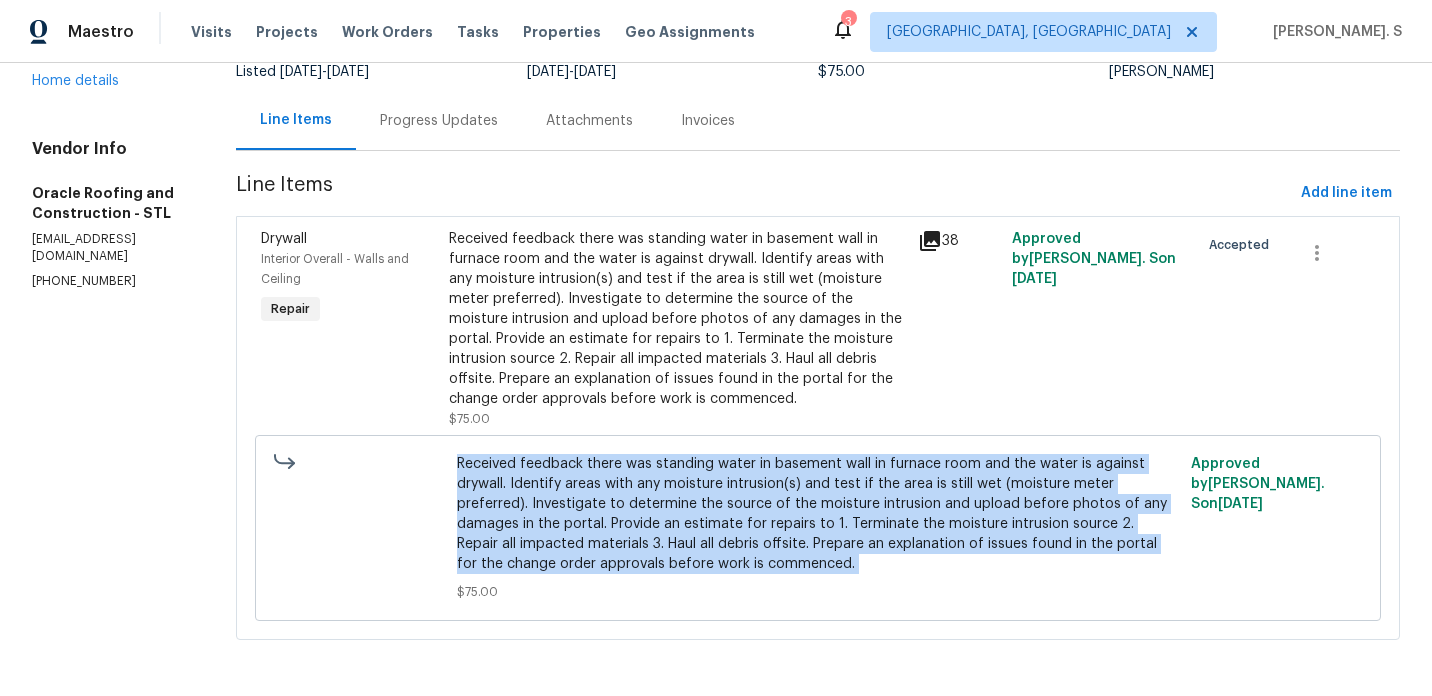 copy on "Received feedback there was standing water in basement wall in furnace room and the water is against drywall.  Identify areas with any moisture intrusion(s) and test if the area is still wet (moisture meter preferred). Investigate to determine the source of the moisture intrusion and upload before photos of any damages in the portal. Provide an estimate for repairs to 1. Terminate the moisture intrusion source 2. Repair all impacted materials 3. Haul all debris offsite. Prepare an explanation of issues found in the portal for the change order approvals before work is commenced." 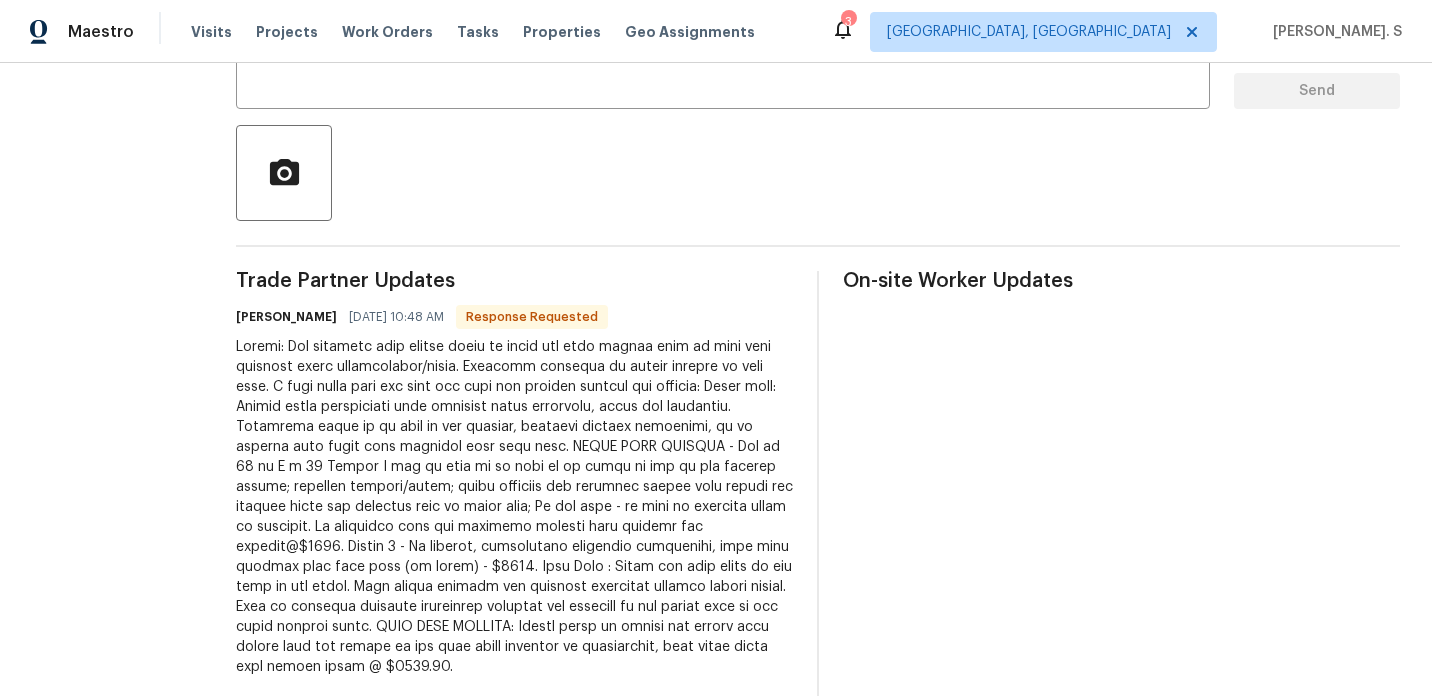 scroll, scrollTop: 367, scrollLeft: 0, axis: vertical 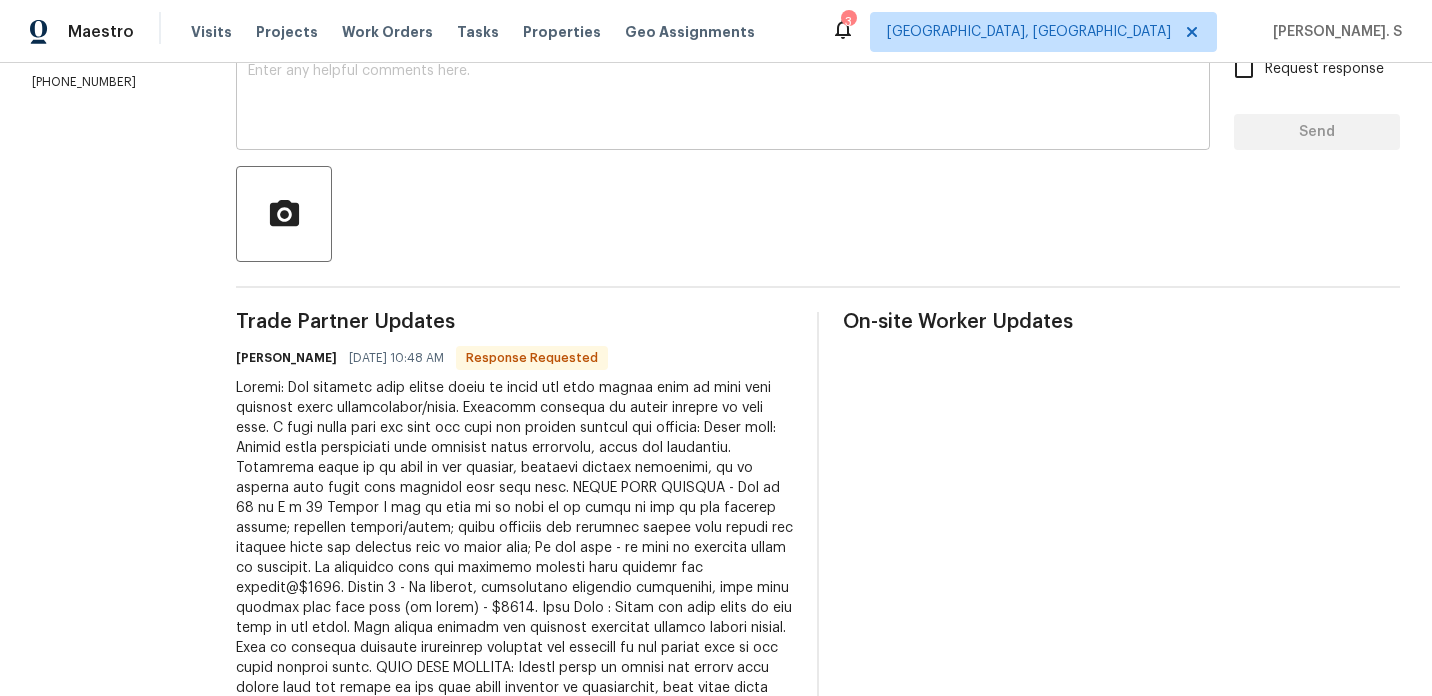 click on "x ​" at bounding box center (723, 99) 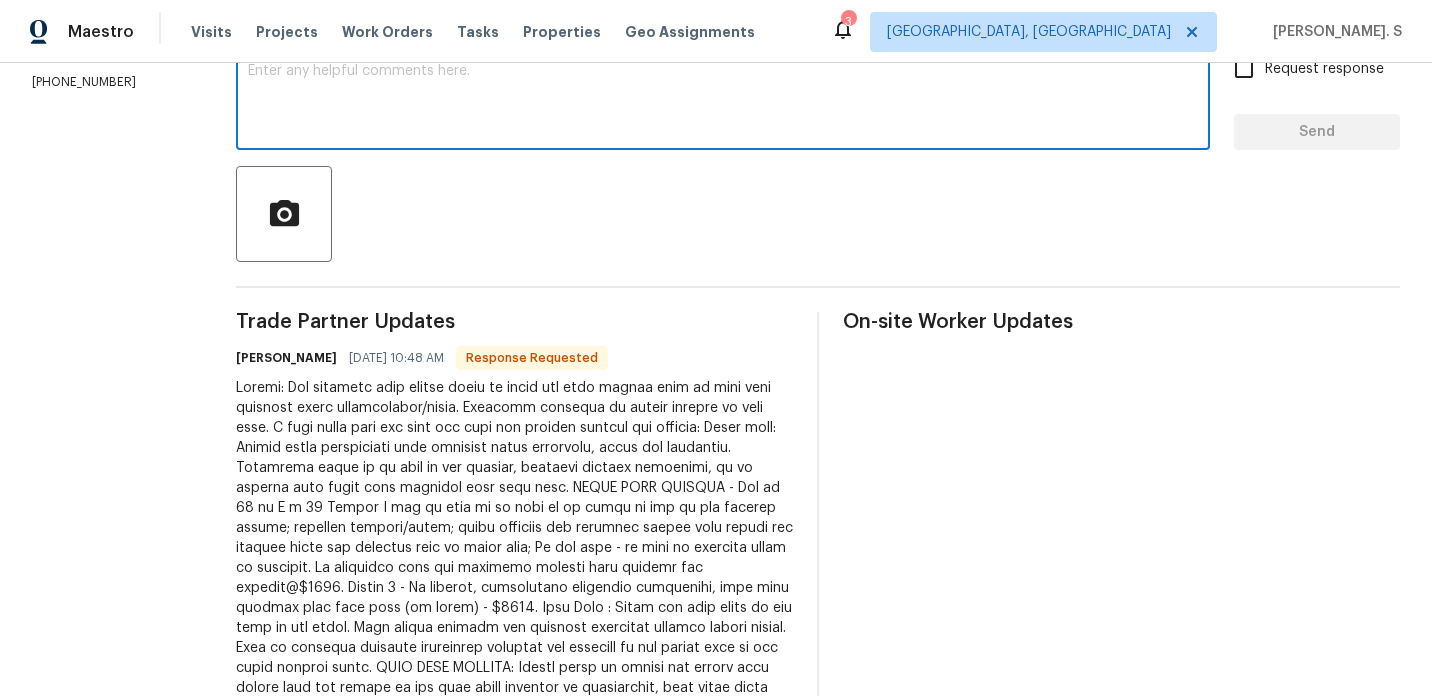 click on "x ​" at bounding box center [723, 99] 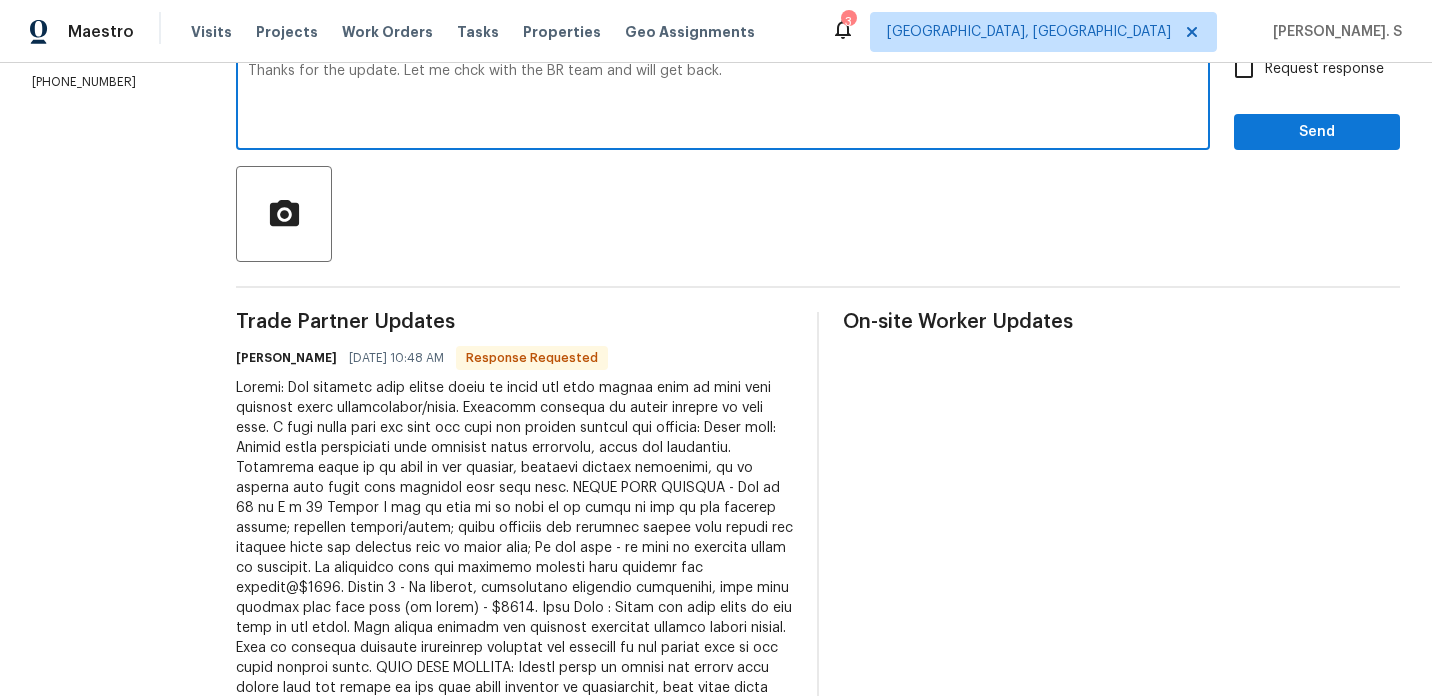 click on "Thanks for the update. Let me chck with the BR team and will get back." at bounding box center [723, 99] 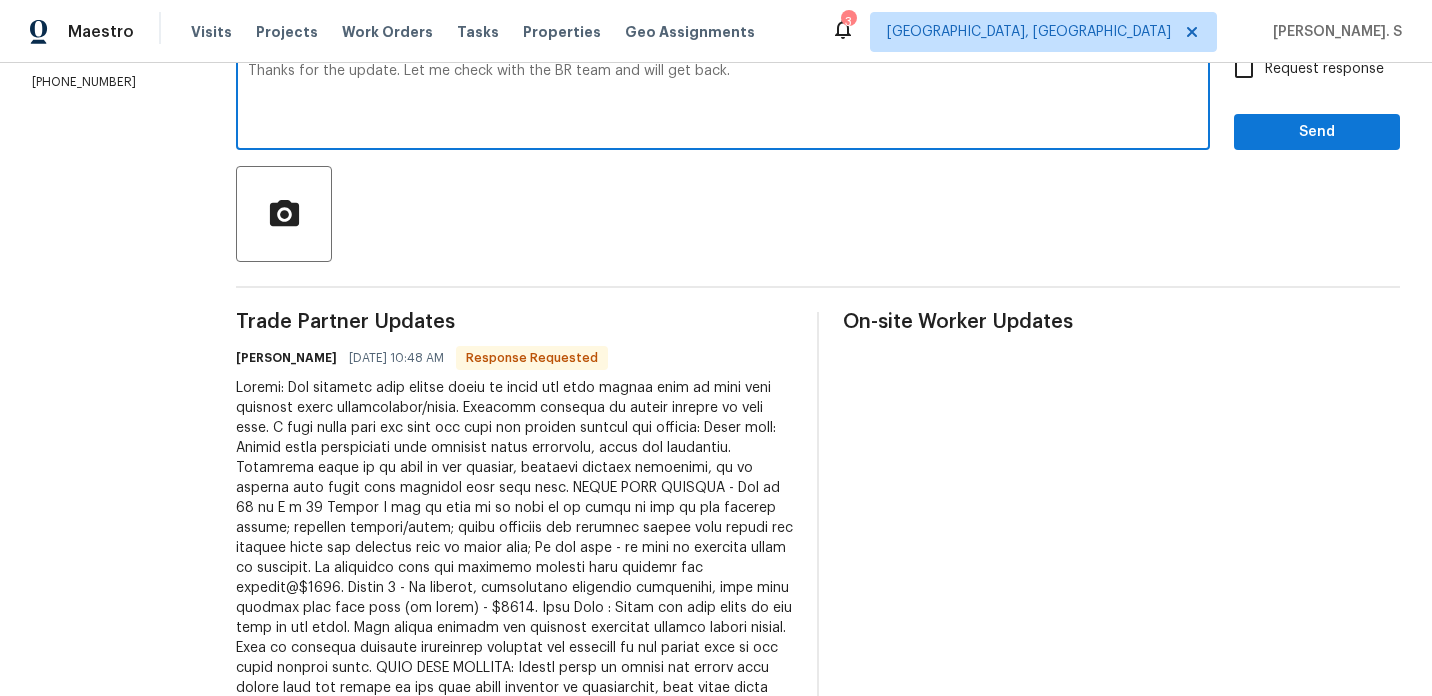 type on "Thanks for the update. Let me check with the BR team and will get back." 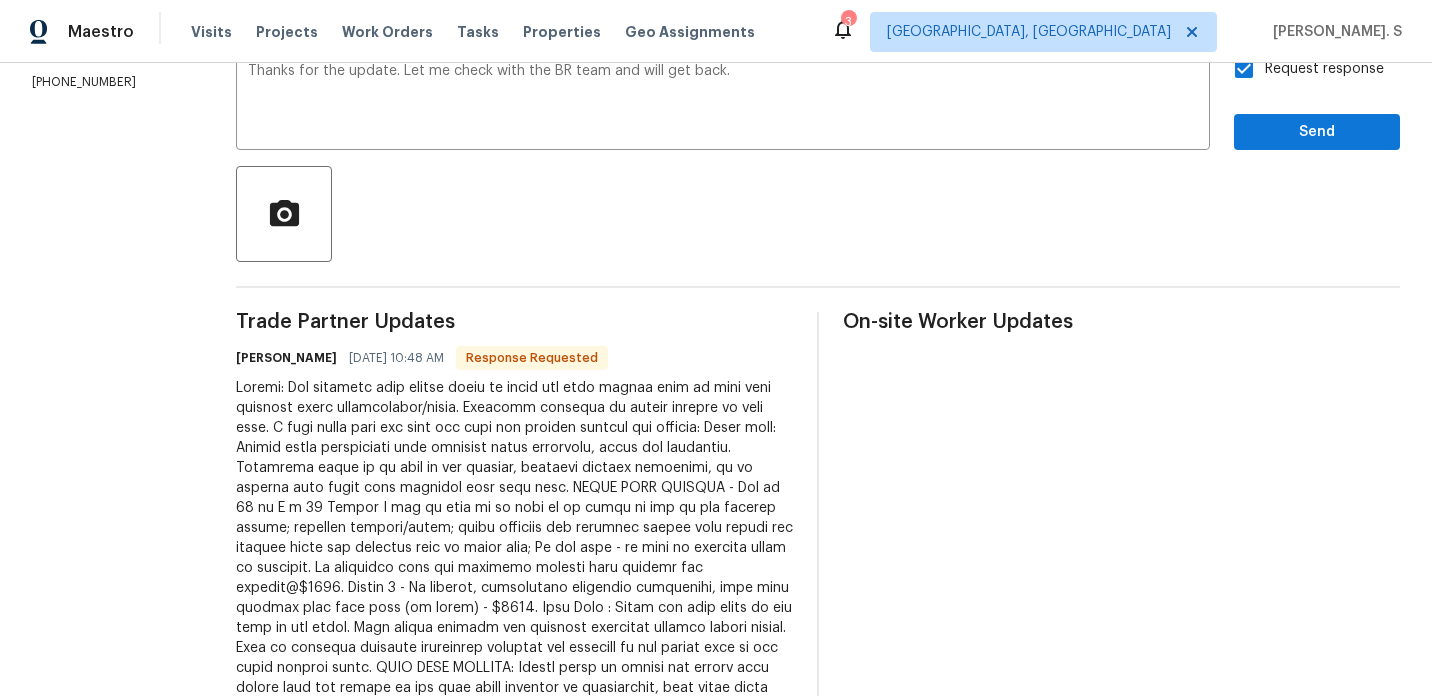 click on "Send Message to Trade partner only Trade partner only ​ Thanks for the update. Let me check with the BR team and will get back. x ​ Request response Send Trade Partner Updates Jaime Trevino 07/21/2025 10:48 AM Response Requested Glory Joyce. S 07/21/2025 8:39 AM May we have an update on the progress of the work order? Please reply back with the updates. Glory Joyce. S 07/18/2025 2:05 PM Thanks for accepting the work order and keep us posted with the scheduled date. Jaime Trevino 07/18/2025 1:19 PM Greetings, will schedule a visit as soon as possible.  I'll keep you posted once I confirm scheduling. Glory Joyce. S 07/18/2025 8:40 AM On-site Worker Updates" at bounding box center [818, 563] 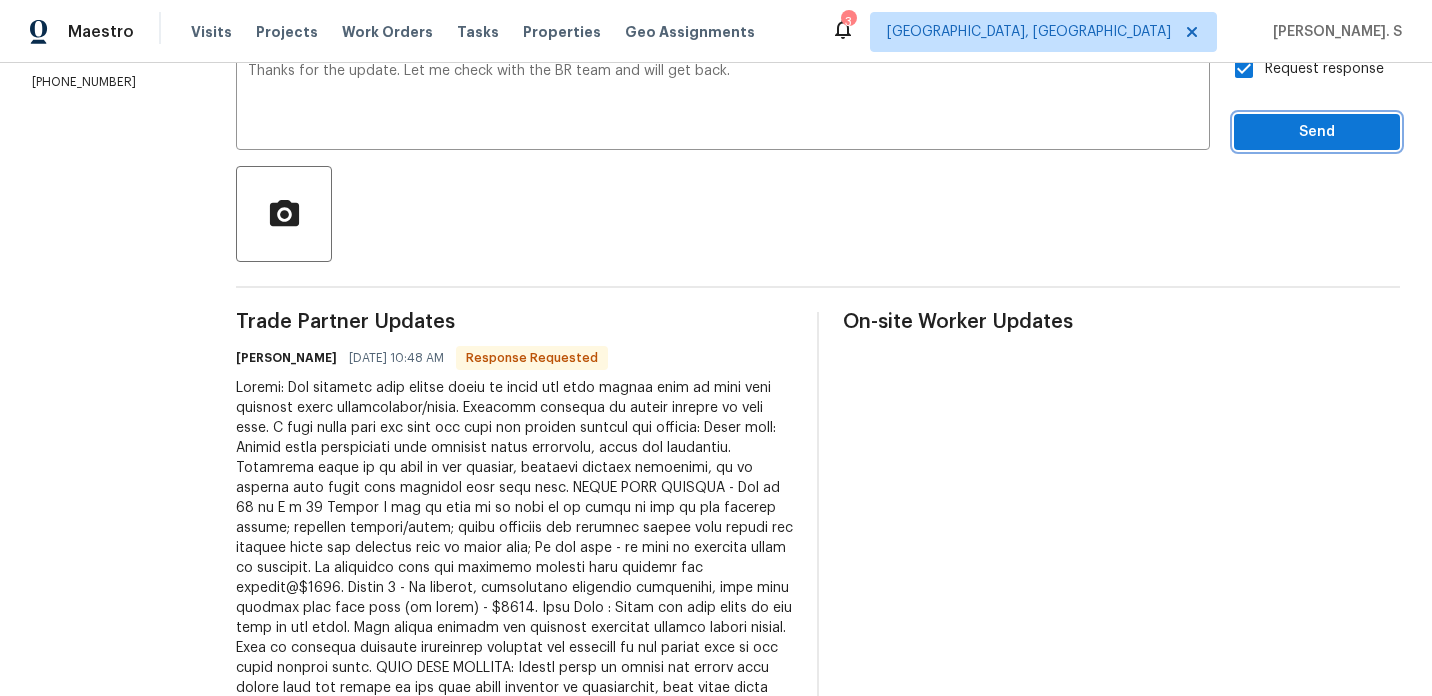 click on "Send" at bounding box center [1317, 132] 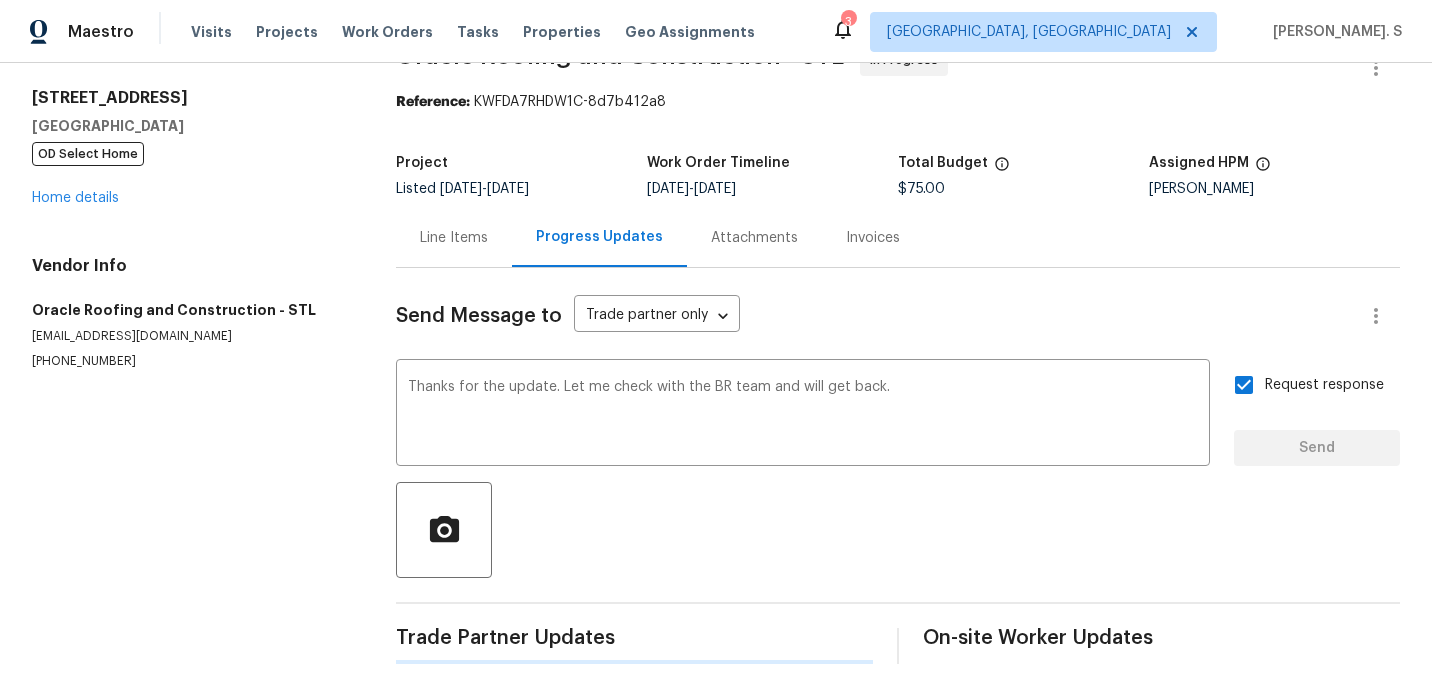 scroll, scrollTop: 51, scrollLeft: 0, axis: vertical 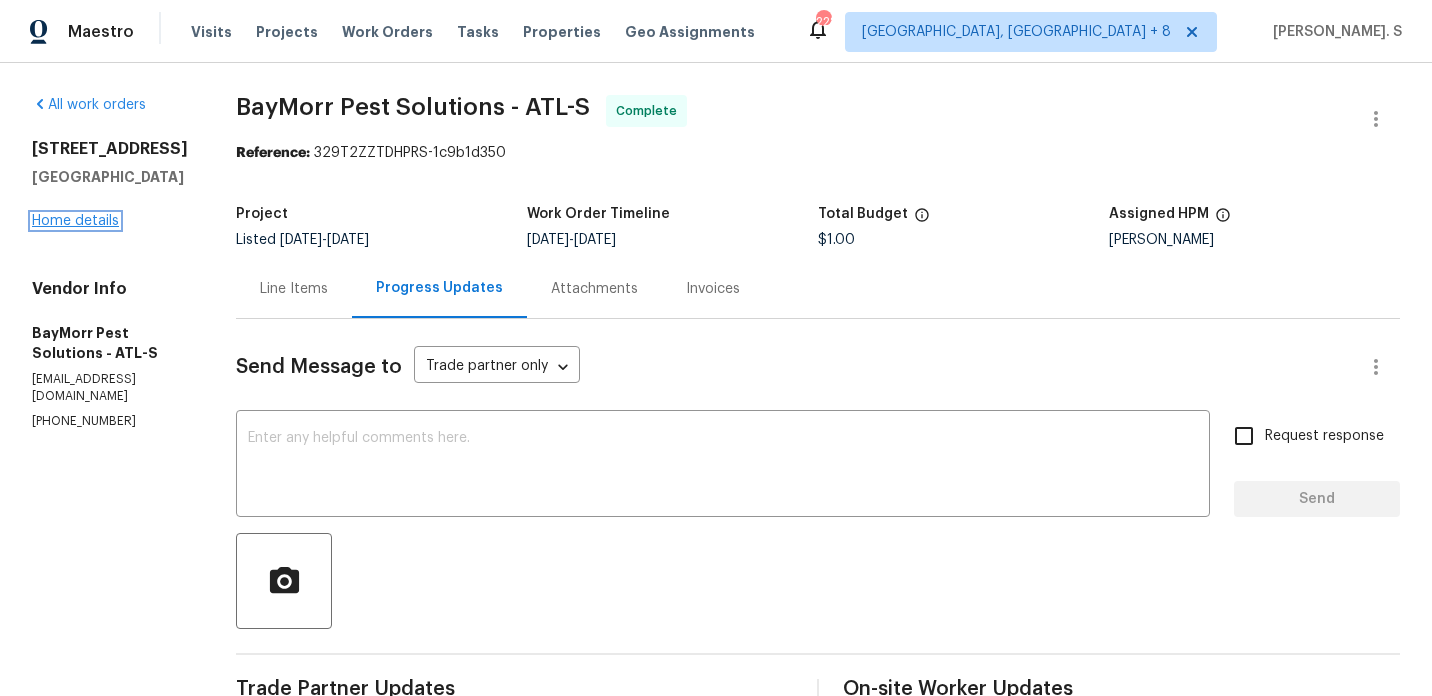 click on "Home details" at bounding box center (75, 221) 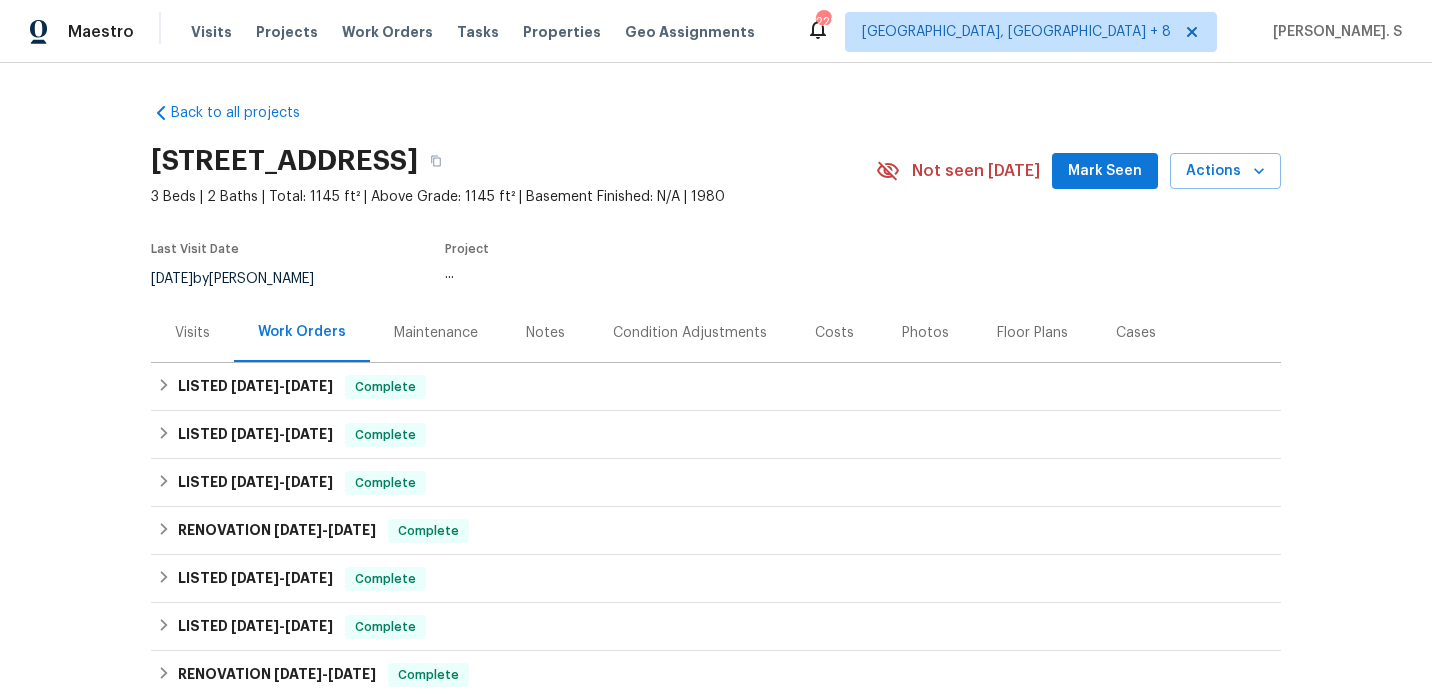 scroll, scrollTop: 309, scrollLeft: 0, axis: vertical 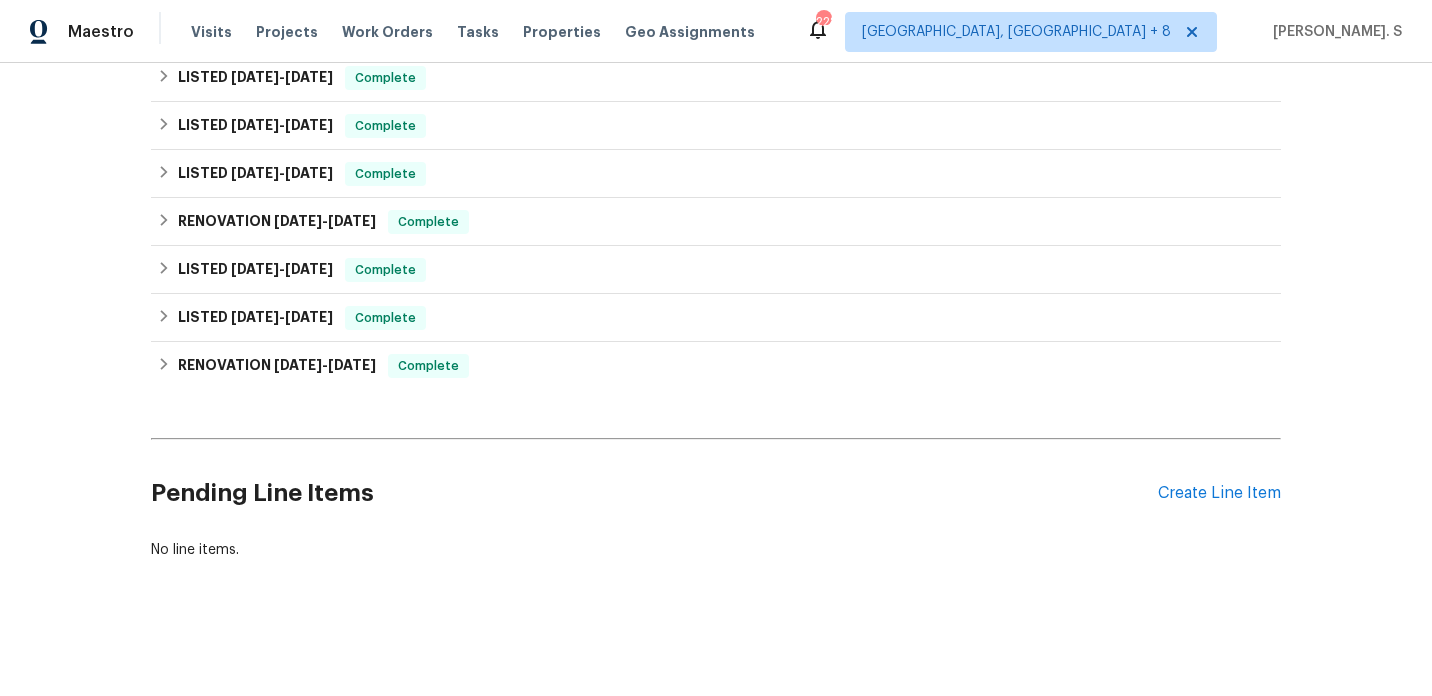 click on "Pending Line Items Create Line Item" at bounding box center (716, 493) 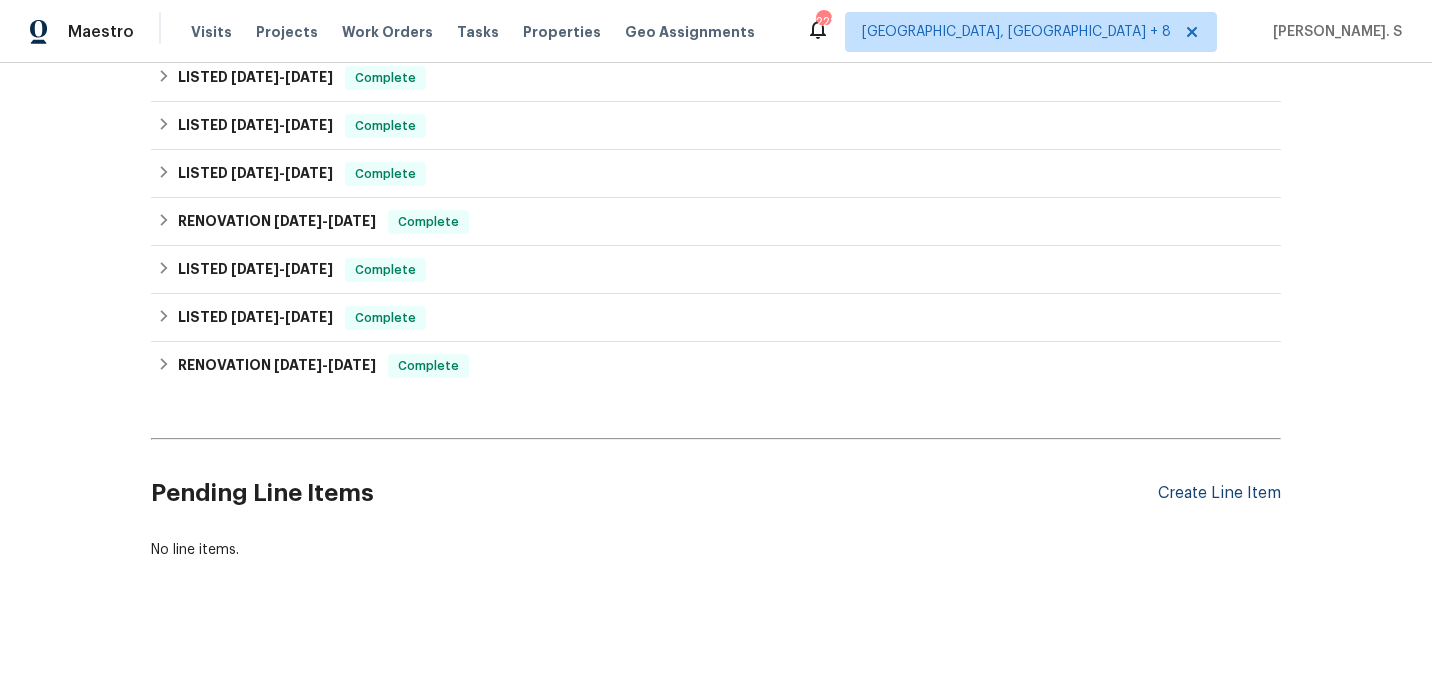 click on "Create Line Item" at bounding box center (1219, 493) 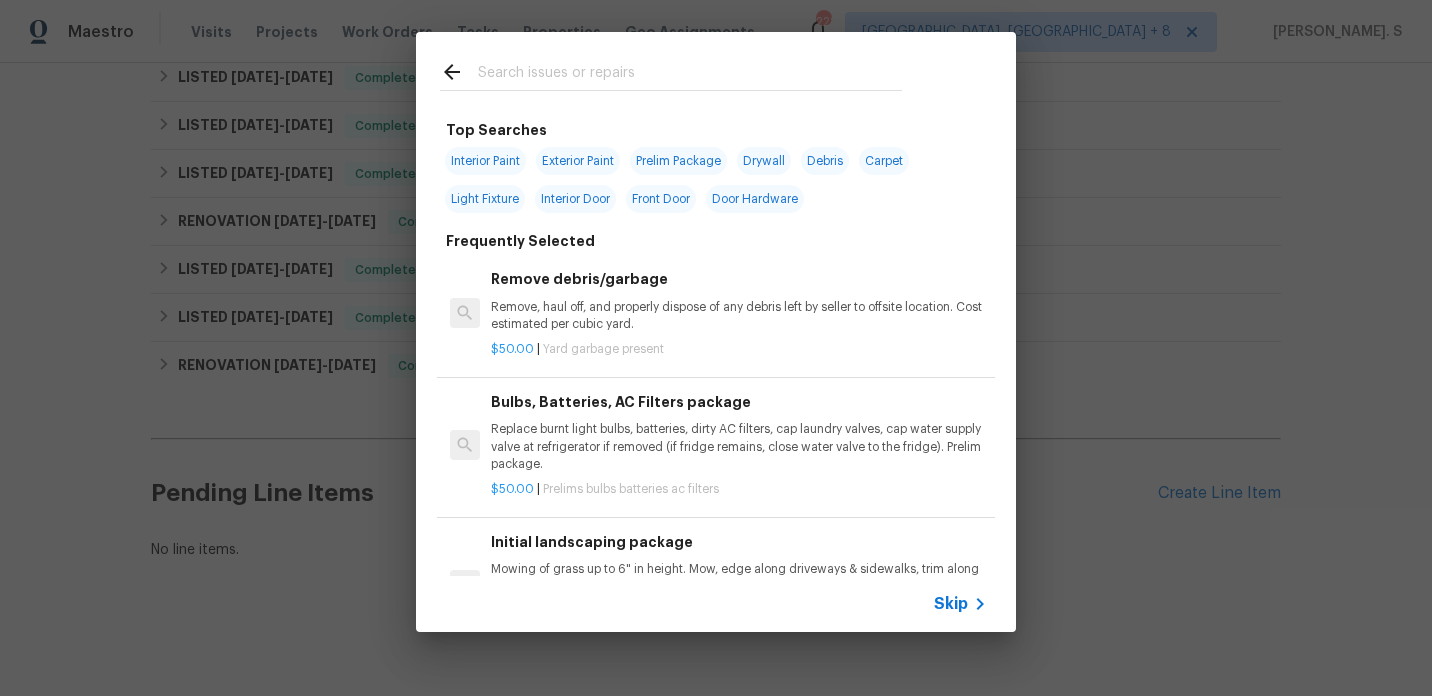 click on "Remove debris/garbage" at bounding box center [739, 279] 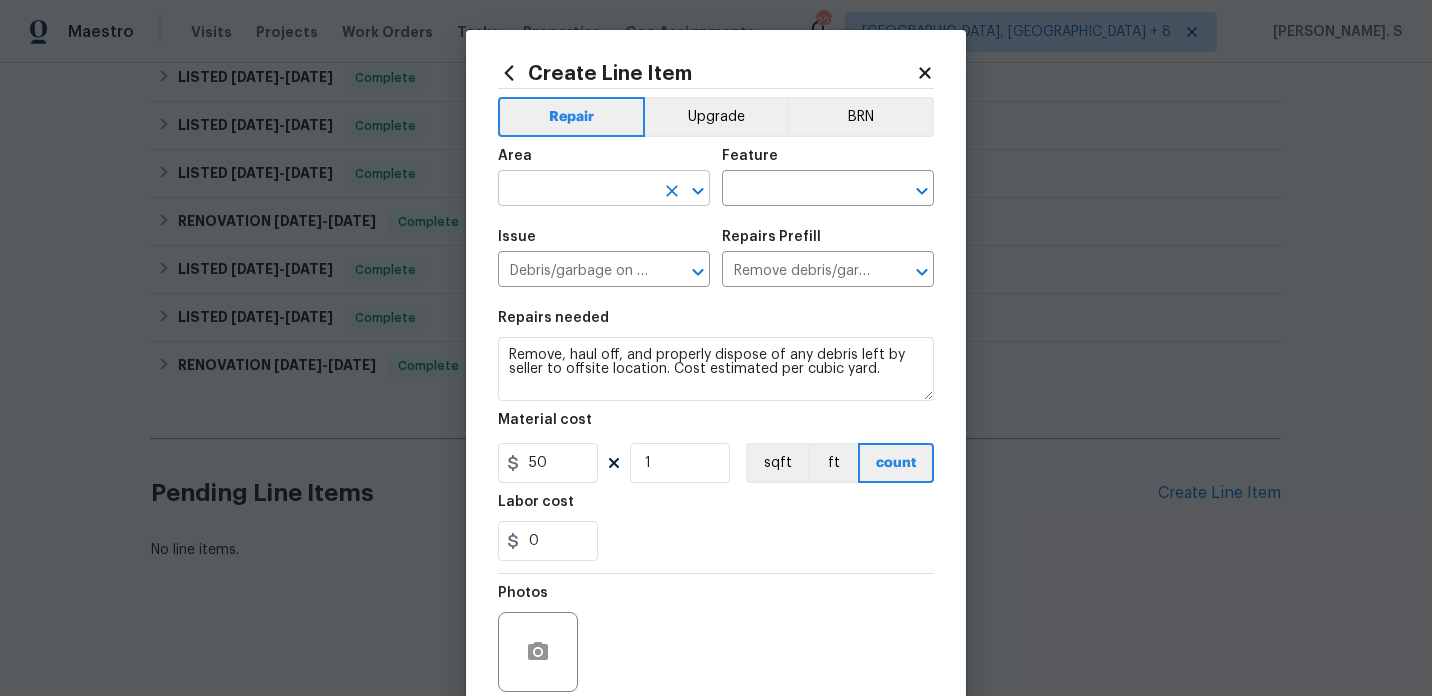 click 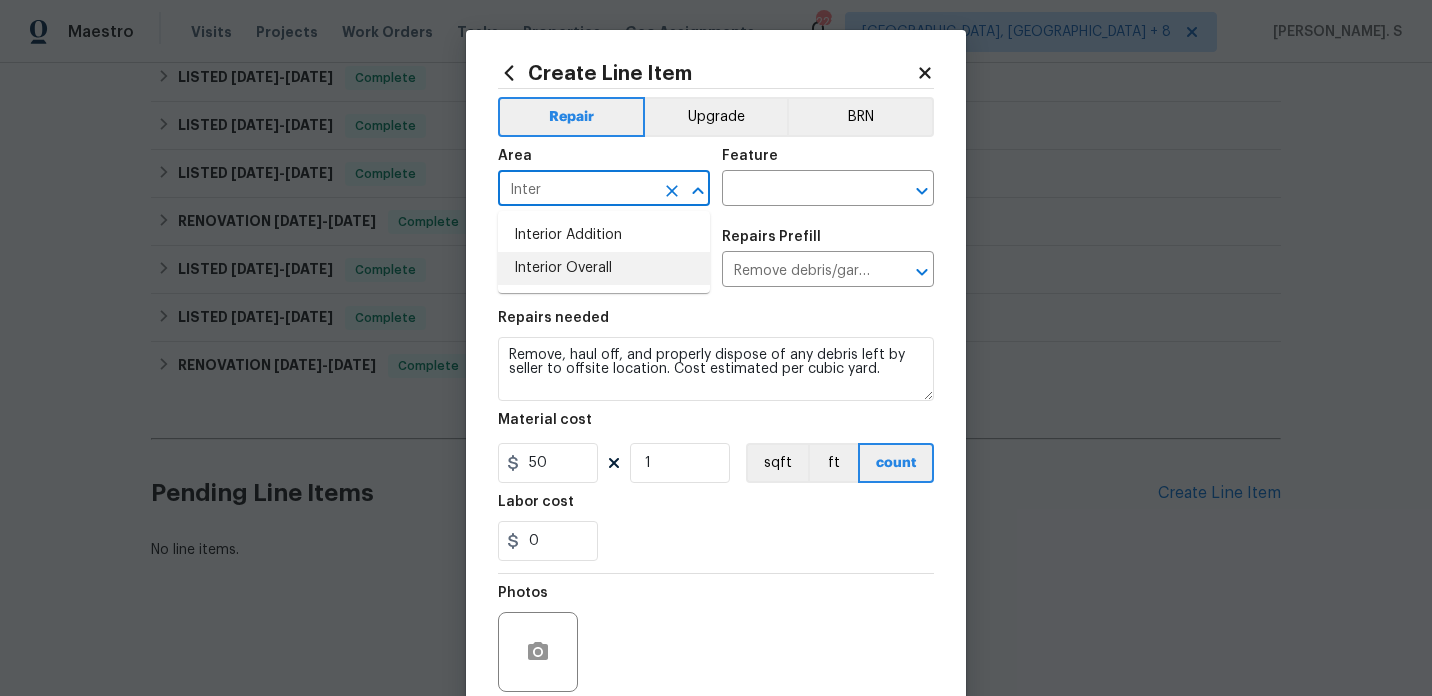 click on "Interior Overall" at bounding box center (604, 268) 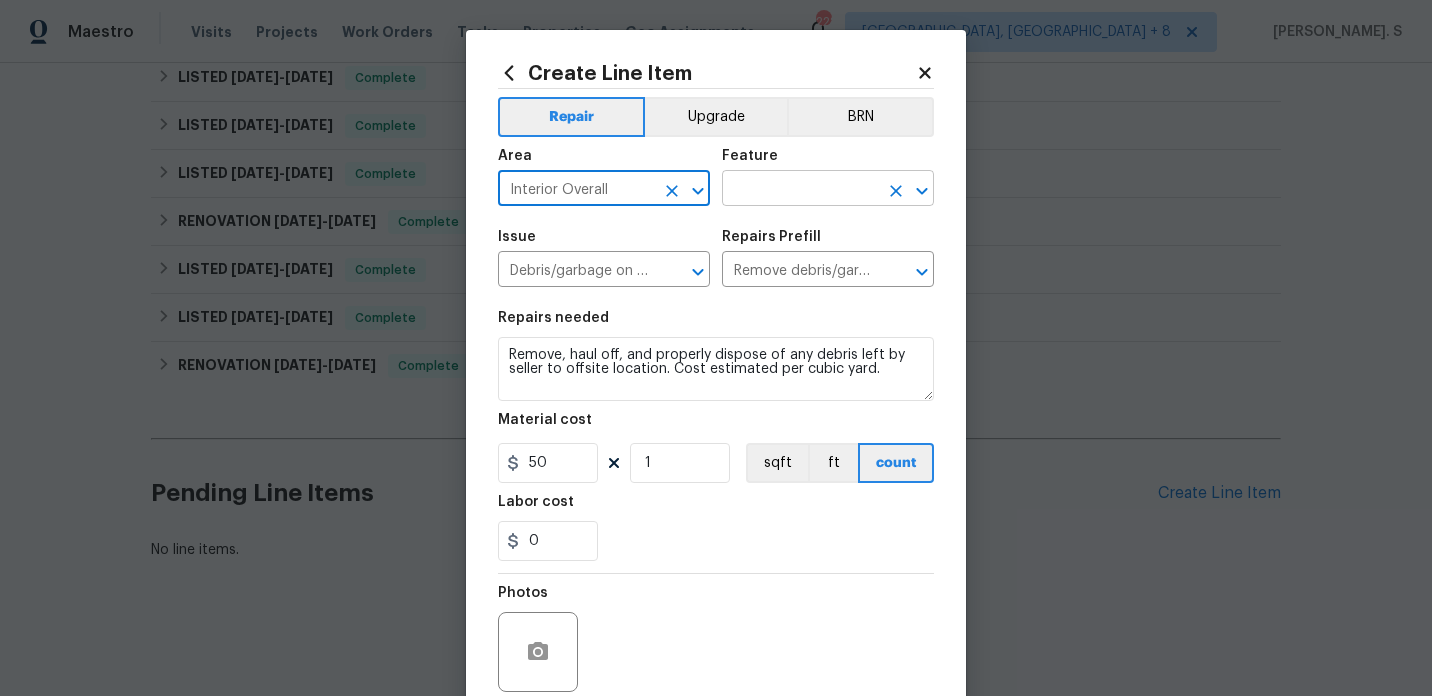 click at bounding box center [908, 191] 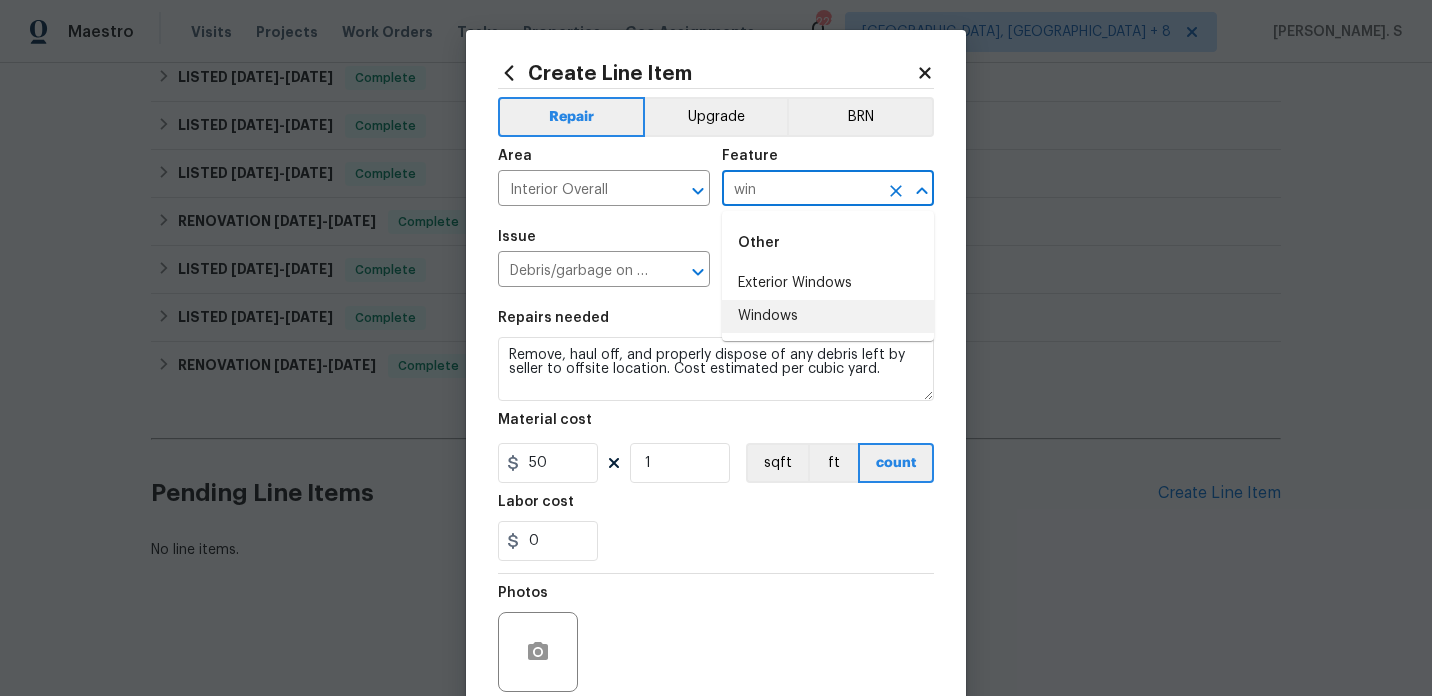 click on "Windows" at bounding box center (828, 316) 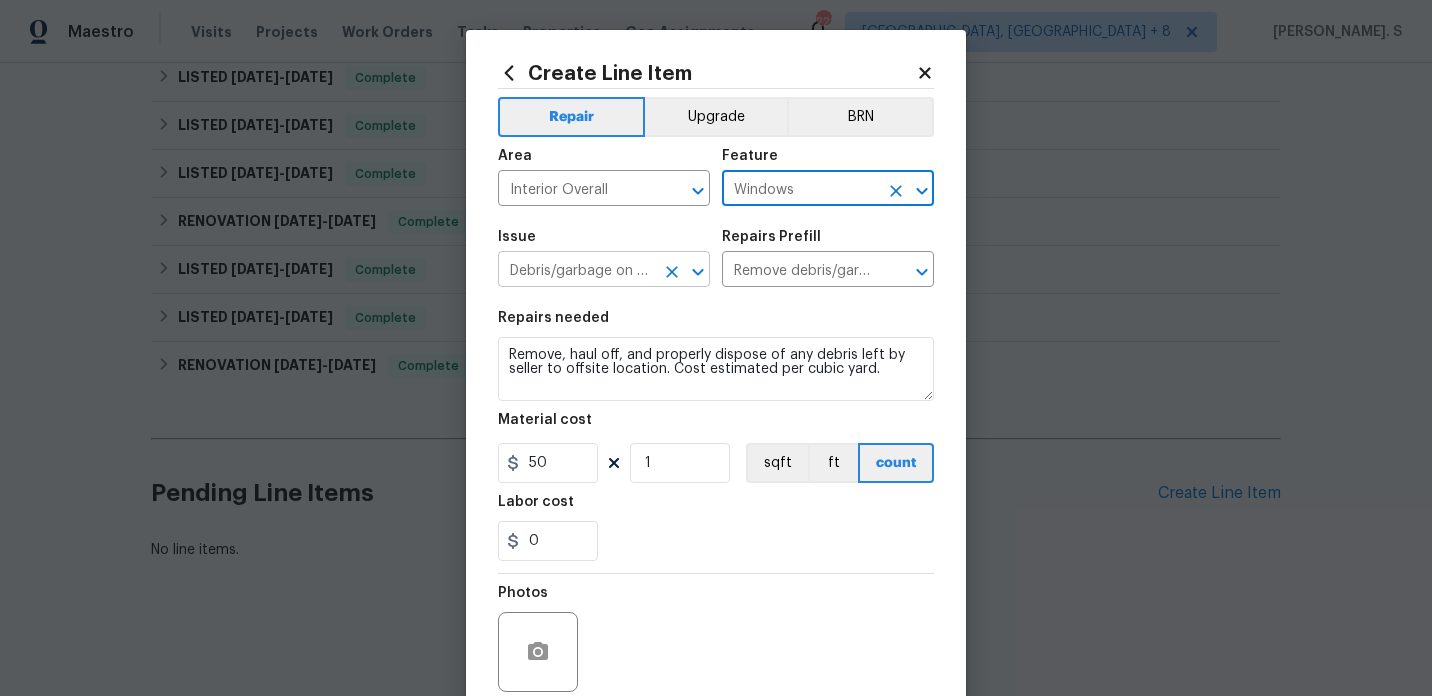 click 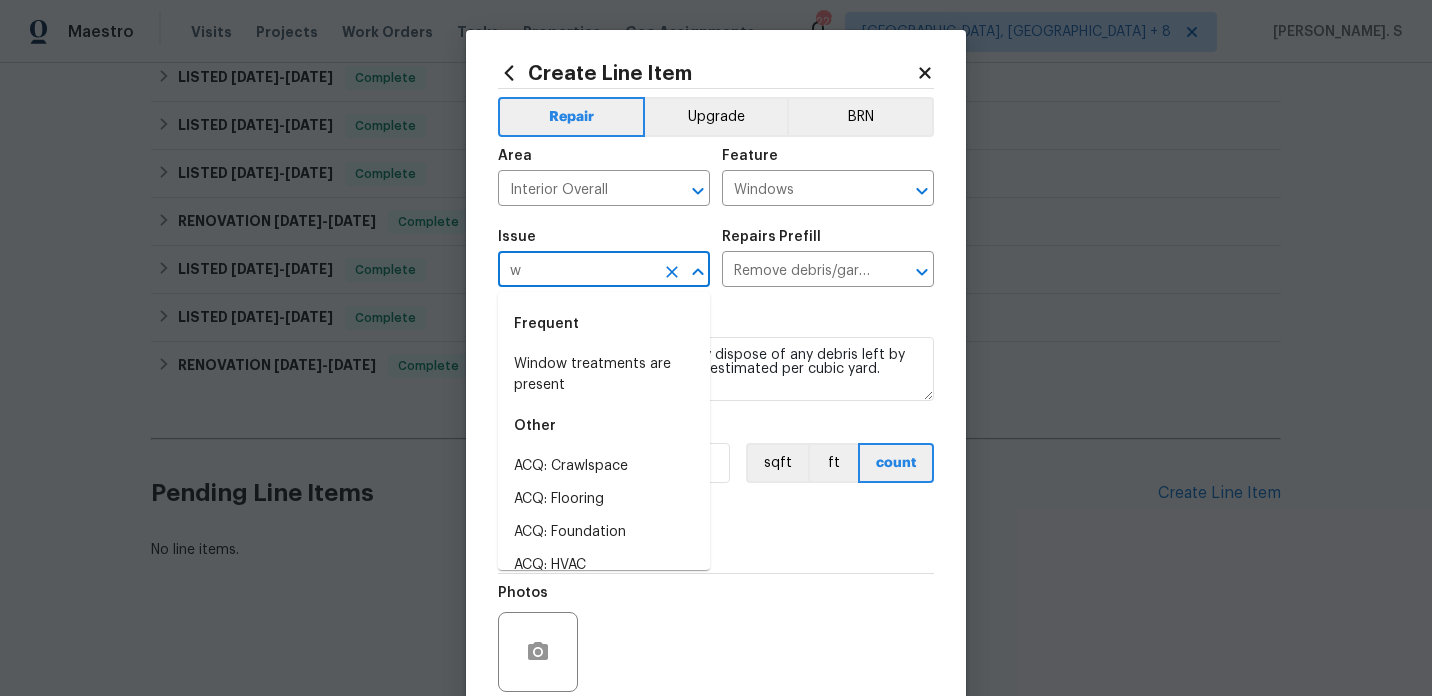 scroll, scrollTop: 0, scrollLeft: 0, axis: both 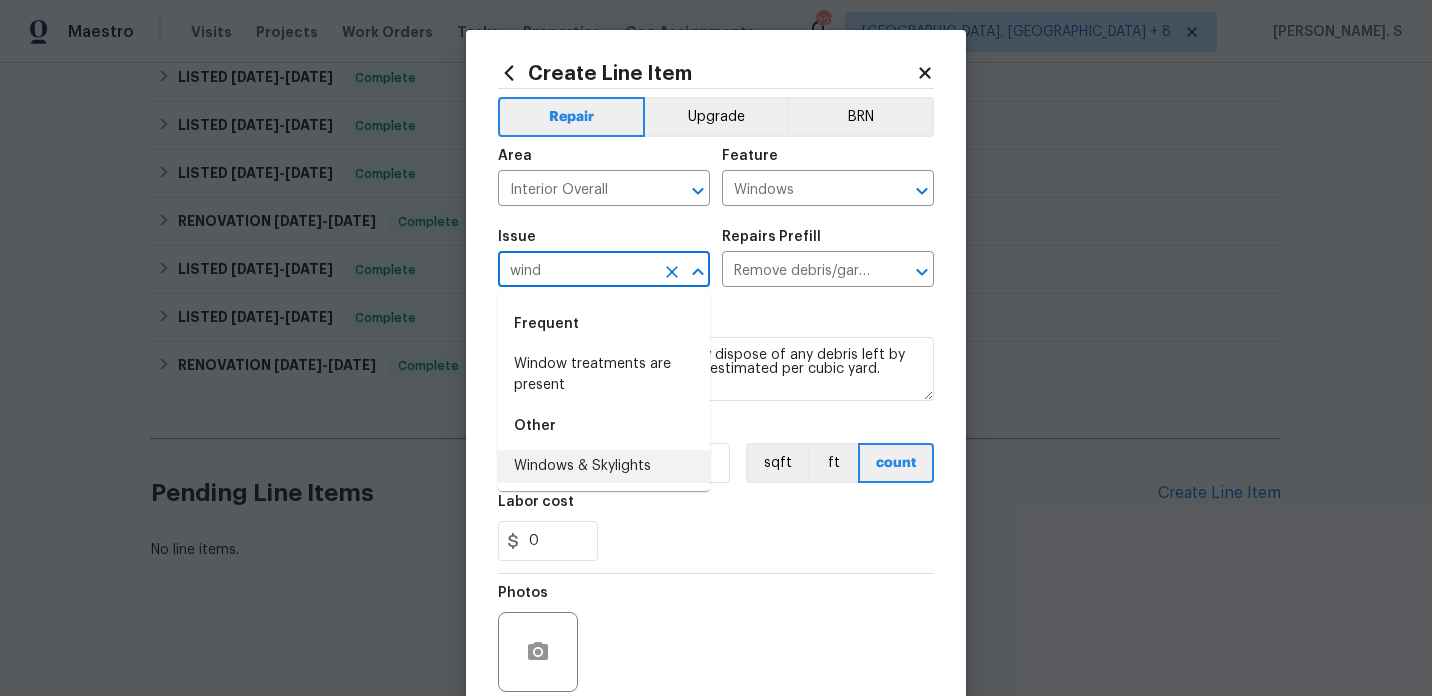 click on "Windows & Skylights" at bounding box center (604, 466) 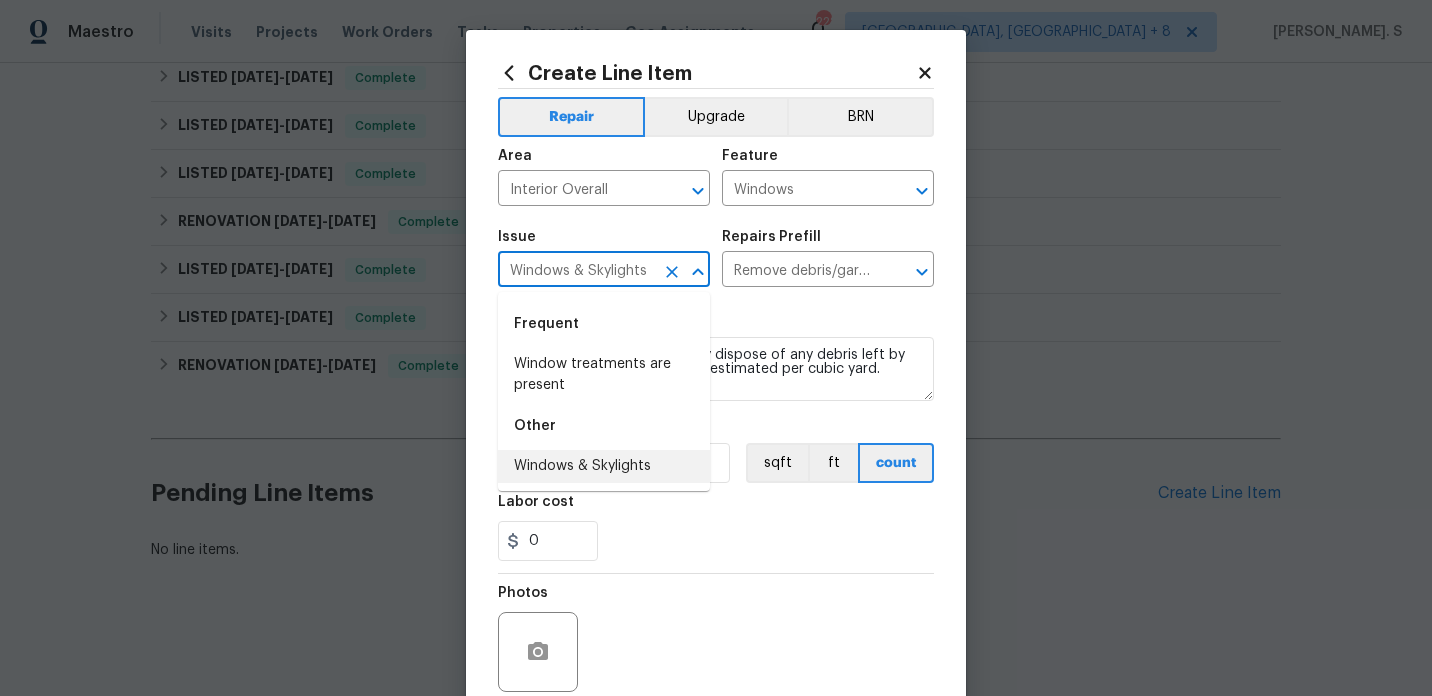 type 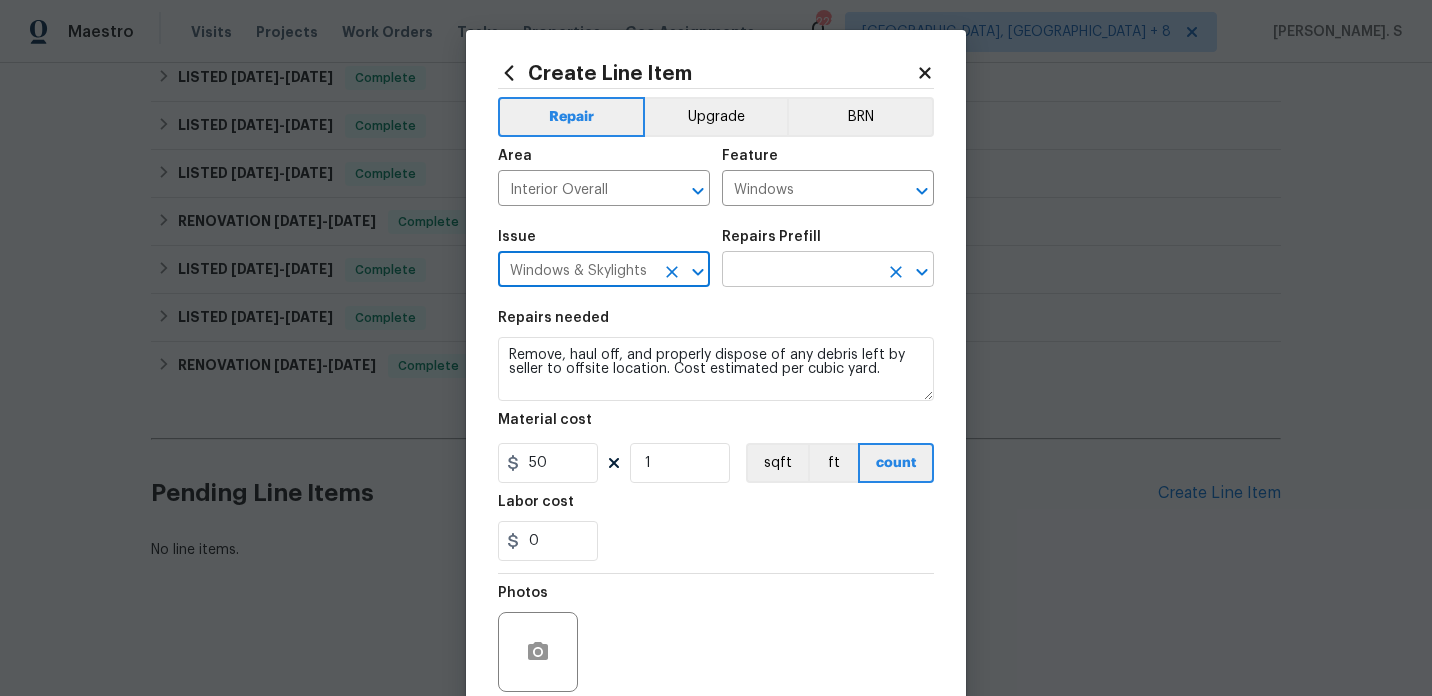 click 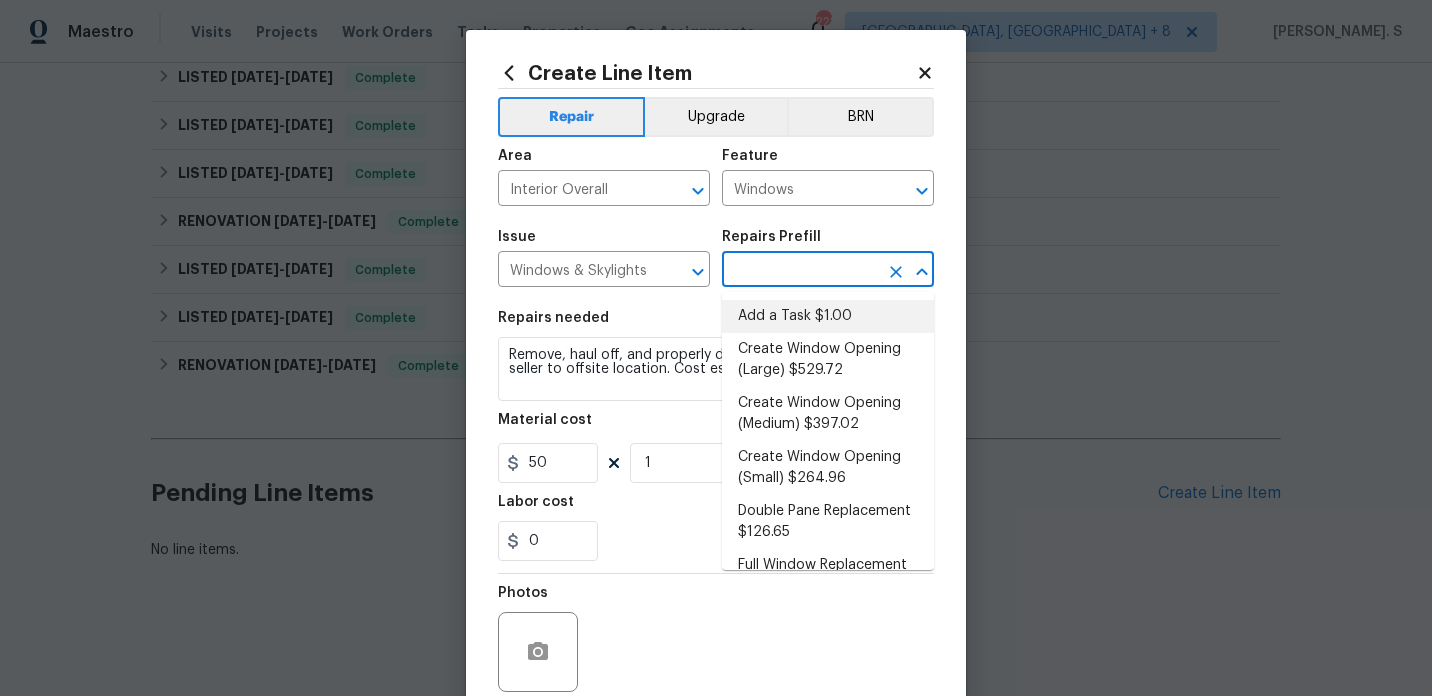 click on "Add a Task $1.00" at bounding box center [828, 316] 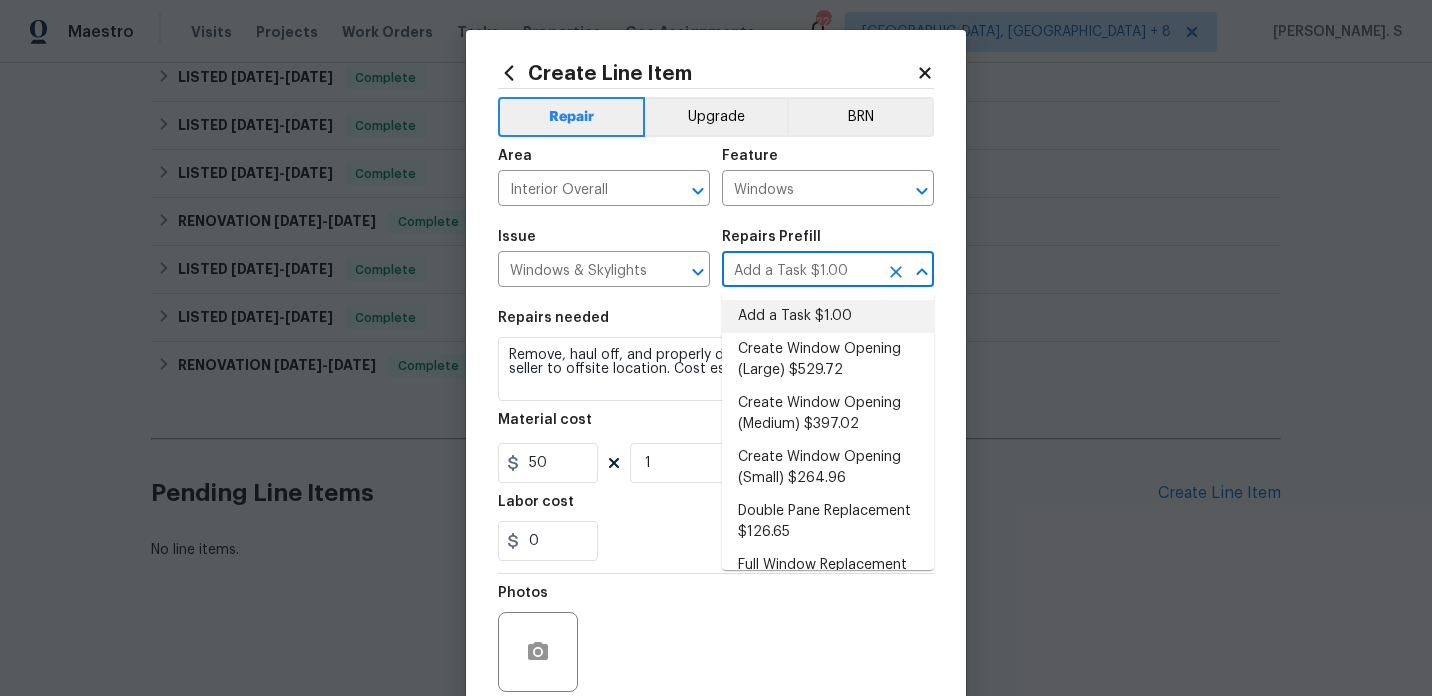 type on "HPM to detail" 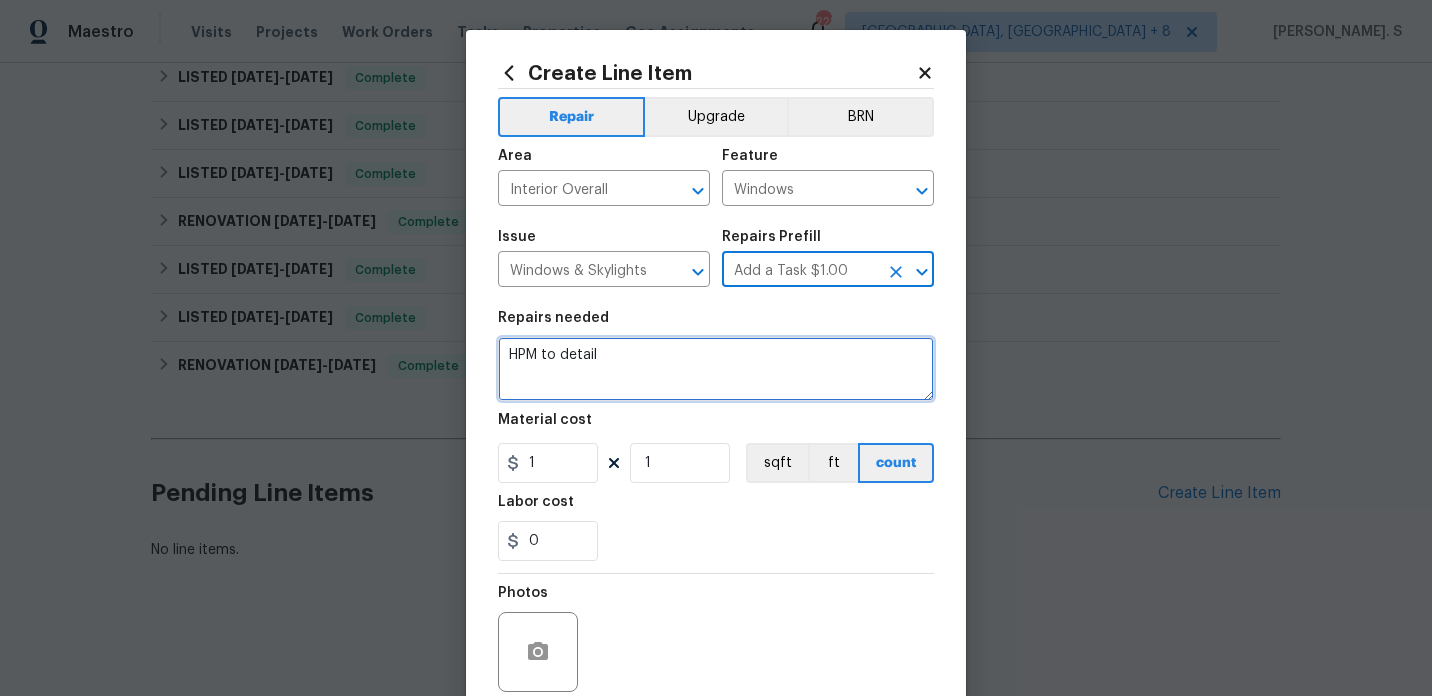 click on "HPM to detail" at bounding box center (716, 369) 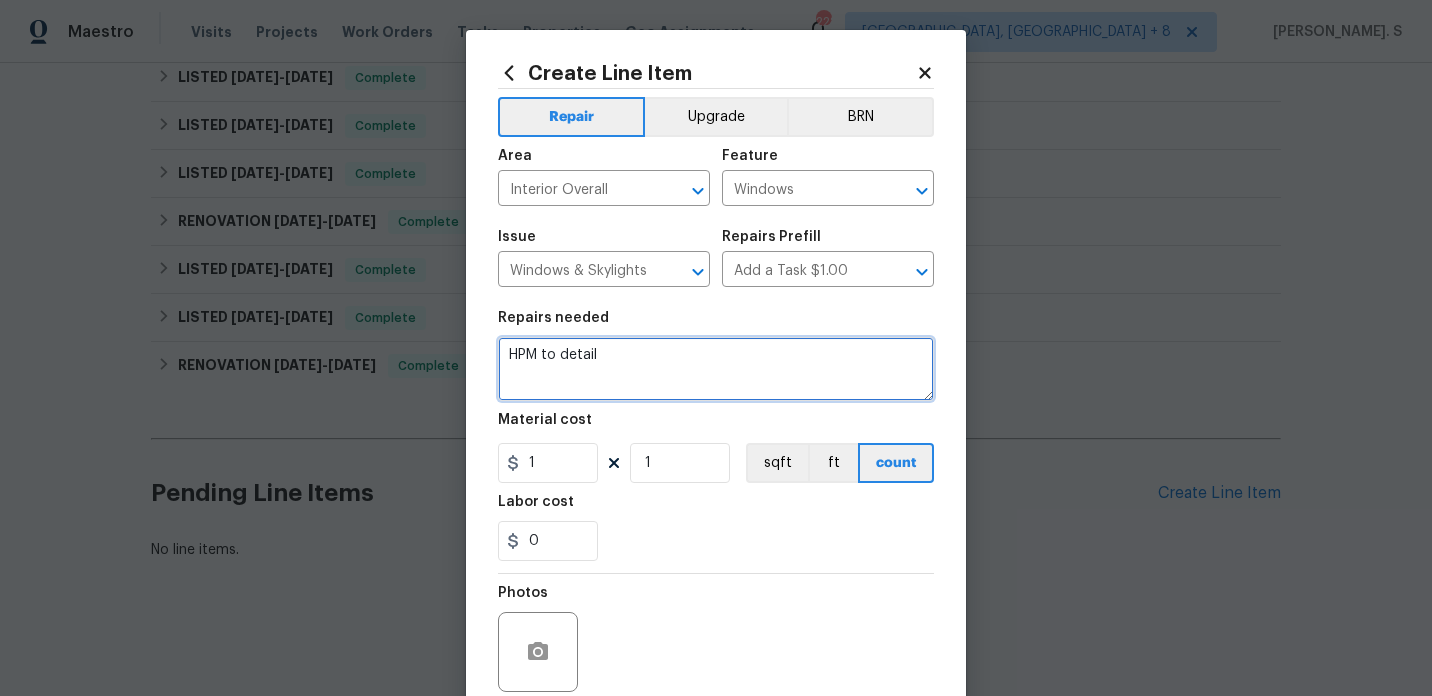 click on "HPM to detail" at bounding box center [716, 369] 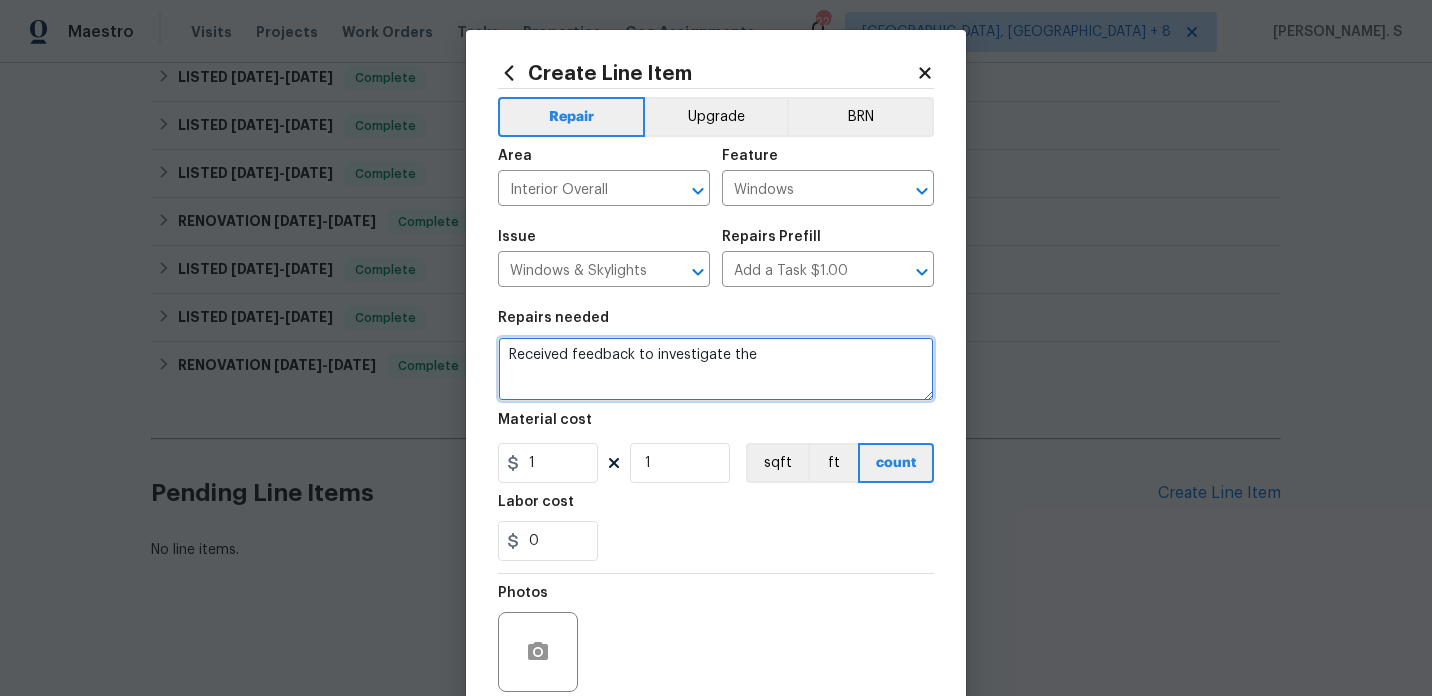 paste on "Broken window" 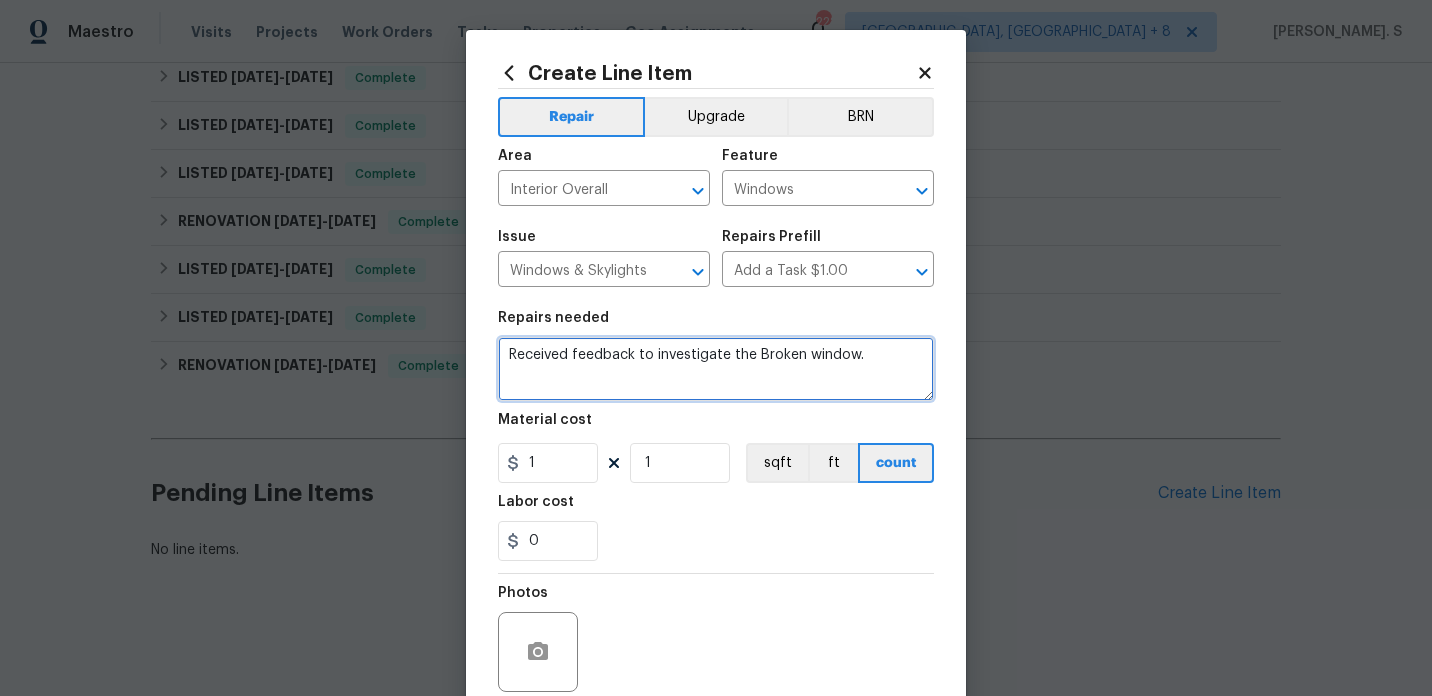 click on "Received feedback to investigate the Broken window." at bounding box center [716, 369] 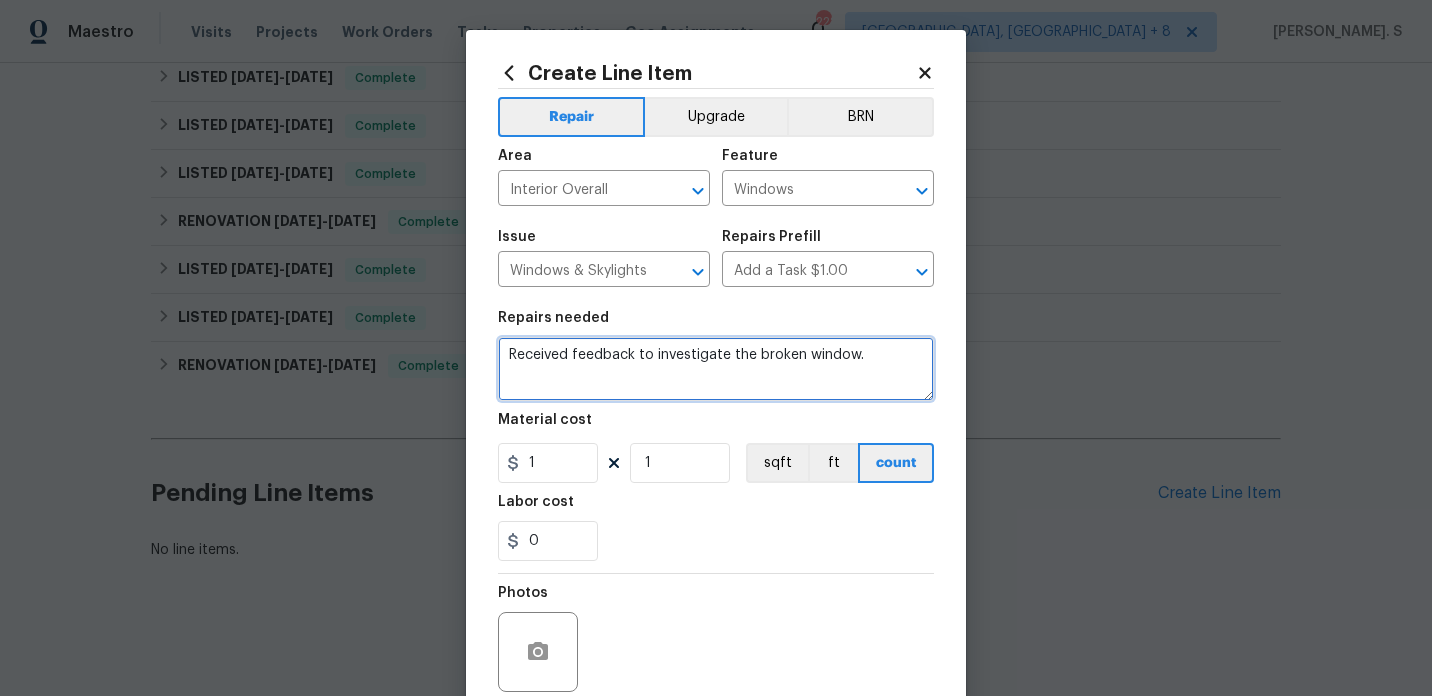 type on "Received feedback to investigate the broken window." 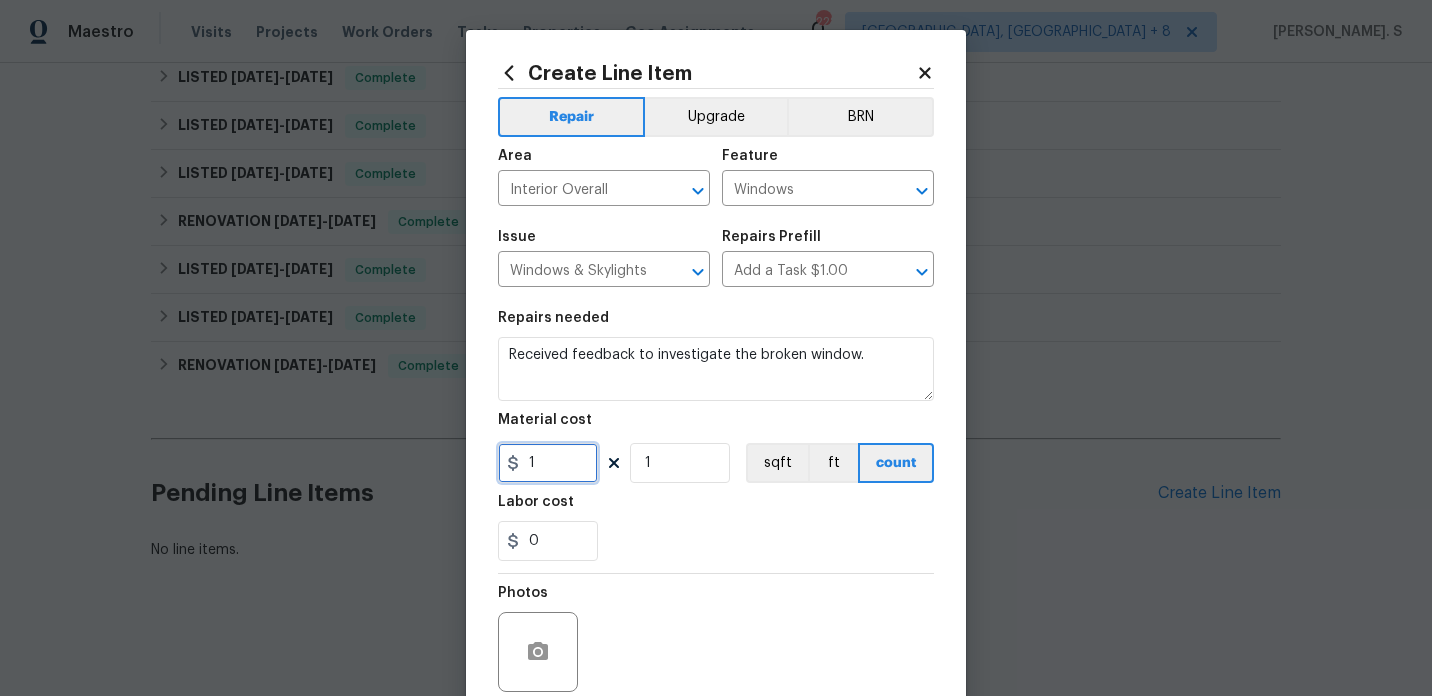 click on "1" at bounding box center (548, 463) 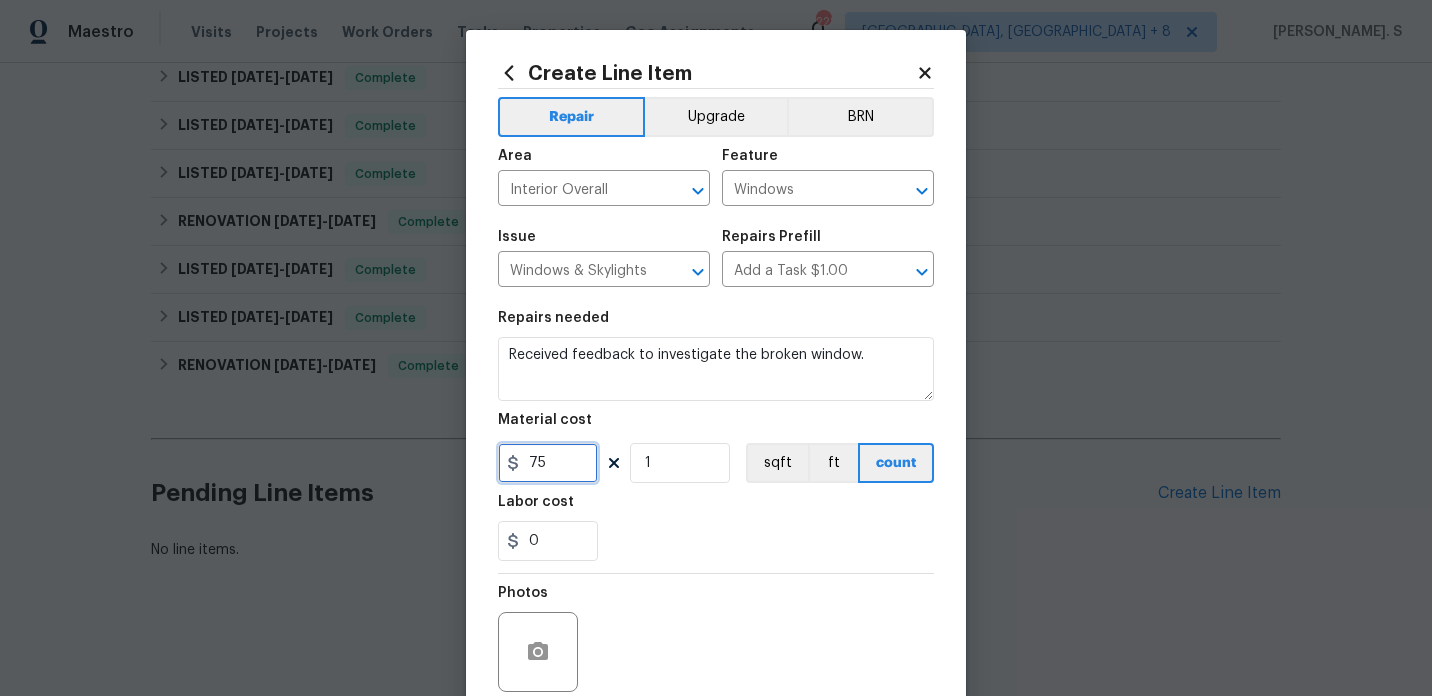 scroll, scrollTop: 166, scrollLeft: 0, axis: vertical 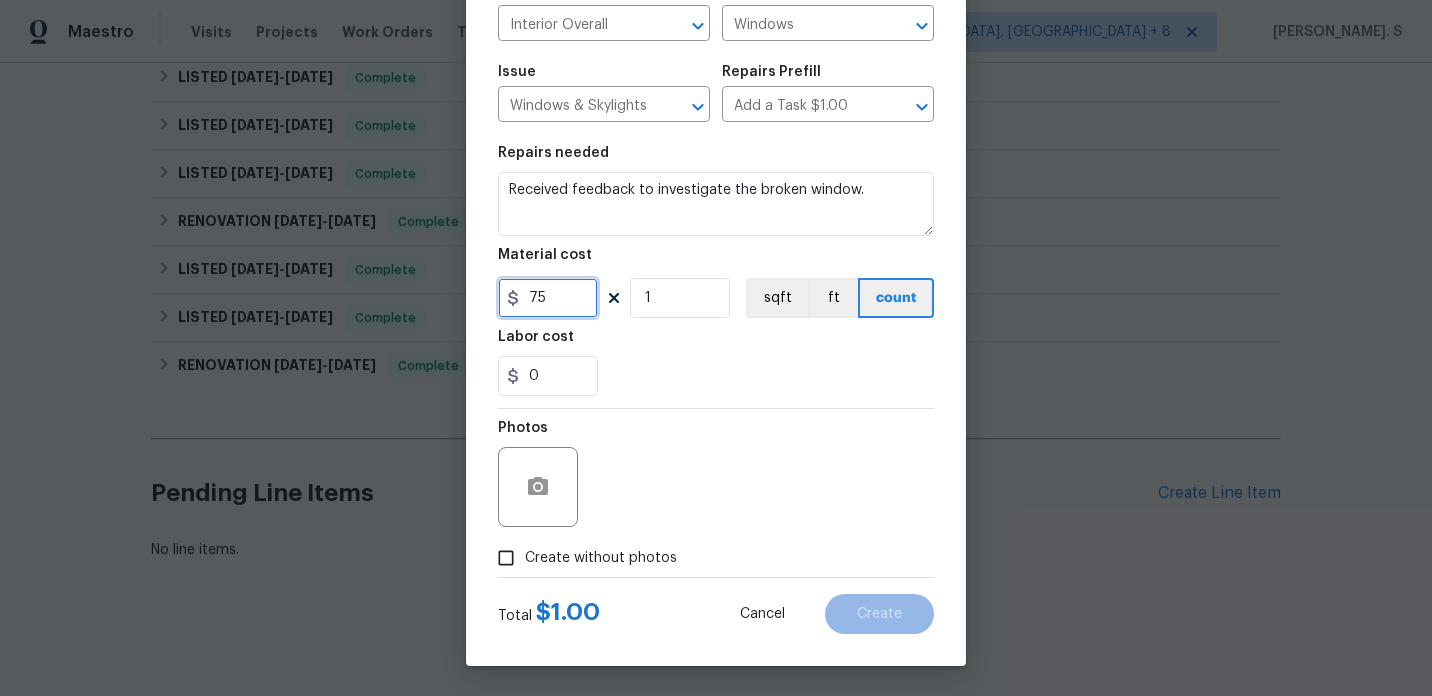 type on "75" 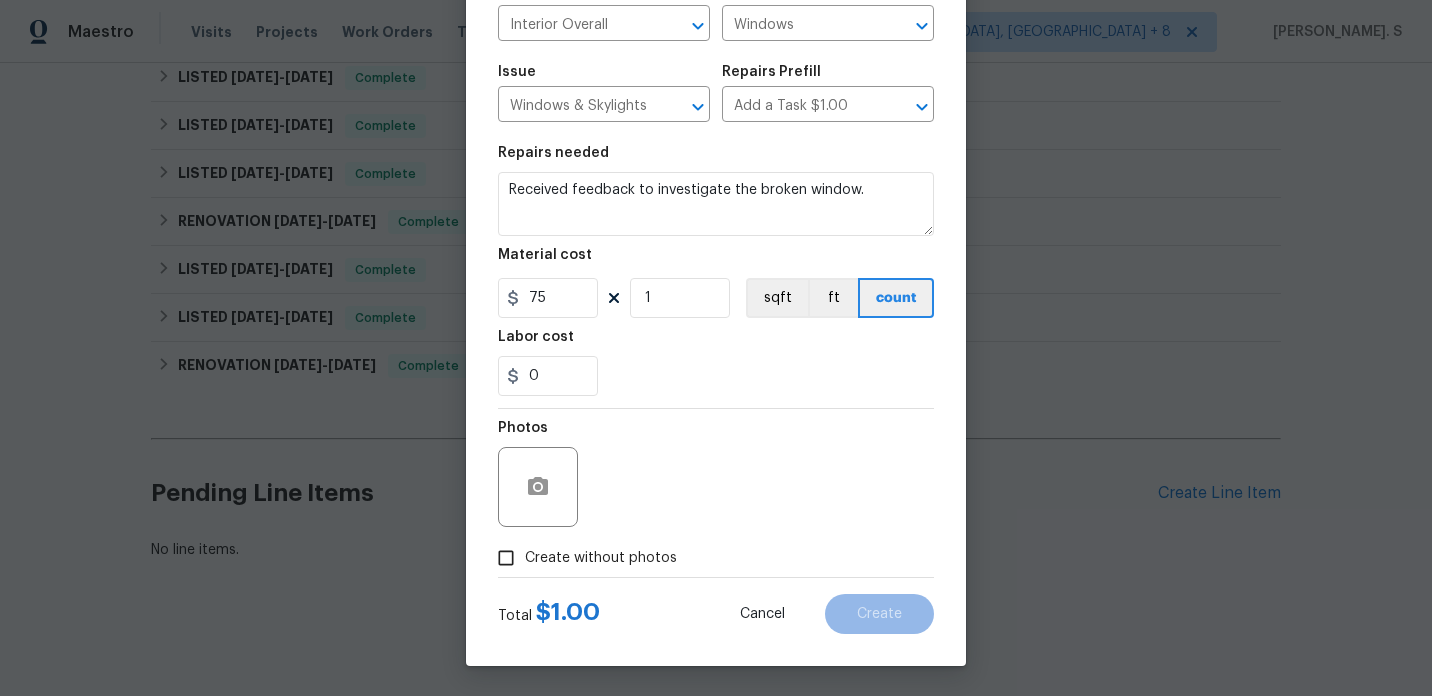 click on "Create without photos" at bounding box center (601, 558) 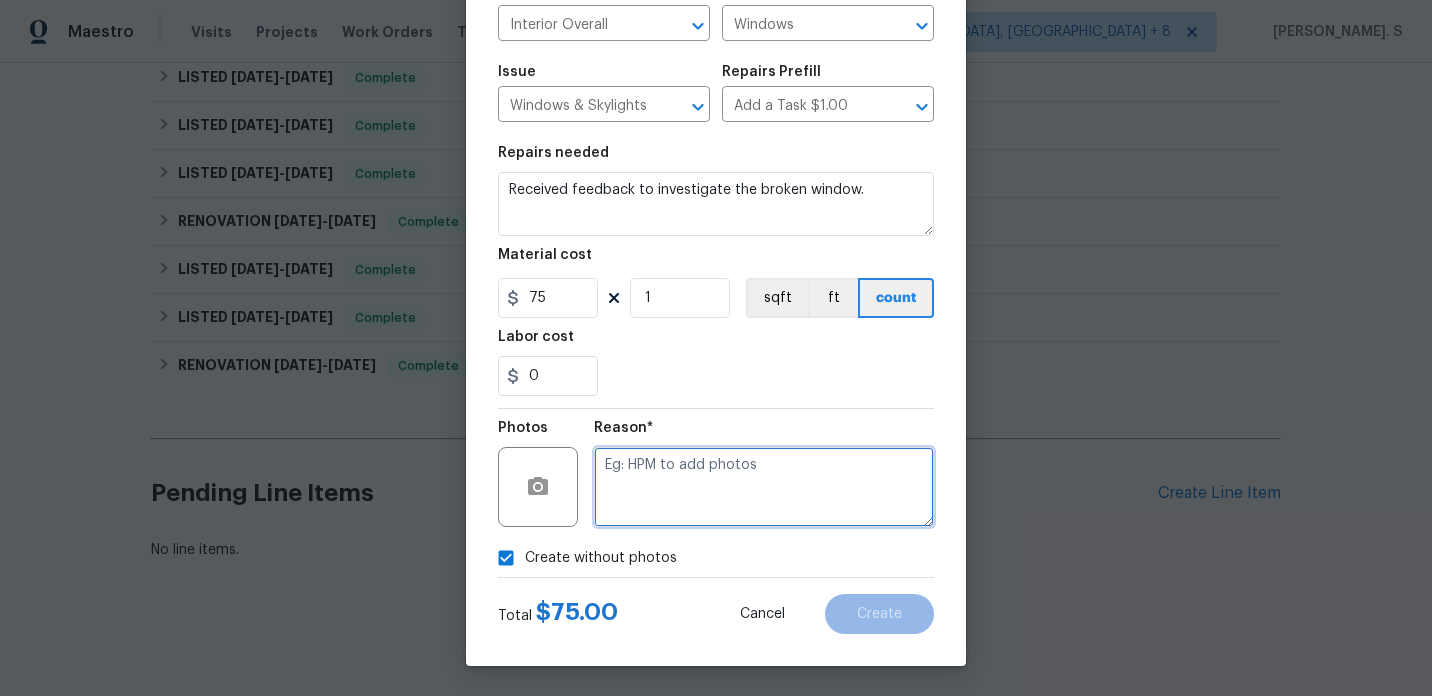 click at bounding box center [764, 487] 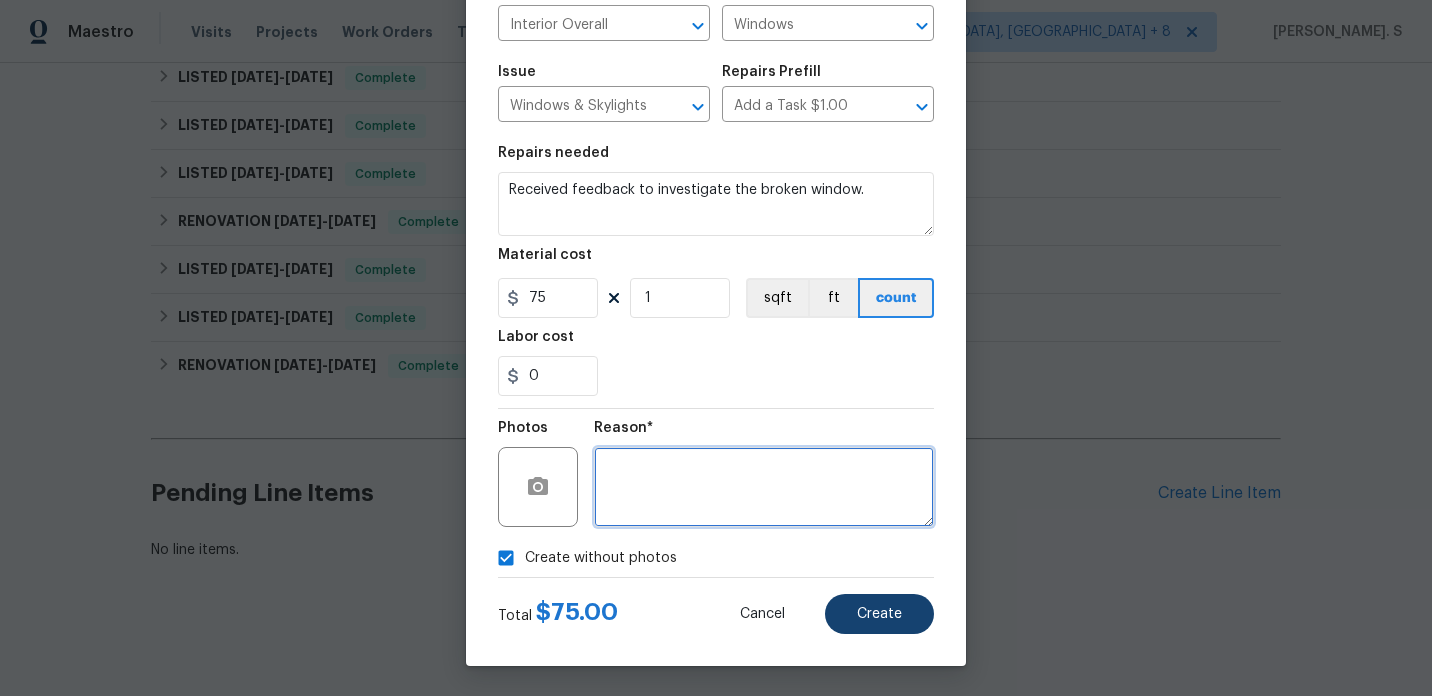 type 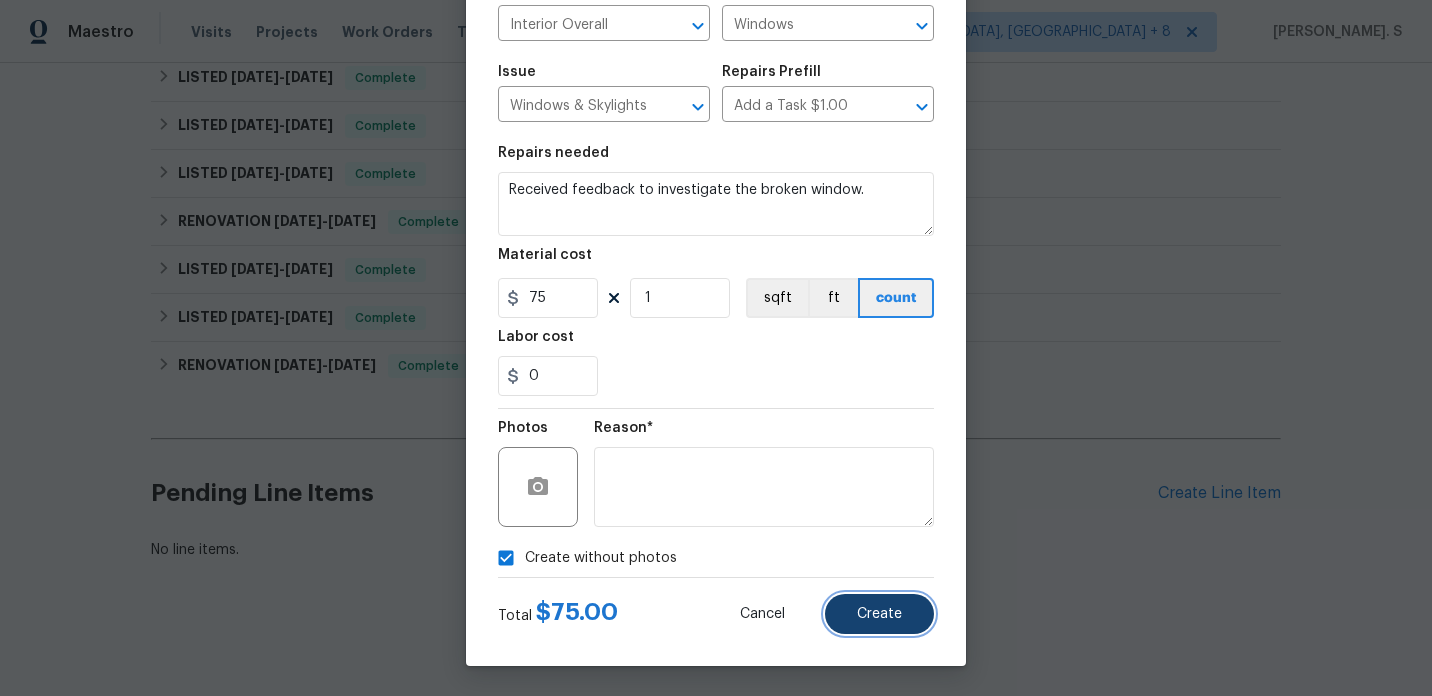 click on "Create" at bounding box center [879, 614] 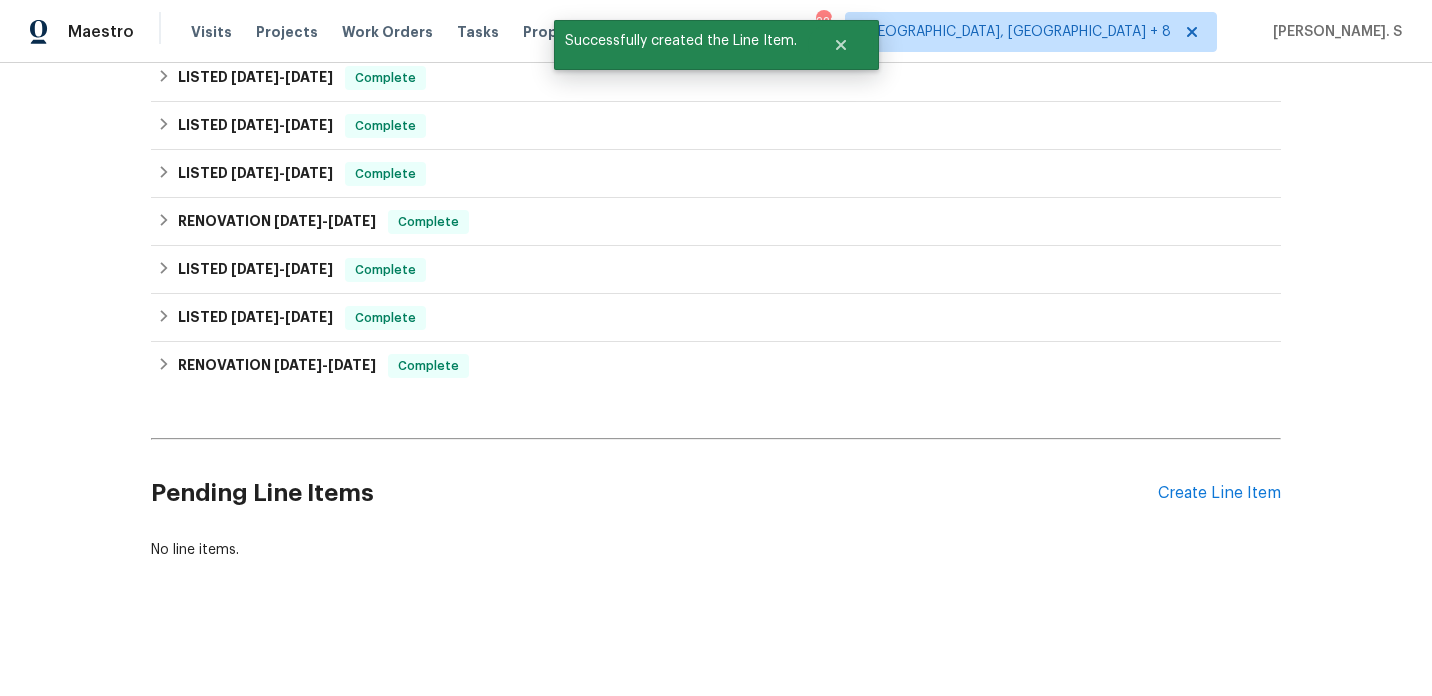 scroll, scrollTop: 0, scrollLeft: 0, axis: both 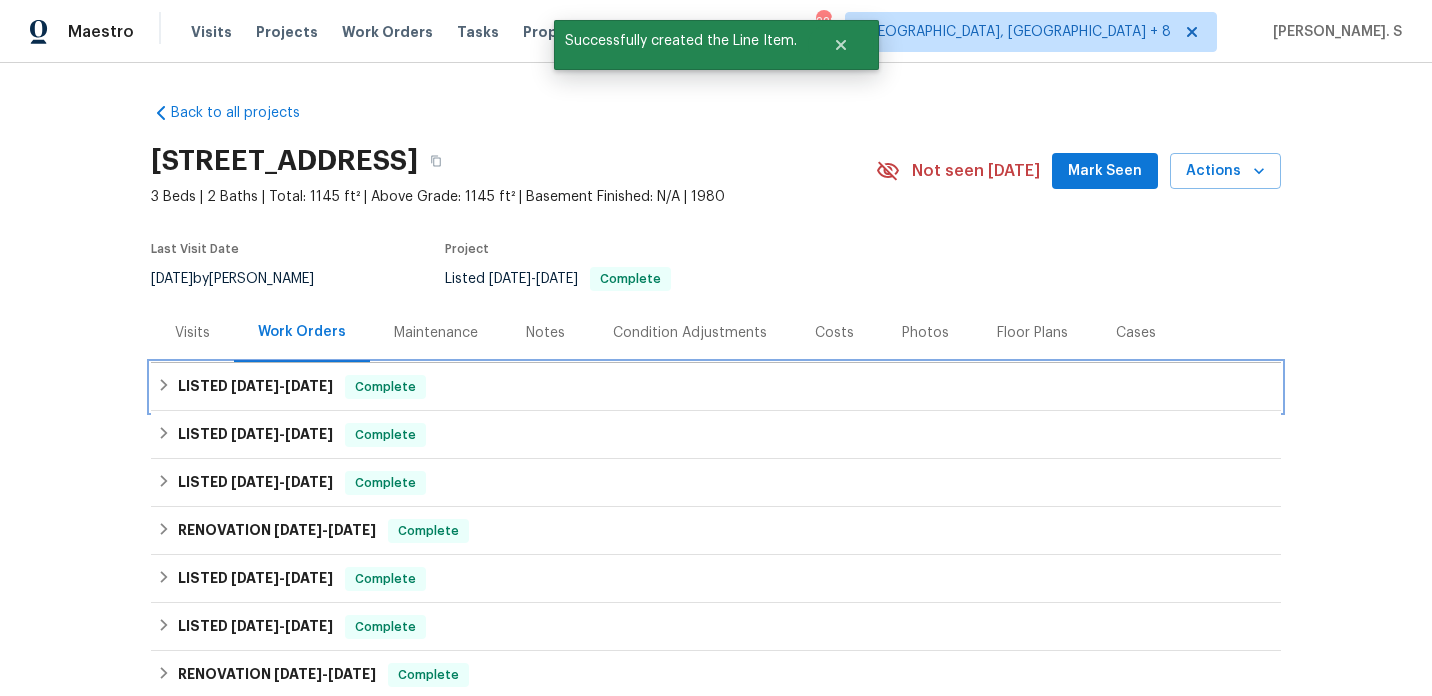 click on "LISTED   7/16/25  -  7/18/25" at bounding box center [255, 387] 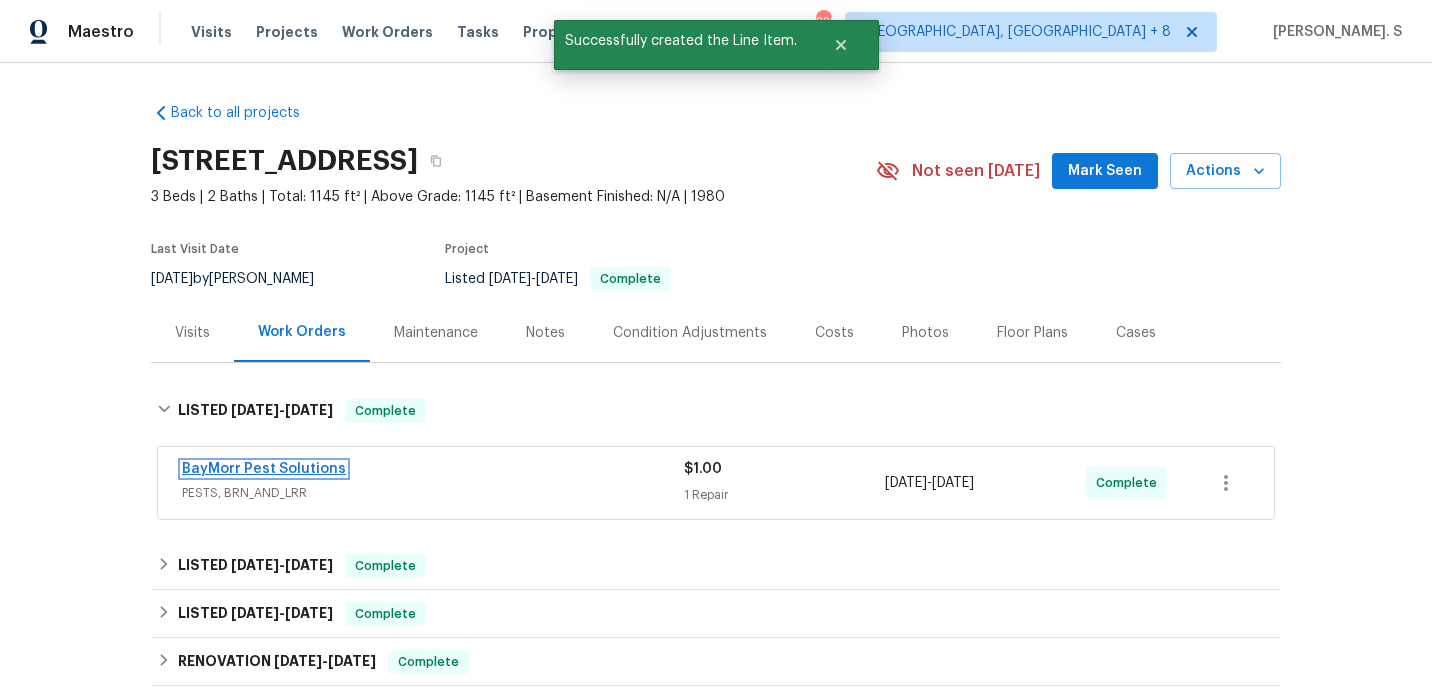 click on "BayMorr Pest Solutions" at bounding box center [264, 469] 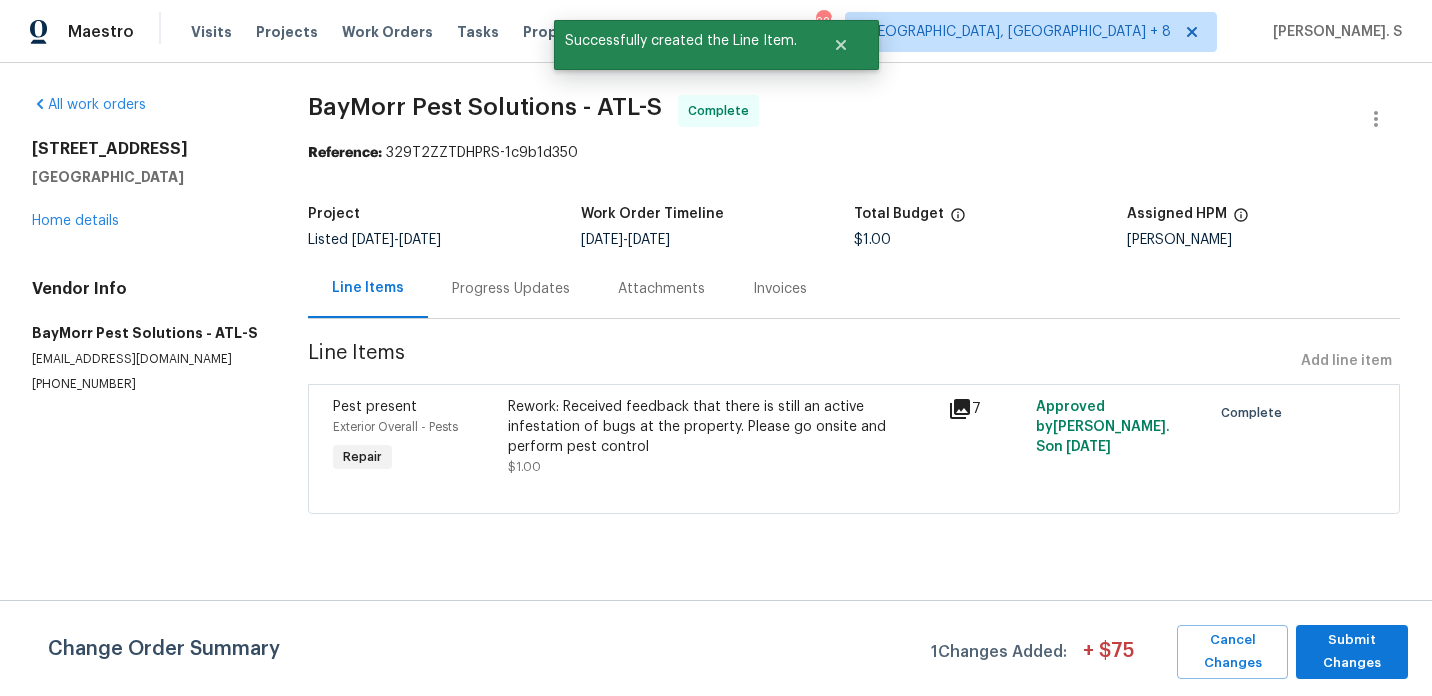 click on "Rework: Received feedback that there is still an active infestation of bugs at the property. Please go onsite and perform pest control" at bounding box center (721, 427) 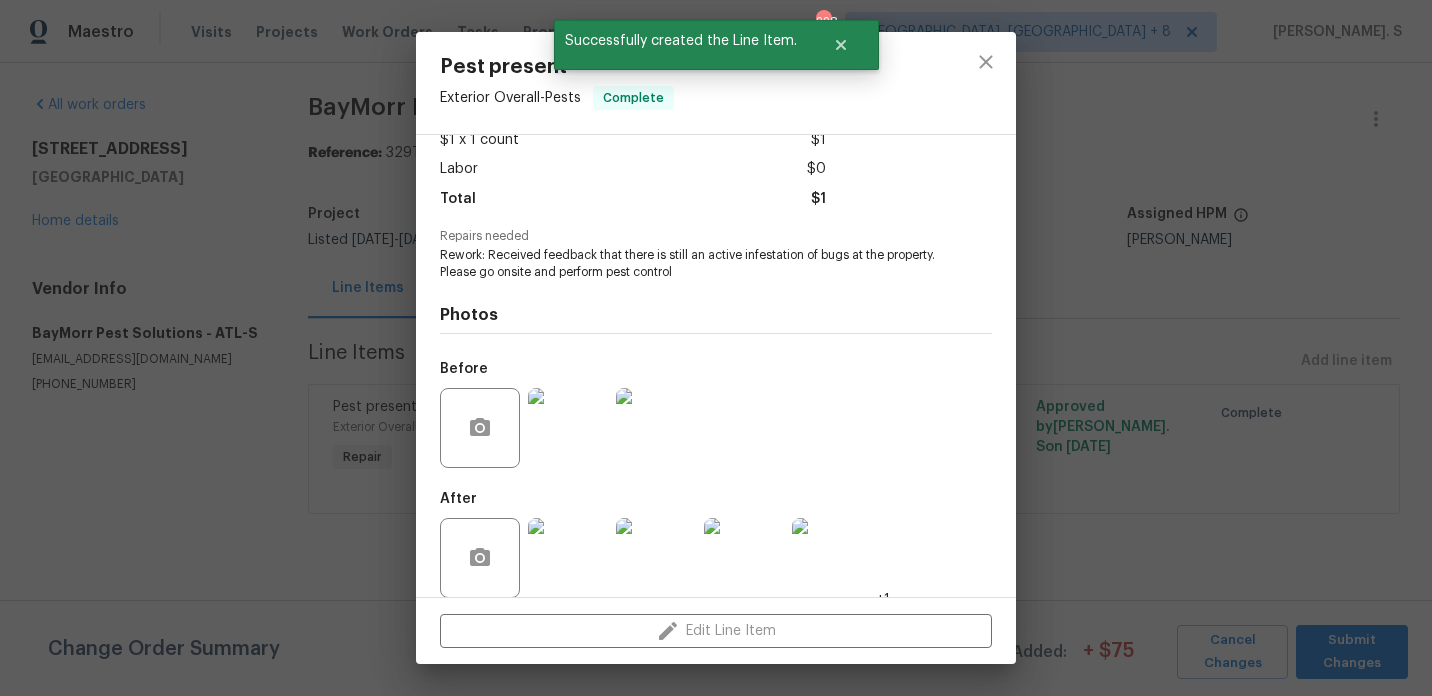 scroll, scrollTop: 142, scrollLeft: 0, axis: vertical 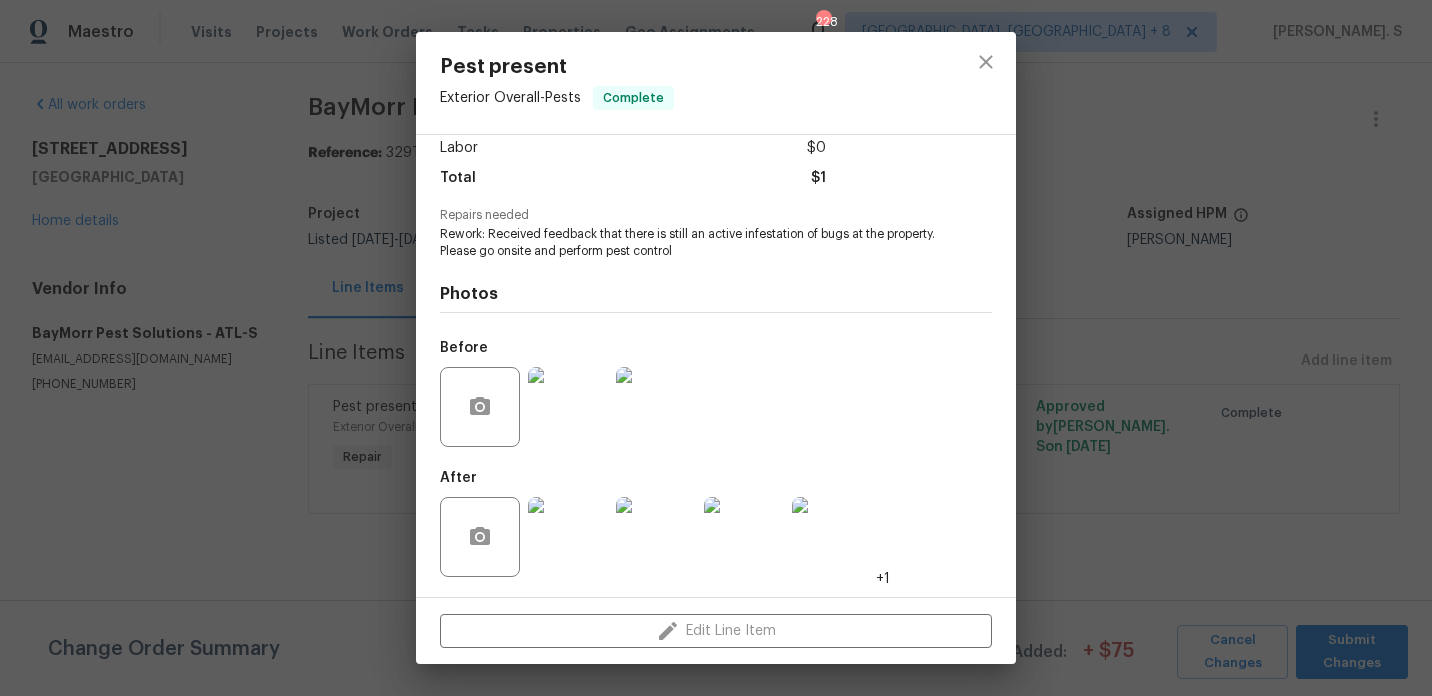 click at bounding box center (568, 537) 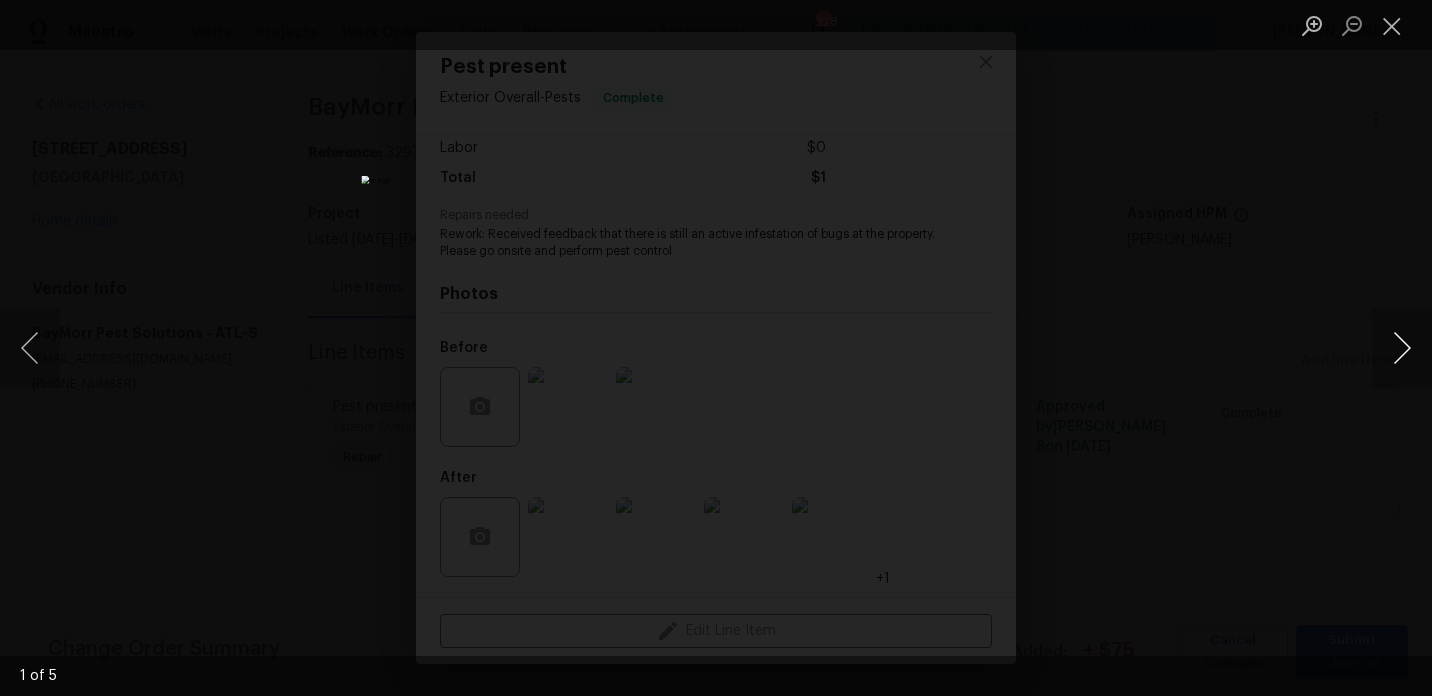 click at bounding box center (1402, 348) 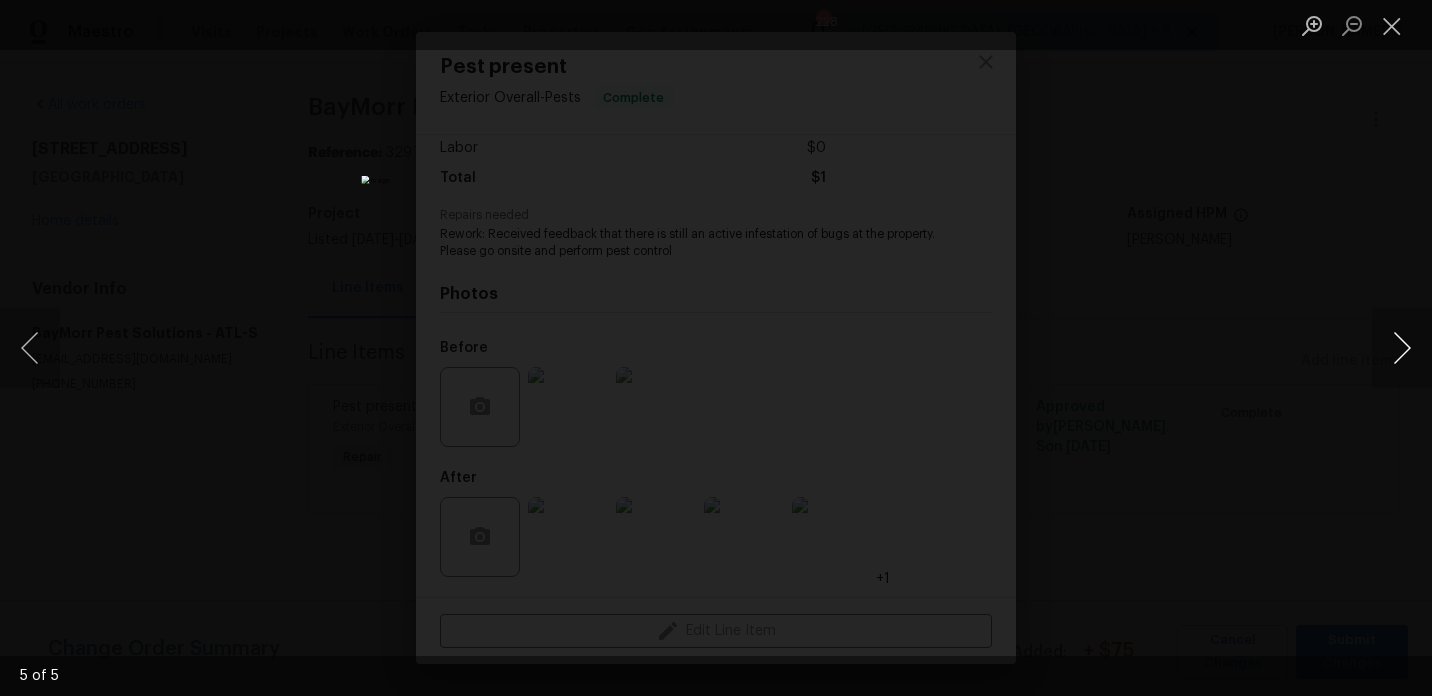 click at bounding box center (1402, 348) 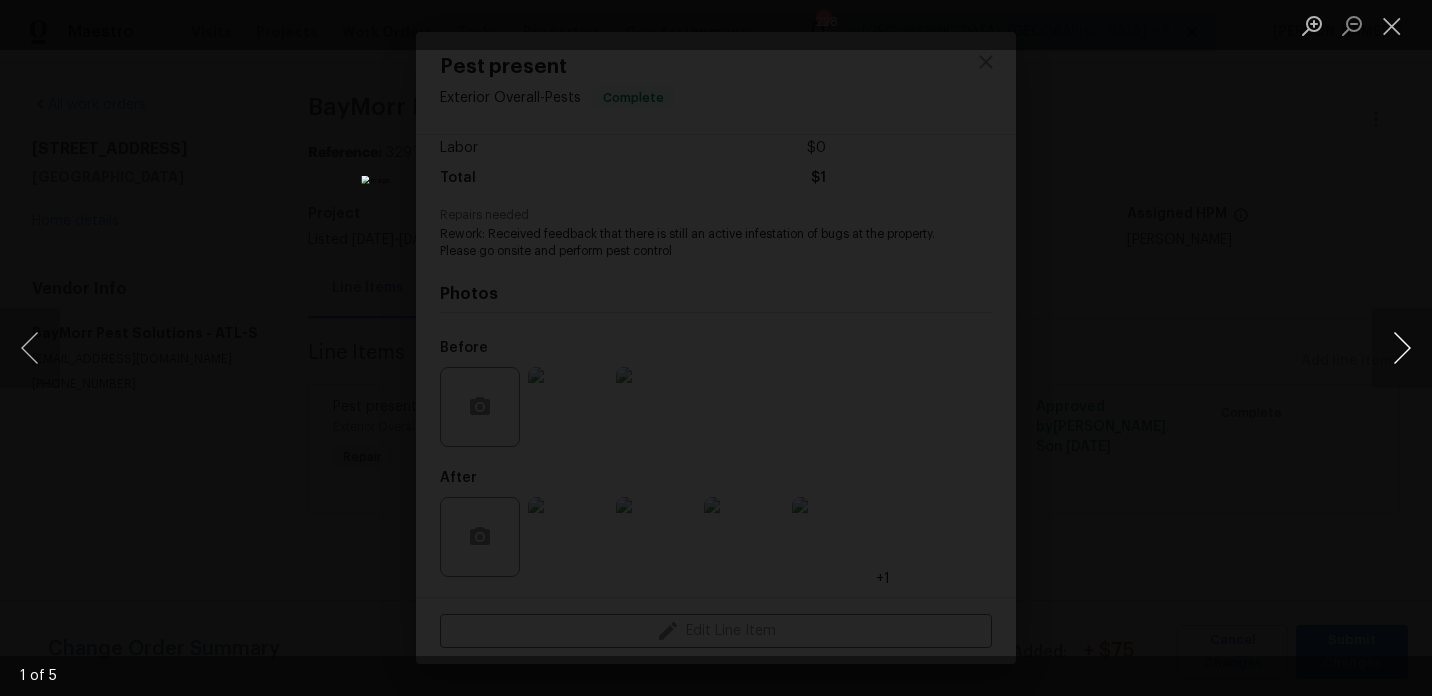 click at bounding box center (1402, 348) 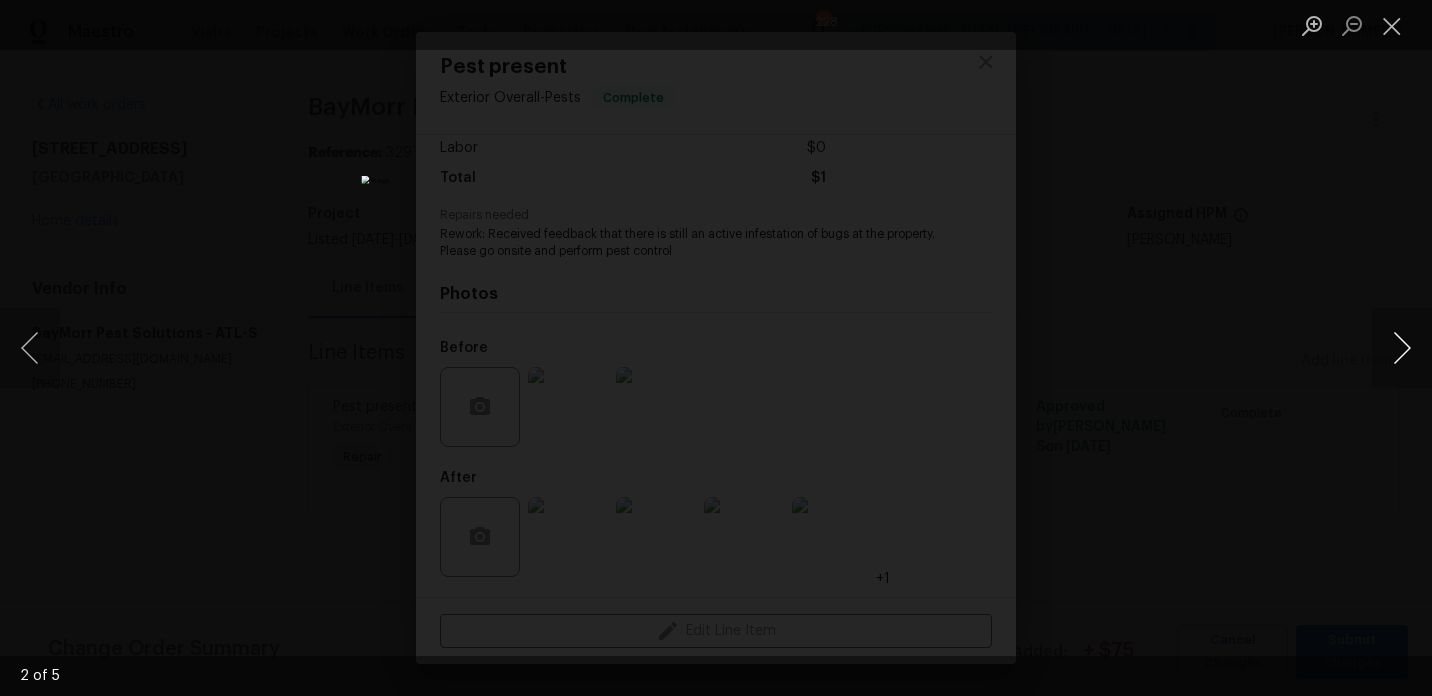 click at bounding box center (1402, 348) 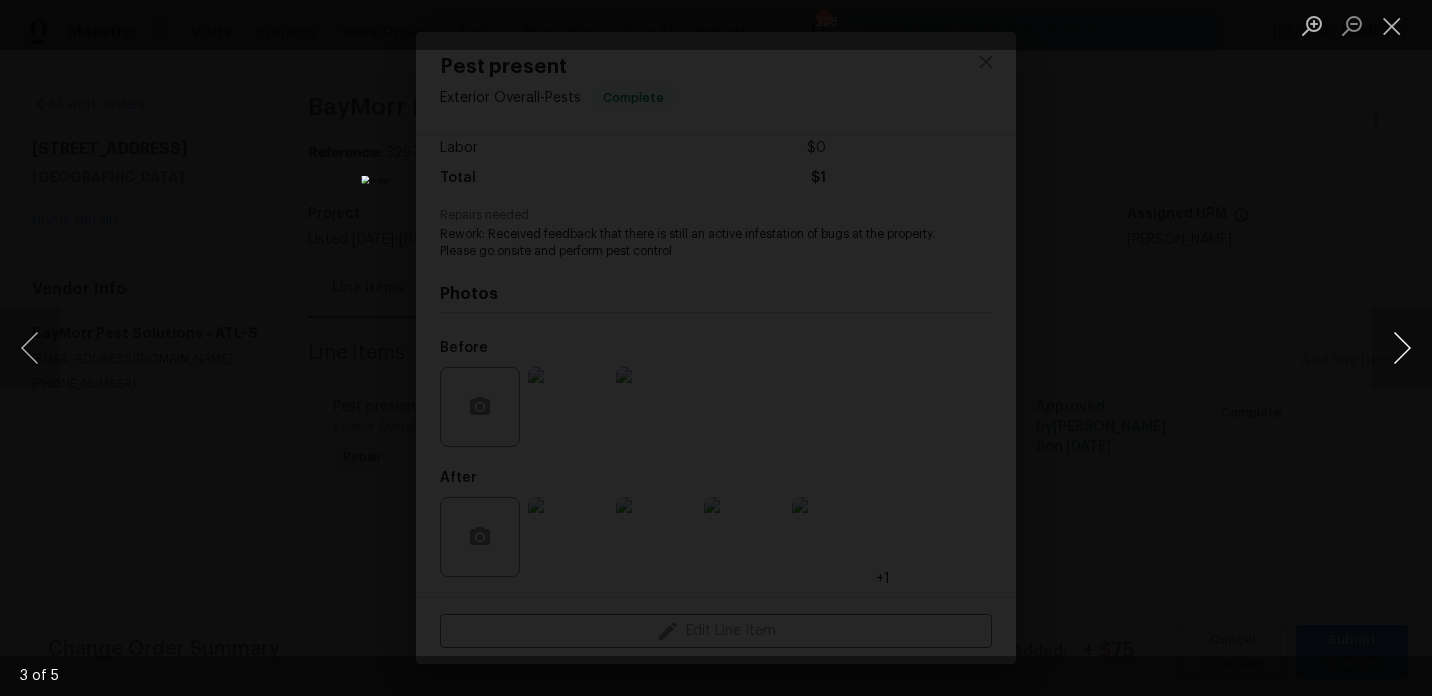 click at bounding box center [1402, 348] 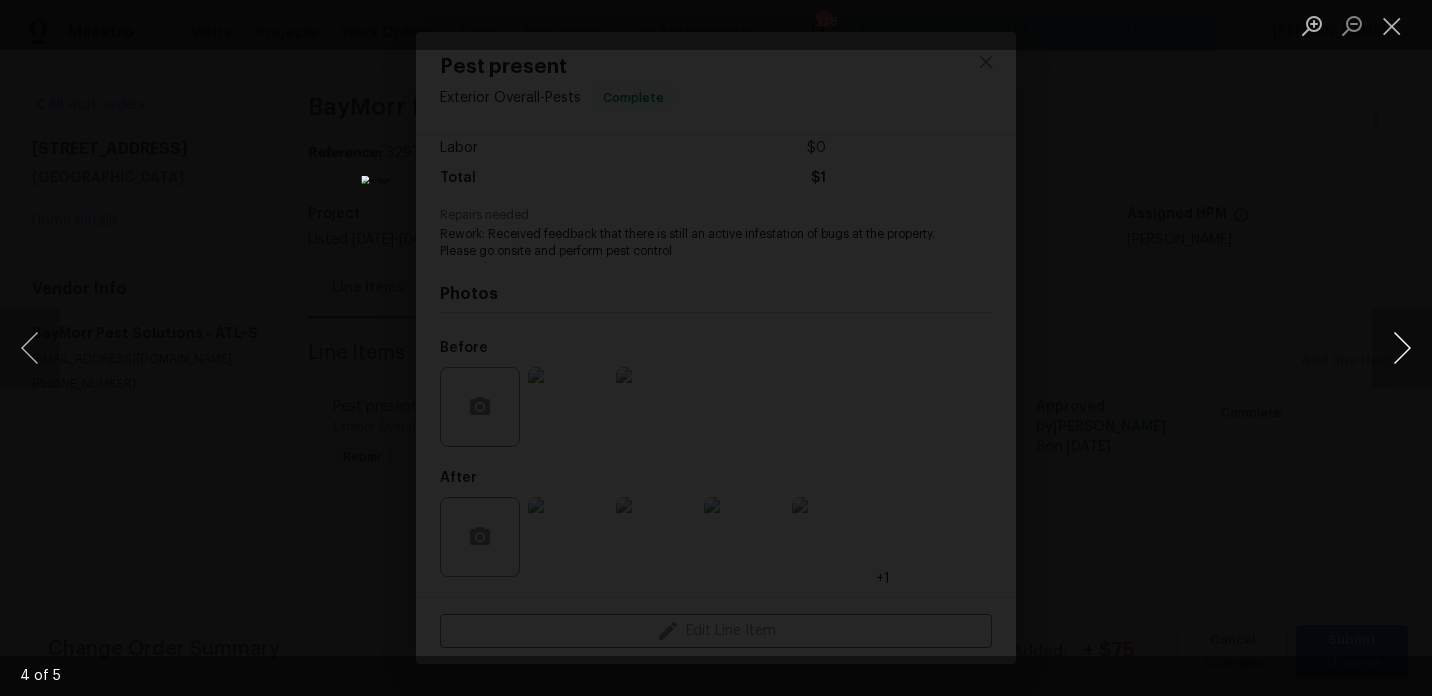 click at bounding box center [1402, 348] 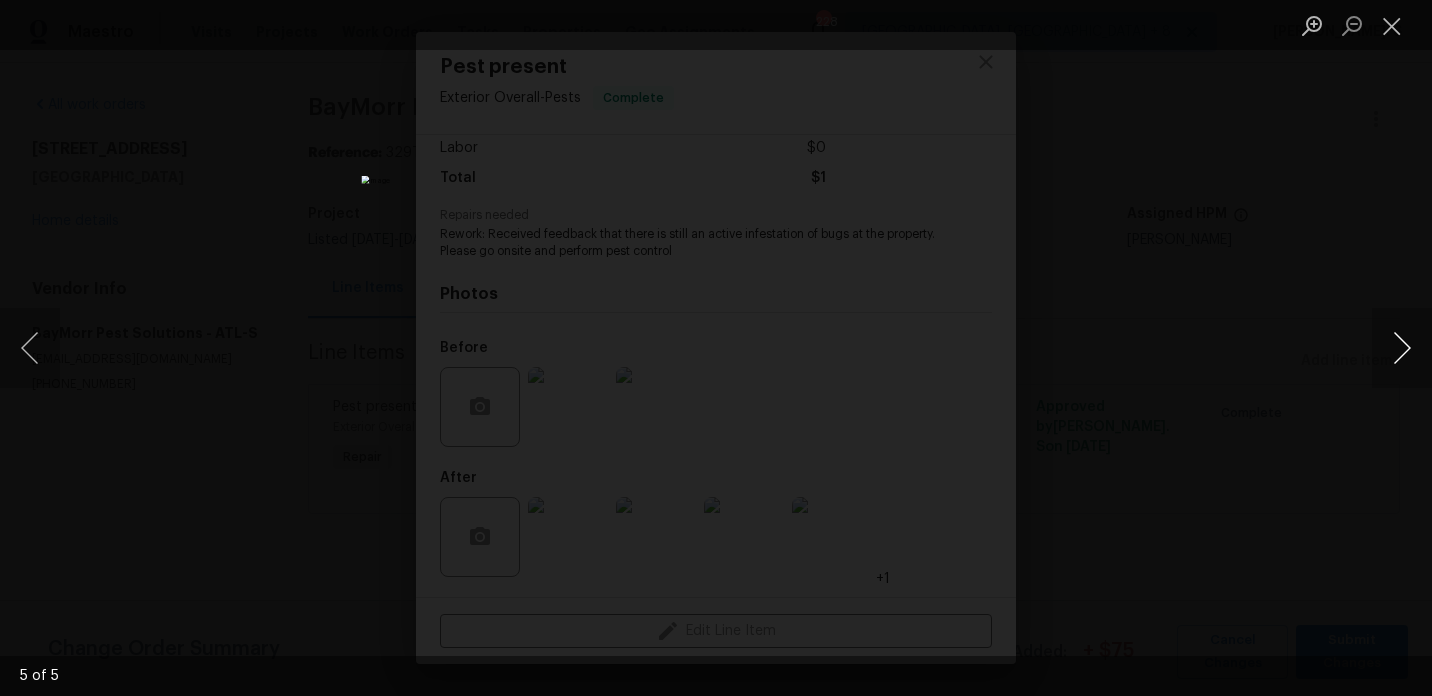 click at bounding box center [1402, 348] 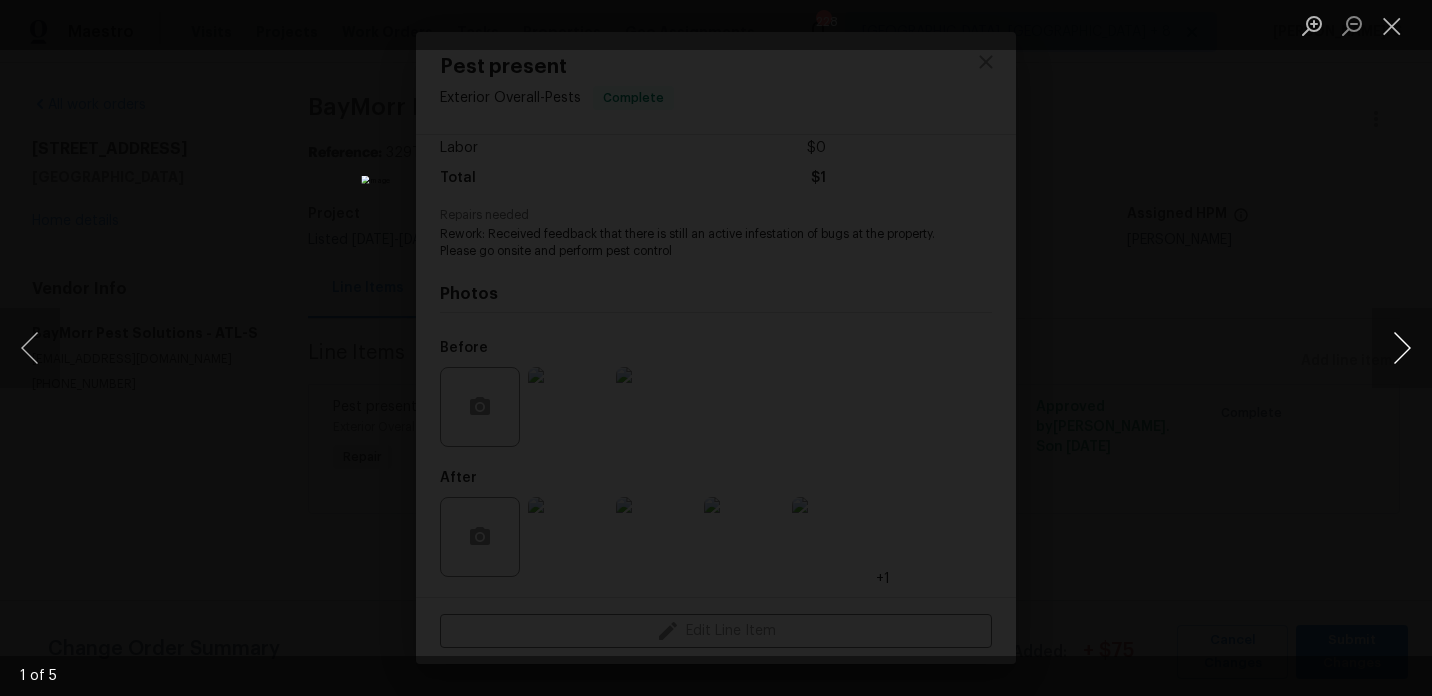 click at bounding box center [1402, 348] 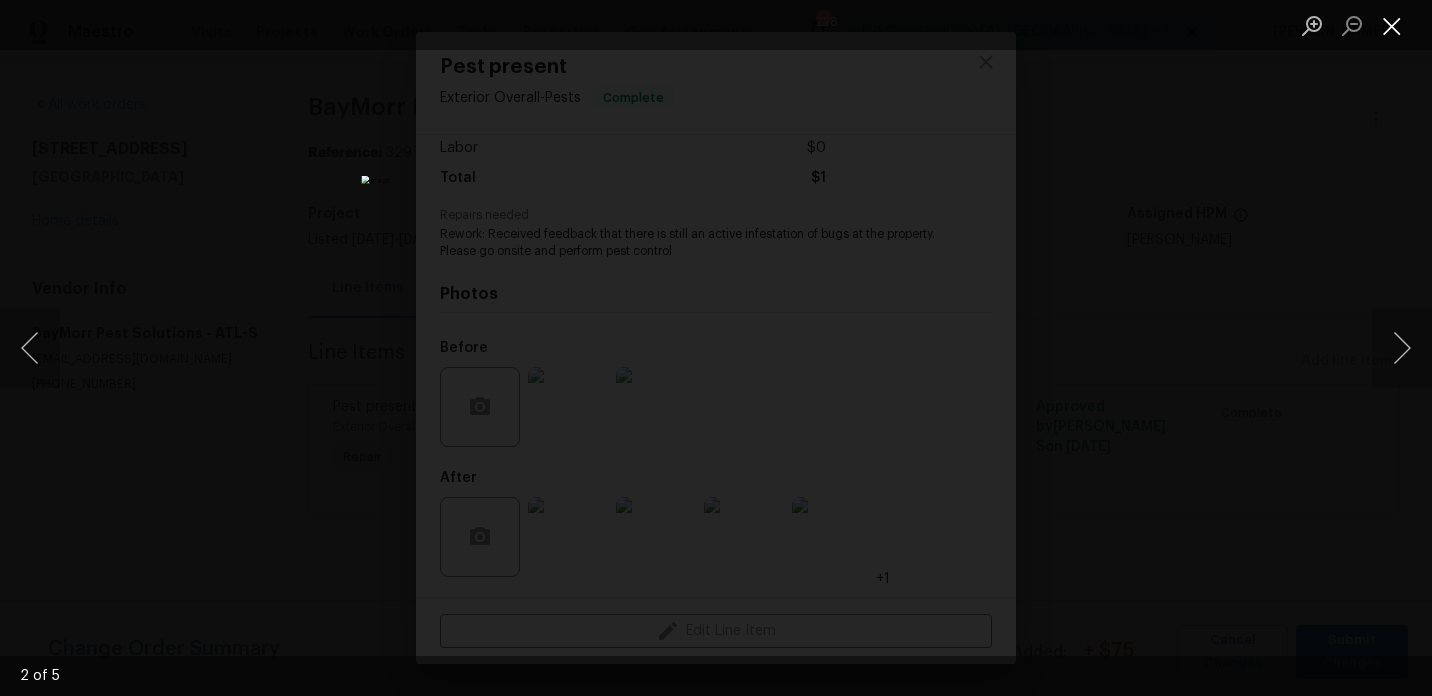 click at bounding box center (1392, 25) 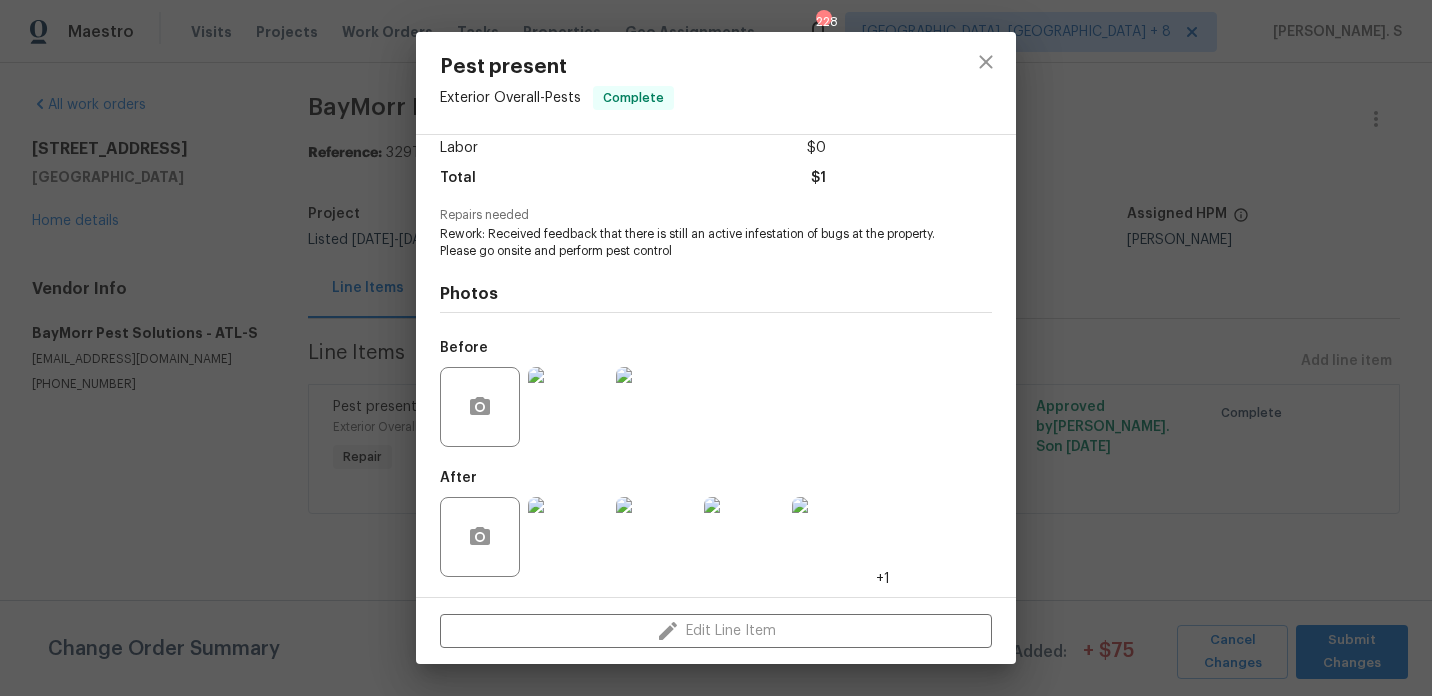 click at bounding box center (832, 537) 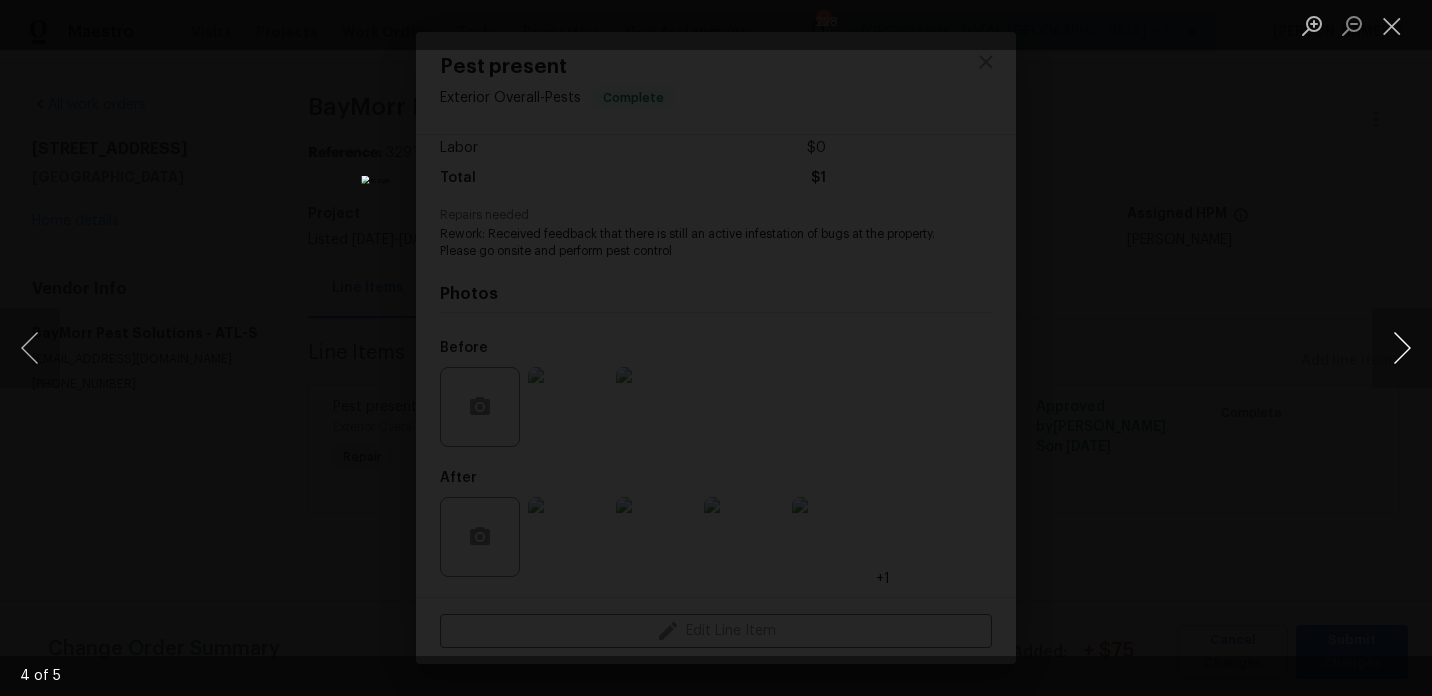 click at bounding box center [1402, 348] 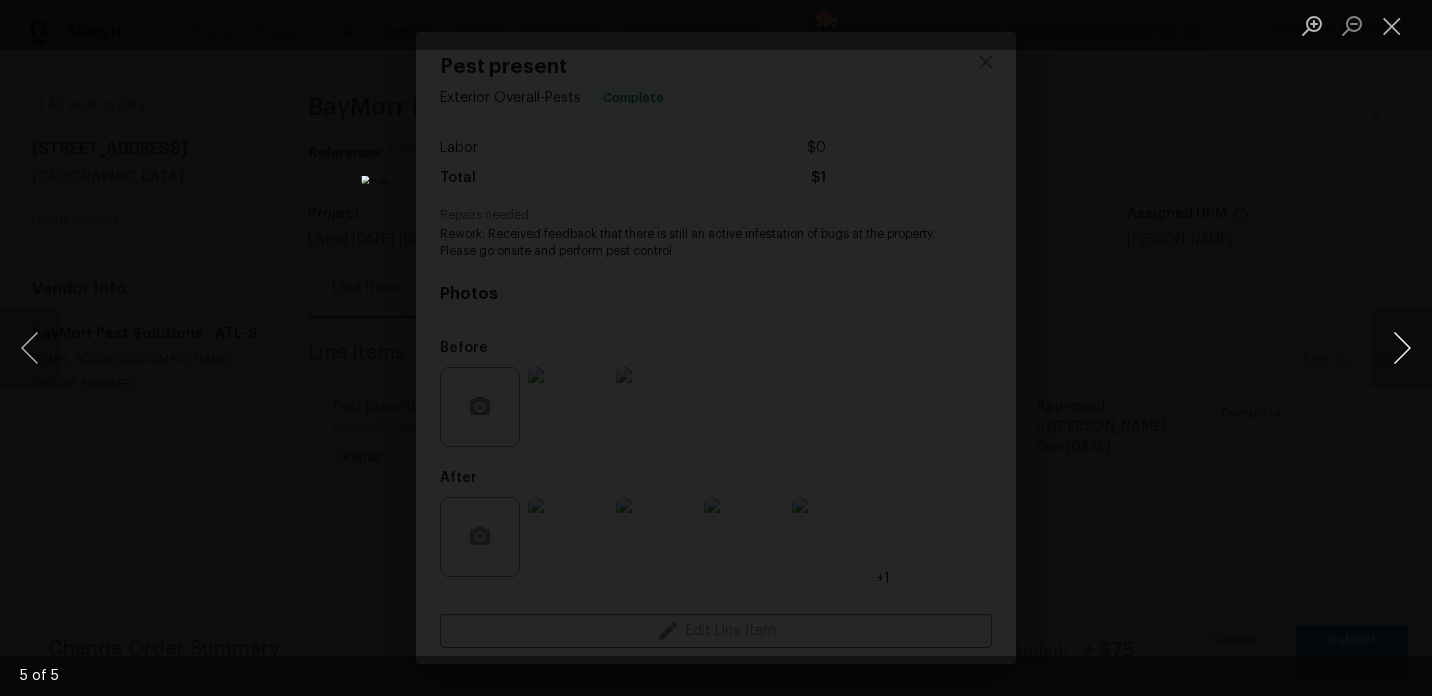 click at bounding box center [1402, 348] 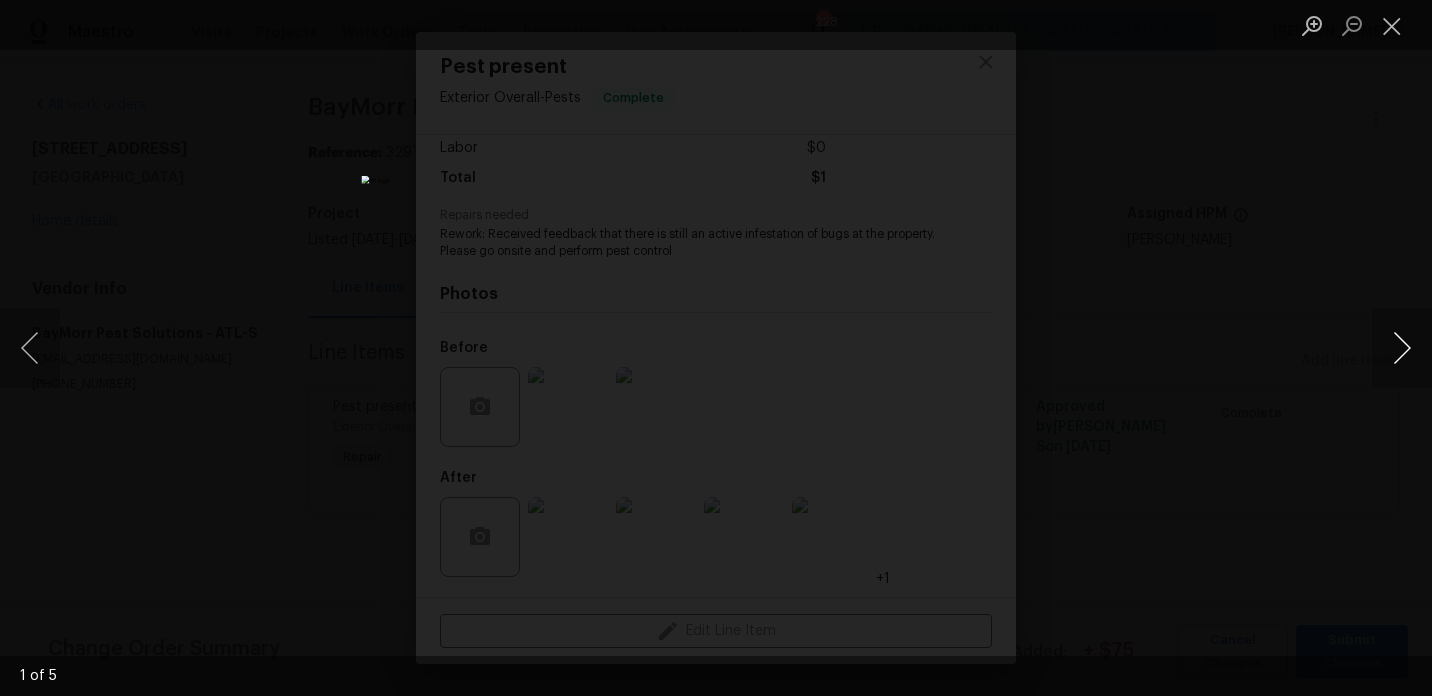 click at bounding box center (1402, 348) 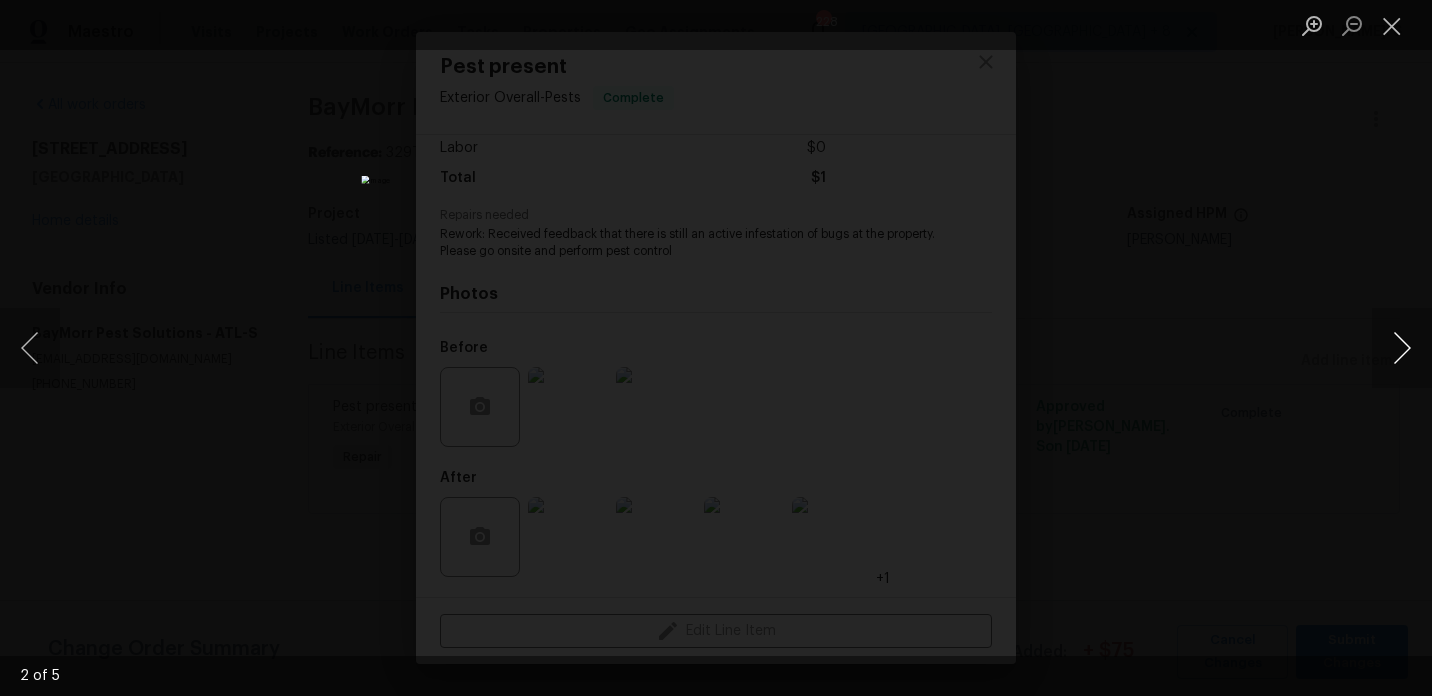 click at bounding box center [1402, 348] 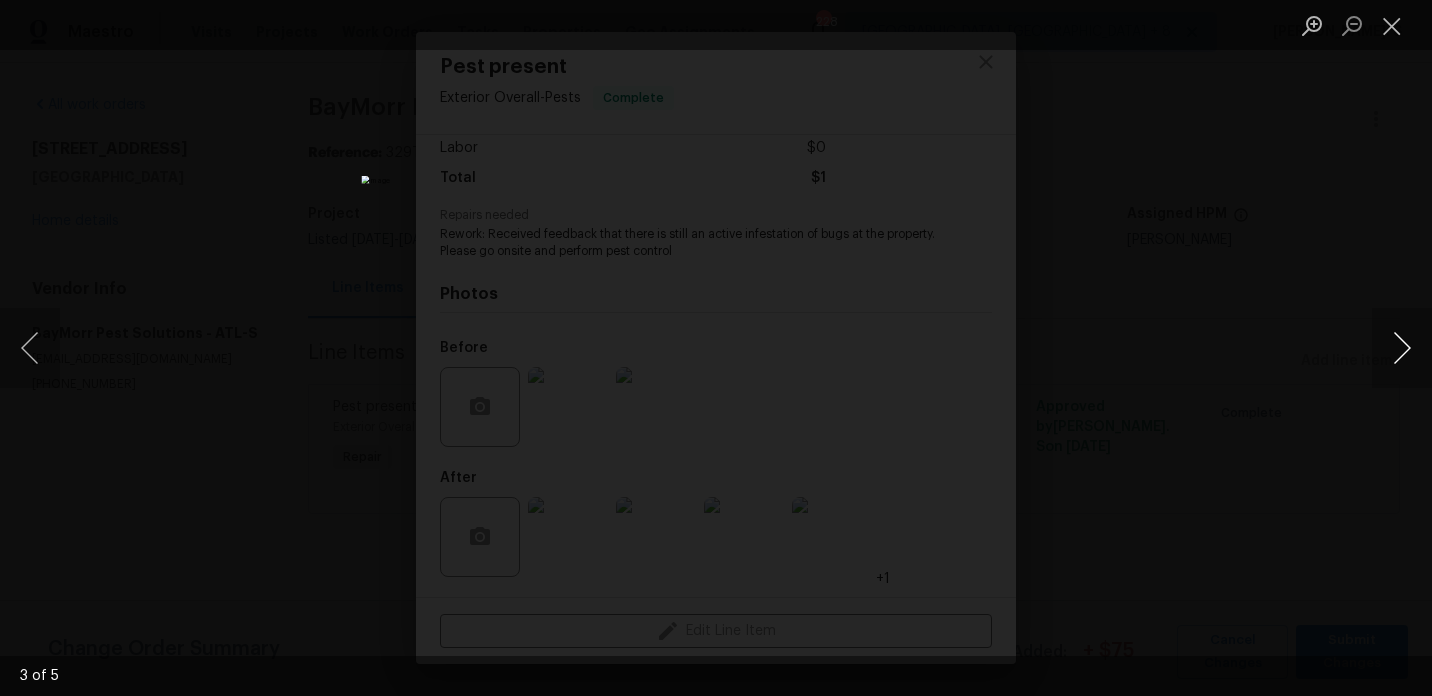 click at bounding box center (1402, 348) 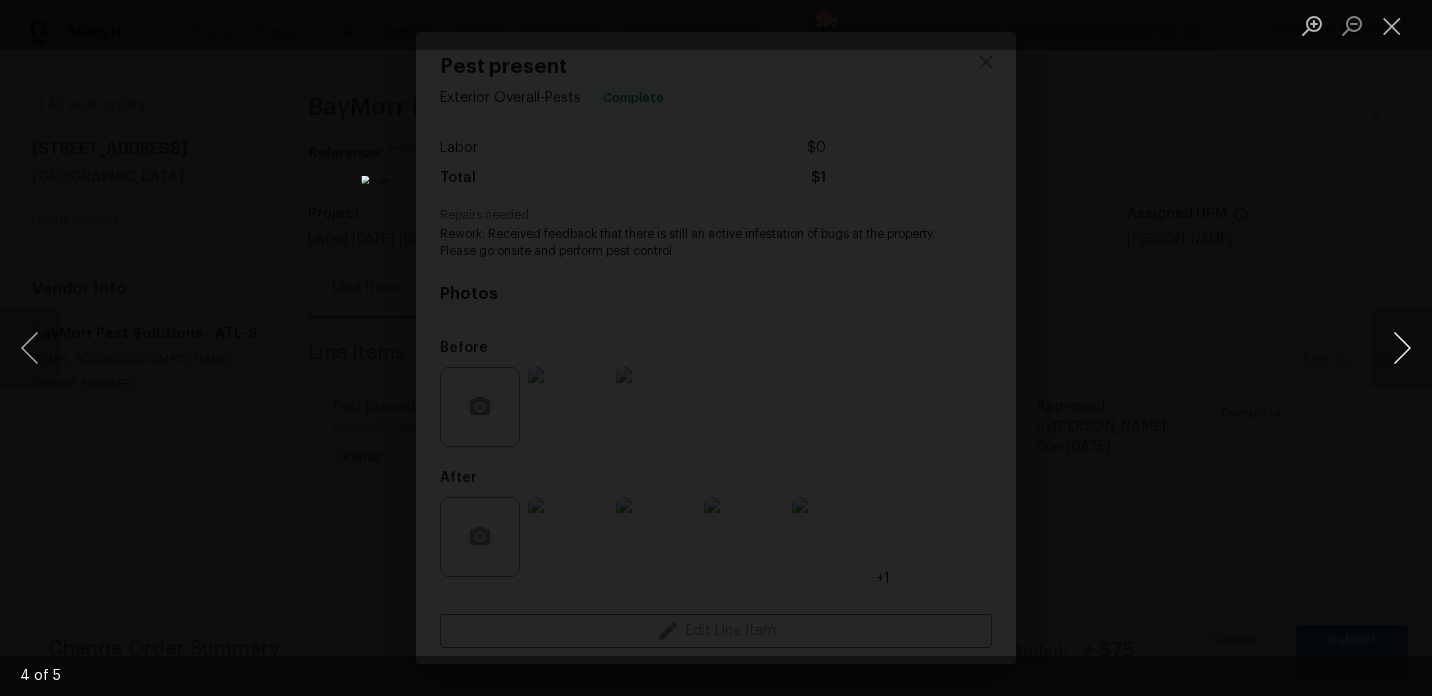 click at bounding box center [1402, 348] 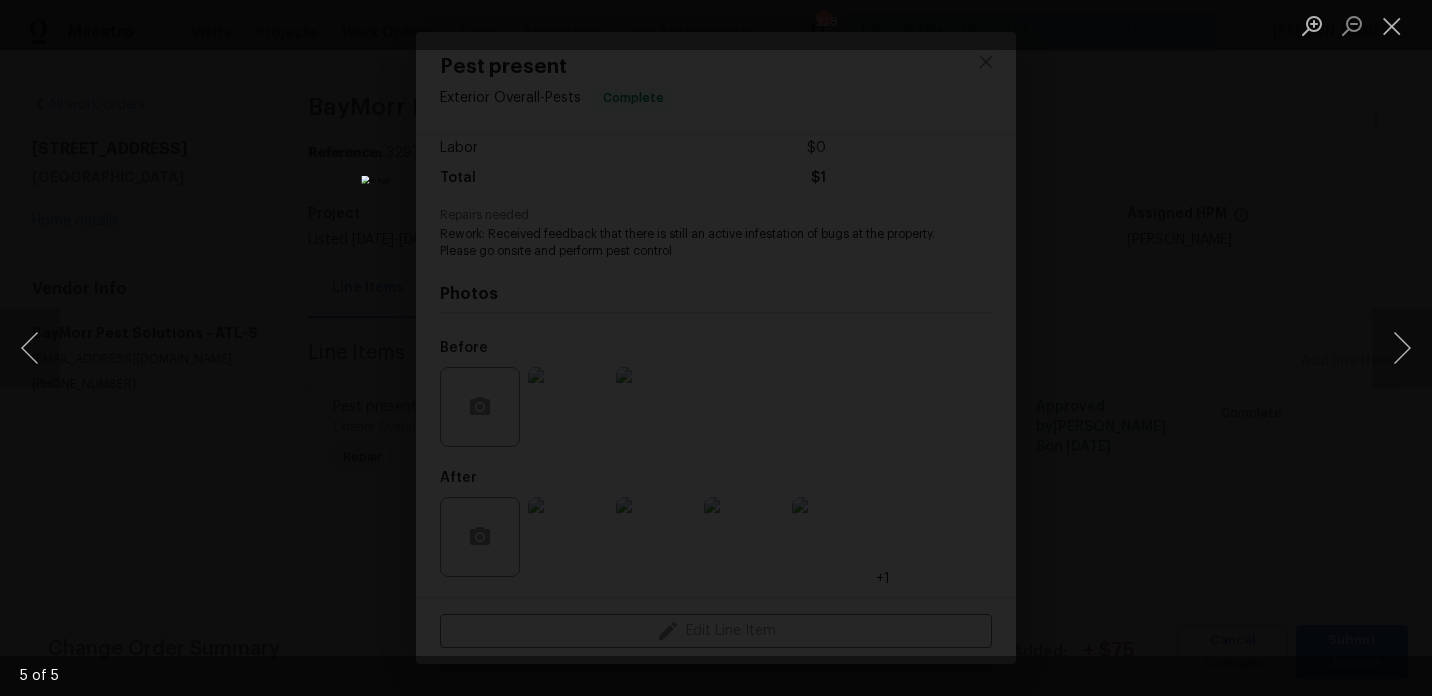 click at bounding box center (1392, 25) 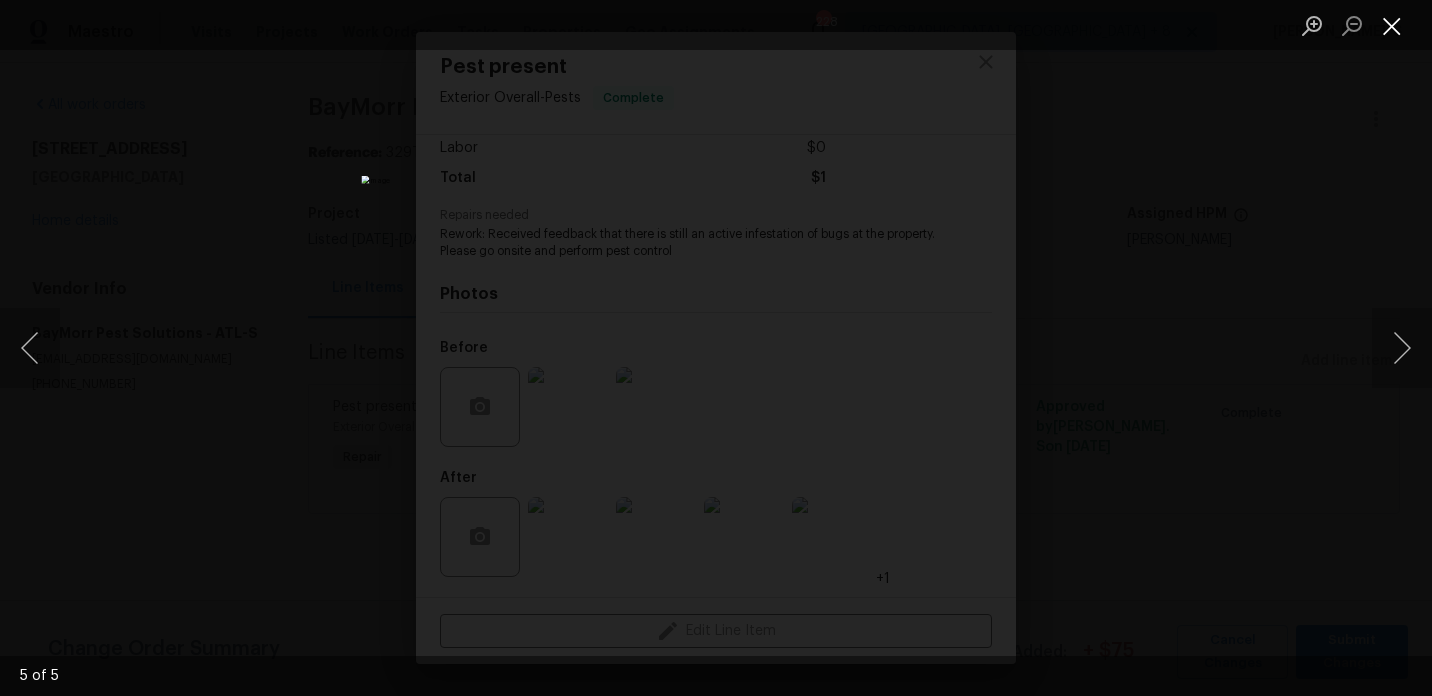 click at bounding box center [1392, 25] 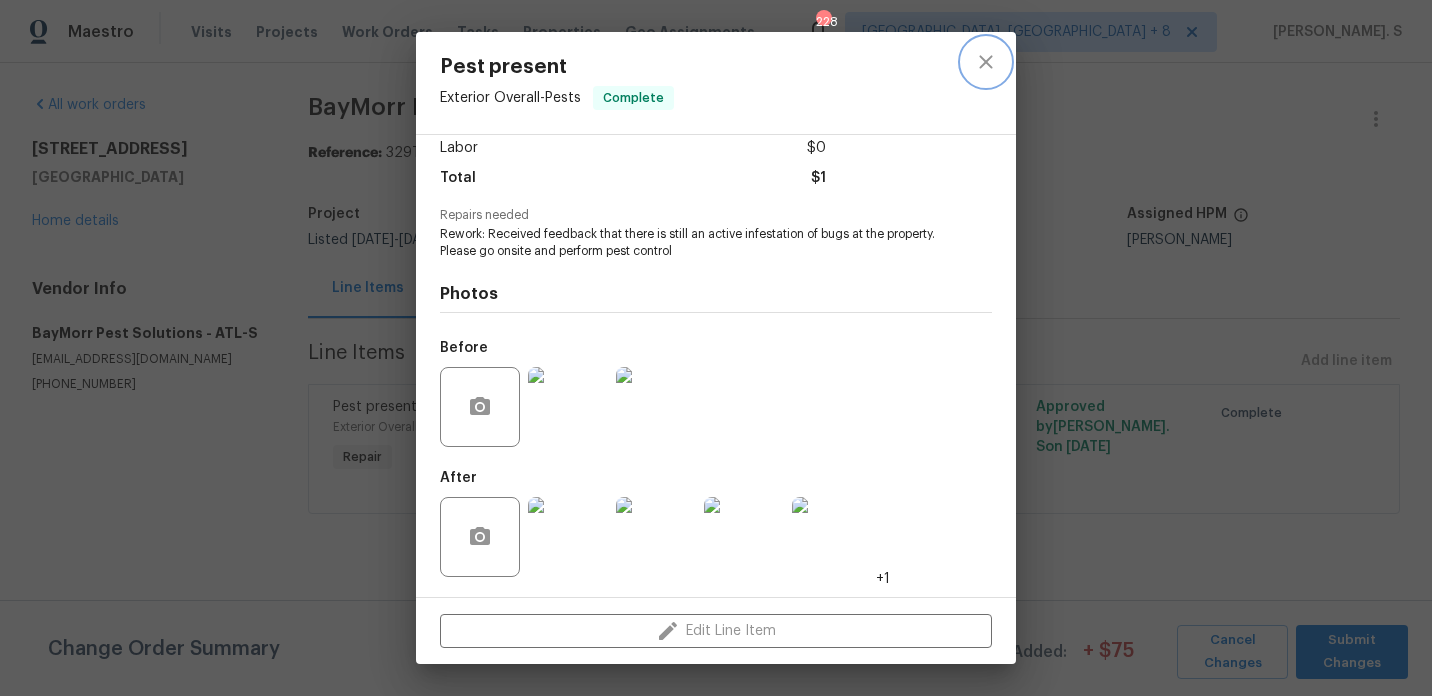click at bounding box center (986, 62) 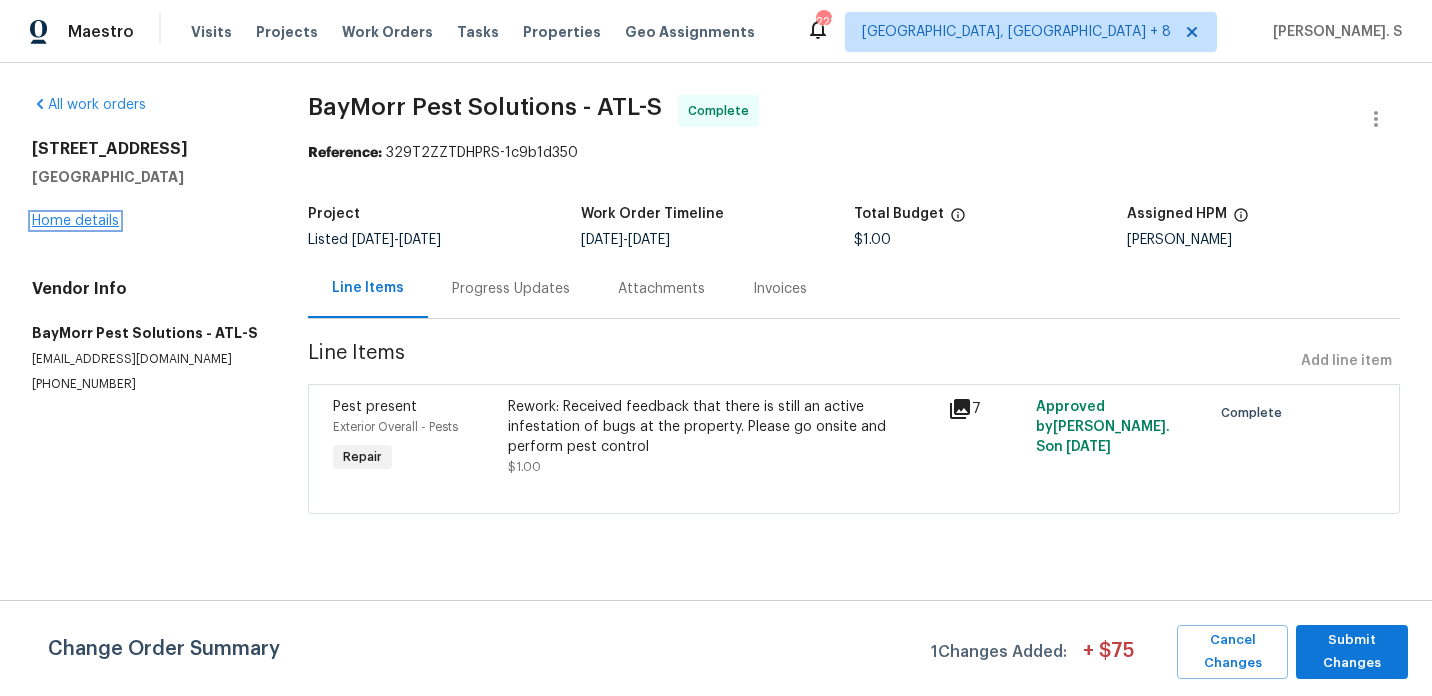 click on "Home details" at bounding box center [75, 221] 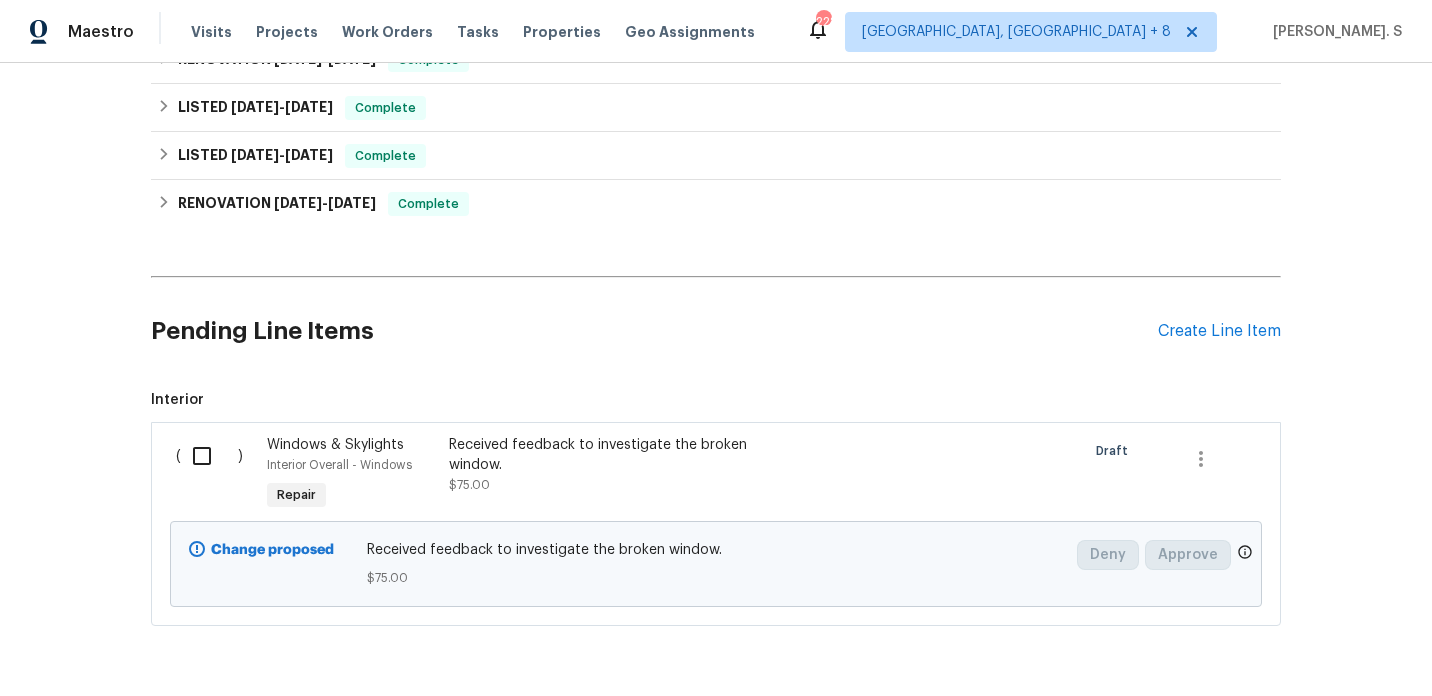 scroll, scrollTop: 537, scrollLeft: 0, axis: vertical 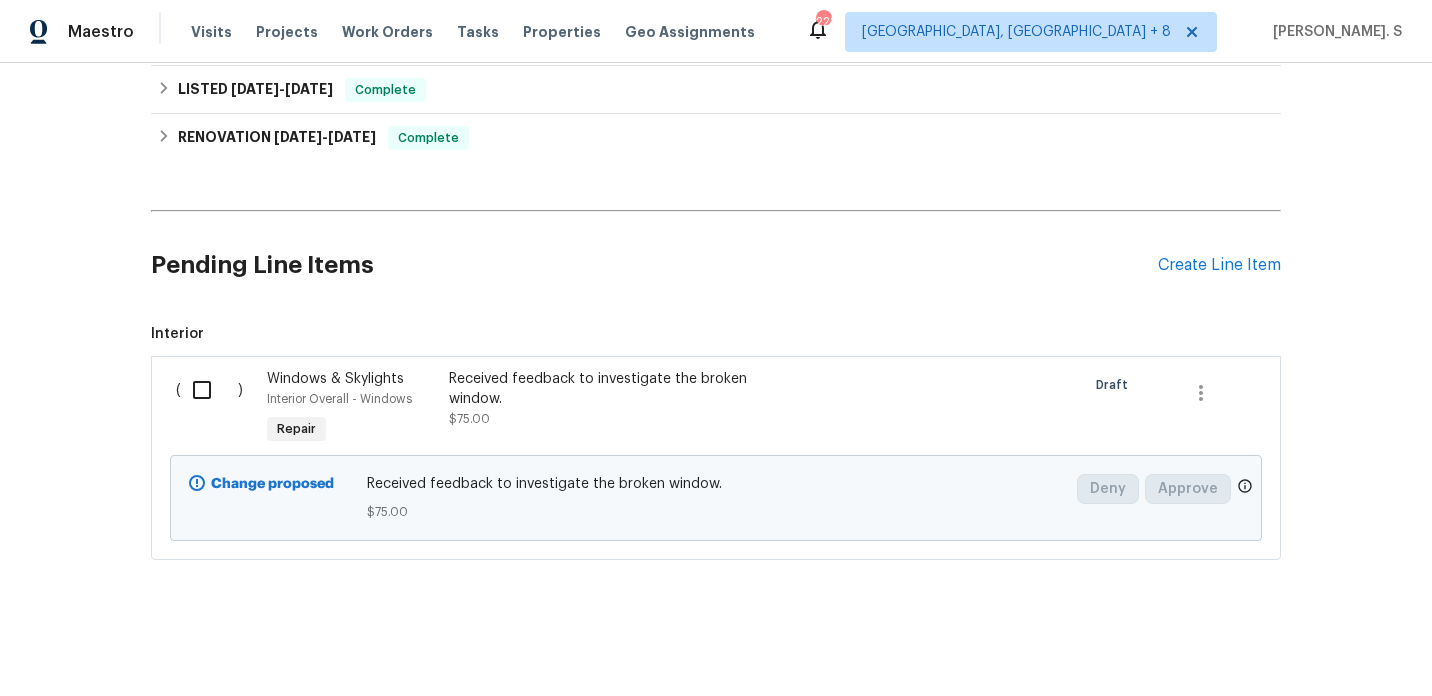 click at bounding box center (209, 390) 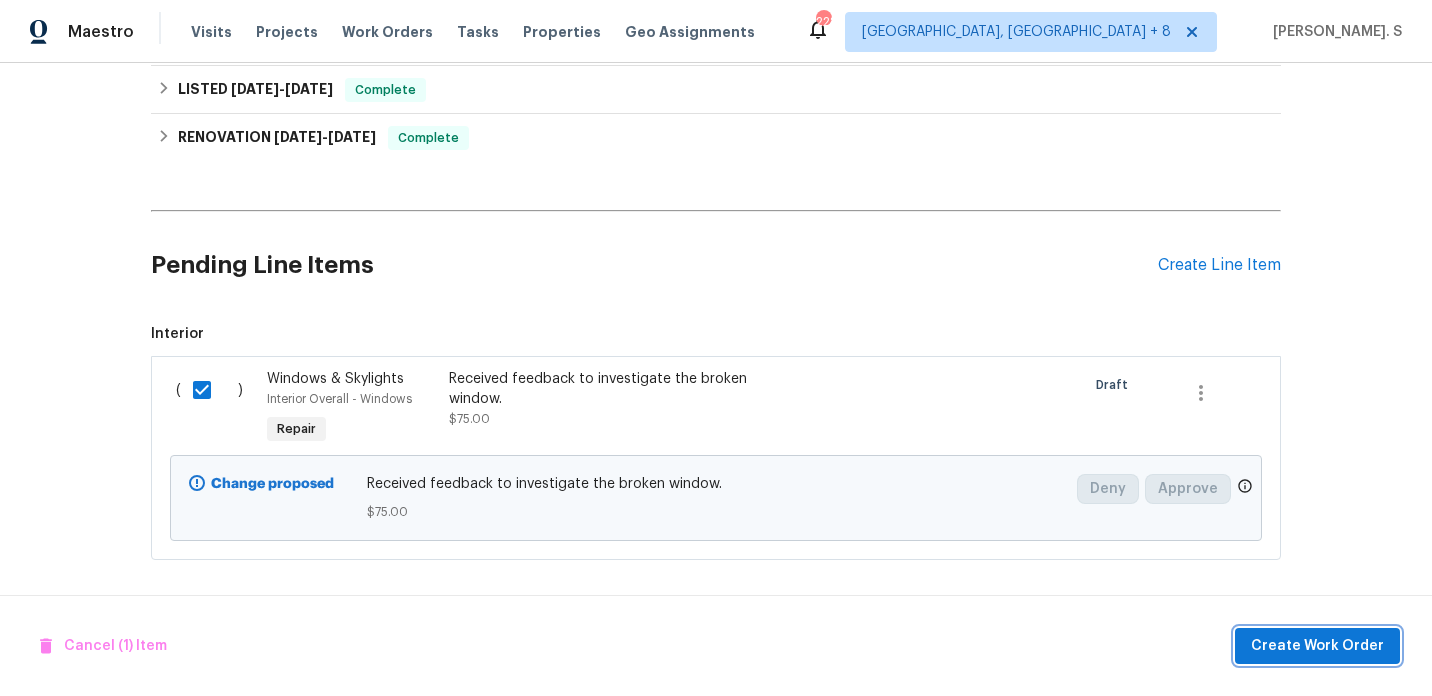 click on "Create Work Order" at bounding box center [1317, 646] 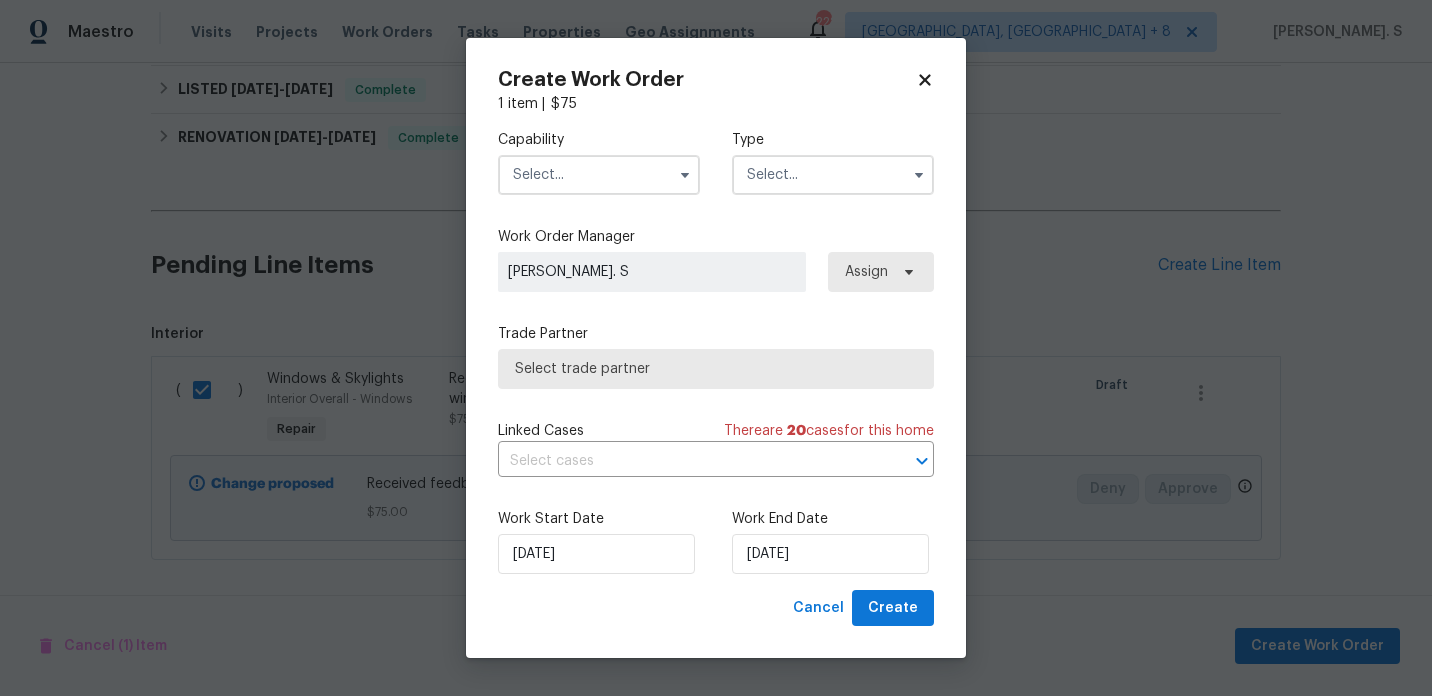 click at bounding box center (599, 175) 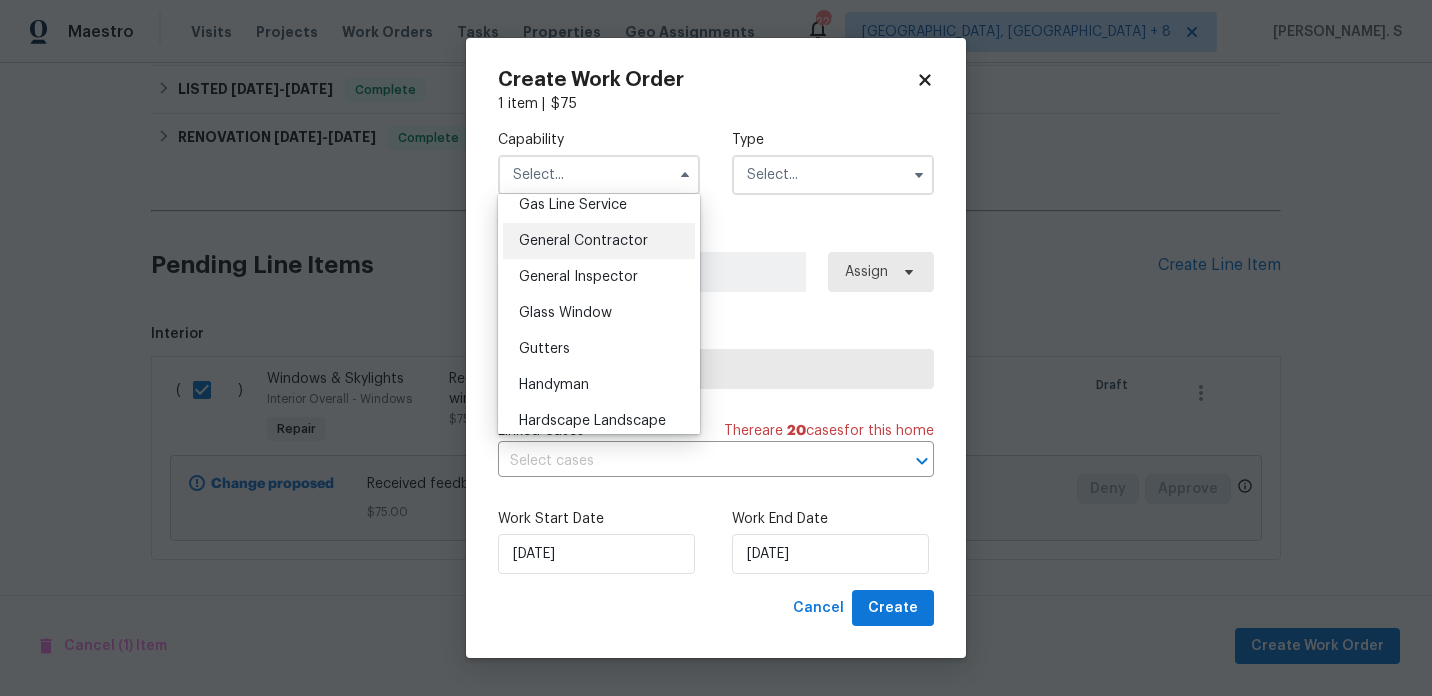 scroll, scrollTop: 928, scrollLeft: 0, axis: vertical 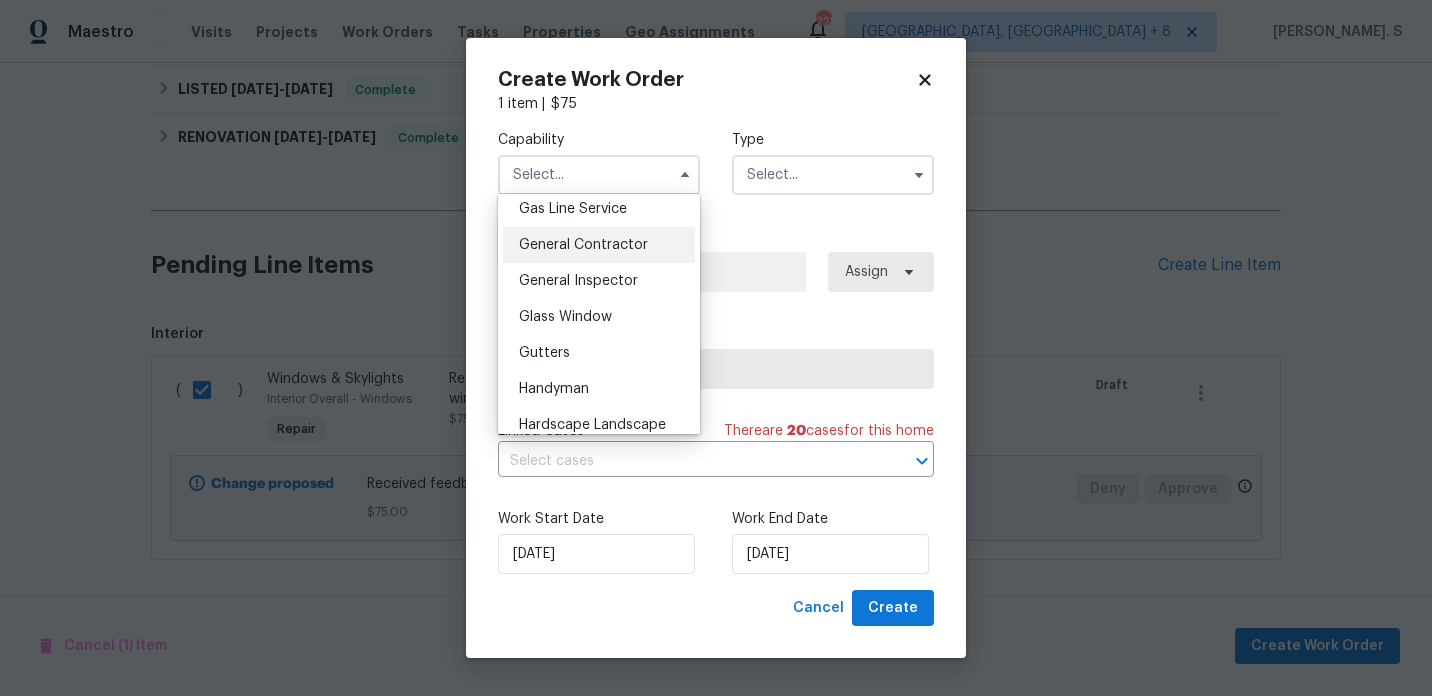click on "General Contractor" at bounding box center (599, 245) 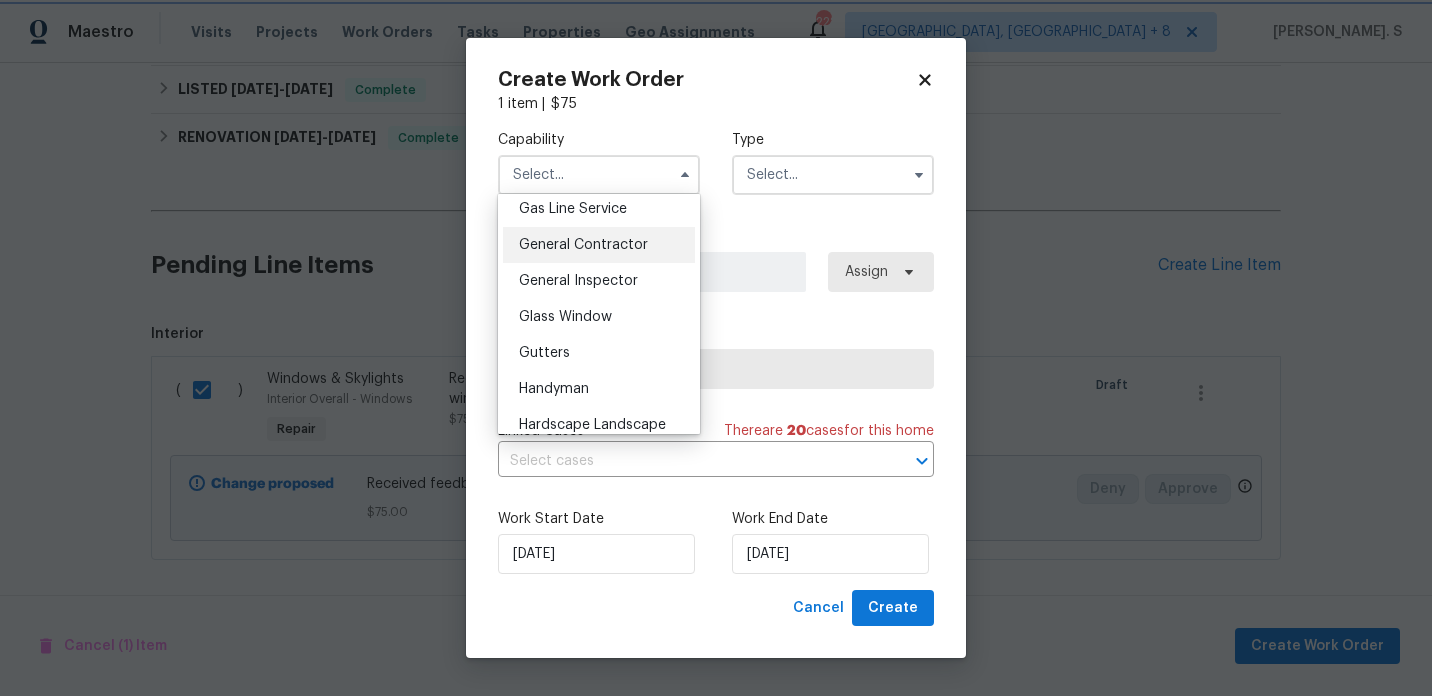 type on "General Contractor" 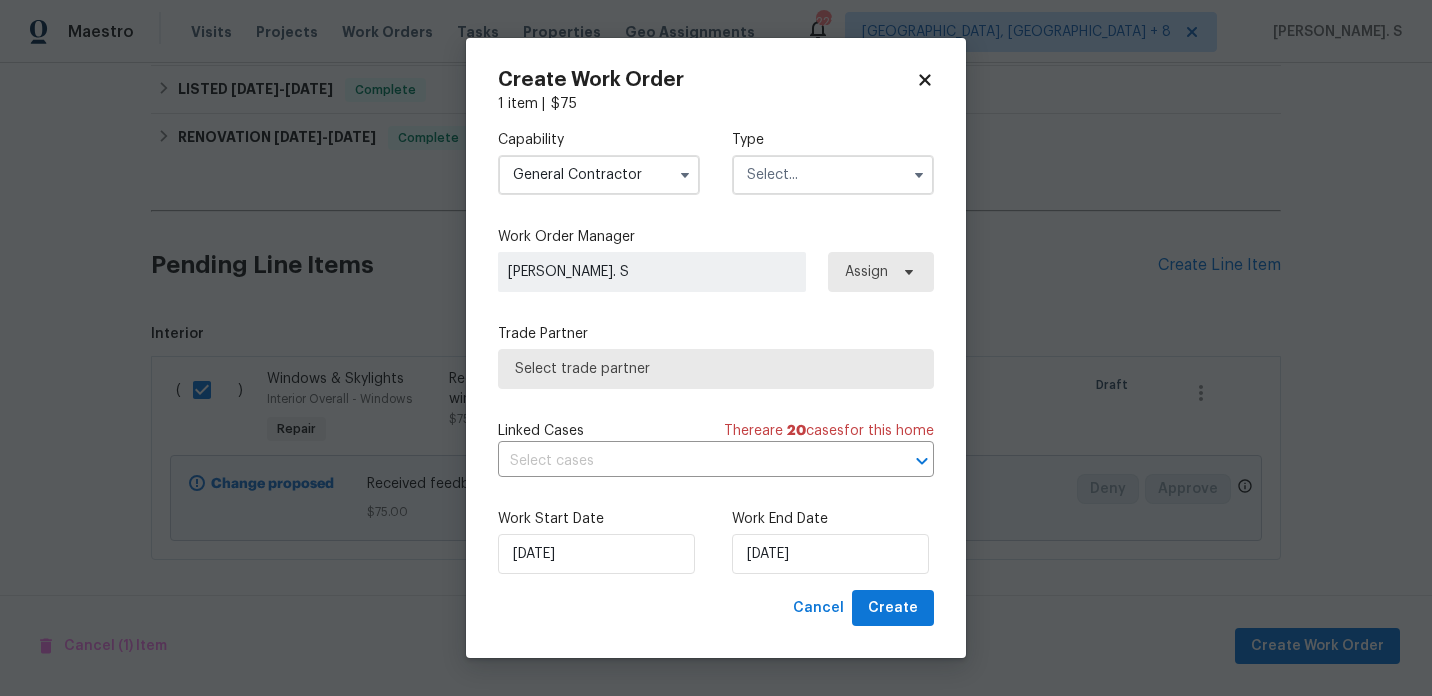 click at bounding box center (833, 175) 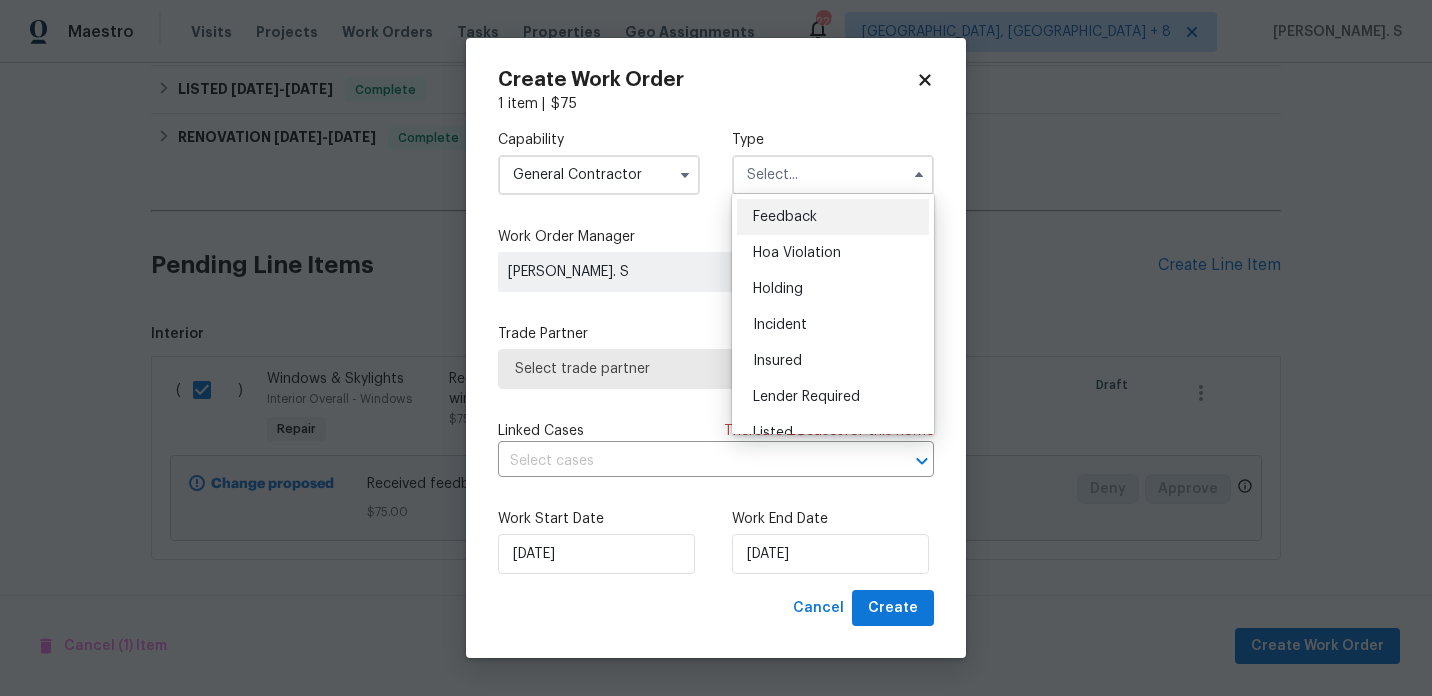 click on "Feedback Hoa Violation Holding Incident Insured Lender Required Listed Lite Lwod Maintenance Marketplace Other Preliminary Reit Renovation Renovation Resale Rework Sold Test" at bounding box center [833, 314] 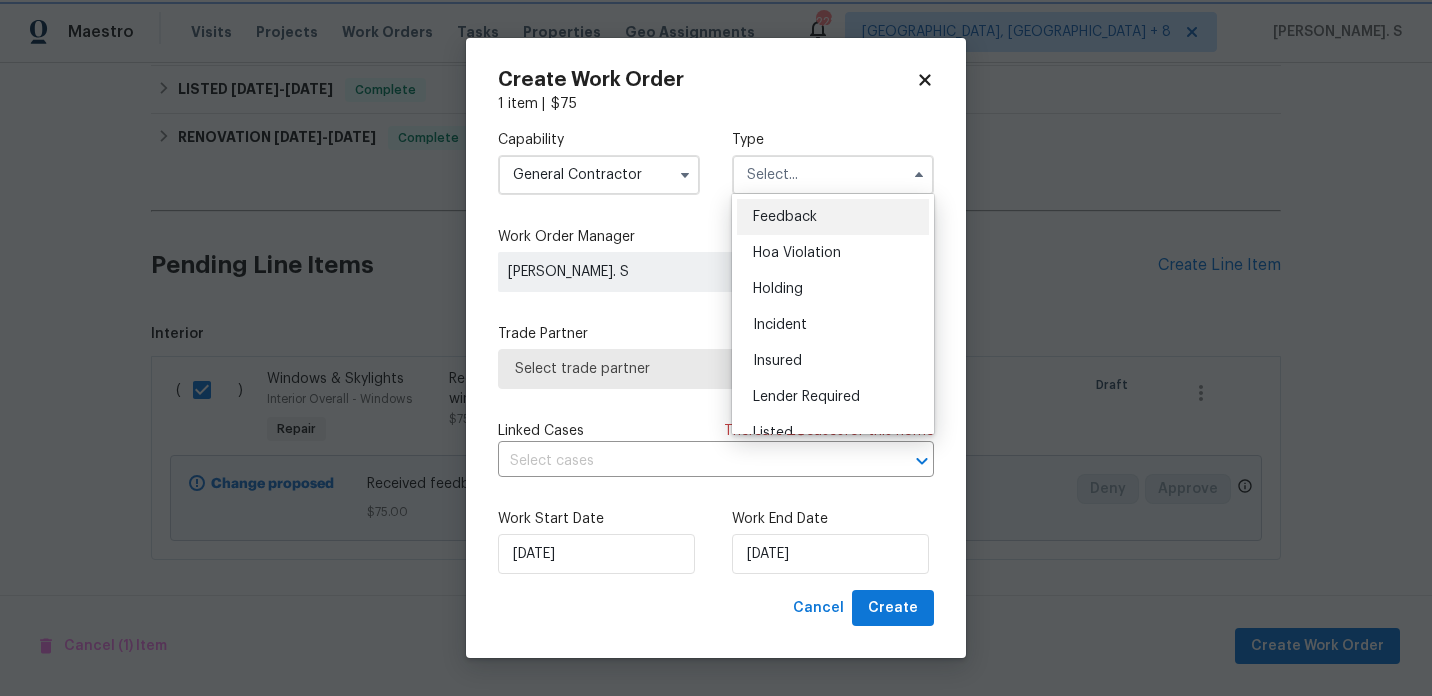 type on "Feedback" 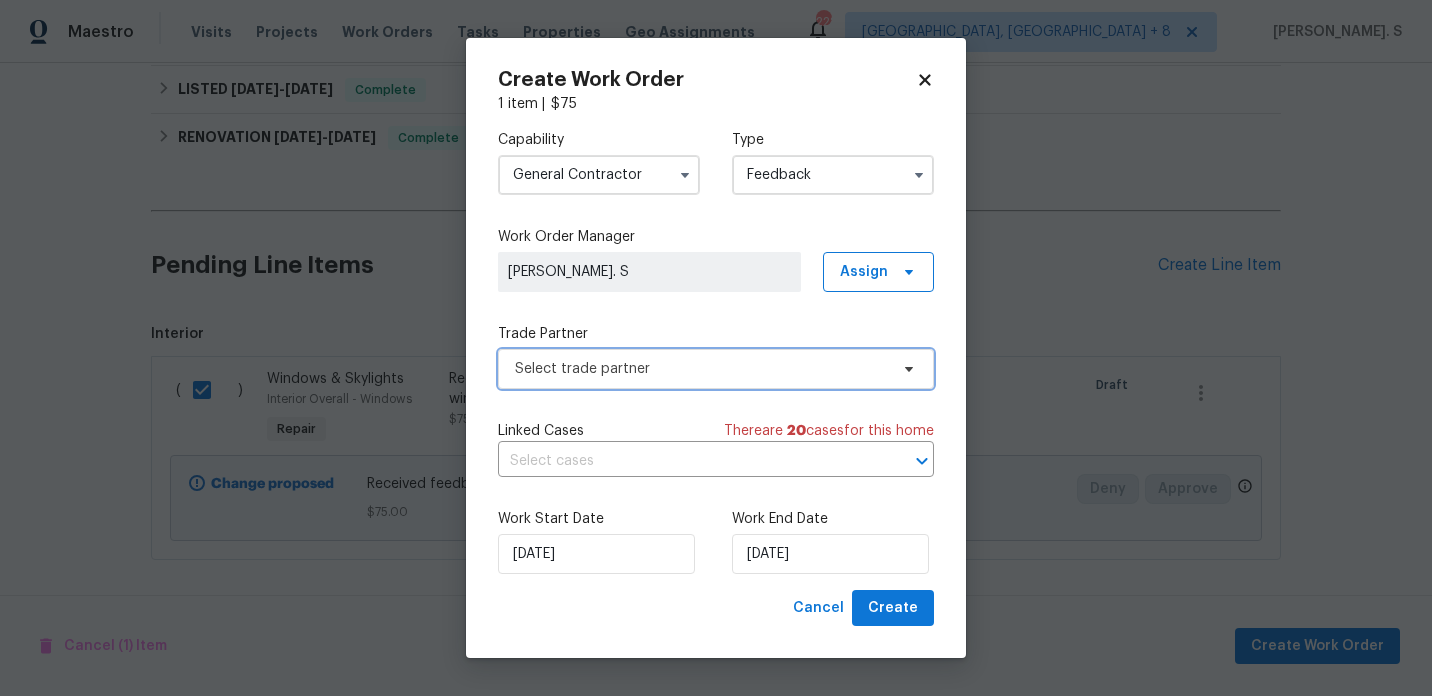 click on "Select trade partner" at bounding box center (716, 369) 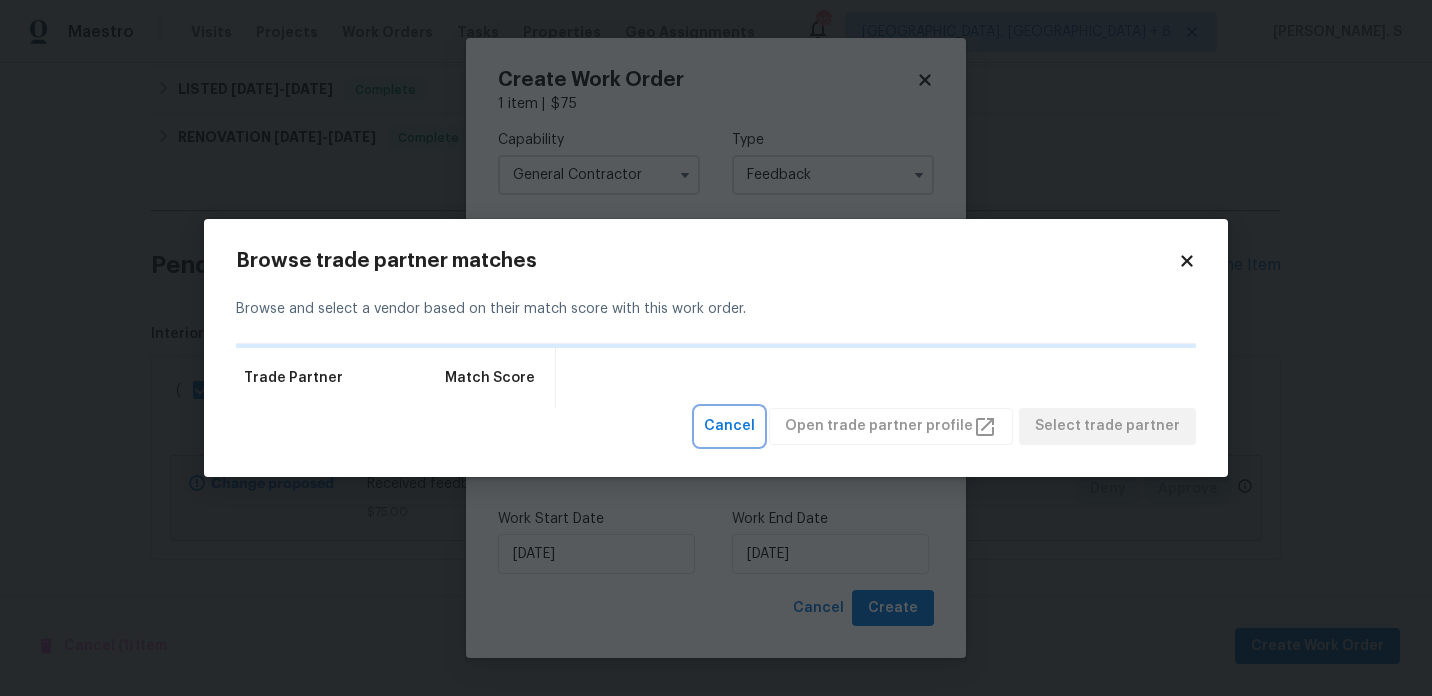 click on "Cancel" at bounding box center (729, 426) 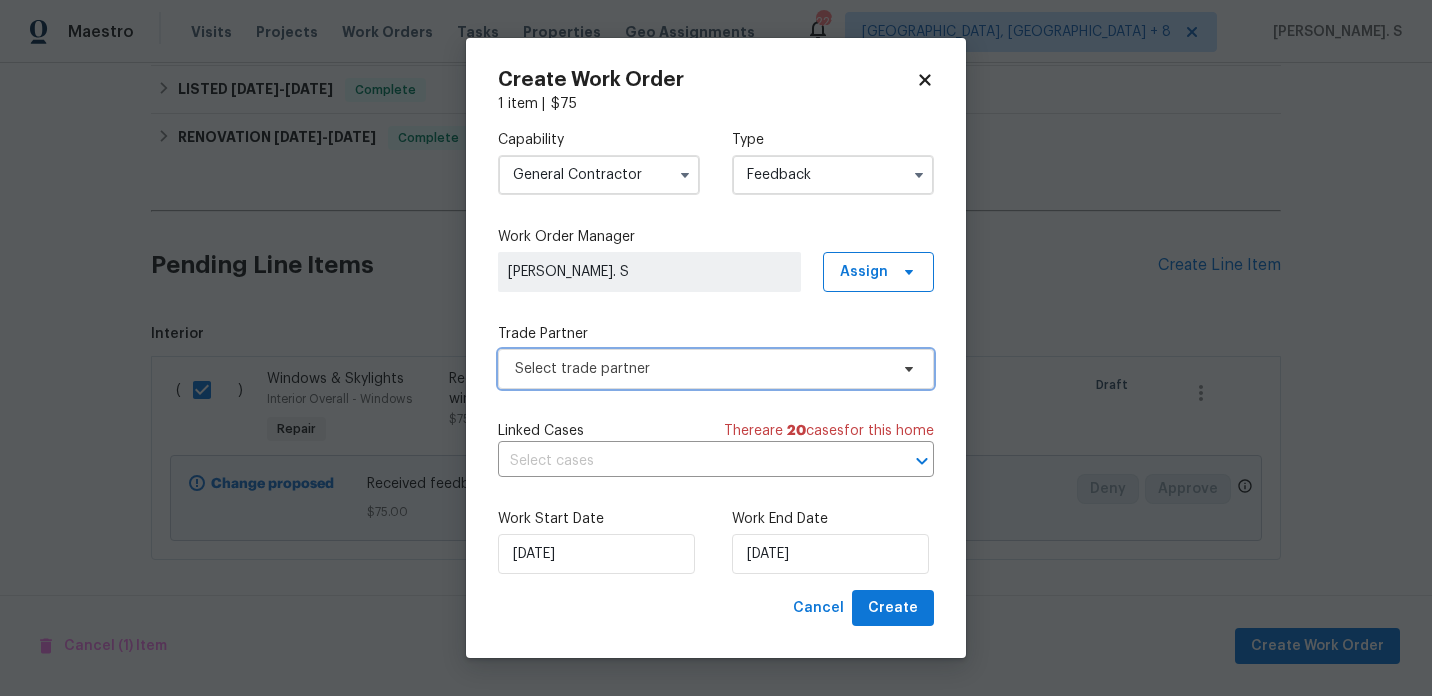 click on "Select trade partner" at bounding box center [716, 369] 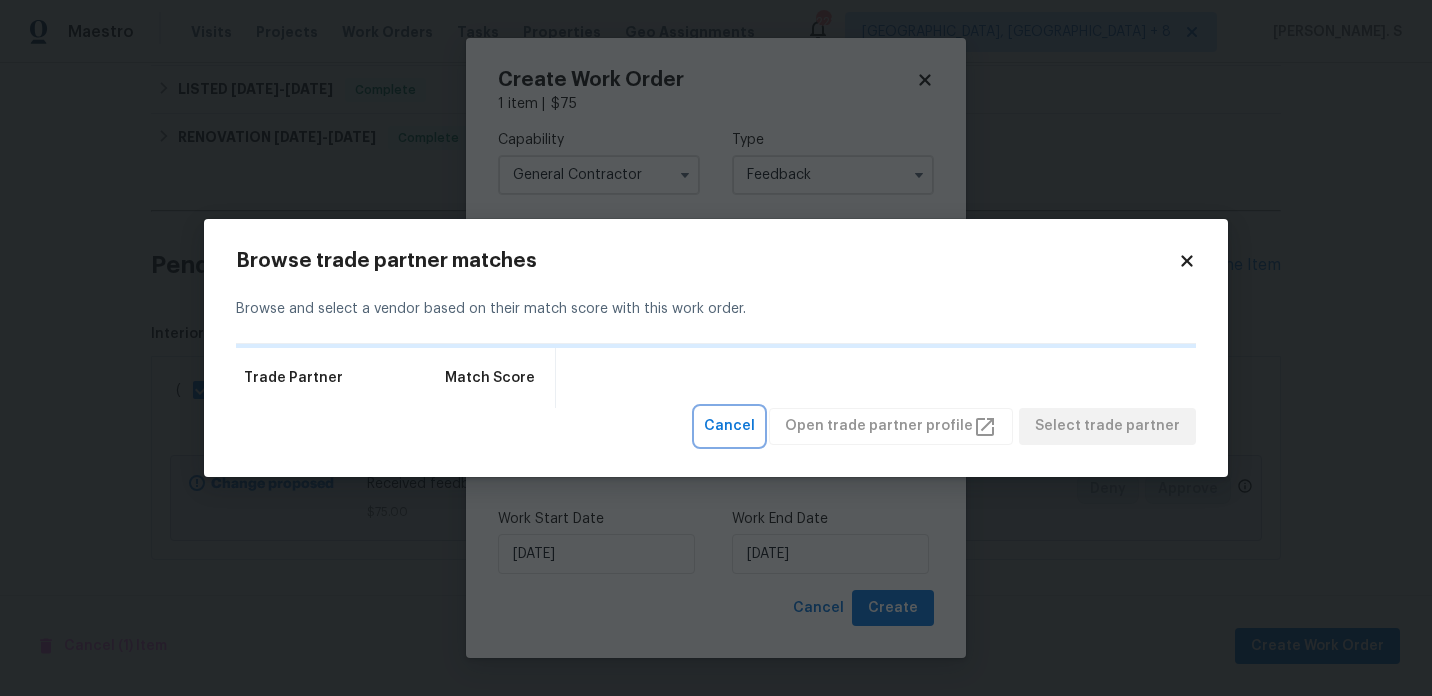 click on "Cancel" at bounding box center [729, 426] 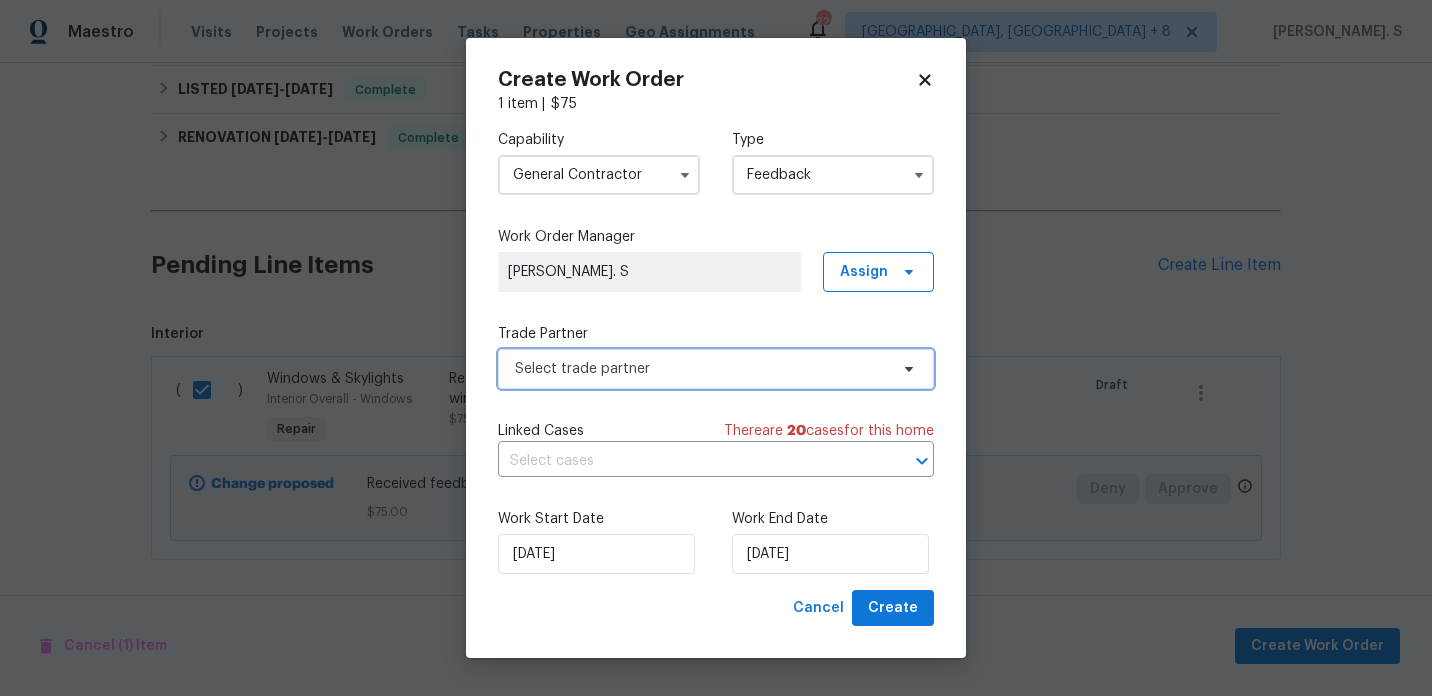 click on "Select trade partner" at bounding box center [716, 369] 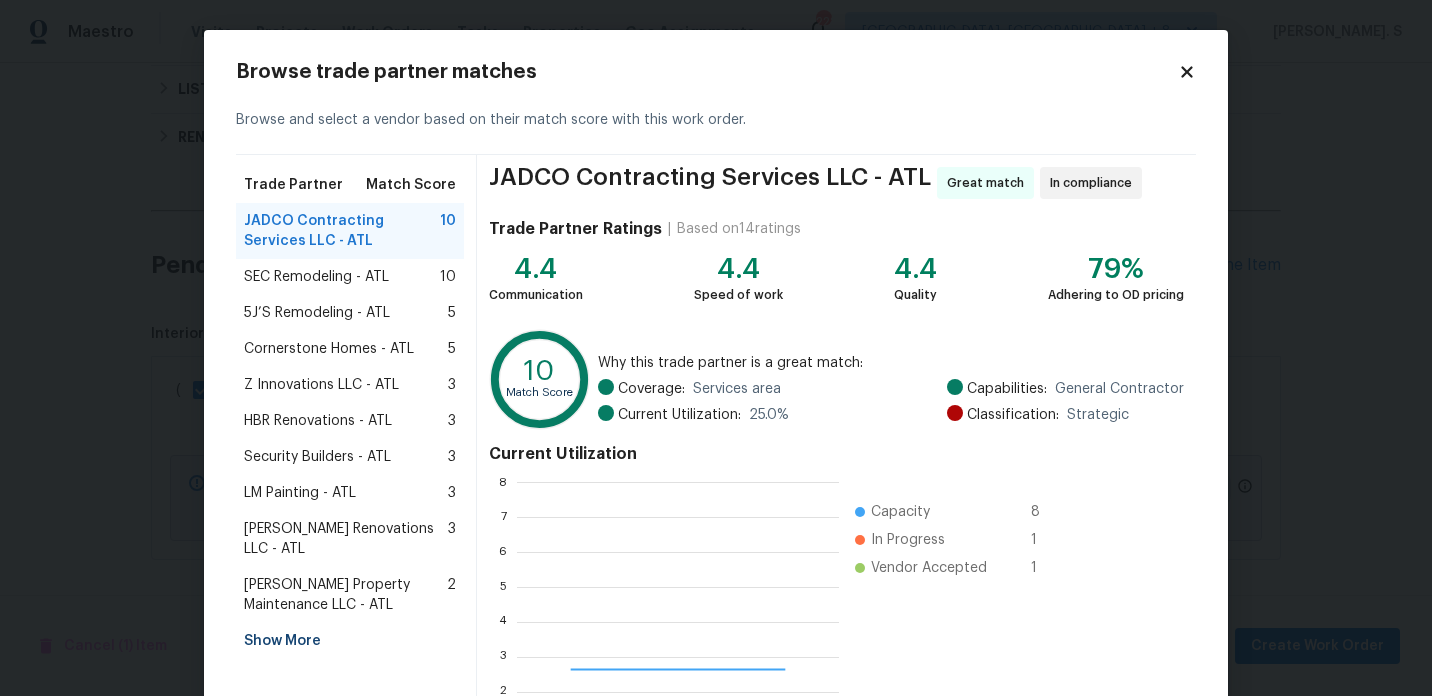 scroll, scrollTop: 2, scrollLeft: 2, axis: both 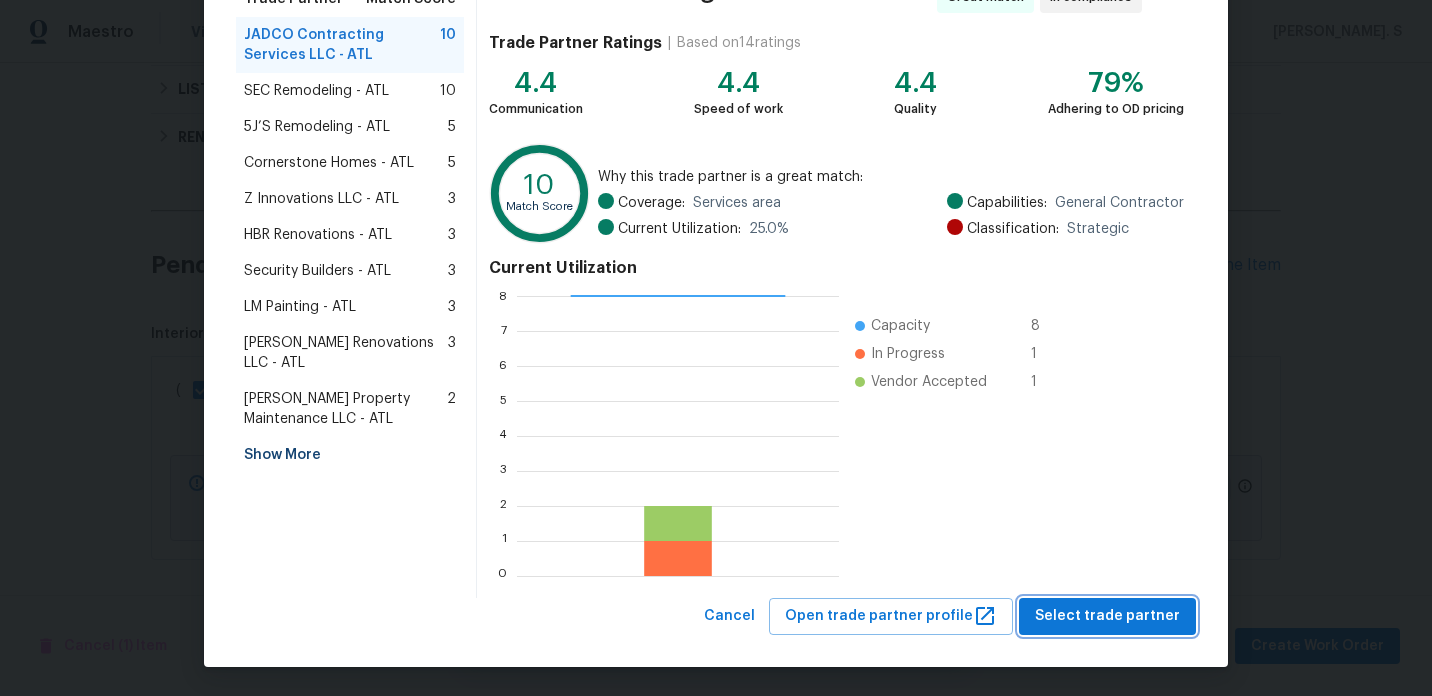 click on "Select trade partner" at bounding box center (1107, 616) 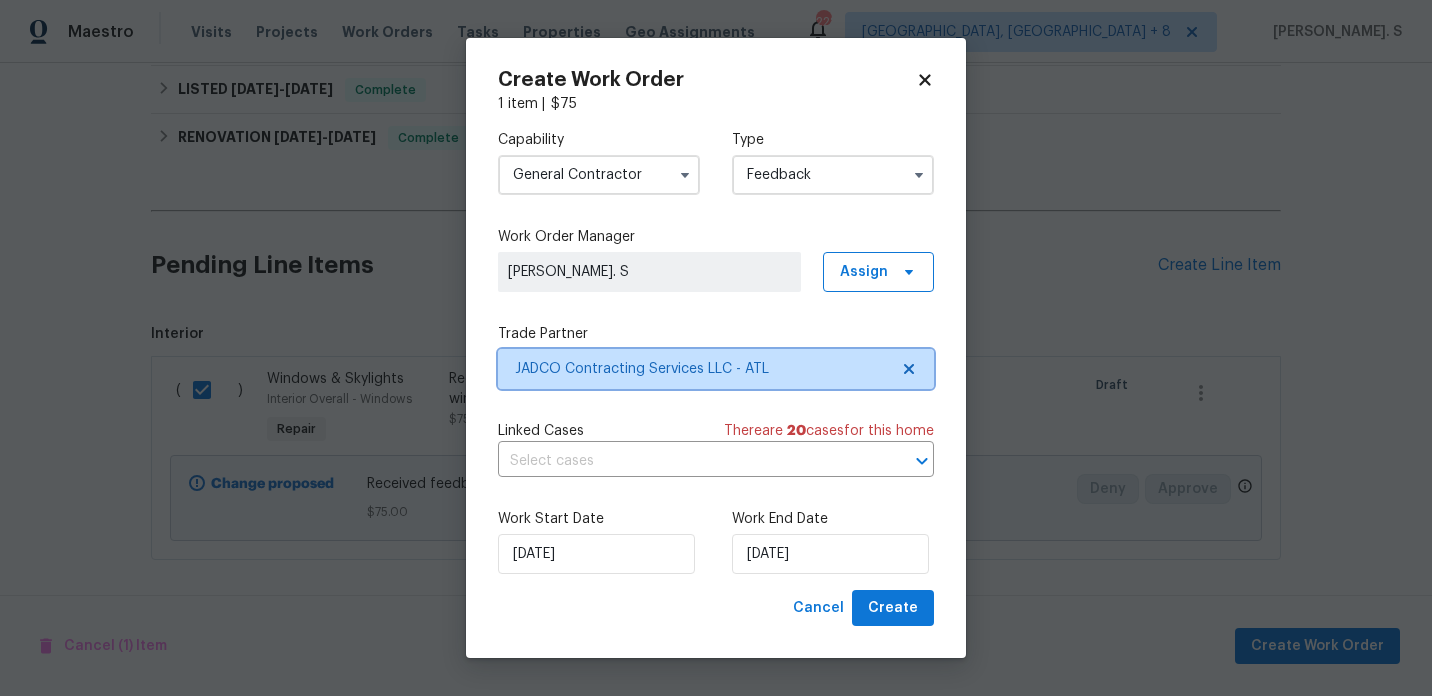 scroll, scrollTop: 0, scrollLeft: 0, axis: both 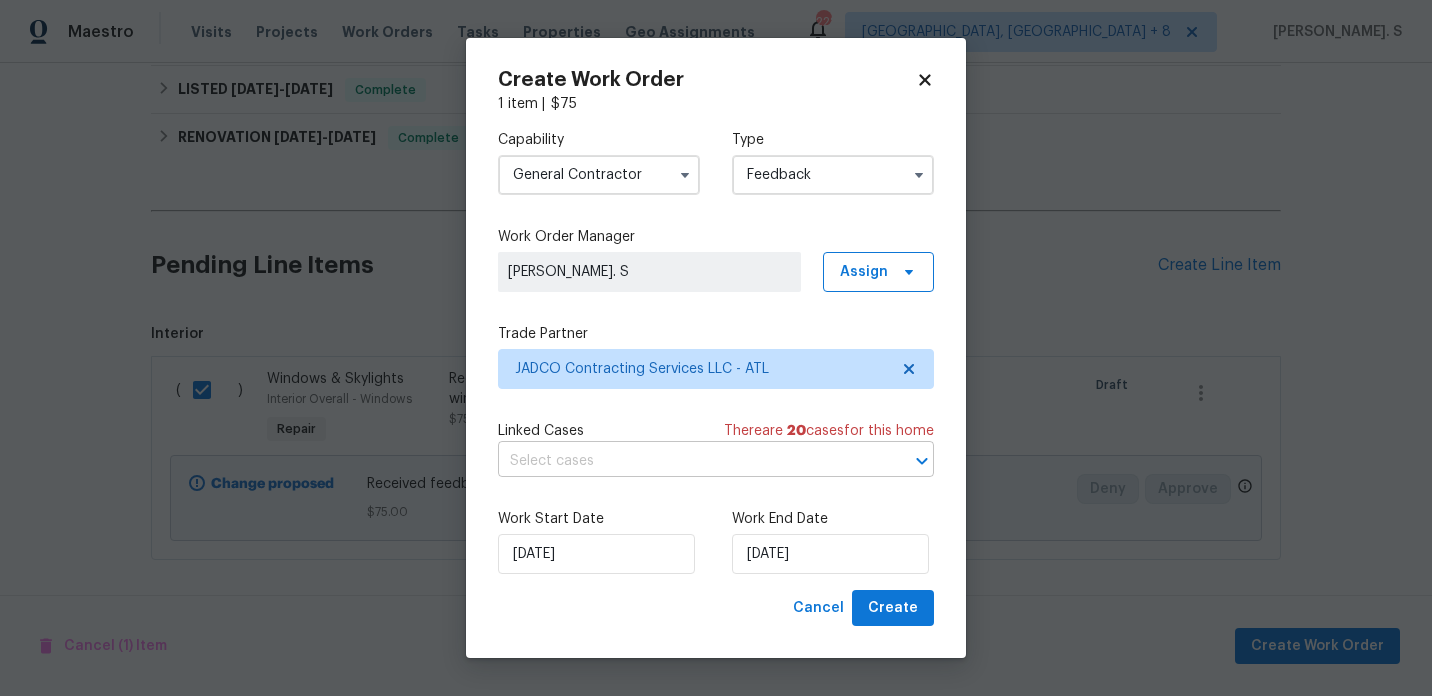 click at bounding box center (688, 461) 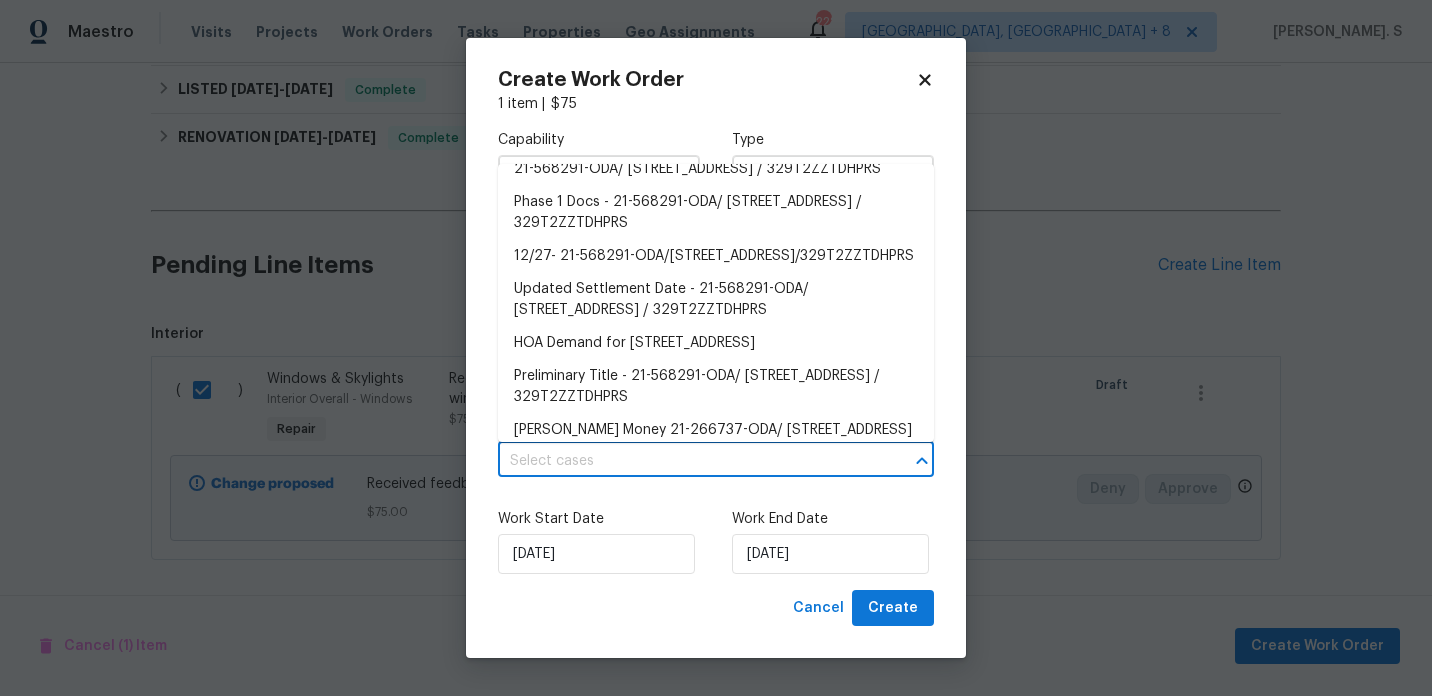 scroll, scrollTop: 352, scrollLeft: 0, axis: vertical 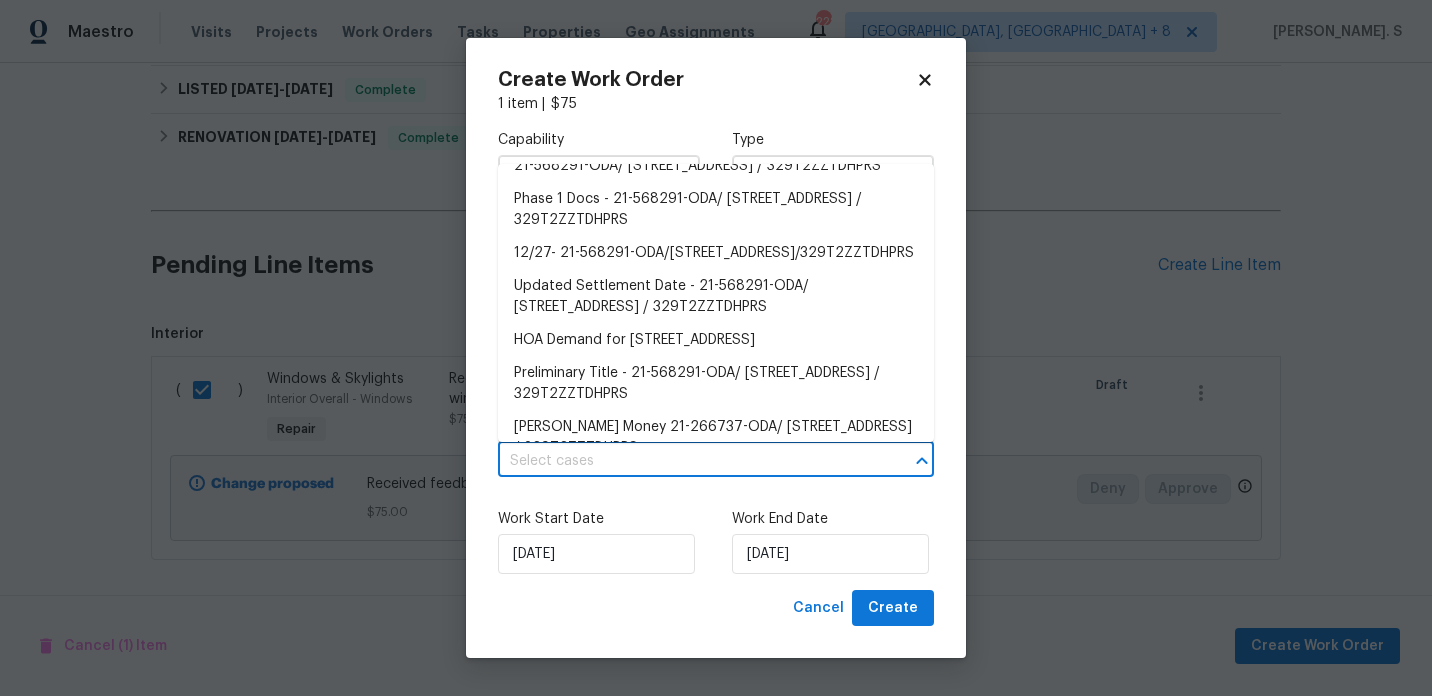 click on "feedback work order for: 9129 Bent Pine Ct NE Covington, GA 30014" at bounding box center [716, 100] 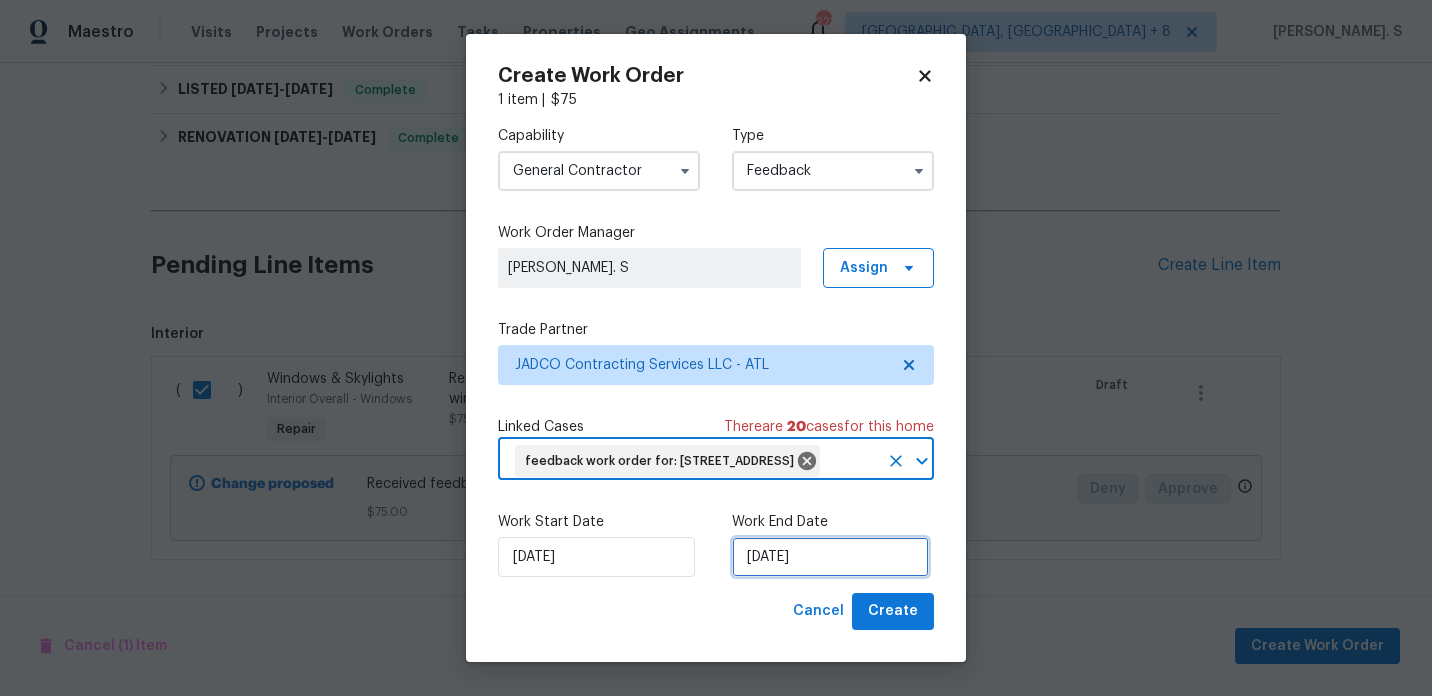 click on "[DATE]" at bounding box center [830, 557] 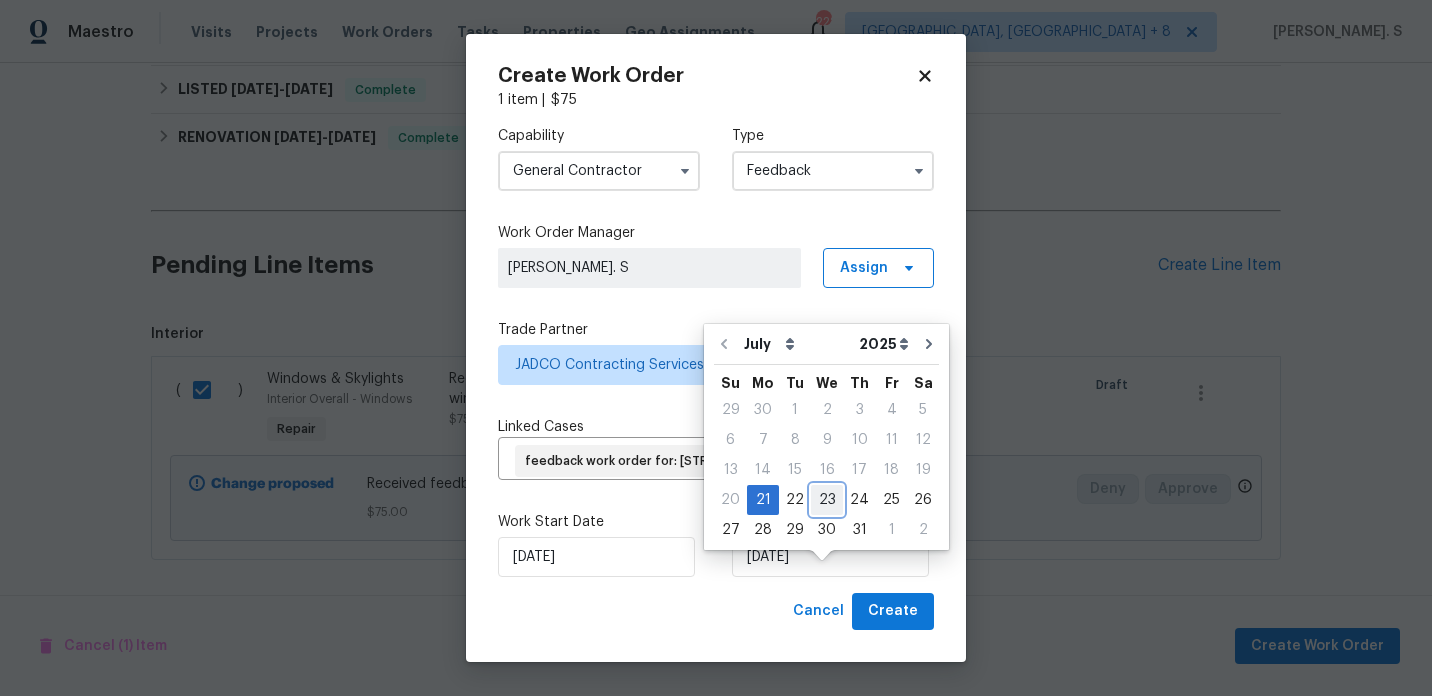 click on "23" at bounding box center [827, 500] 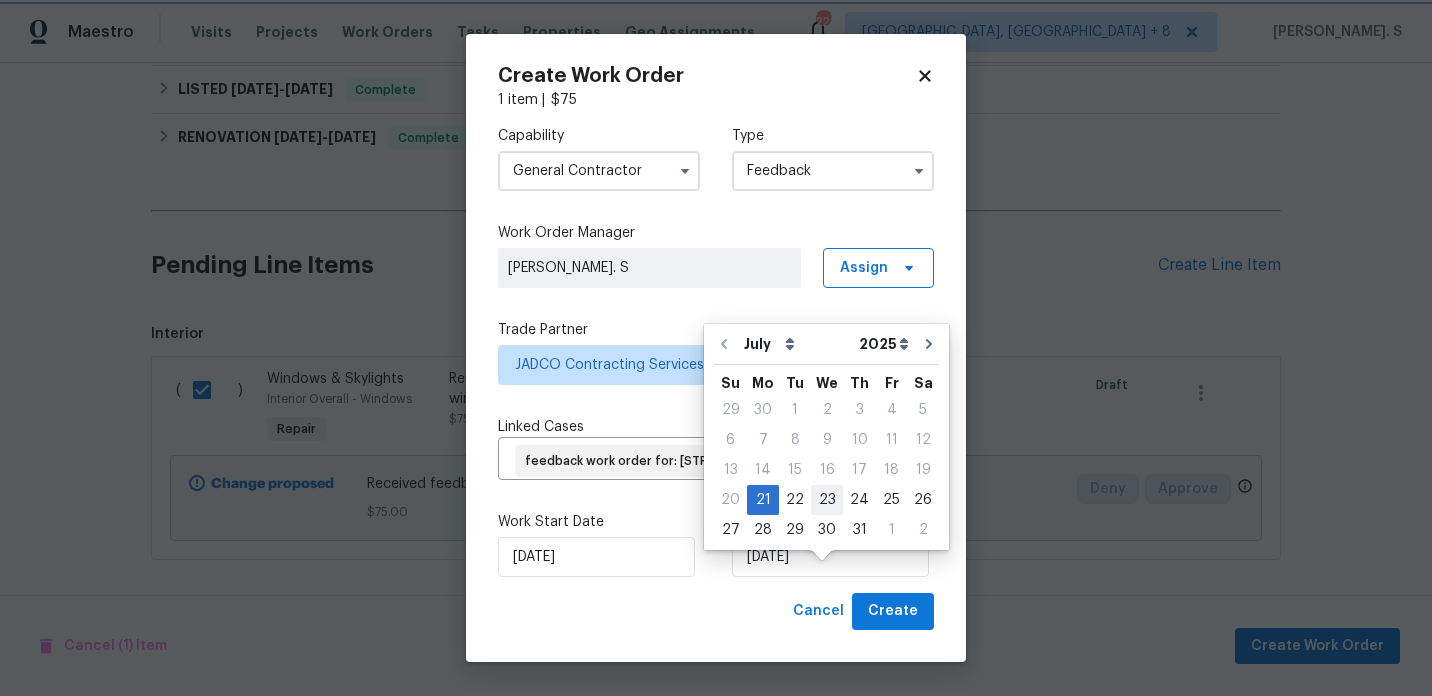 type on "7/23/2025" 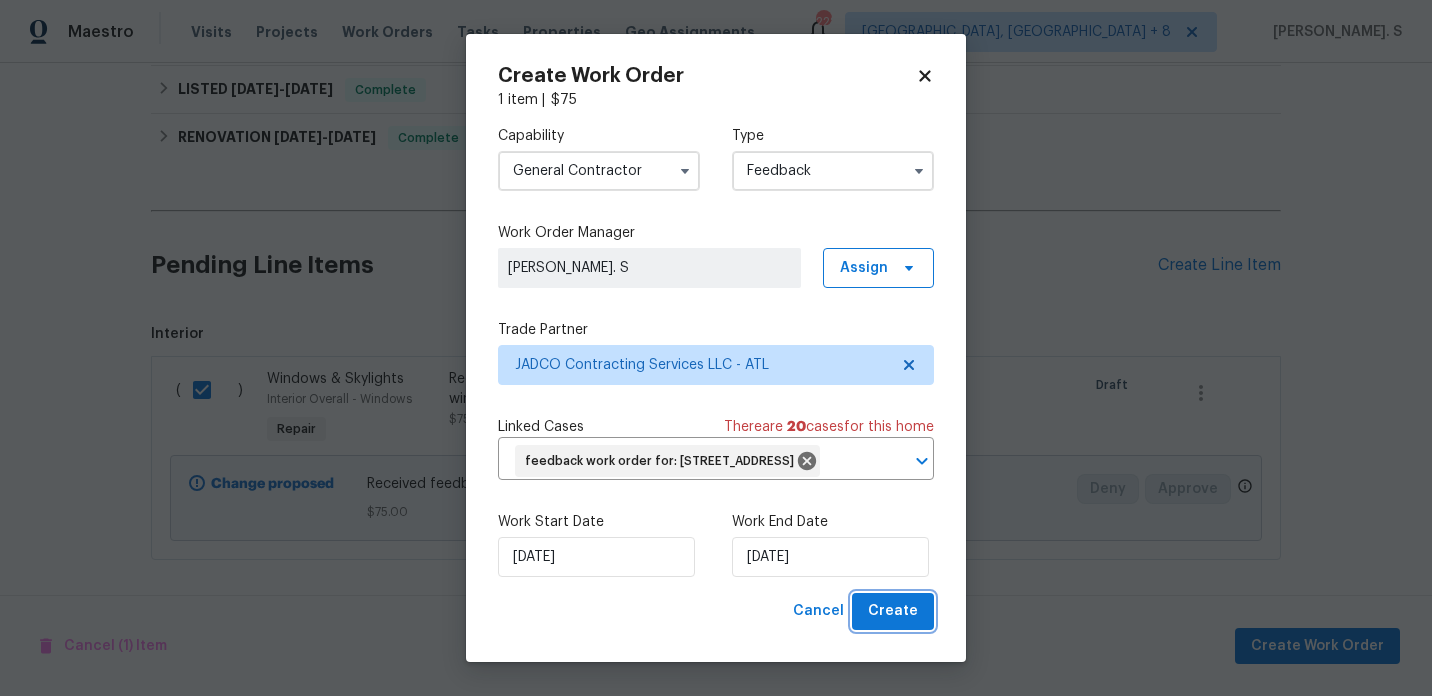click on "Create" at bounding box center (893, 611) 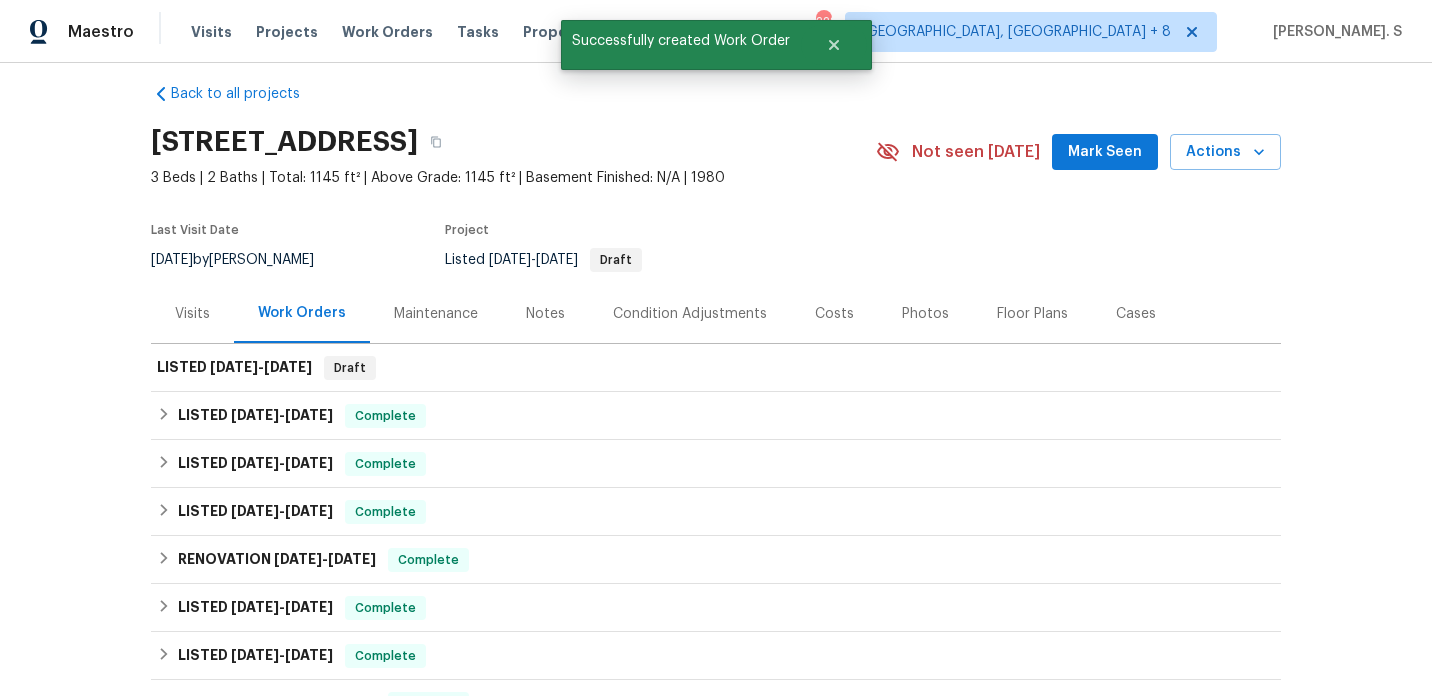 scroll, scrollTop: 0, scrollLeft: 0, axis: both 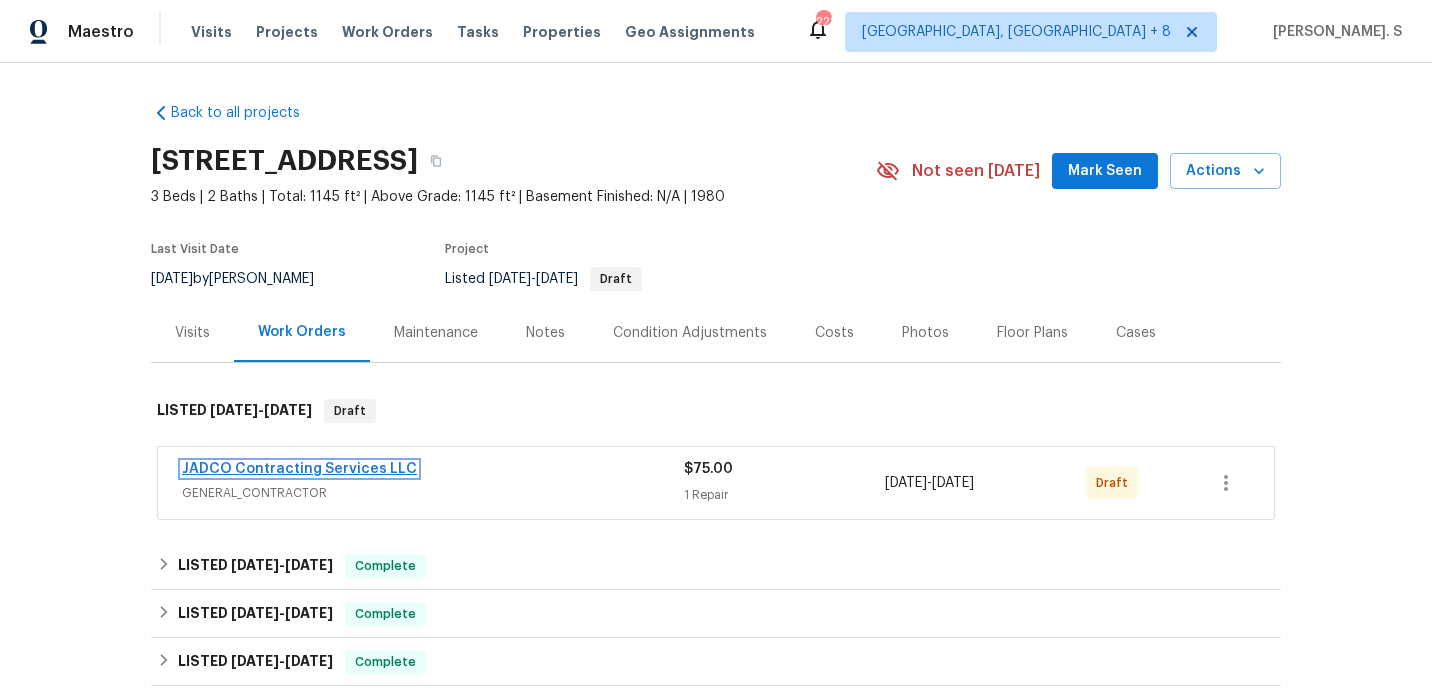 click on "JADCO Contracting Services LLC" at bounding box center [299, 469] 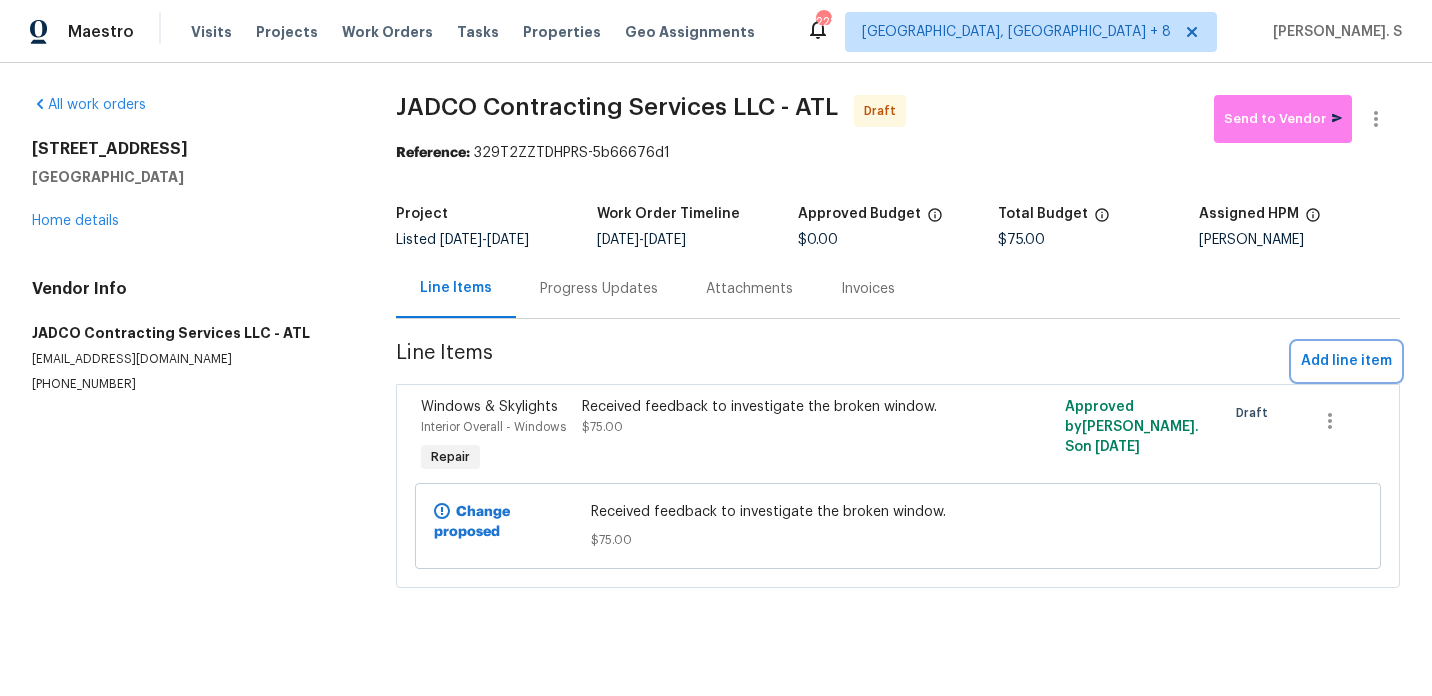 click on "Add line item" at bounding box center [1346, 361] 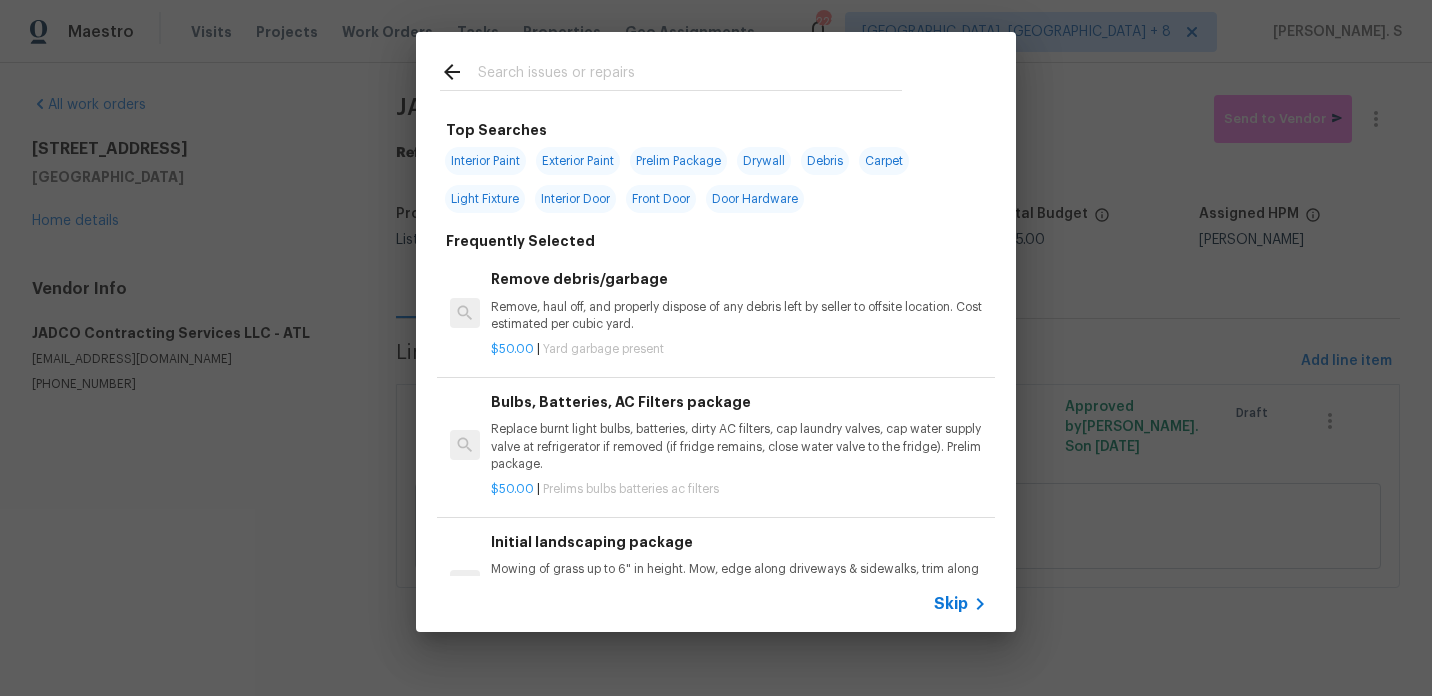 click on "Replace burnt light bulbs, batteries, dirty AC filters, cap laundry valves, cap water supply valve at refrigerator if removed (if fridge remains, close water valve to the fridge). Prelim package." at bounding box center (739, 446) 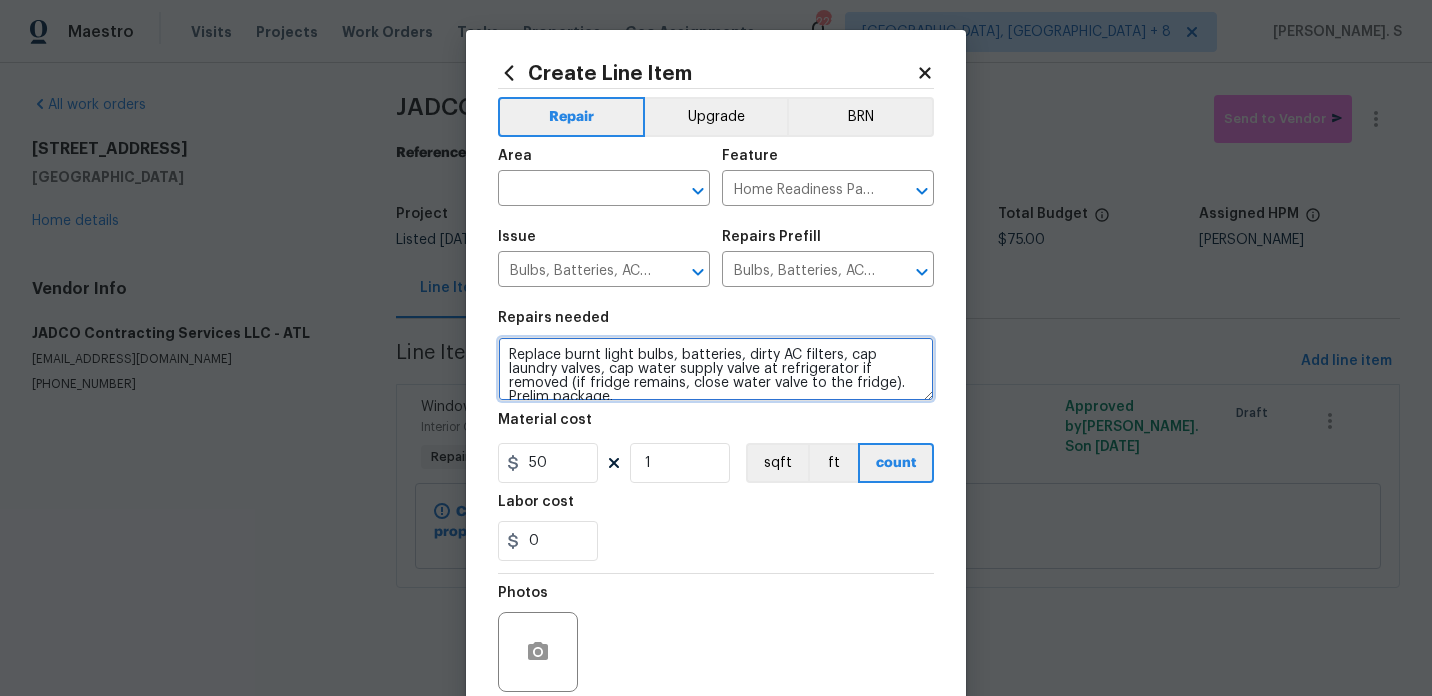 click on "Replace burnt light bulbs, batteries, dirty AC filters, cap laundry valves, cap water supply valve at refrigerator if removed (if fridge remains, close water valve to the fridge). Prelim package." at bounding box center (716, 369) 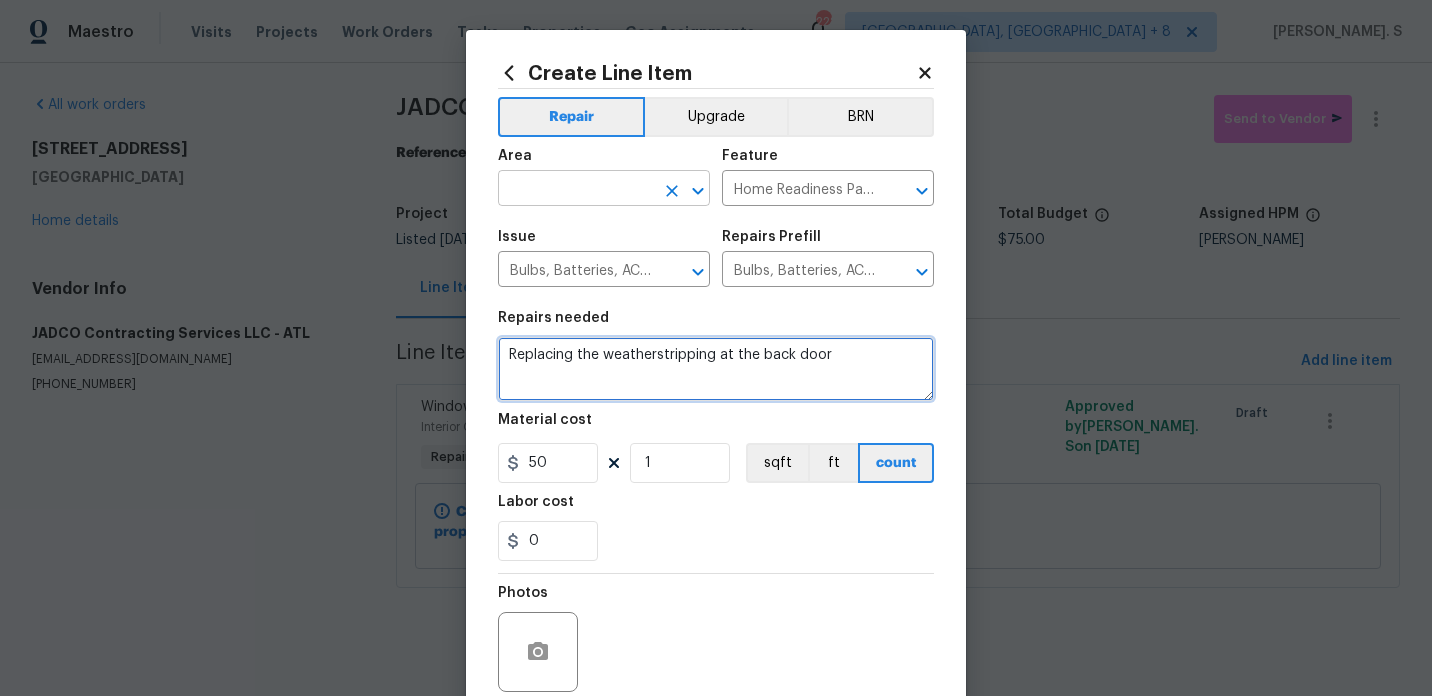 click 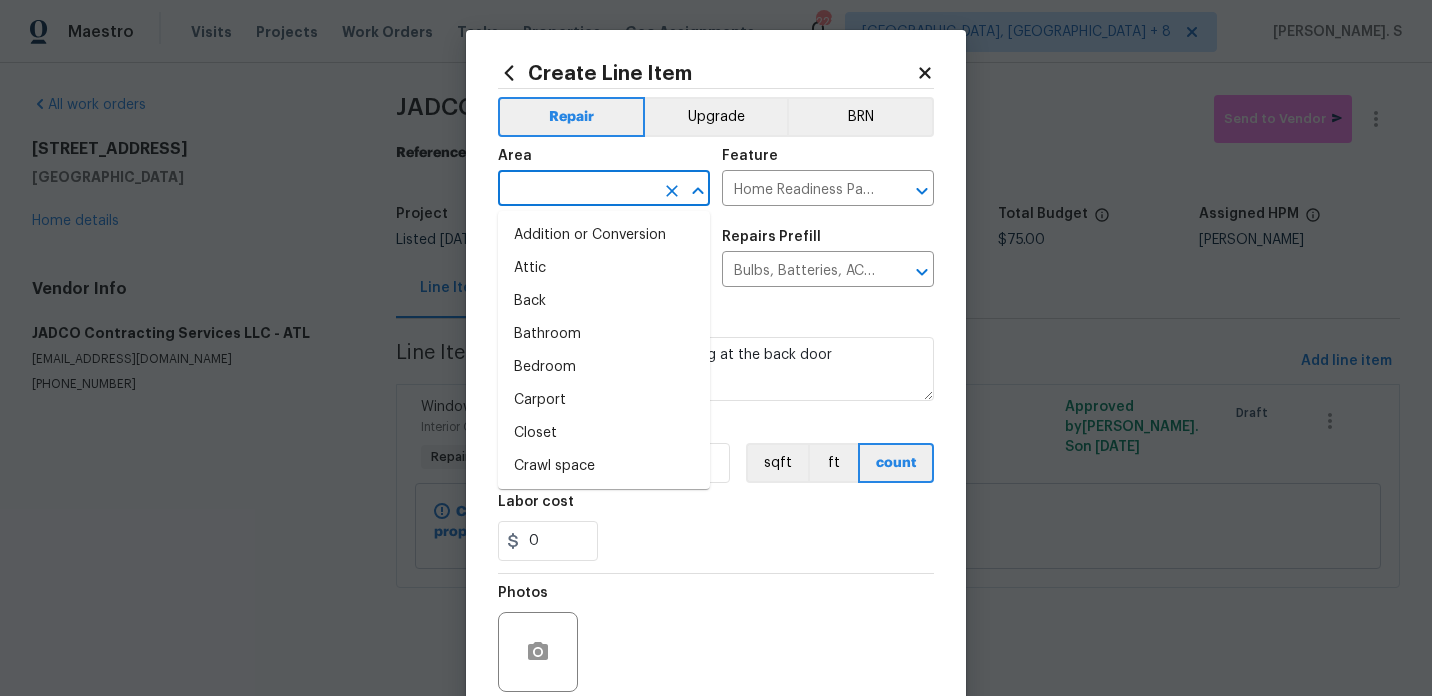 type on "i" 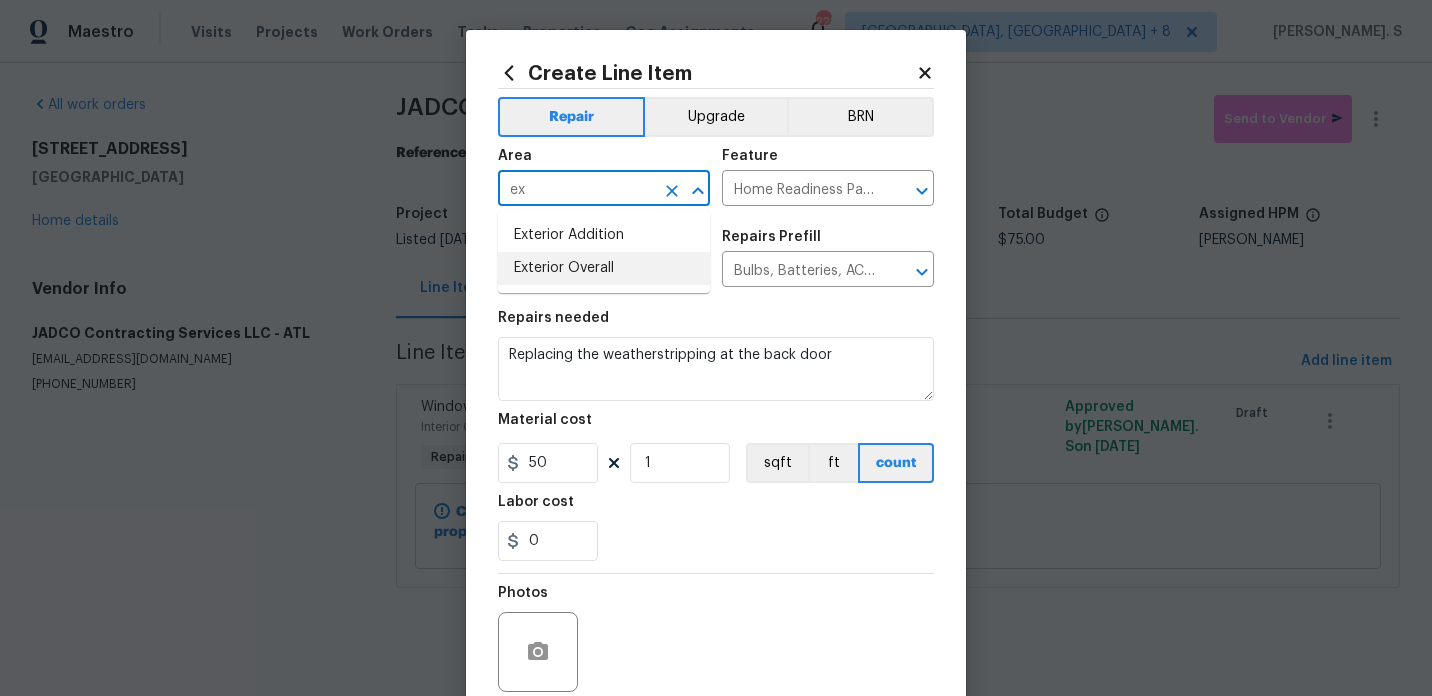 click on "Exterior Overall" at bounding box center (604, 268) 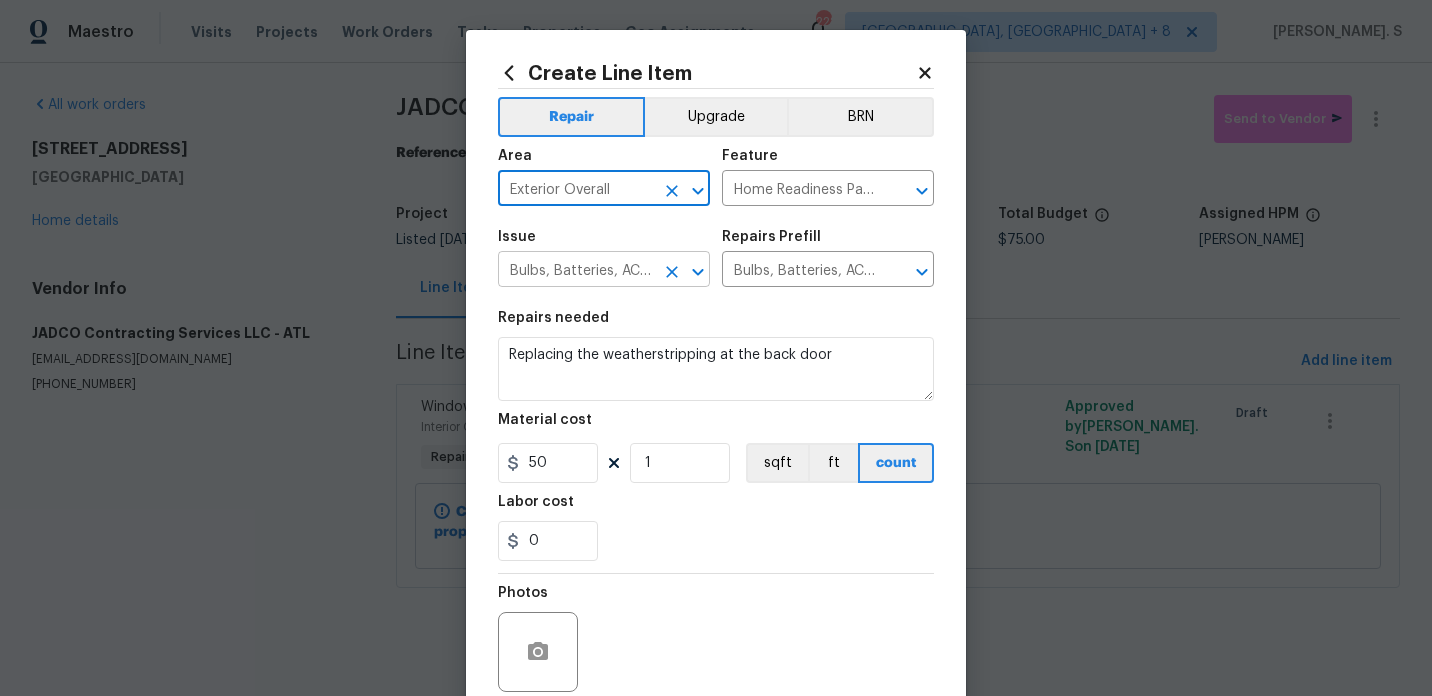 click 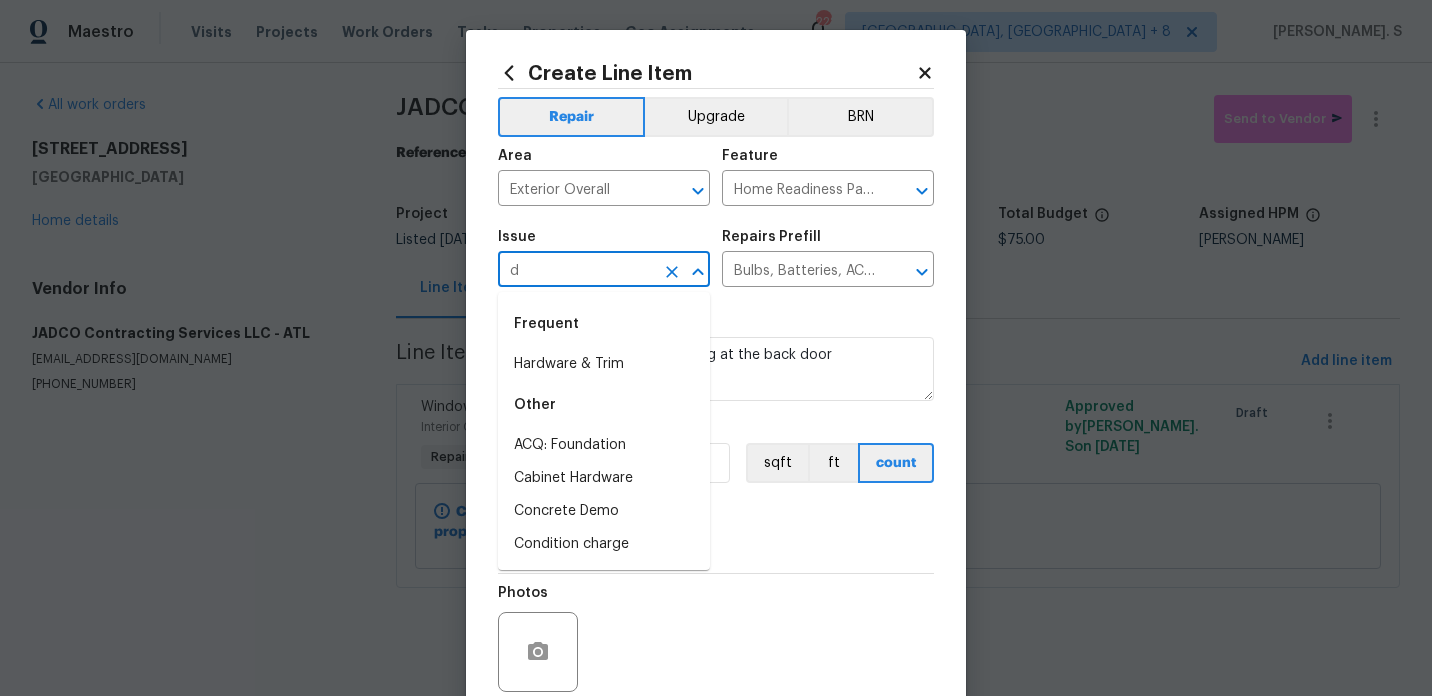 scroll, scrollTop: 0, scrollLeft: 0, axis: both 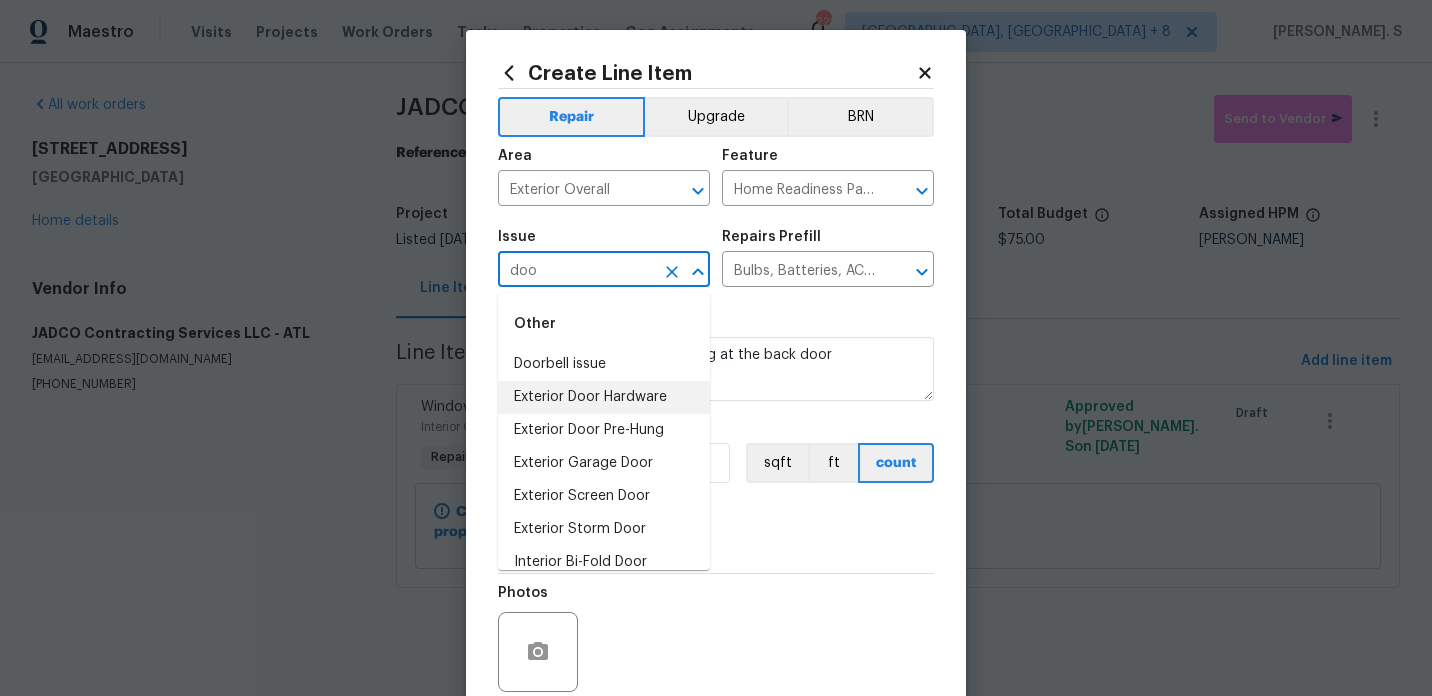 click on "Exterior Door Hardware" at bounding box center [604, 397] 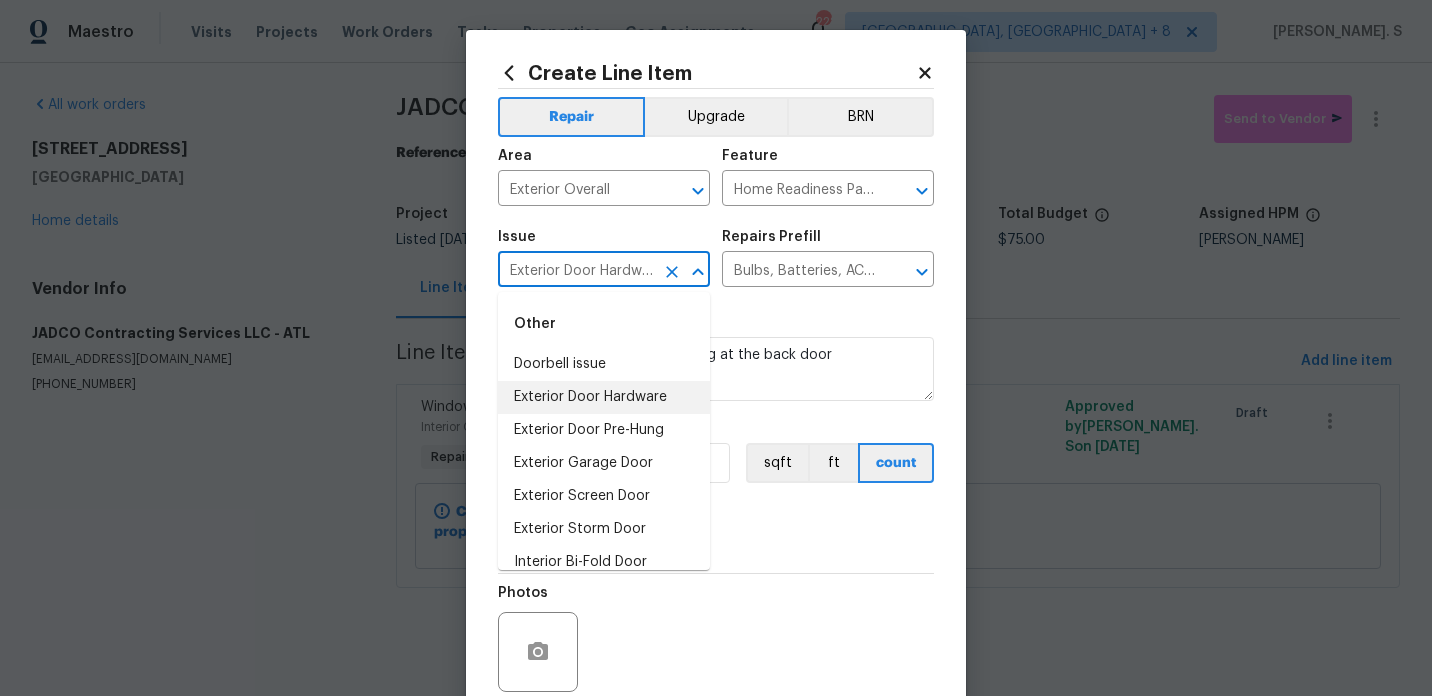 type 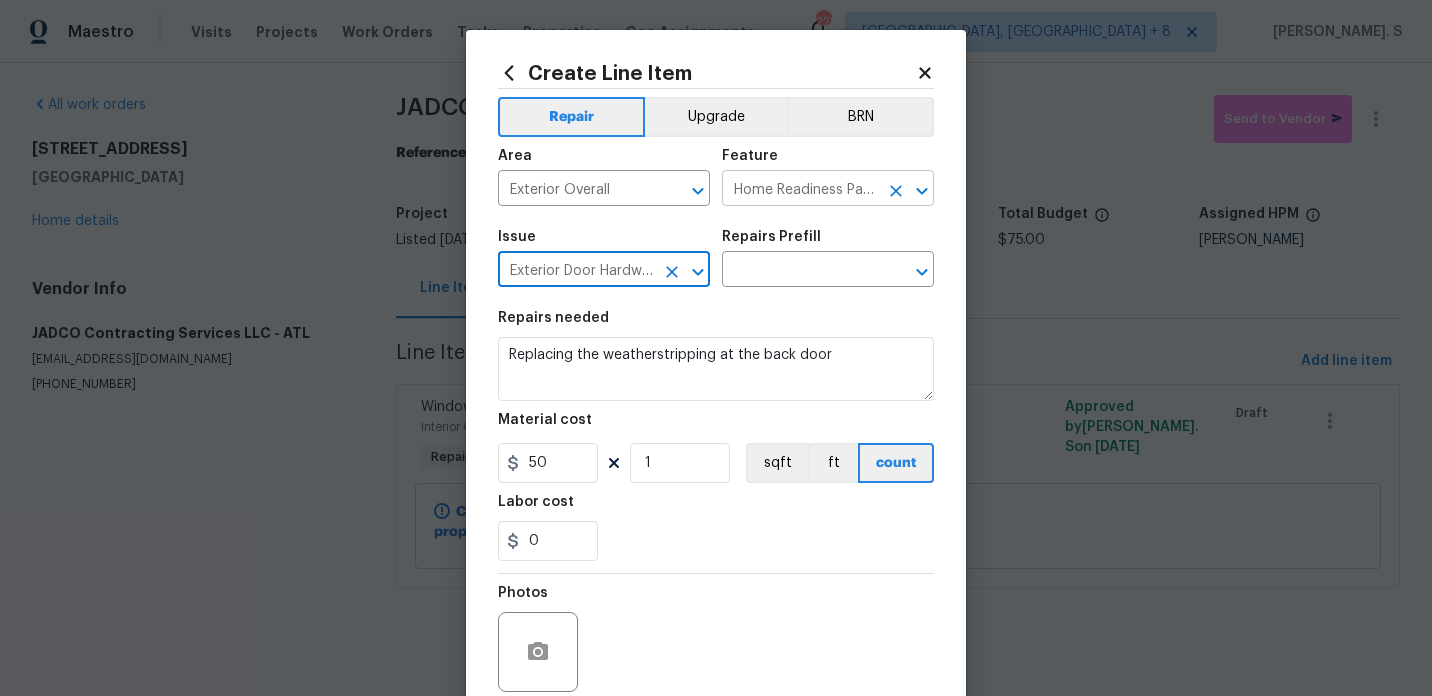 click 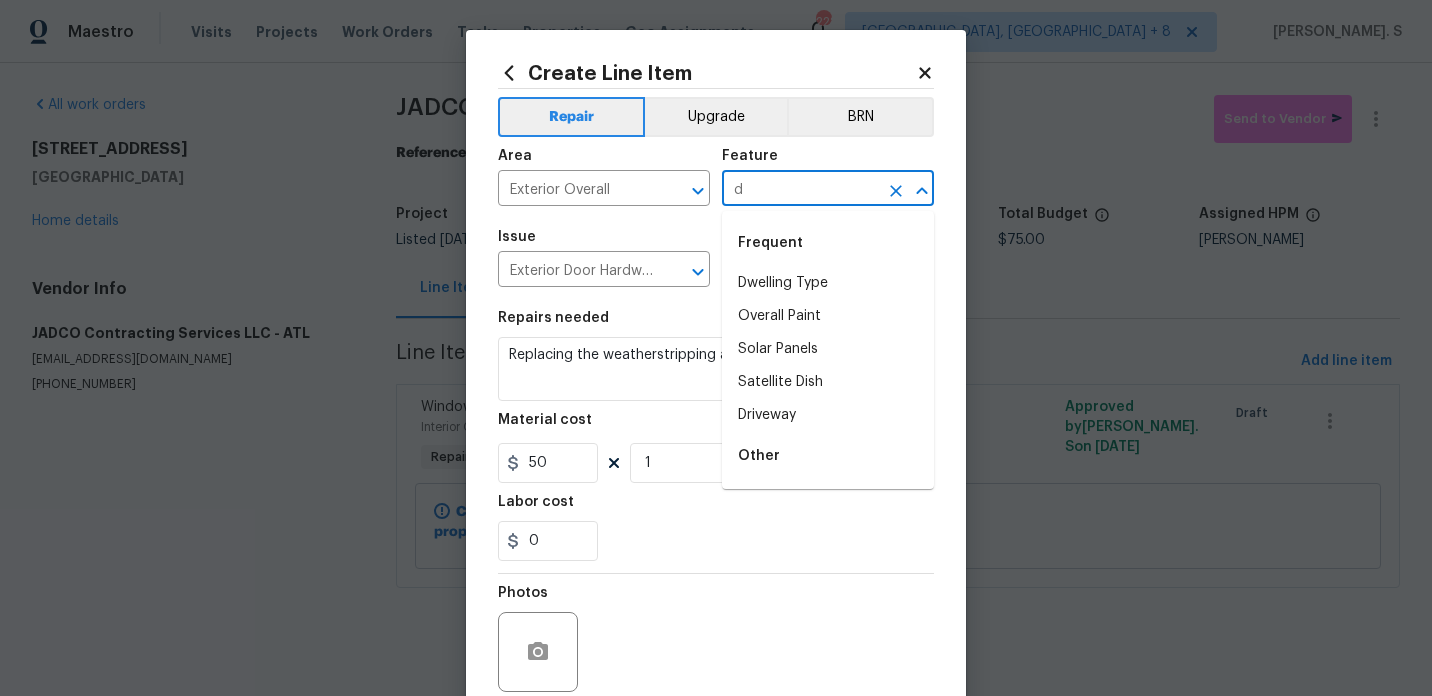 scroll, scrollTop: 0, scrollLeft: 0, axis: both 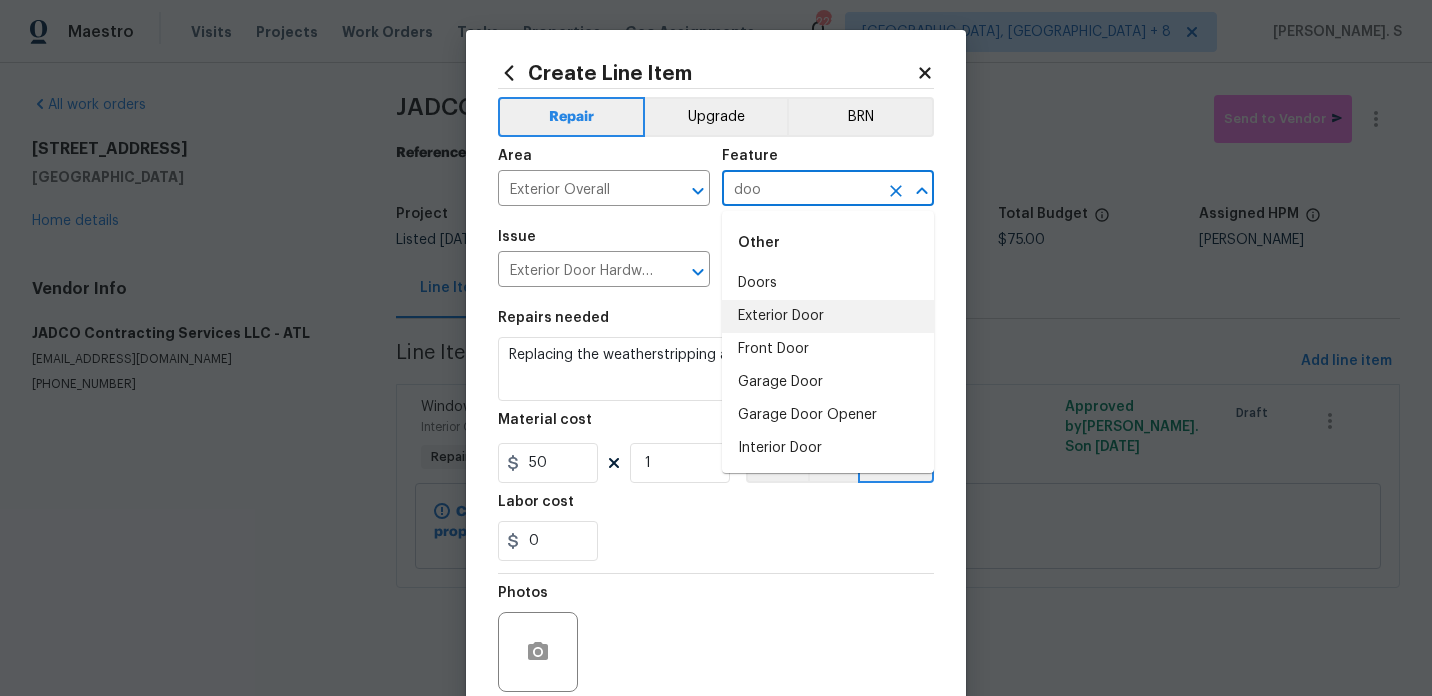 click on "Exterior Door" at bounding box center [828, 316] 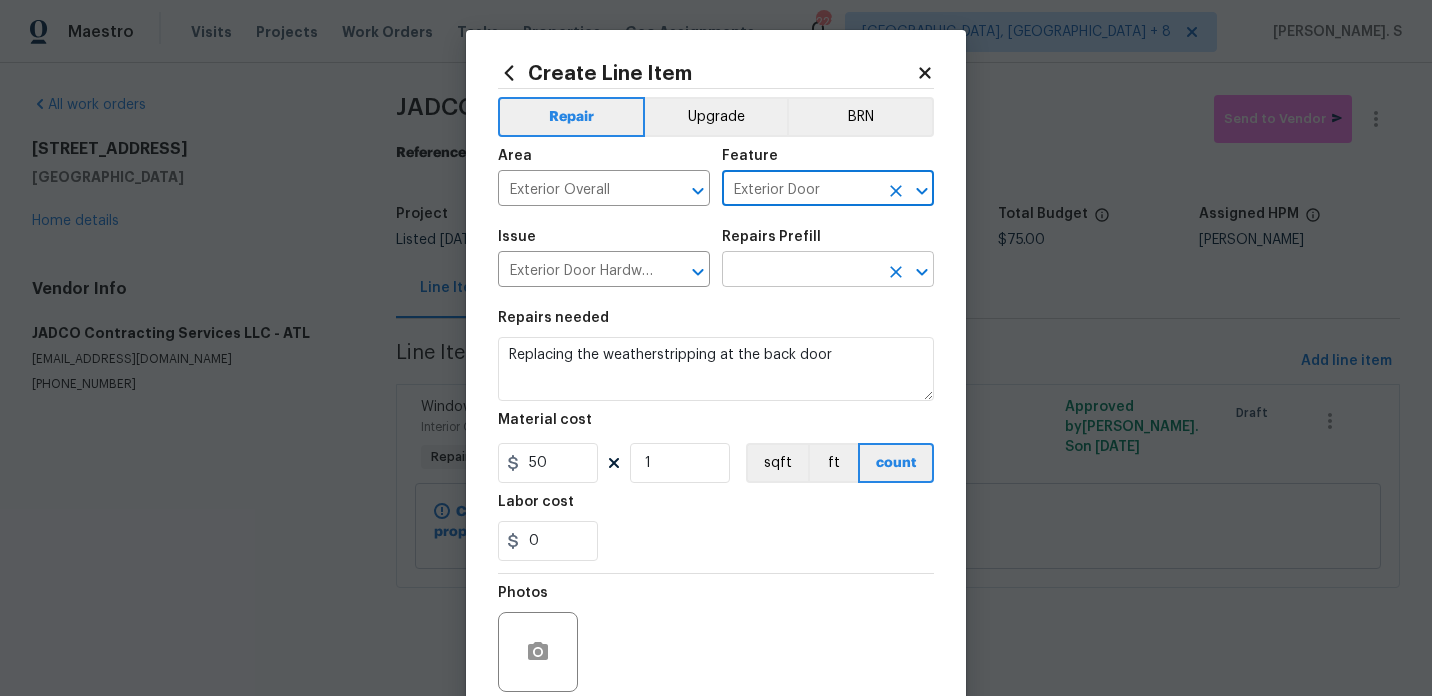 click 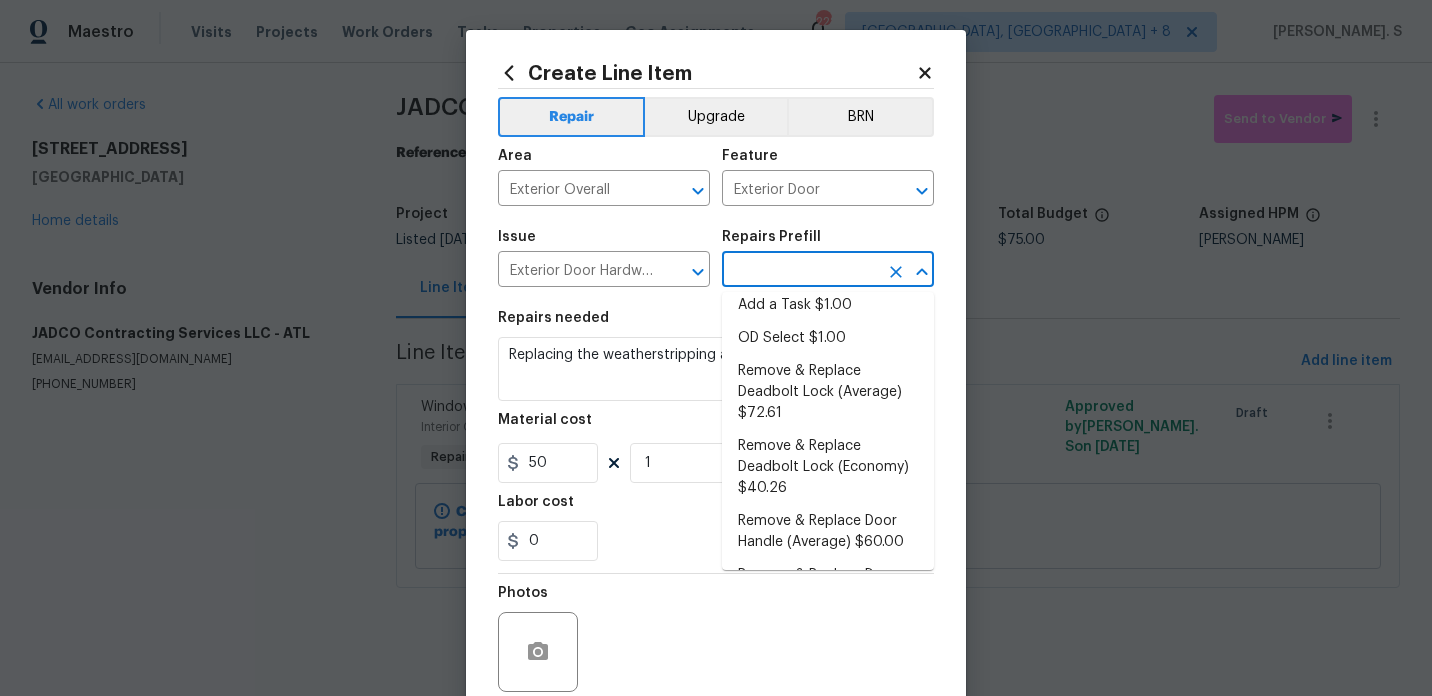 scroll, scrollTop: 0, scrollLeft: 0, axis: both 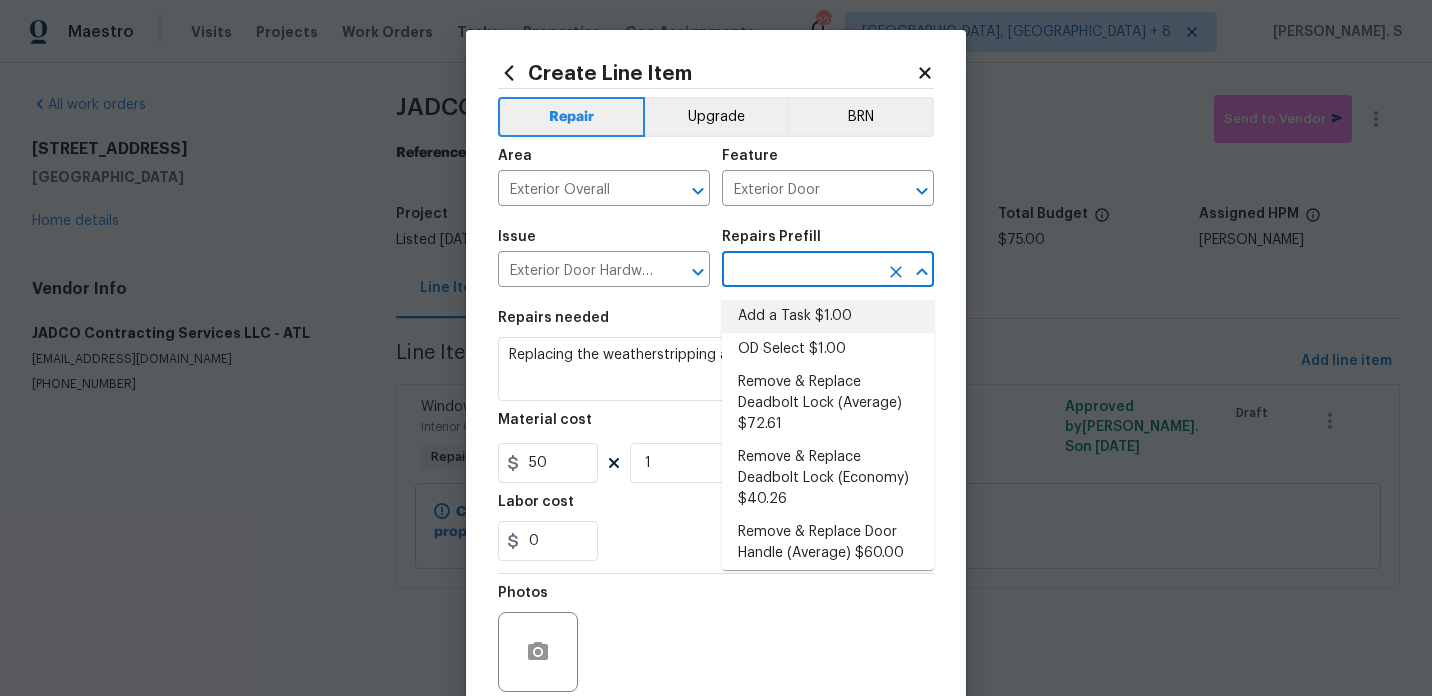 click on "Add a Task $1.00" at bounding box center (828, 316) 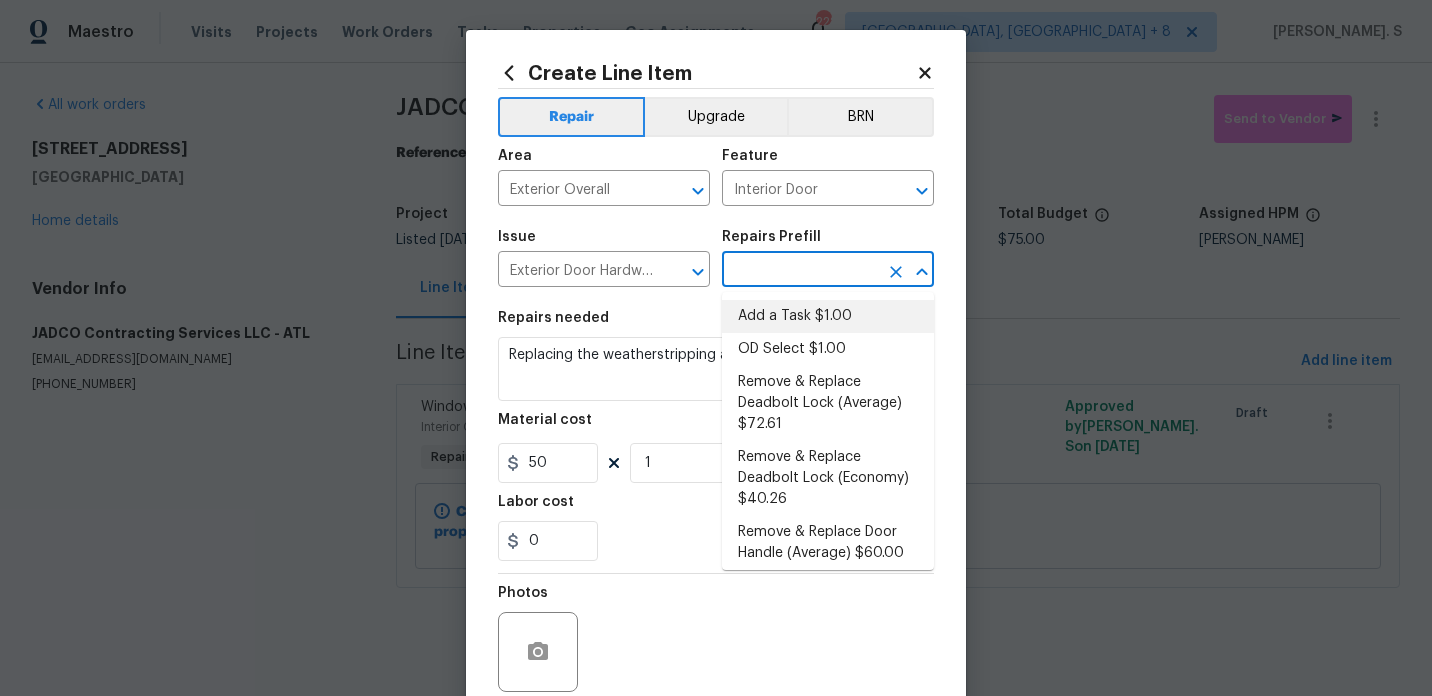 type on "Add a Task $1.00" 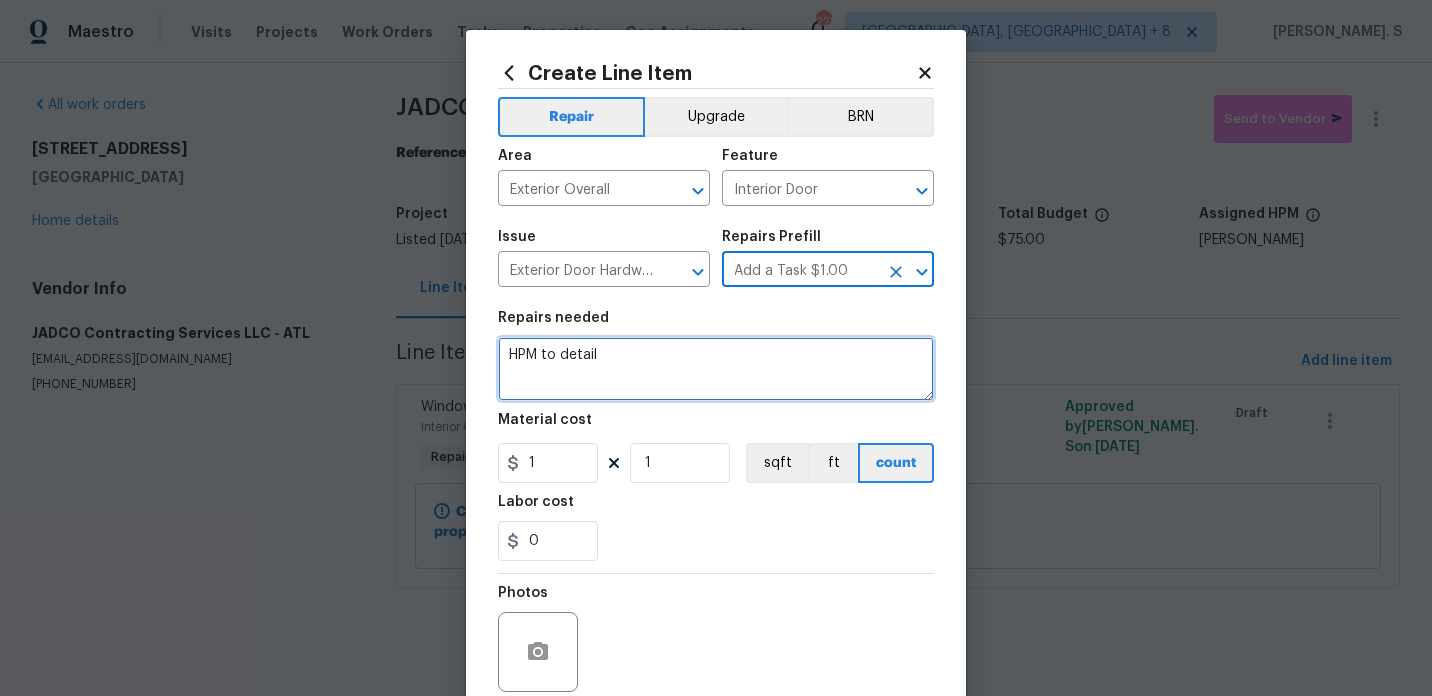 click on "HPM to detail" at bounding box center [716, 369] 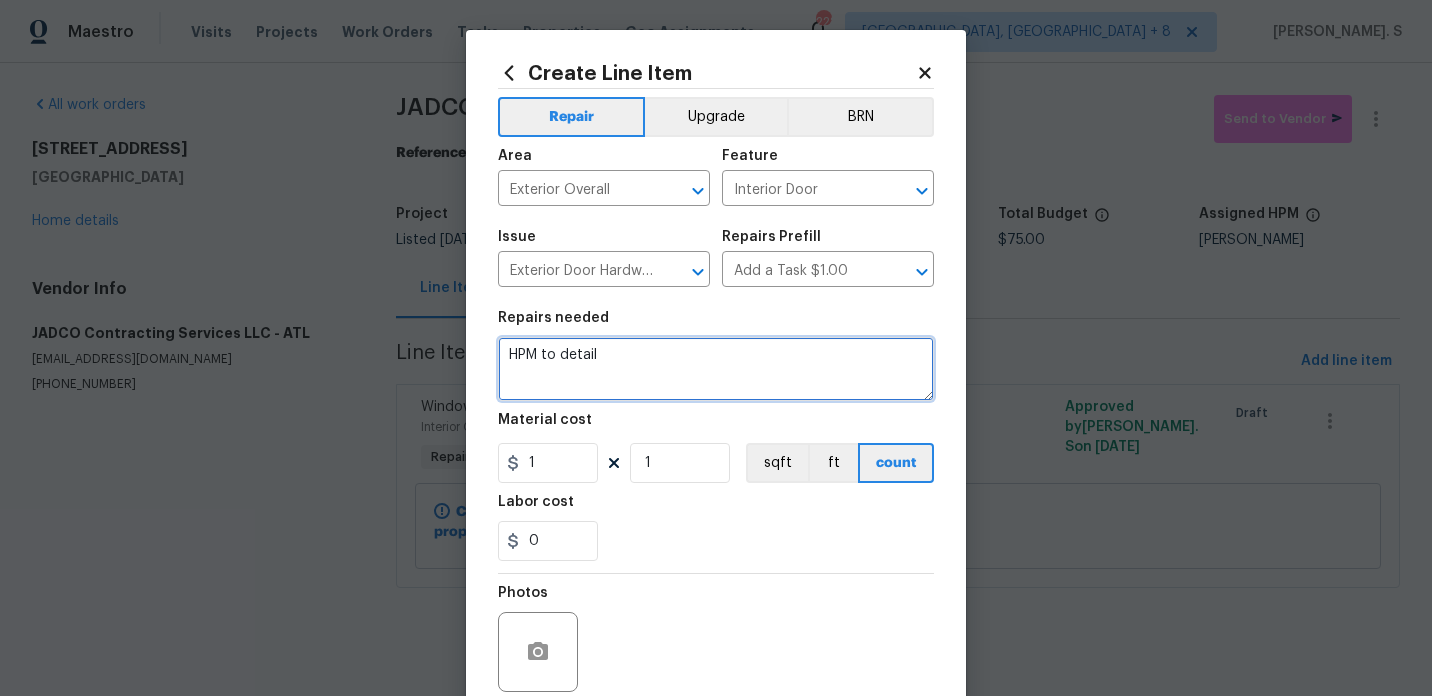 click on "HPM to detail" at bounding box center (716, 369) 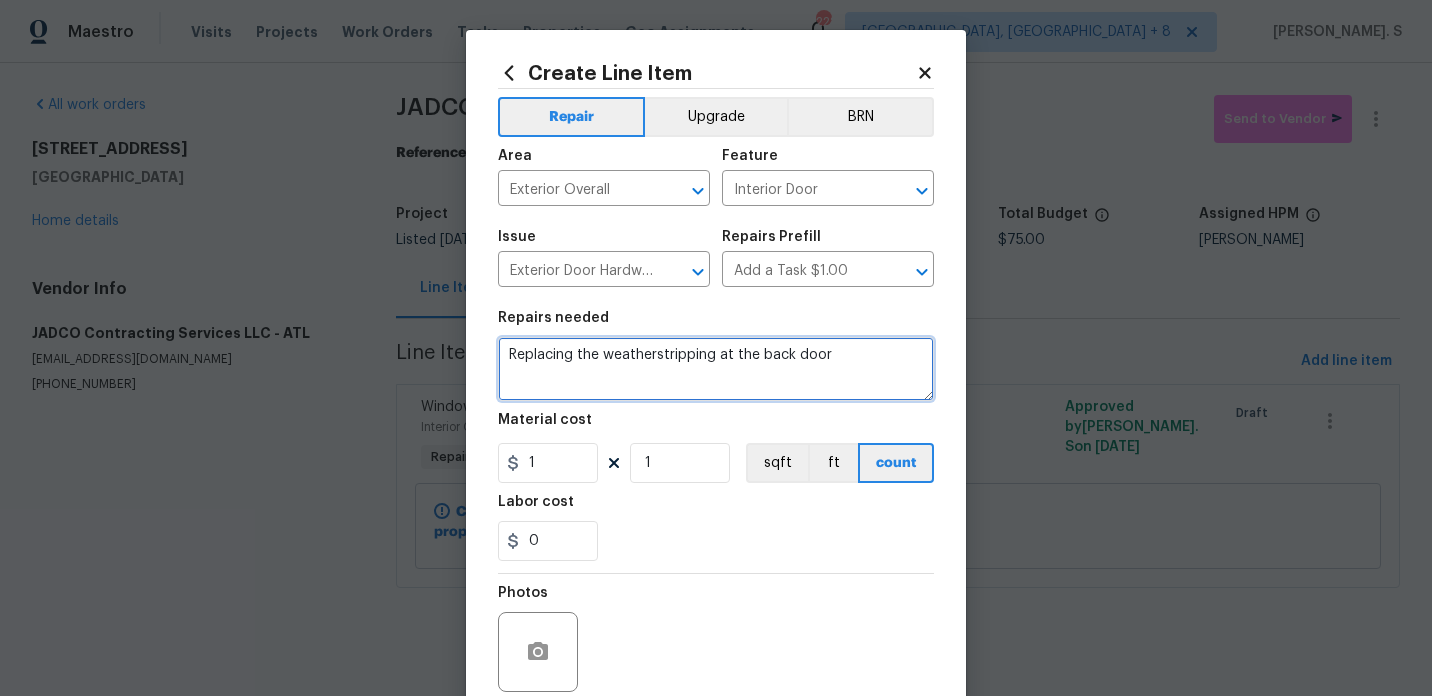click on "Replacing the weatherstripping at the back door" at bounding box center [716, 369] 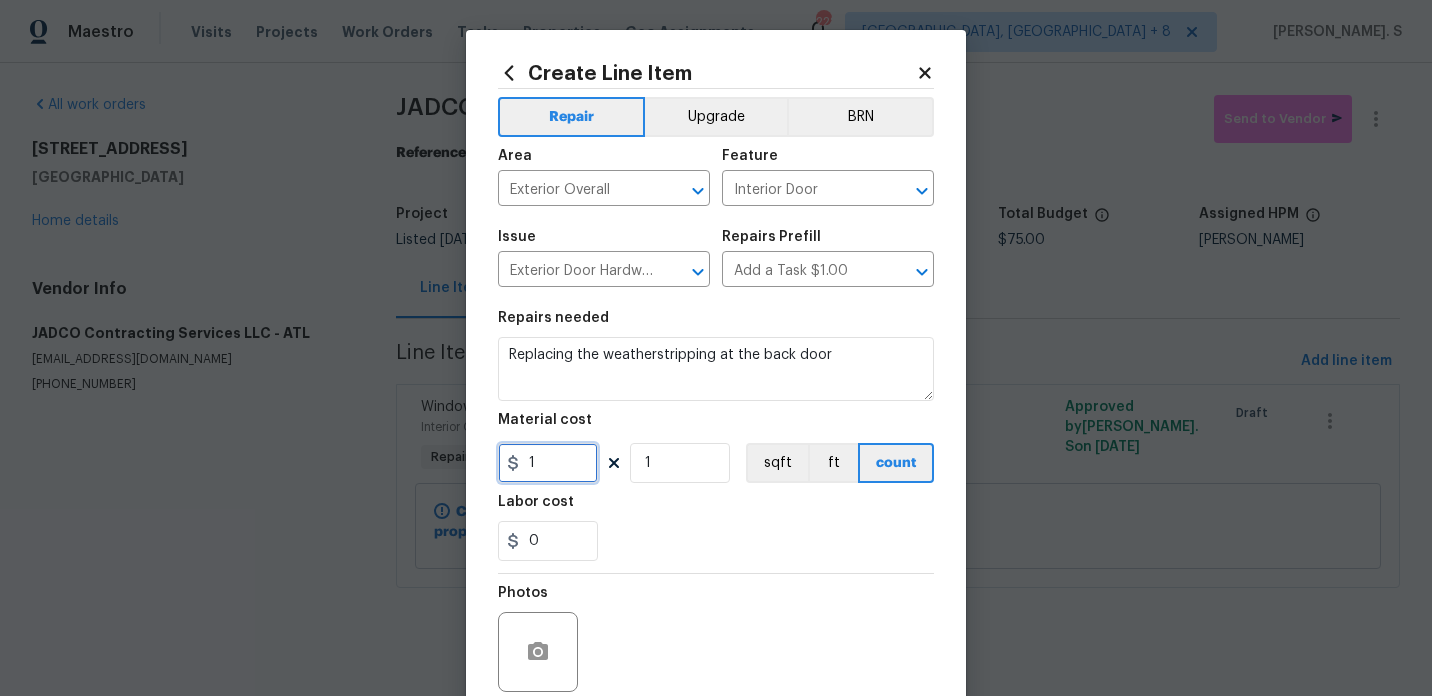 click on "1" at bounding box center [548, 463] 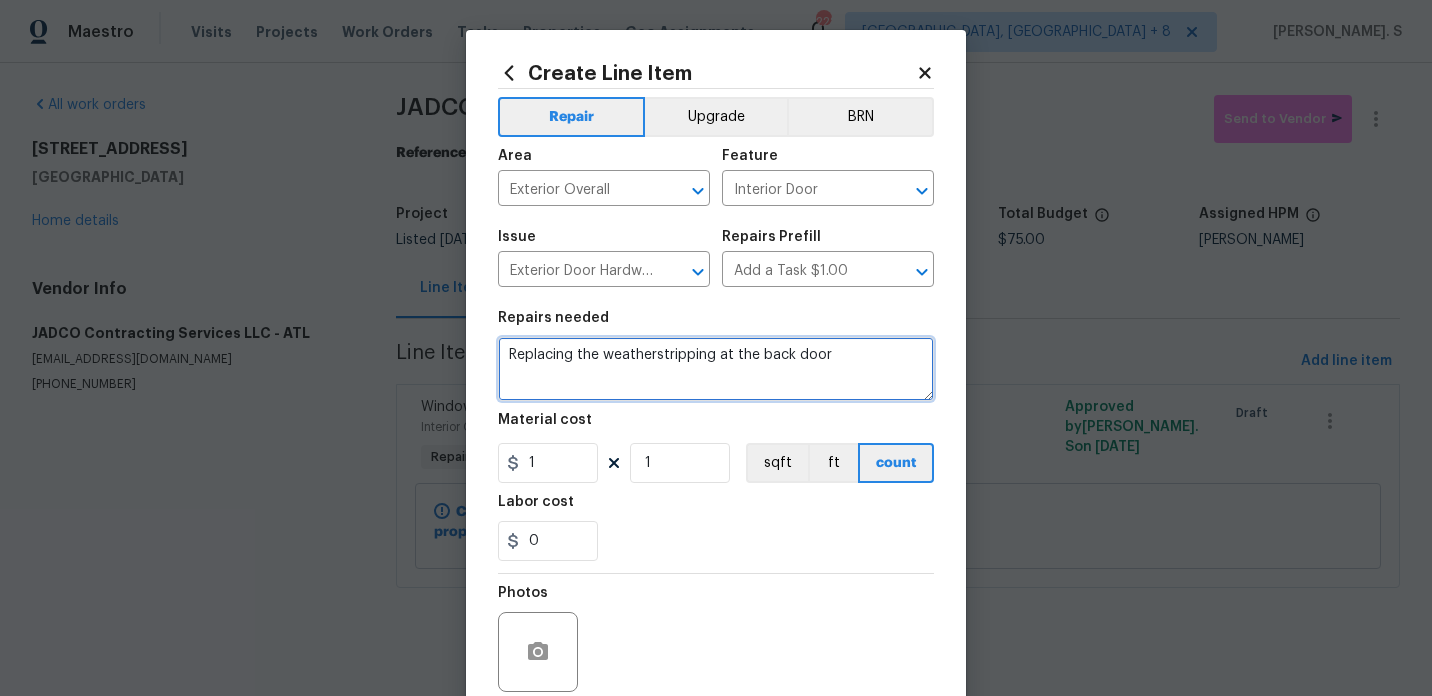 click on "Replacing the weatherstripping at the back door" at bounding box center [716, 369] 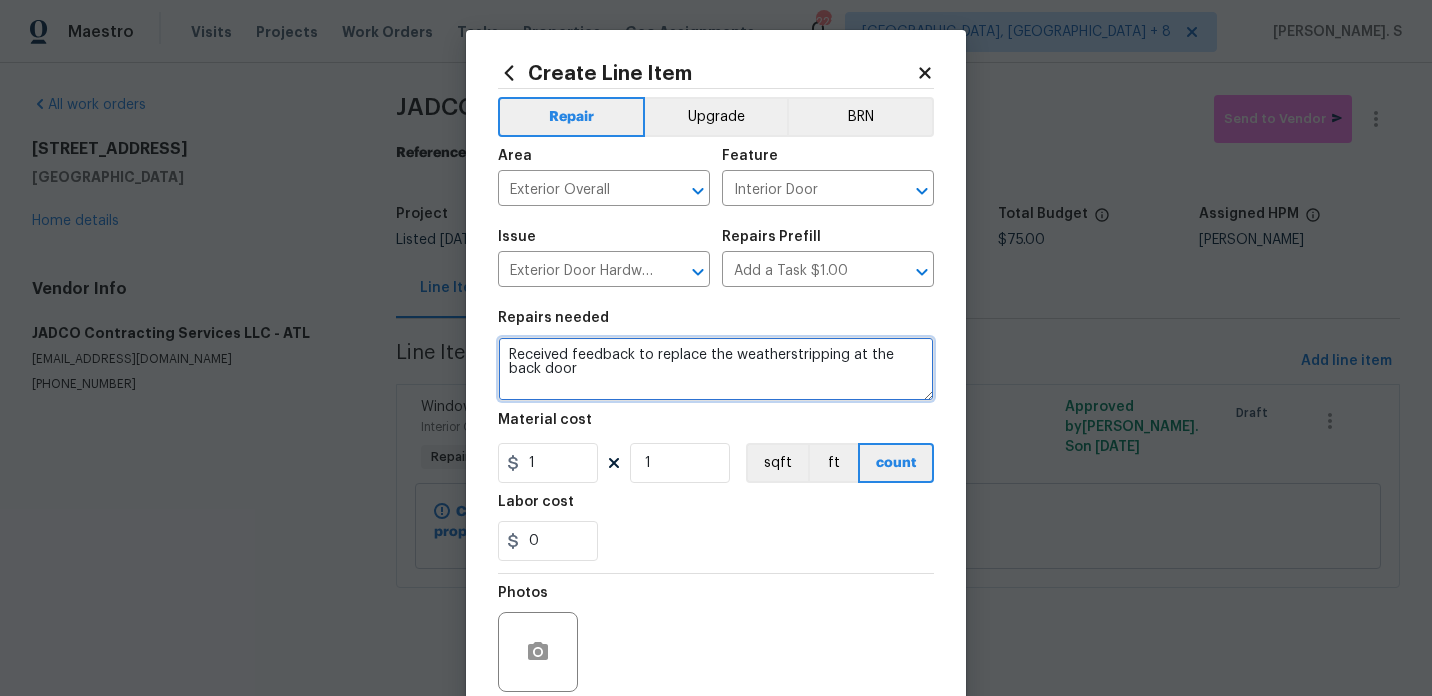 click on "Received feedback to replace the weatherstripping at the back door" at bounding box center (716, 369) 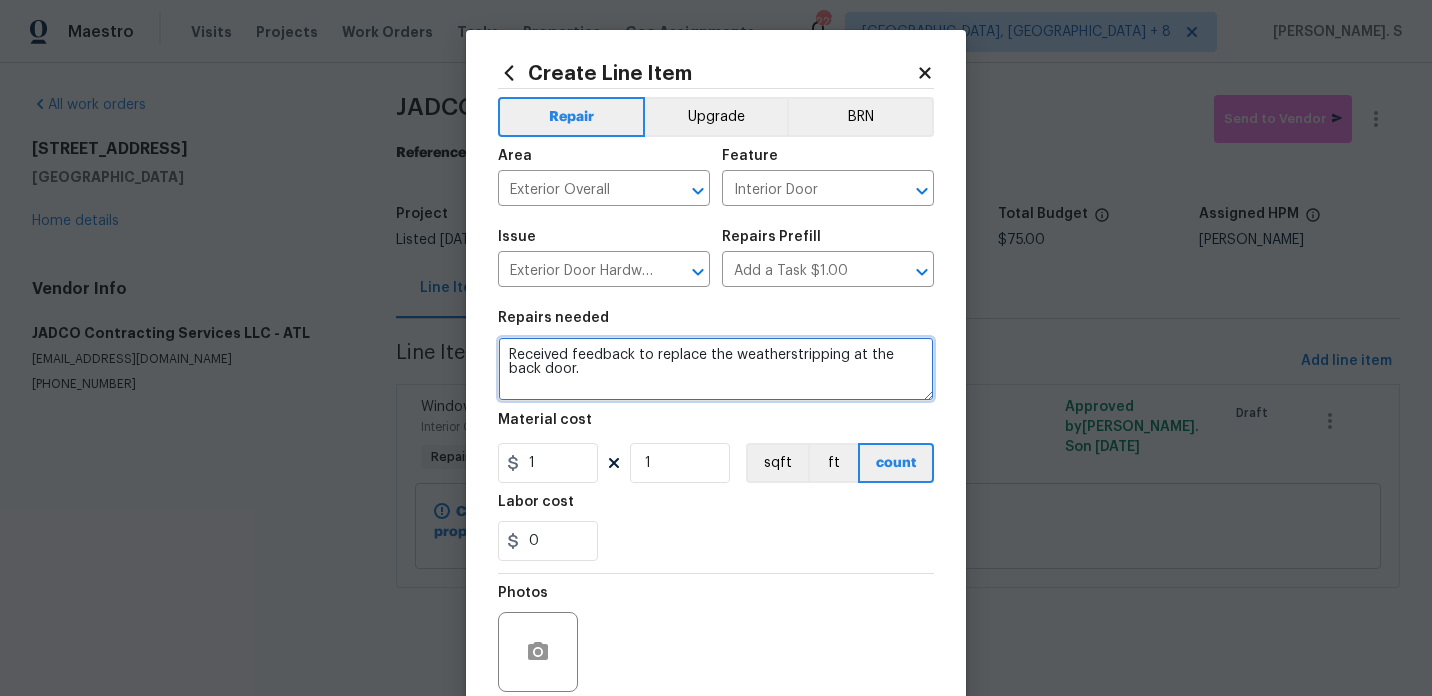 type on "Received feedback to replace the weatherstripping at the back door." 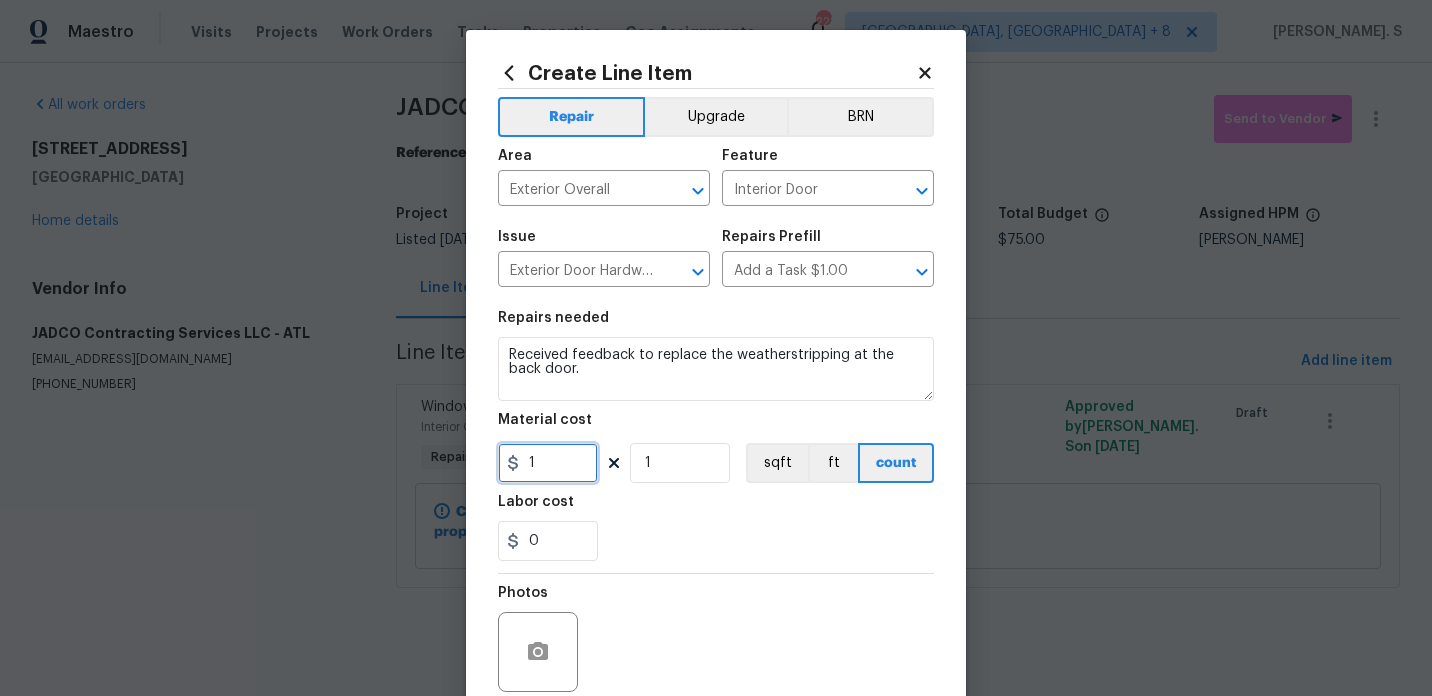 click on "1" at bounding box center (548, 463) 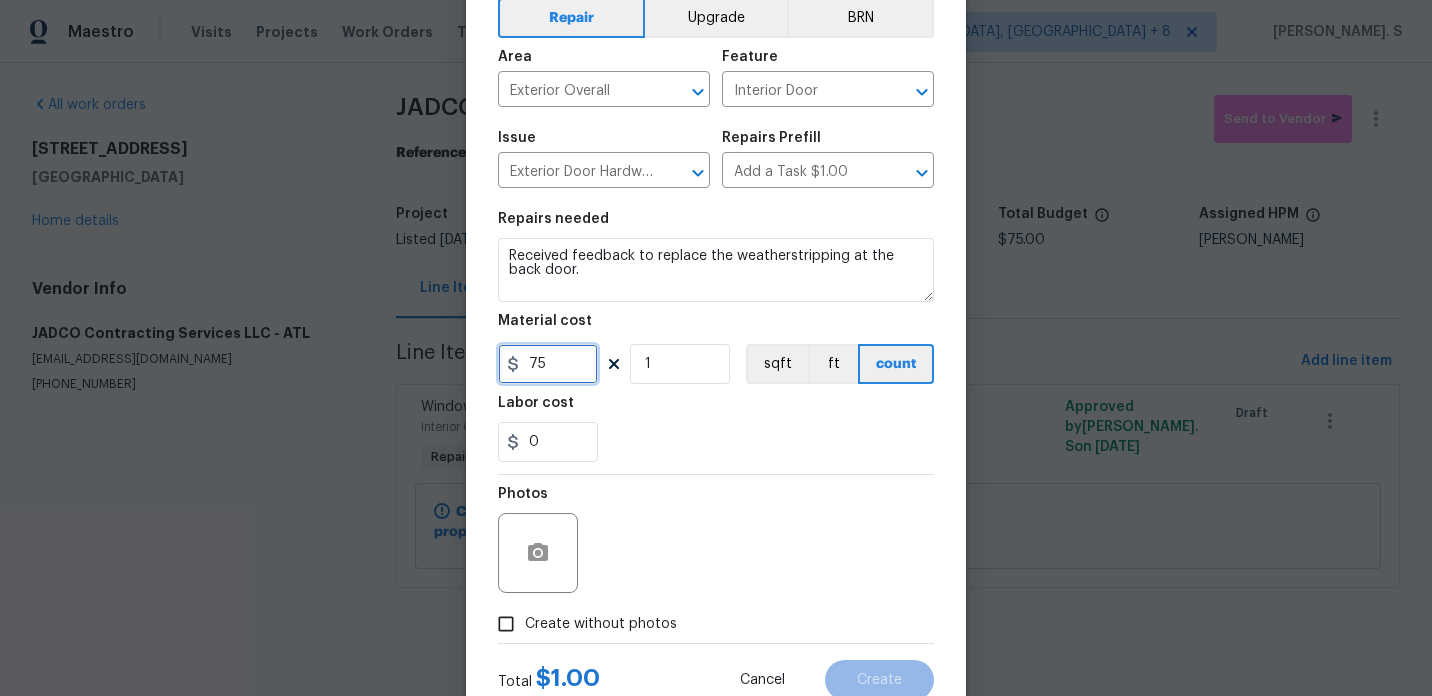 scroll, scrollTop: 166, scrollLeft: 0, axis: vertical 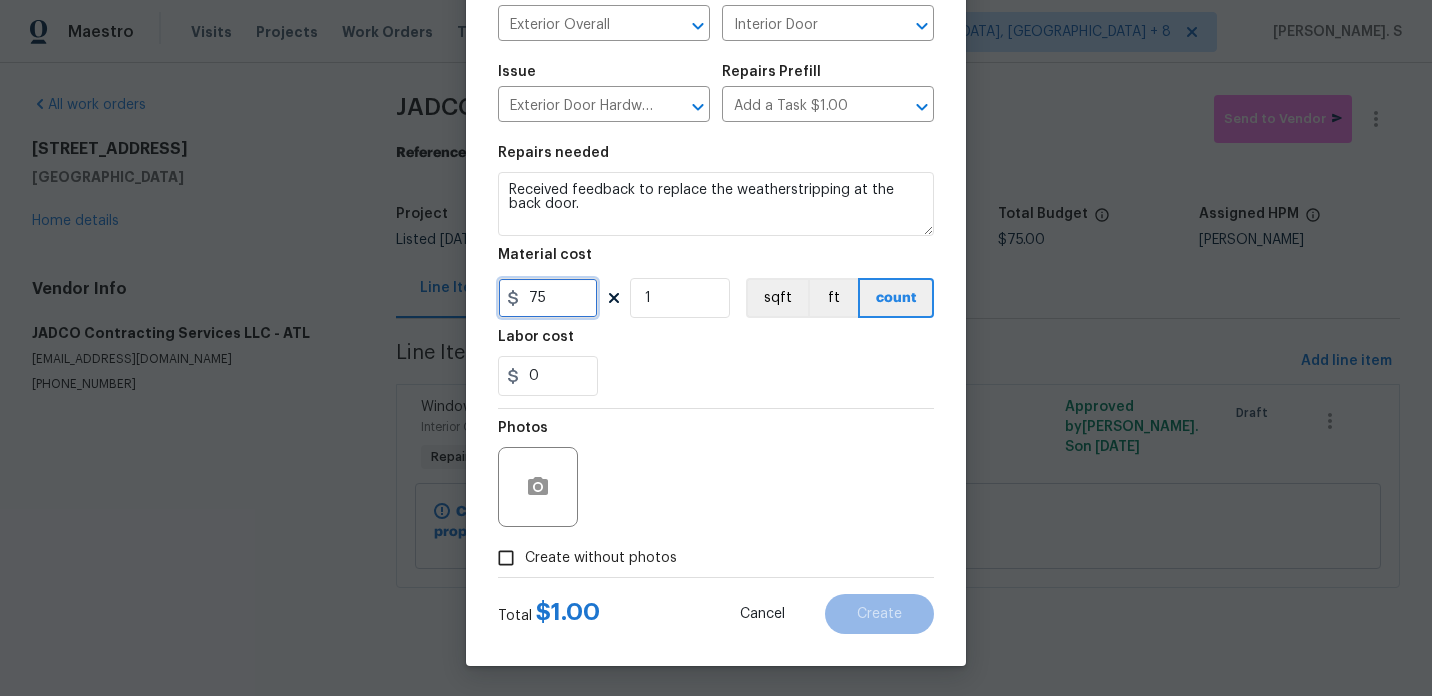 type on "75" 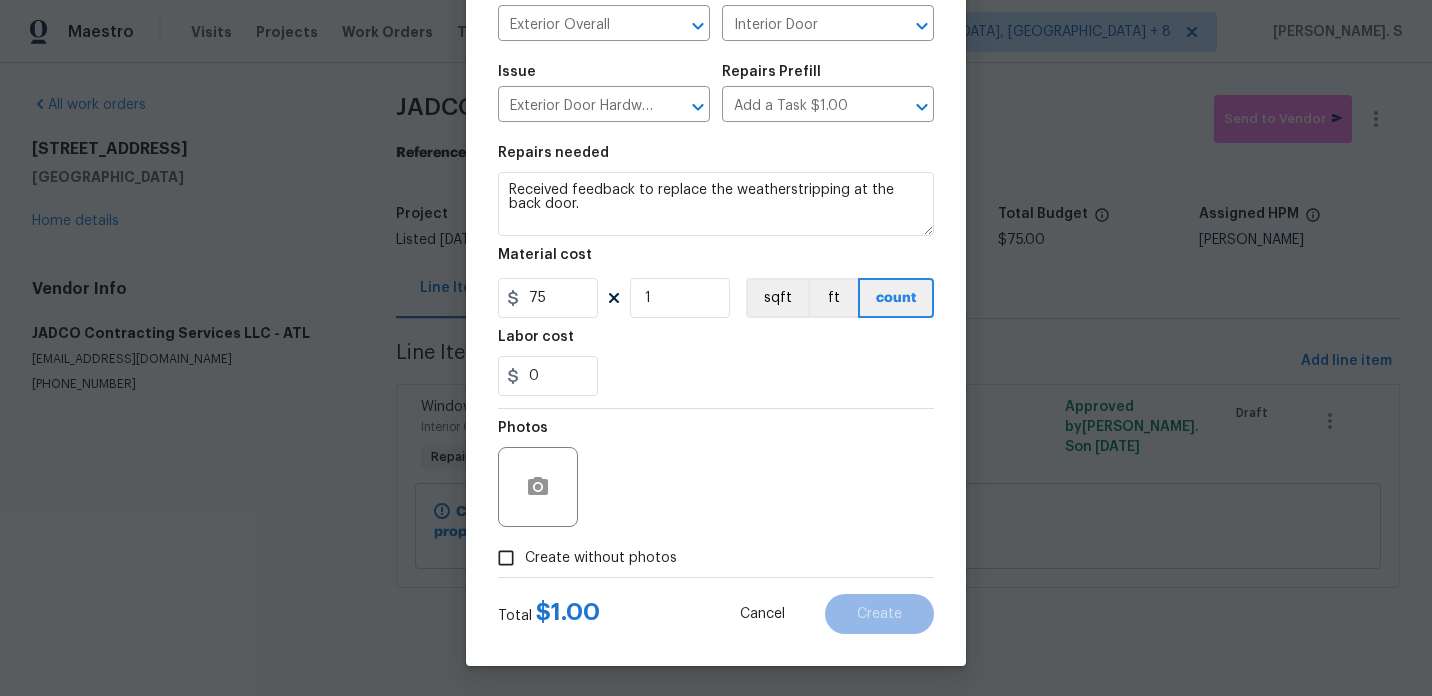 click on "Create without photos" at bounding box center [601, 558] 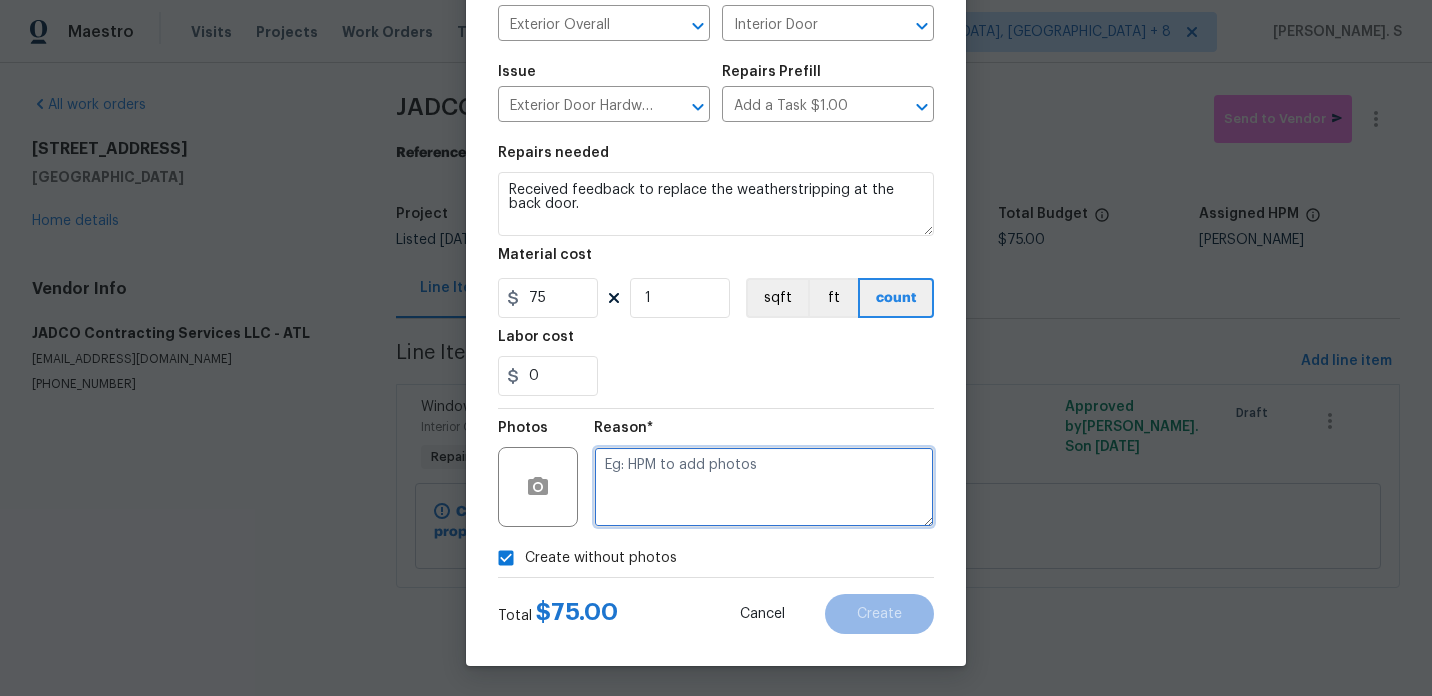 click at bounding box center (764, 487) 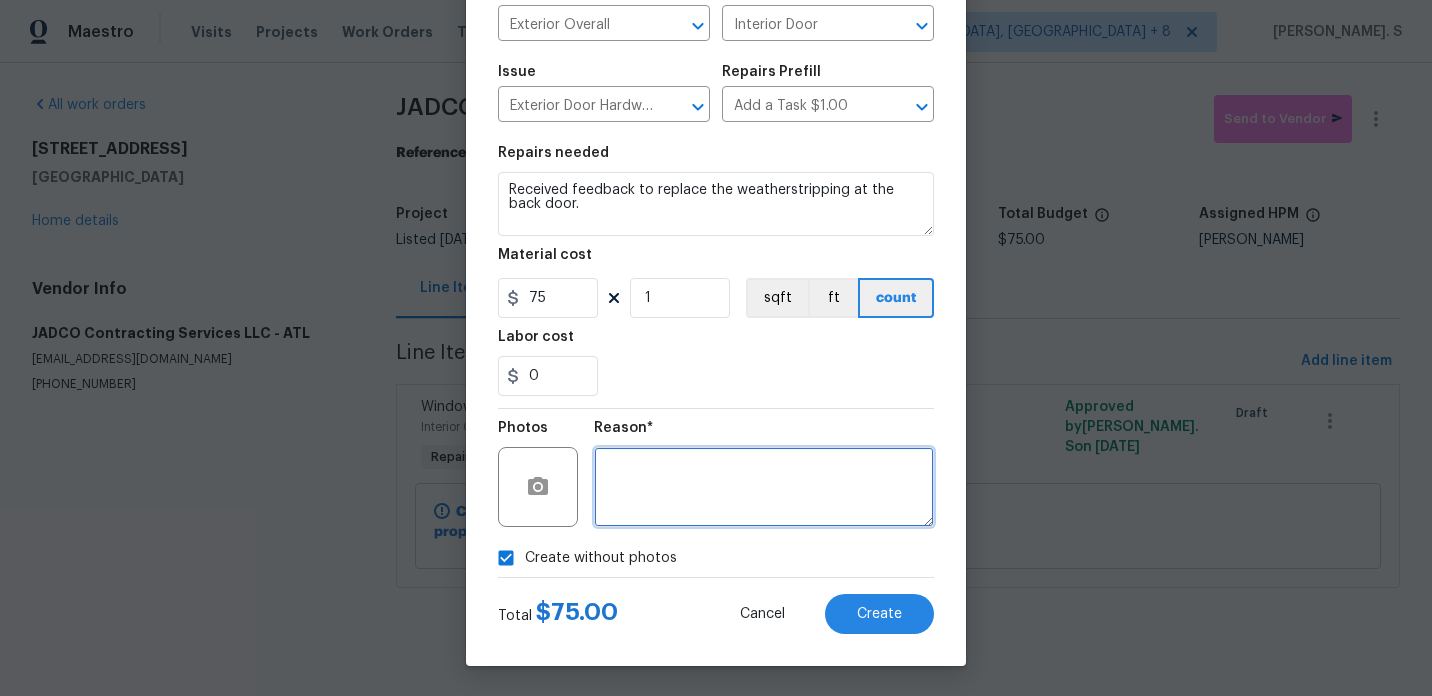 type 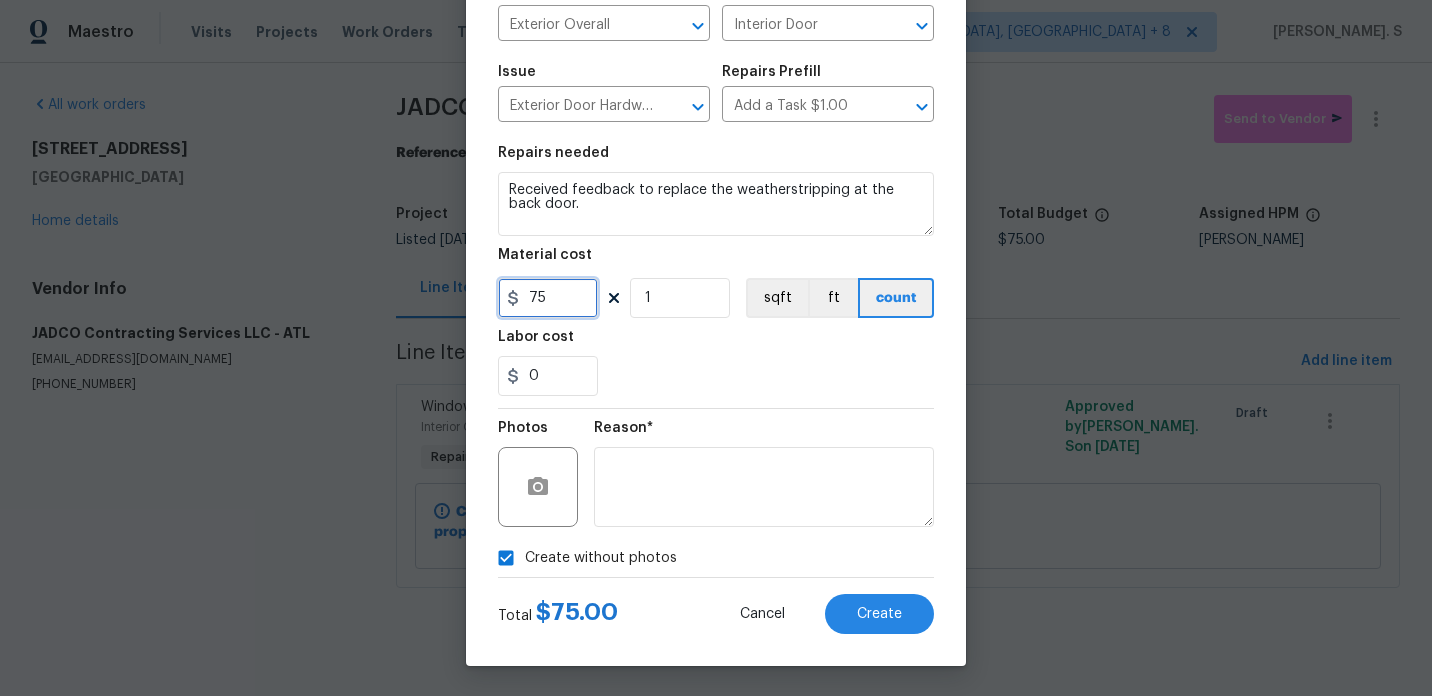 click on "75" at bounding box center (548, 298) 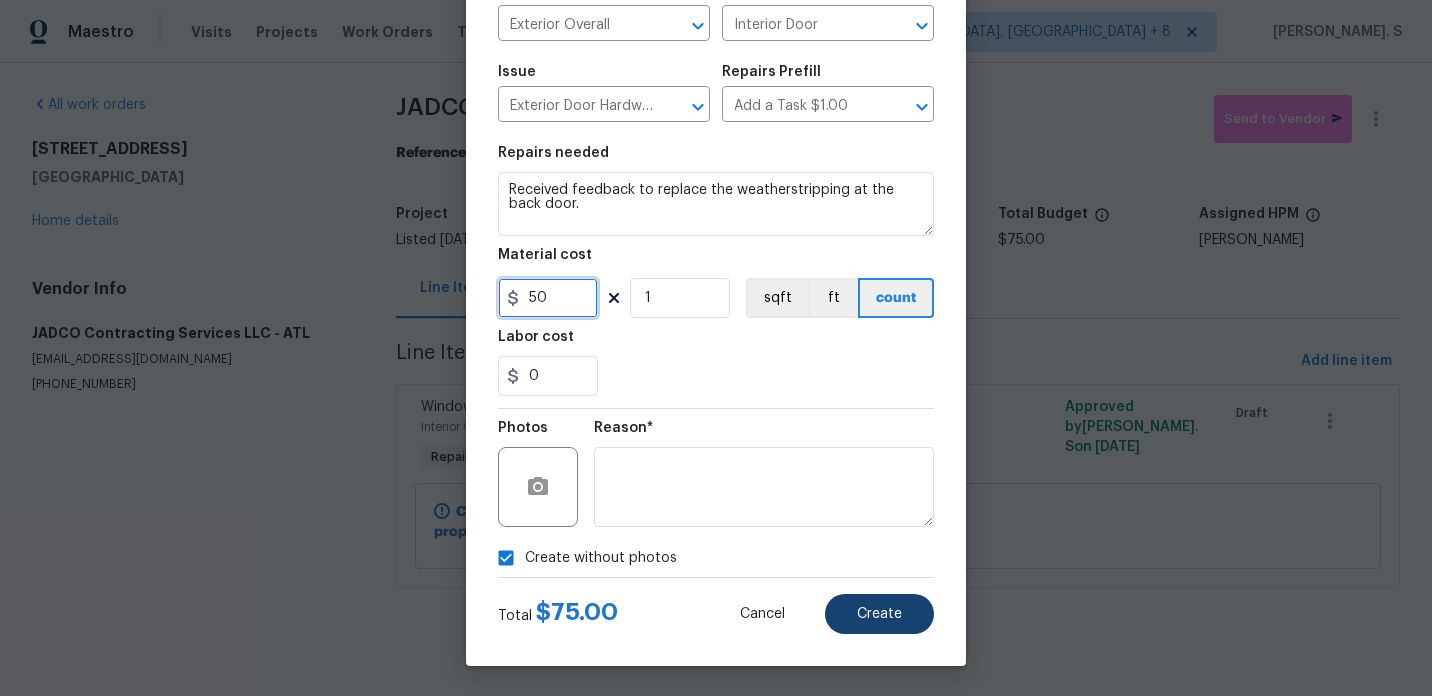 type on "50" 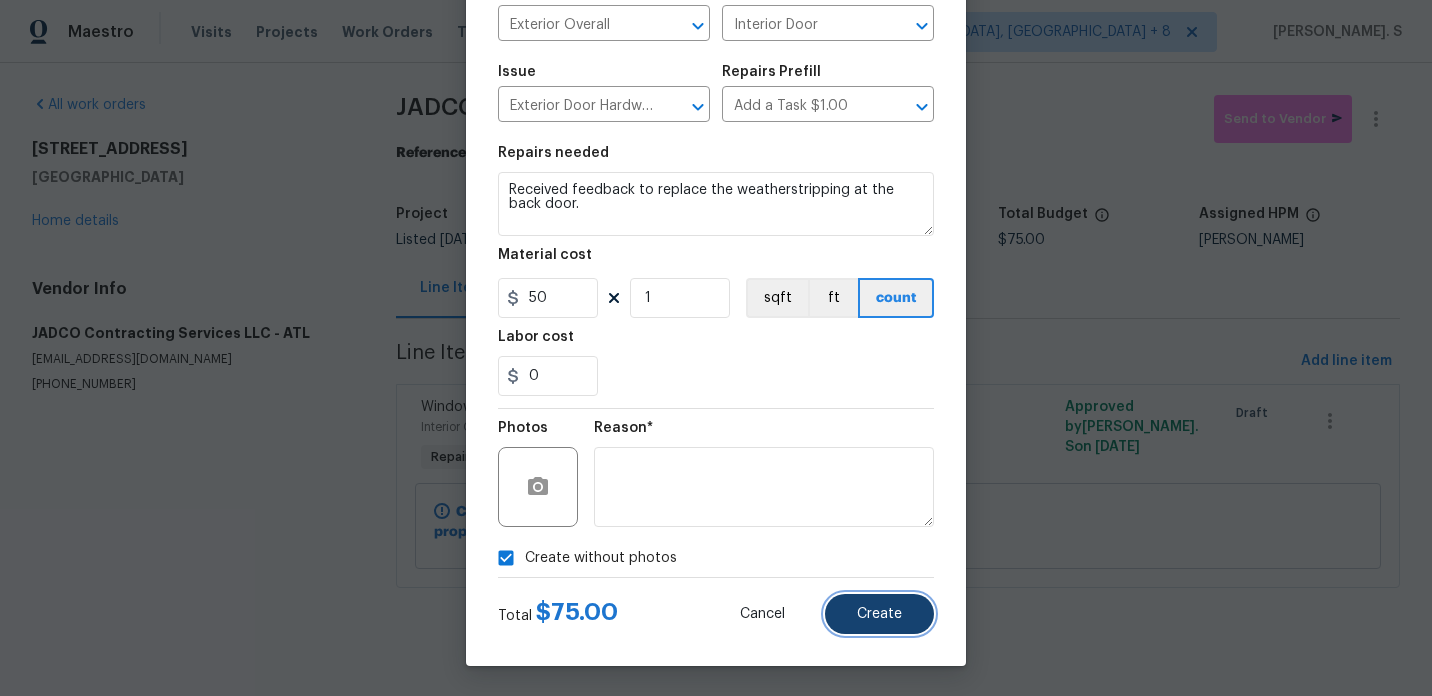 click on "Create" at bounding box center (879, 614) 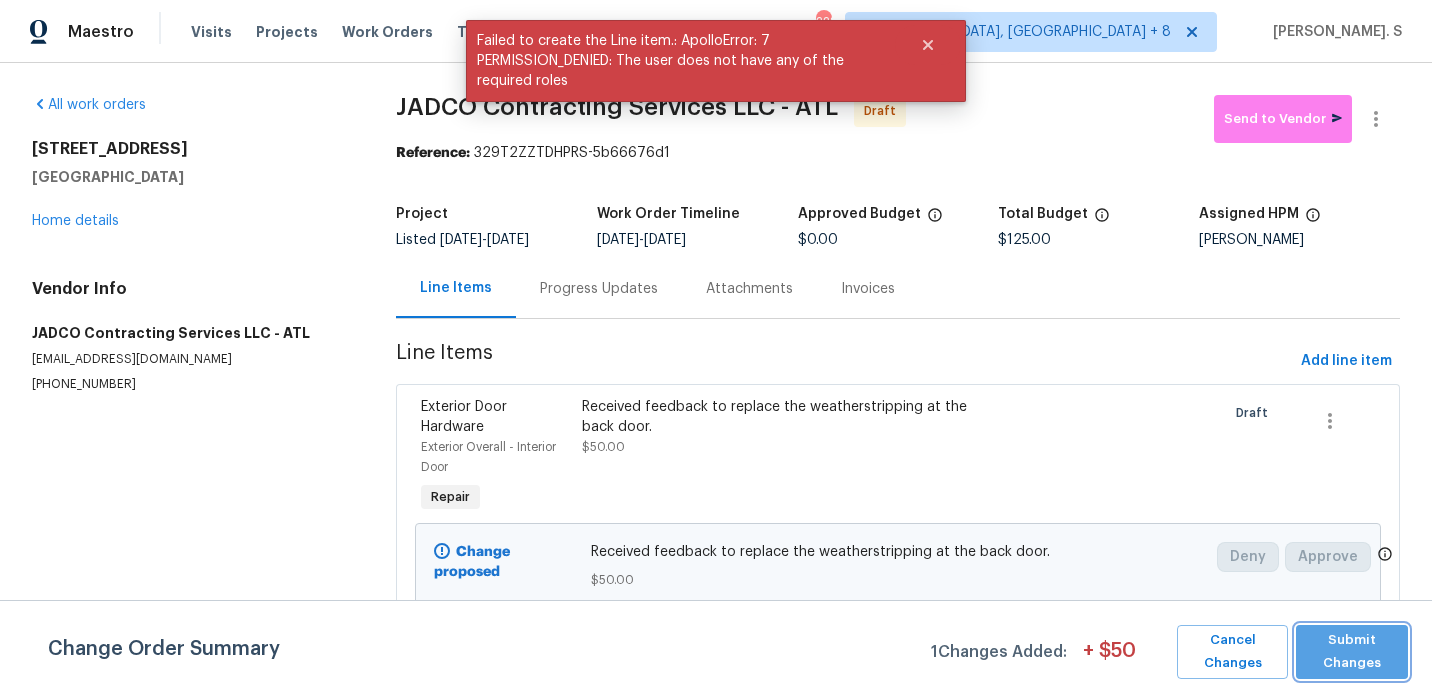 click on "Submit Changes" at bounding box center [1352, 652] 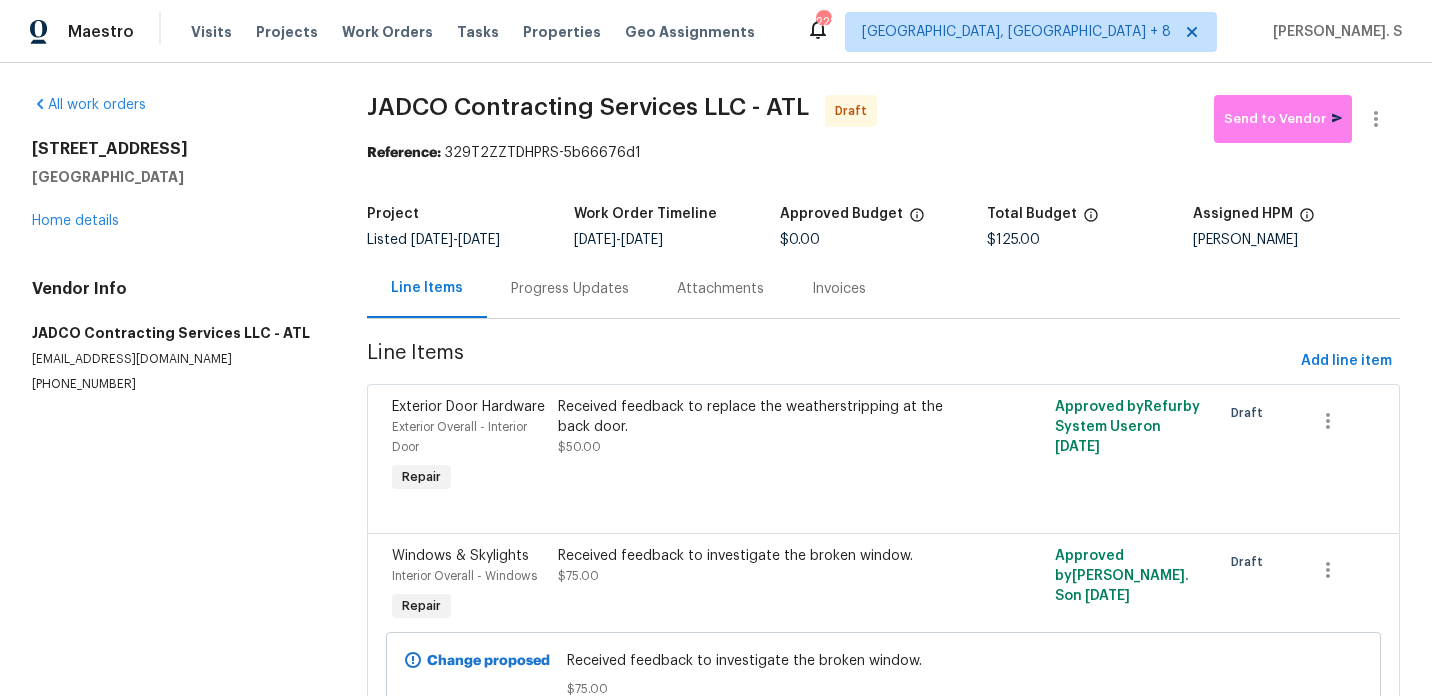 click on "Progress Updates" at bounding box center [570, 288] 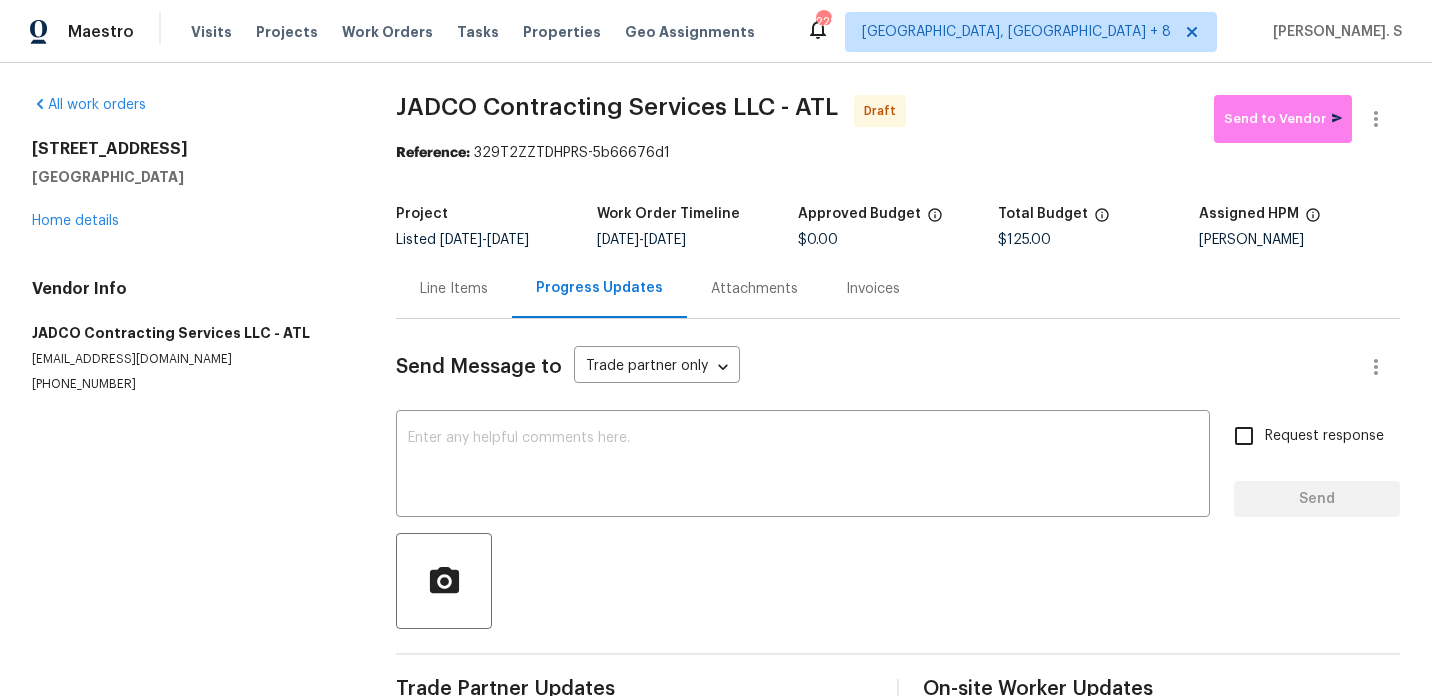 click on "Send Message to Trade partner only Trade partner only ​ x ​ Request response Send Trade Partner Updates On-site Worker Updates" at bounding box center [898, 517] 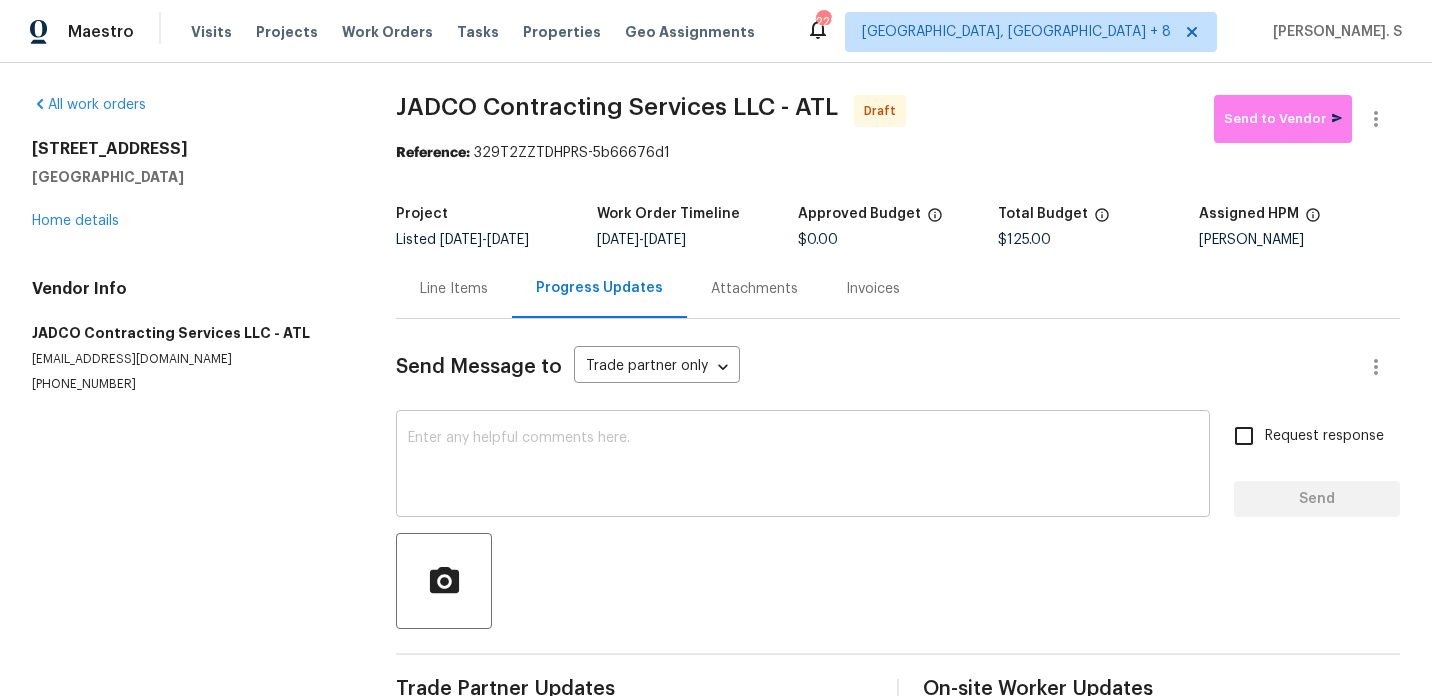 click on "x ​" at bounding box center [803, 466] 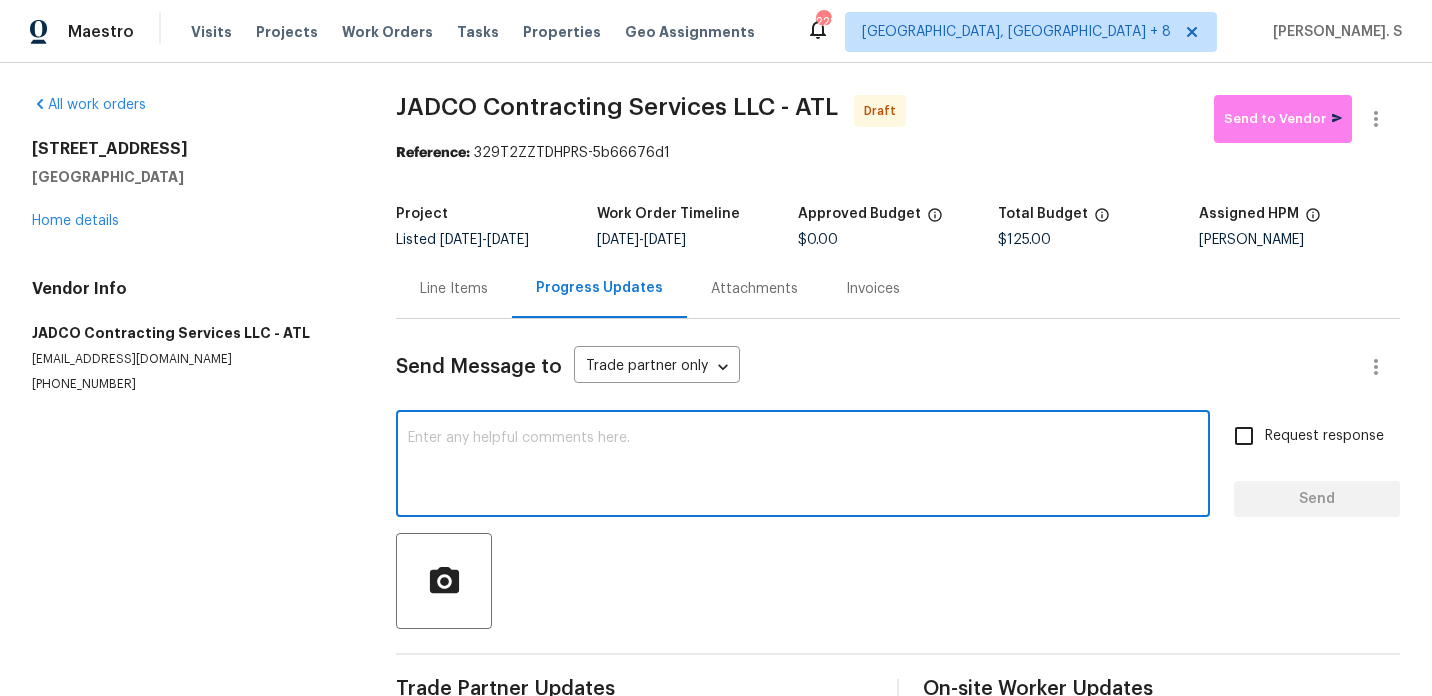 paste on "Hi, this is Glory with Opendoor. I’m confirming you received the WO for the property at (Address). Please review and accept the WO within 24 hours and provide a schedule date. Please disregard the contact information for the HPM included in the WO. Our Centralised LWO Team is responsible for Listed WOs. The team can be reached through the portal or by phone at (480) 478-0155." 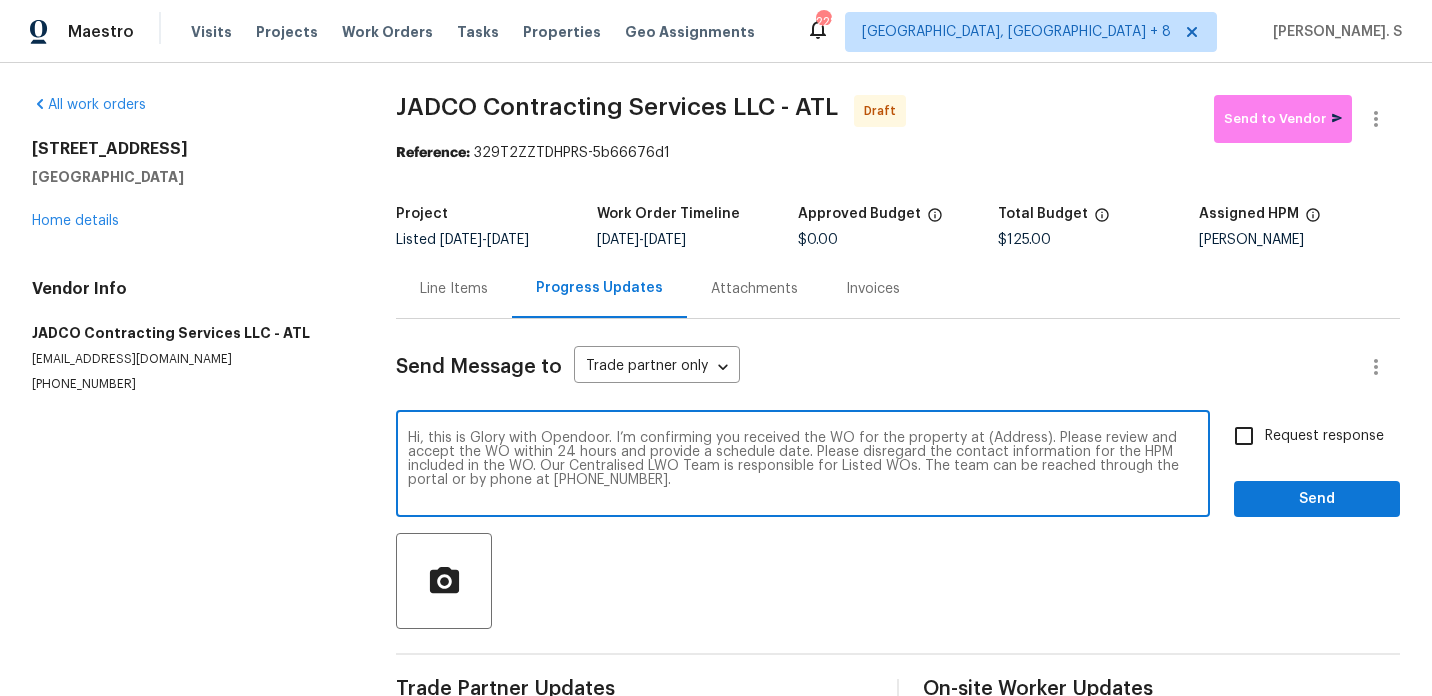 scroll, scrollTop: 0, scrollLeft: 0, axis: both 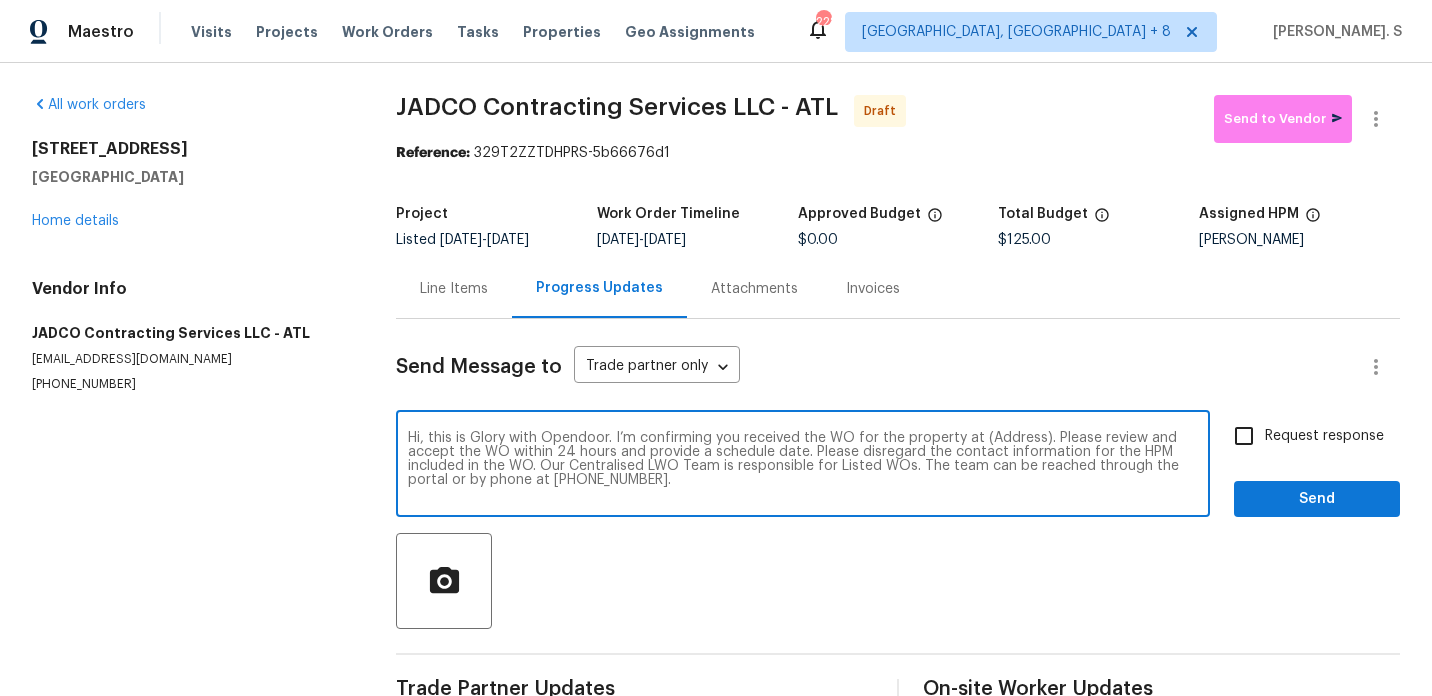 click on "Hi, this is Glory with Opendoor. I’m confirming you received the WO for the property at (Address). Please review and accept the WO within 24 hours and provide a schedule date. Please disregard the contact information for the HPM included in the WO. Our Centralised LWO Team is responsible for Listed WOs. The team can be reached through the portal or by phone at (480) 478-0155." at bounding box center (803, 466) 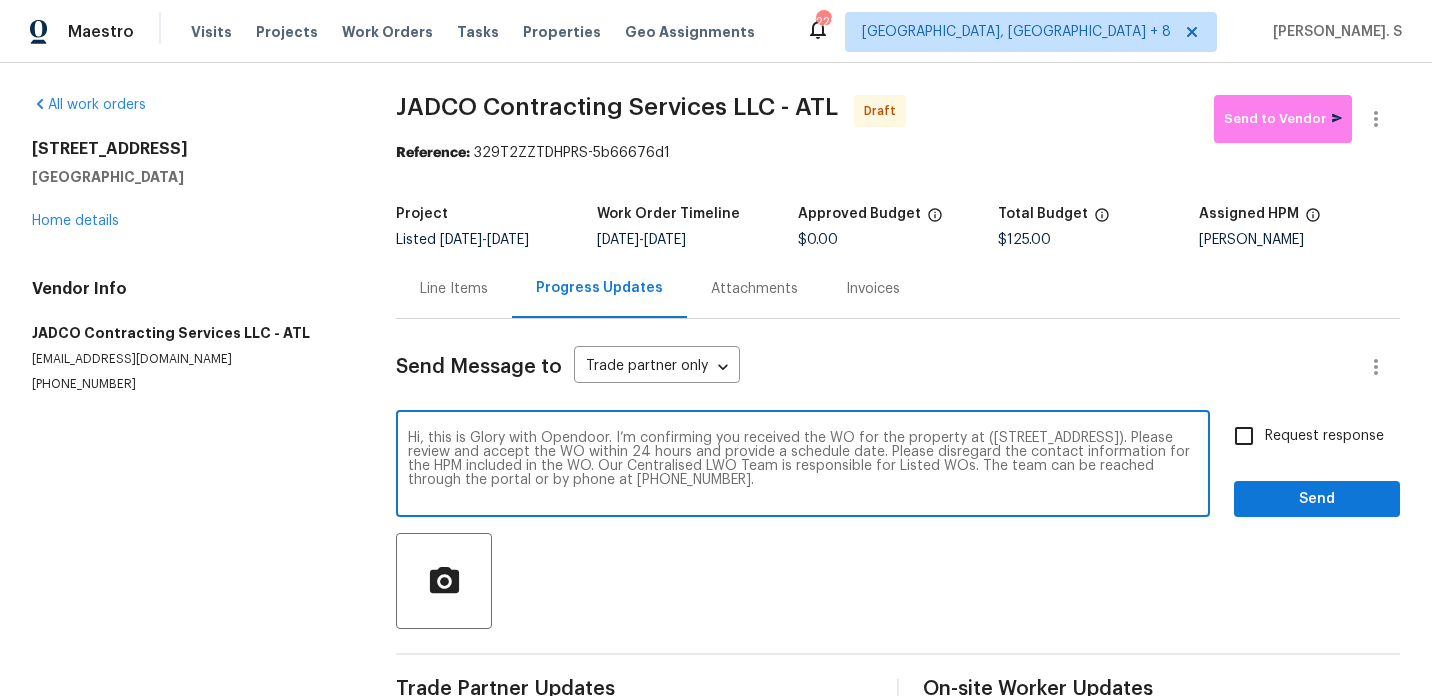 type on "Hi, this is Glory with Opendoor. I’m confirming you received the WO for the property at (9129 Bent Pine Ct NE, Covington, GA 30014). Please review and accept the WO within 24 hours and provide a schedule date. Please disregard the contact information for the HPM included in the WO. Our Centralised LWO Team is responsible for Listed WOs. The team can be reached through the portal or by phone at (480) 478-0155." 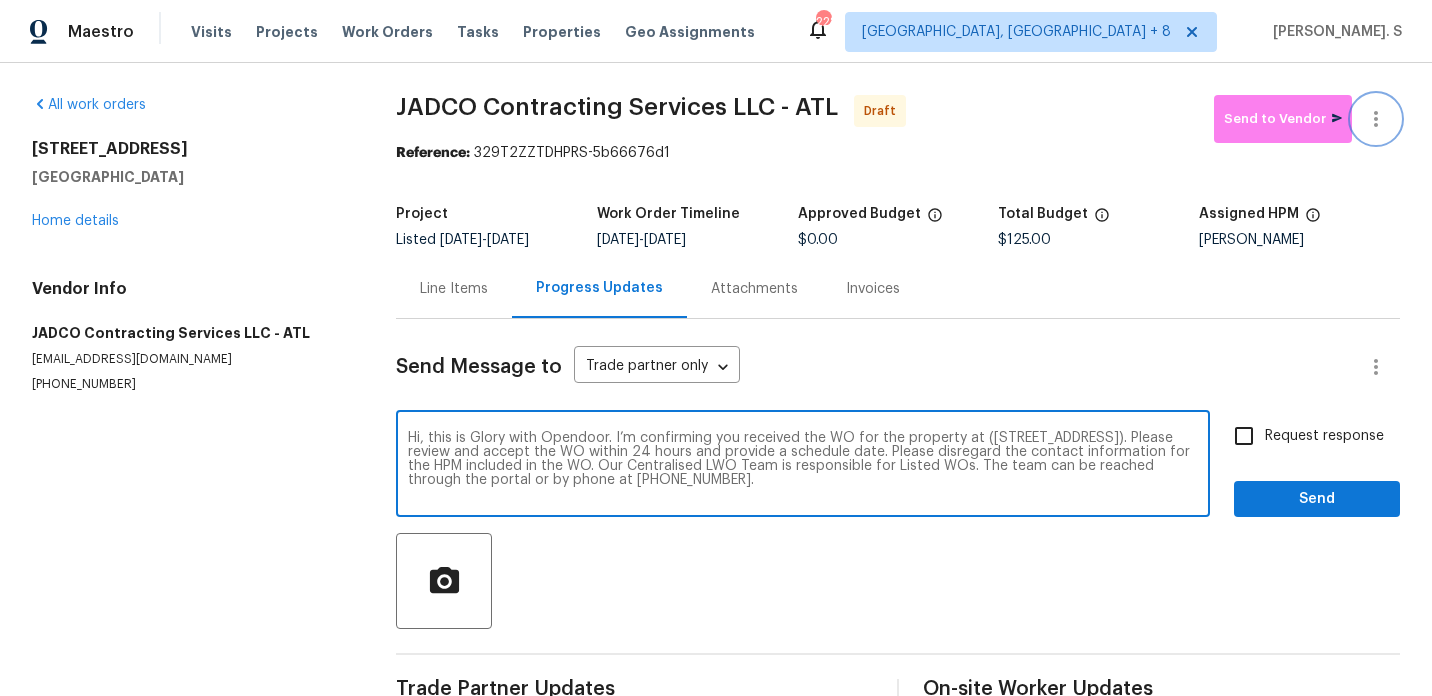 click at bounding box center (1376, 119) 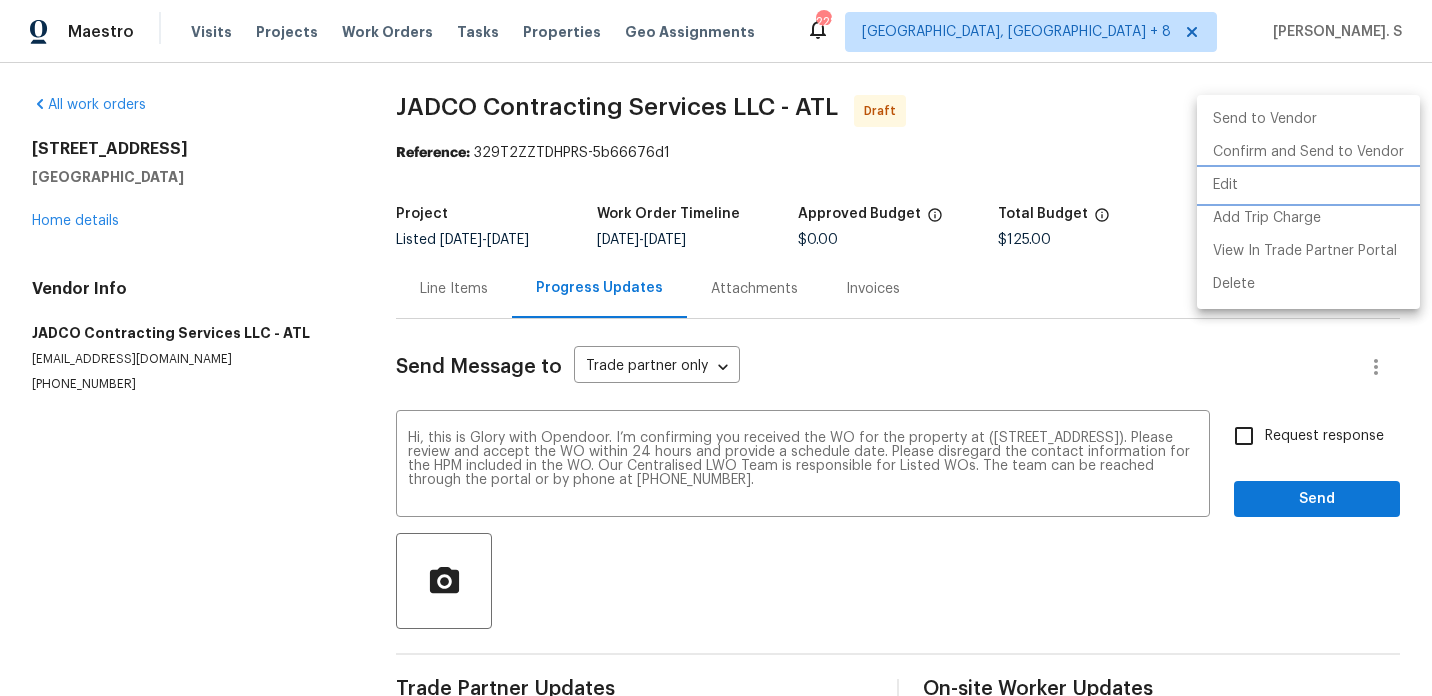click on "Edit" at bounding box center [1308, 185] 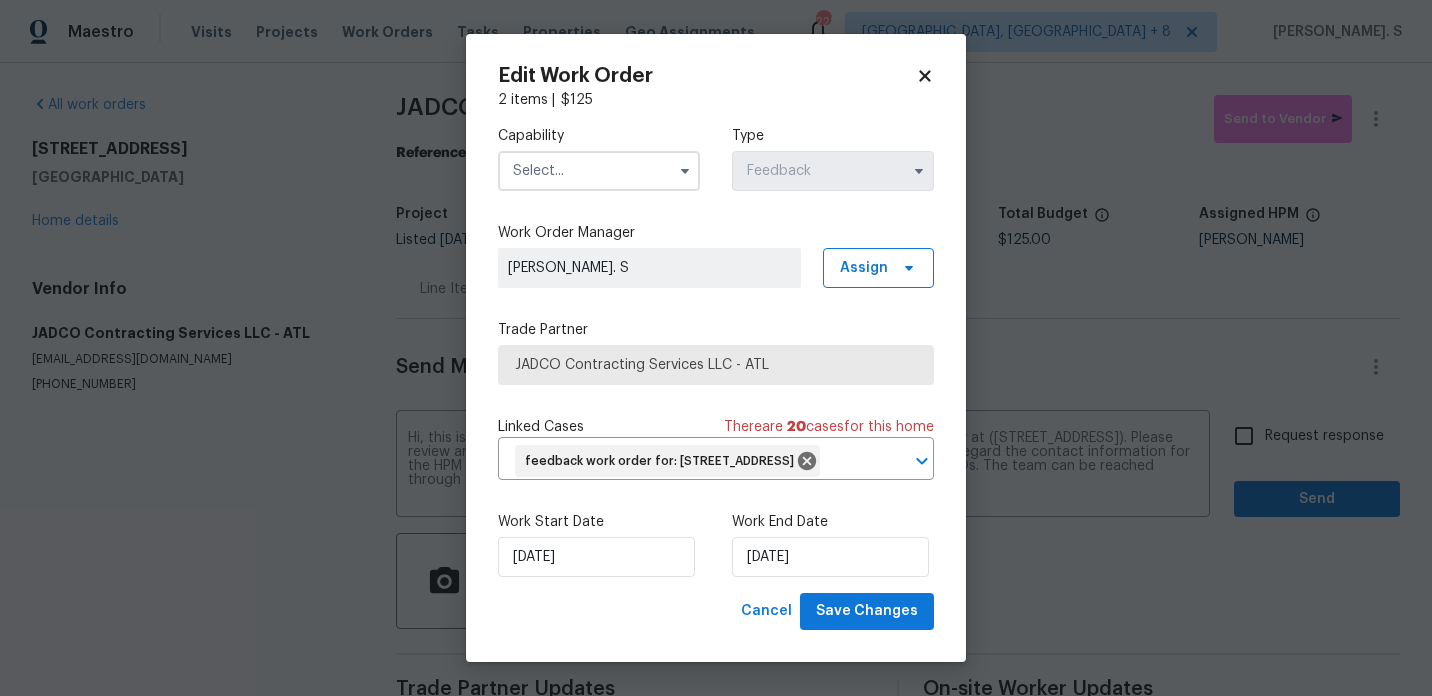 click at bounding box center (599, 171) 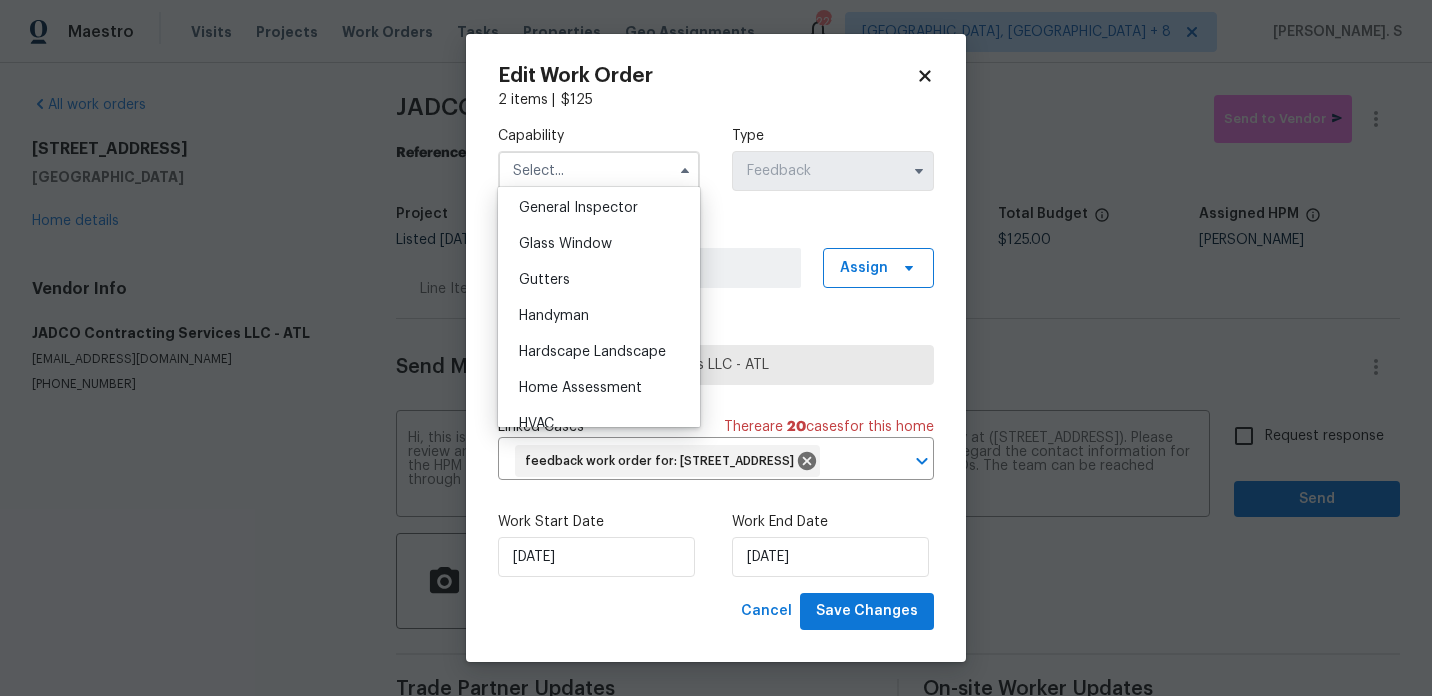 scroll, scrollTop: 1038, scrollLeft: 0, axis: vertical 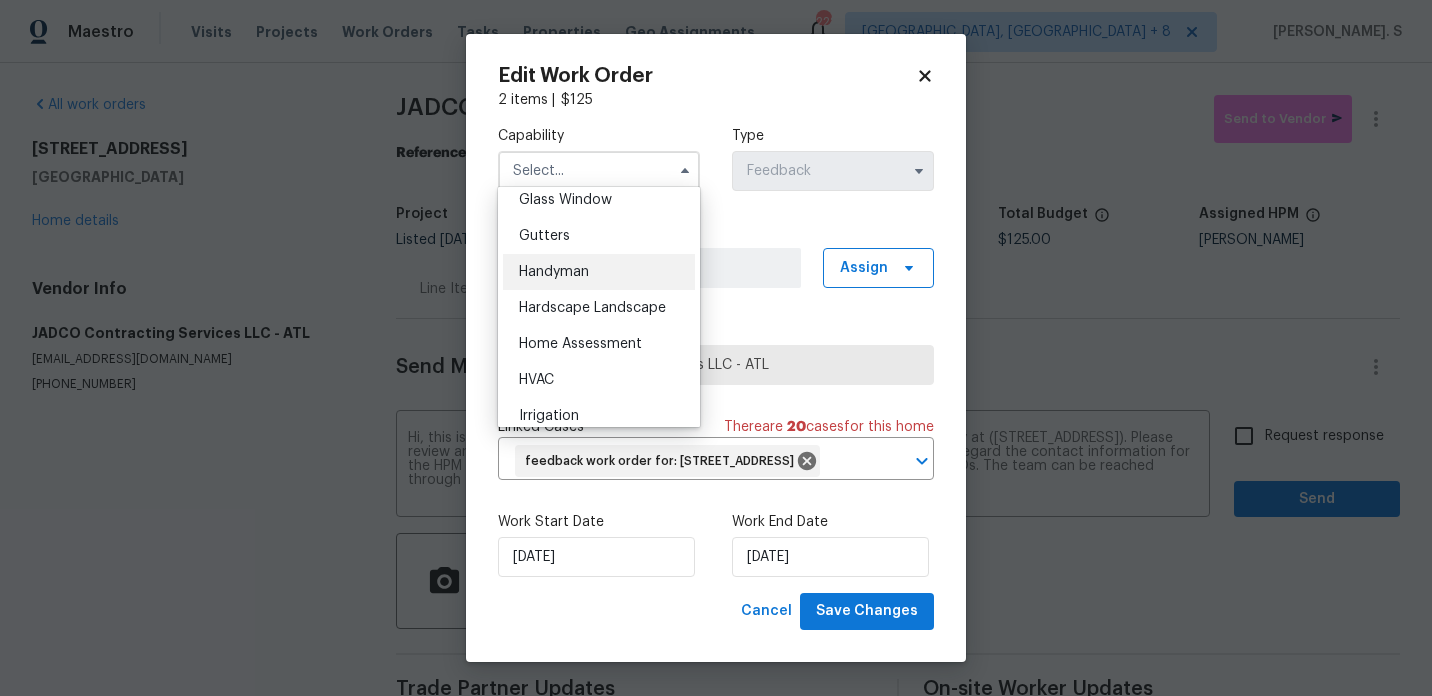 click on "Handyman" at bounding box center (599, 272) 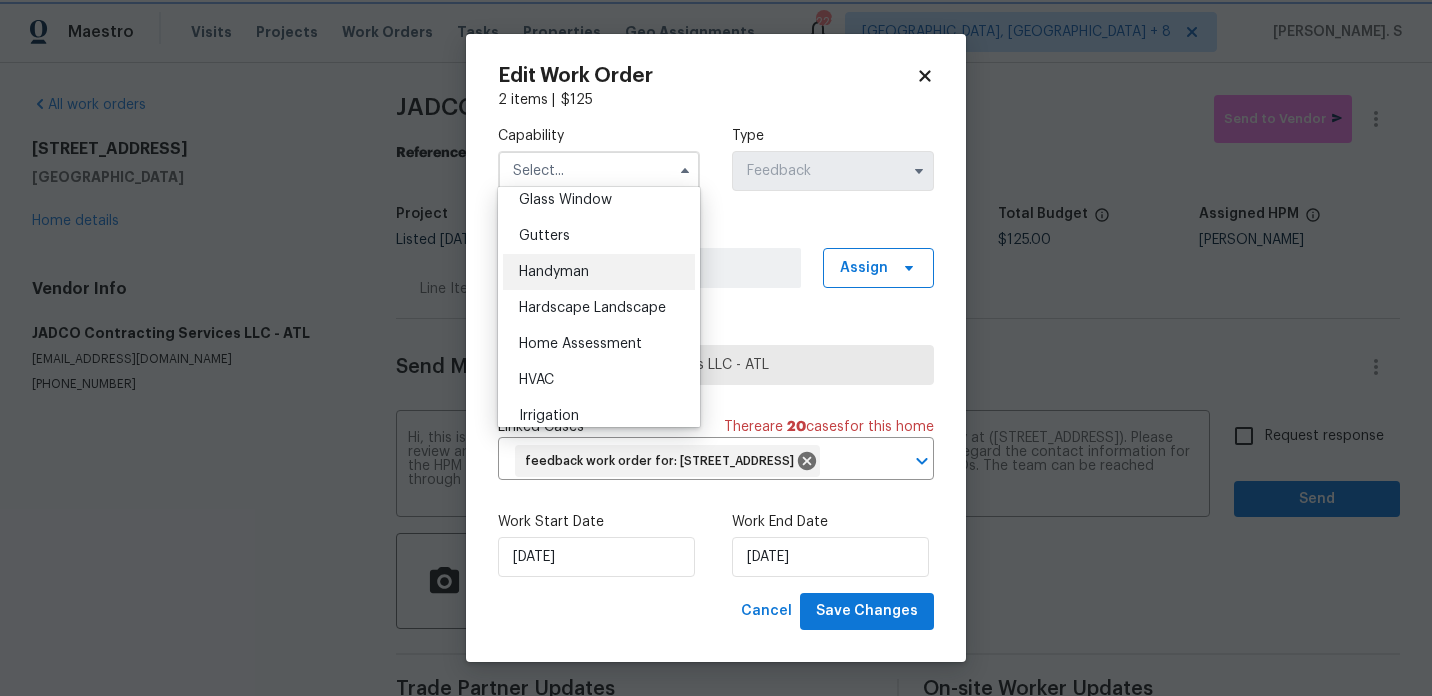 type on "Handyman" 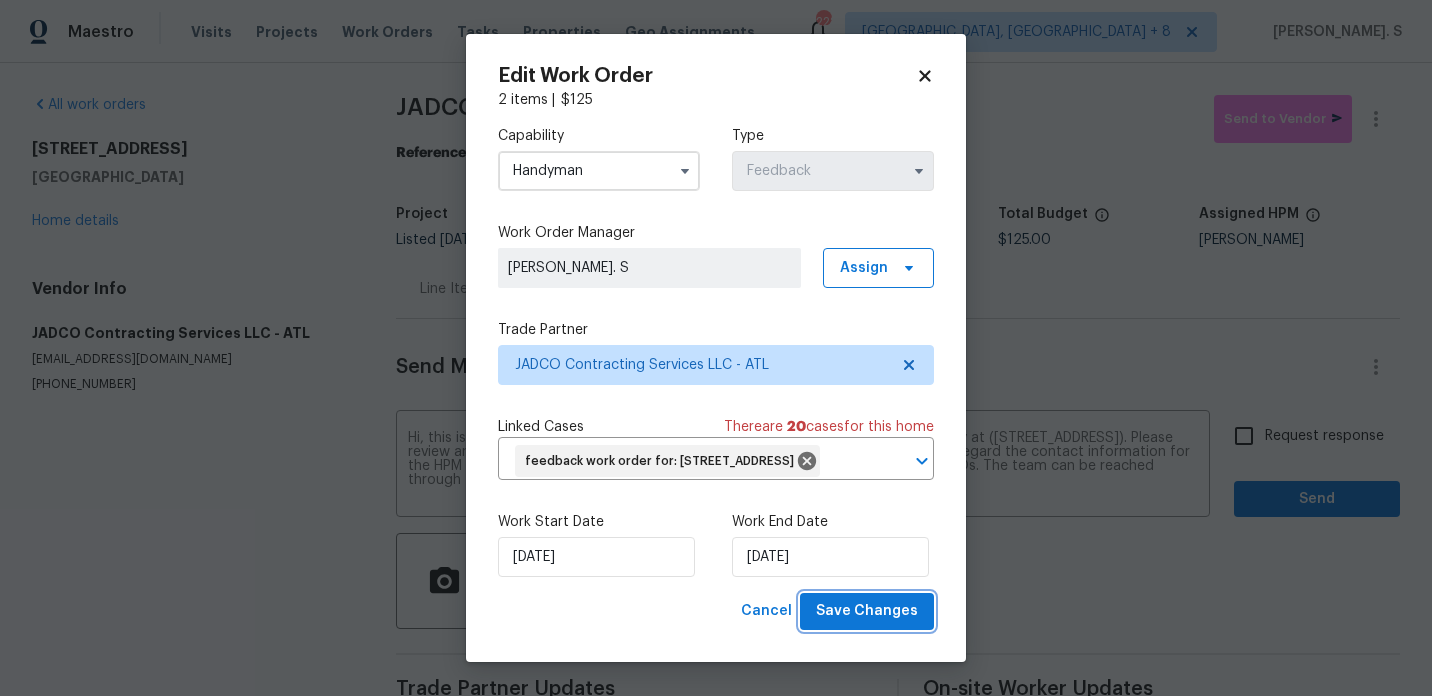 click on "Save Changes" at bounding box center (867, 611) 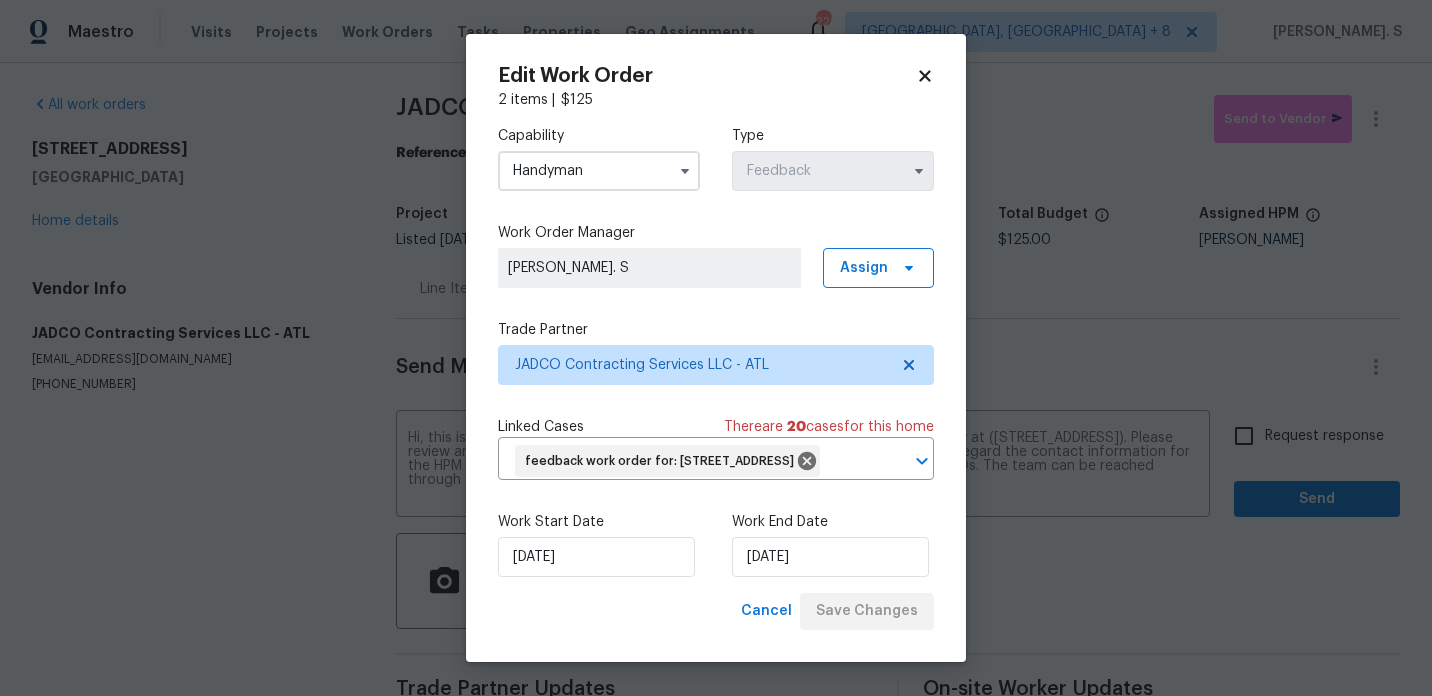 click on "Request response" at bounding box center (1324, 436) 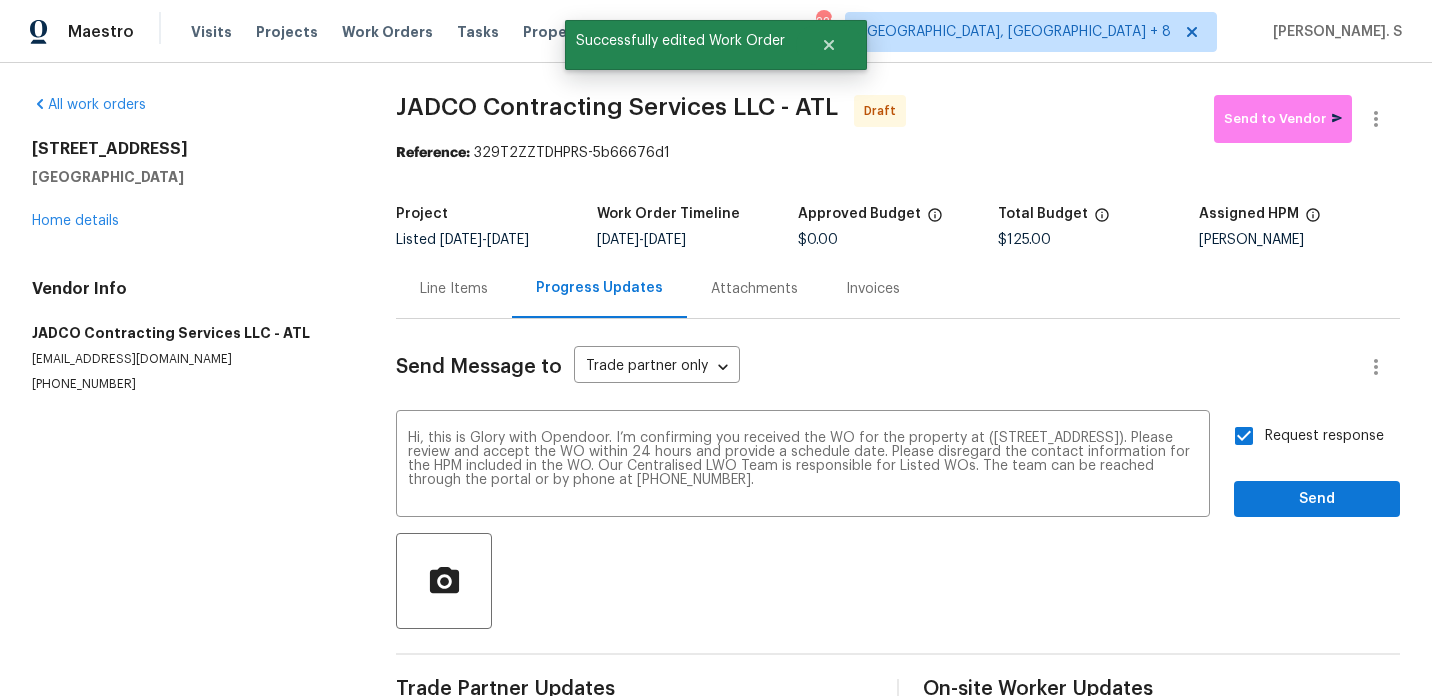 click on "Request response" at bounding box center [1324, 436] 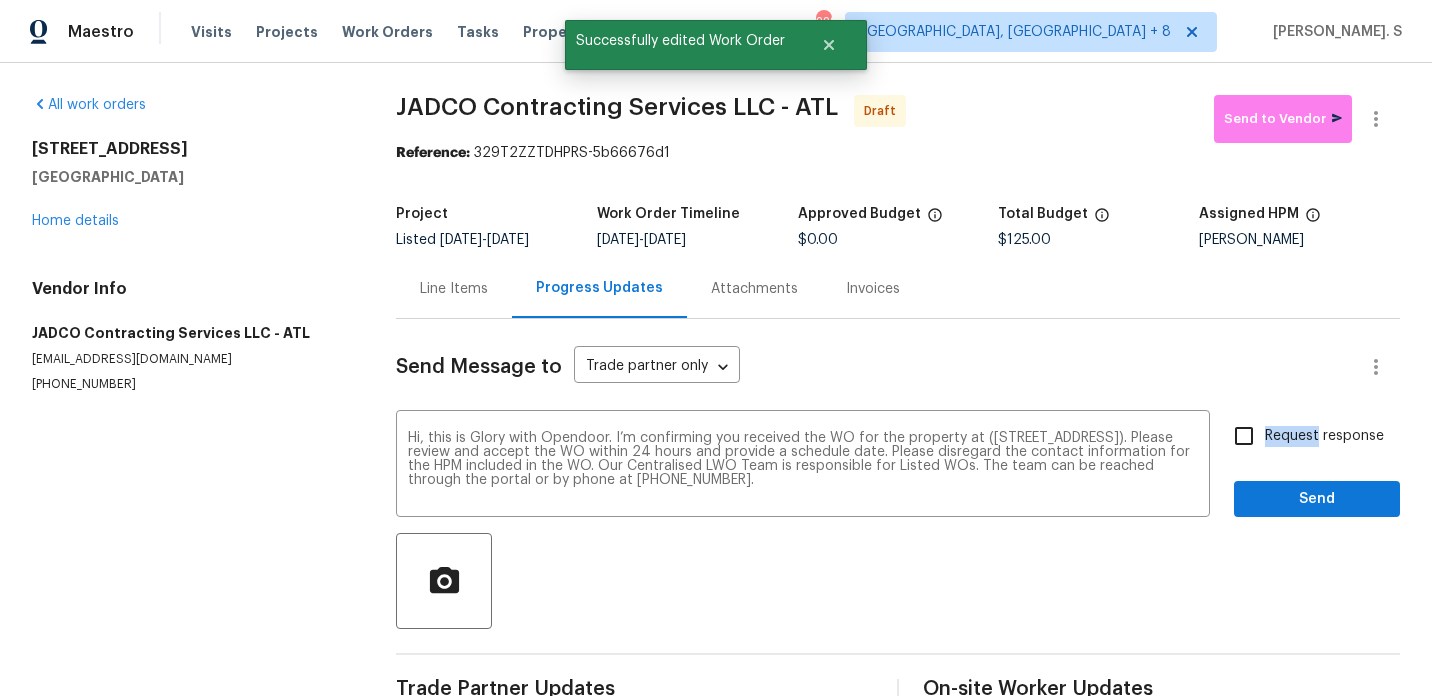 click on "Request response" at bounding box center [1324, 436] 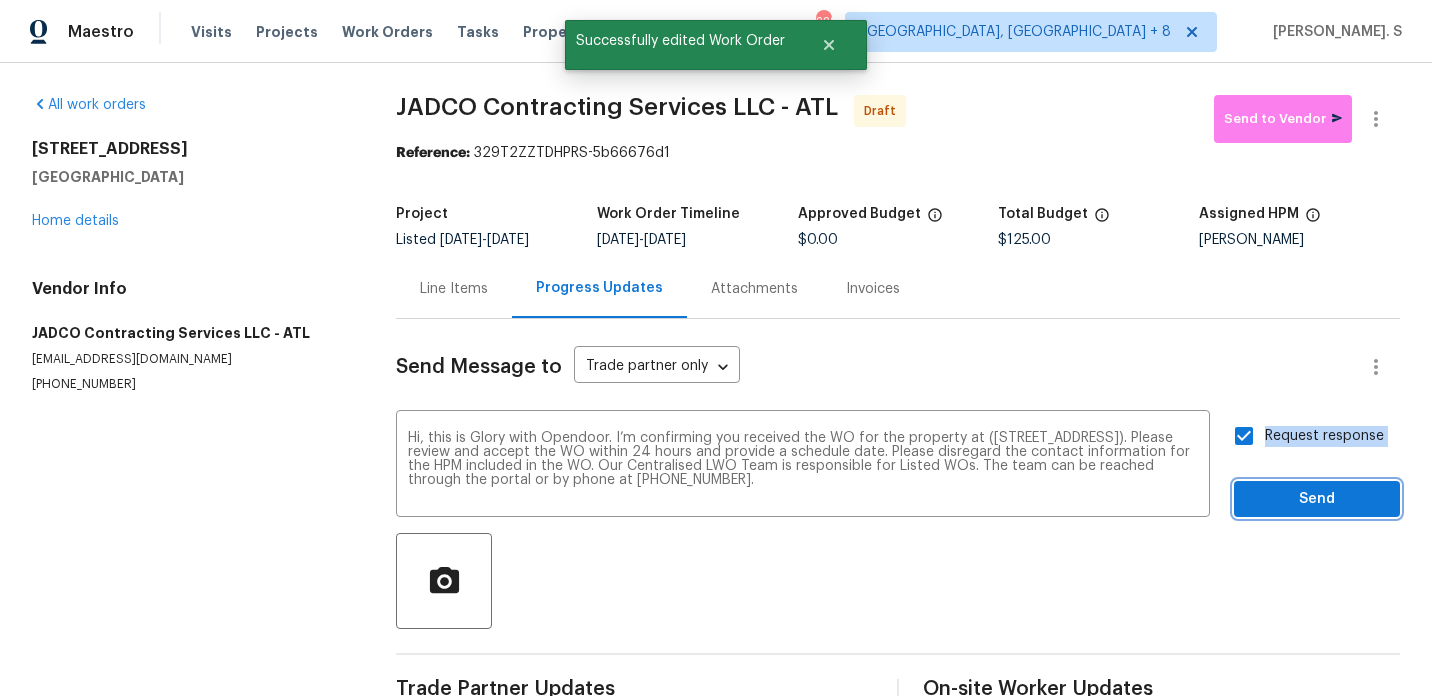 click on "Send" at bounding box center (1317, 499) 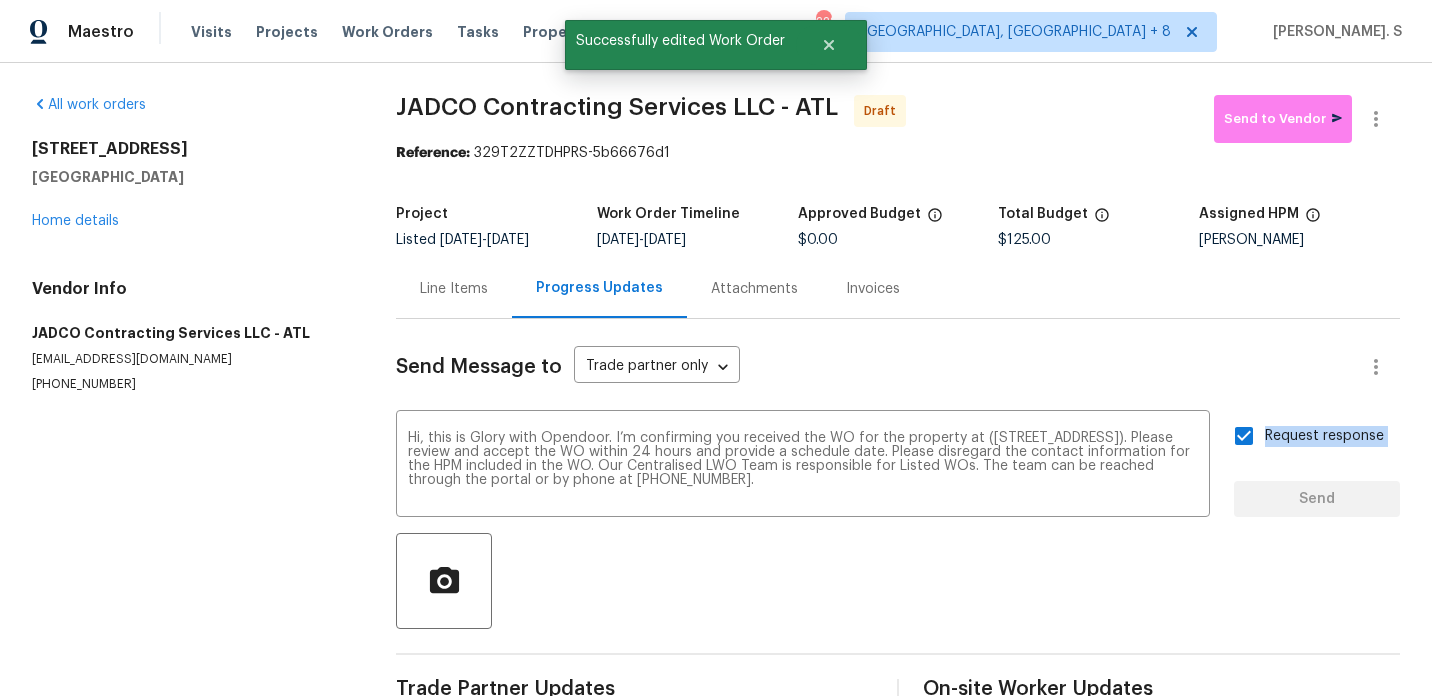 type 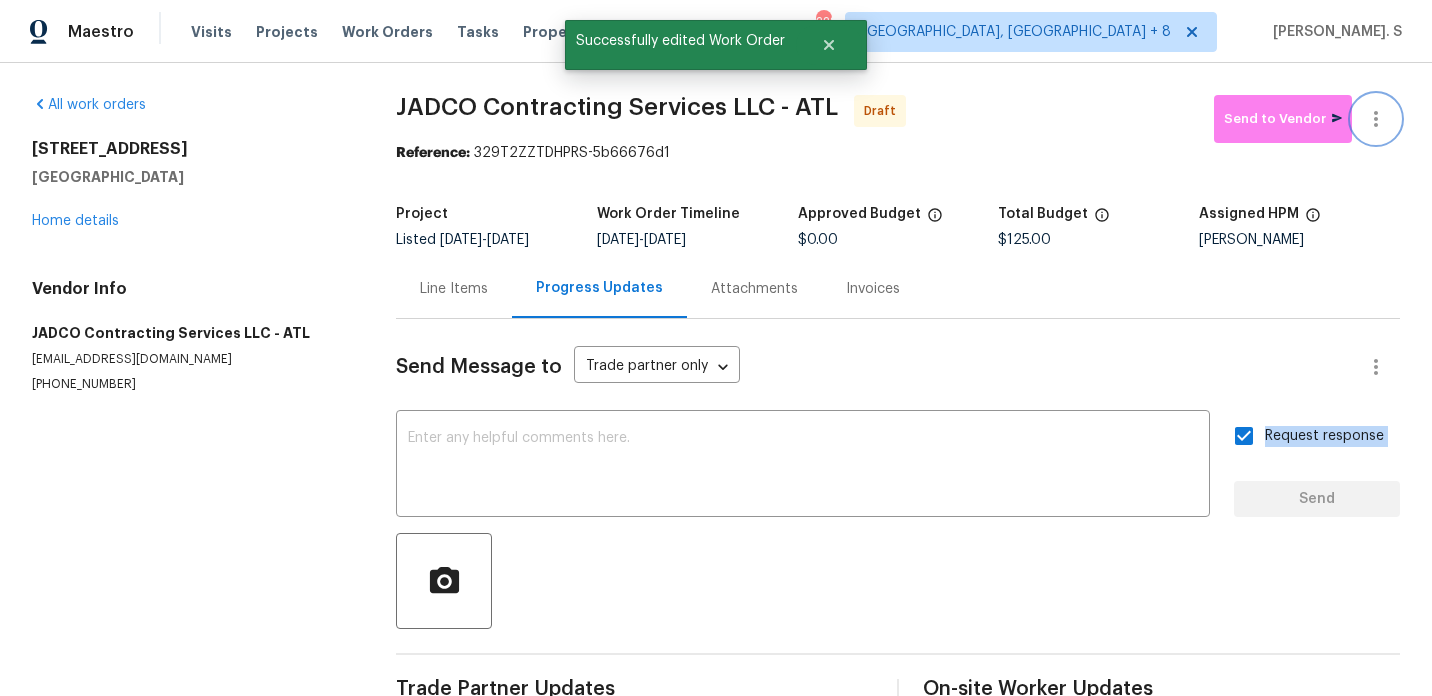 click 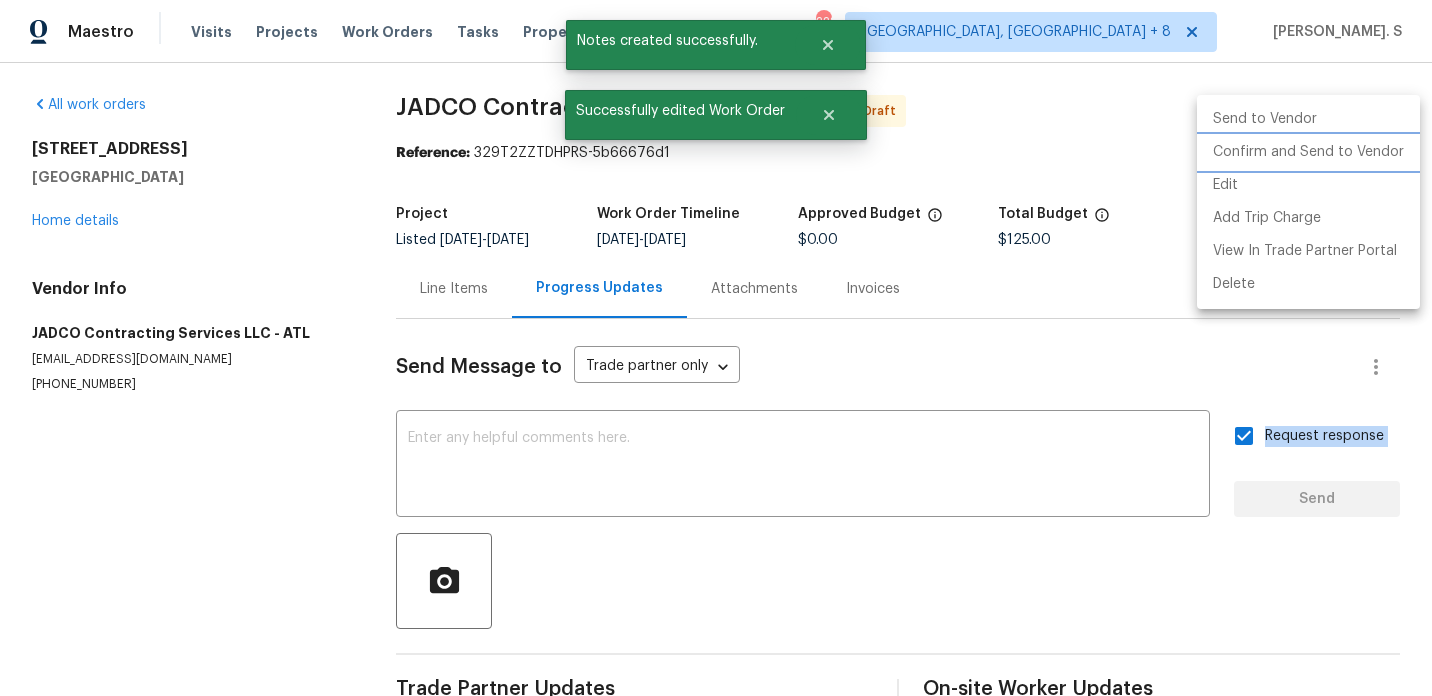 click on "Confirm and Send to Vendor" at bounding box center (1308, 152) 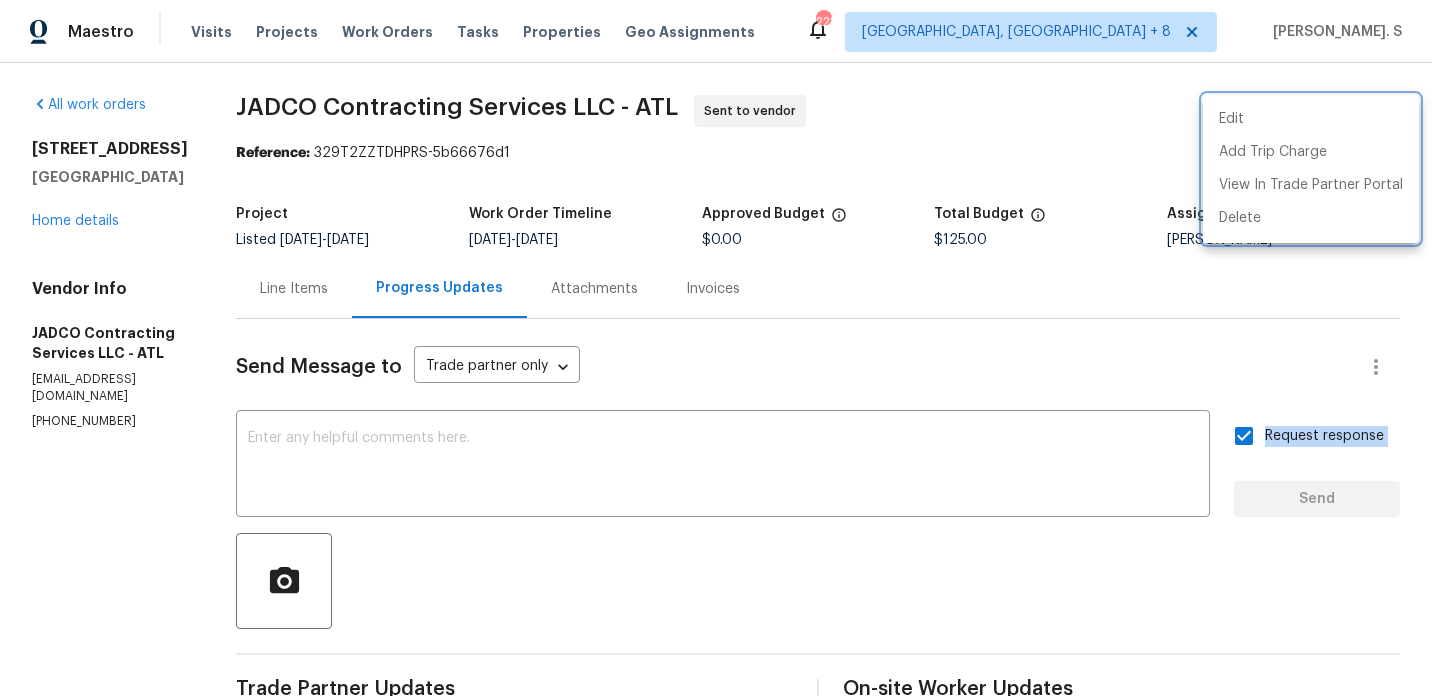 click at bounding box center (716, 348) 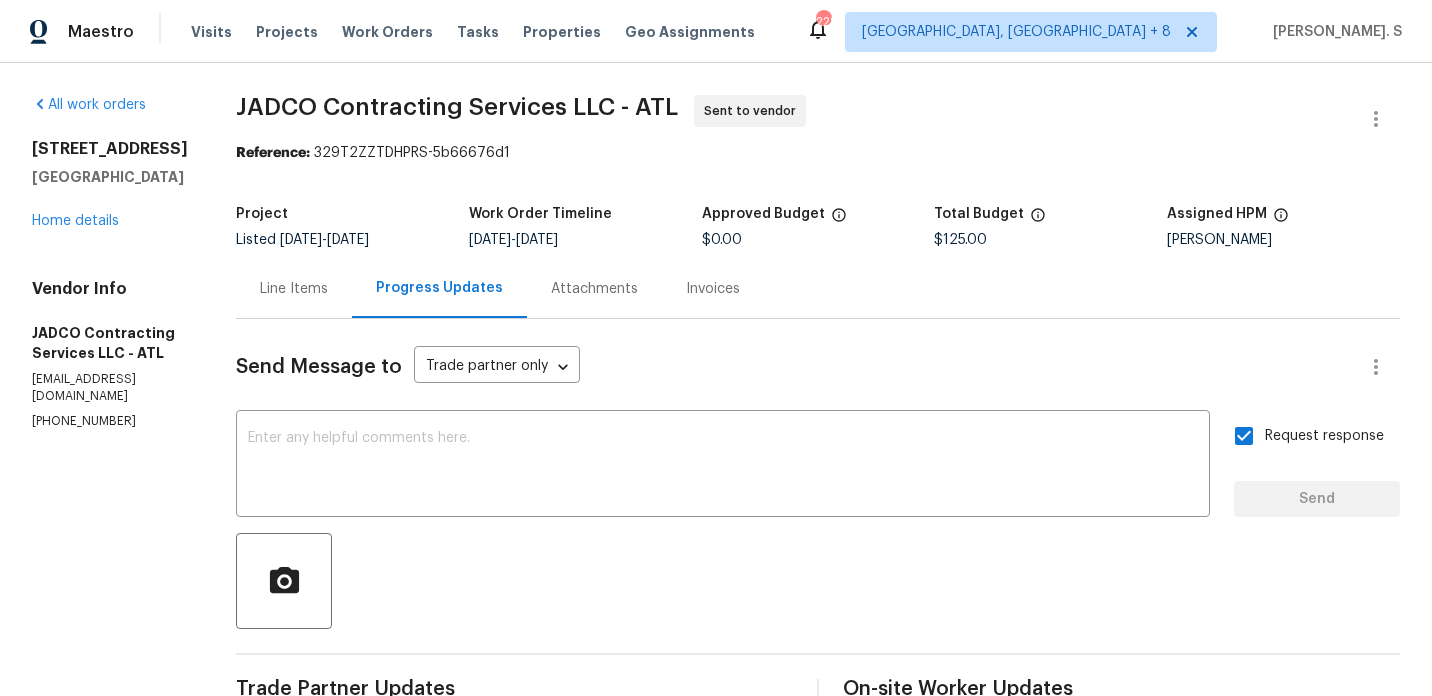 click on "Edit Add Trip Charge View In Trade Partner Portal Delete" at bounding box center (716, 348) 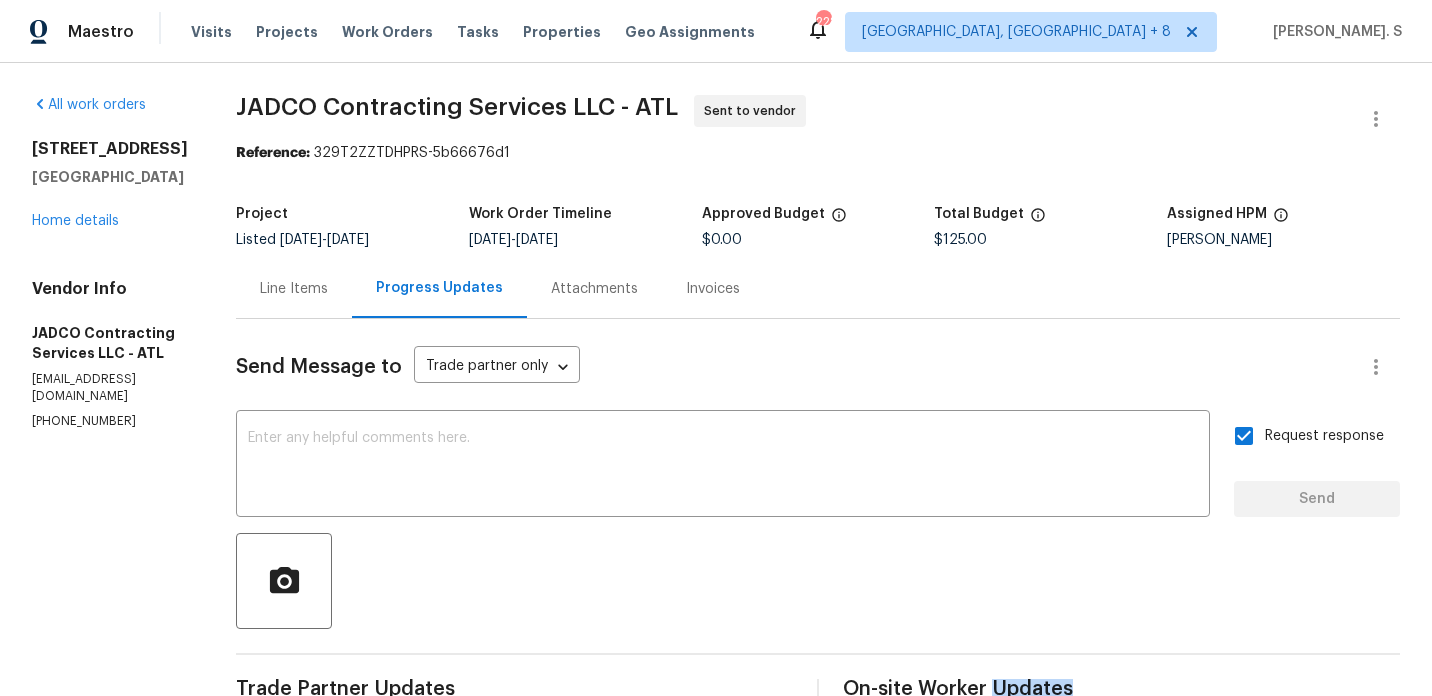 click on "JADCO Contracting Services LLC - ATL" at bounding box center (457, 107) 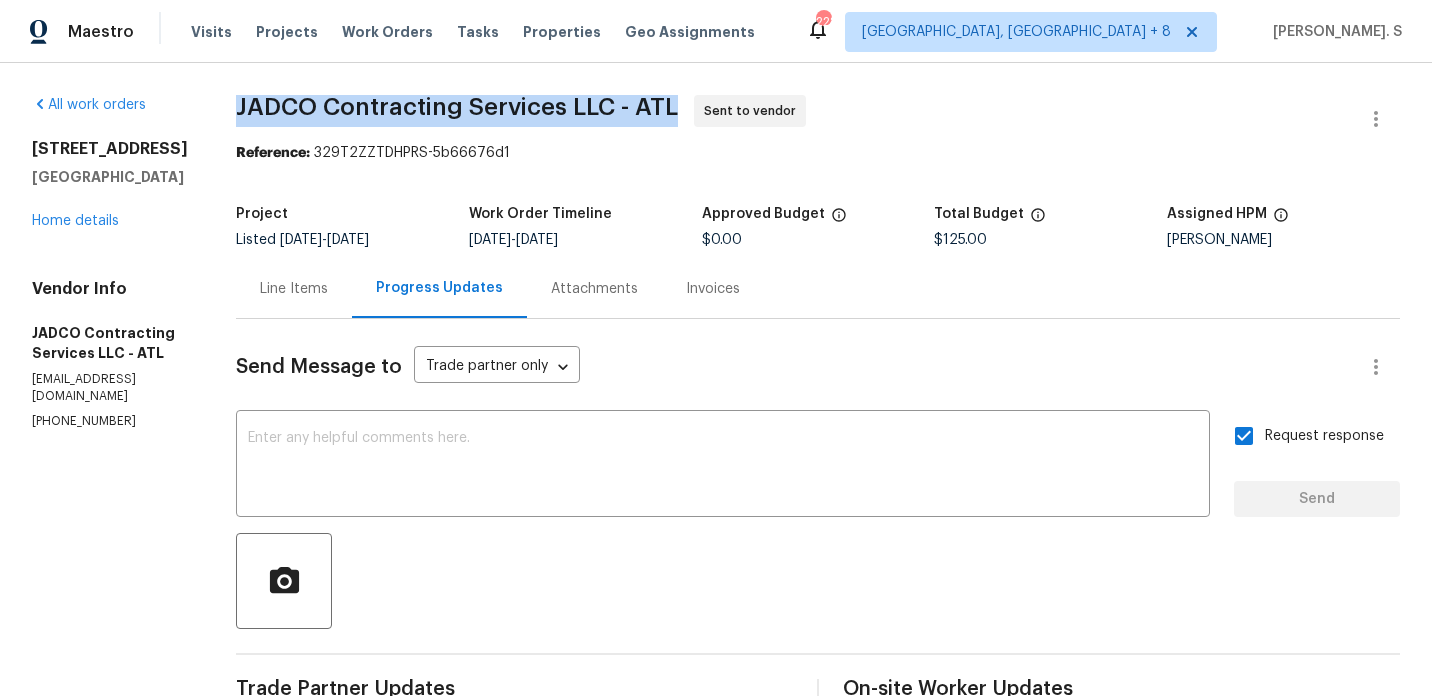 copy on "JADCO Contracting Services LLC - ATL" 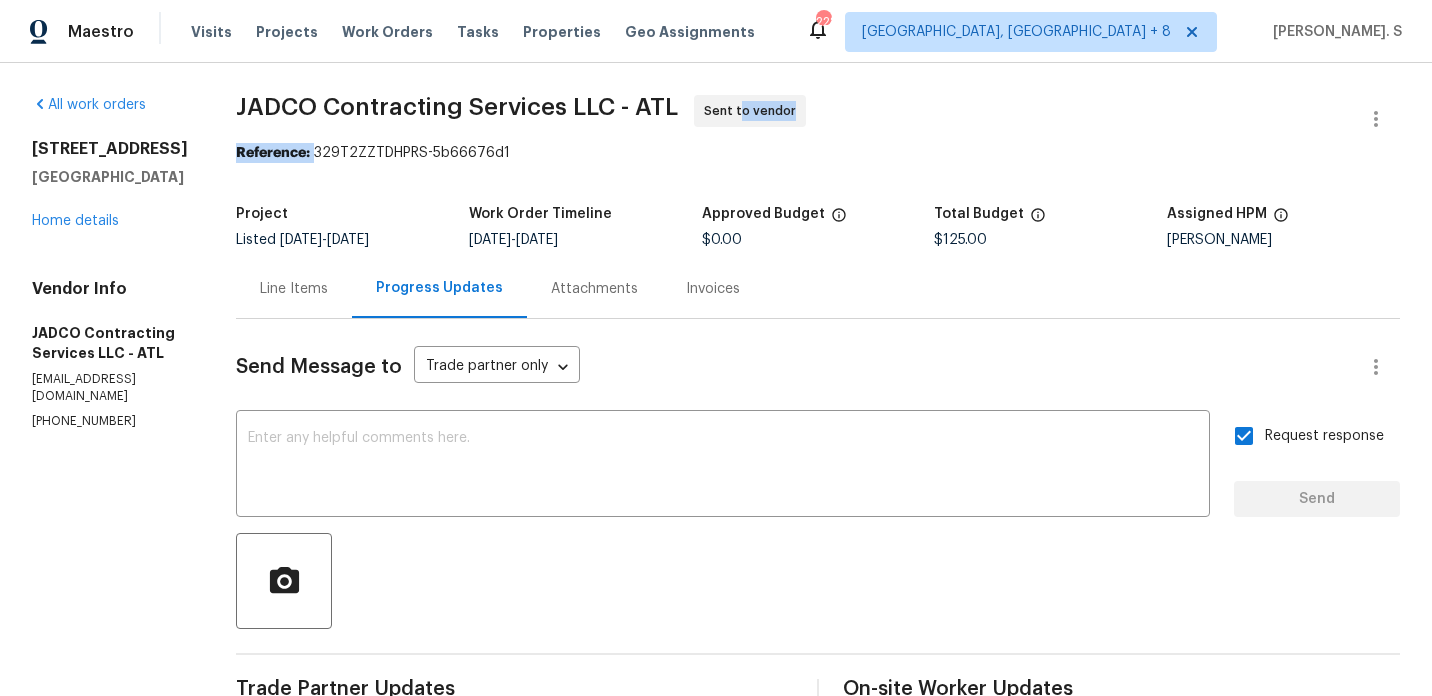 drag, startPoint x: 367, startPoint y: 154, endPoint x: 781, endPoint y: 100, distance: 417.5069 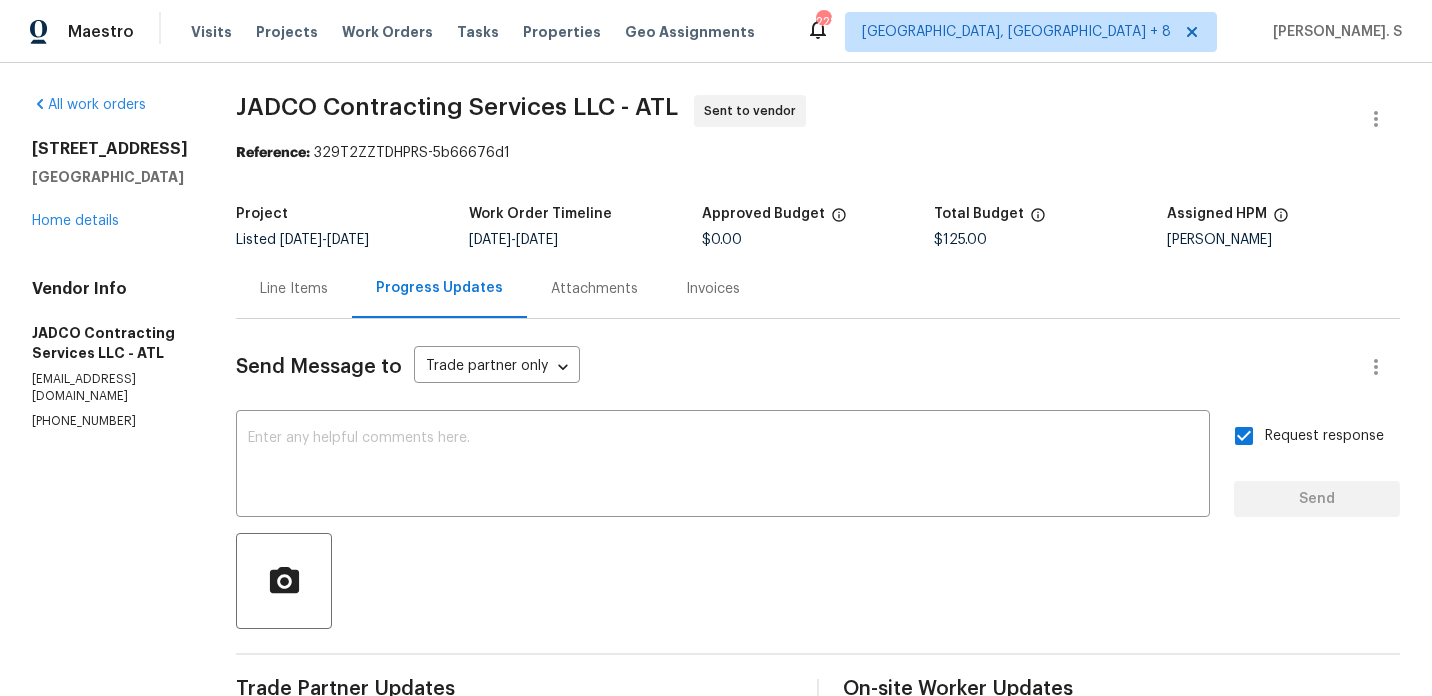 click on "JADCO Contracting Services LLC - ATL Sent to vendor Reference:   329T2ZZTDHPRS-5b66676d1 Project Listed   7/21/2025  -  7/23/2025 Work Order Timeline 7/21/2025  -  7/23/2025 Approved Budget $0.00 Total Budget $125.00 Assigned HPM Wesley Brooks Line Items Progress Updates Attachments Invoices Send Message to Trade partner only Trade partner only ​ x ​ Request response Send Trade Partner Updates Glory Joyce. S 07/21/2025 11:21 AM Hi, this is Glory with Opendoor. I’m confirming you received the WO for the property at (9129 Bent Pine Ct NE, Covington, GA 30014). Please review and accept the WO within 24 hours and provide a schedule date. Please disregard the contact information for the HPM included in the WO. Our Centralised LWO Team is responsible for Listed WOs. The team can be reached through the portal or by phone at (480) 478-0155. On-site Worker Updates" at bounding box center (818, 482) 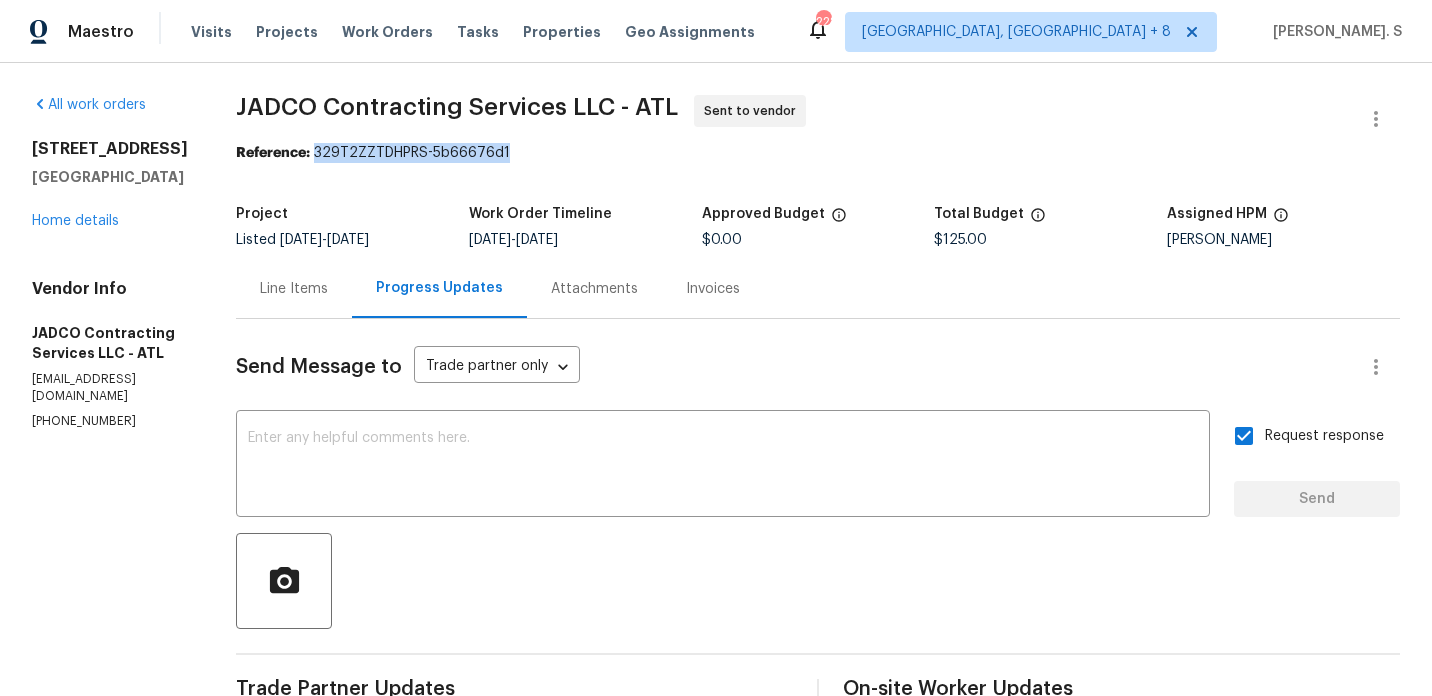 drag, startPoint x: 367, startPoint y: 153, endPoint x: 594, endPoint y: 153, distance: 227 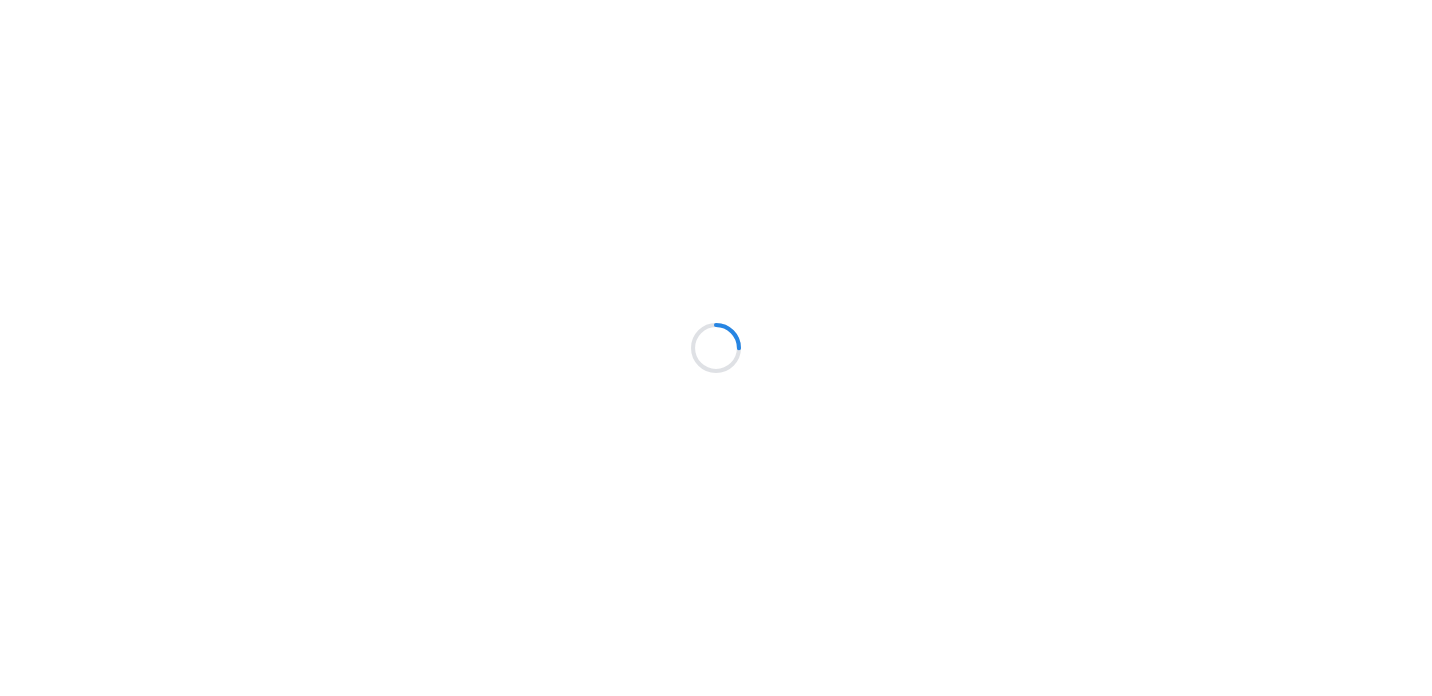 scroll, scrollTop: 0, scrollLeft: 0, axis: both 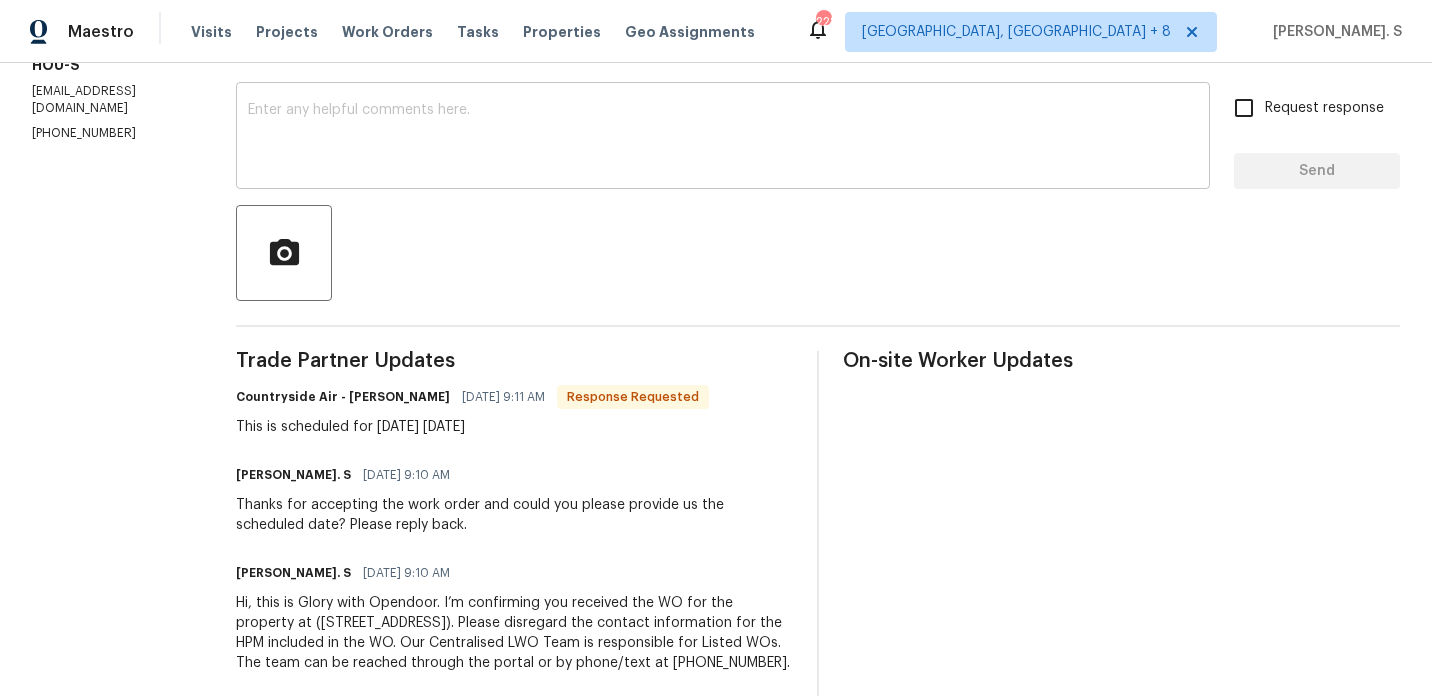 click at bounding box center [723, 138] 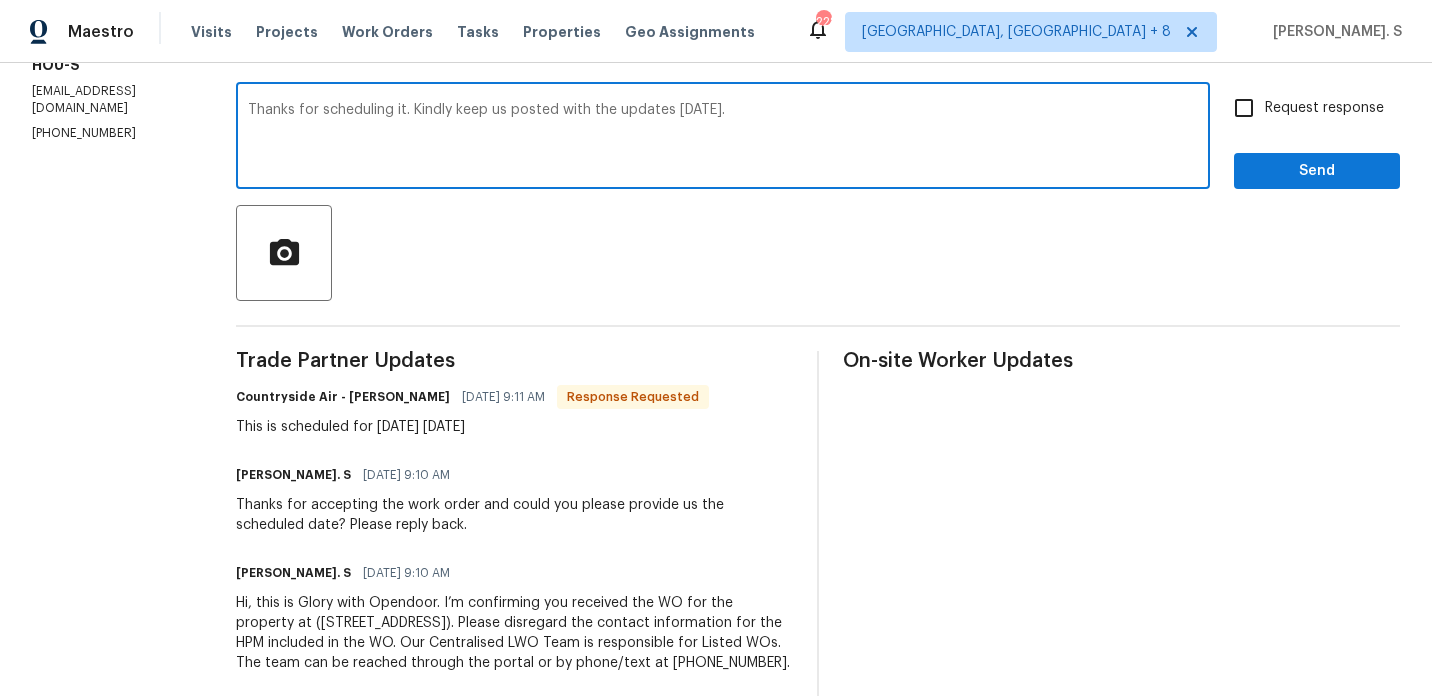 type on "Thanks for scheduling it. Kindly keep us posted with the updates [DATE]." 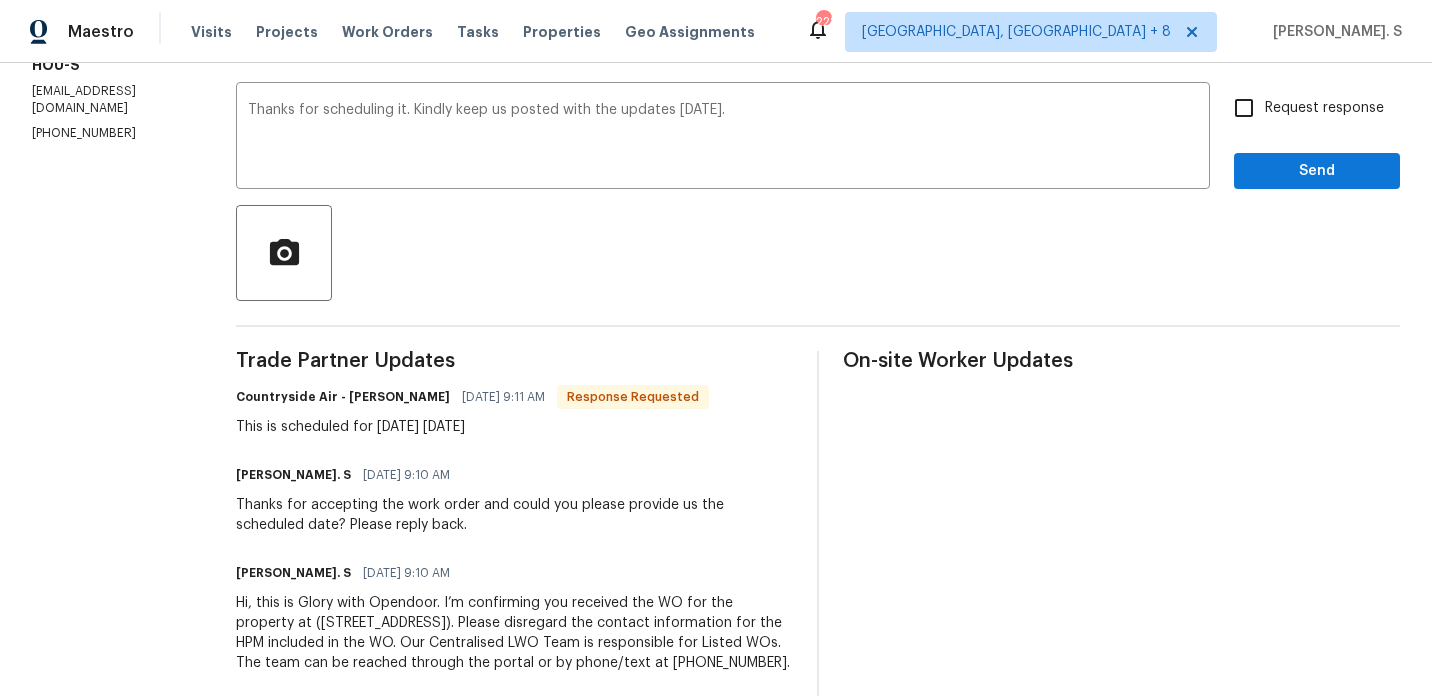 click on "This is scheduled for [DATE] [DATE]" at bounding box center (472, 427) 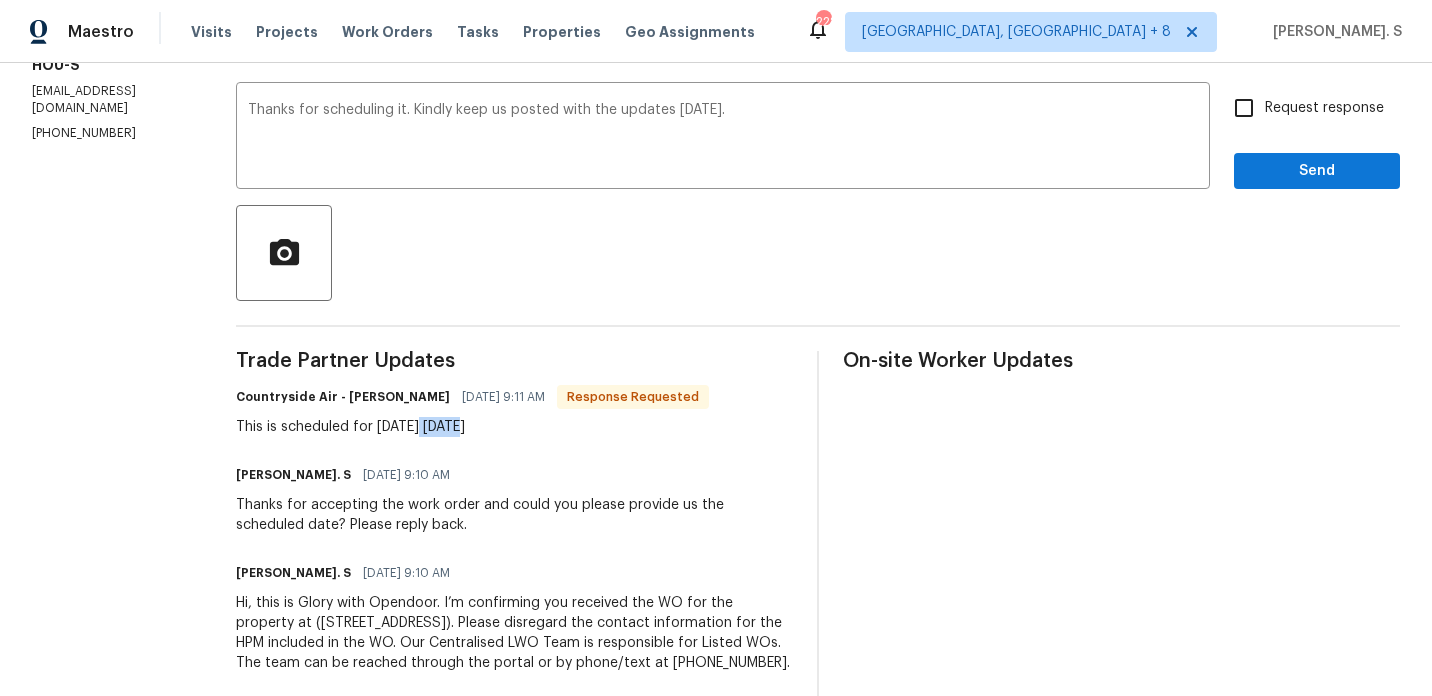 click on "This is scheduled for [DATE] [DATE]" at bounding box center (472, 427) 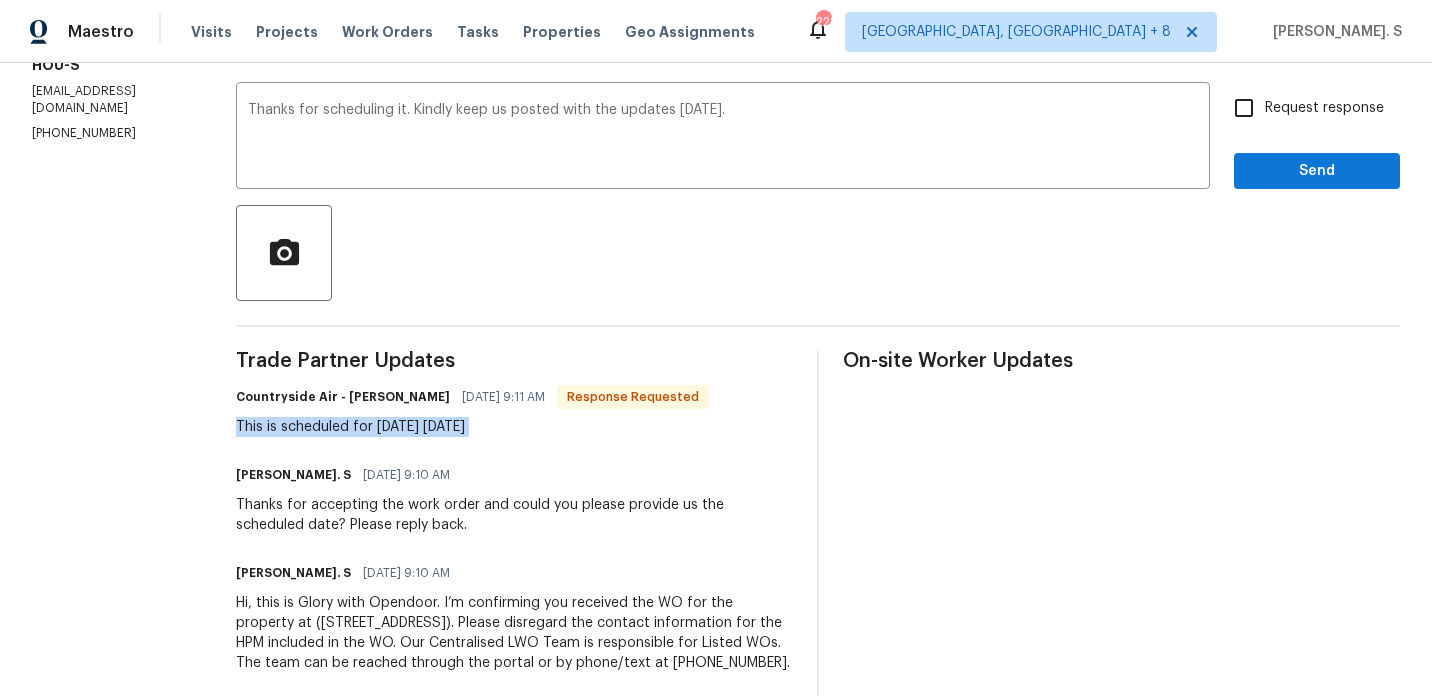 copy on "This is scheduled for [DATE] [DATE]" 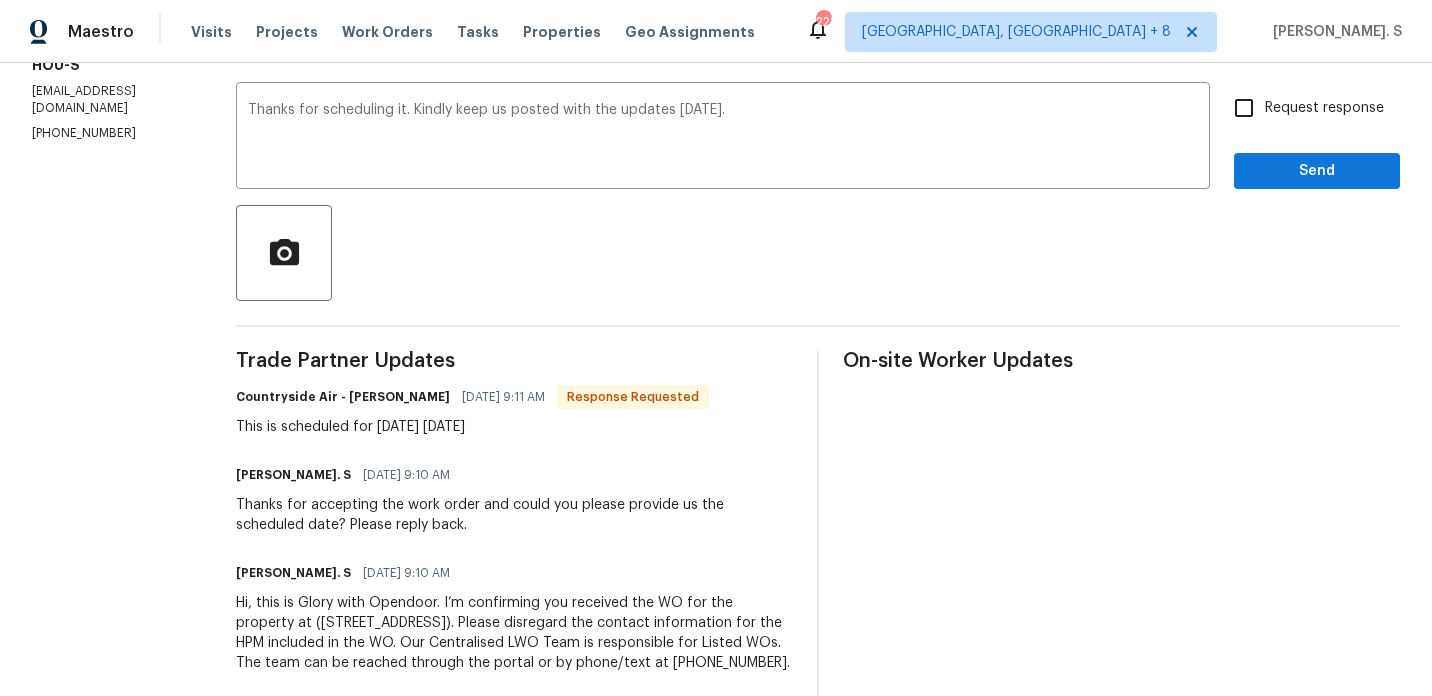 click on "Request response" at bounding box center [1244, 108] 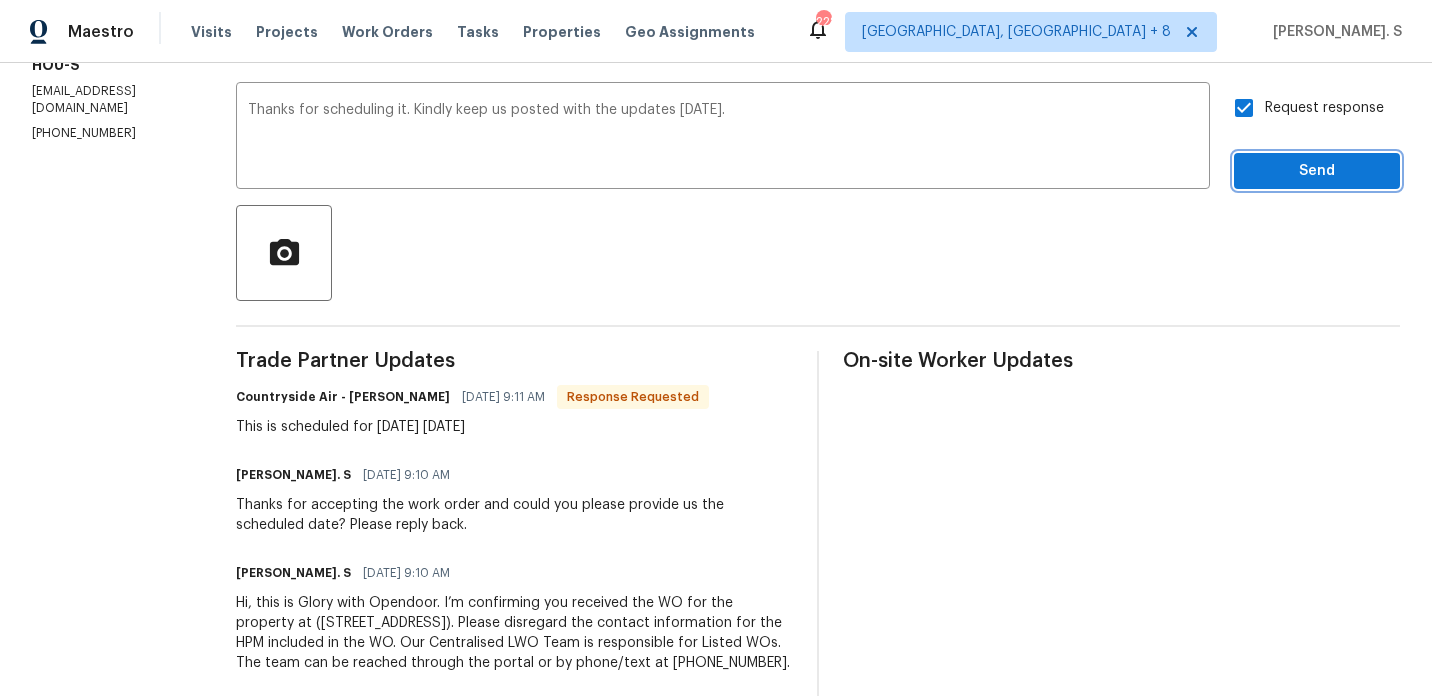 click on "Send" at bounding box center (1317, 171) 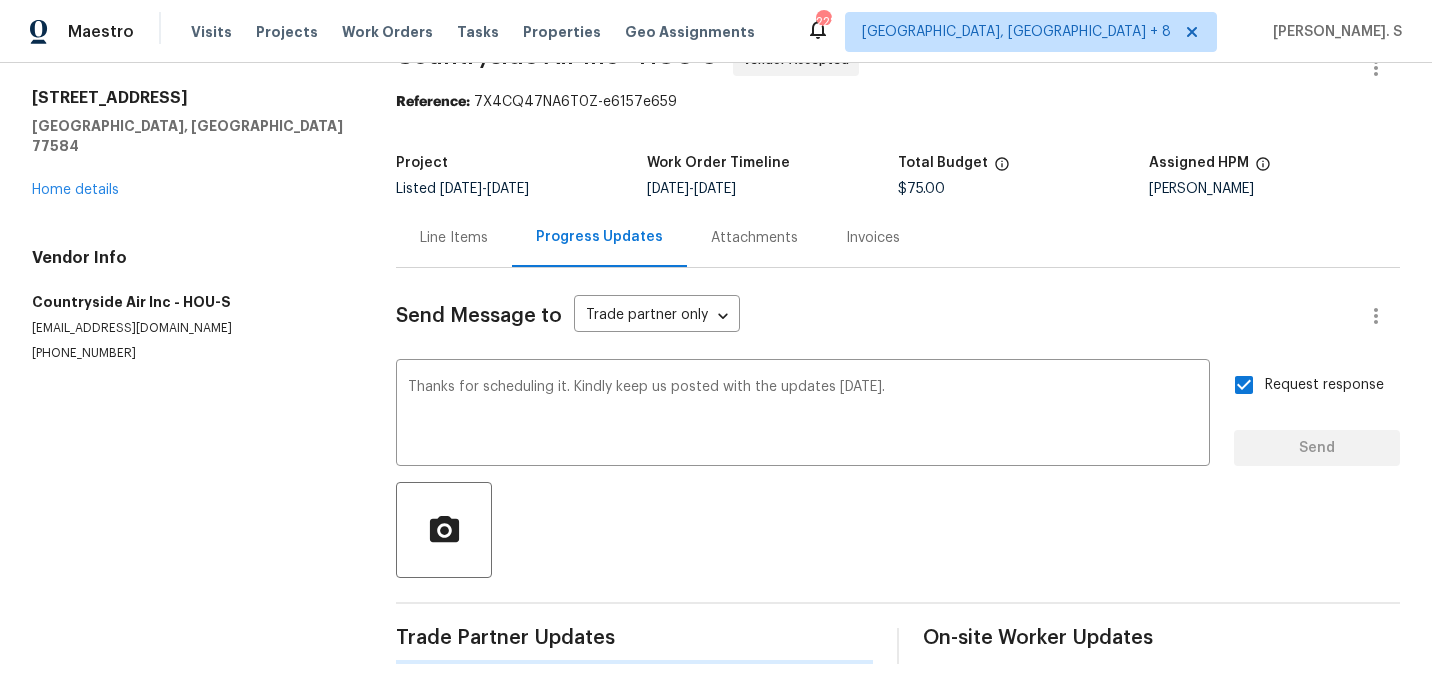 type 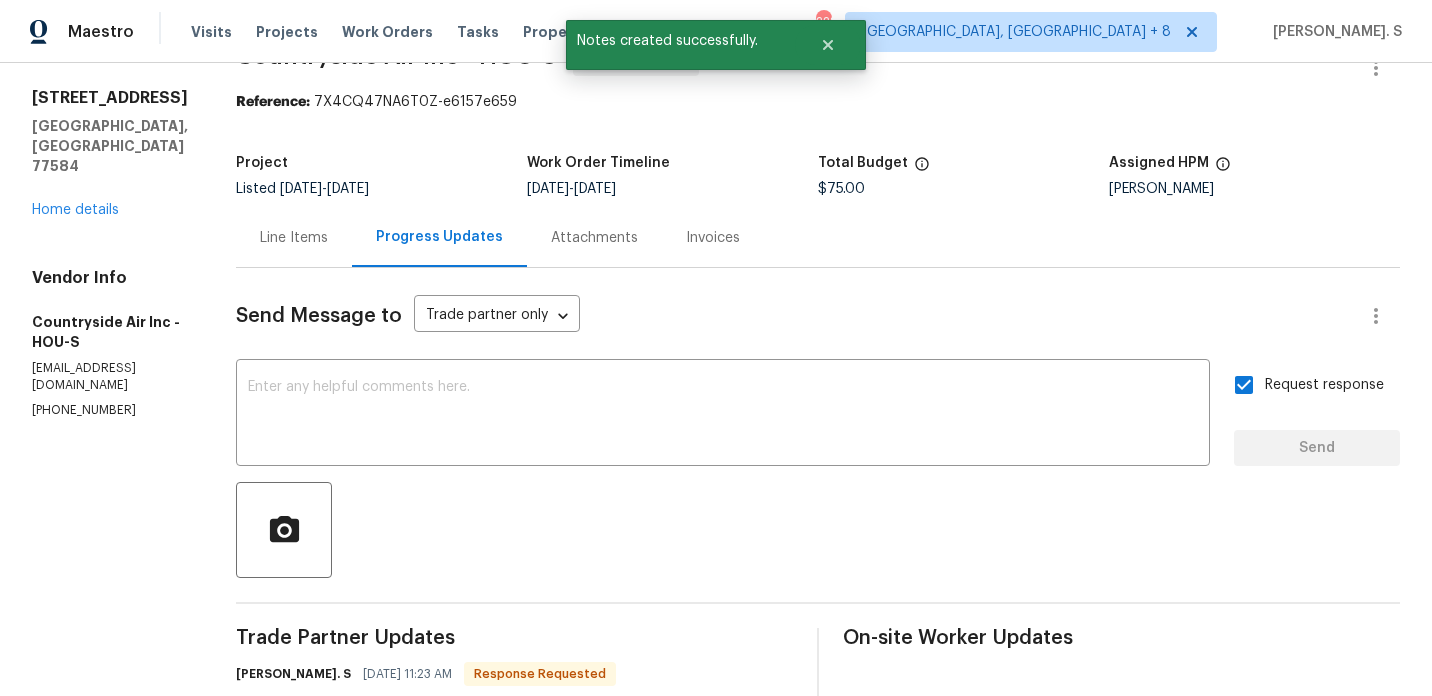 scroll, scrollTop: 328, scrollLeft: 0, axis: vertical 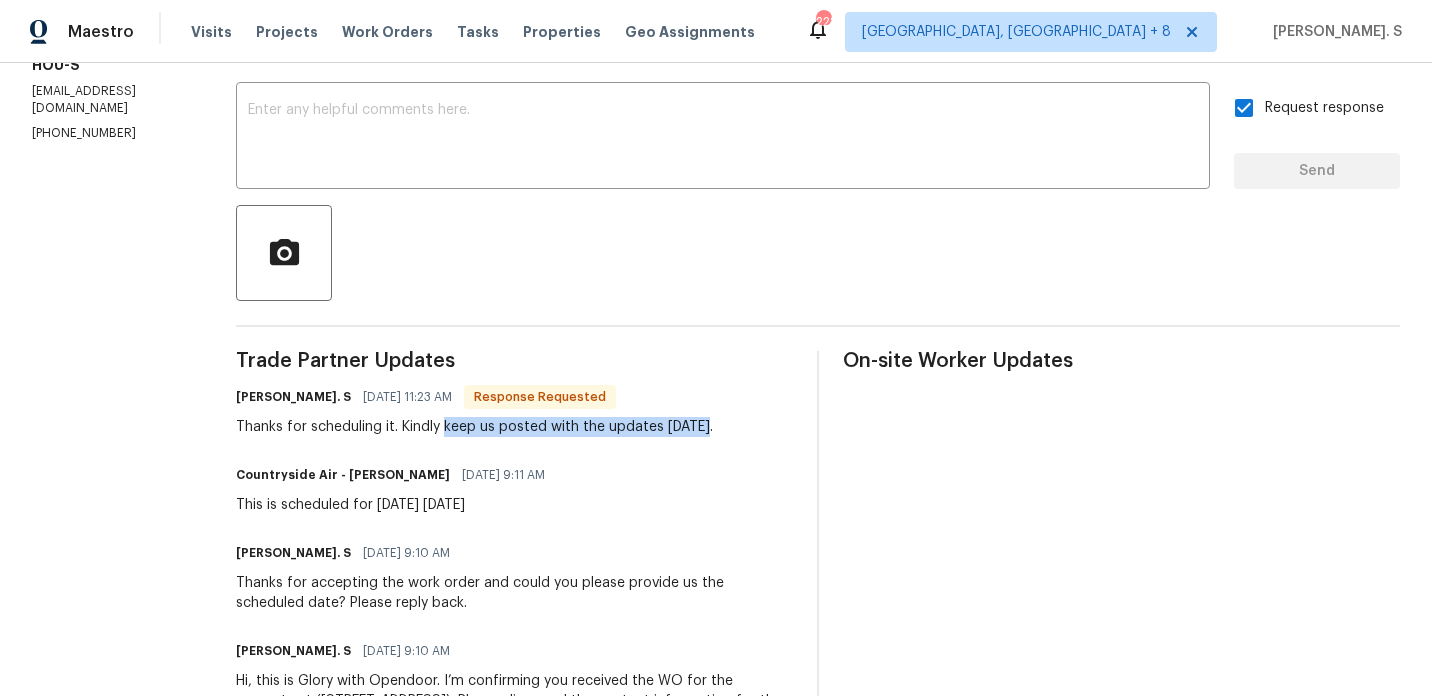 drag, startPoint x: 441, startPoint y: 426, endPoint x: 784, endPoint y: 426, distance: 343 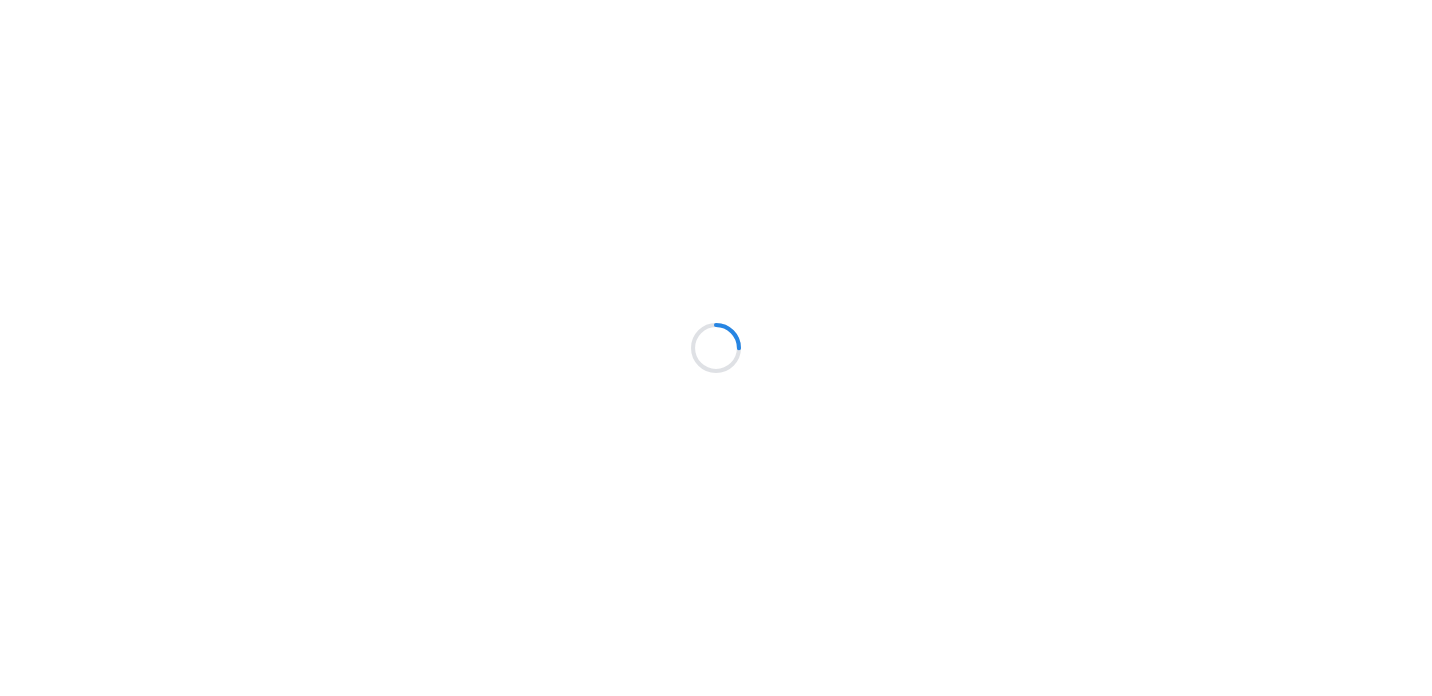 scroll, scrollTop: 0, scrollLeft: 0, axis: both 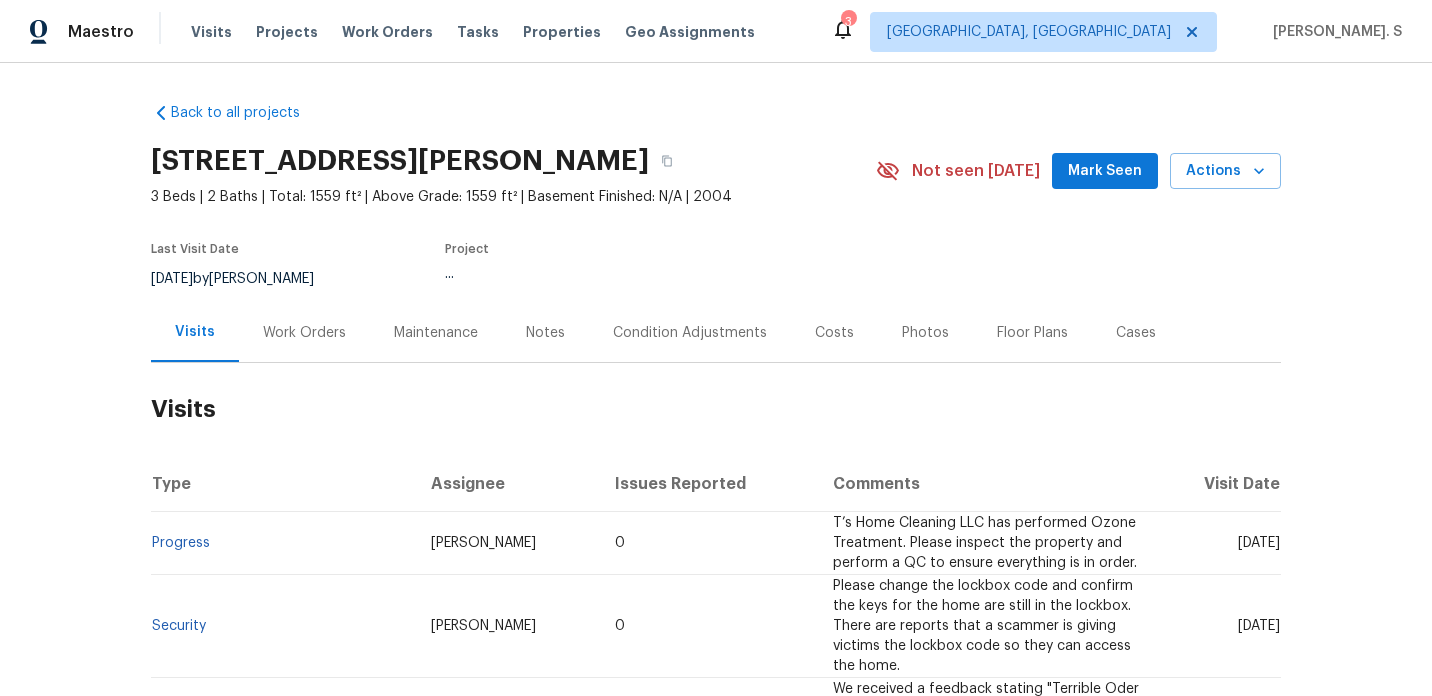 click on "Work Orders" at bounding box center (304, 332) 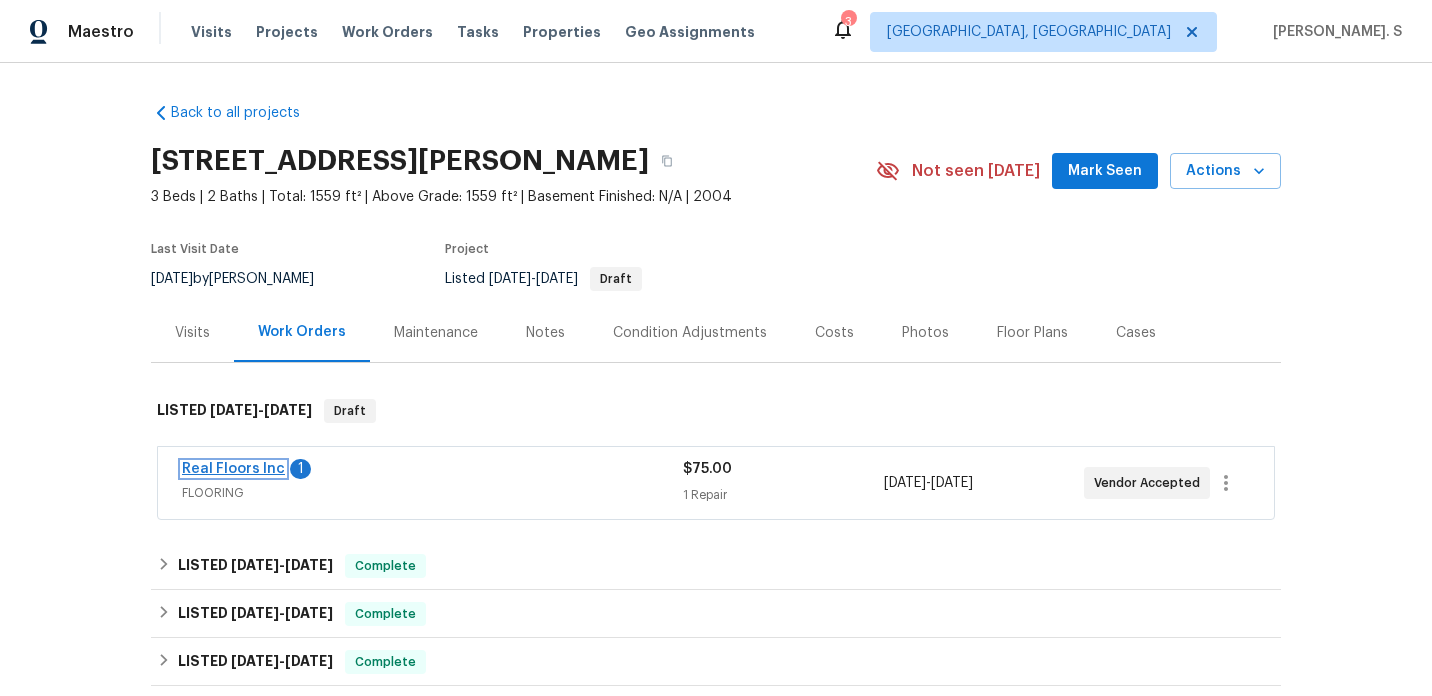 click on "Real Floors Inc" at bounding box center [233, 469] 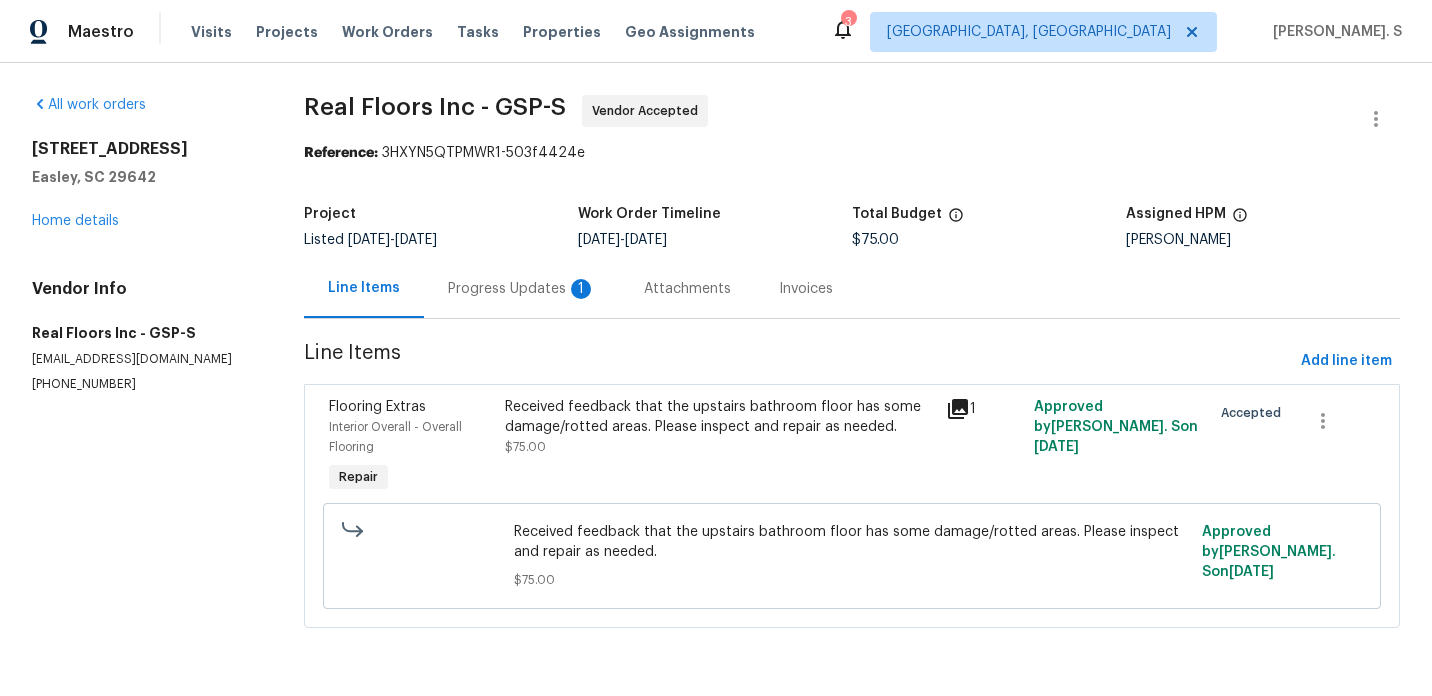 click on "Progress Updates 1" at bounding box center [522, 288] 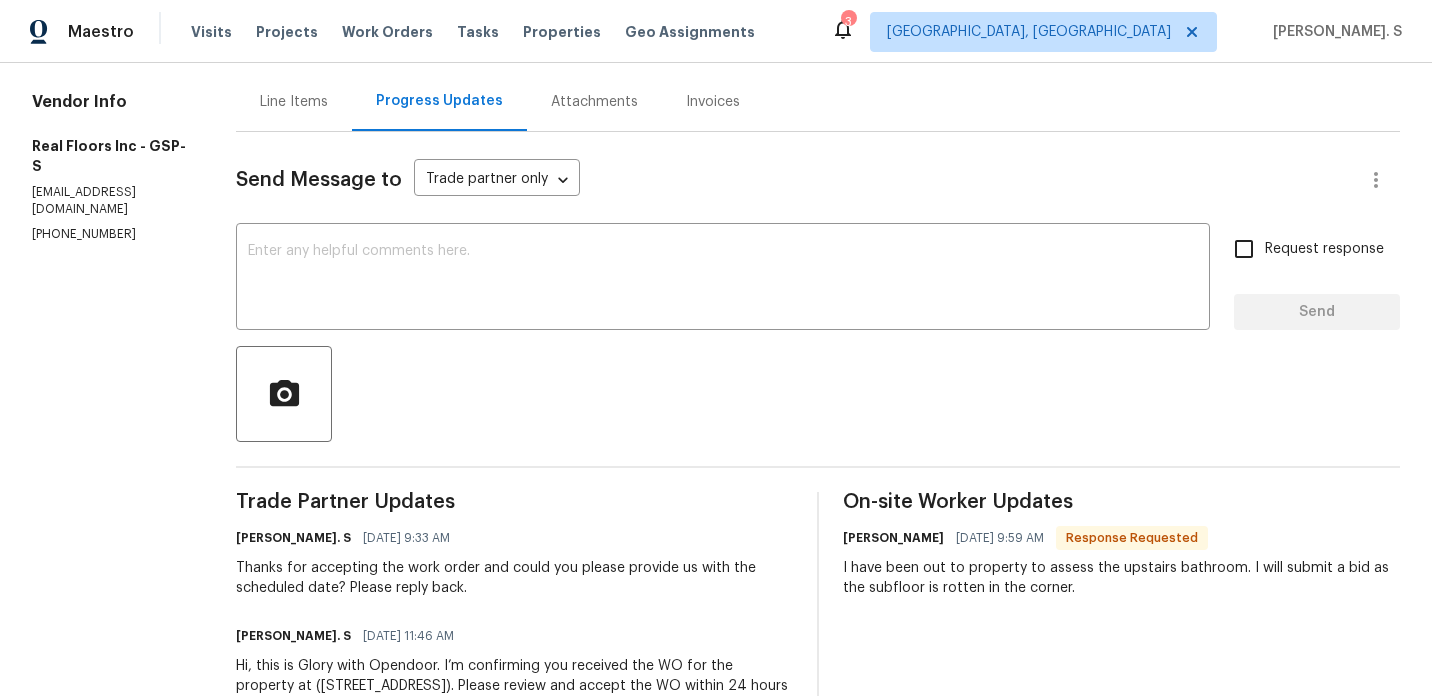 scroll, scrollTop: 194, scrollLeft: 0, axis: vertical 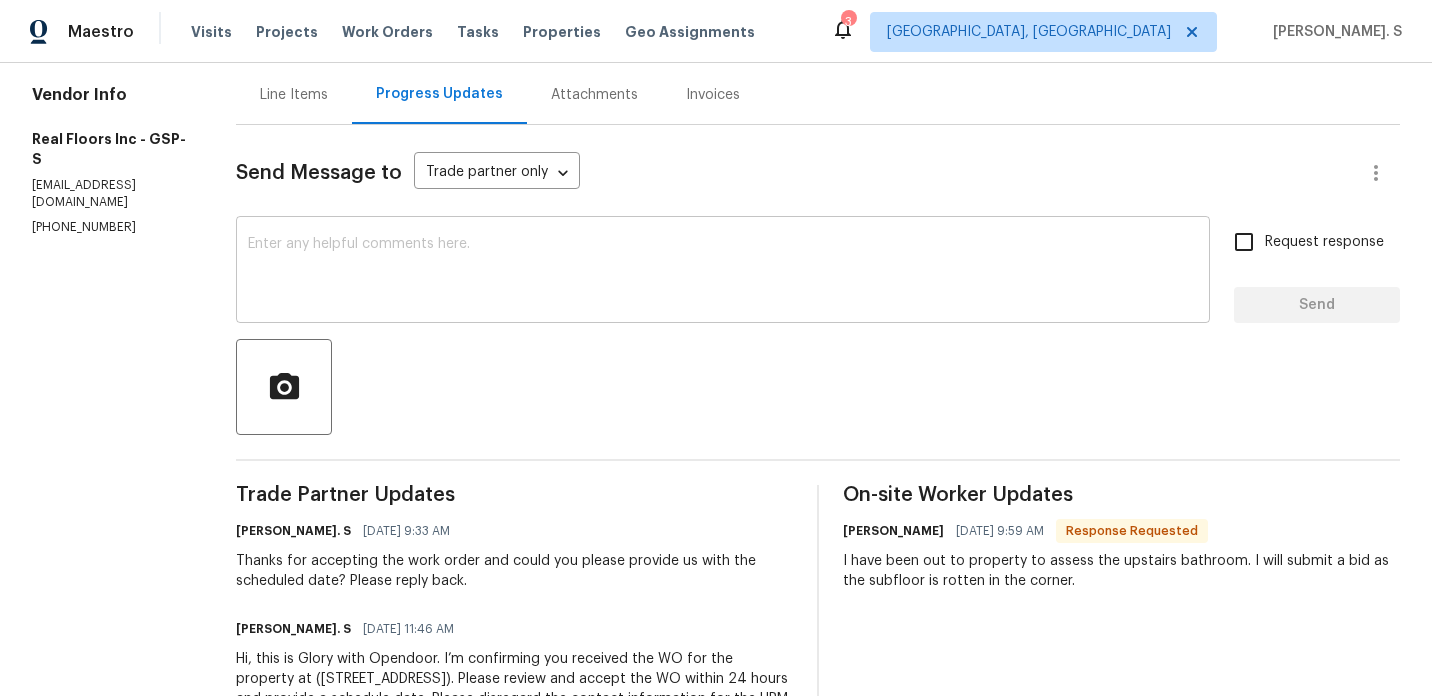 click at bounding box center [723, 272] 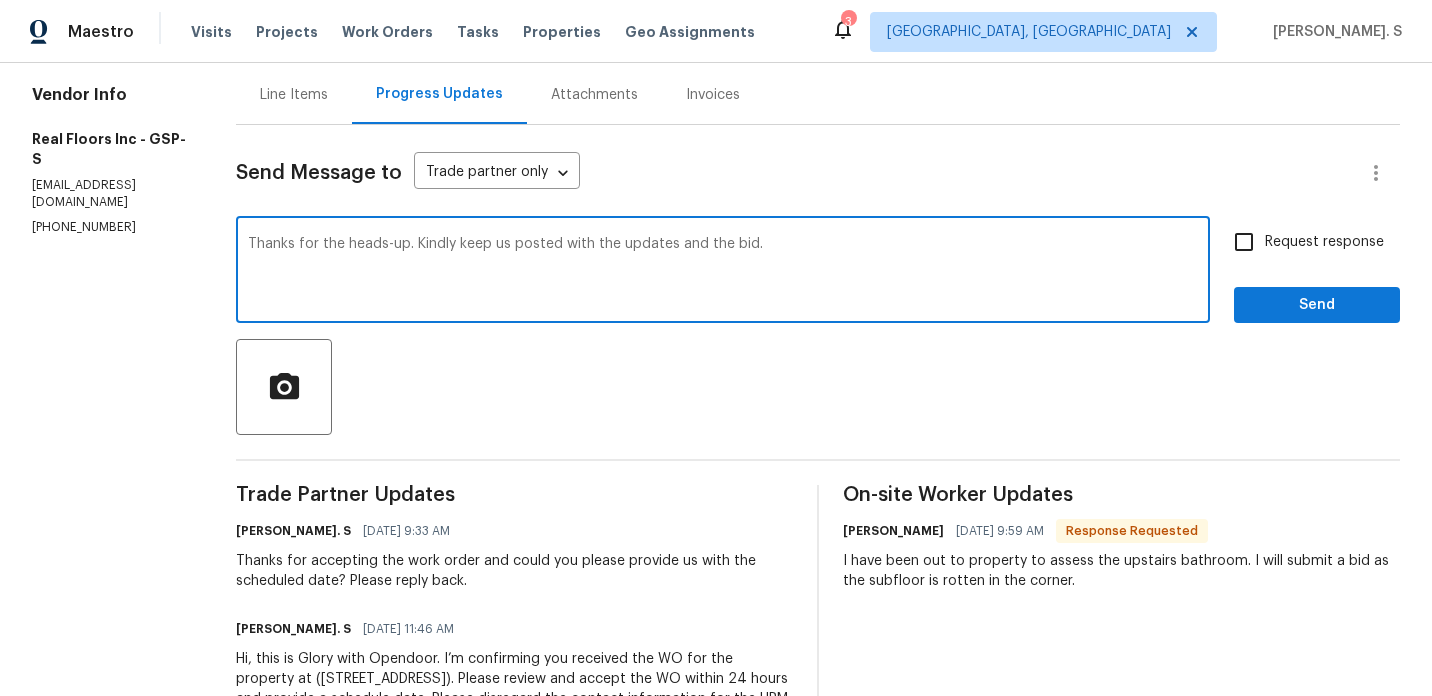 click on "Thanks for the heads-up. Kindly keep us posted with the updates and the bid." at bounding box center (723, 272) 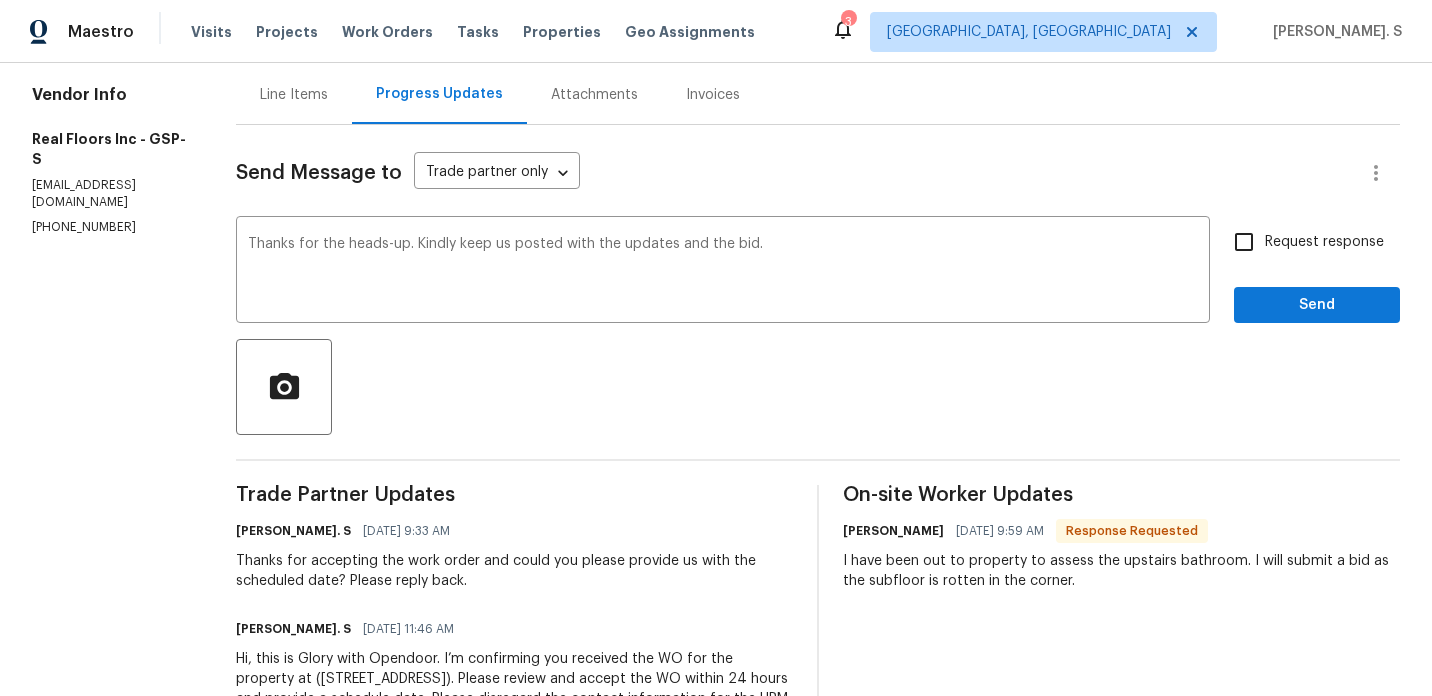click on "I have been out to property to assess the upstairs bathroom.
I will submit a bid as the subfloor is rotten in the corner." at bounding box center [1121, 571] 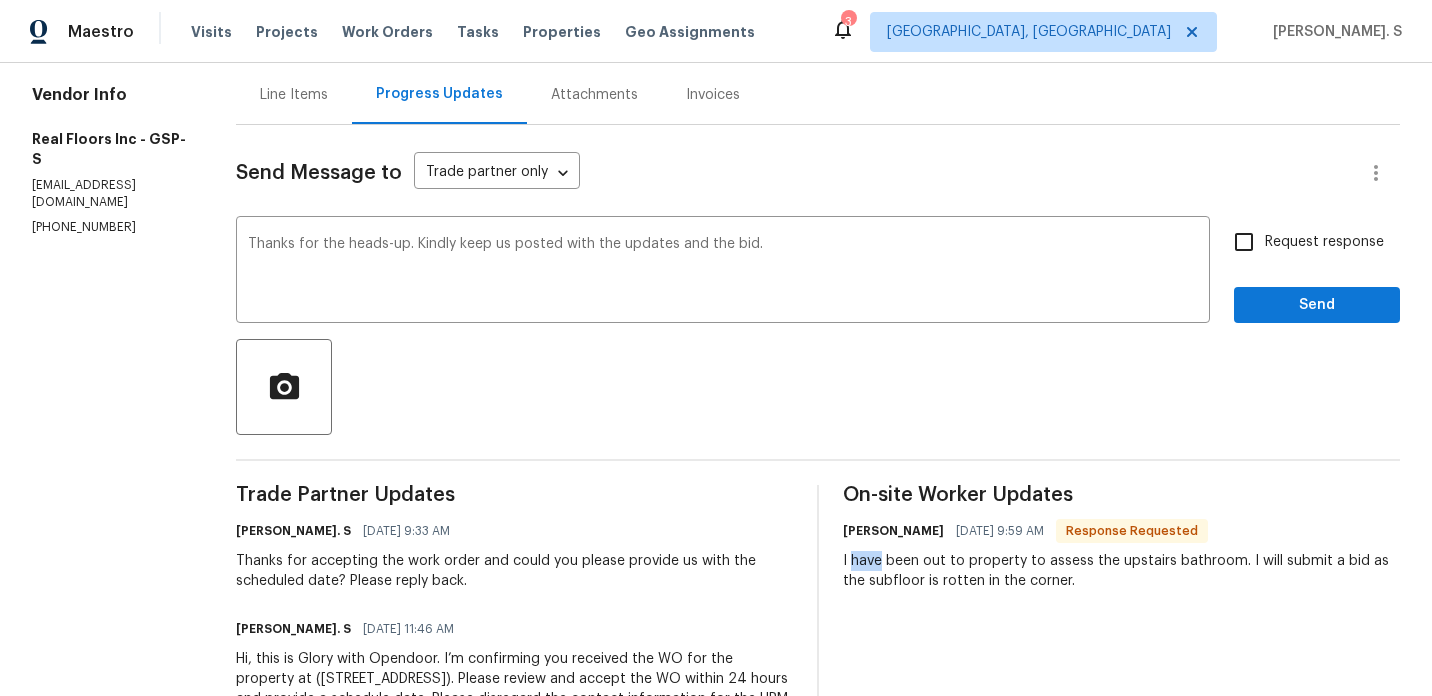 click on "I have been out to property to assess the upstairs bathroom.
I will submit a bid as the subfloor is rotten in the corner." at bounding box center [1121, 571] 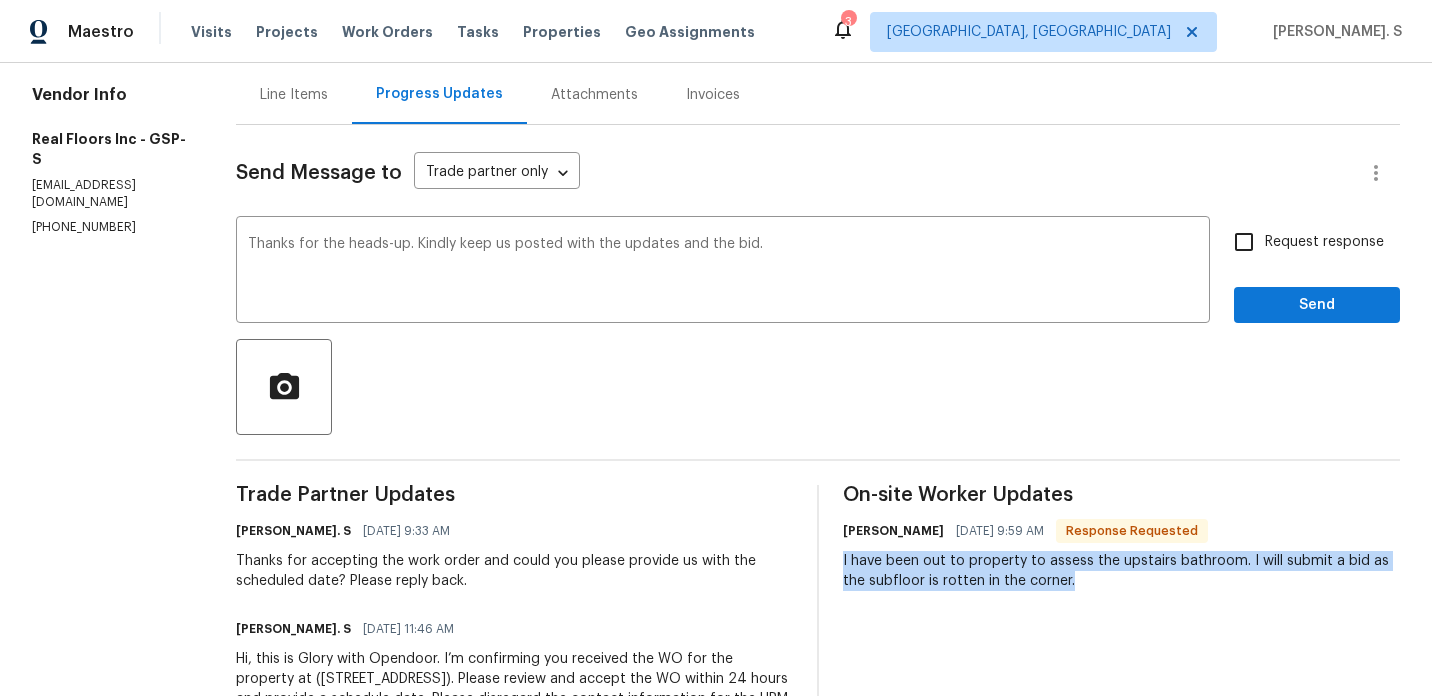 copy on "I have been out to property to assess the upstairs bathroom.
I will submit a bid as the subfloor is rotten in the corner." 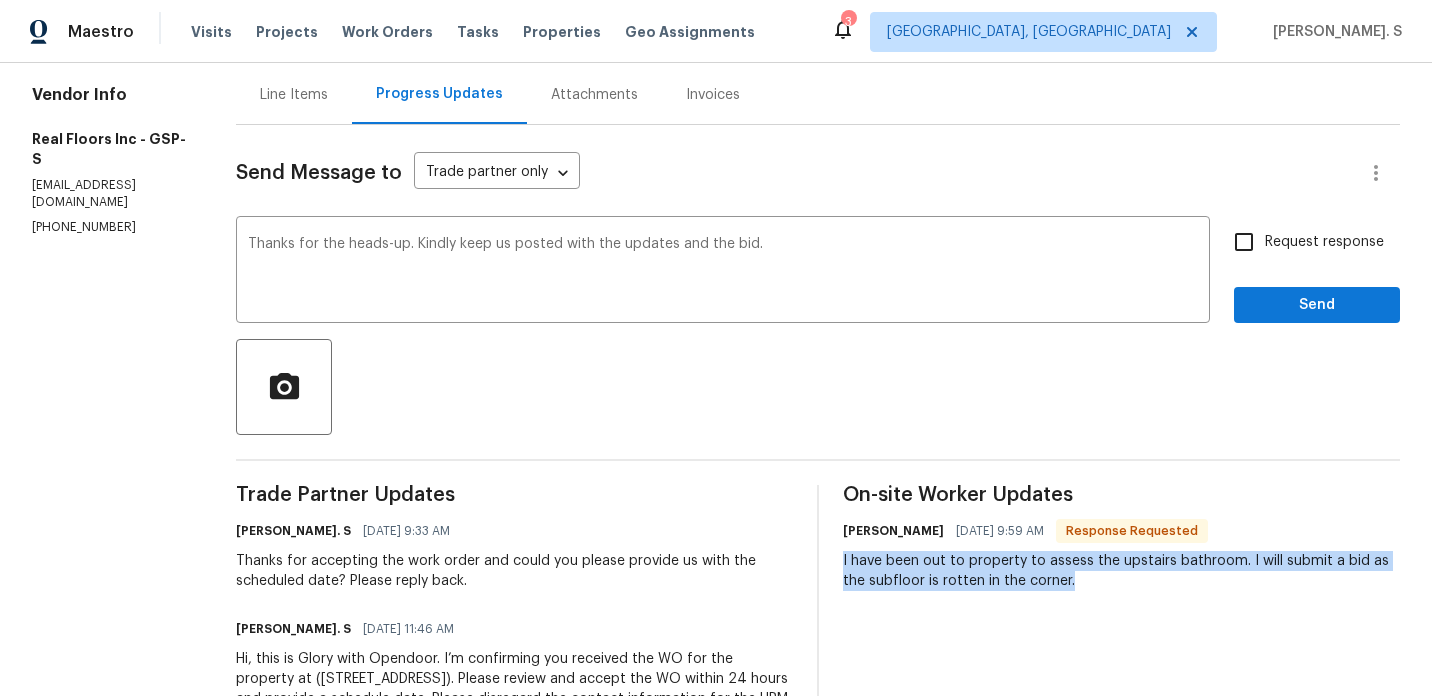 click on "On-site Worker Updates Ashley 07/21/2025 9:59 AM Response Requested I have been out to property to assess the upstairs bathroom.
I will submit a bid as the subfloor is rotten in the corner." at bounding box center [1121, 629] 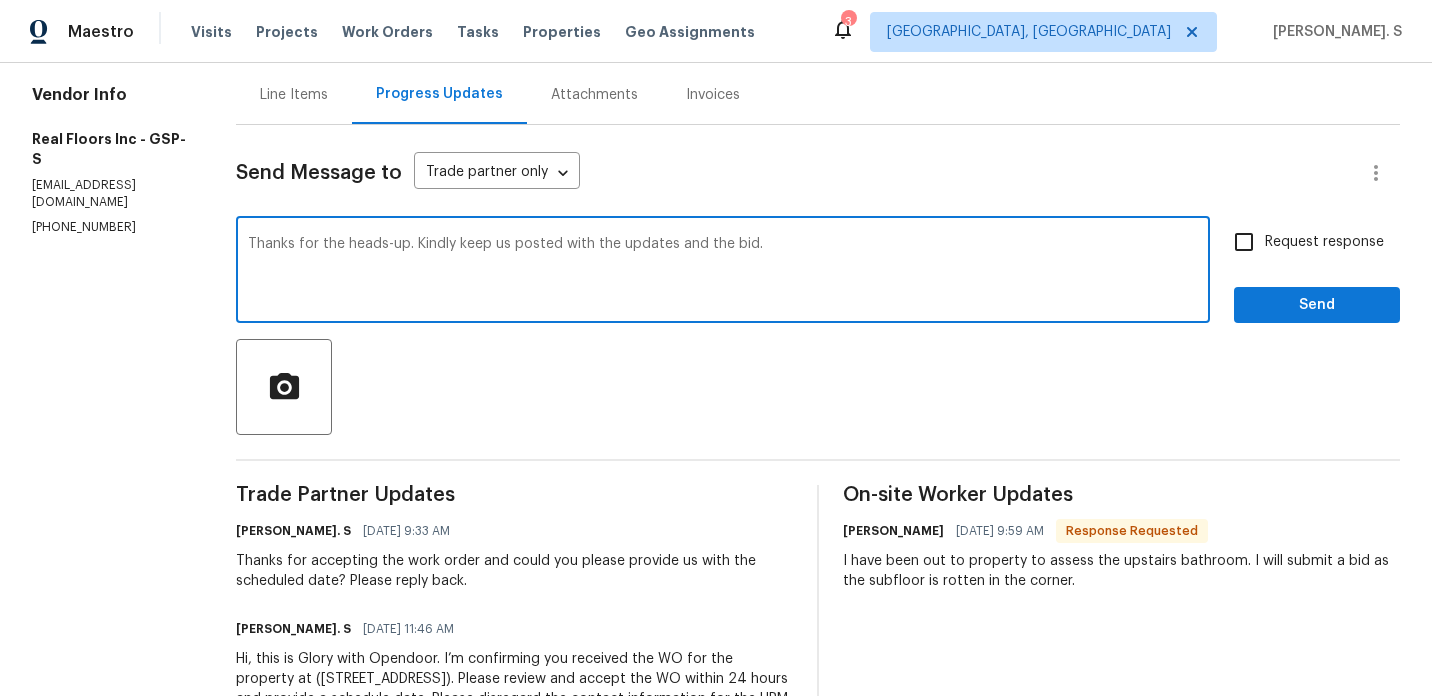 drag, startPoint x: 461, startPoint y: 243, endPoint x: 878, endPoint y: 243, distance: 417 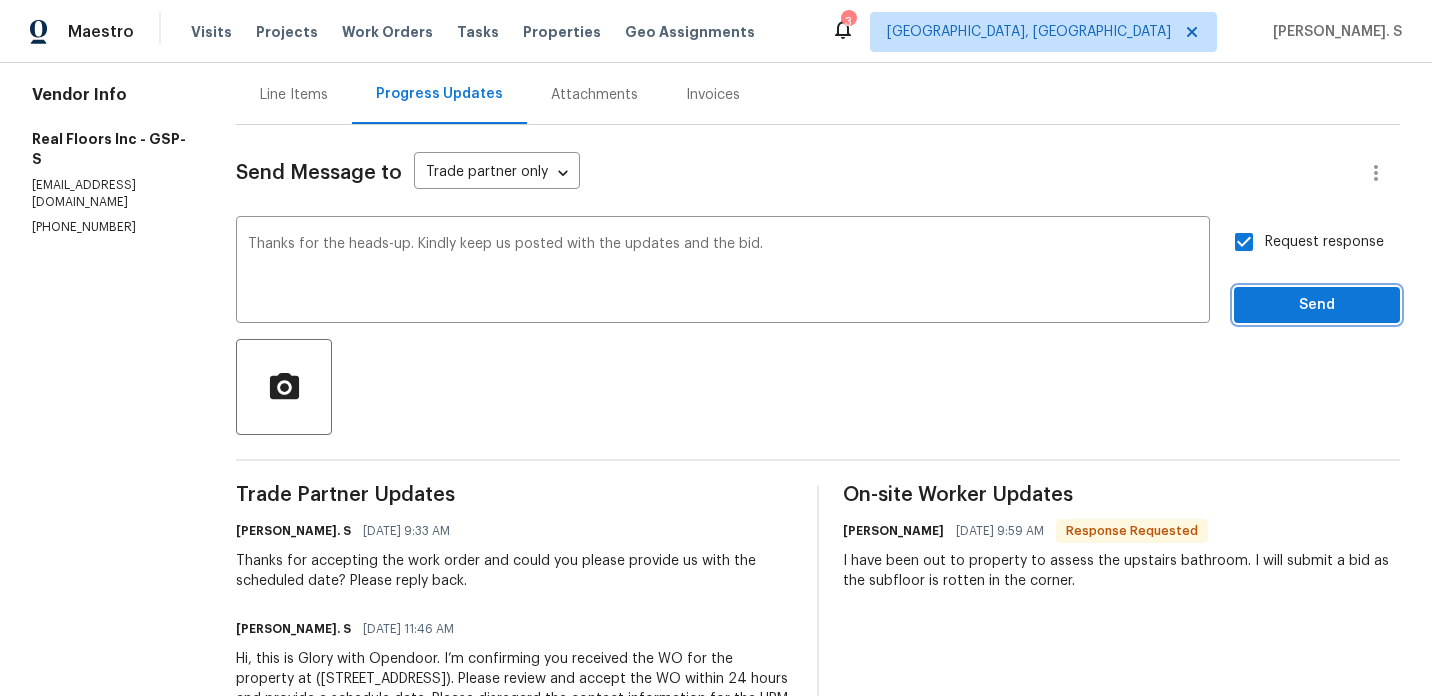 click on "Send" at bounding box center [1317, 305] 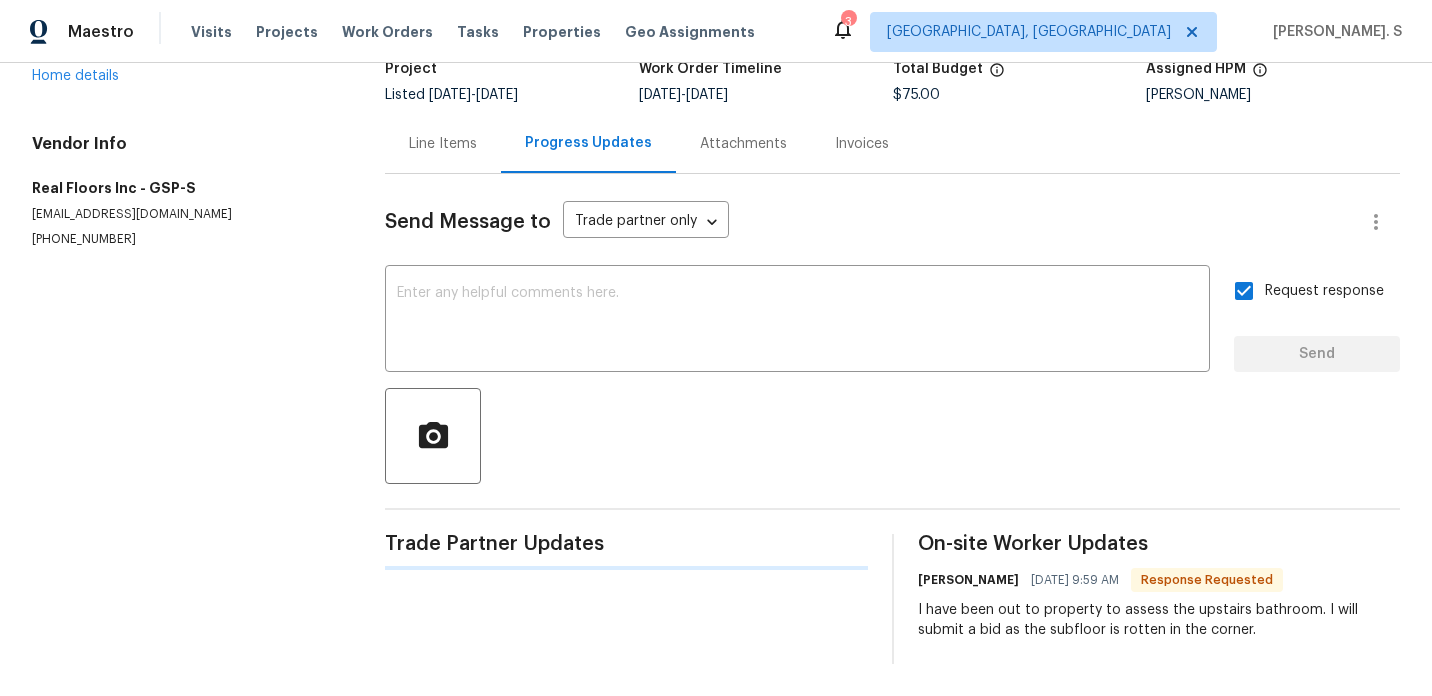 scroll, scrollTop: 194, scrollLeft: 0, axis: vertical 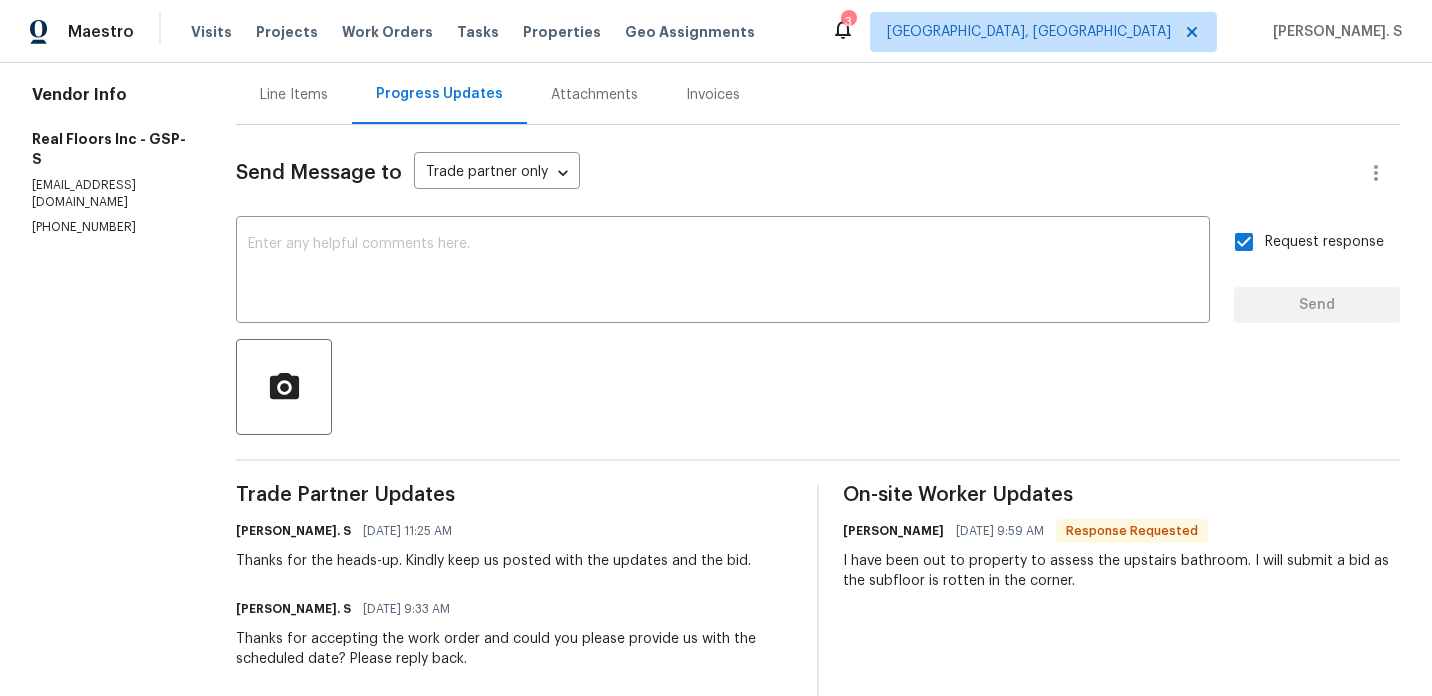 click on "Trade Partner Updates Glory Joyce. S 07/21/2025 11:25 AM Thanks for the heads-up. Kindly keep us posted with the updates and the bid. Glory Joyce. S 07/21/2025 9:33 AM Thanks for accepting the work order and could you please provide us with the scheduled date? Please reply back. Glory Joyce. S 07/18/2025 11:46 AM Hi, this is Glory with Opendoor. I’m confirming you received the WO for the property at (323 Springfield Cir, Easley, SC 29642). Please review and accept the WO within 24 hours and provide a schedule date. Please disregard the contact information for the HPM included in the WO. Our Centralised LWO Team is responsible for Listed WOs. The team can be reached through the portal or by phone at (480) 478-0155." at bounding box center (514, 668) 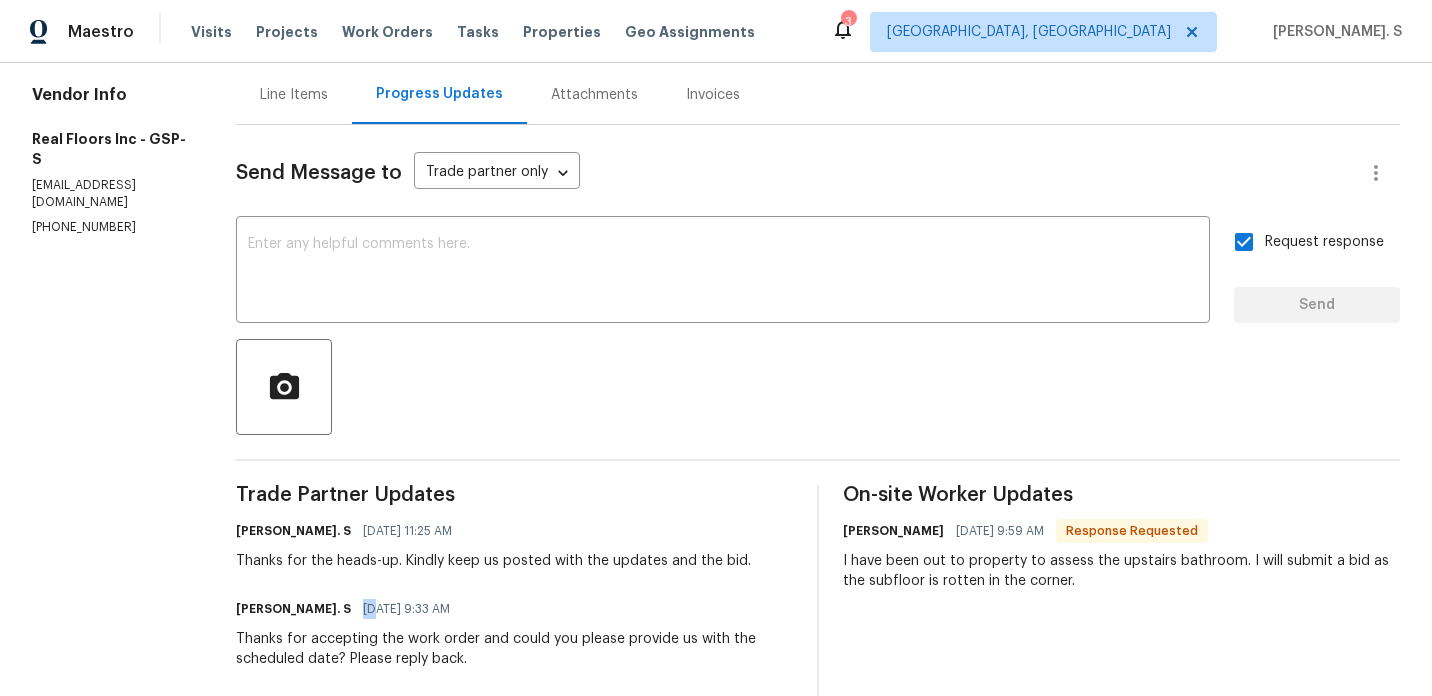 click on "Trade Partner Updates Glory Joyce. S 07/21/2025 11:25 AM Thanks for the heads-up. Kindly keep us posted with the updates and the bid. Glory Joyce. S 07/21/2025 9:33 AM Thanks for accepting the work order and could you please provide us with the scheduled date? Please reply back. Glory Joyce. S 07/18/2025 11:46 AM Hi, this is Glory with Opendoor. I’m confirming you received the WO for the property at (323 Springfield Cir, Easley, SC 29642). Please review and accept the WO within 24 hours and provide a schedule date. Please disregard the contact information for the HPM included in the WO. Our Centralised LWO Team is responsible for Listed WOs. The team can be reached through the portal or by phone at (480) 478-0155." at bounding box center (514, 668) 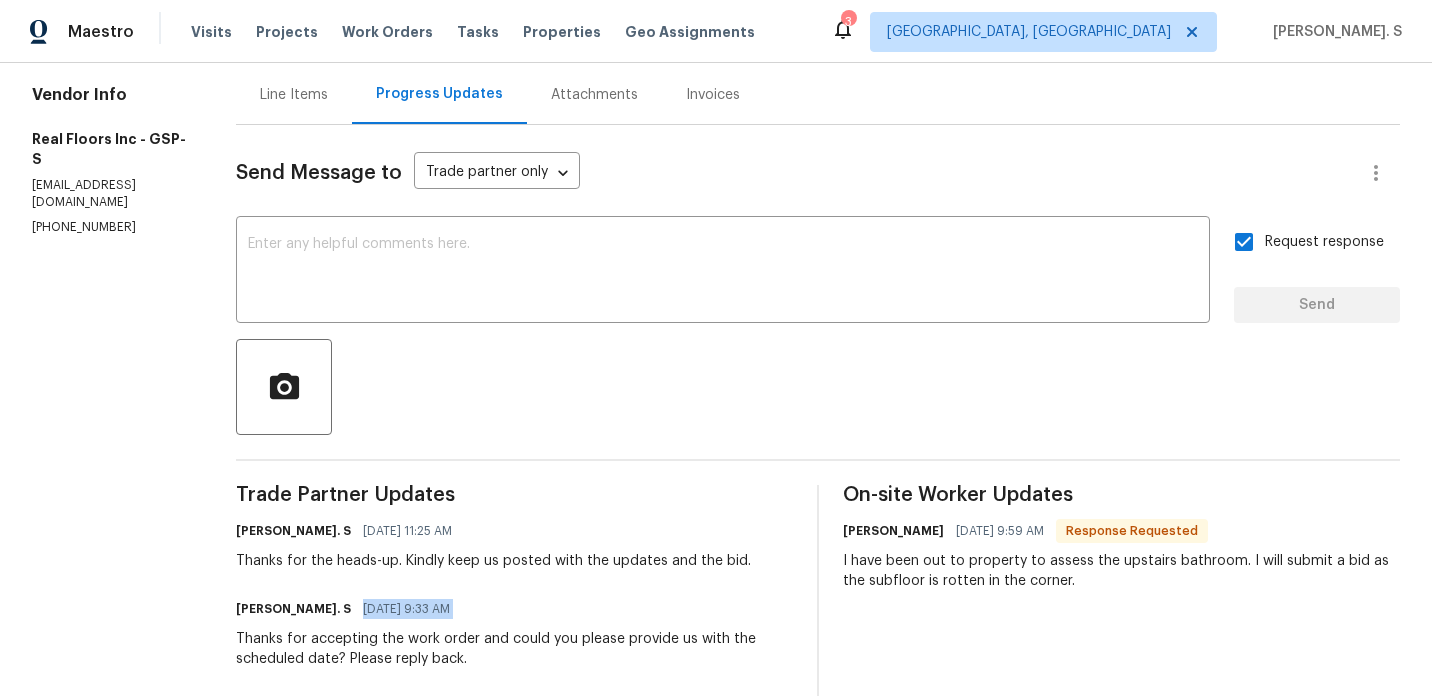 click on "Glory Joyce. S 07/21/2025 11:25 AM Thanks for the heads-up. Kindly keep us posted with the updates and the bid." at bounding box center [493, 544] 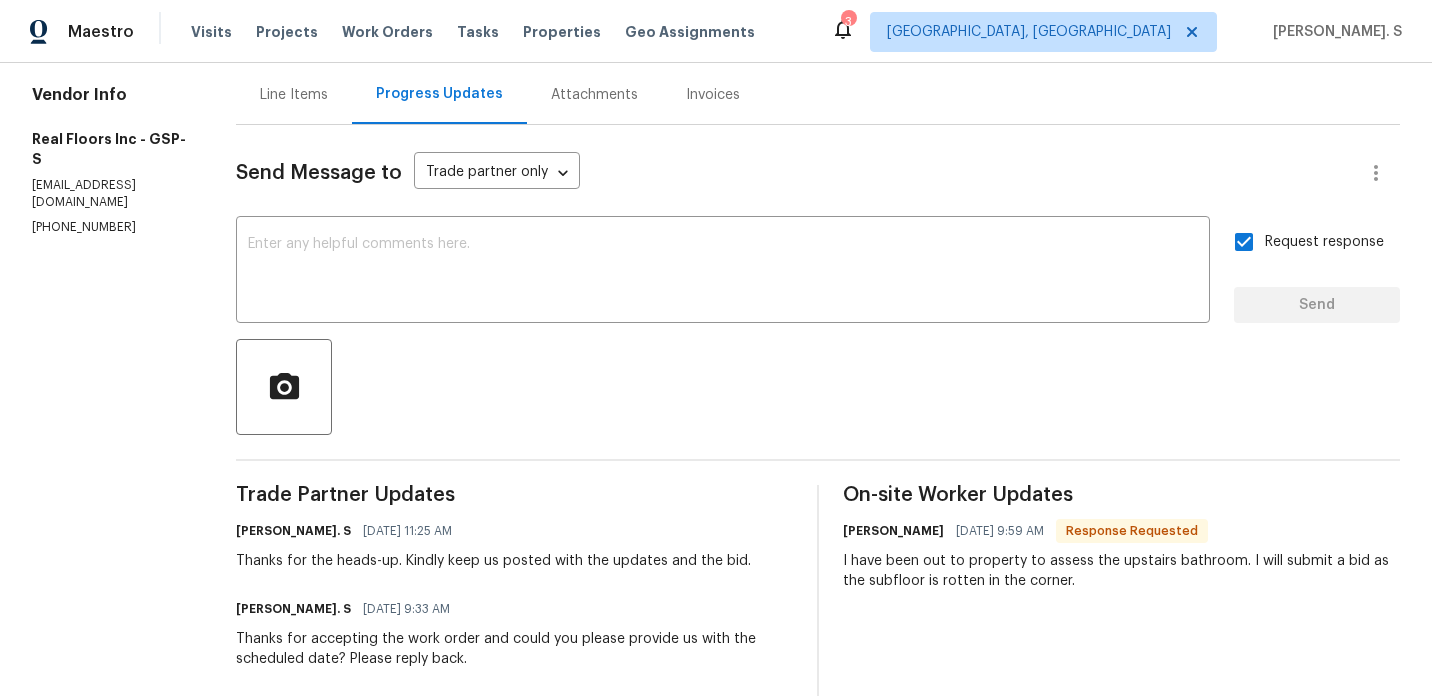 click on "Glory Joyce. S 07/21/2025 11:25 AM Thanks for the heads-up. Kindly keep us posted with the updates and the bid." at bounding box center [493, 544] 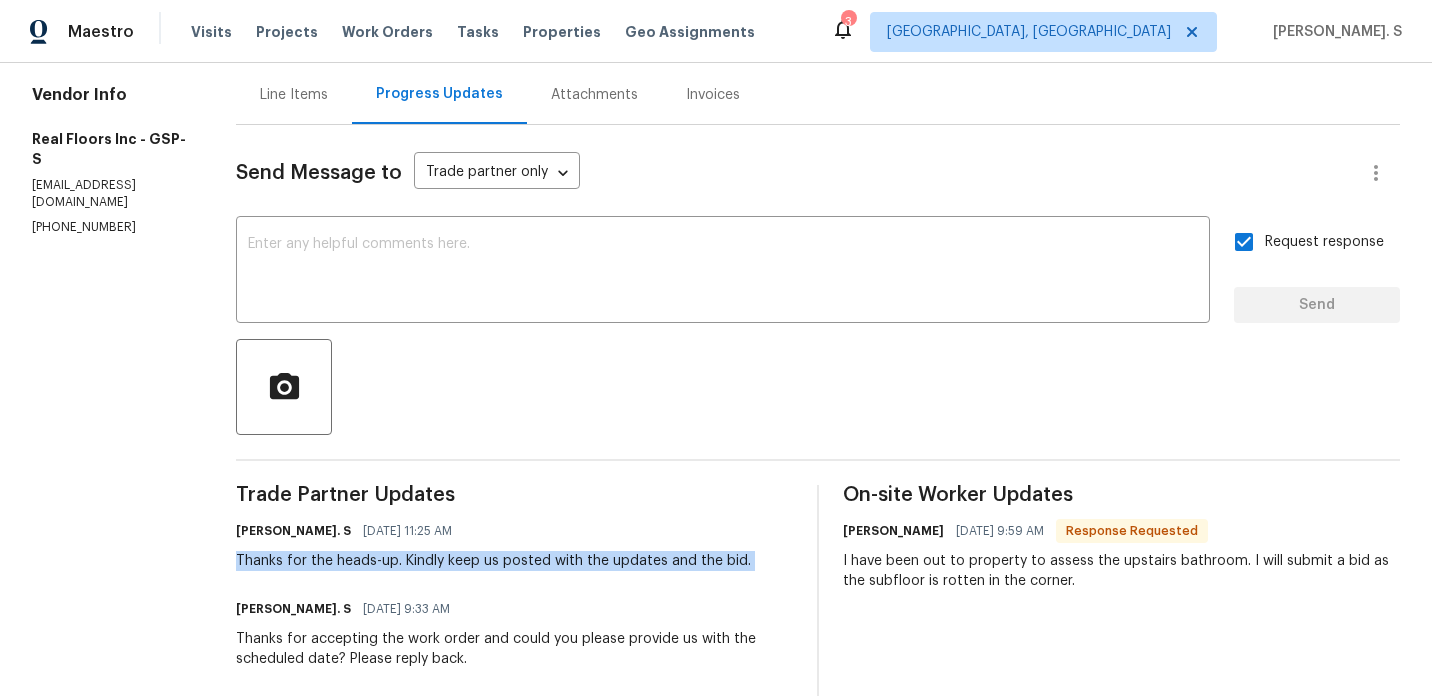 click on "Glory Joyce. S 07/21/2025 11:25 AM Thanks for the heads-up. Kindly keep us posted with the updates and the bid." at bounding box center (493, 544) 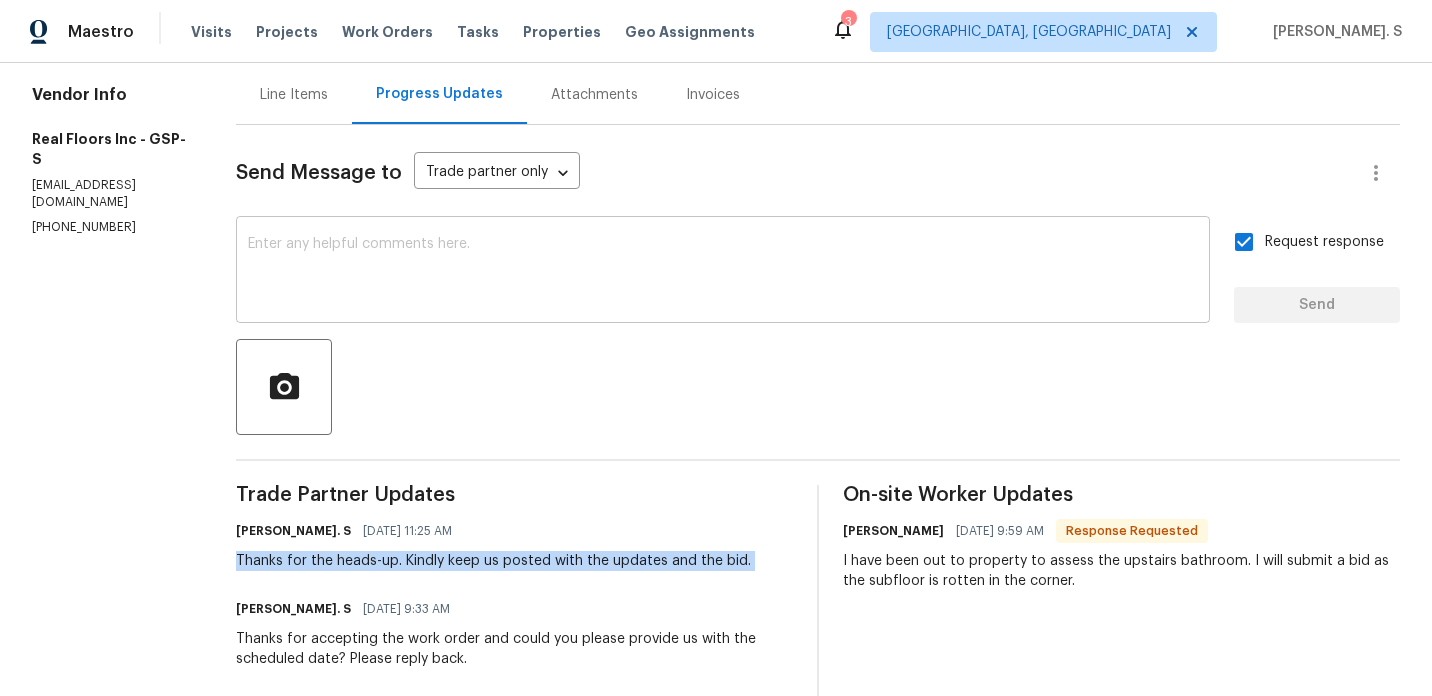 click at bounding box center (723, 272) 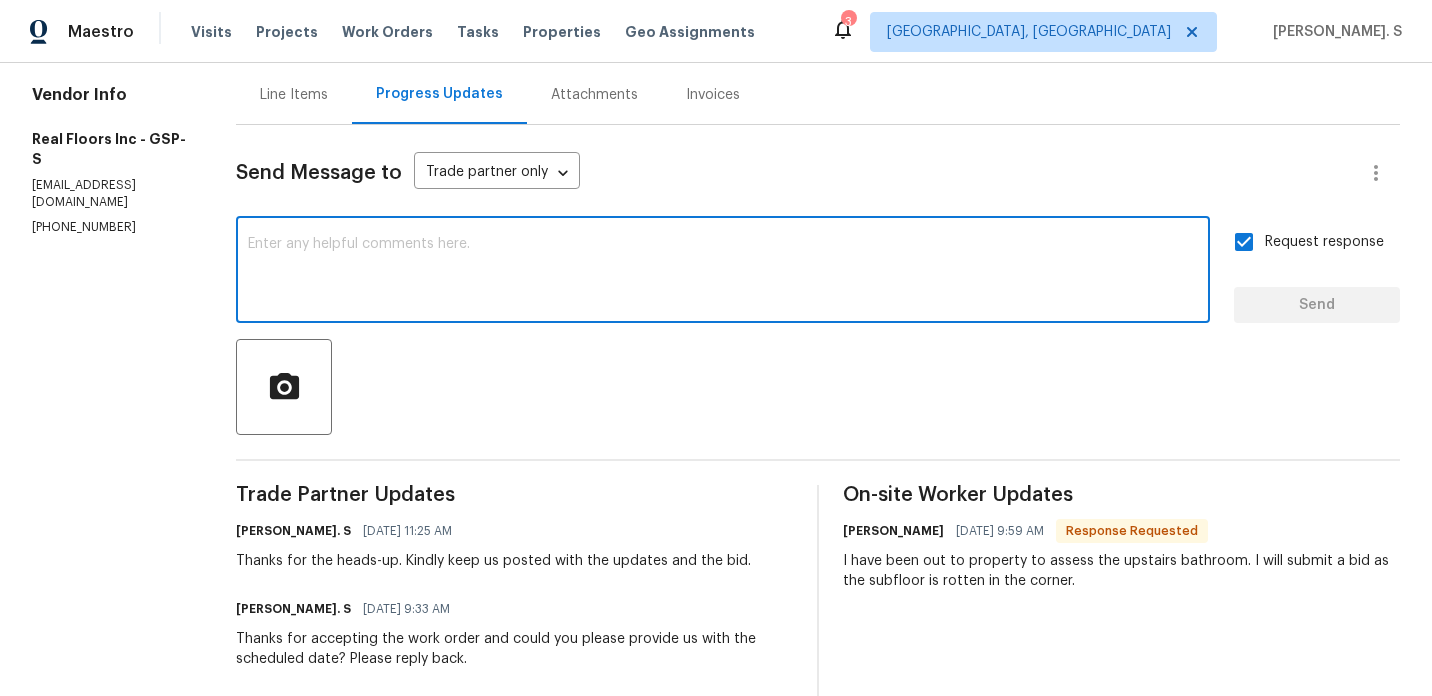 paste on "Thanks for the heads-up. Kindly keep us posted with the updates and the bid." 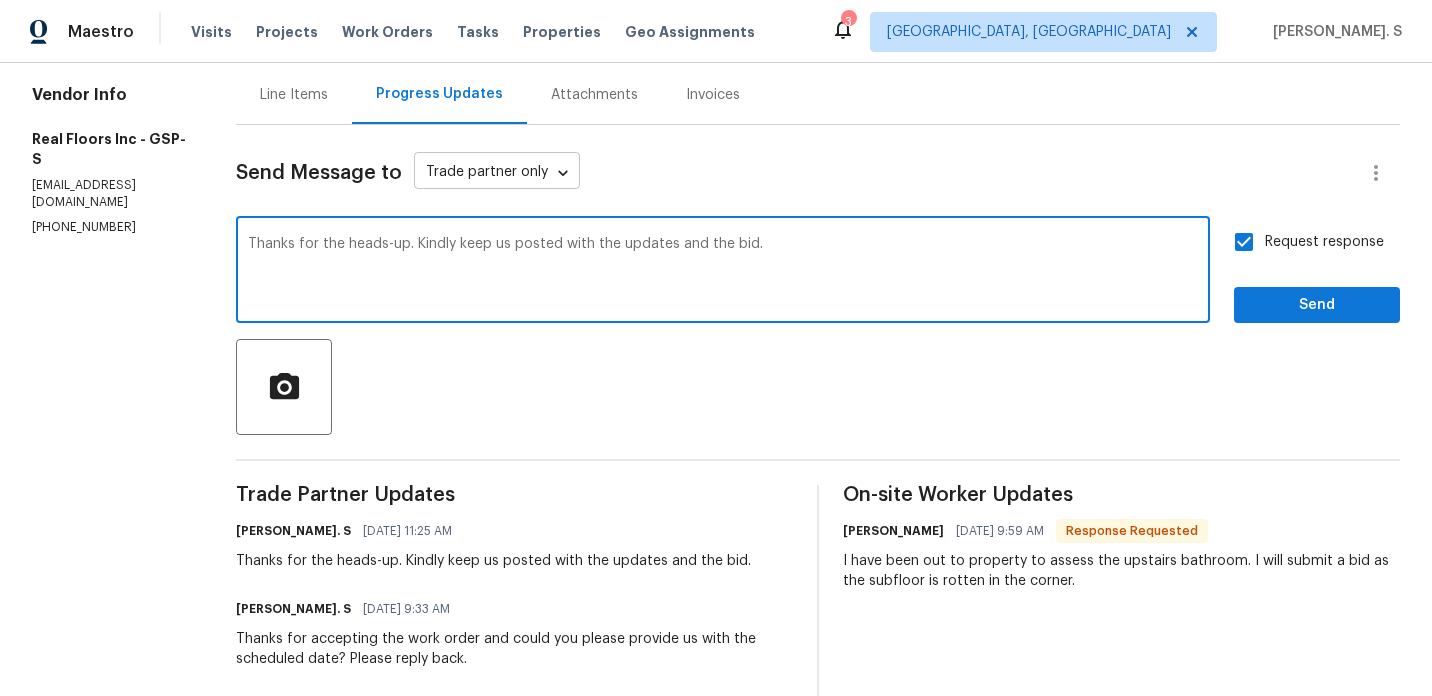 type on "Thanks for the heads-up. Kindly keep us posted with the updates and the bid." 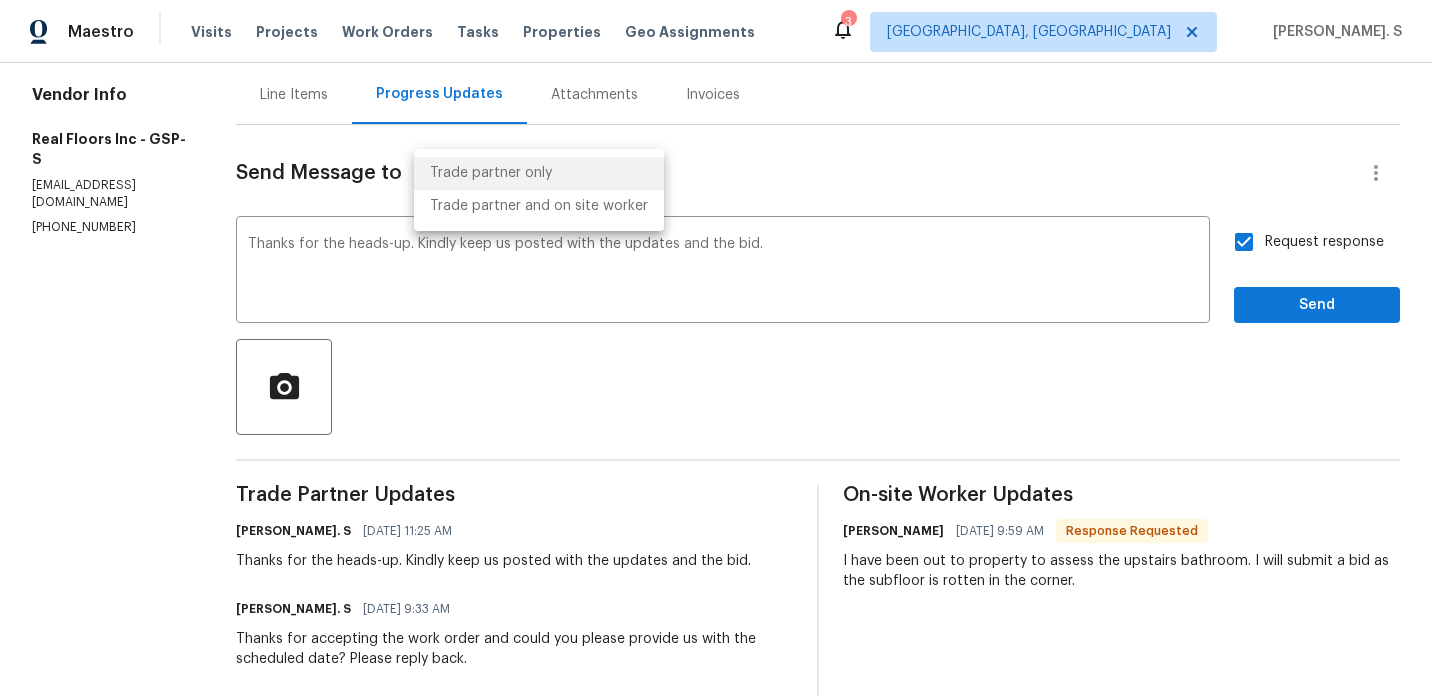 click on "Trade partner only" at bounding box center (539, 173) 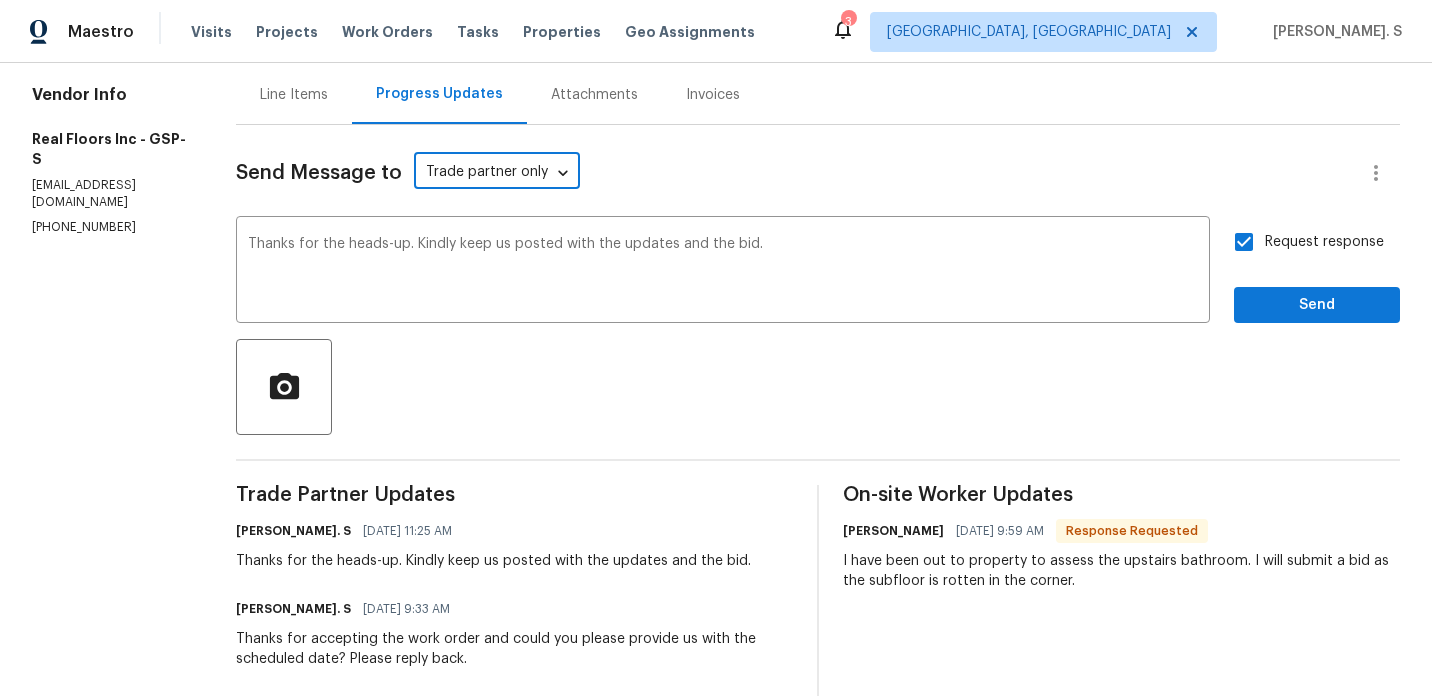 click on "Maestro Visits Projects Work Orders Tasks Properties Geo Assignments 3 Albuquerque, NM Glory Joyce. S All work orders 323 Springfield Cir Easley, SC 29642 Home details Vendor Info Real Floors Inc - GSP-S singlefamily@realfloors.com (860) 689-4027 Real Floors Inc - GSP-S Vendor Accepted Reference:   3HXYN5QTPMWR1-503f4424e Project Listed   7/18/2025  -  7/21/2025 Work Order Timeline 7/18/2025  -  7/21/2025 Total Budget $75.00 Assigned HPM William Bynum Line Items Progress Updates Attachments Invoices Send Message to Trade partner only Trade partner only ​ Thanks for the heads-up. Kindly keep us posted with the updates and the bid.
x ​ Request response Send Trade Partner Updates Glory Joyce. S 07/21/2025 11:25 AM Thanks for the heads-up. Kindly keep us posted with the updates and the bid. Glory Joyce. S 07/21/2025 9:33 AM Thanks for accepting the work order and could you please provide us with the scheduled date? Please reply back. Glory Joyce. S 07/18/2025 11:46 AM On-site Worker Updates Ashley" at bounding box center [716, 348] 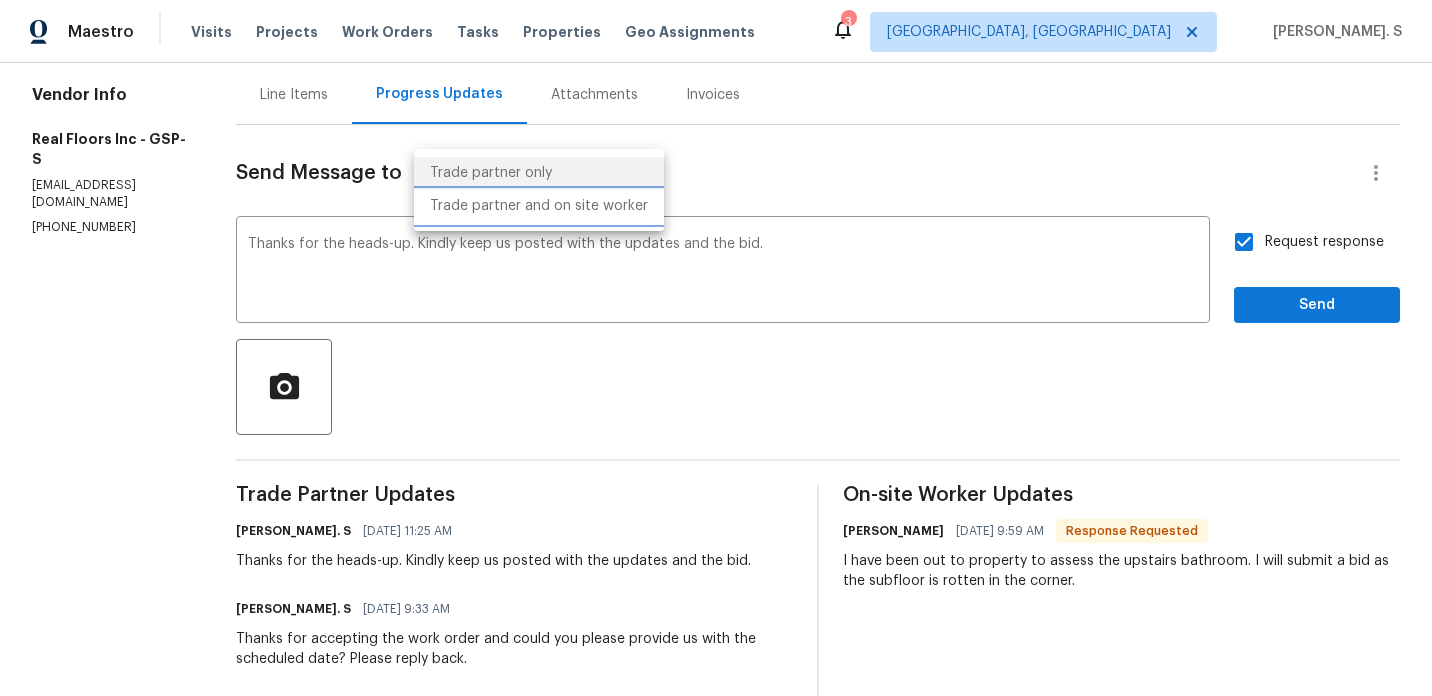 click on "Trade partner and on site worker" at bounding box center [539, 206] 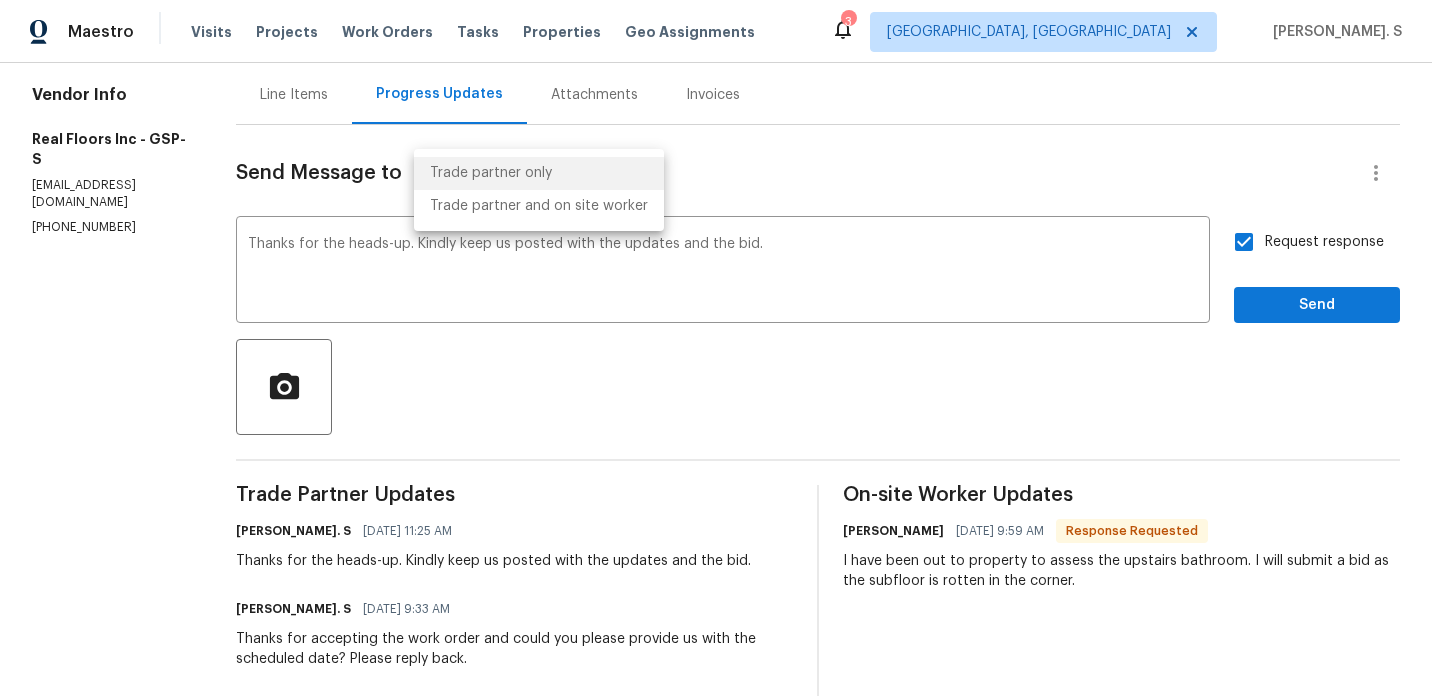 type on "Trade Partner and On-Site Worker" 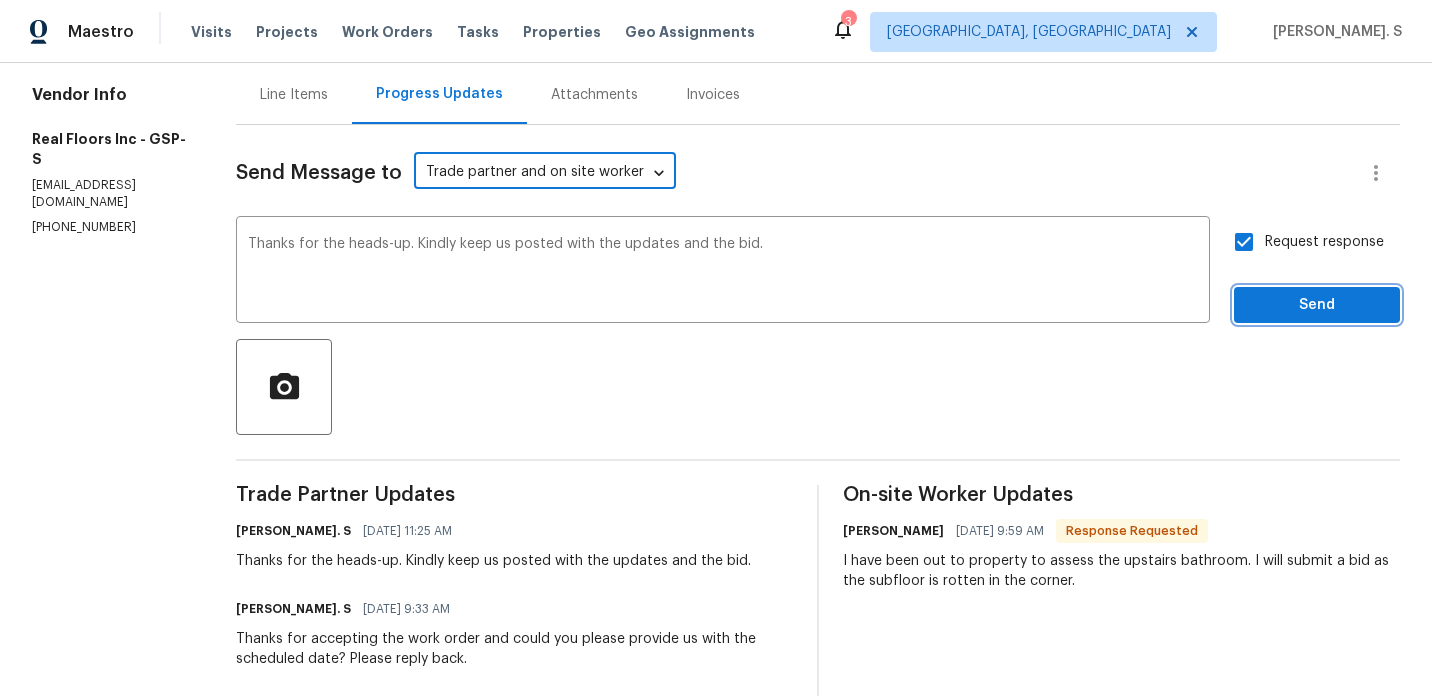 click on "Send" at bounding box center [1317, 305] 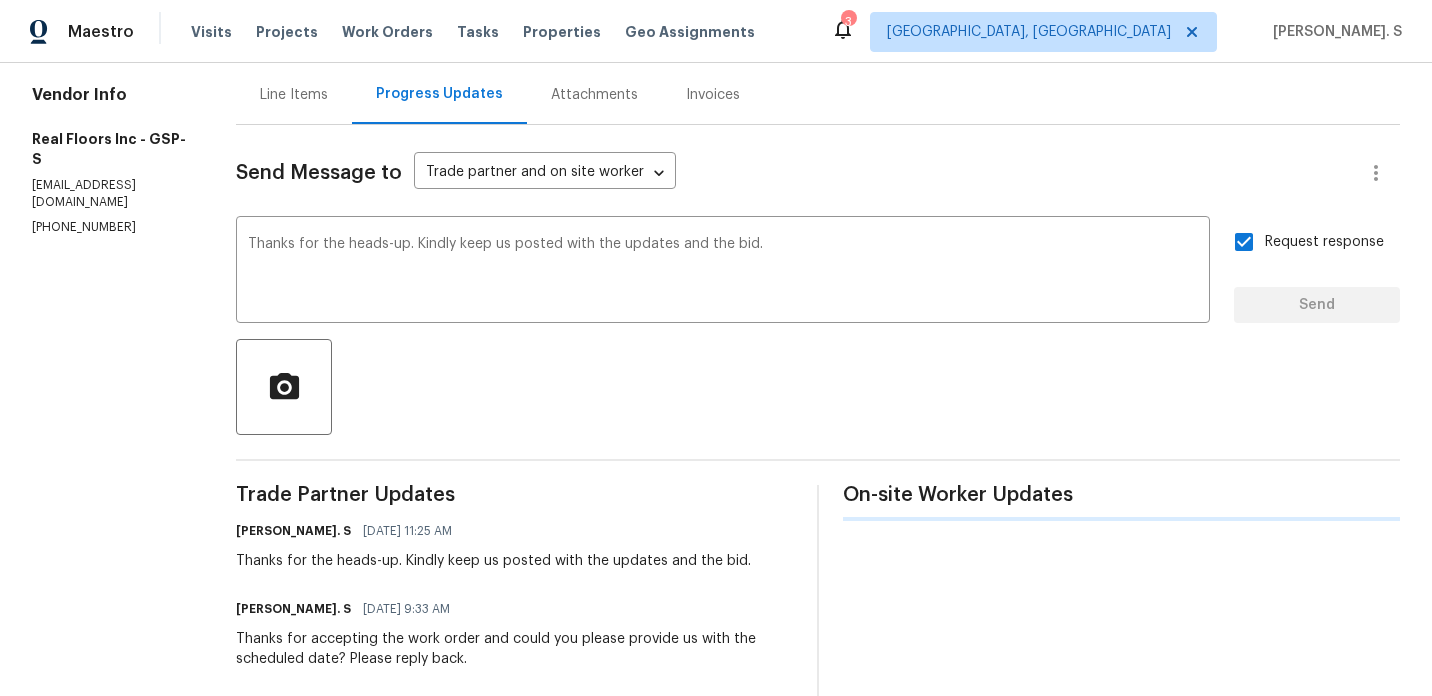 type 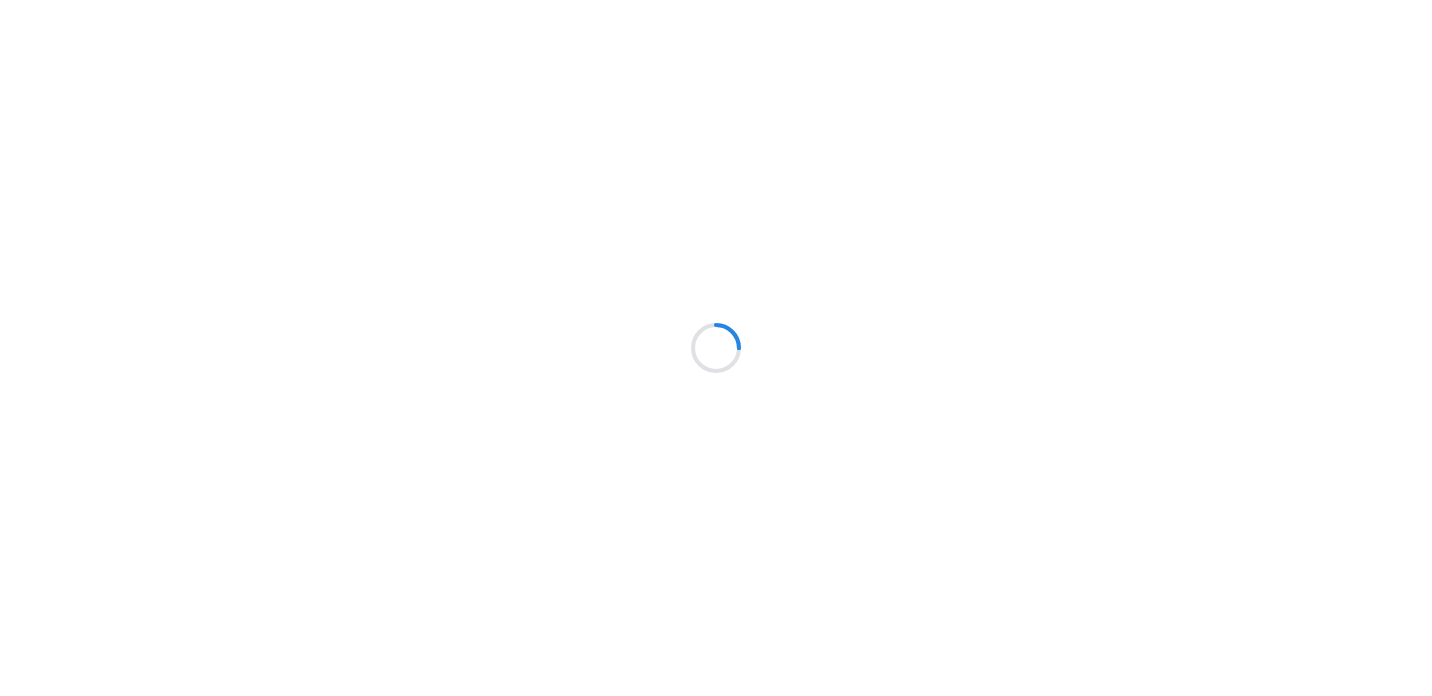 scroll, scrollTop: 0, scrollLeft: 0, axis: both 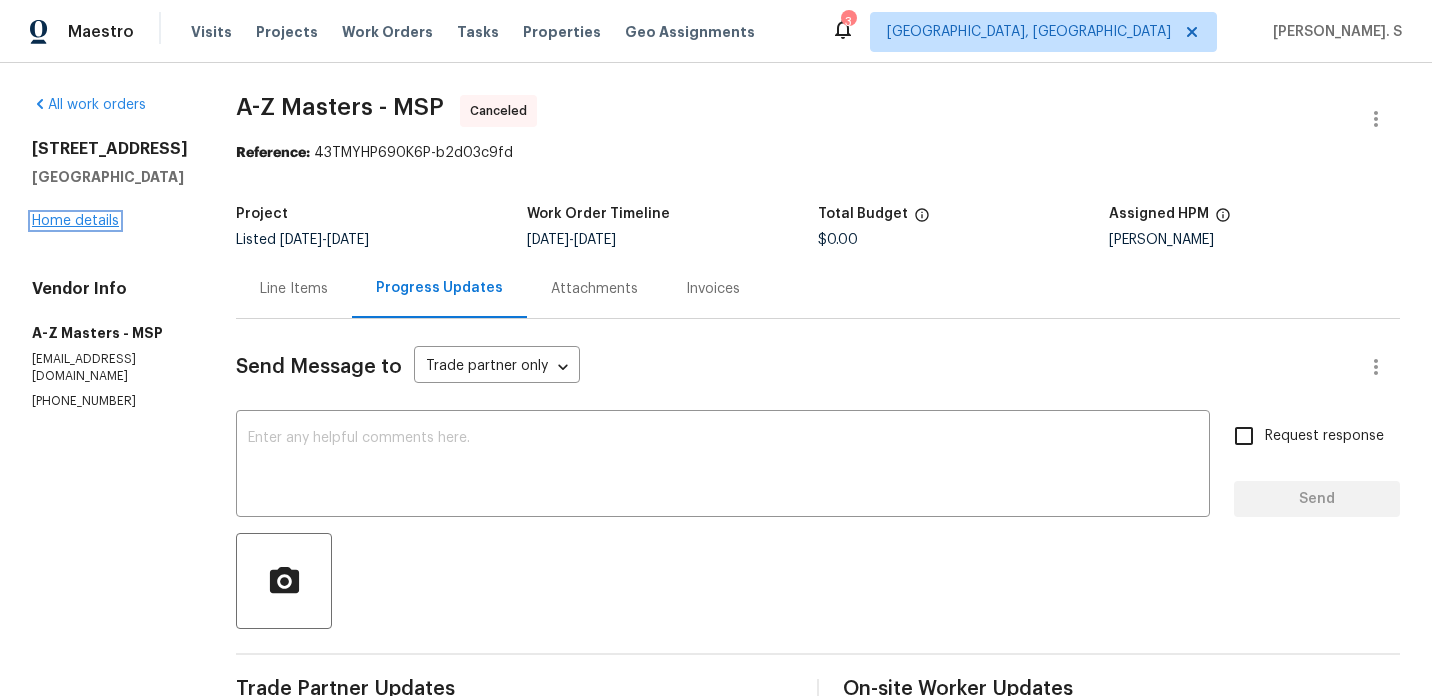 click on "Home details" at bounding box center [75, 221] 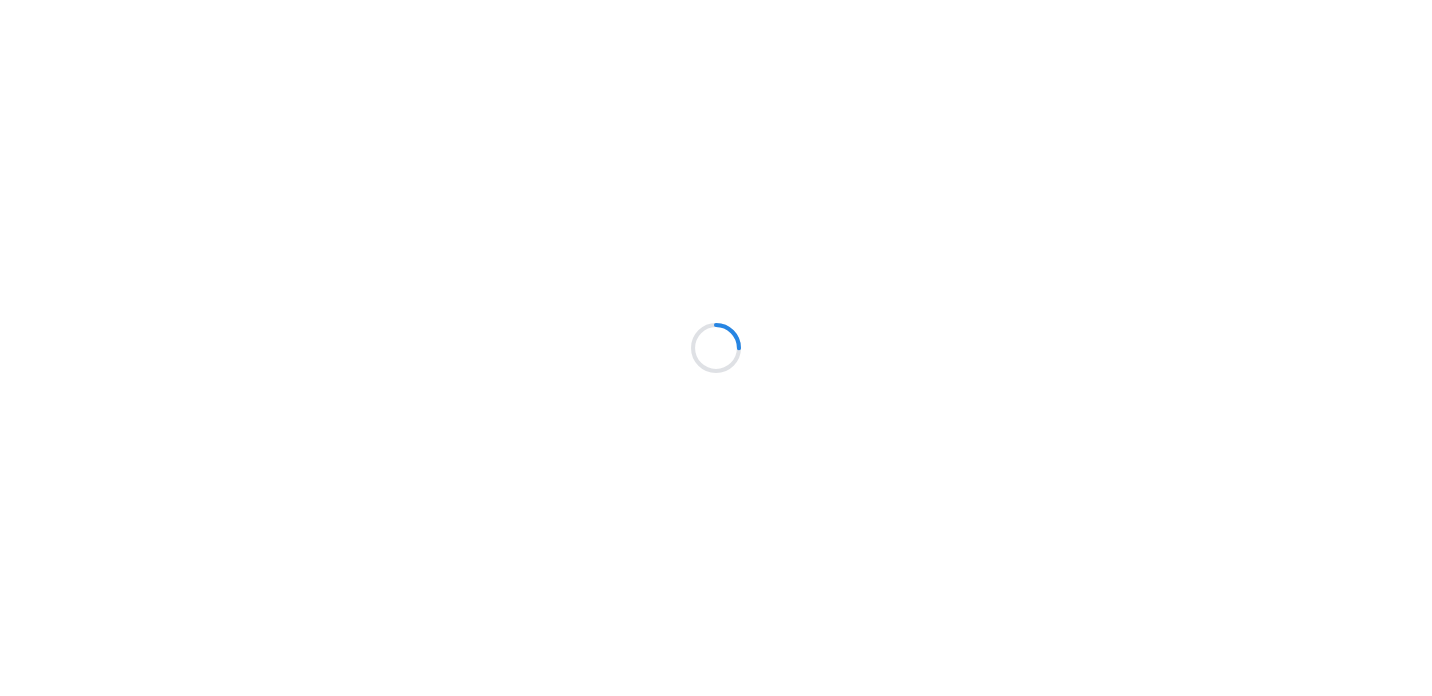 scroll, scrollTop: 0, scrollLeft: 0, axis: both 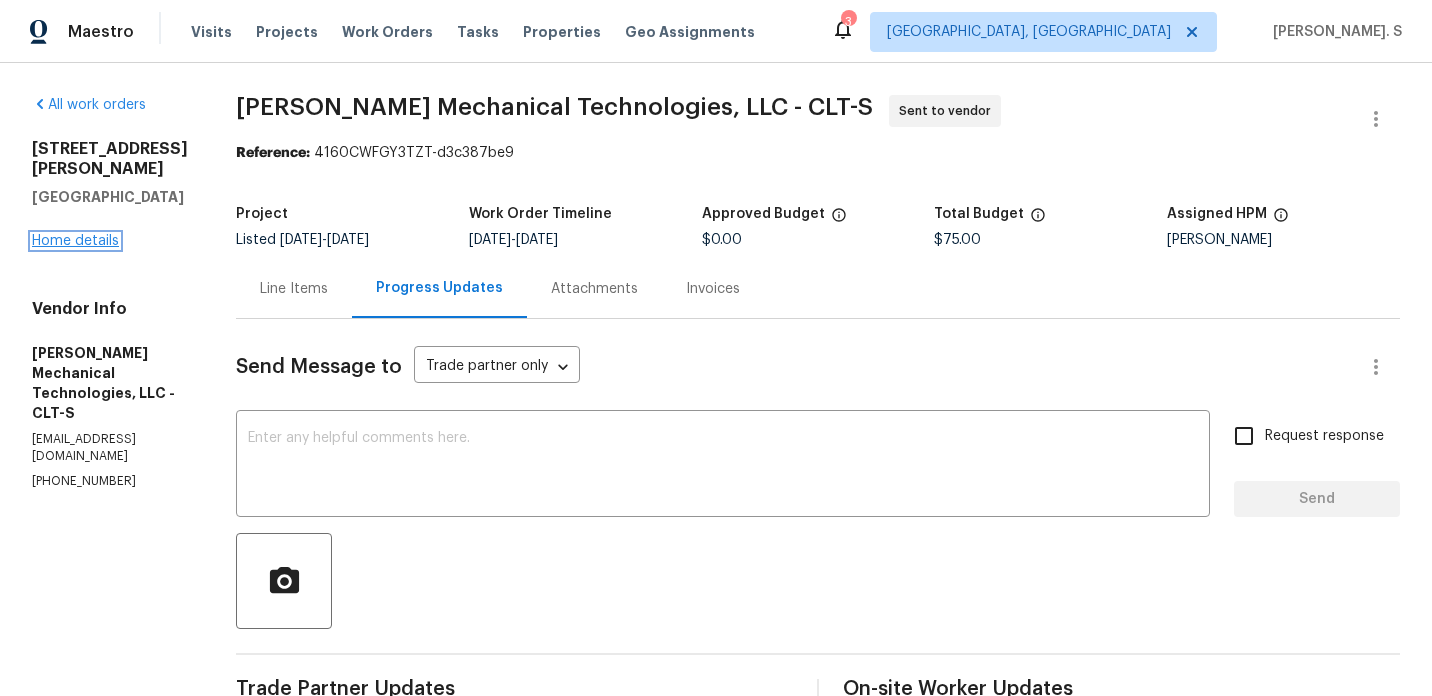 click on "Home details" at bounding box center (75, 241) 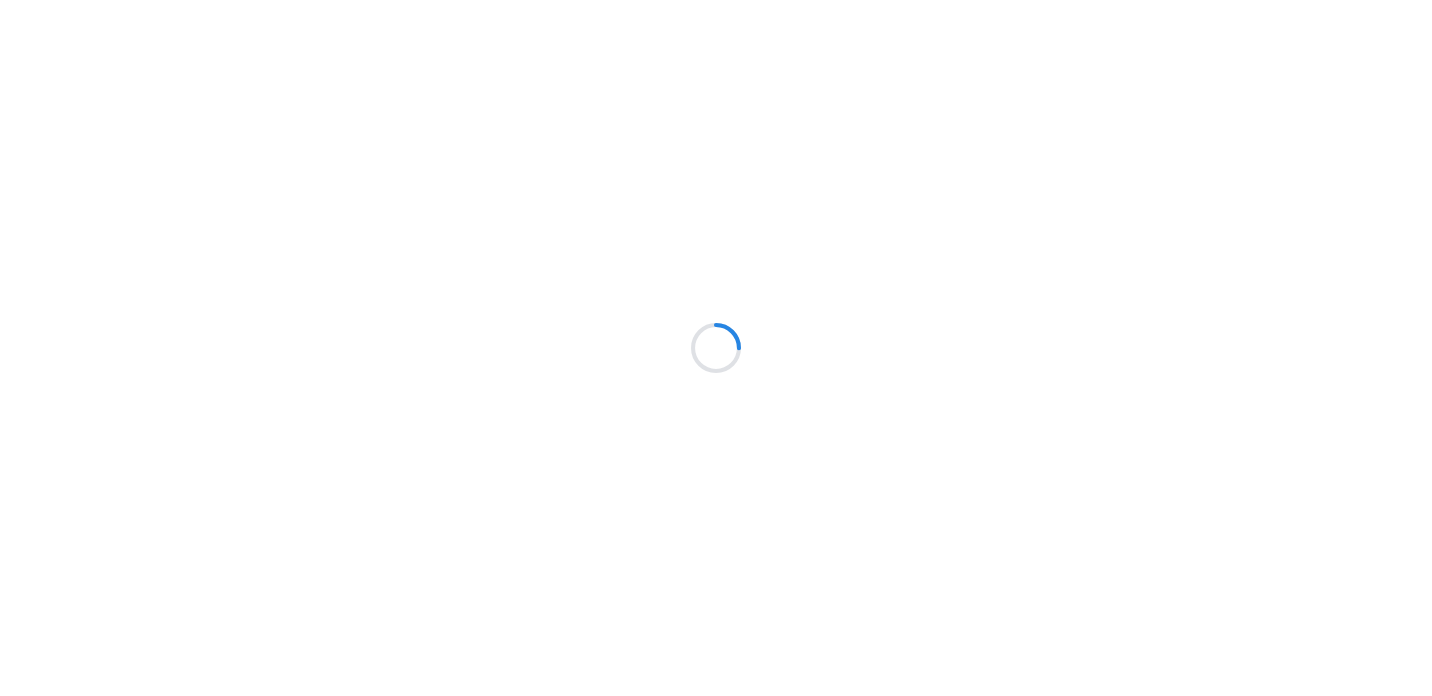 scroll, scrollTop: 0, scrollLeft: 0, axis: both 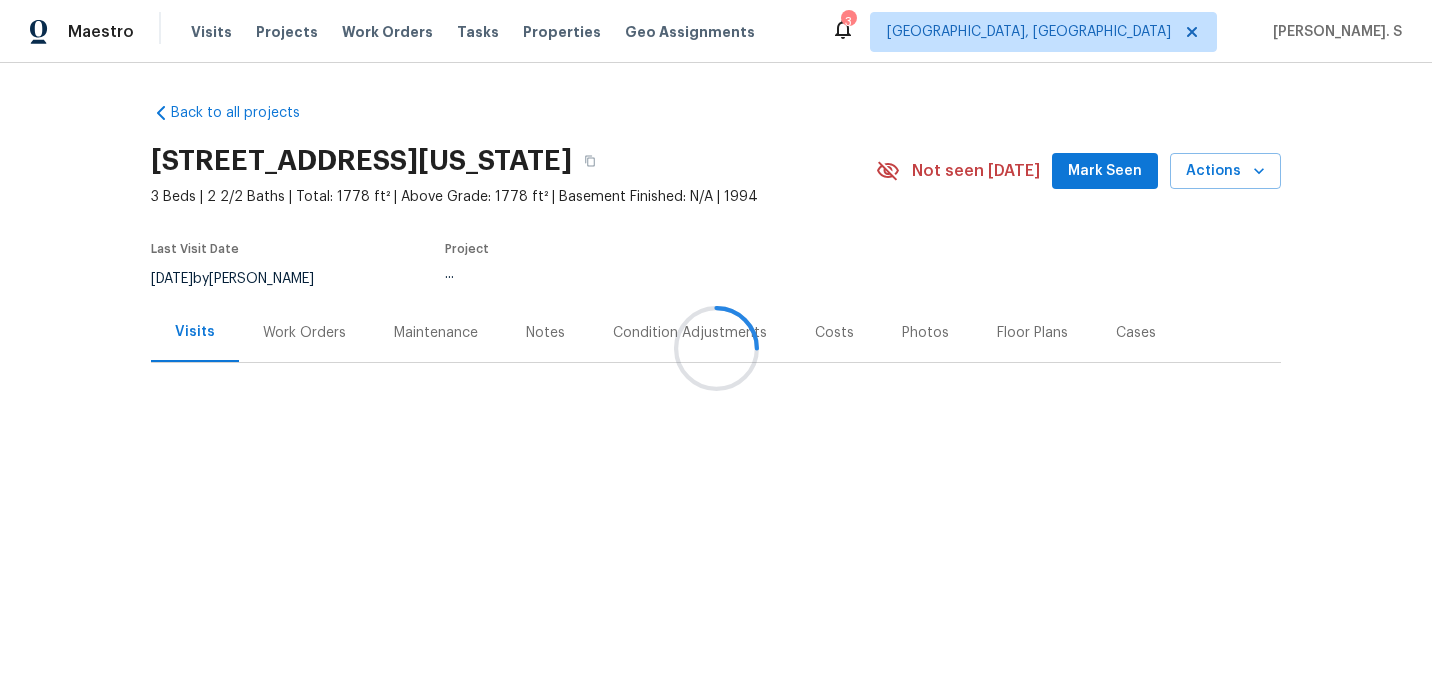 click at bounding box center (716, 348) 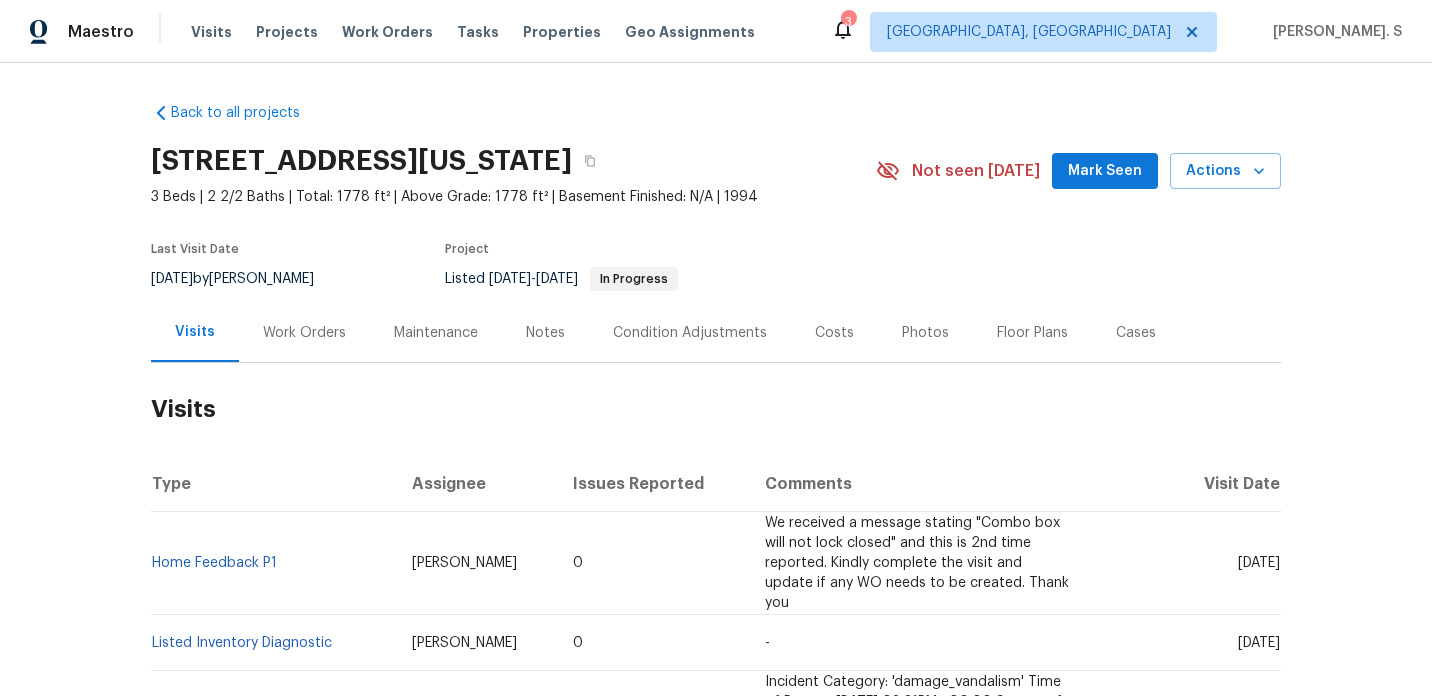 click on "Work Orders" at bounding box center (304, 333) 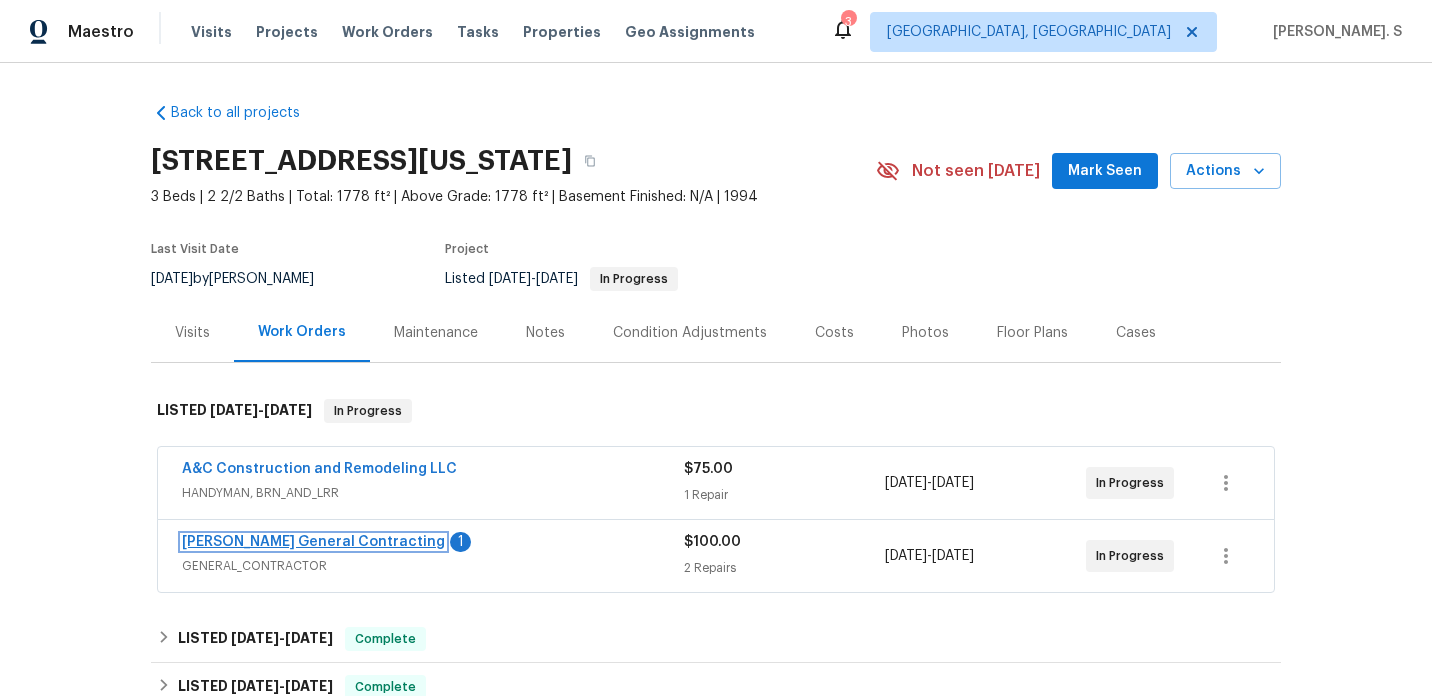 click on "[PERSON_NAME] General Contracting" at bounding box center (313, 542) 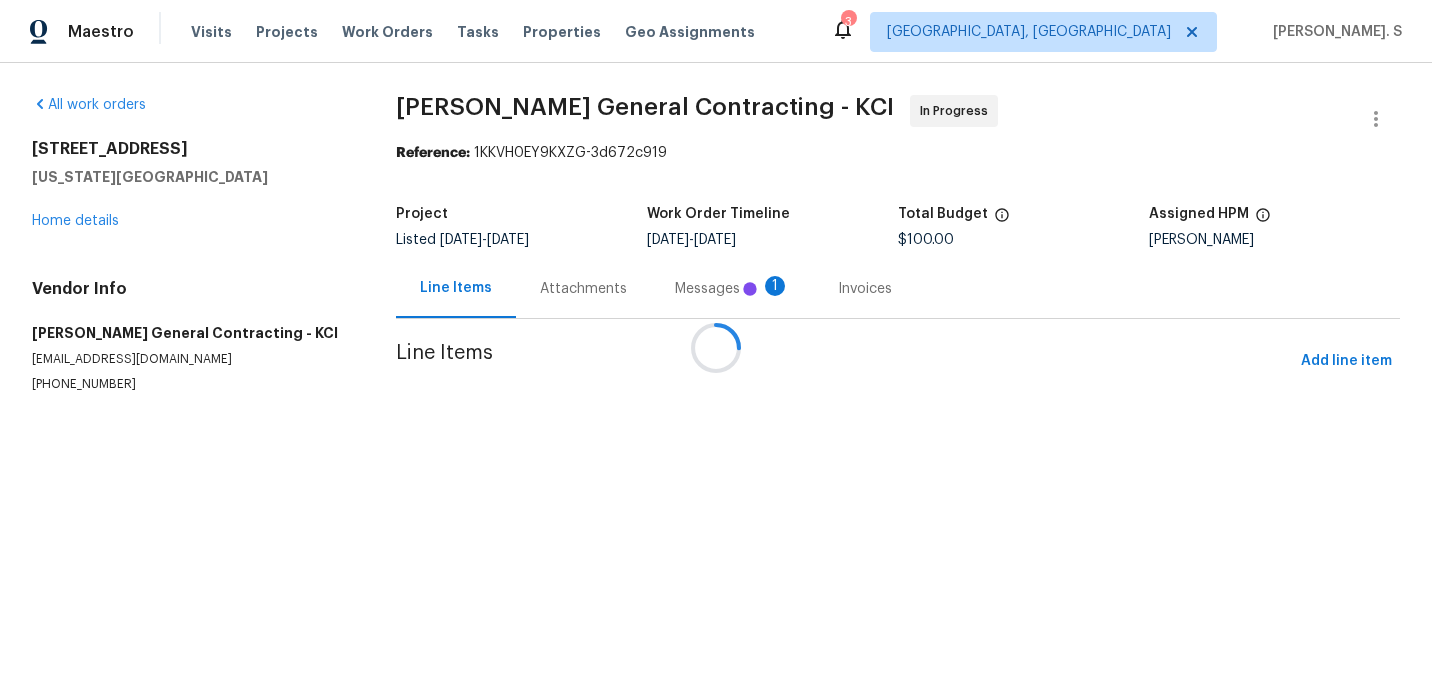 click at bounding box center (716, 348) 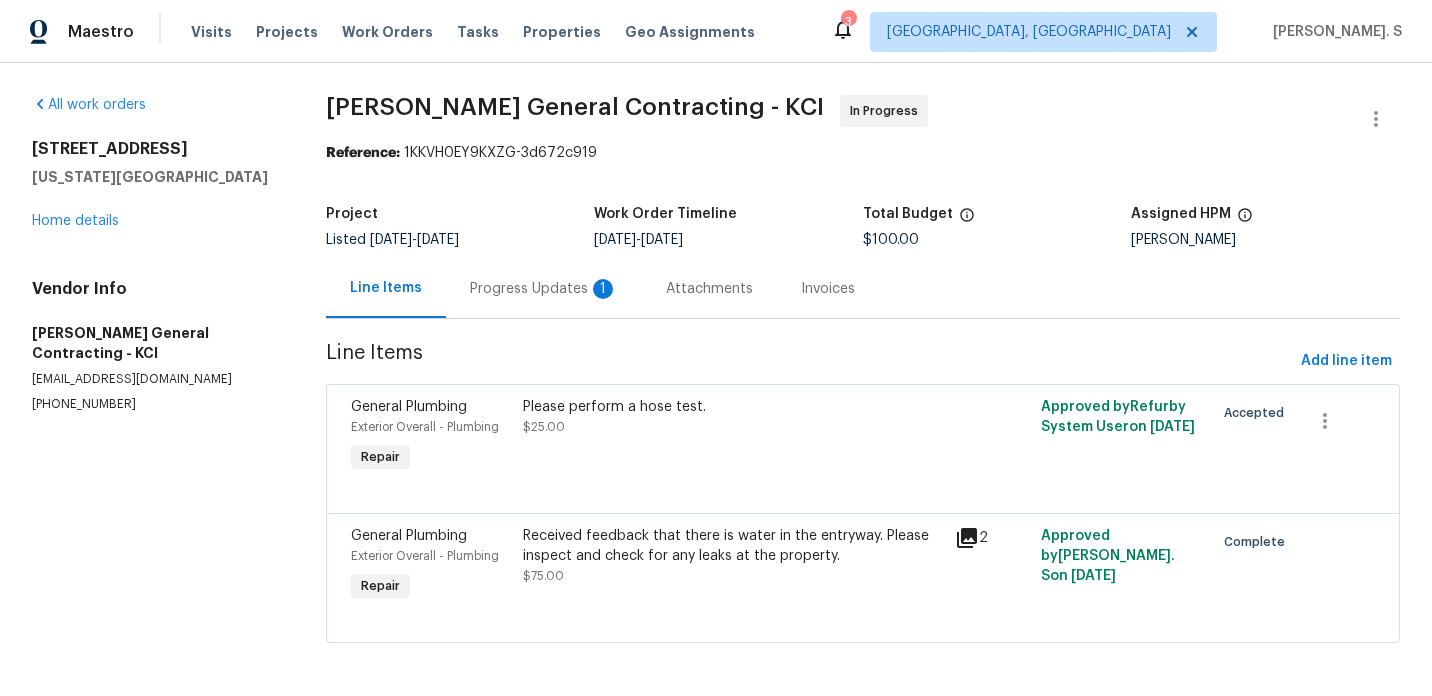 click on "Progress Updates 1" at bounding box center [544, 289] 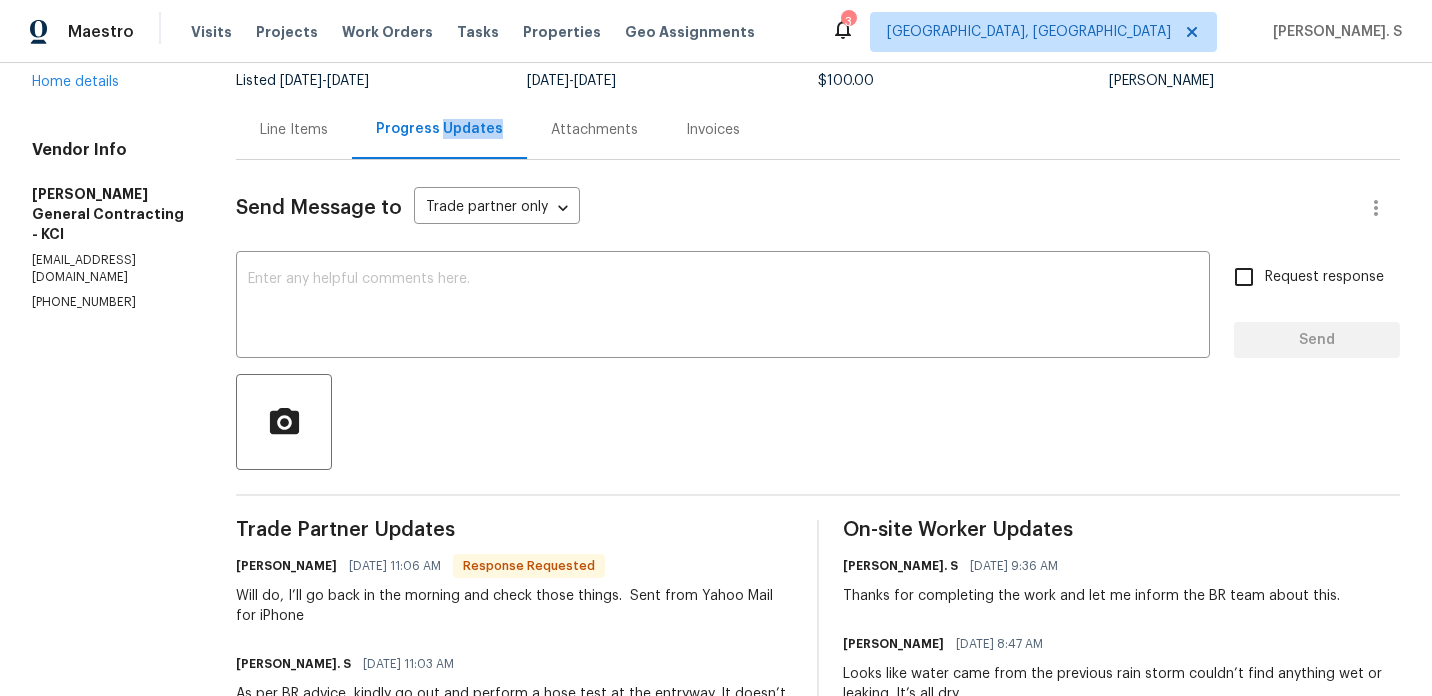 scroll, scrollTop: 134, scrollLeft: 0, axis: vertical 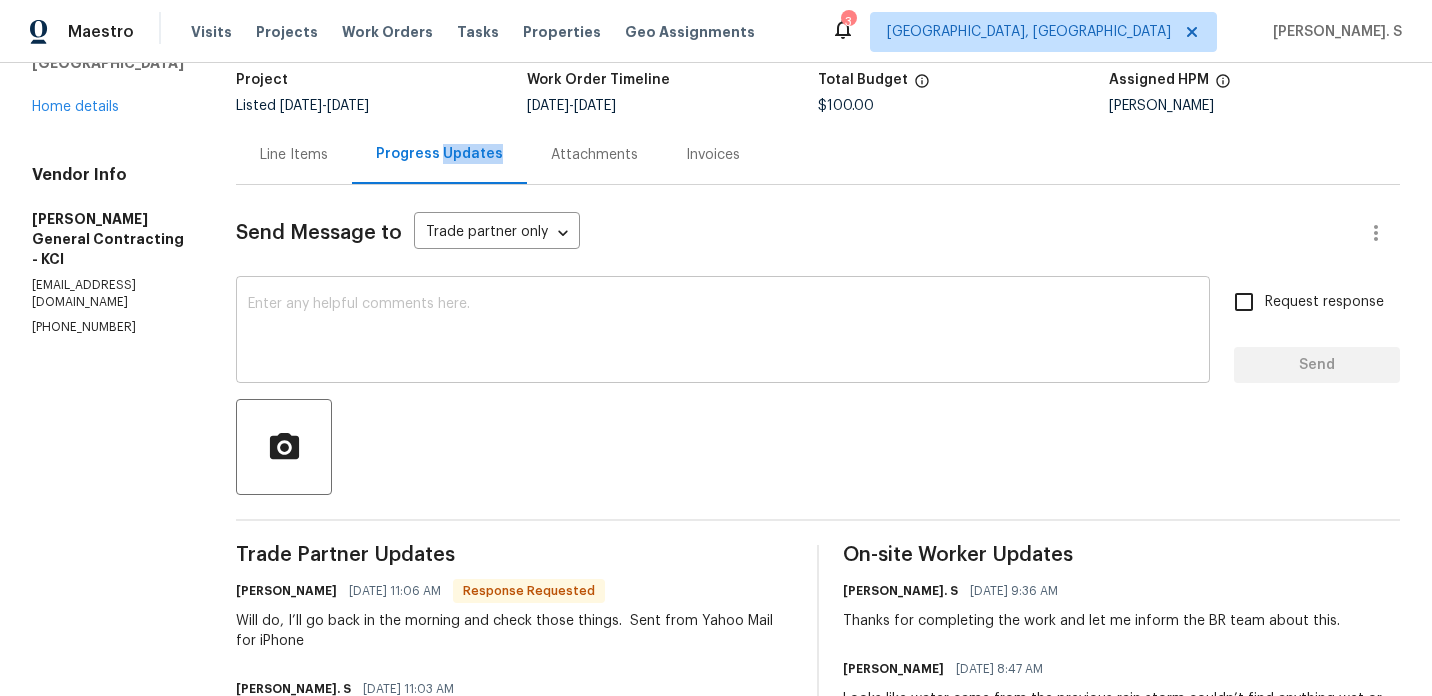 click at bounding box center [723, 332] 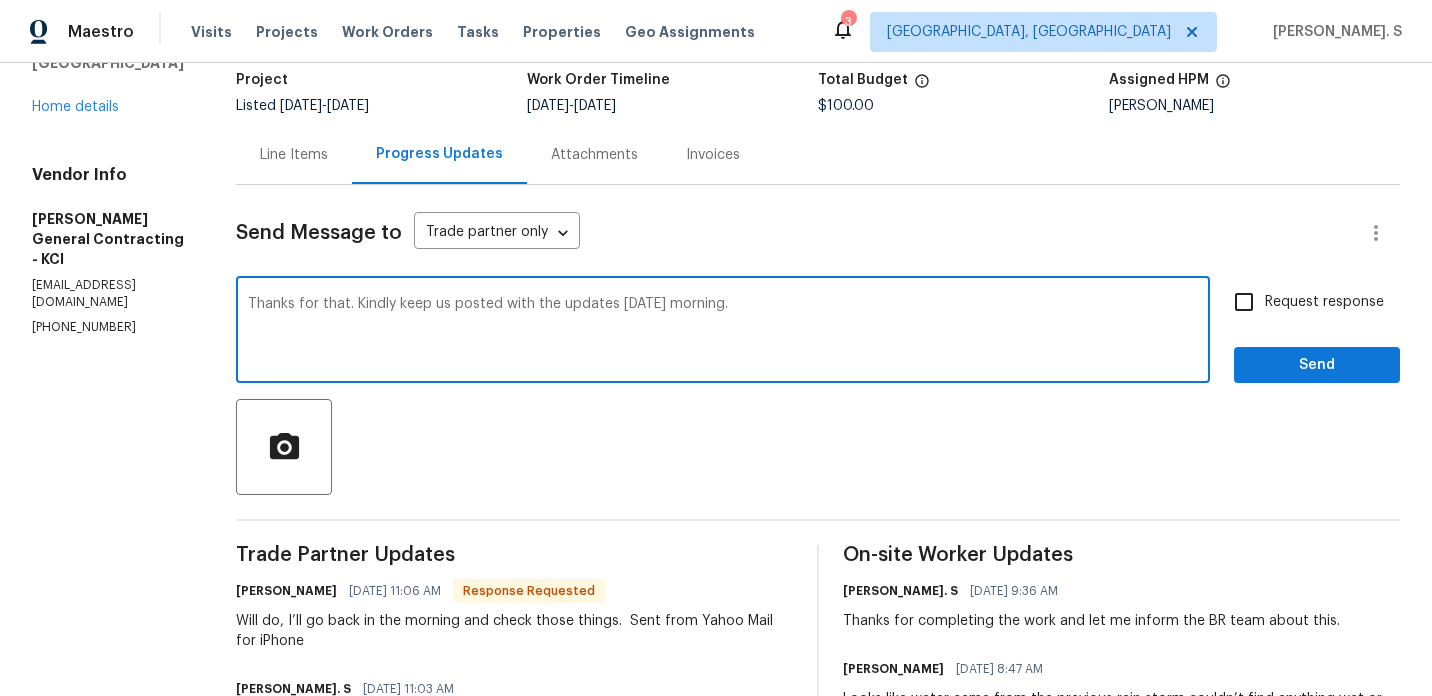 type on "Thanks for that. Kindly keep us posted with the updates [DATE] morning." 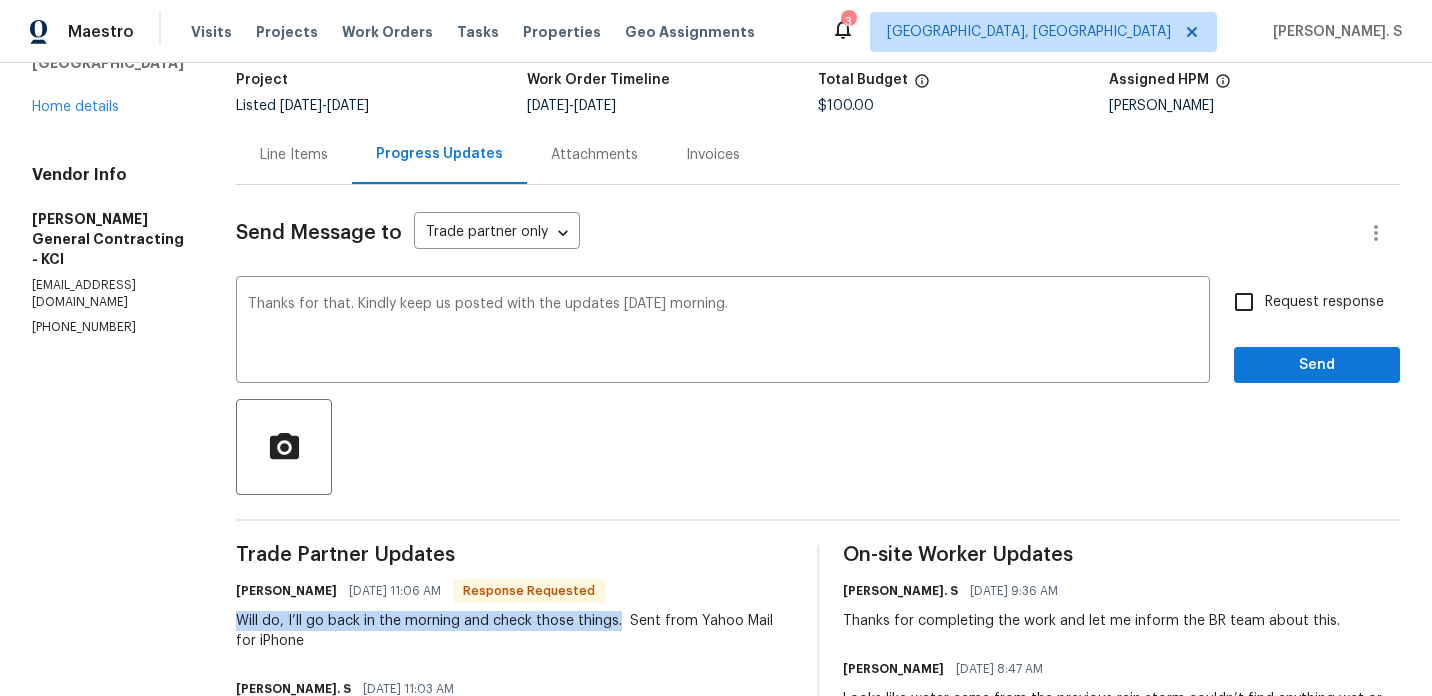 drag, startPoint x: 262, startPoint y: 625, endPoint x: 657, endPoint y: 618, distance: 395.062 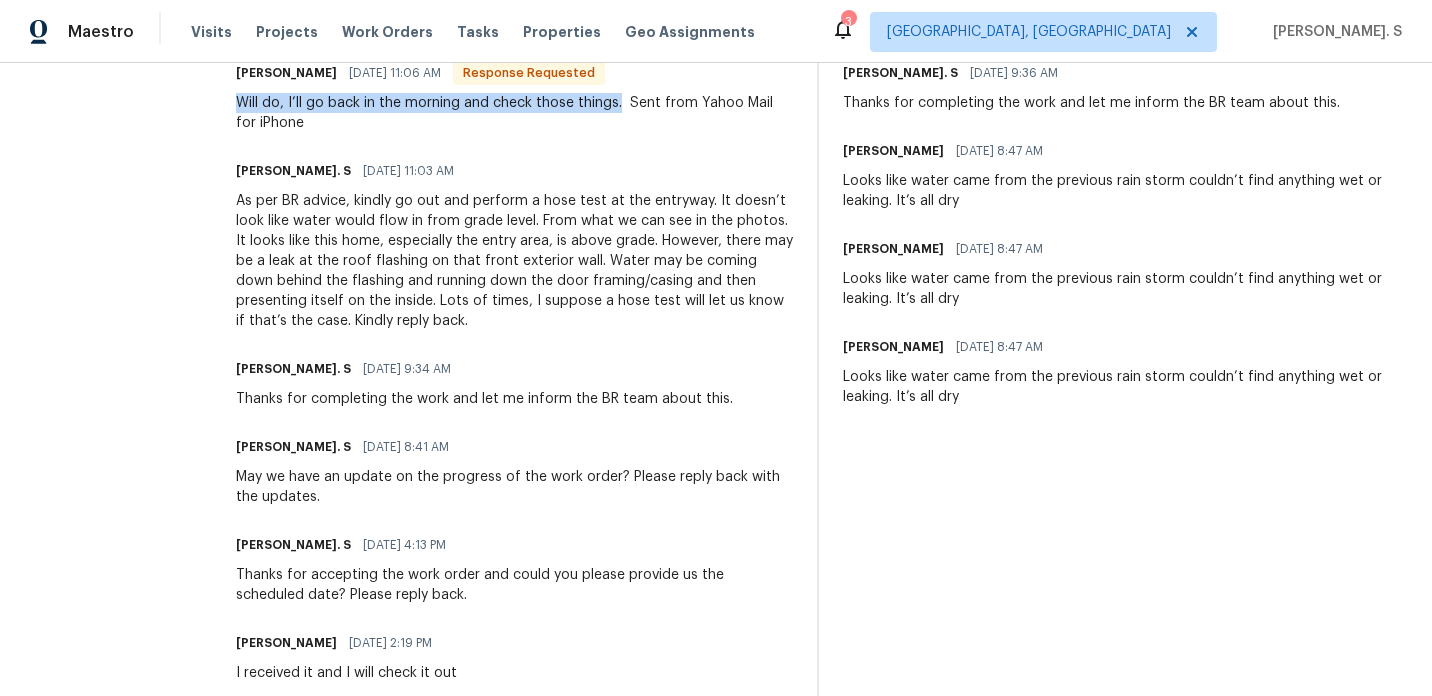 scroll, scrollTop: 0, scrollLeft: 0, axis: both 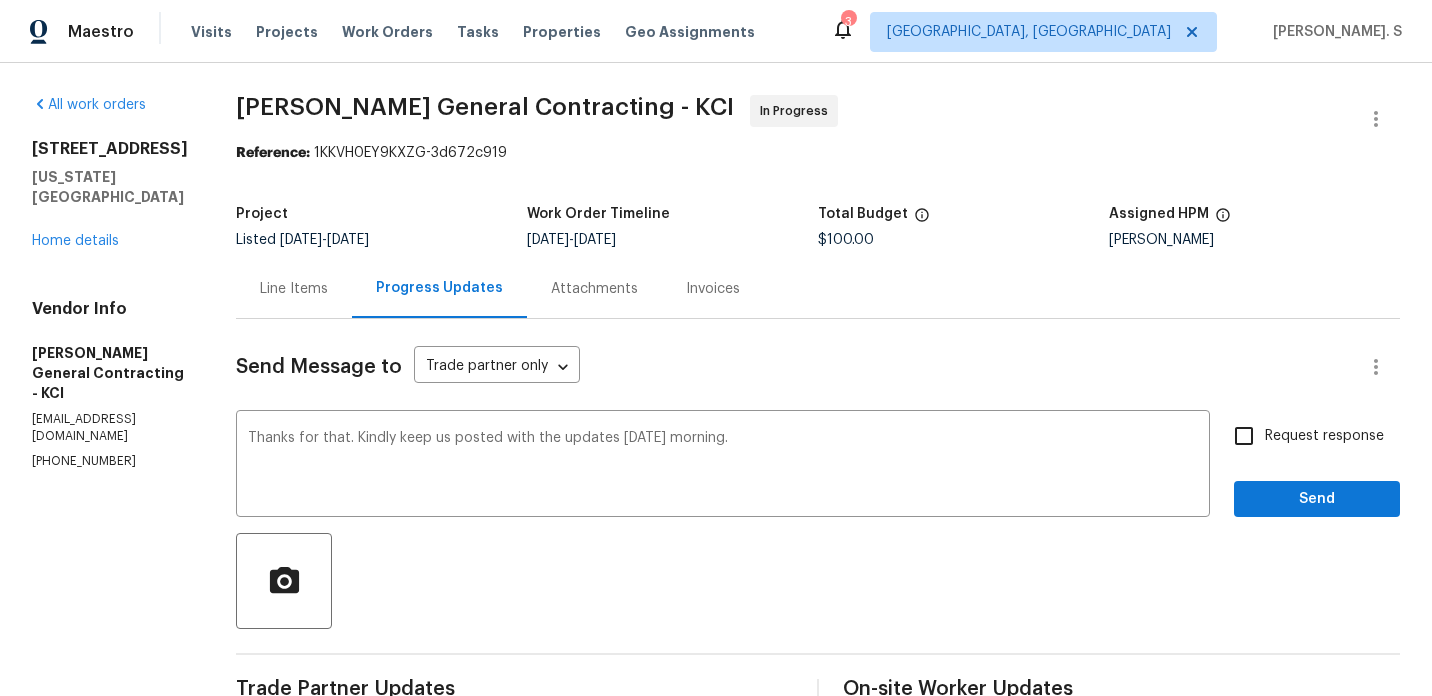 click on "Request response" at bounding box center [1303, 436] 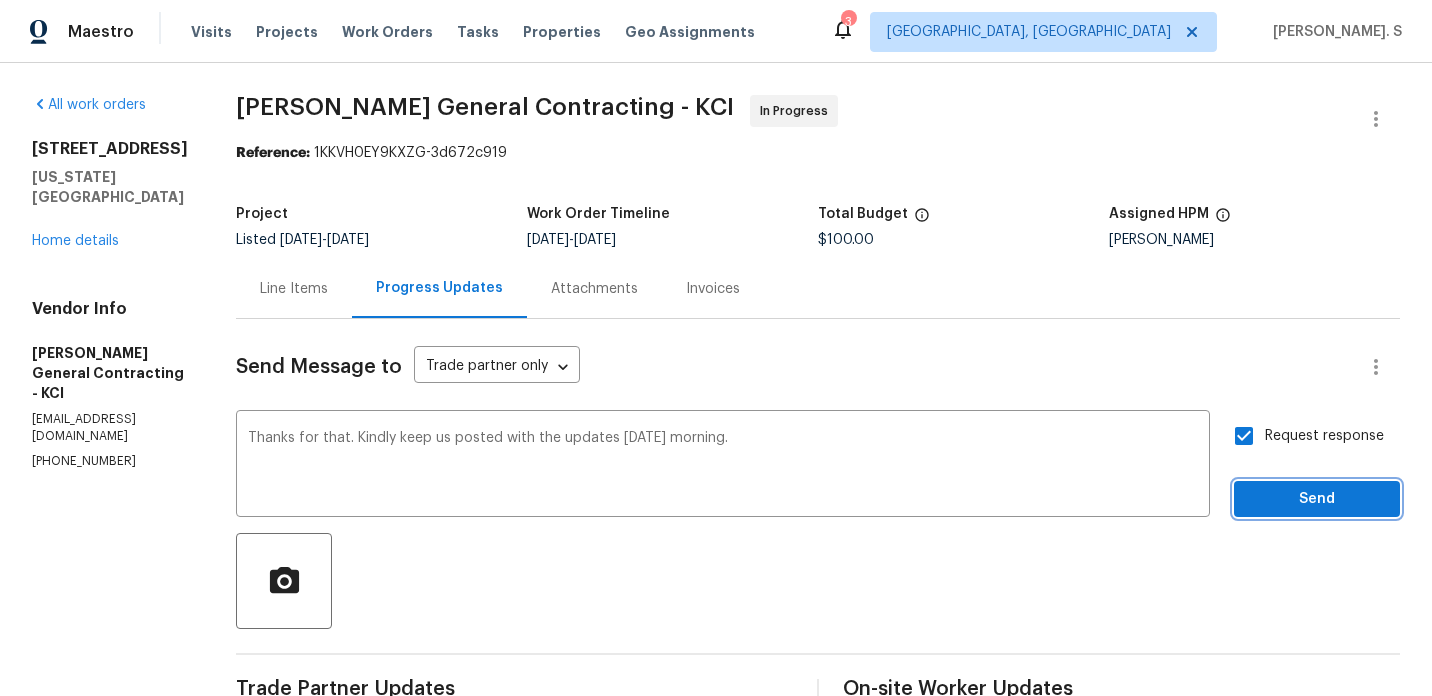 click on "Send" at bounding box center (1317, 499) 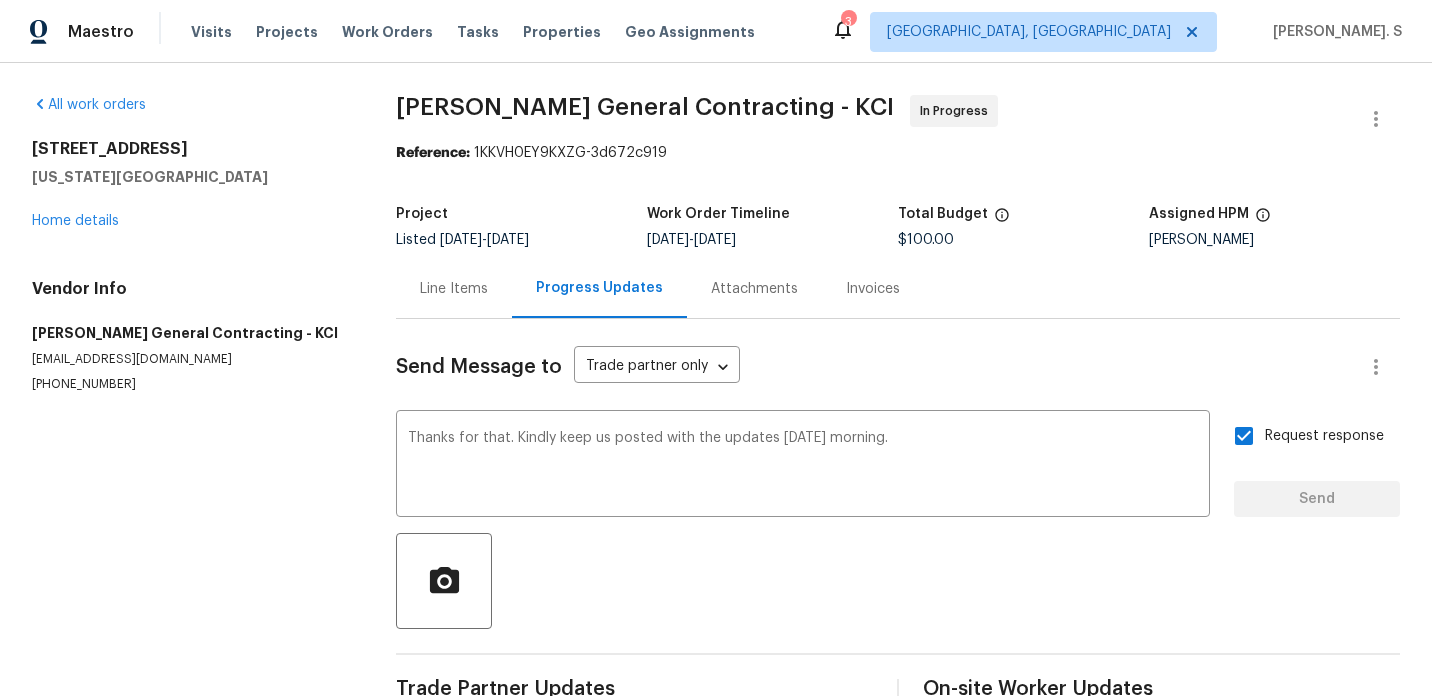 type 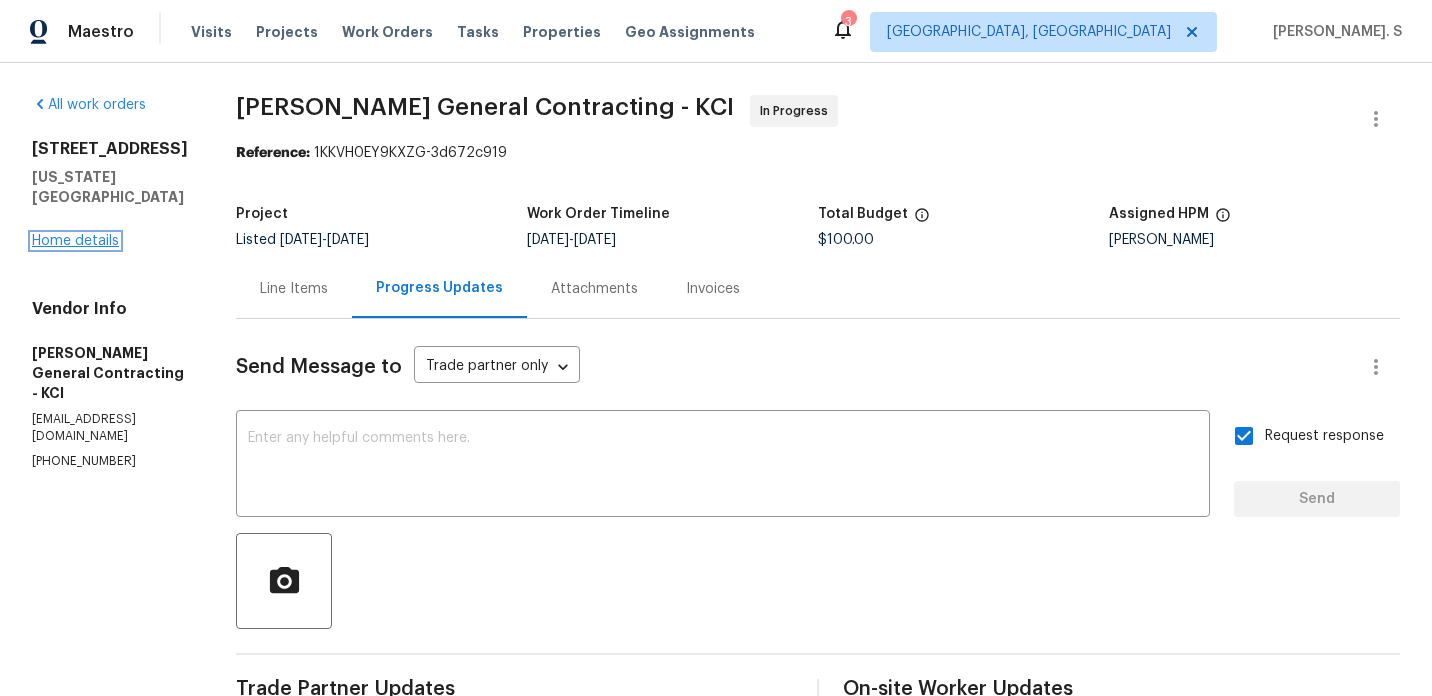 click on "Home details" at bounding box center [75, 241] 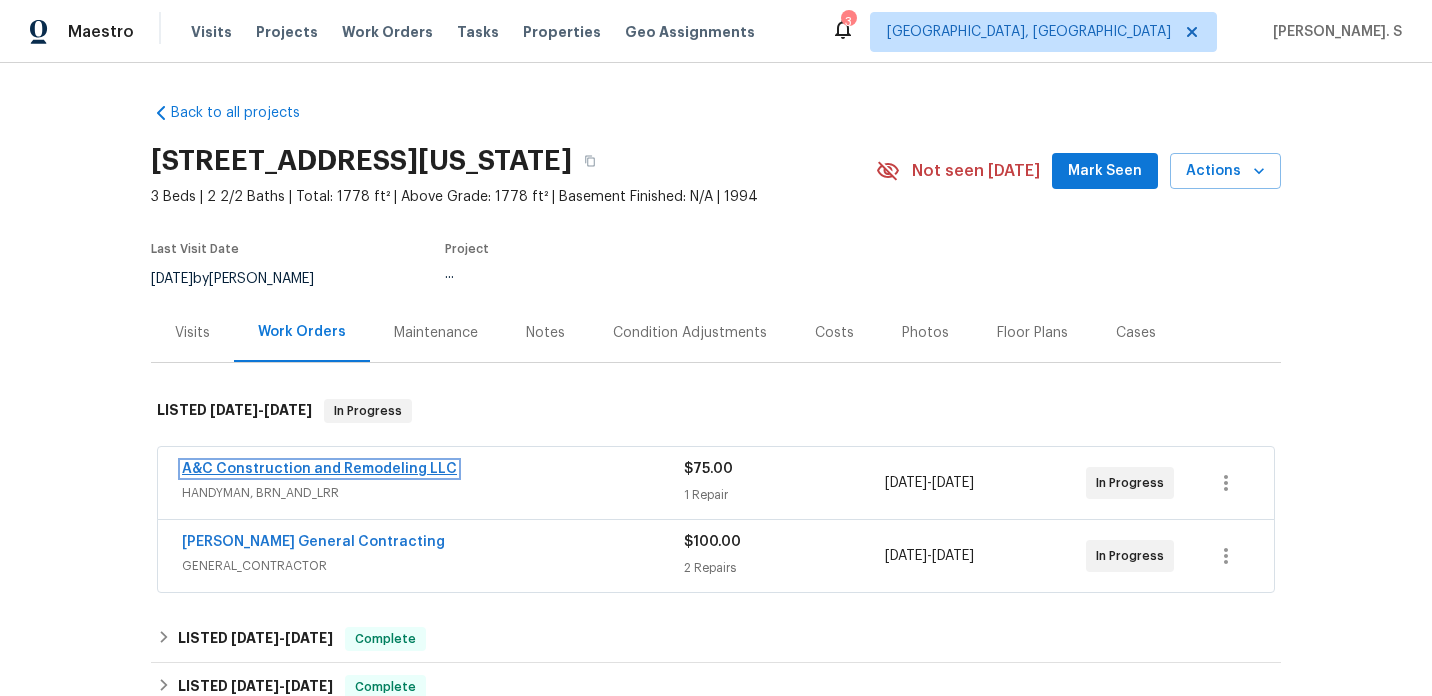 click on "A&C Construction and Remodeling LLC" at bounding box center (319, 469) 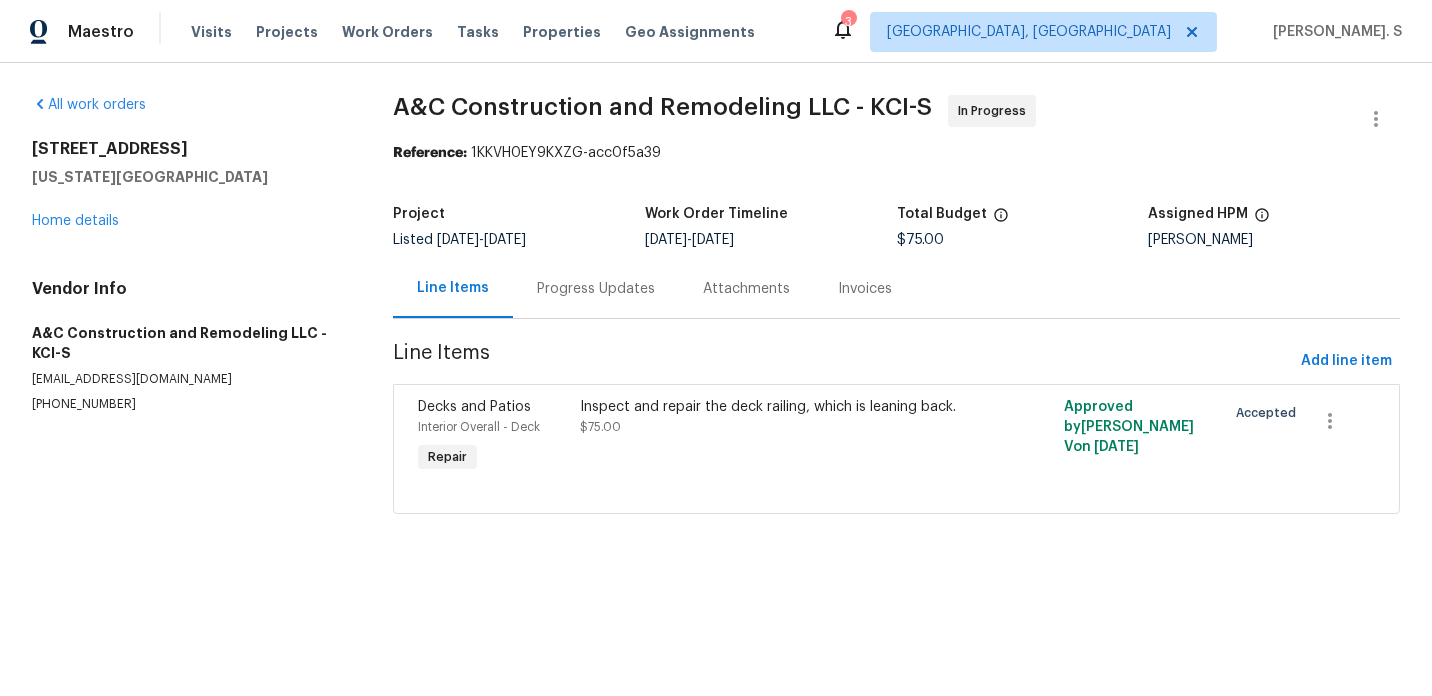 click on "Progress Updates" at bounding box center [596, 289] 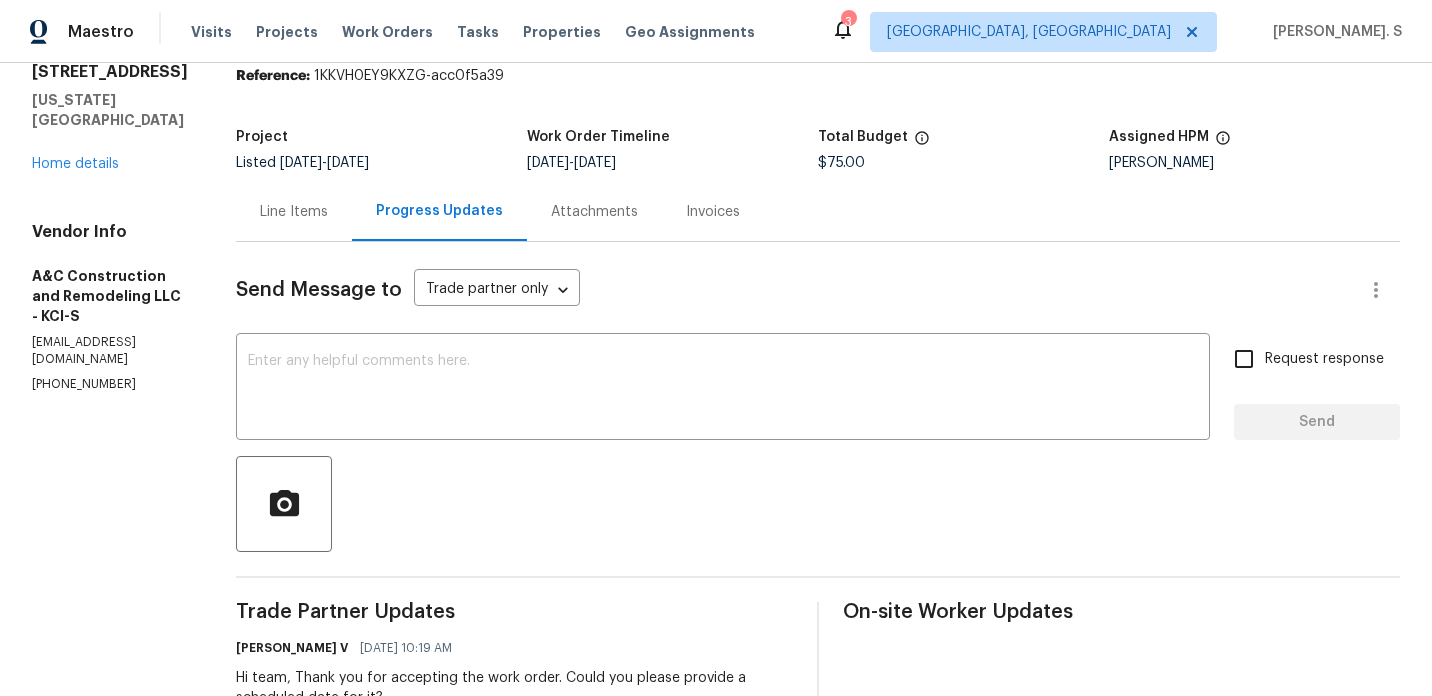 scroll, scrollTop: 0, scrollLeft: 0, axis: both 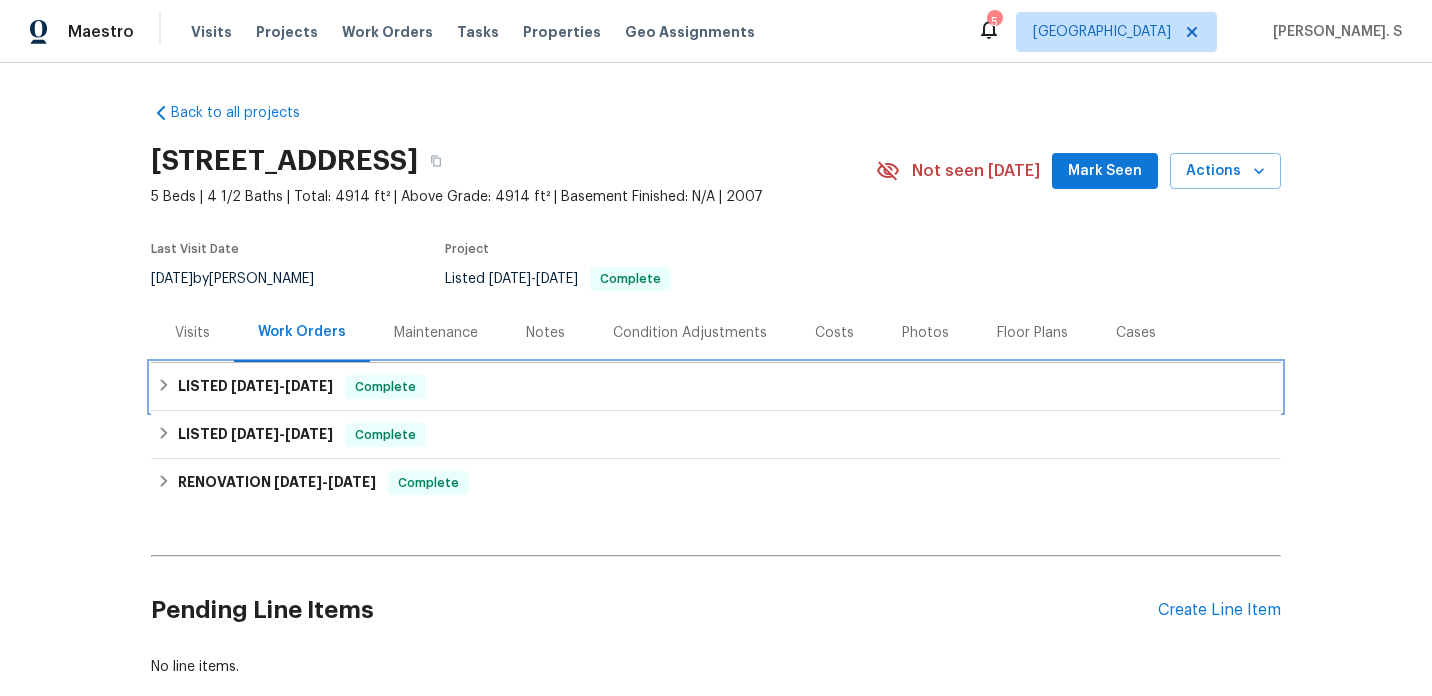 click on "LISTED   [DATE]  -  [DATE] Complete" at bounding box center (716, 387) 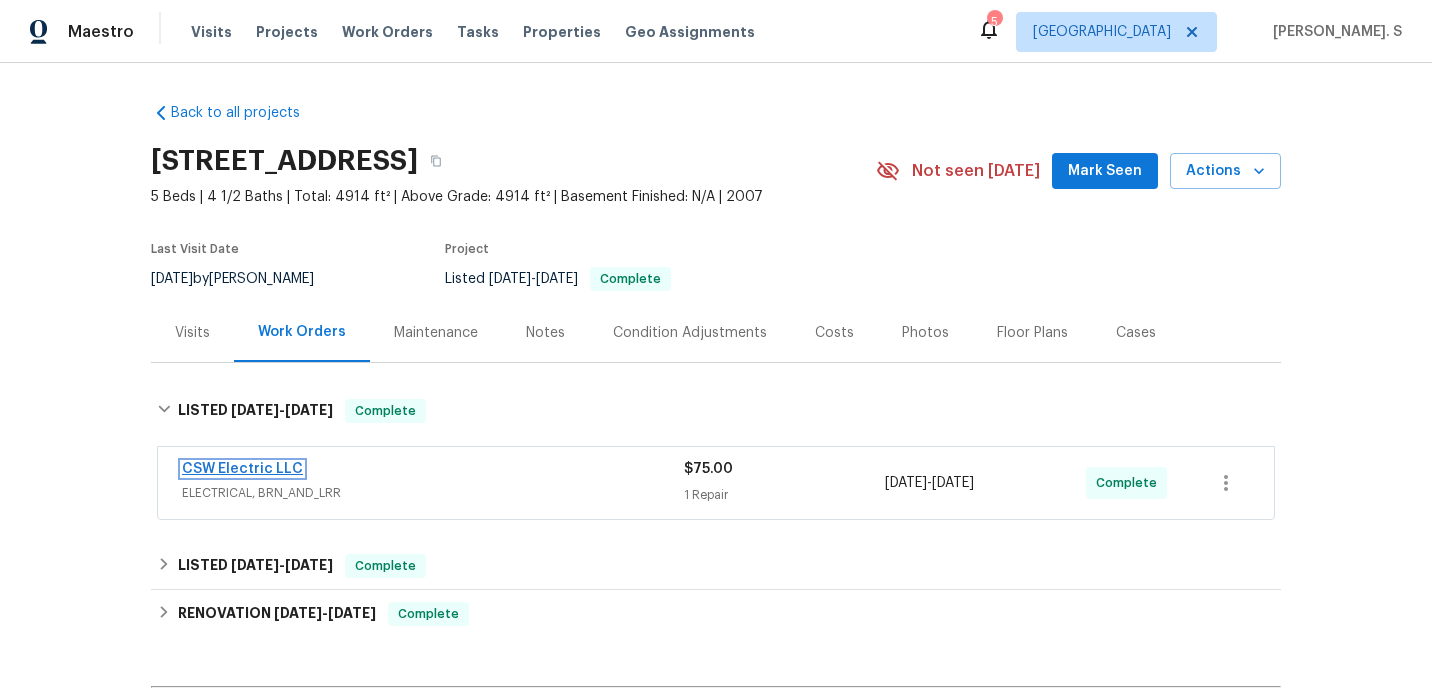 click on "CSW Electric LLC" at bounding box center (242, 469) 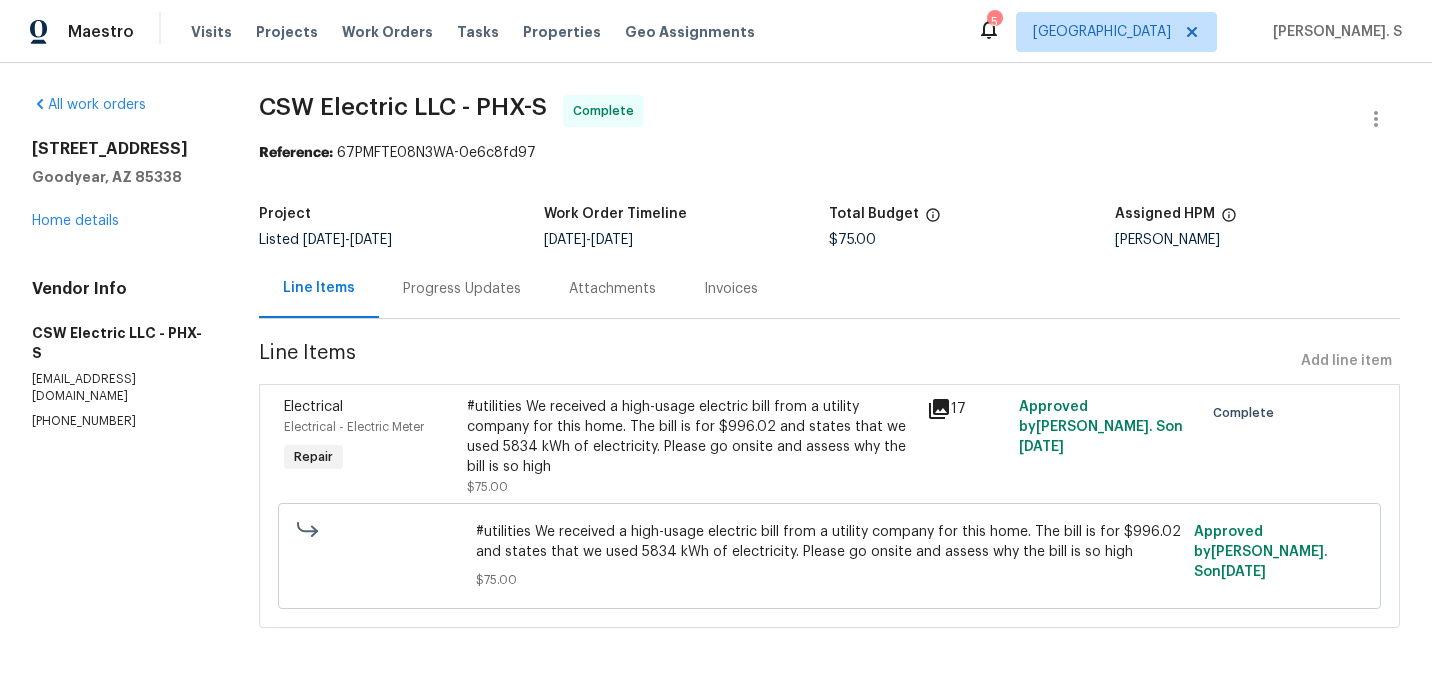 click on "Project Listed   [DATE]  -  [DATE] Work Order Timeline [DATE]  -  [DATE] Total Budget $75.00 Assigned HPM [PERSON_NAME]" at bounding box center (829, 227) 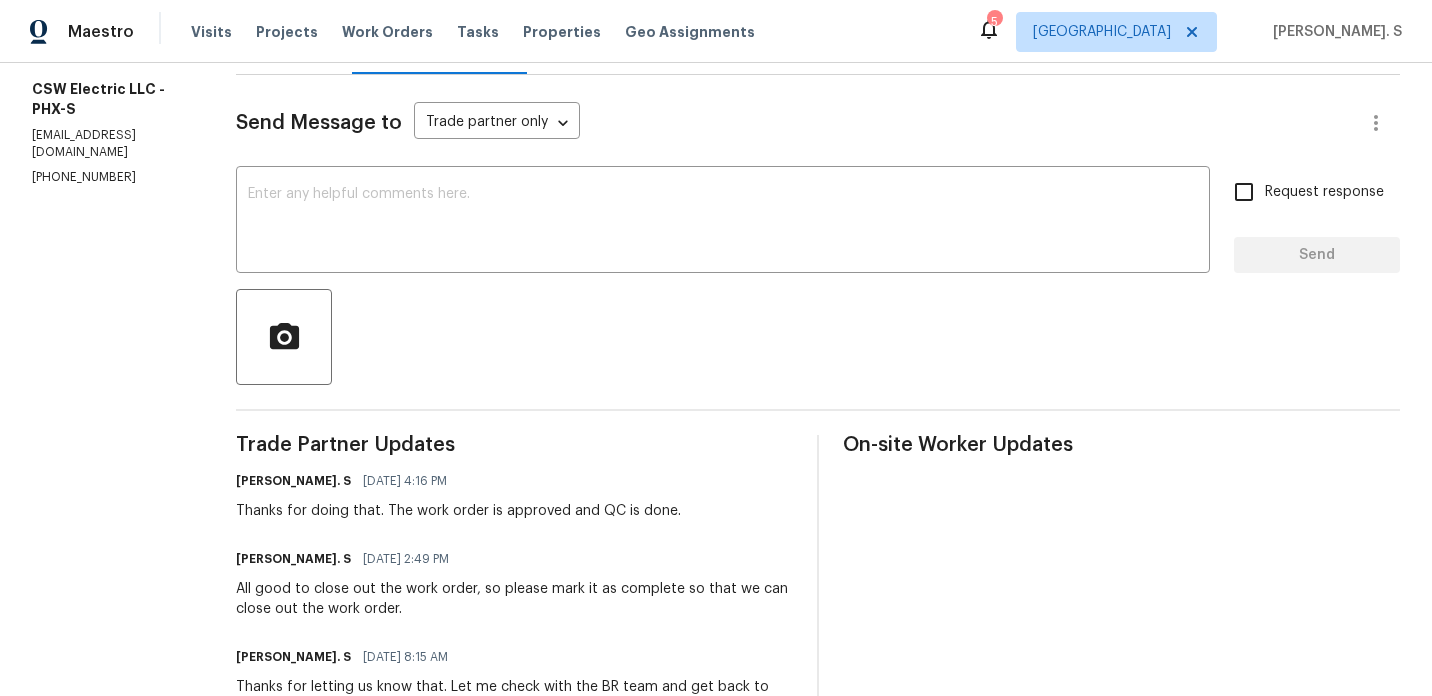 scroll, scrollTop: 155, scrollLeft: 0, axis: vertical 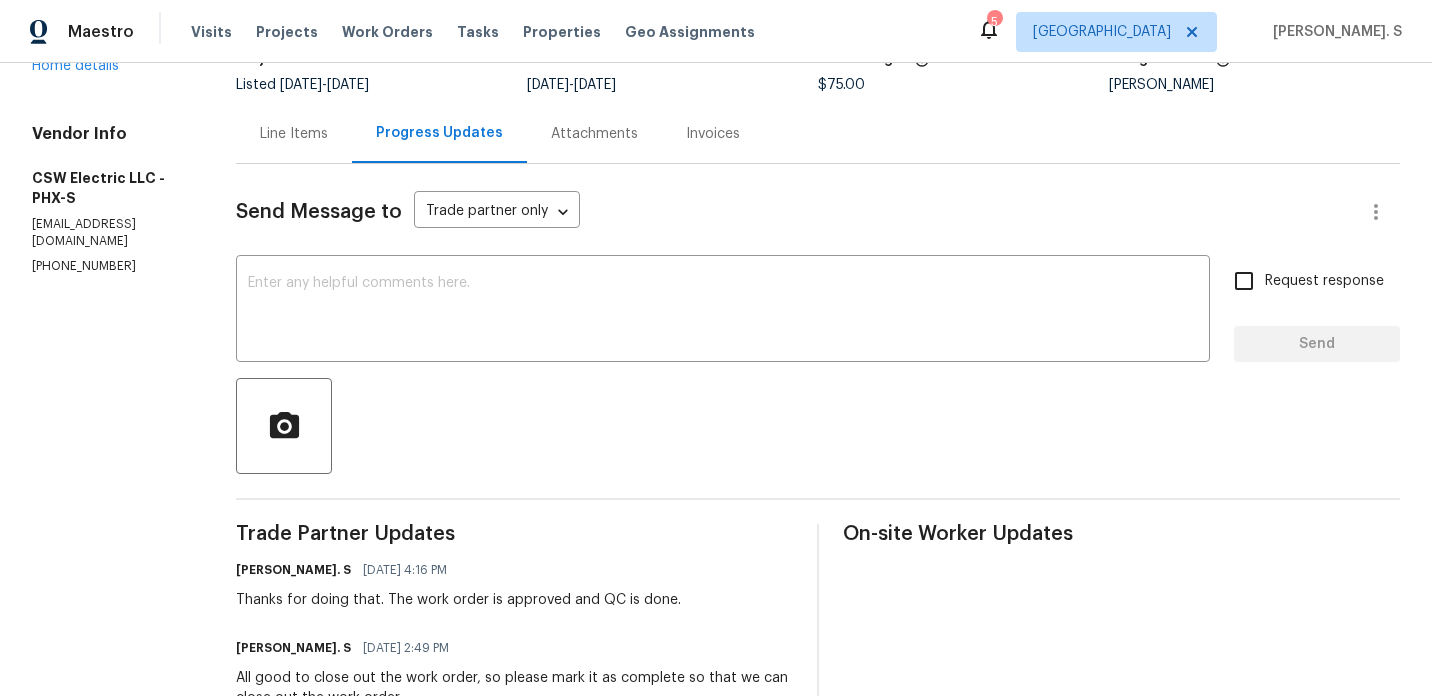 click on "Send Message to Trade partner only Trade partner only ​ x ​ Request response Send Trade Partner Updates Glory Joyce. S 07/18/2025 4:16 PM Thanks for doing that. The work order is approved and QC is done. Glory Joyce. S 07/18/2025 2:49 PM All good to close out the work order, so please mark it  as complete so that we can close out the work order. Glory Joyce. S 07/18/2025 8:15 AM Thanks for letting us know that. Let me check with the BR team and get back to you. Chris Walters 07/17/2025 5:35 PM All electrical components are sound and working properly. However, nearly every light in the house is on. Also, the pool pump is running right now. It appears the timer is wrong for it and running during the high peak of the day. I left a message on your voicemail. Glory Joyce. S 07/17/2025 9:13 AM As discussed over the phone, you confirmed that you would visit the property today to assess the situation. Kindly visit the property today to assess the high electricity usage and take photos of any relevant findings." at bounding box center (818, 1065) 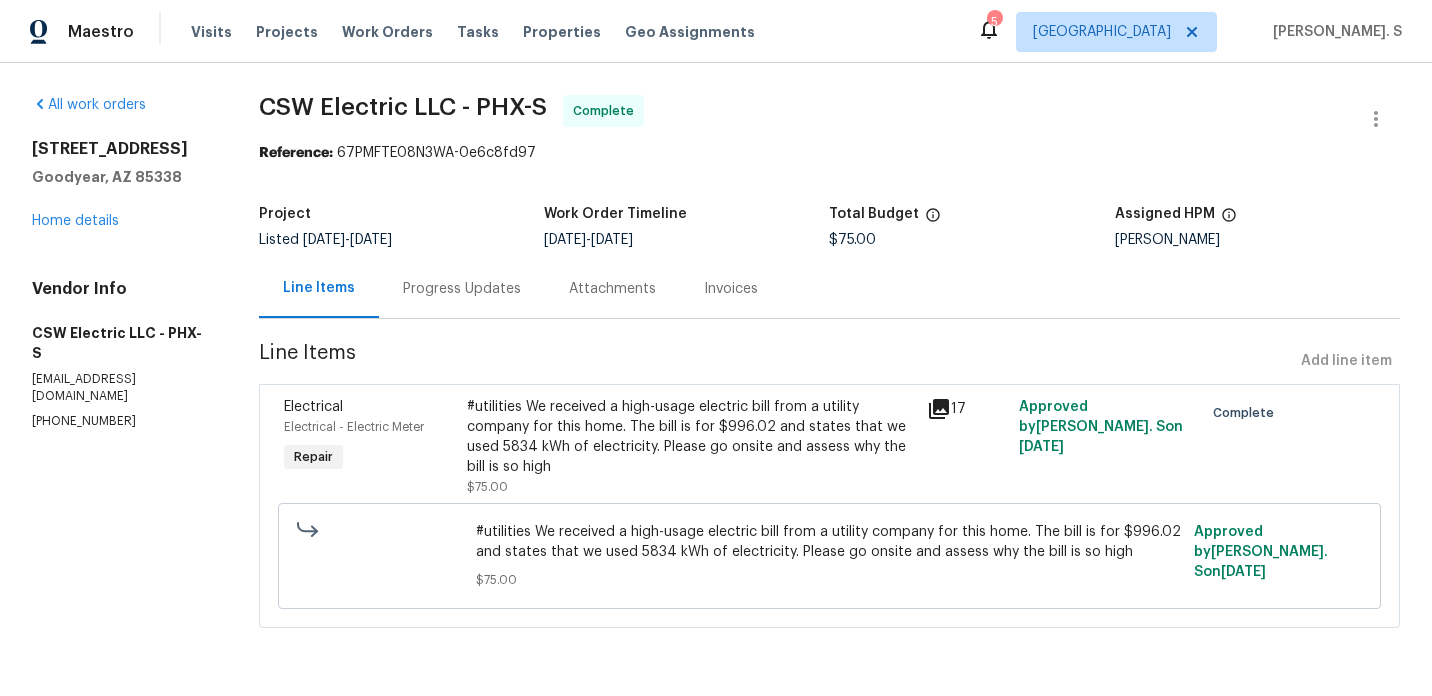 scroll, scrollTop: 0, scrollLeft: 0, axis: both 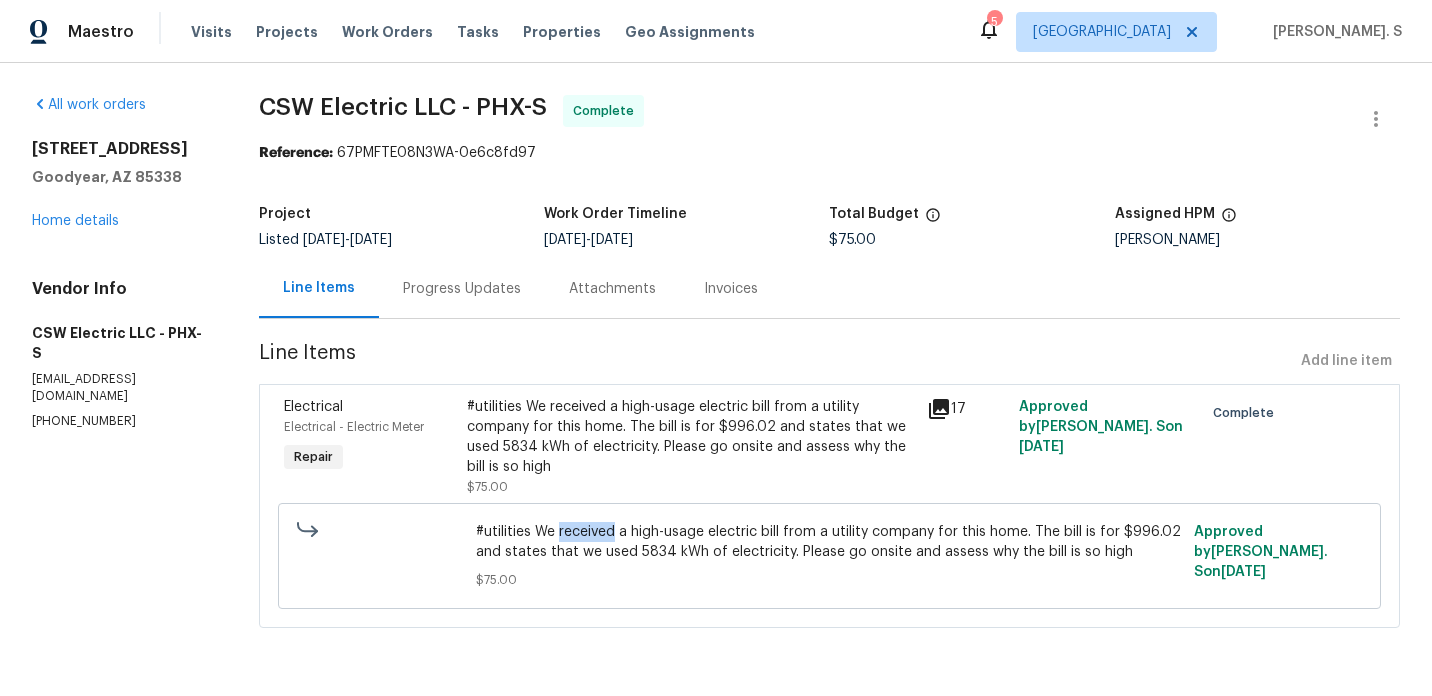 click on "#utilities We received a high-usage electric bill from a utility company for this home. The bill is for $996.02 and states that we used 5834 kWh of electricity. Please go onsite and assess why the bill is so high" at bounding box center (829, 542) 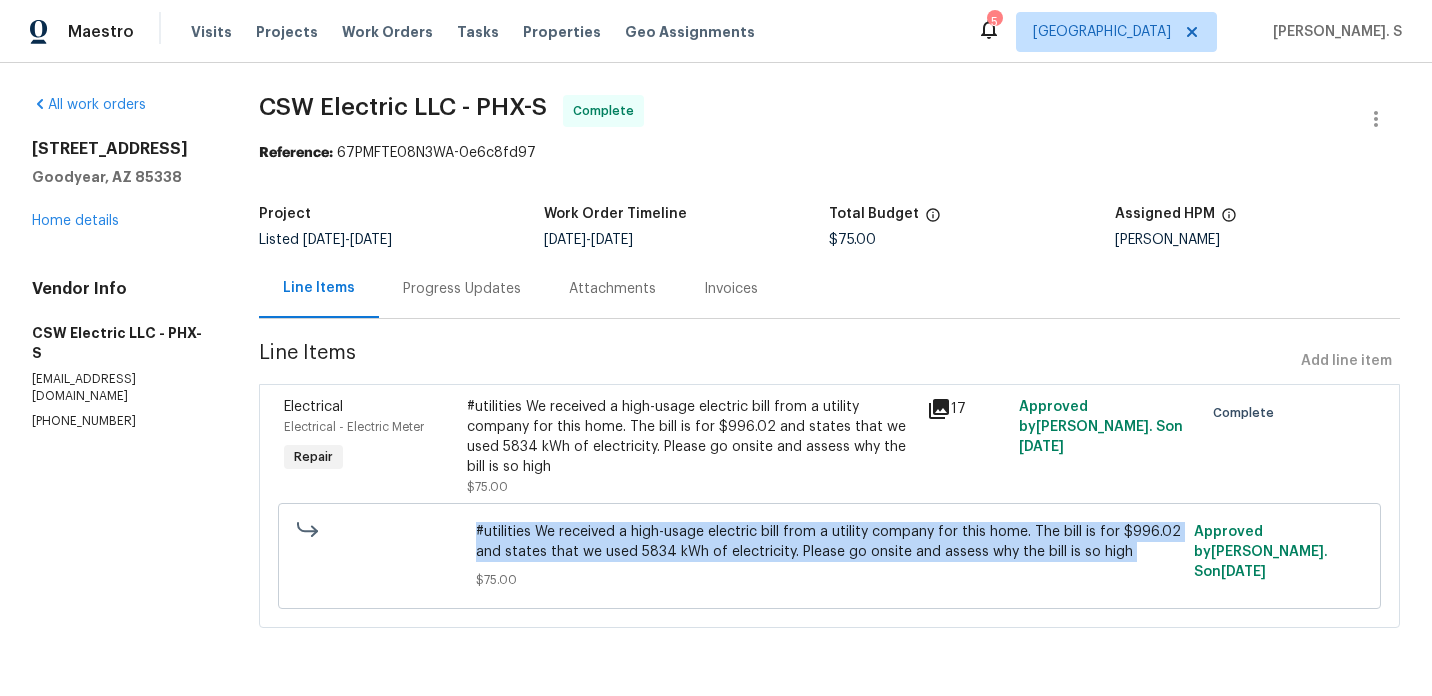 click on "#utilities We received a high-usage electric bill from a utility company for this home. The bill is for $996.02 and states that we used 5834 kWh of electricity. Please go onsite and assess why the bill is so high" at bounding box center (829, 542) 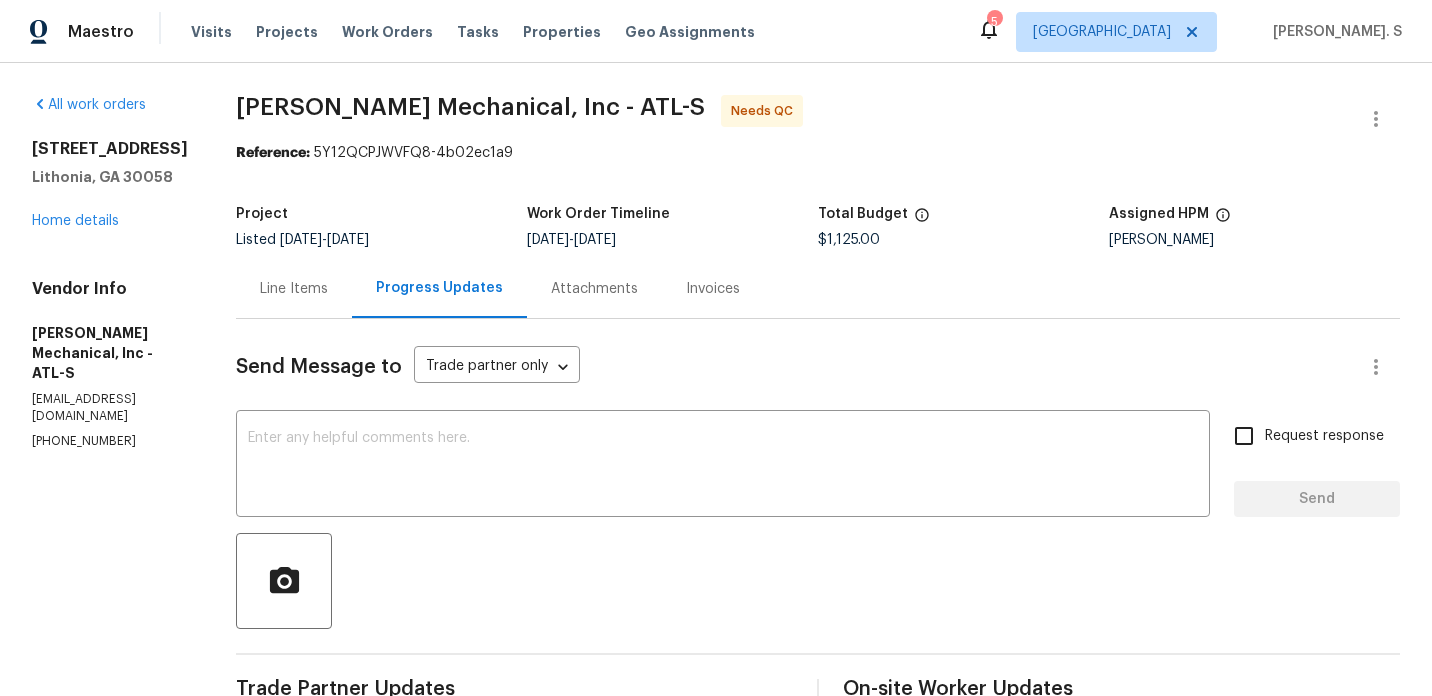 scroll, scrollTop: 0, scrollLeft: 0, axis: both 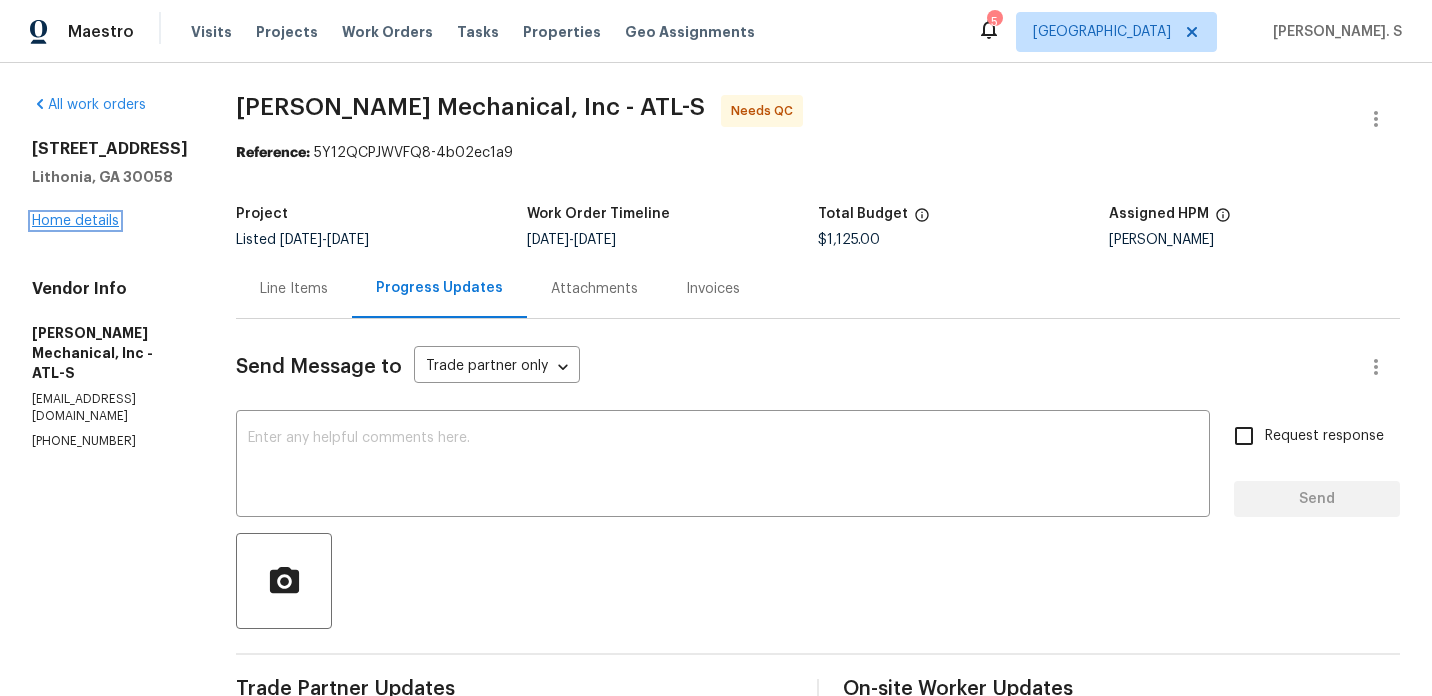 click on "Home details" at bounding box center [75, 221] 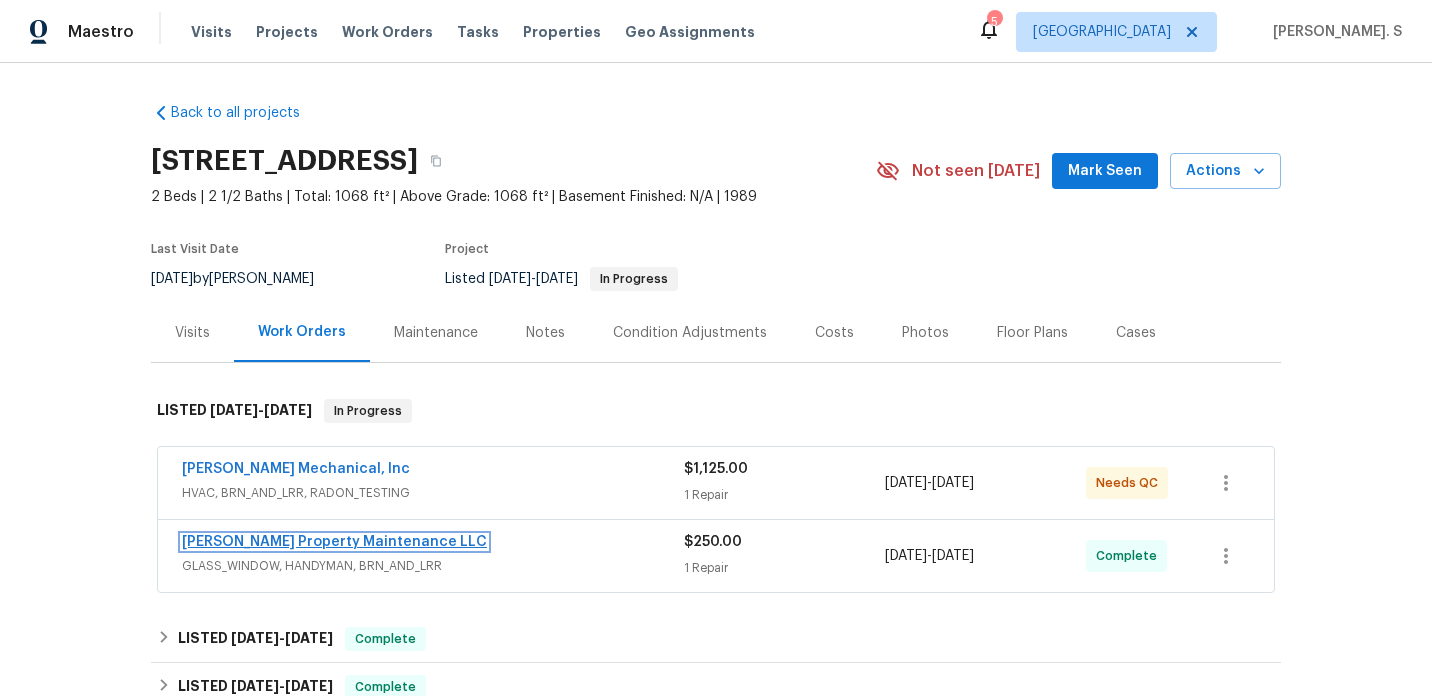 click on "[PERSON_NAME] Property Maintenance LLC" at bounding box center (334, 542) 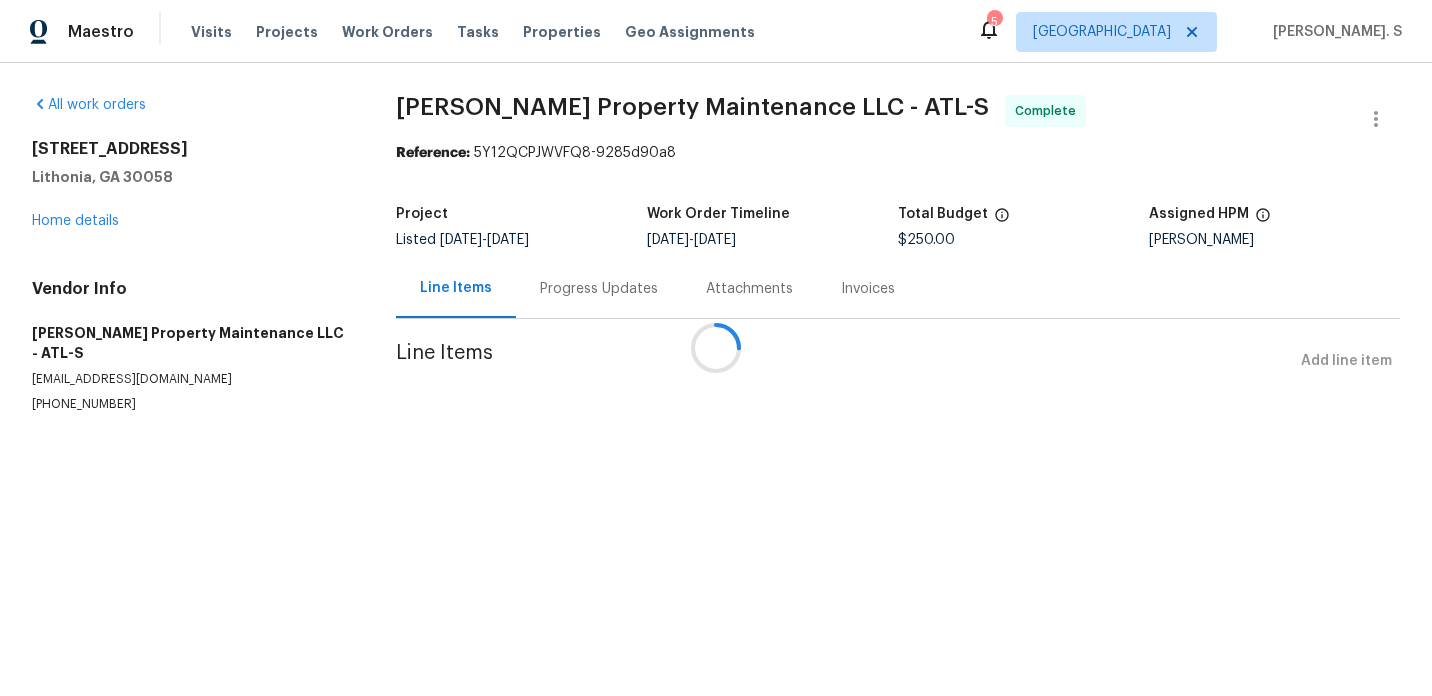 click at bounding box center (716, 348) 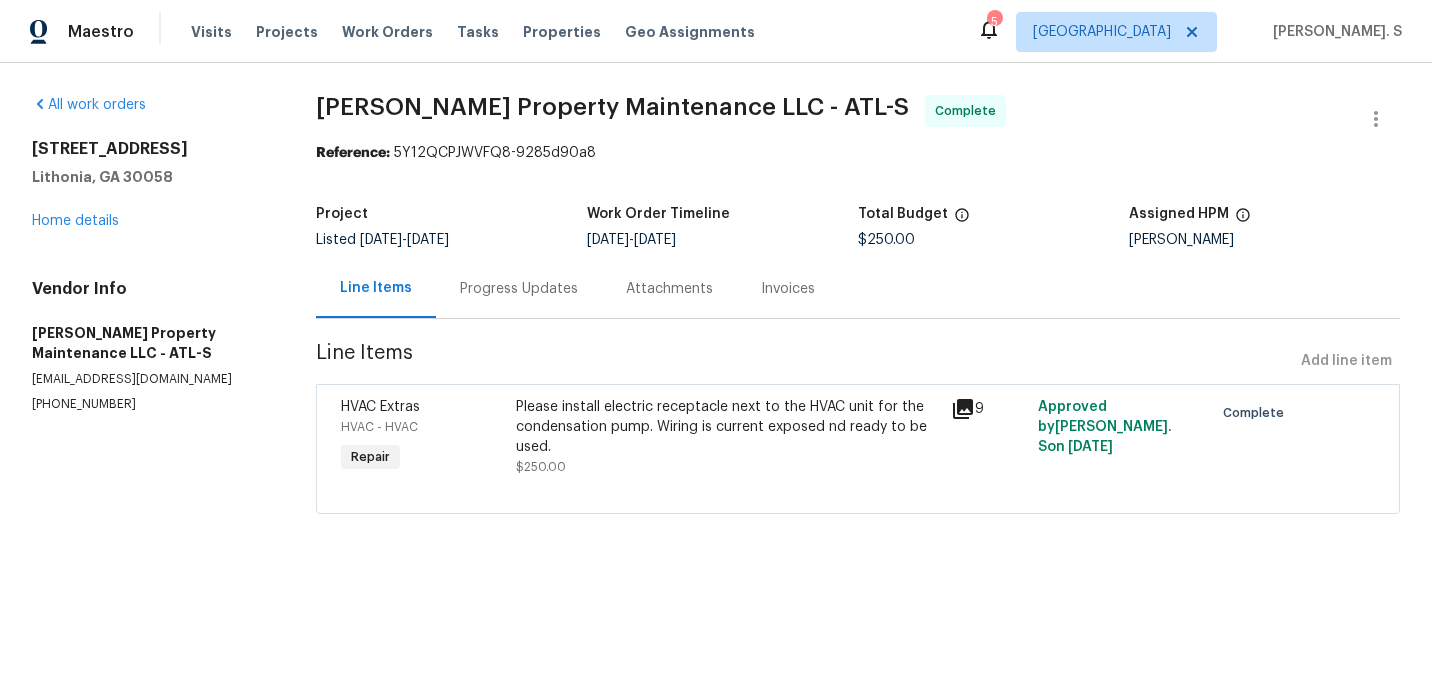 click on "Progress Updates" at bounding box center (519, 289) 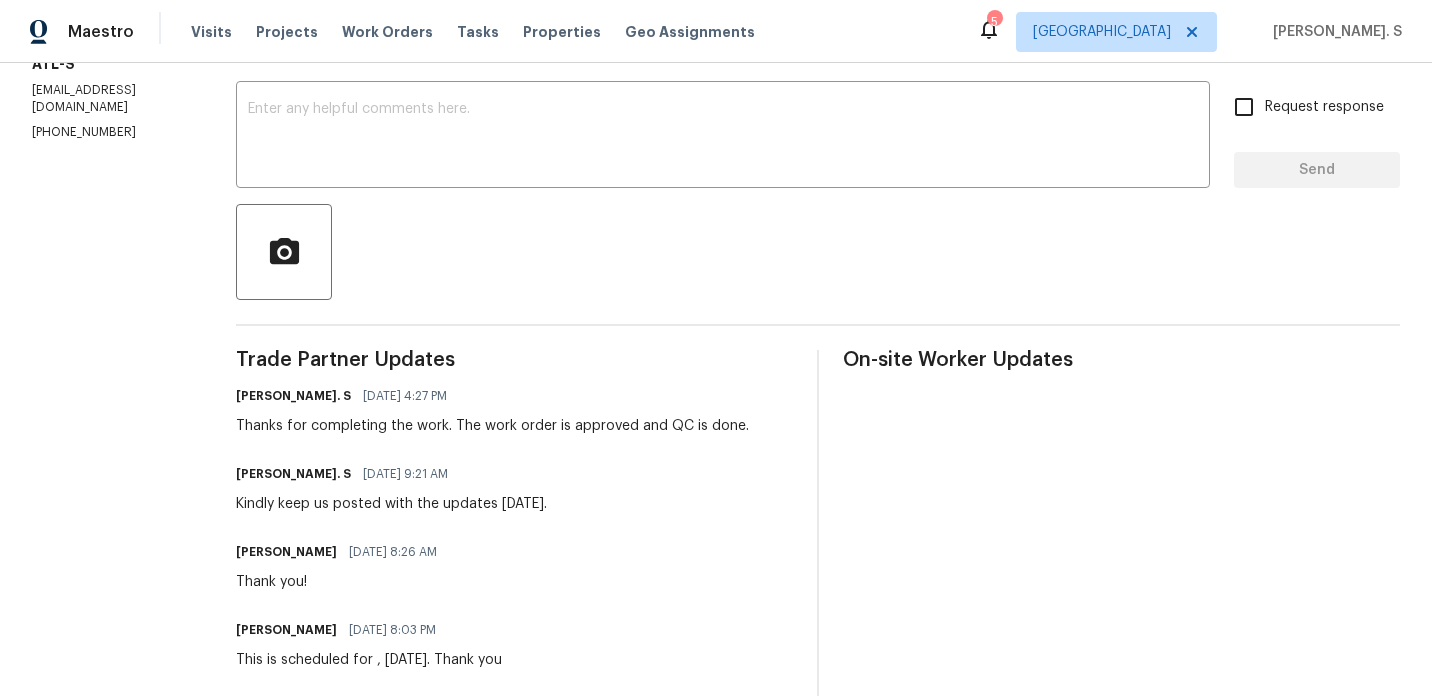 scroll, scrollTop: 0, scrollLeft: 0, axis: both 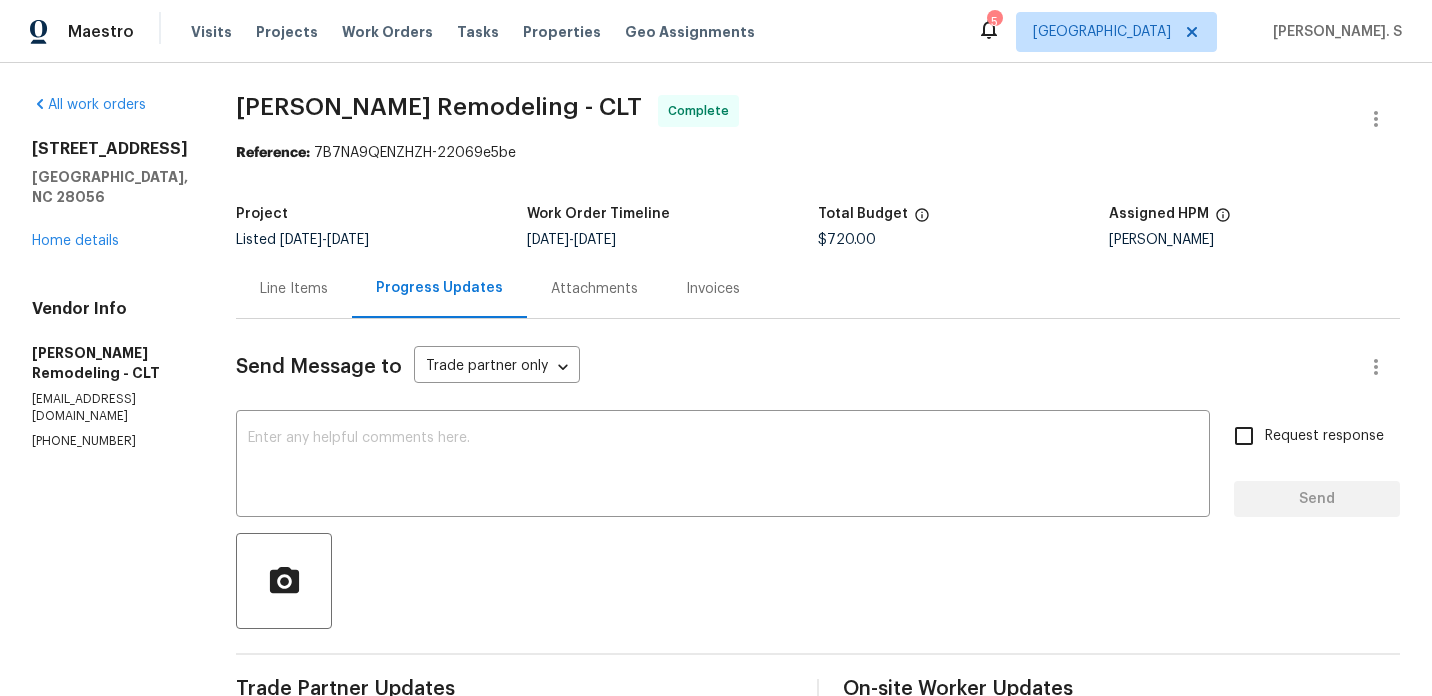 click on "Line Items" at bounding box center (294, 289) 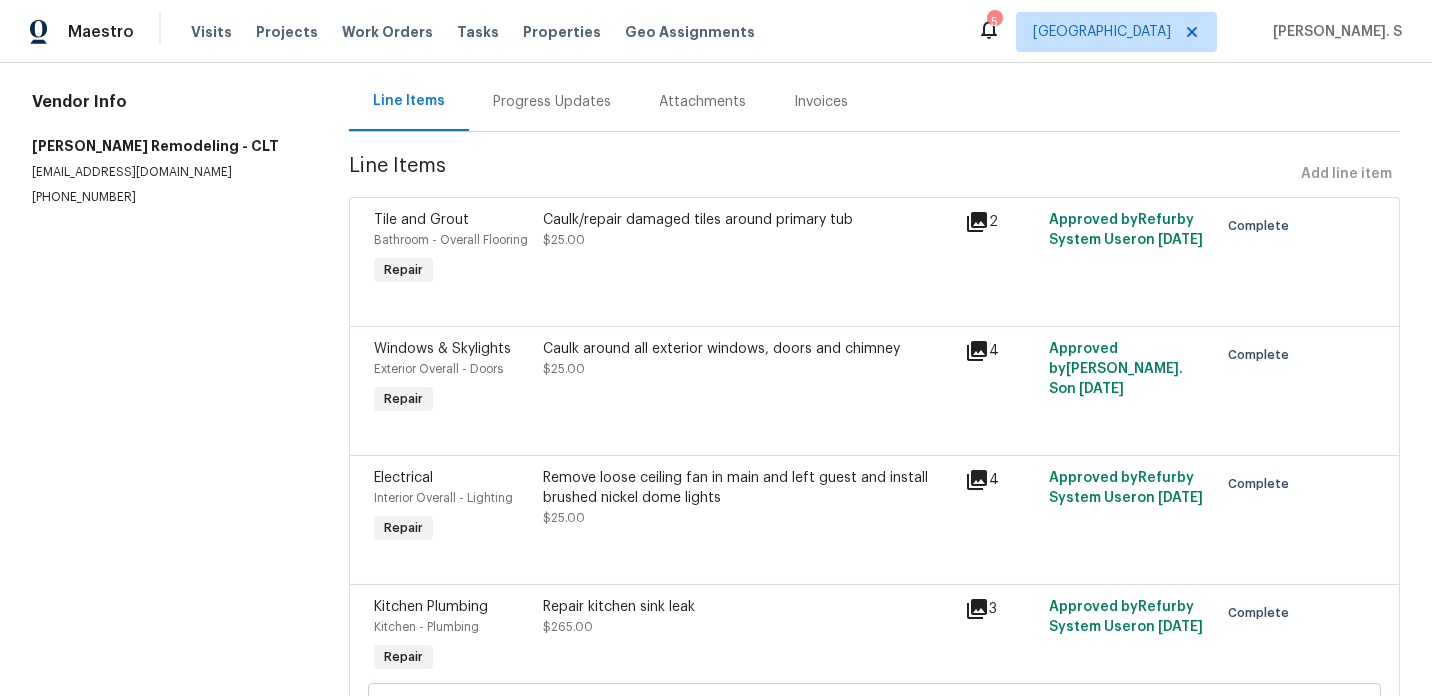scroll, scrollTop: 0, scrollLeft: 0, axis: both 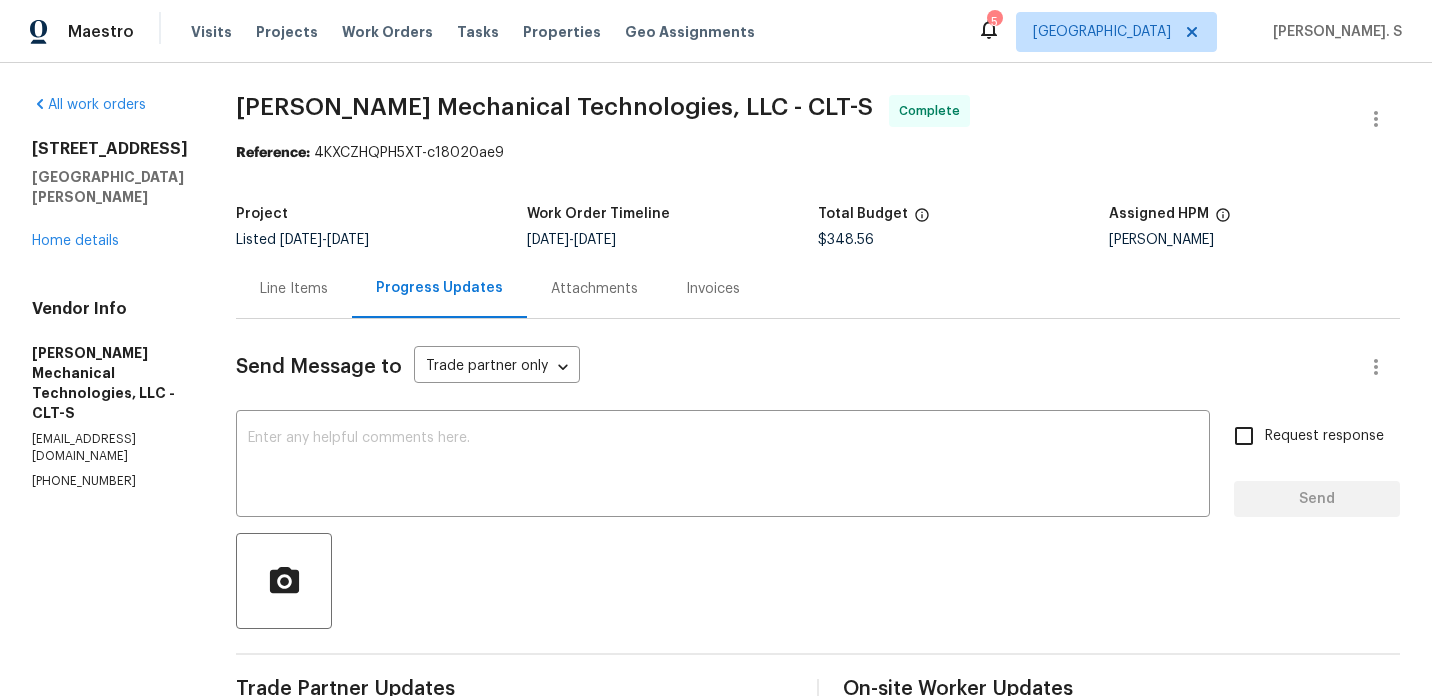 click on "Line Items" at bounding box center [294, 288] 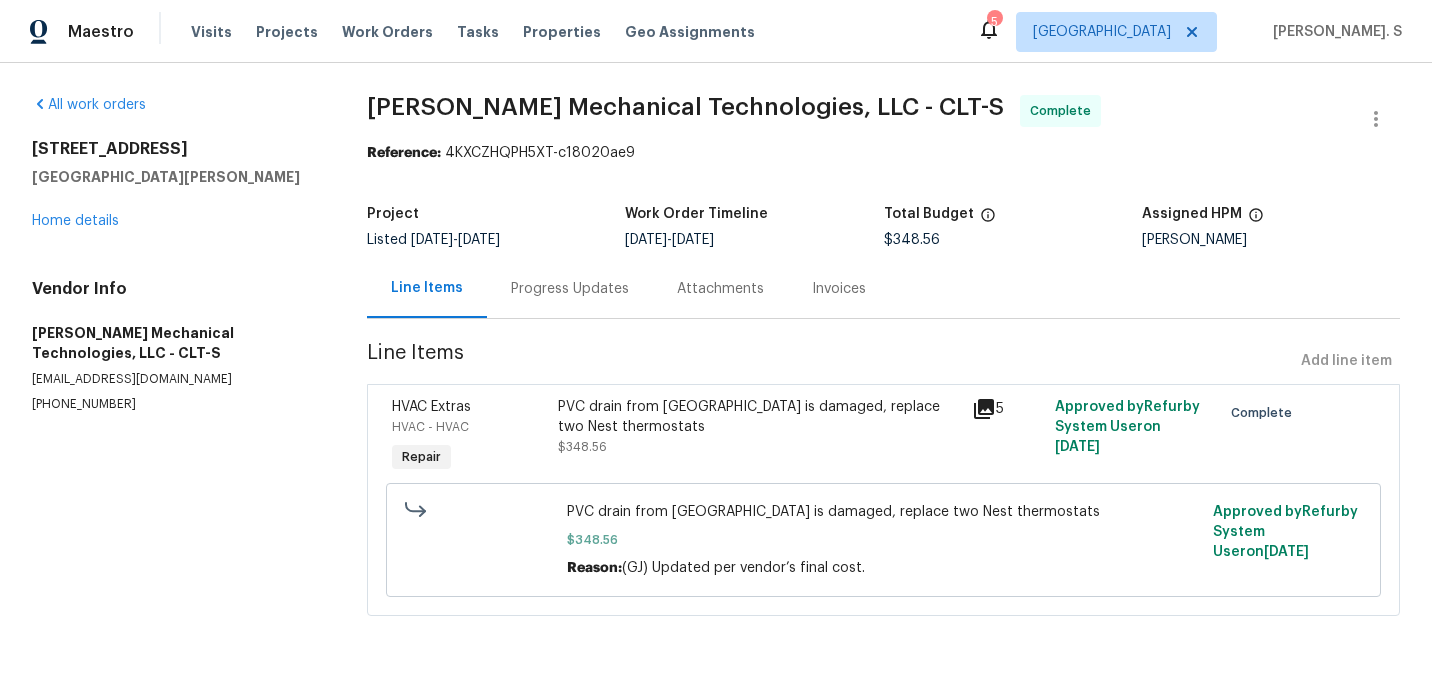 click on "PVC drain from [GEOGRAPHIC_DATA] is damaged, replace two Nest thermostats $348.56 Reason:  (GJ) Updated per vendor’s final cost. Approved by  Refurby System User  on  [DATE]" at bounding box center [883, 540] 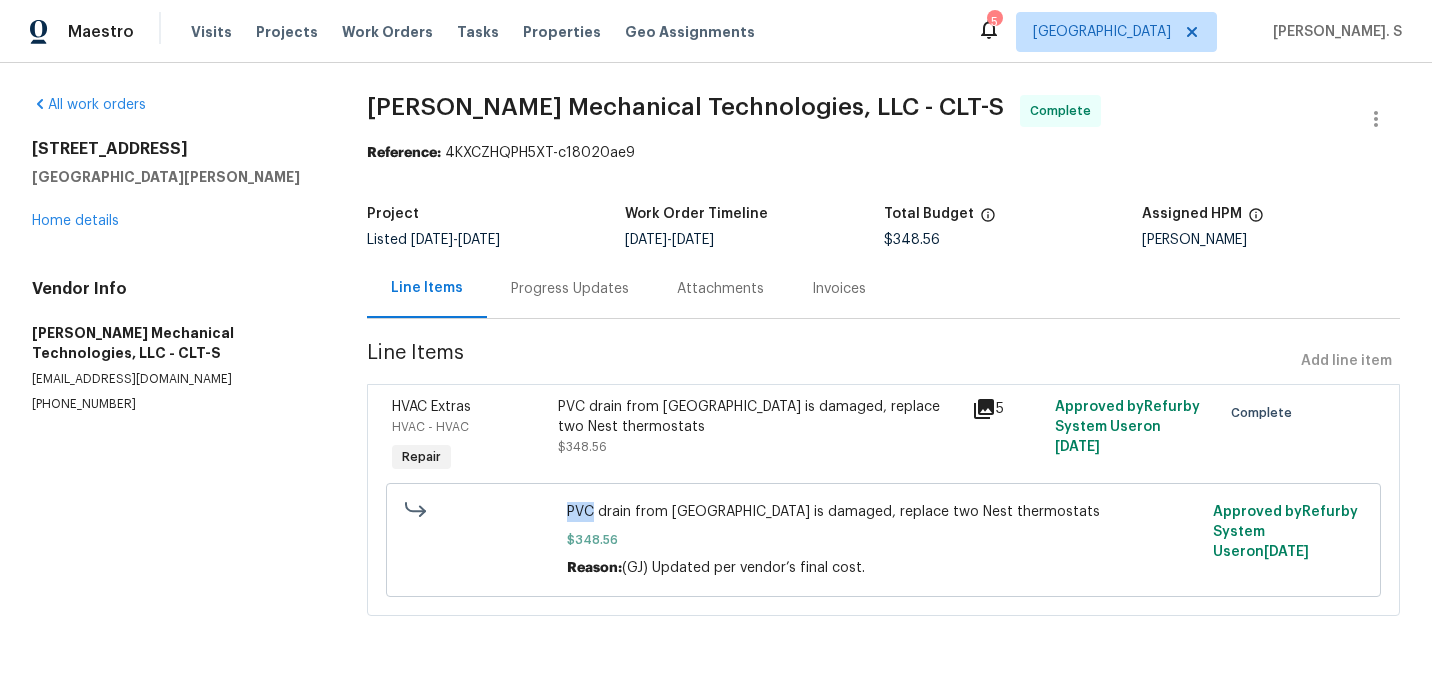 click on "PVC drain from [GEOGRAPHIC_DATA] is damaged, replace two Nest thermostats $348.56 Reason:  (GJ) Updated per vendor’s final cost. Approved by  Refurby System User  on  [DATE]" at bounding box center [883, 540] 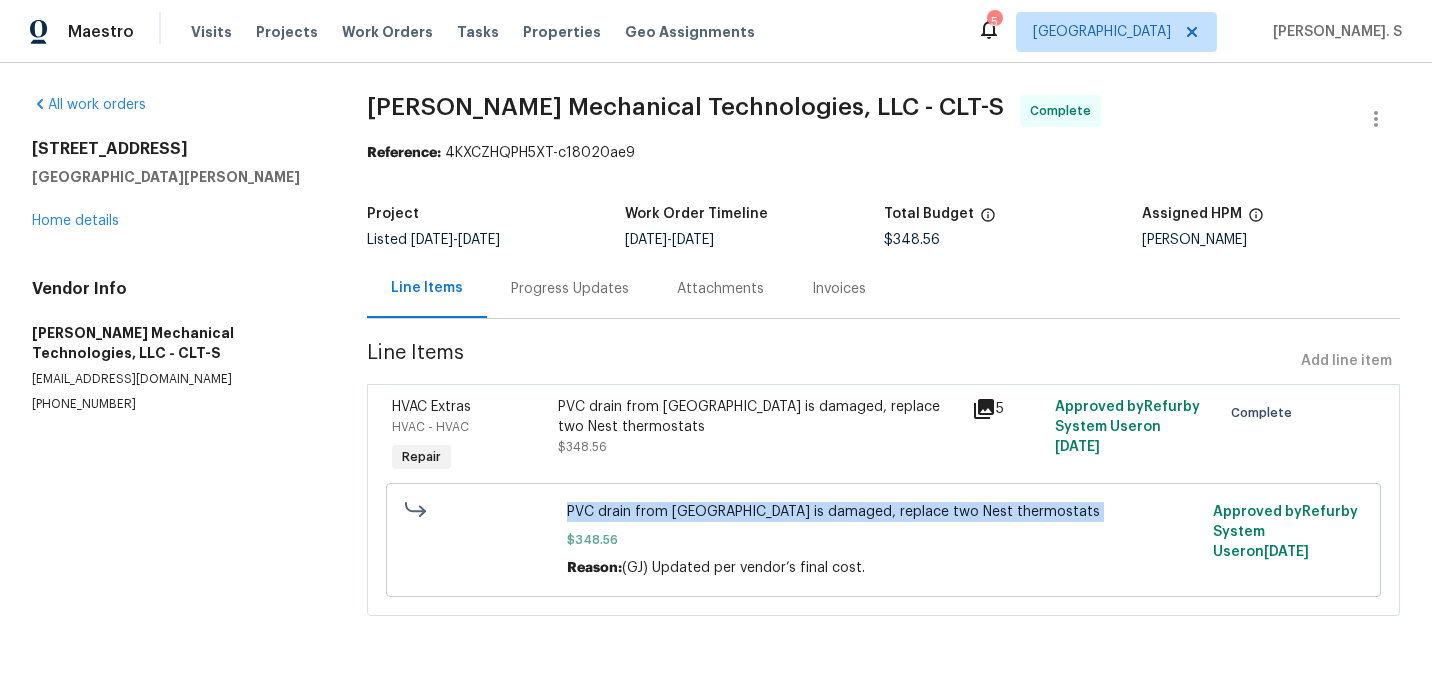 click on "PVC drain from [GEOGRAPHIC_DATA] is damaged, replace two Nest thermostats $348.56 Reason:  (GJ) Updated per vendor’s final cost. Approved by  Refurby System User  on  [DATE]" at bounding box center [883, 540] 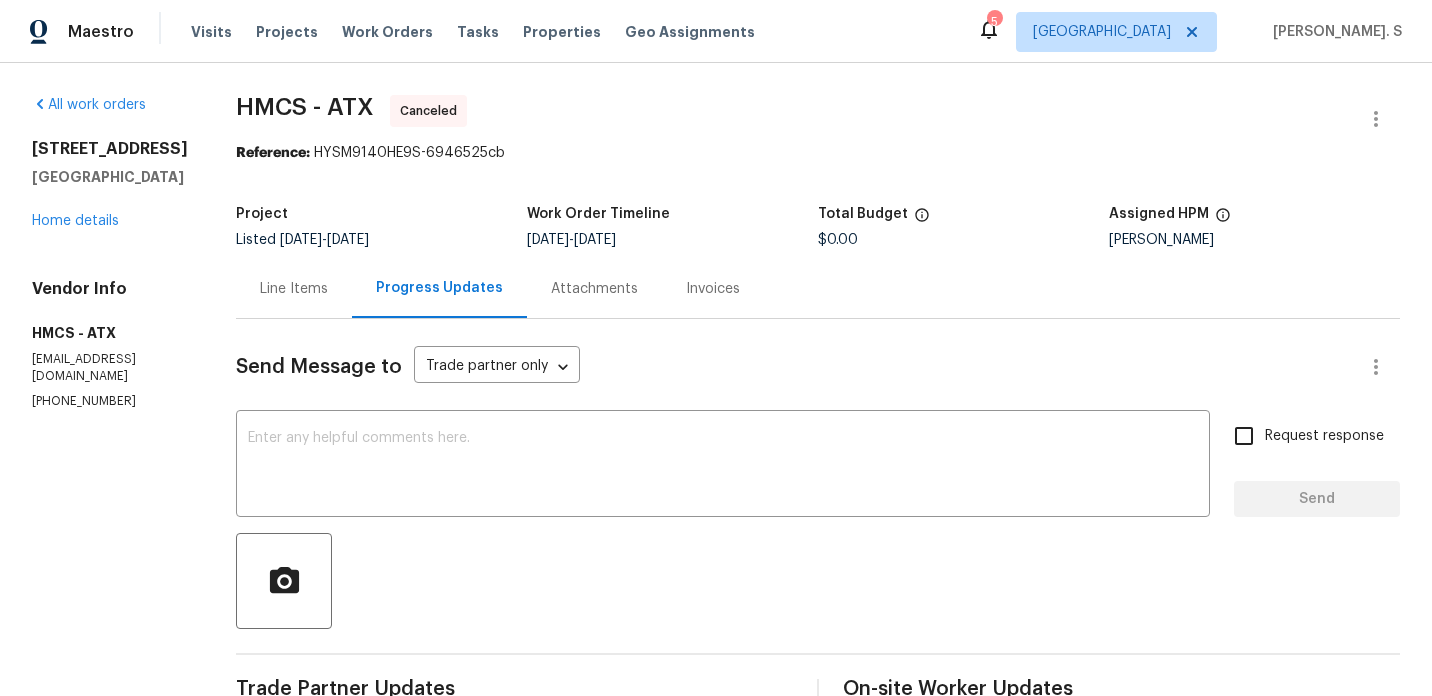 scroll, scrollTop: 0, scrollLeft: 0, axis: both 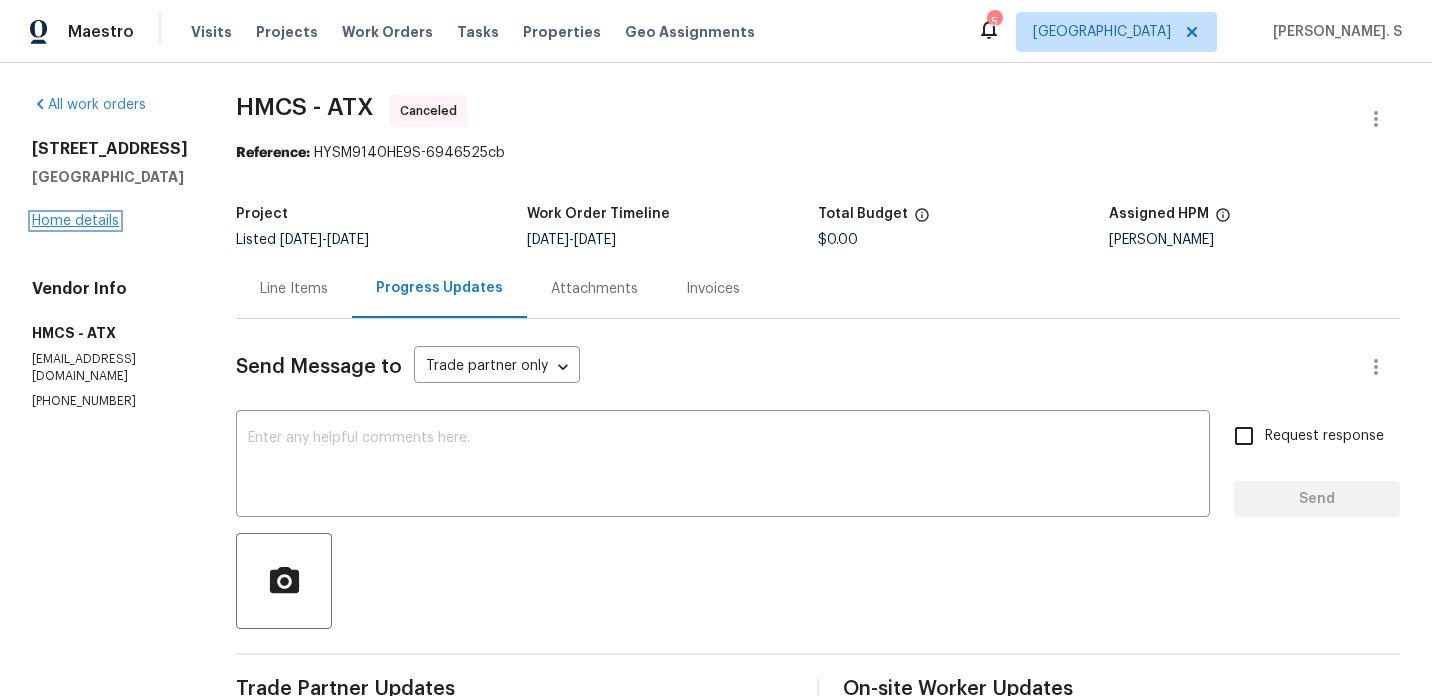 click on "Home details" at bounding box center (75, 221) 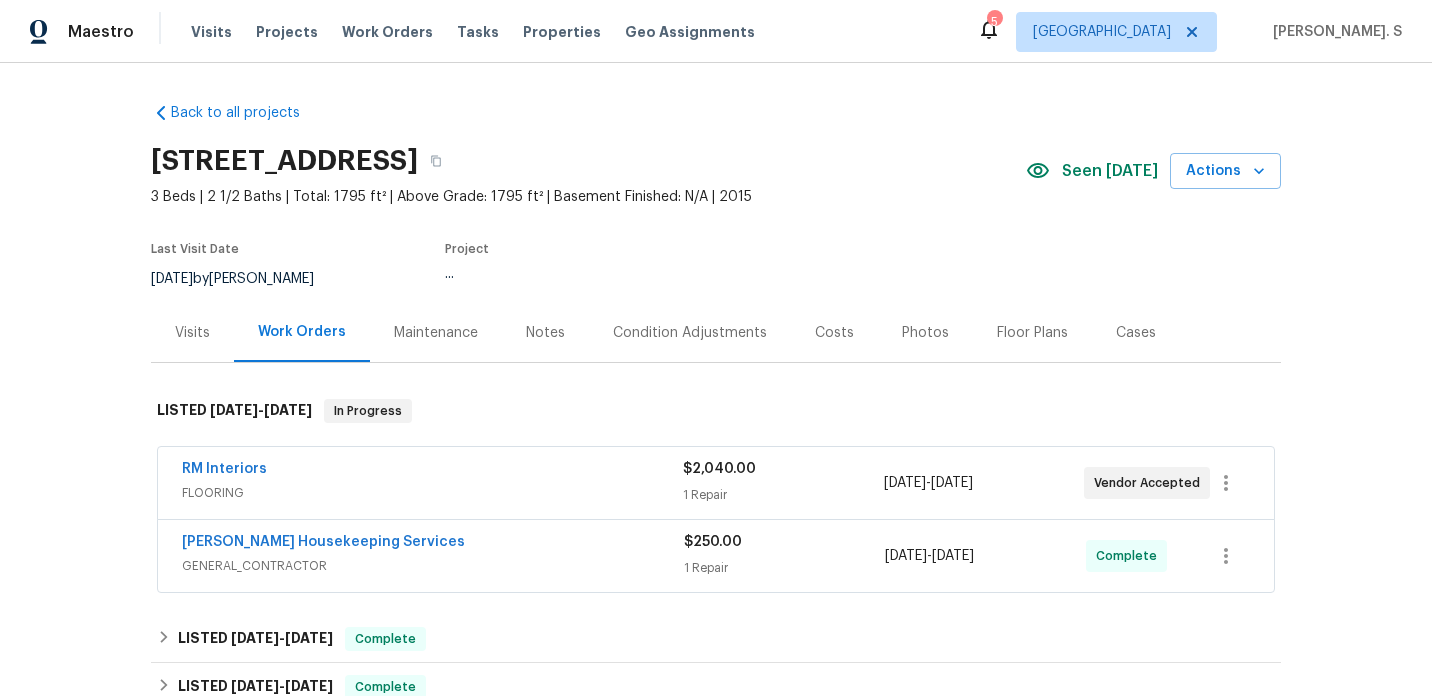 scroll, scrollTop: 15, scrollLeft: 0, axis: vertical 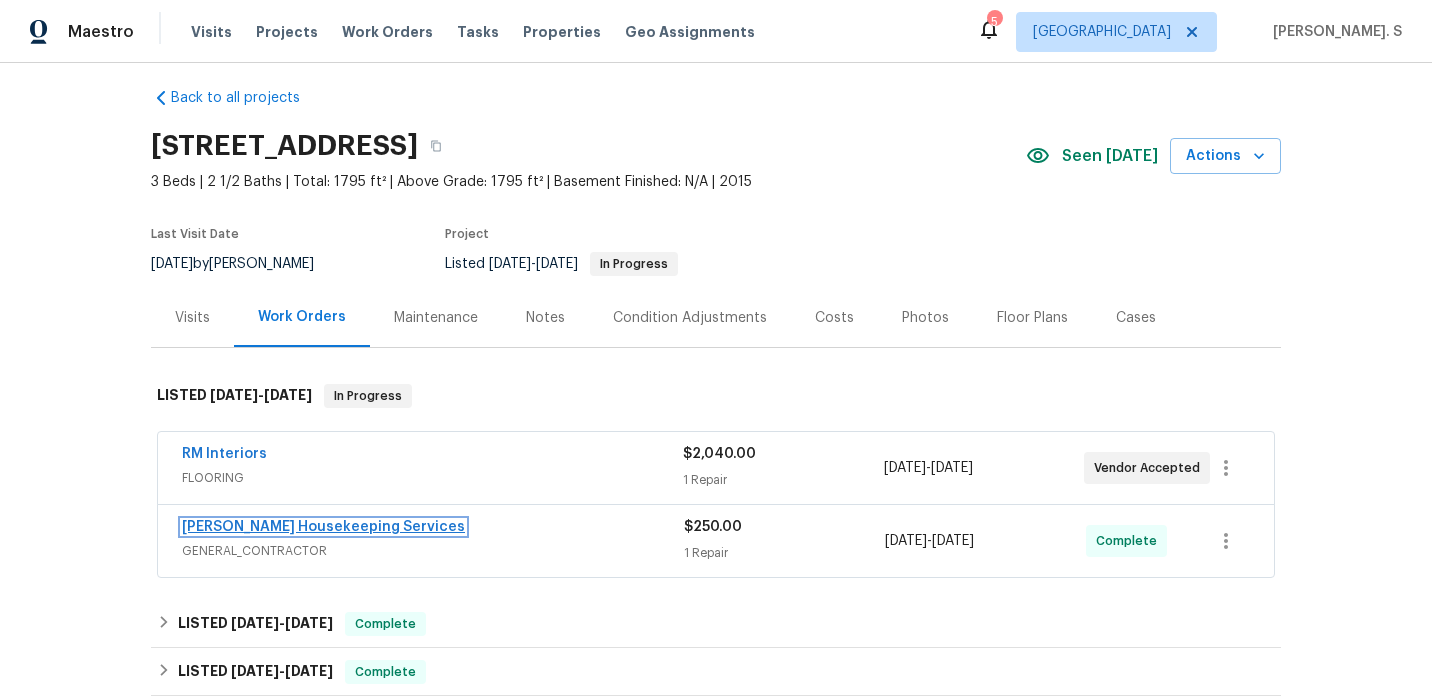 click on "Arelis Housekeeping Services" at bounding box center (323, 527) 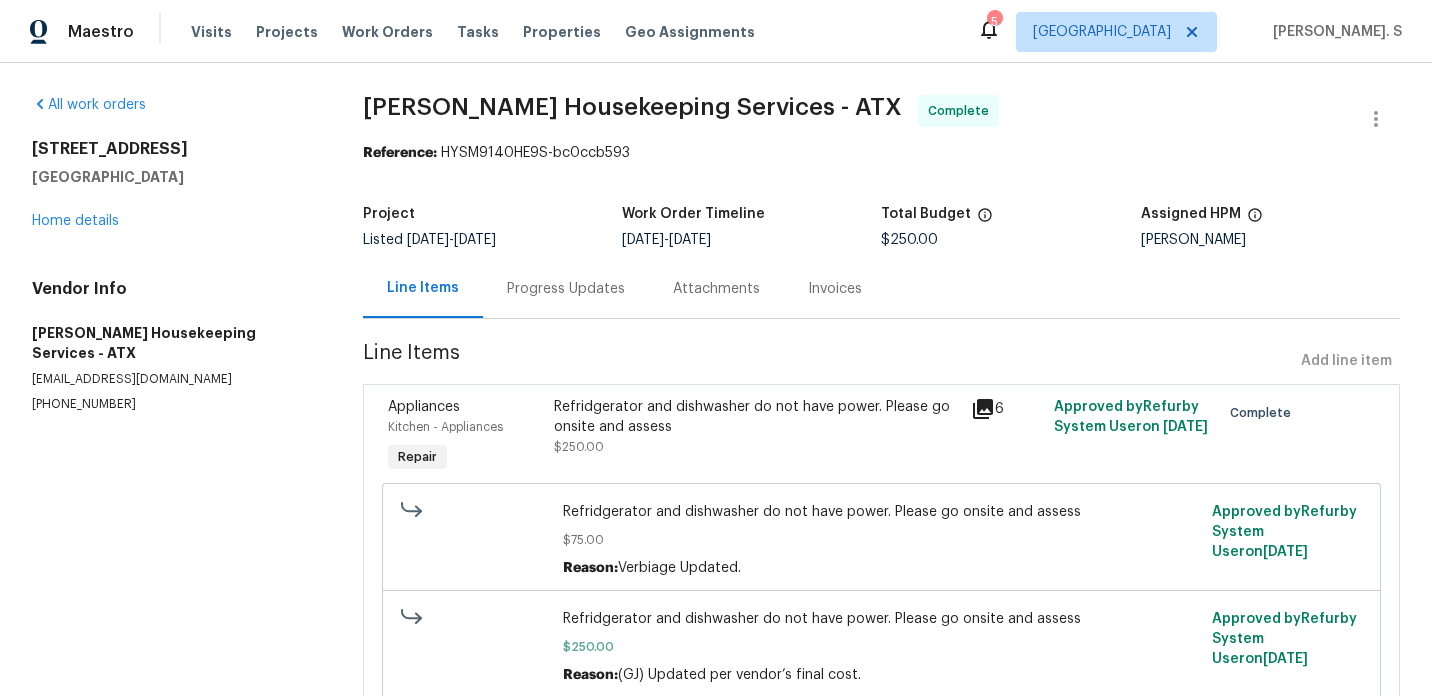 click on "Refridgerator and dishwasher do not have power. Please go onsite and assess" at bounding box center (881, 512) 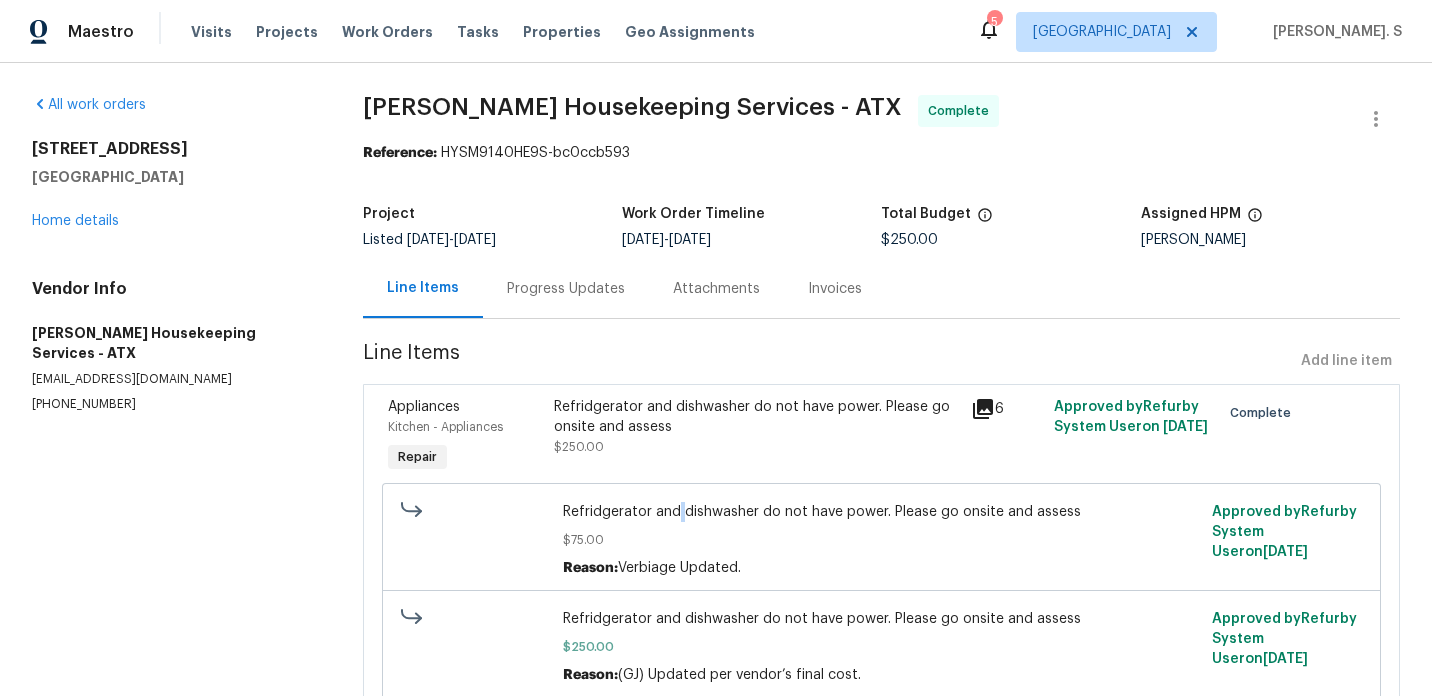 click on "Refridgerator and dishwasher do not have power. Please go onsite and assess" at bounding box center (881, 512) 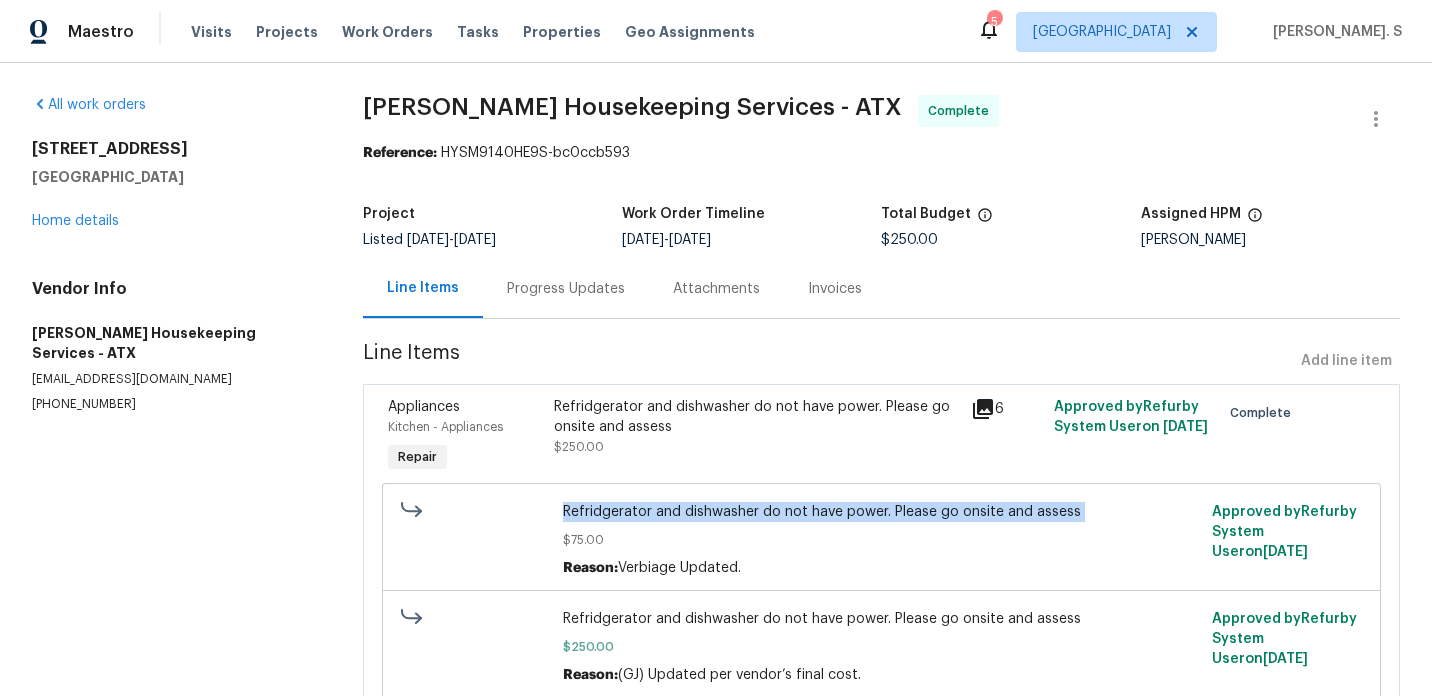 copy on "Refridgerator and dishwasher do not have power. Please go onsite and assess" 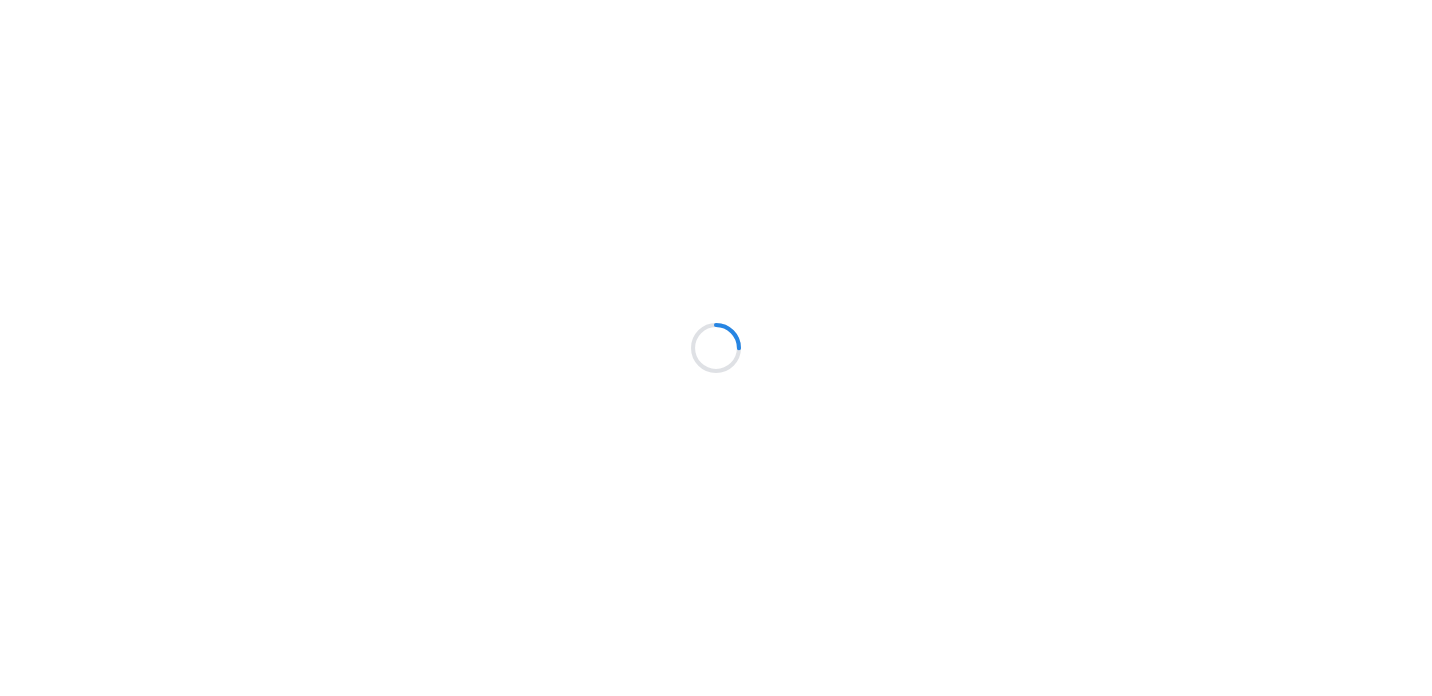 scroll, scrollTop: 0, scrollLeft: 0, axis: both 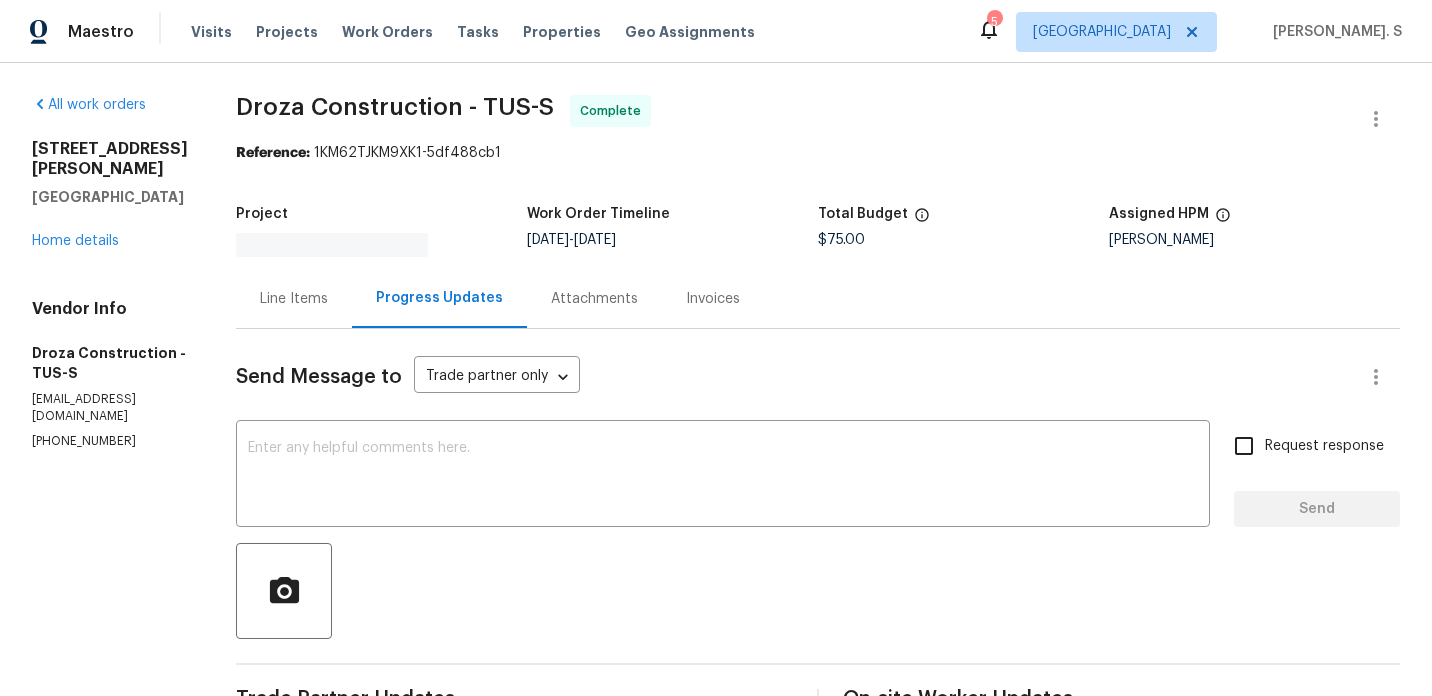 click on "Send Message to Trade partner only Trade partner only ​ x ​ Request response Send Trade Partner Updates [PERSON_NAME]. S [DATE] 8:59 AM Thanks for completing the work. The work order is approved, and QC is done. [PERSON_NAME] [DATE] 12:28 PM Workorder completed. Thank you [PERSON_NAME] [DATE] 4:20 PM Yes, No problem. Thank you Glory [PERSON_NAME]. S [DATE] 4:18 PM Thanks for accepting the work order and for scheduling it. Kindly keep us posted with the updates [DATE]. [PERSON_NAME] [DATE] 4:05 PM Hello Glory. We have received the workorder and will be there [DATE] to repair. Thank you Glory [PERSON_NAME]. S [DATE] 4:00 PM On-site Worker Updates" at bounding box center (818, 829) 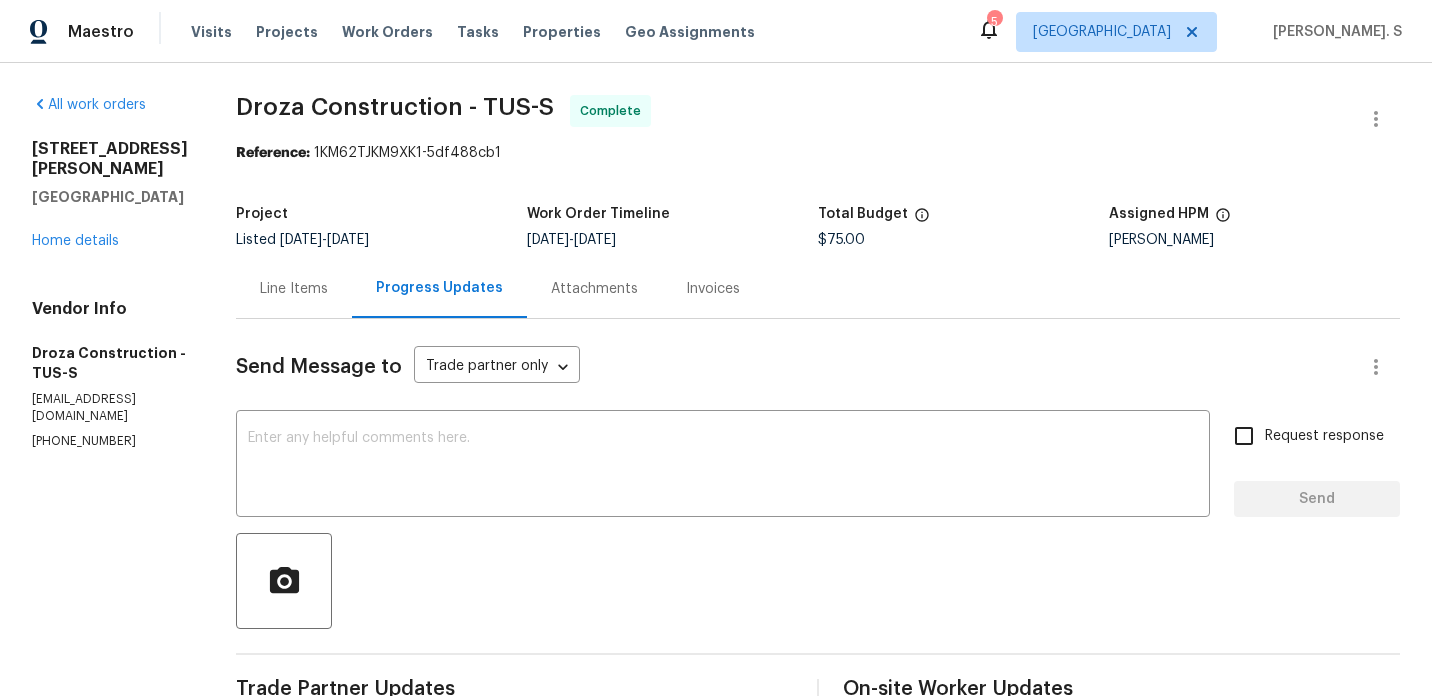 click on "Send Message to Trade partner only Trade partner only ​ x ​ Request response Send Trade Partner Updates [PERSON_NAME]. S [DATE] 8:59 AM Thanks for completing the work. The work order is approved, and QC is done. [PERSON_NAME] [DATE] 12:28 PM Workorder completed. Thank you [PERSON_NAME] [DATE] 4:20 PM Yes, No problem. Thank you Glory [PERSON_NAME]. S [DATE] 4:18 PM Thanks for accepting the work order and for scheduling it. Kindly keep us posted with the updates [DATE]. [PERSON_NAME] [DATE] 4:05 PM Hello Glory. We have received the workorder and will be there [DATE] to repair. Thank you Glory [PERSON_NAME]. S [DATE] 4:00 PM On-site Worker Updates" at bounding box center (818, 819) 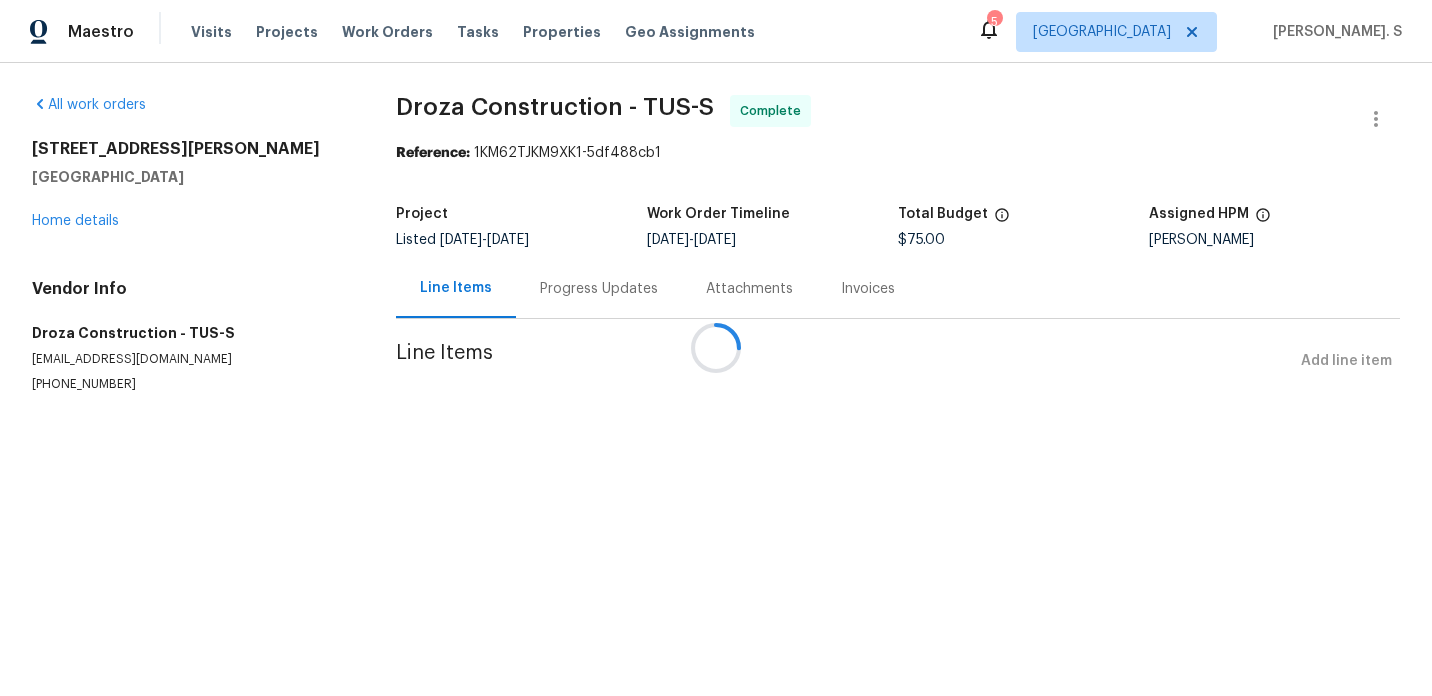 click at bounding box center [716, 348] 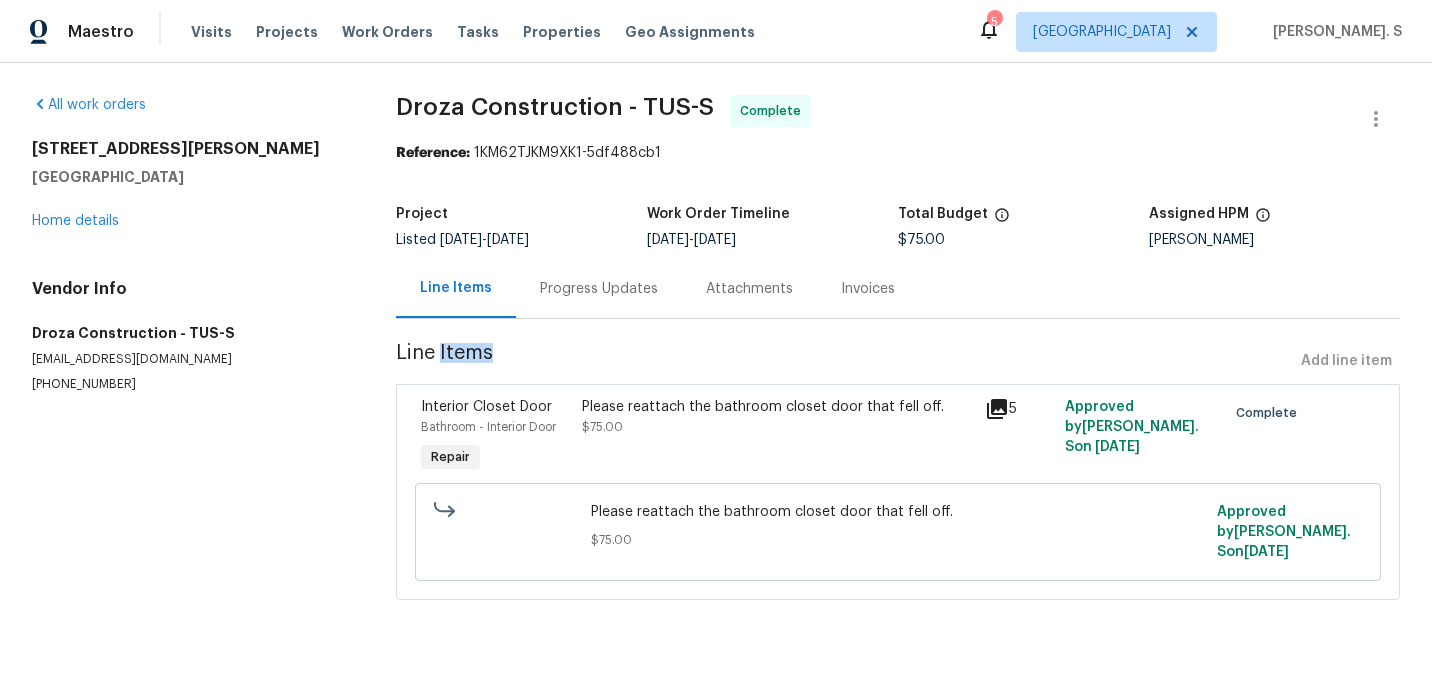 click on "Please reattach the bathroom closet door that fell off. $75.00" at bounding box center (898, 526) 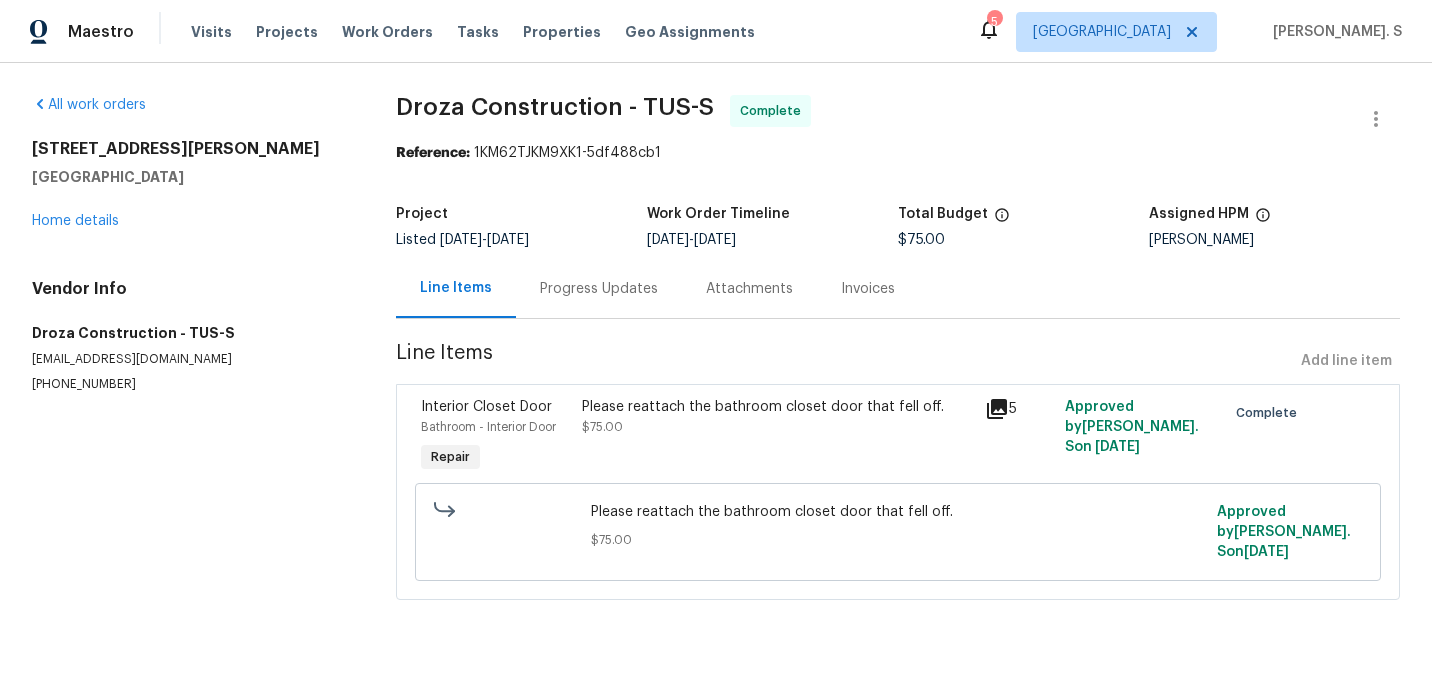 click on "Please reattach the bathroom closet door that fell off. $75.00" at bounding box center (898, 532) 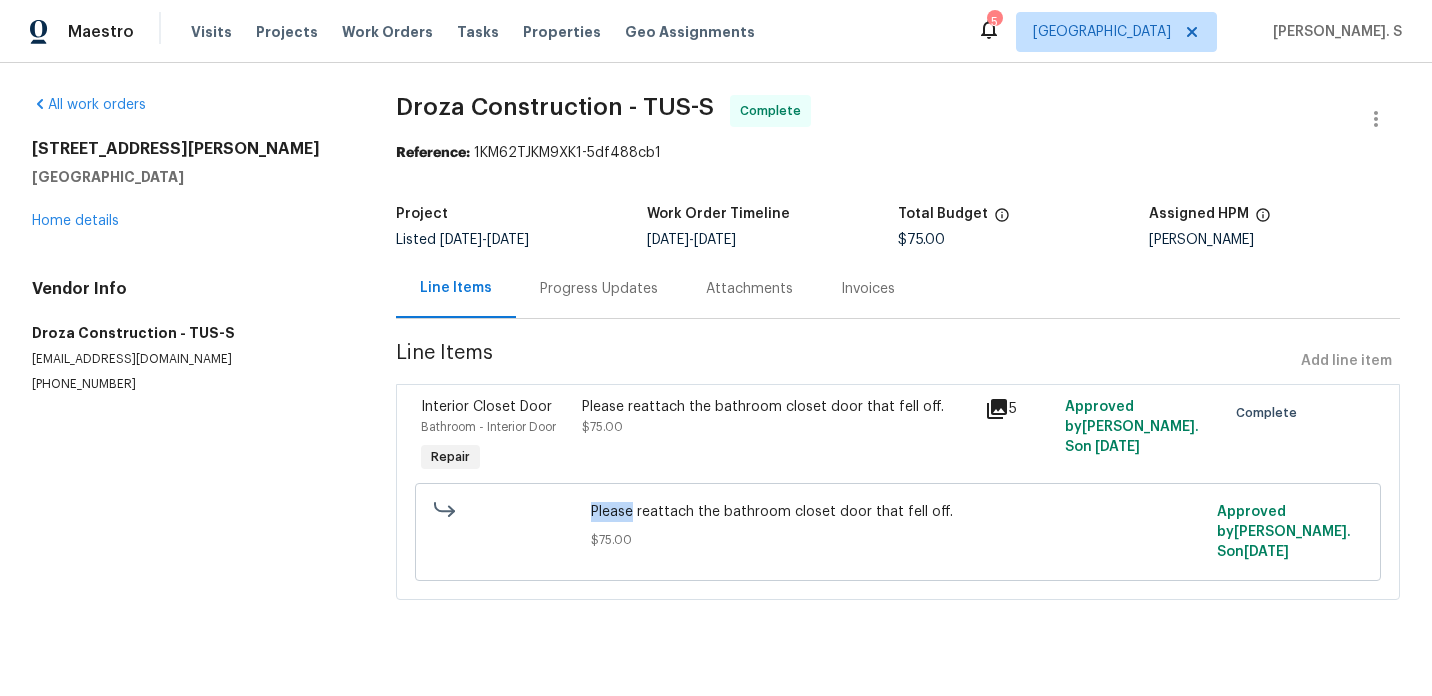 click on "Please reattach the bathroom closet door that fell off. $75.00" at bounding box center (898, 532) 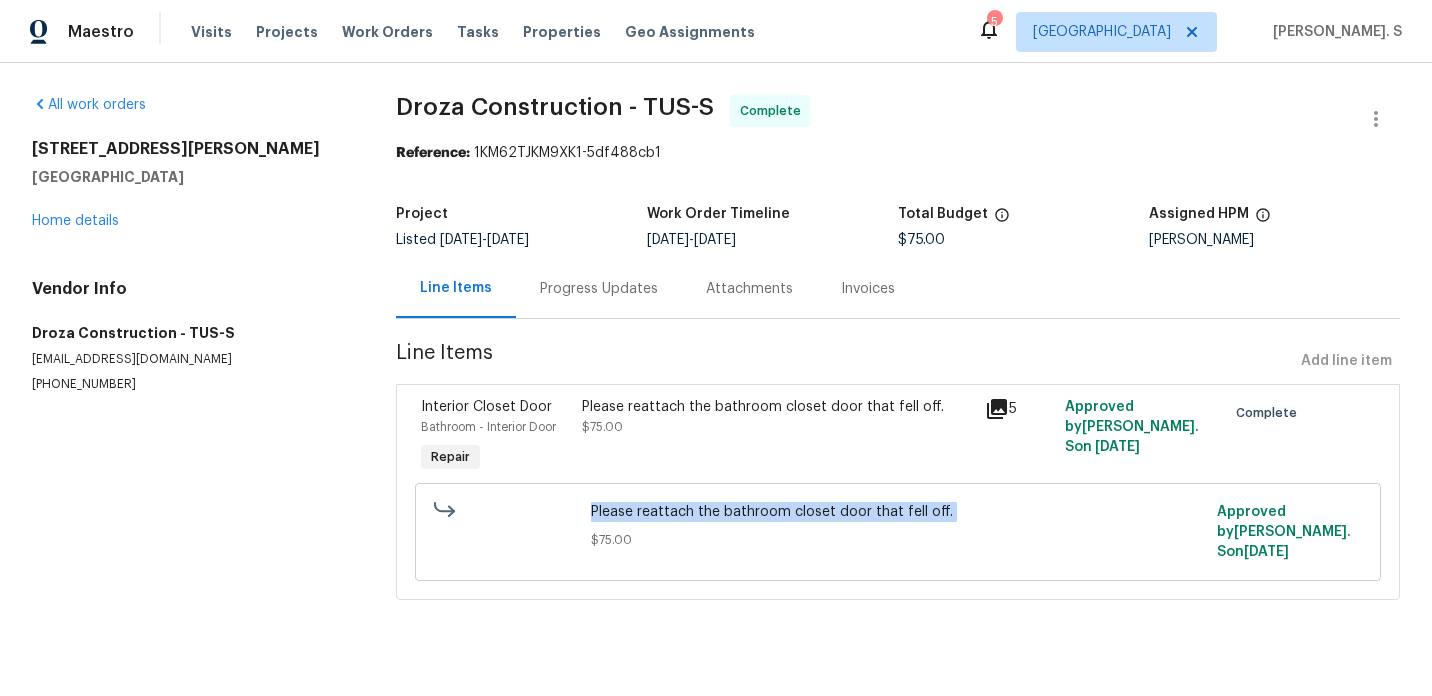click on "Please reattach the bathroom closet door that fell off. $75.00" at bounding box center (898, 532) 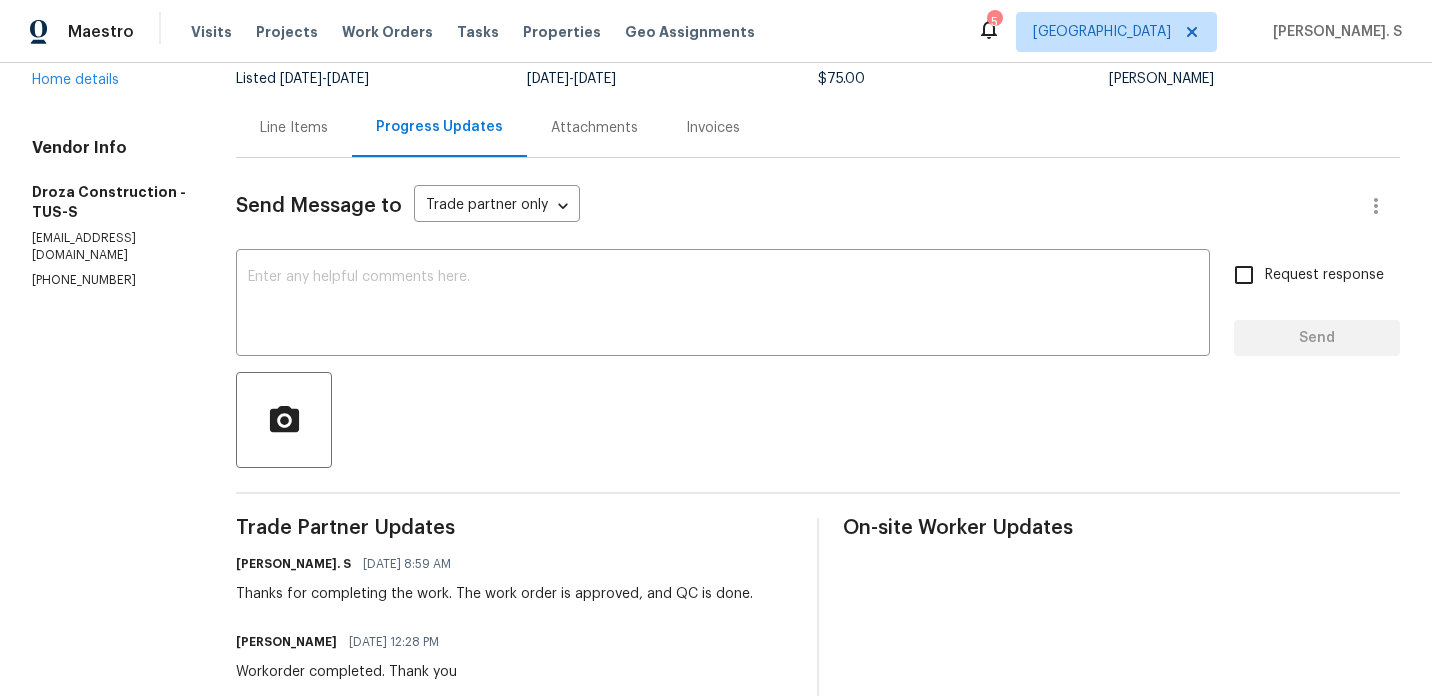 scroll, scrollTop: 0, scrollLeft: 0, axis: both 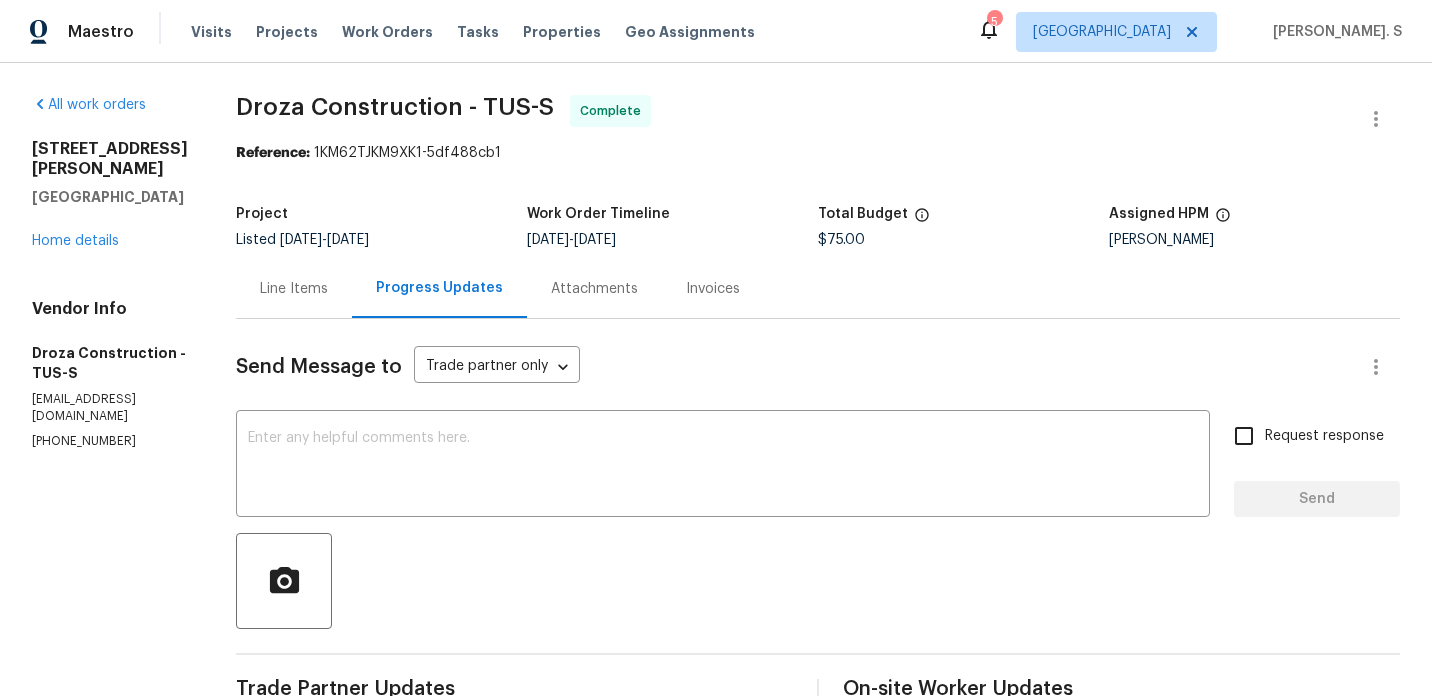 click on "Line Items" at bounding box center (294, 288) 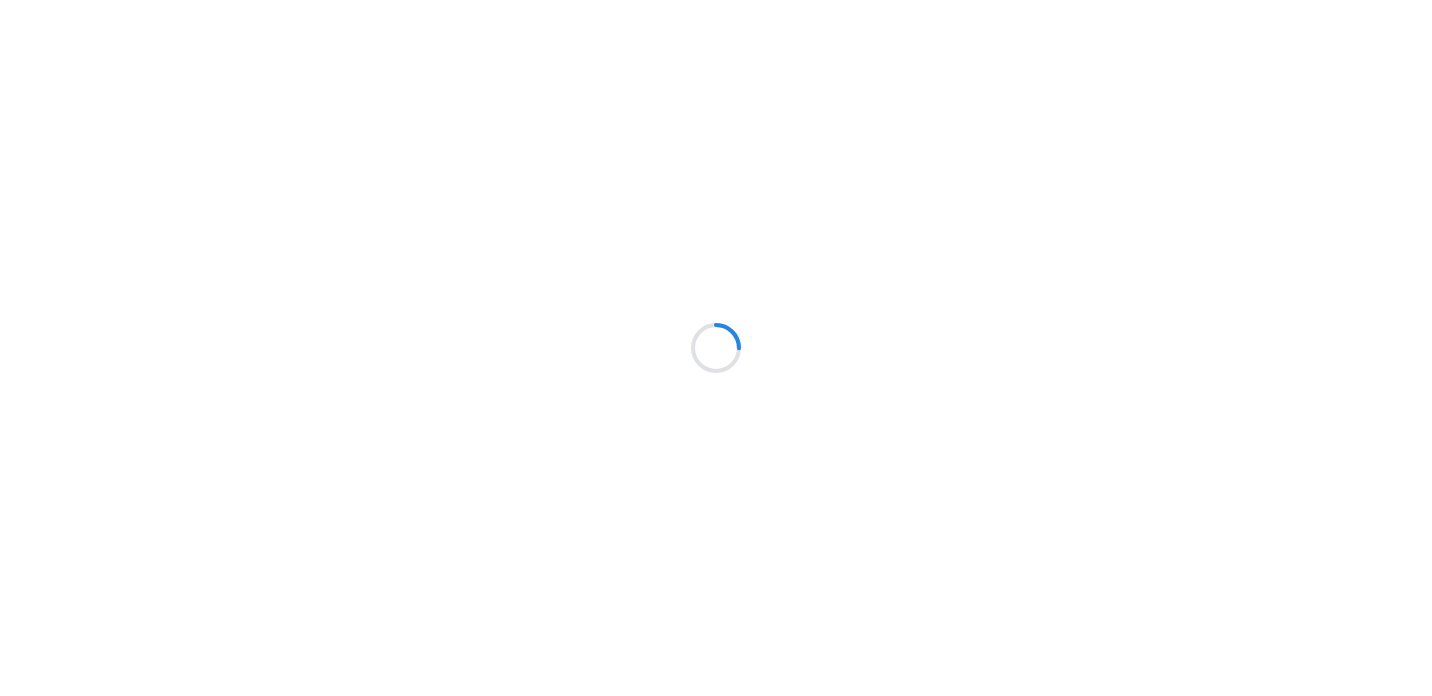 scroll, scrollTop: 0, scrollLeft: 0, axis: both 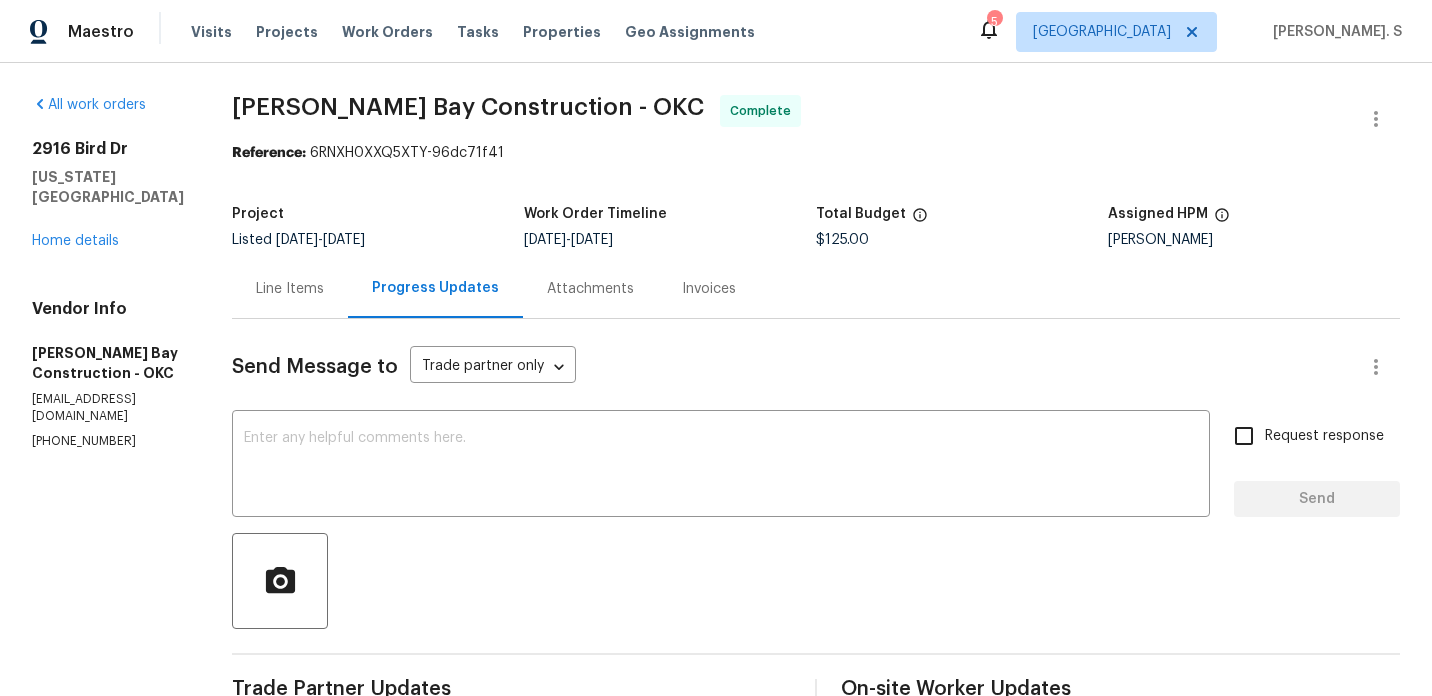 click on "Line Items" at bounding box center [290, 289] 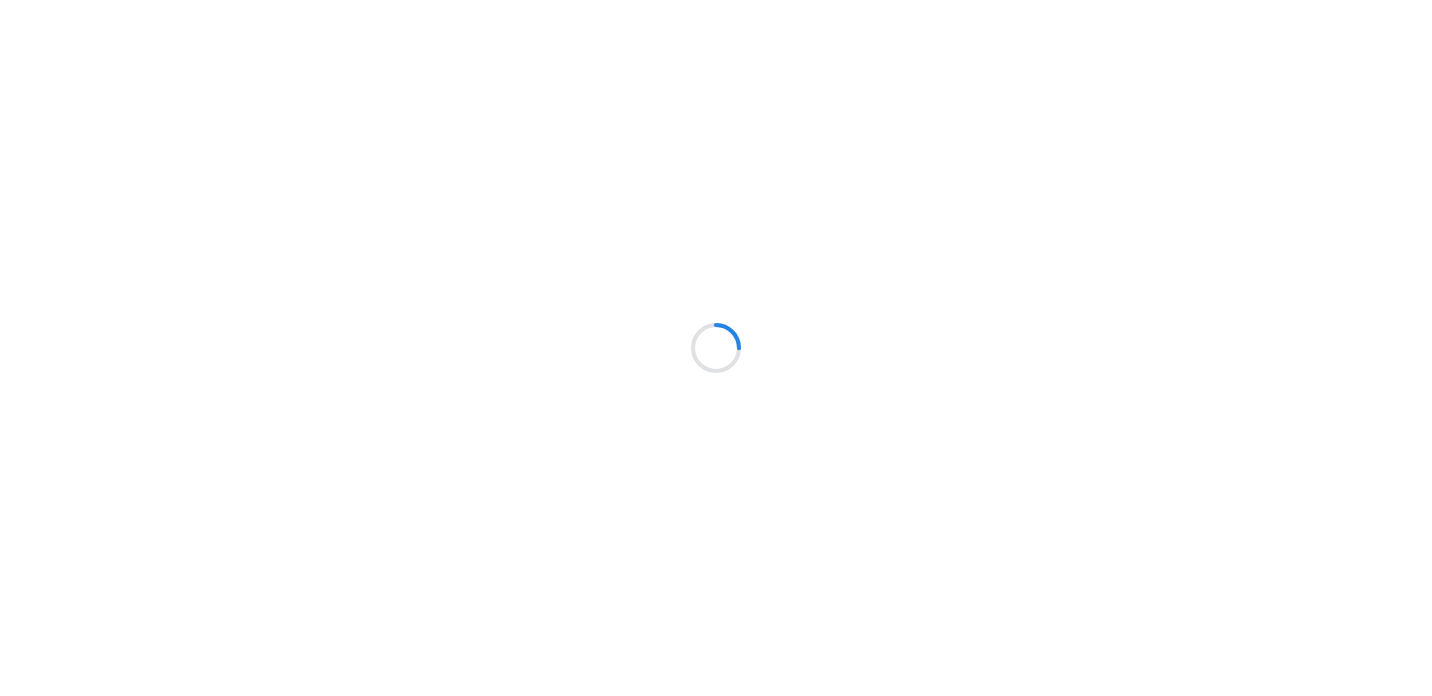 scroll, scrollTop: 0, scrollLeft: 0, axis: both 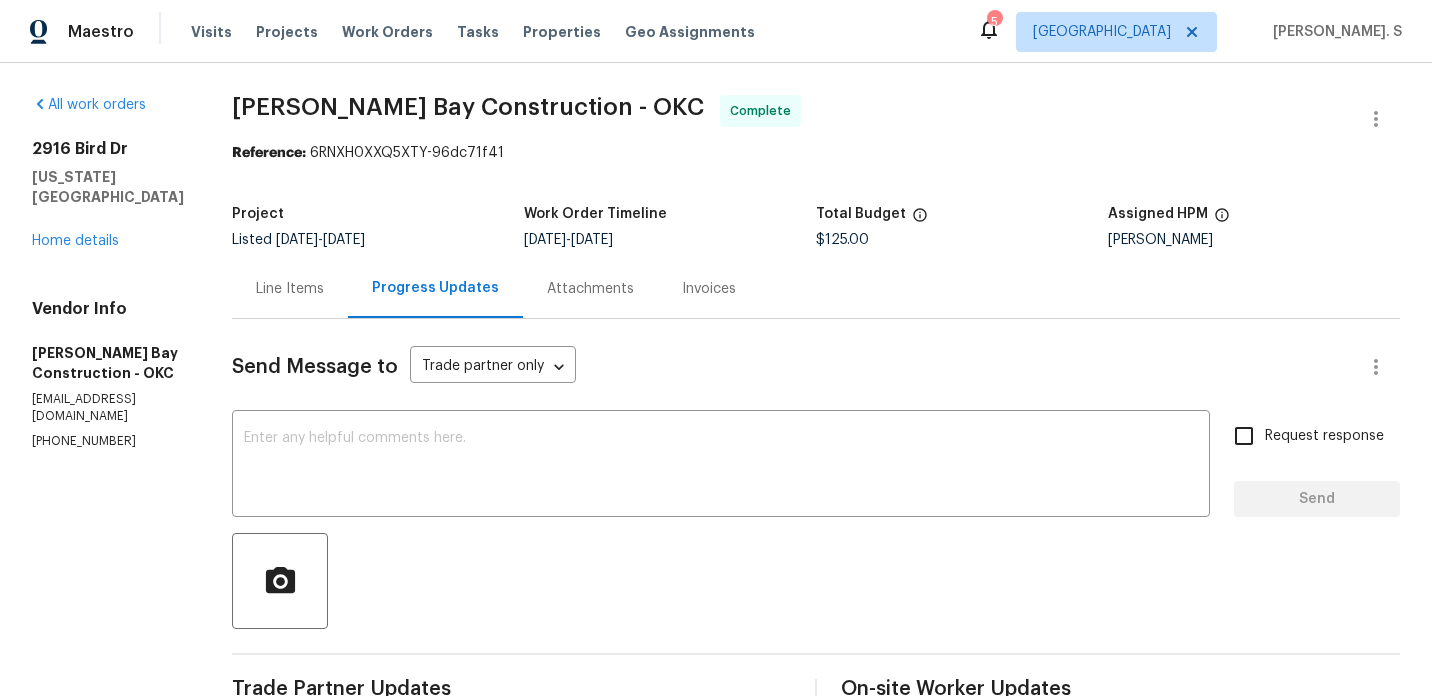 click on "Line Items" at bounding box center [290, 289] 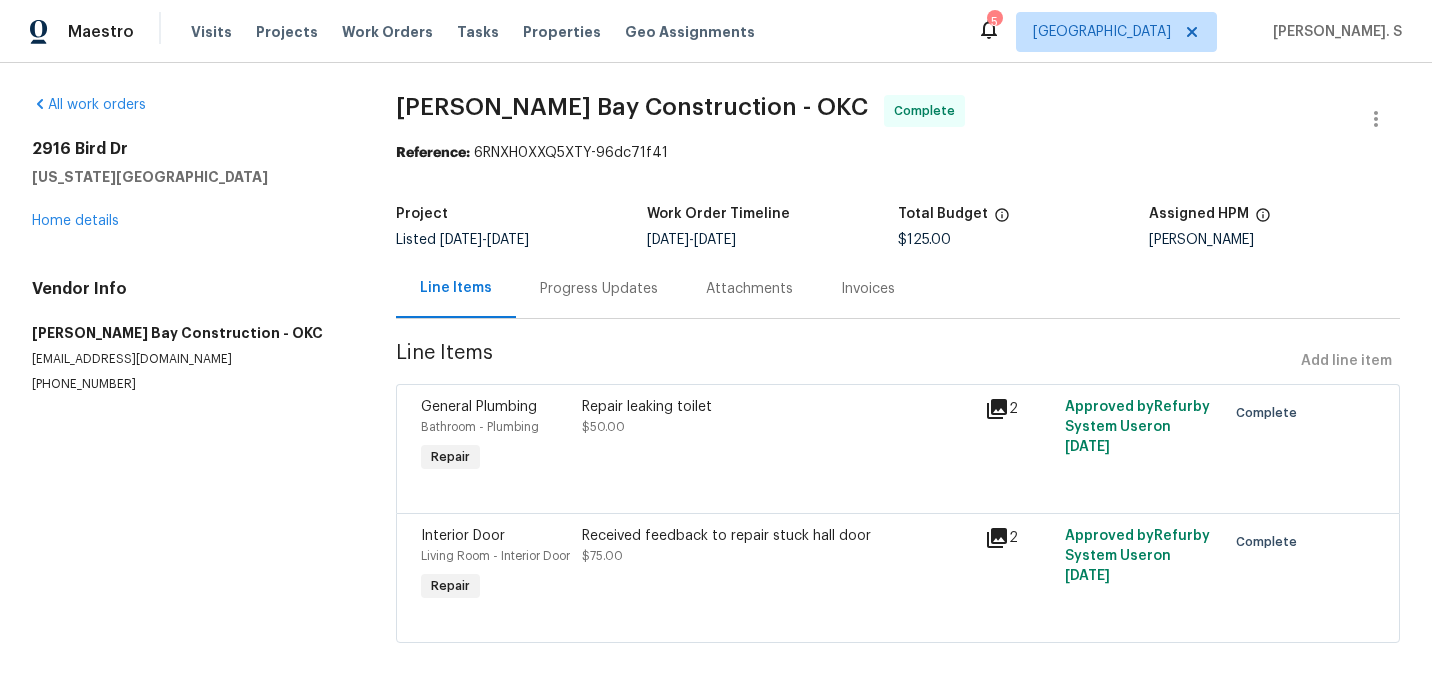 click on "Repair leaking toilet" at bounding box center [777, 407] 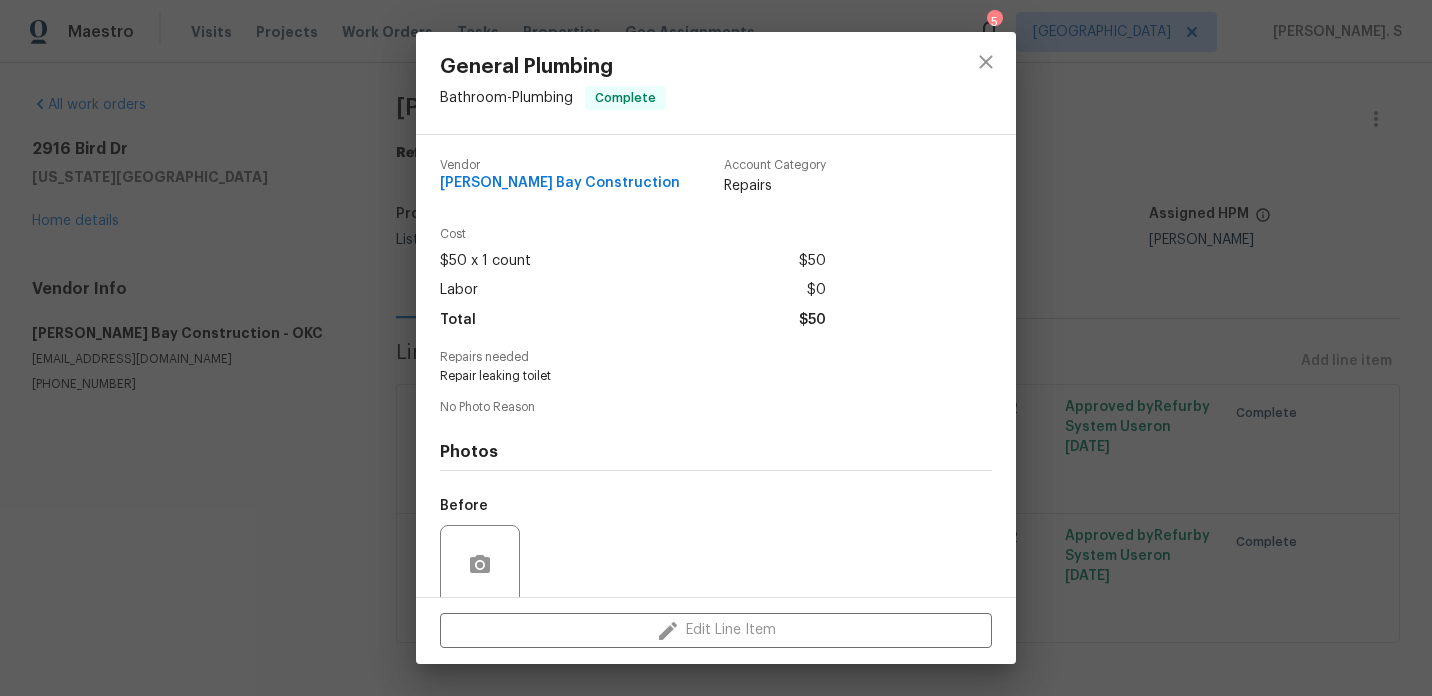click on "Repairs needed Repair leaking toilet" at bounding box center [716, 368] 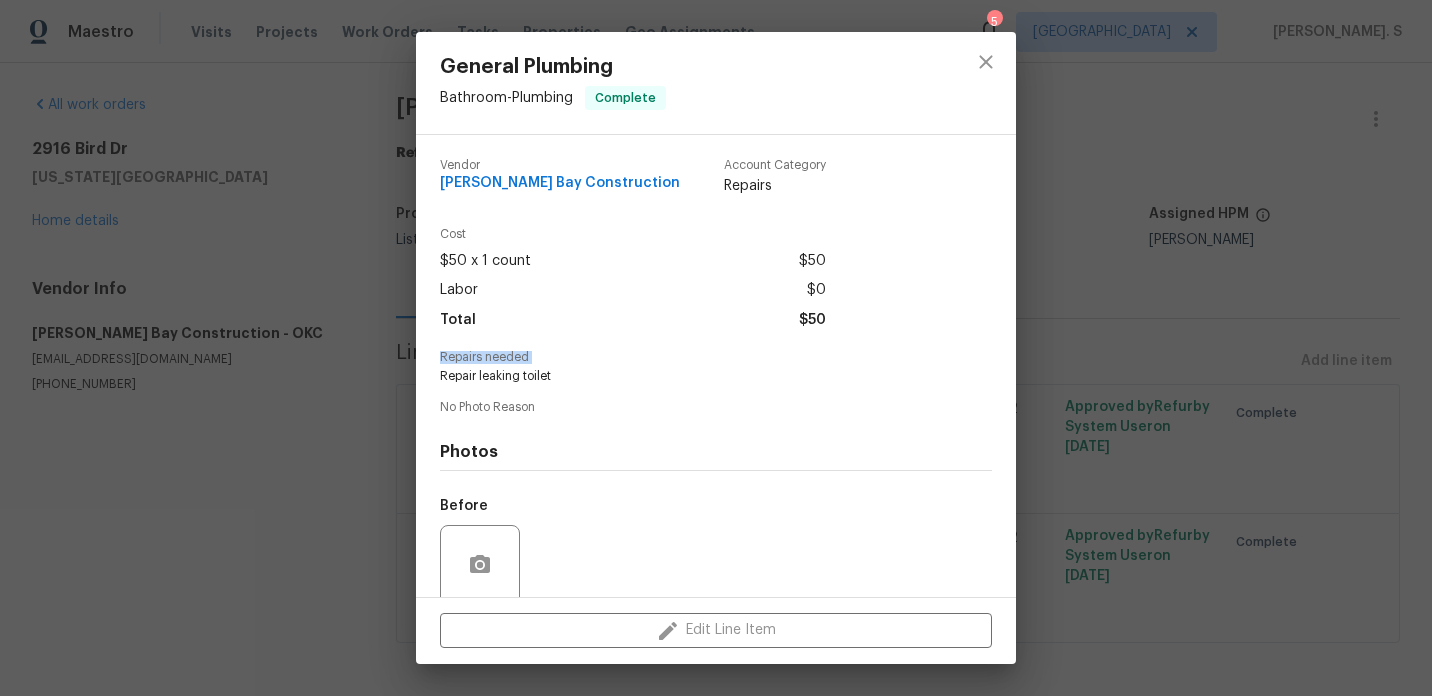 click on "Repairs needed Repair leaking toilet" at bounding box center (716, 368) 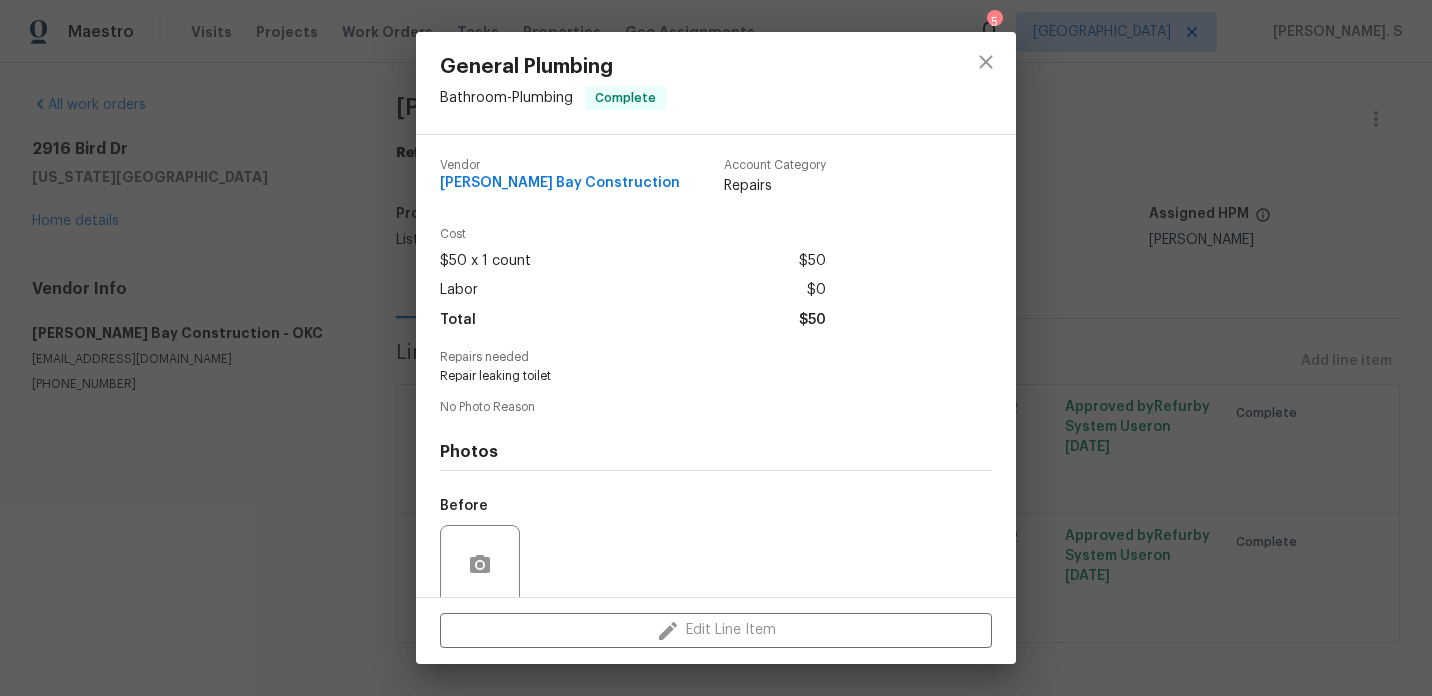 click on "Repair leaking toilet" at bounding box center (688, 376) 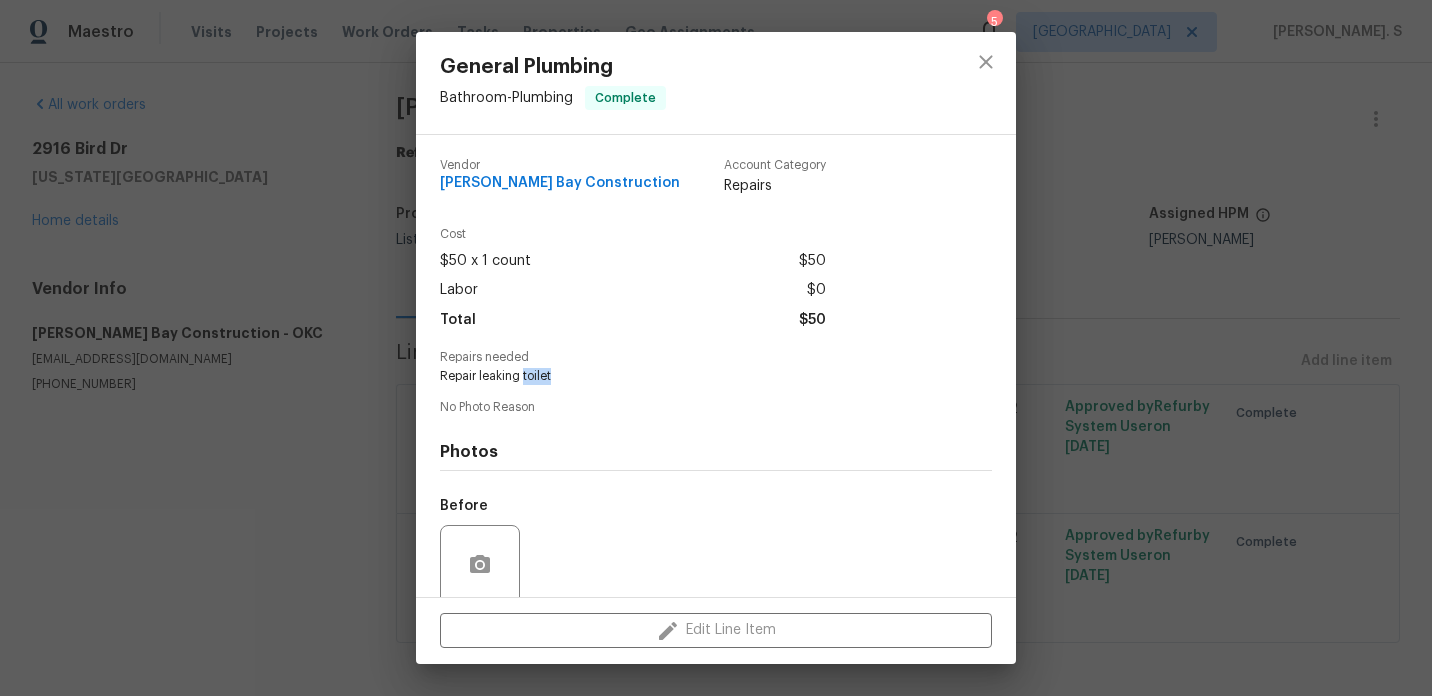 click on "Repair leaking toilet" at bounding box center (688, 376) 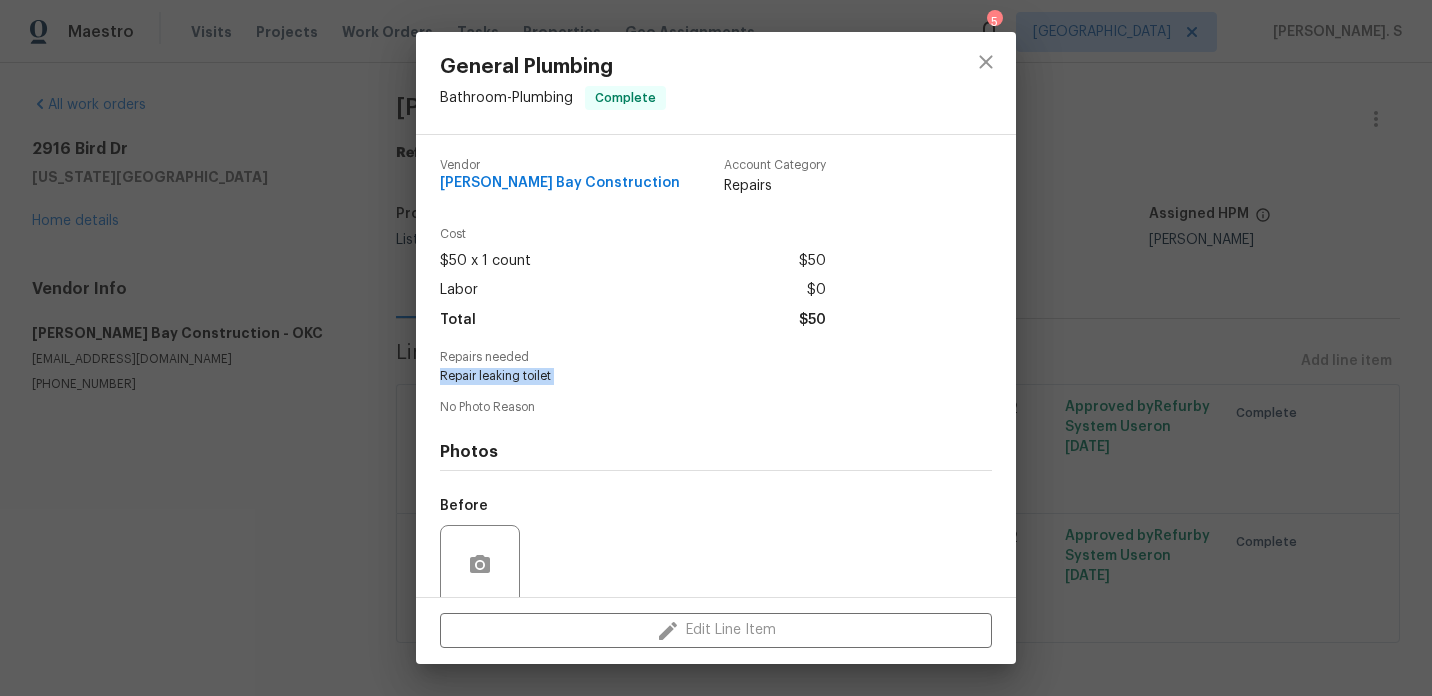 copy on "Repair leaking toilet" 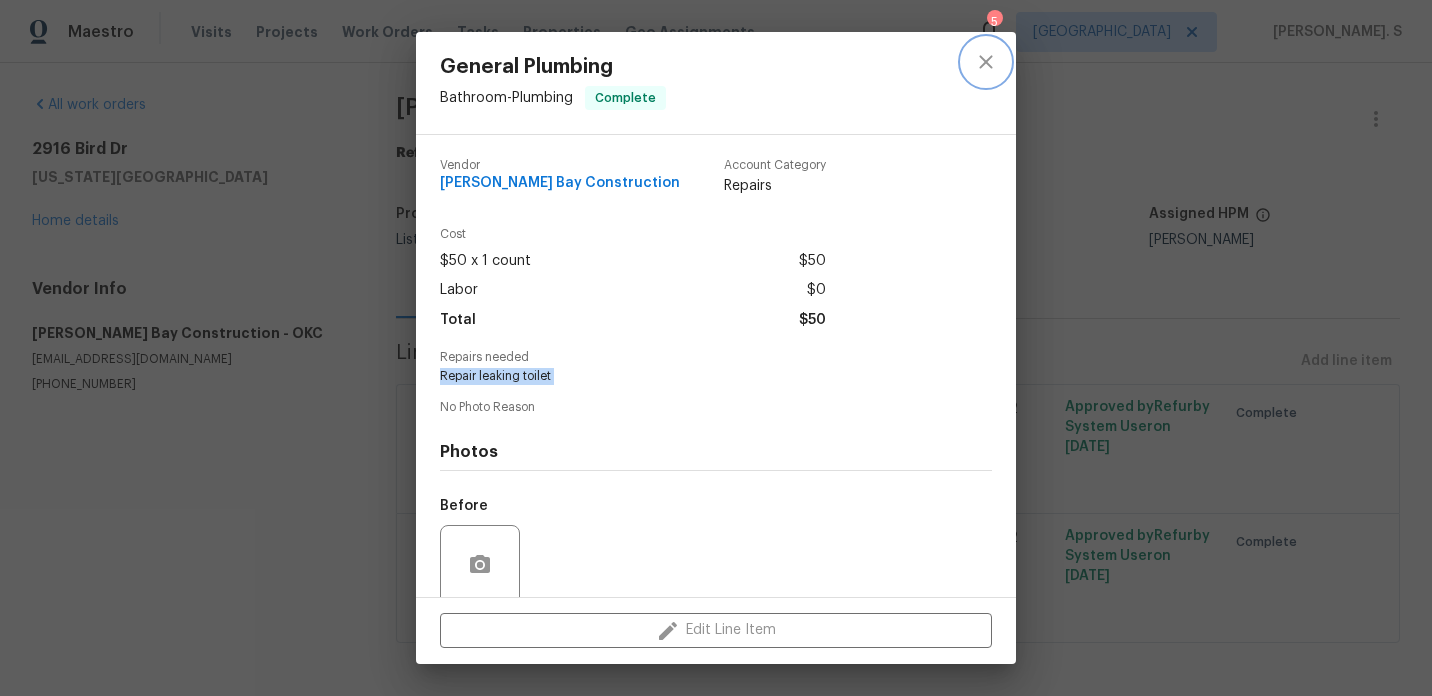click 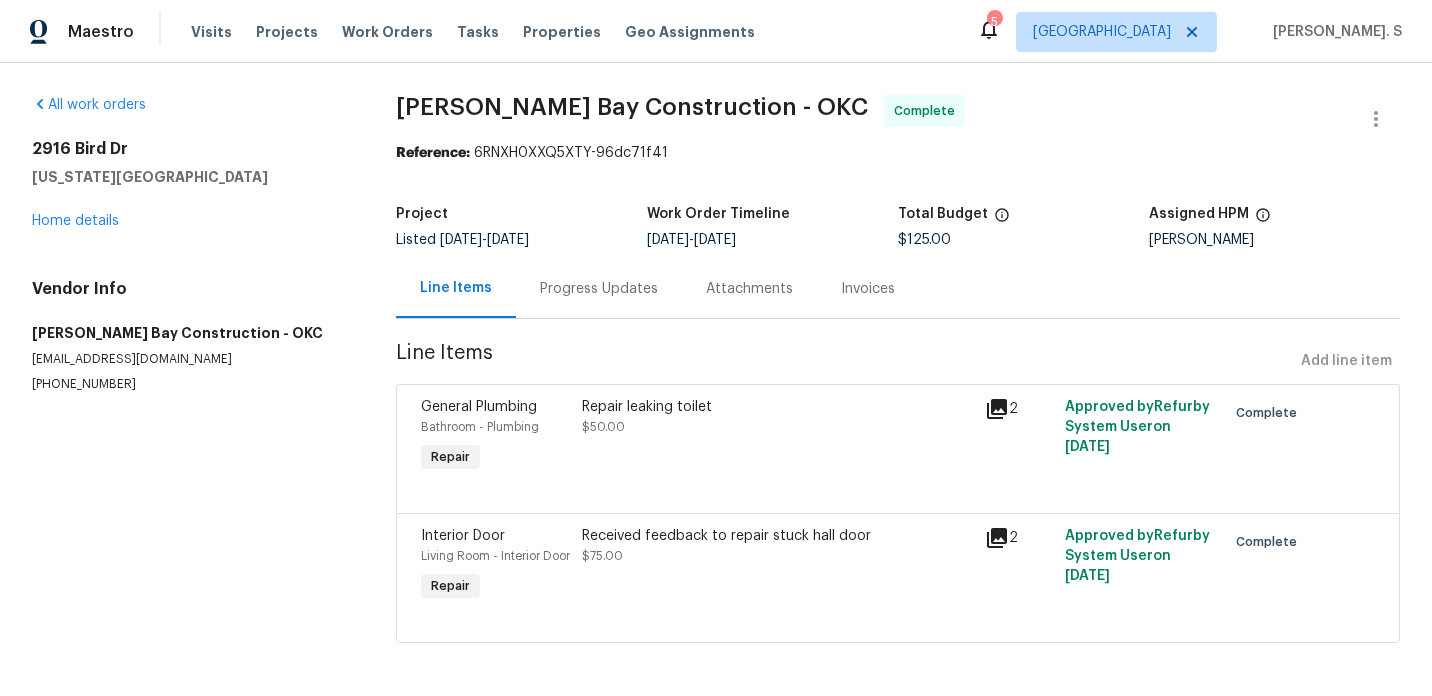click on "Received feedback to repair stuck hall door $75.00" at bounding box center (777, 566) 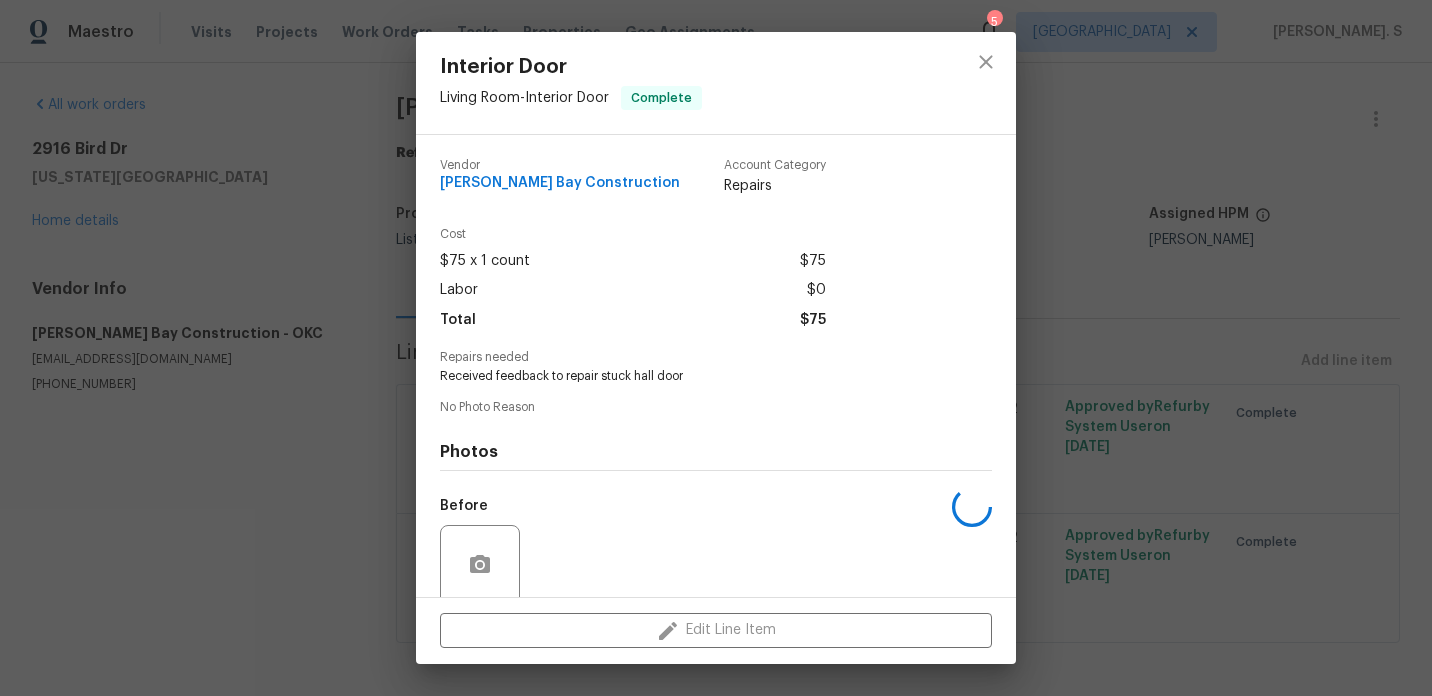 click on "Before" at bounding box center [716, 552] 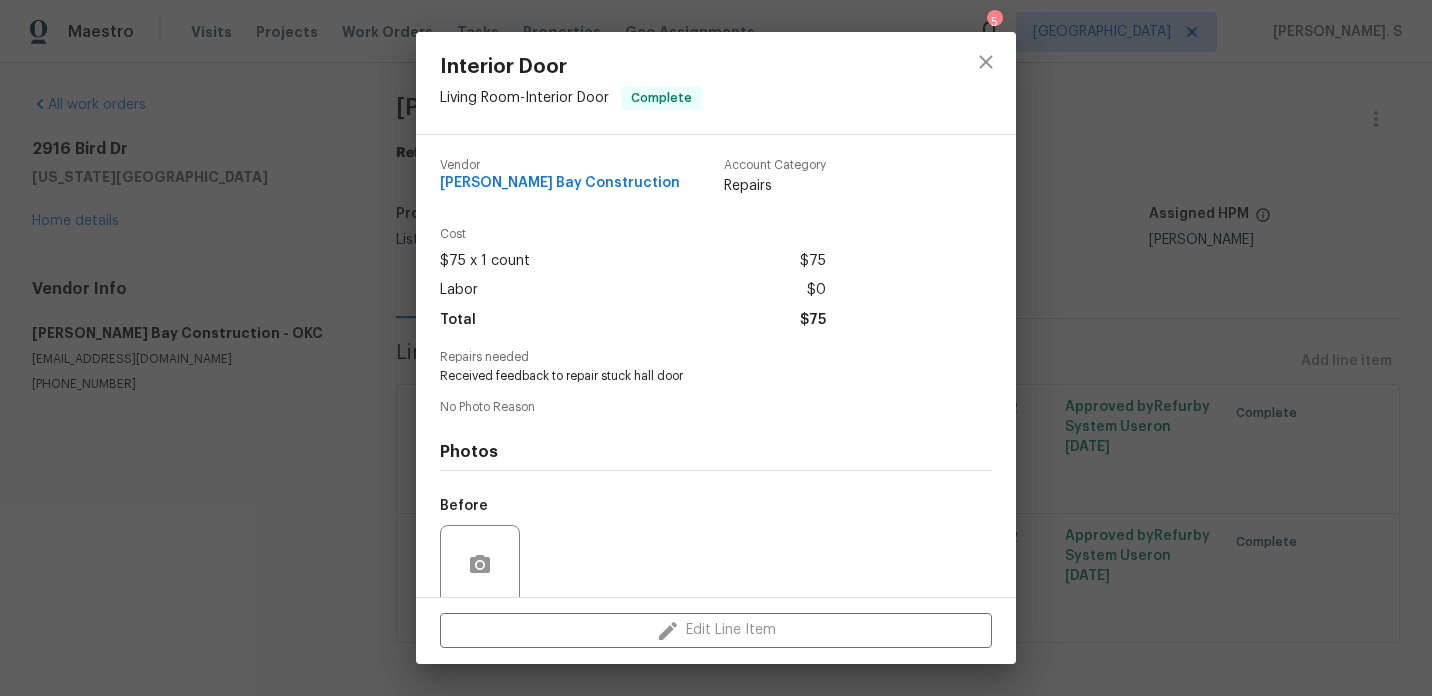 click on "Received feedback to repair stuck hall door" at bounding box center (688, 376) 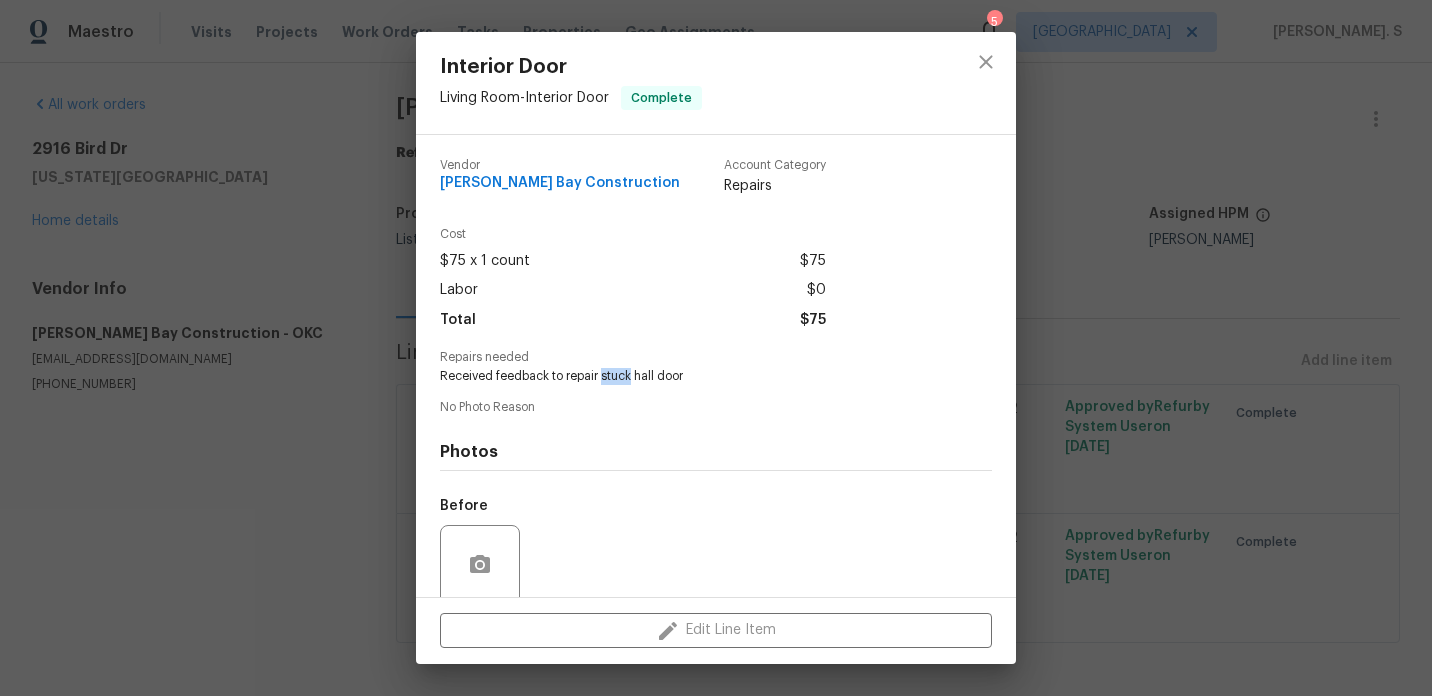 click on "Received feedback to repair stuck hall door" at bounding box center [688, 376] 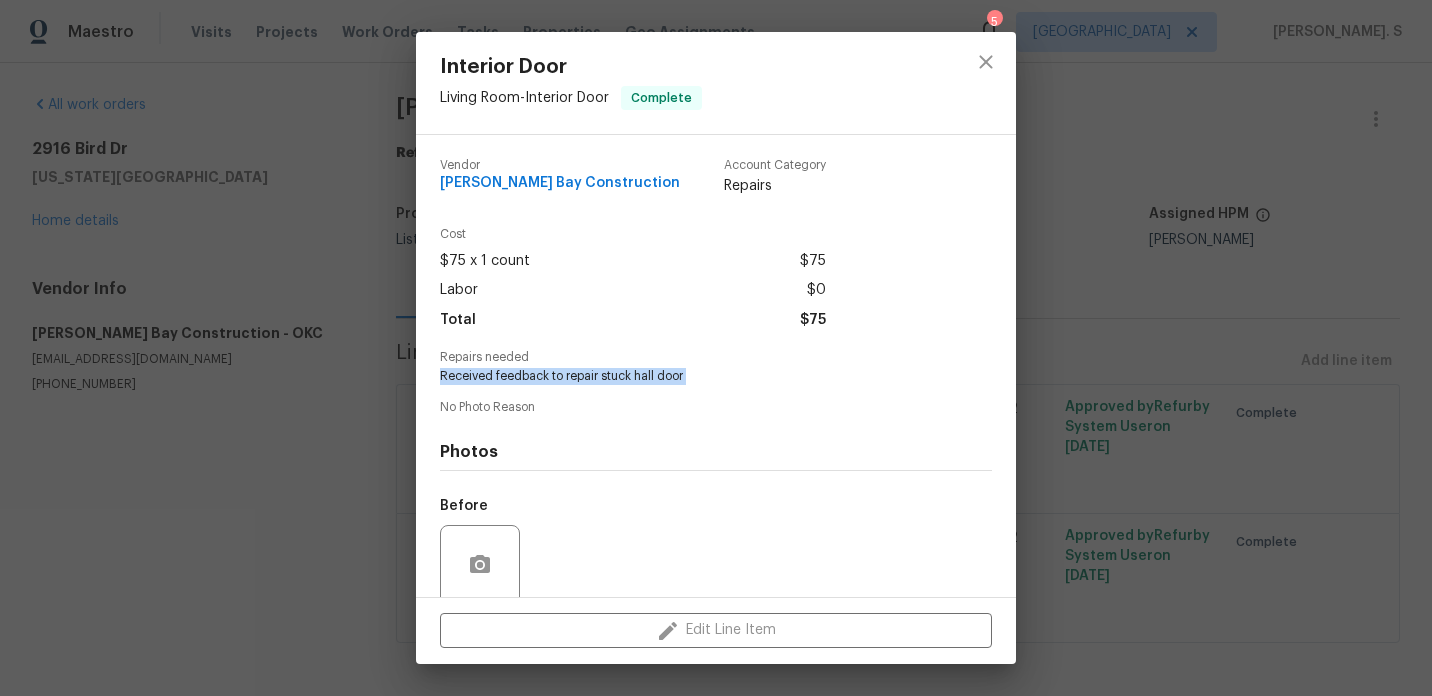 copy on "Received feedback to repair stuck hall door" 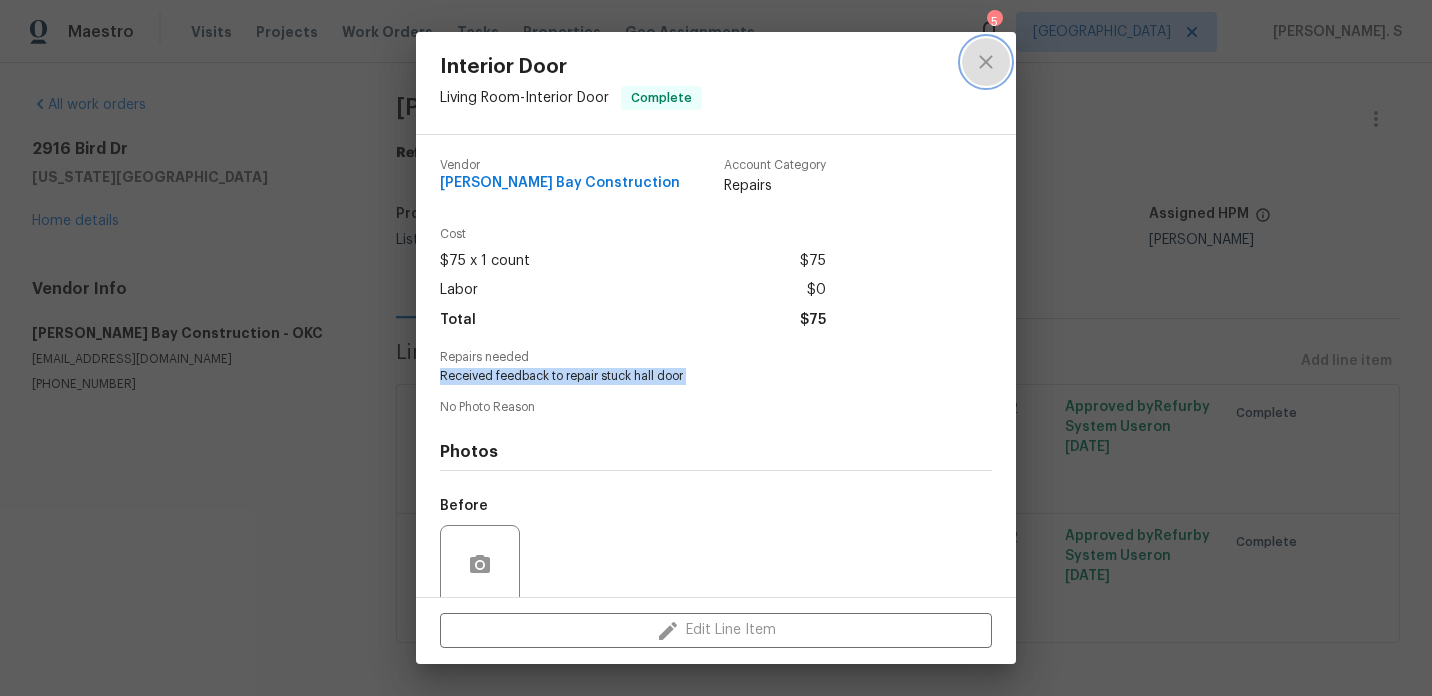 click at bounding box center [986, 62] 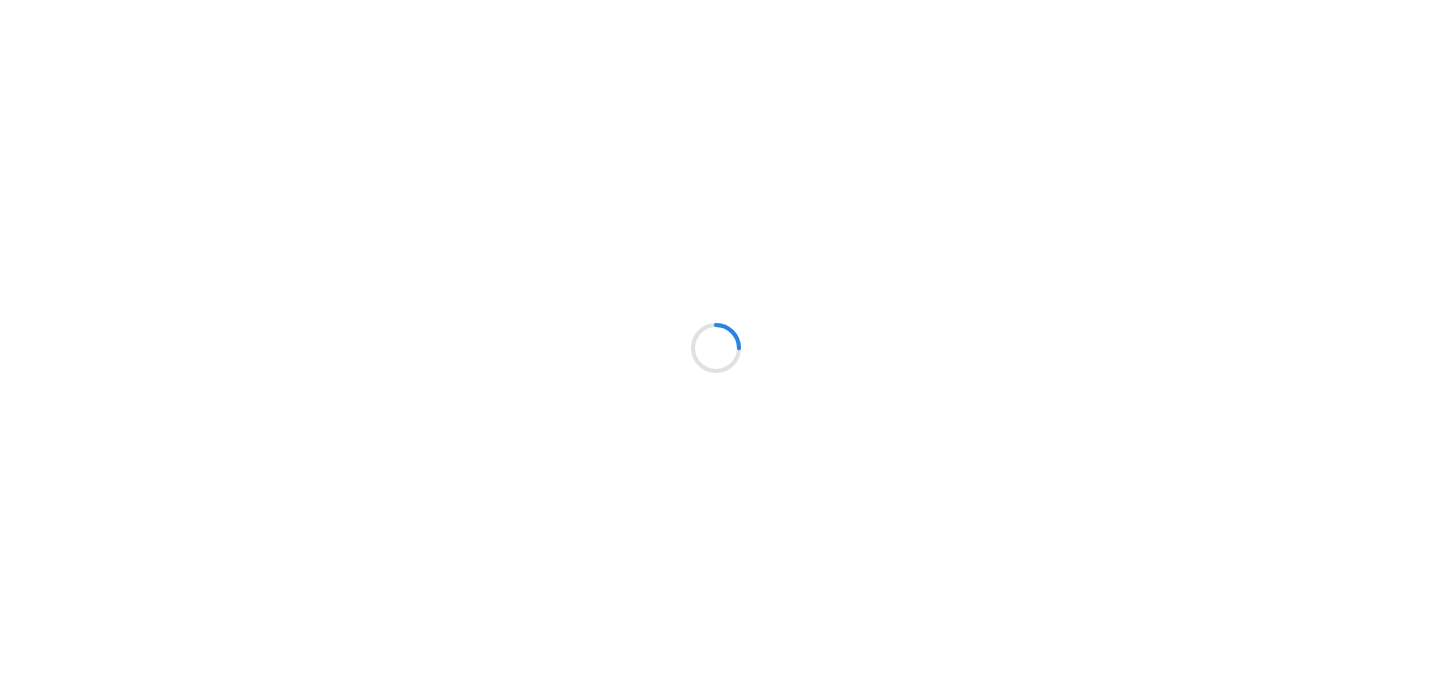 scroll, scrollTop: 0, scrollLeft: 0, axis: both 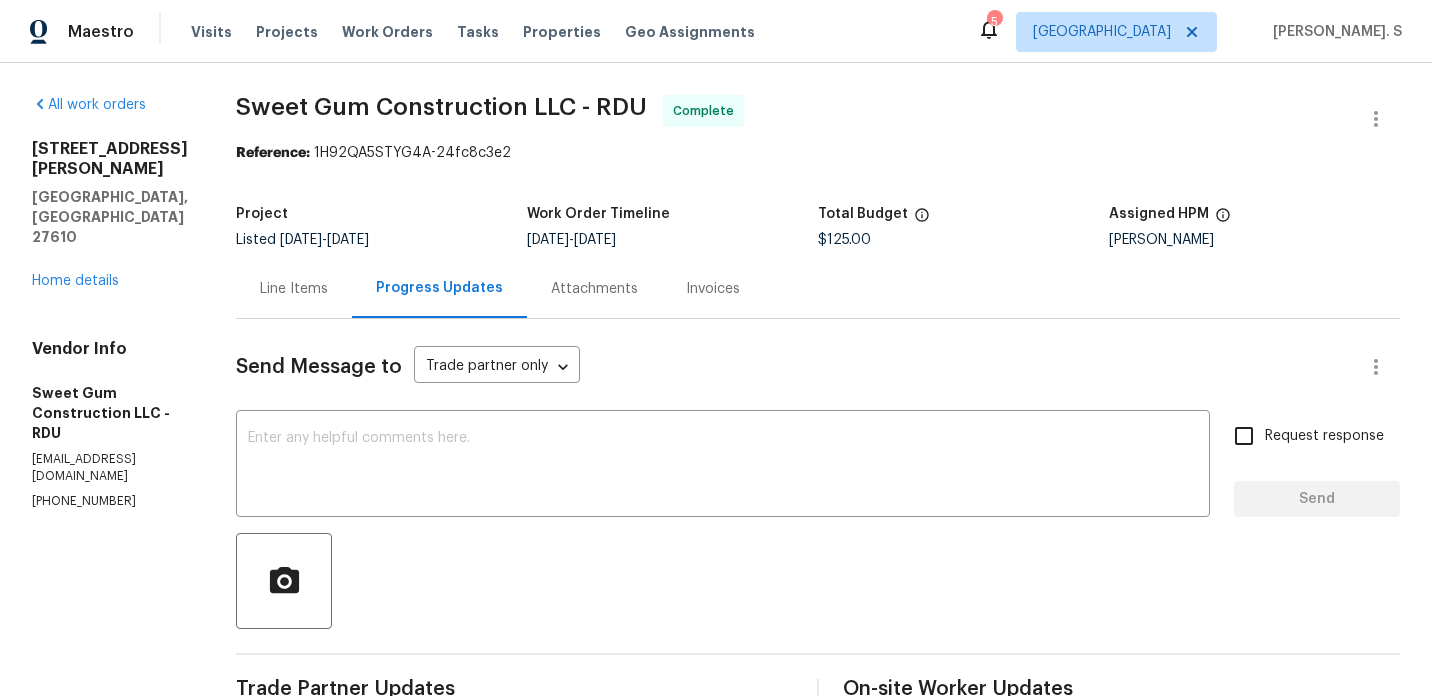 click on "Line Items" at bounding box center (294, 288) 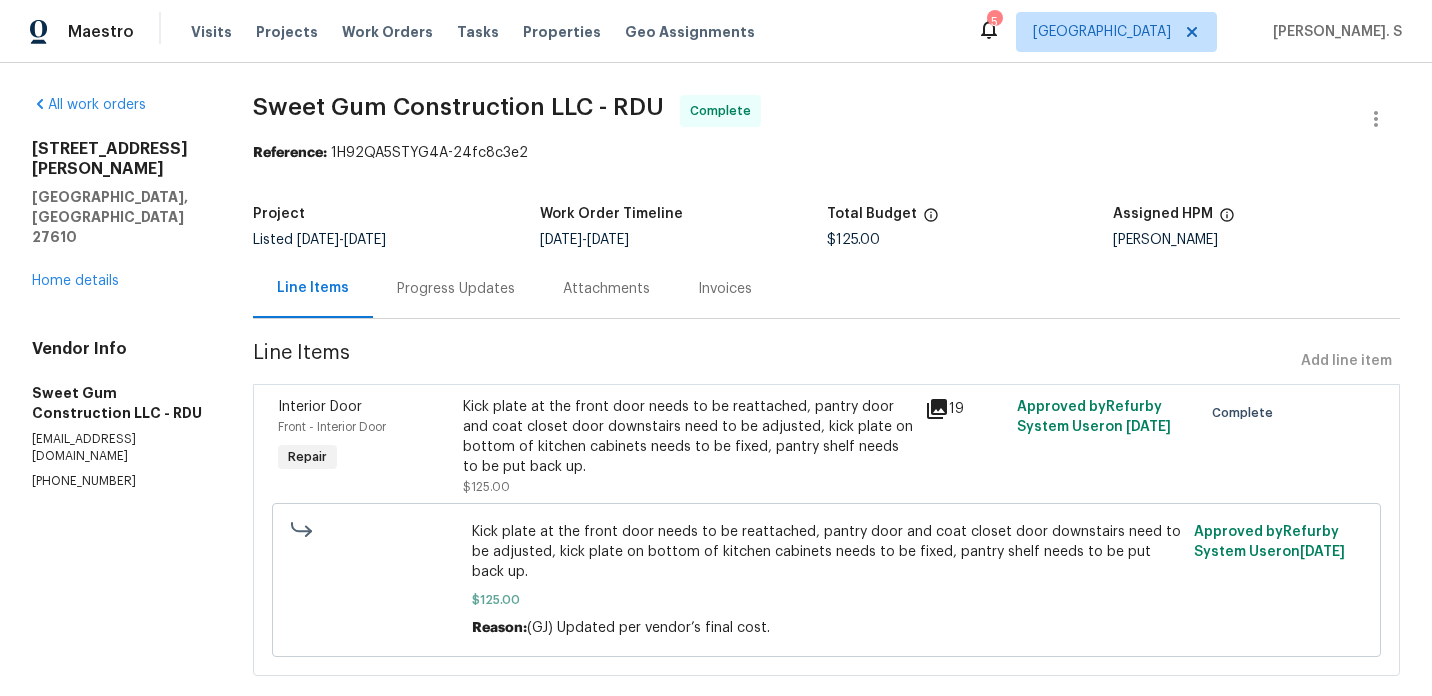 click on "Kick plate at the front door needs to be reattached, pantry door and coat closet door downstairs need to be adjusted, kick plate on bottom of kitchen cabinets needs to be fixed, pantry shelf needs to be put back up." at bounding box center [827, 552] 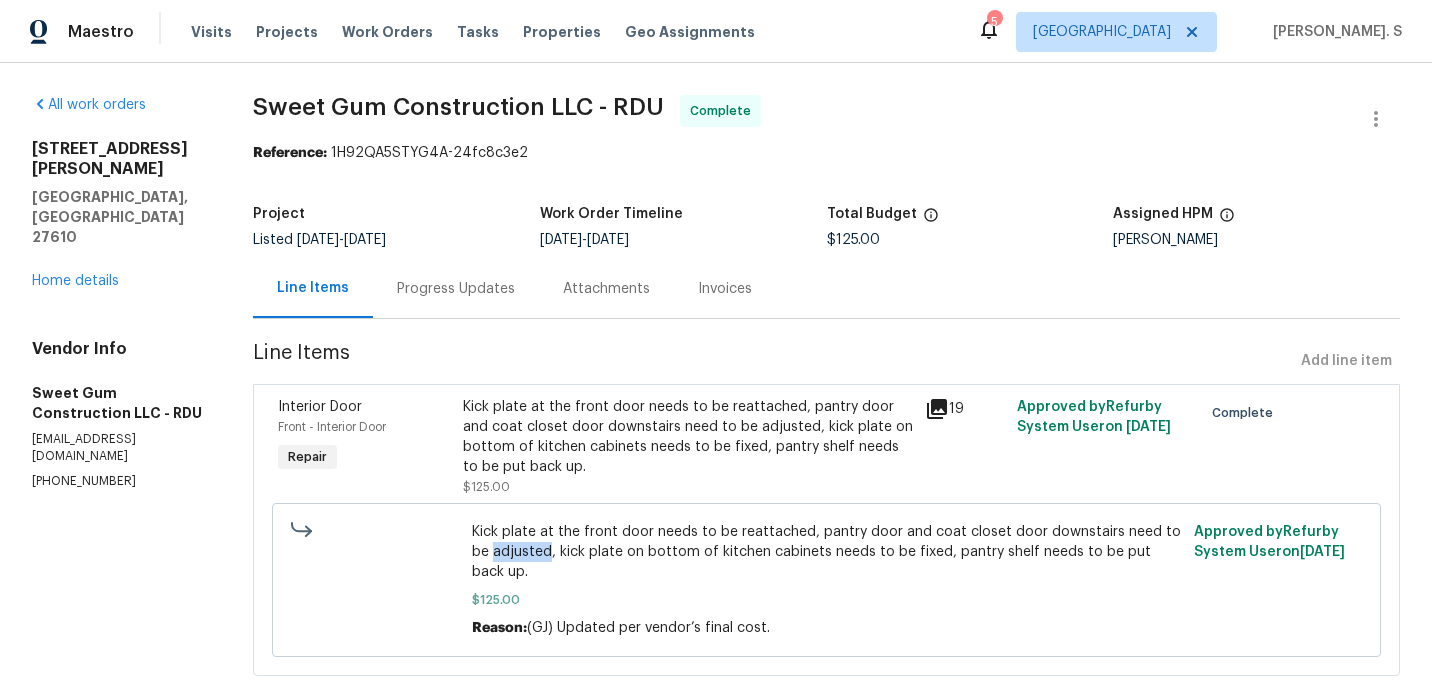 click on "Kick plate at the front door needs to be reattached, pantry door and coat closet door downstairs need to be adjusted, kick plate on bottom of kitchen cabinets needs to be fixed, pantry shelf needs to be put back up." at bounding box center [827, 552] 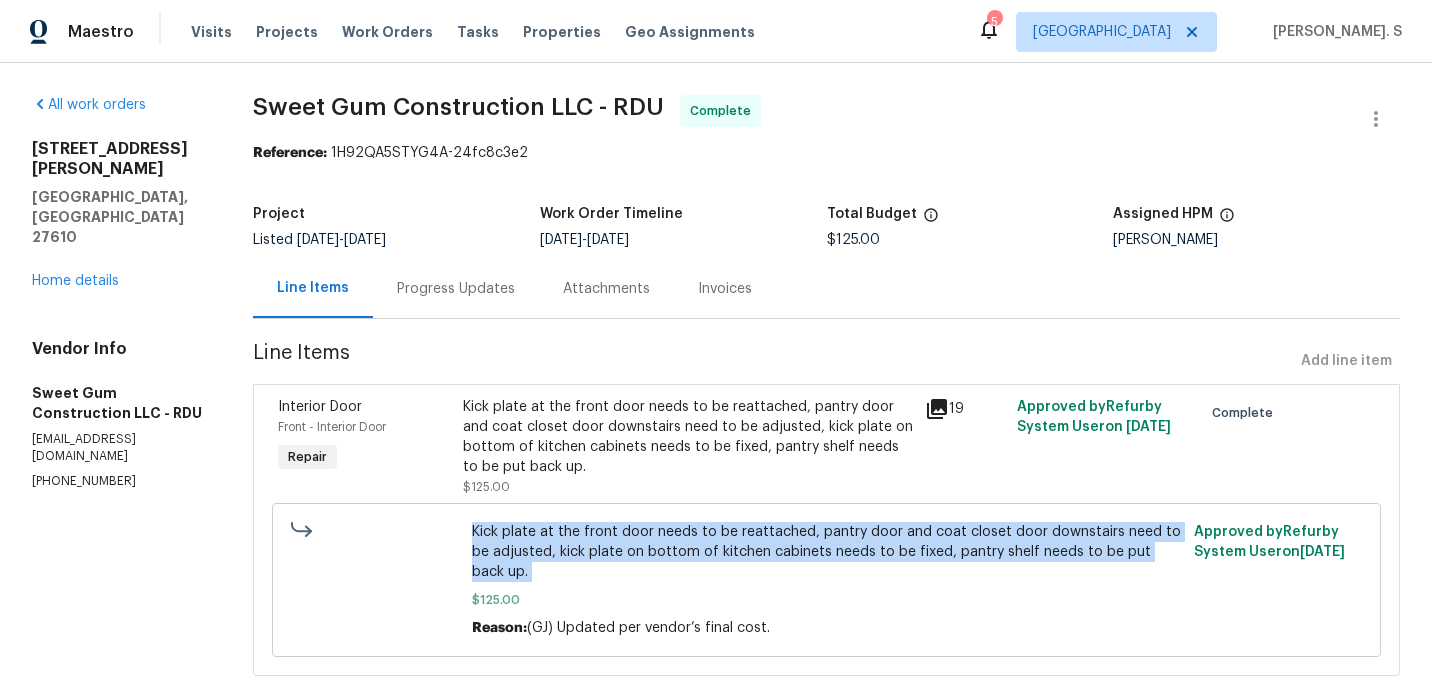 copy on "Kick plate at the front door needs to be reattached, pantry door and coat closet door downstairs need to be adjusted, kick plate on bottom of kitchen cabinets needs to be fixed, pantry shelf needs to be put back up." 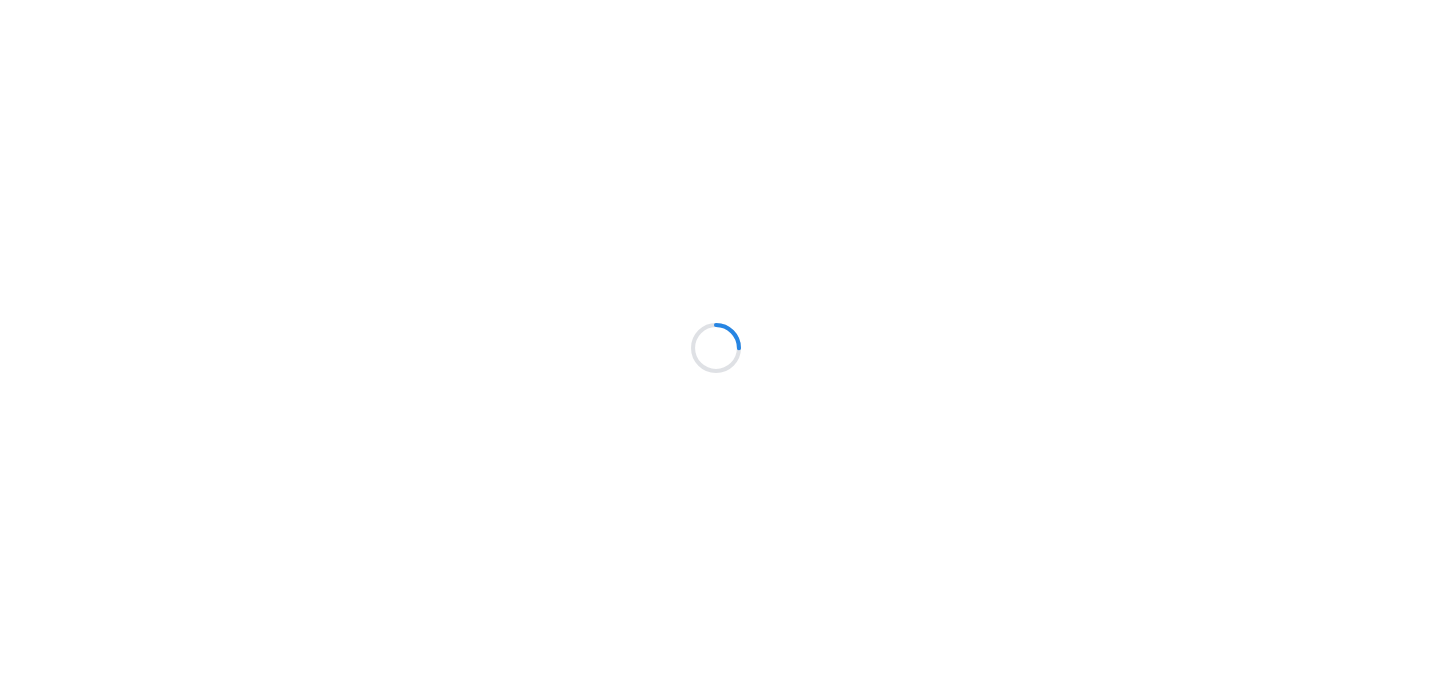 scroll, scrollTop: 0, scrollLeft: 0, axis: both 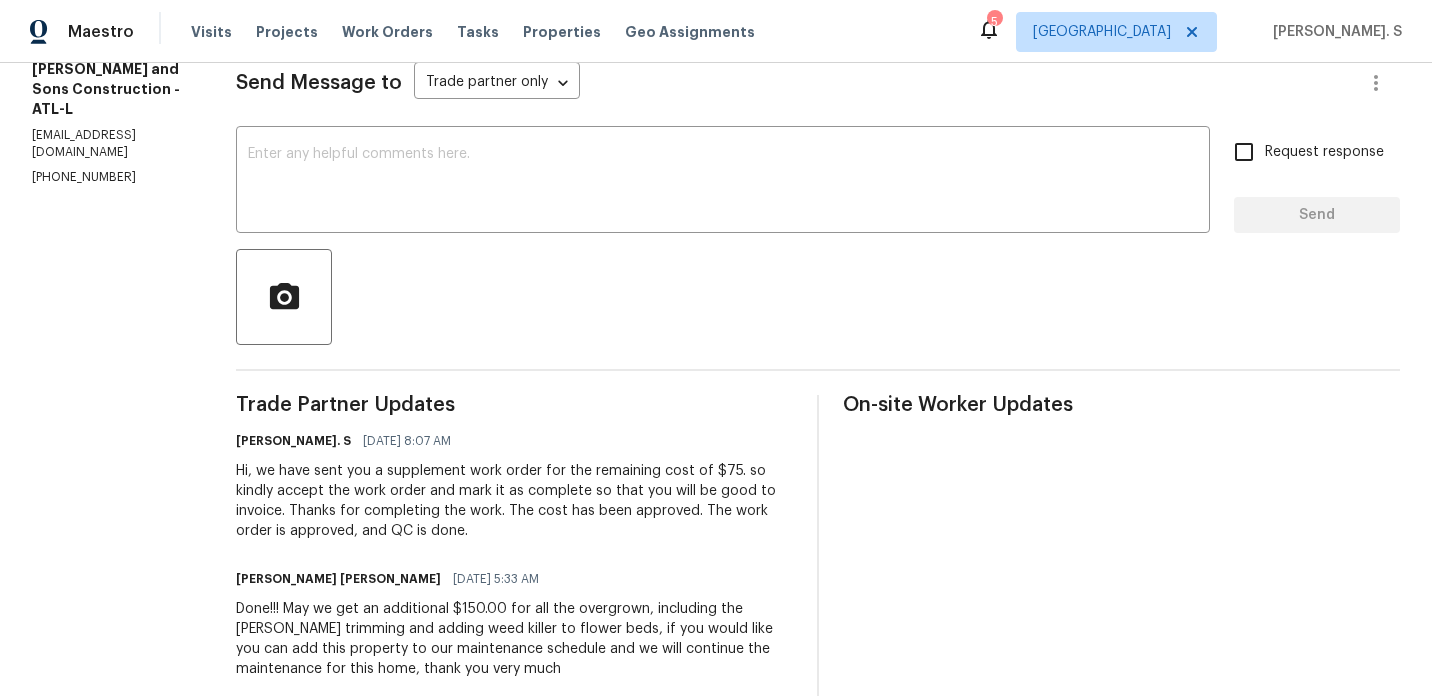 click at bounding box center (818, 297) 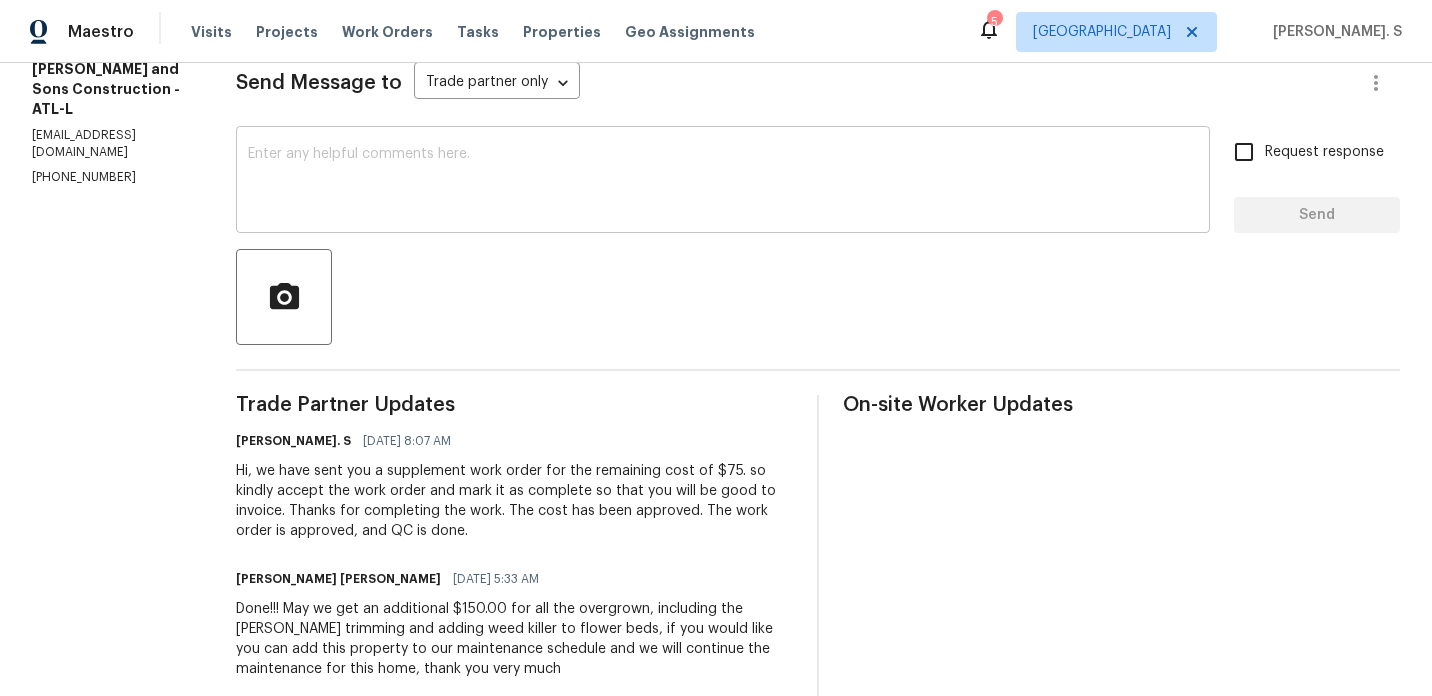 click at bounding box center (723, 182) 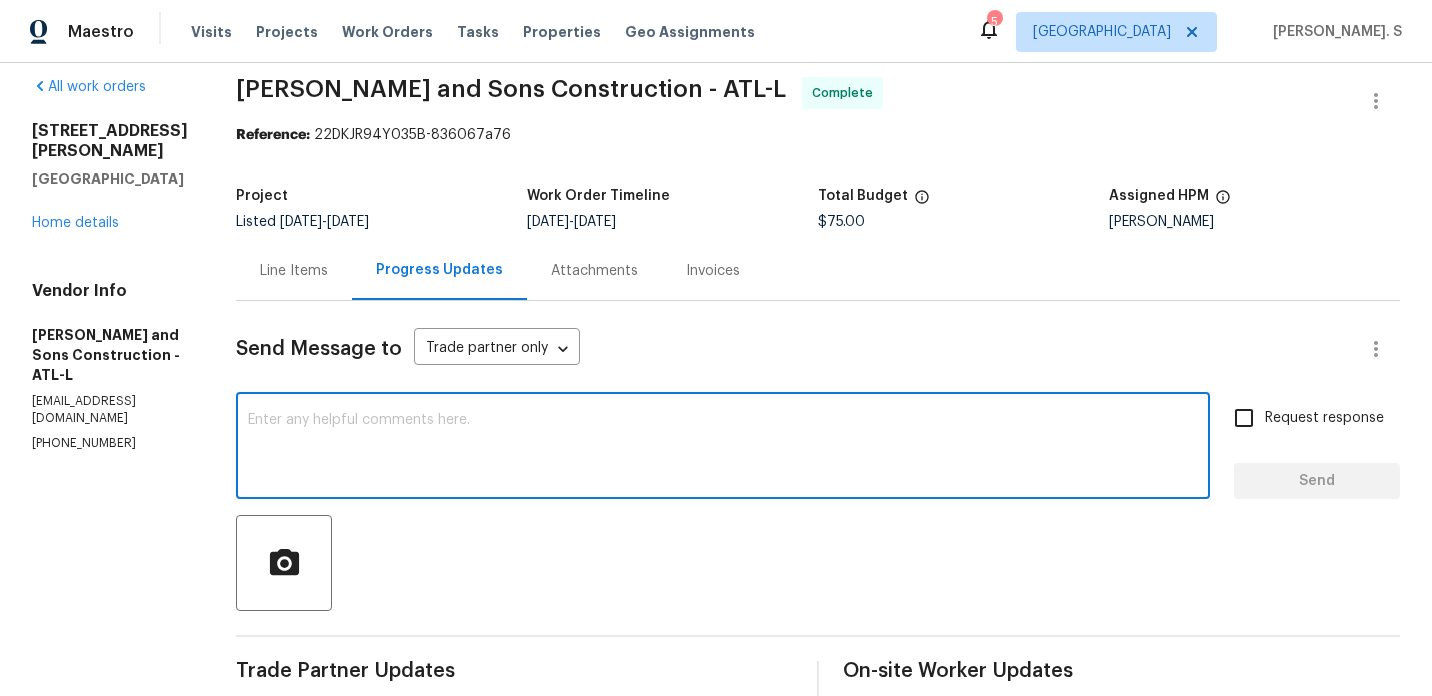 scroll, scrollTop: 0, scrollLeft: 0, axis: both 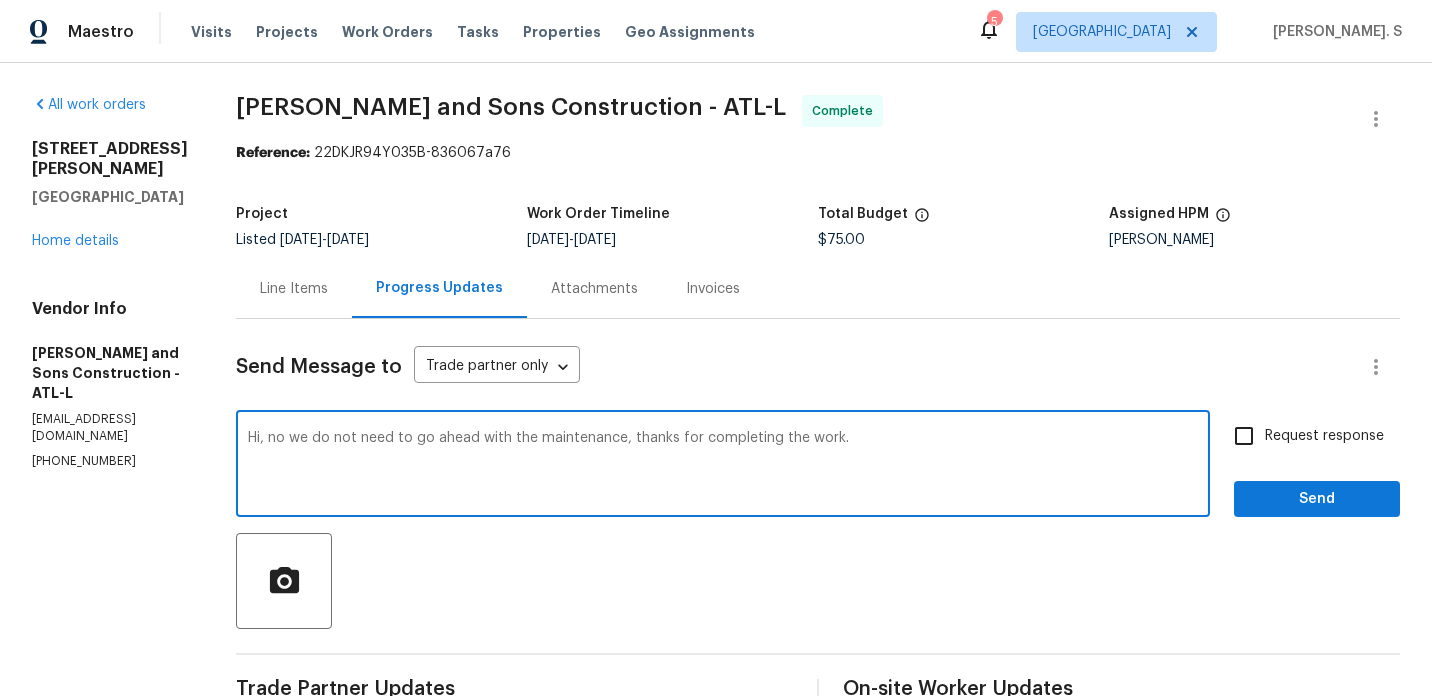 click on "Replace with maintenance." at bounding box center [0, 0] 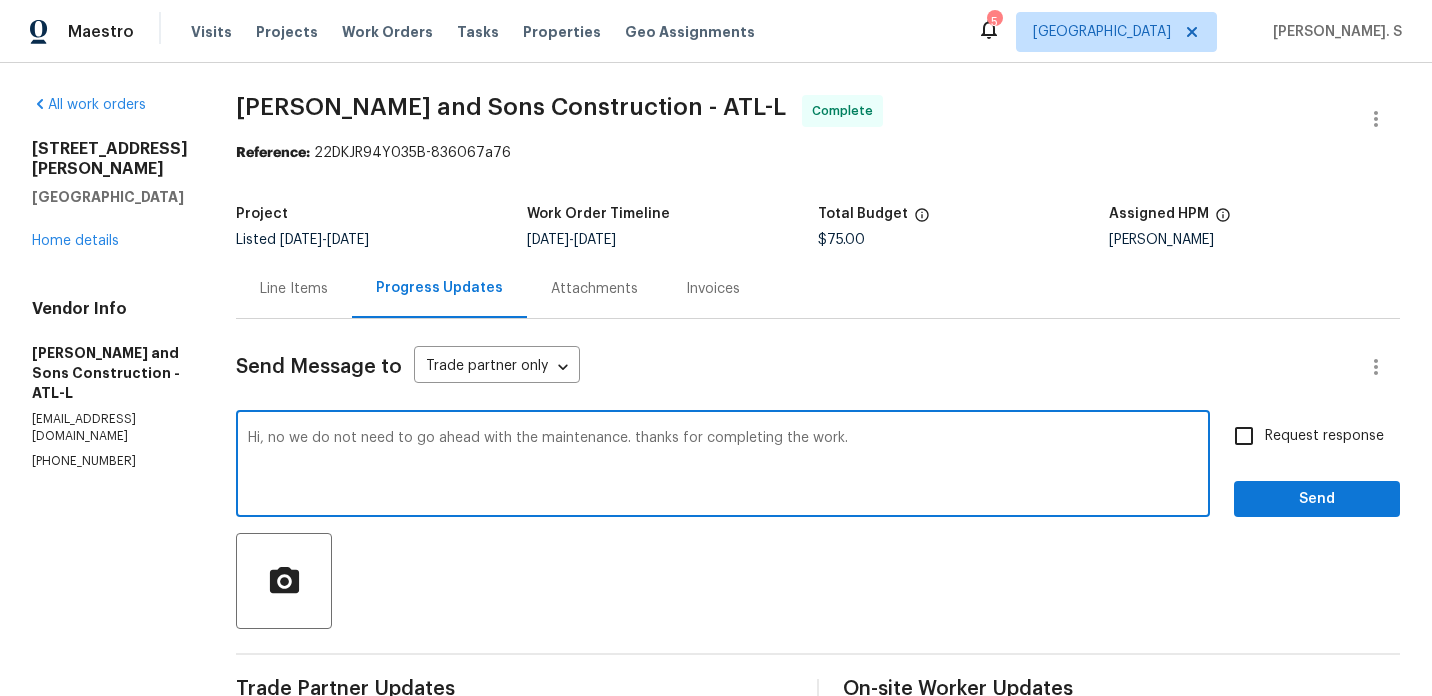click on "Add Punctuation no ," at bounding box center (0, 0) 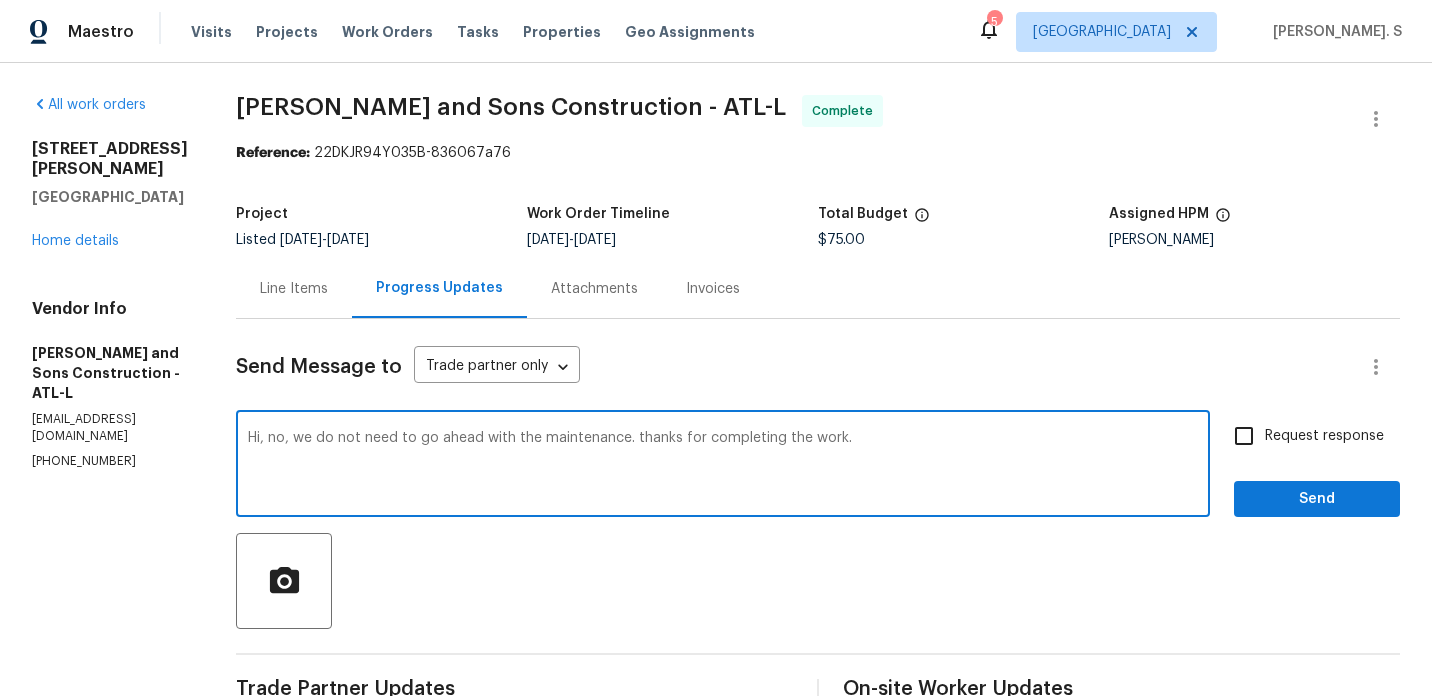 type on "Hi, no, we do not need to go ahead with the maintenance. thanks for completing the work." 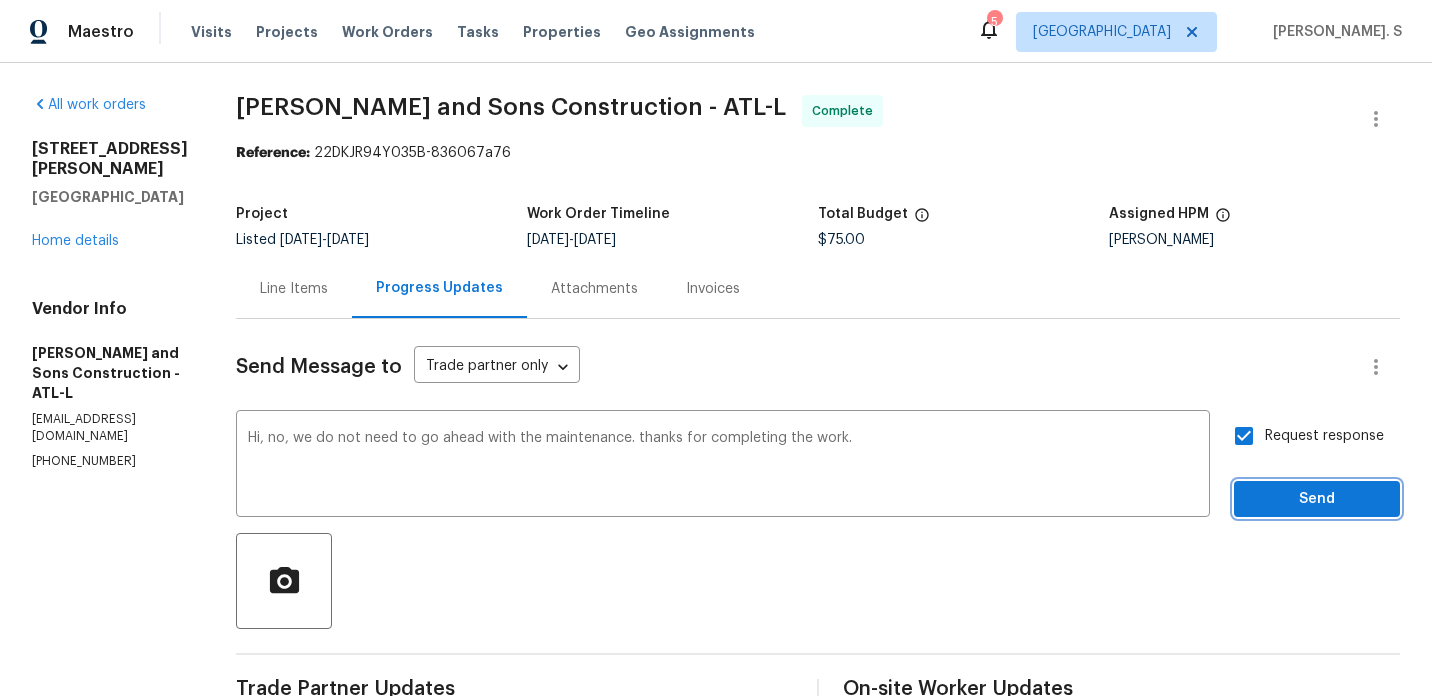 click on "Send" at bounding box center (1317, 499) 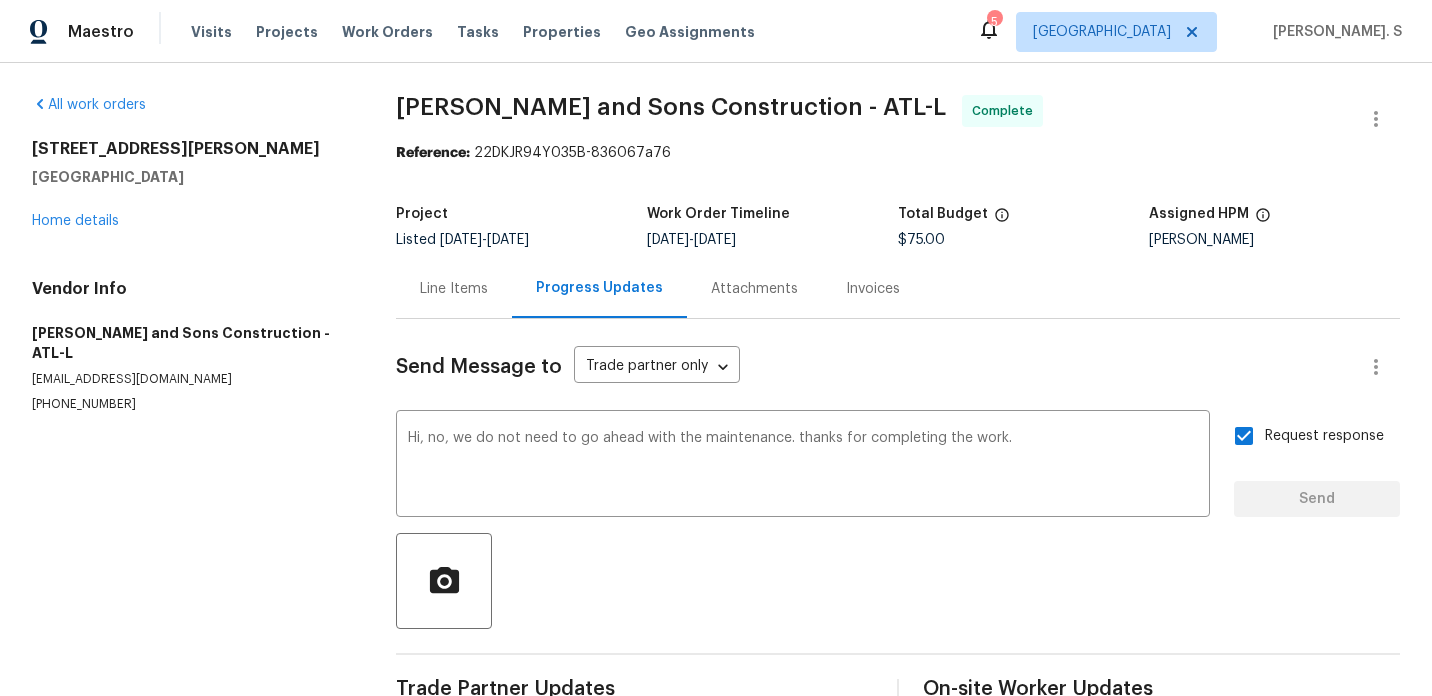type 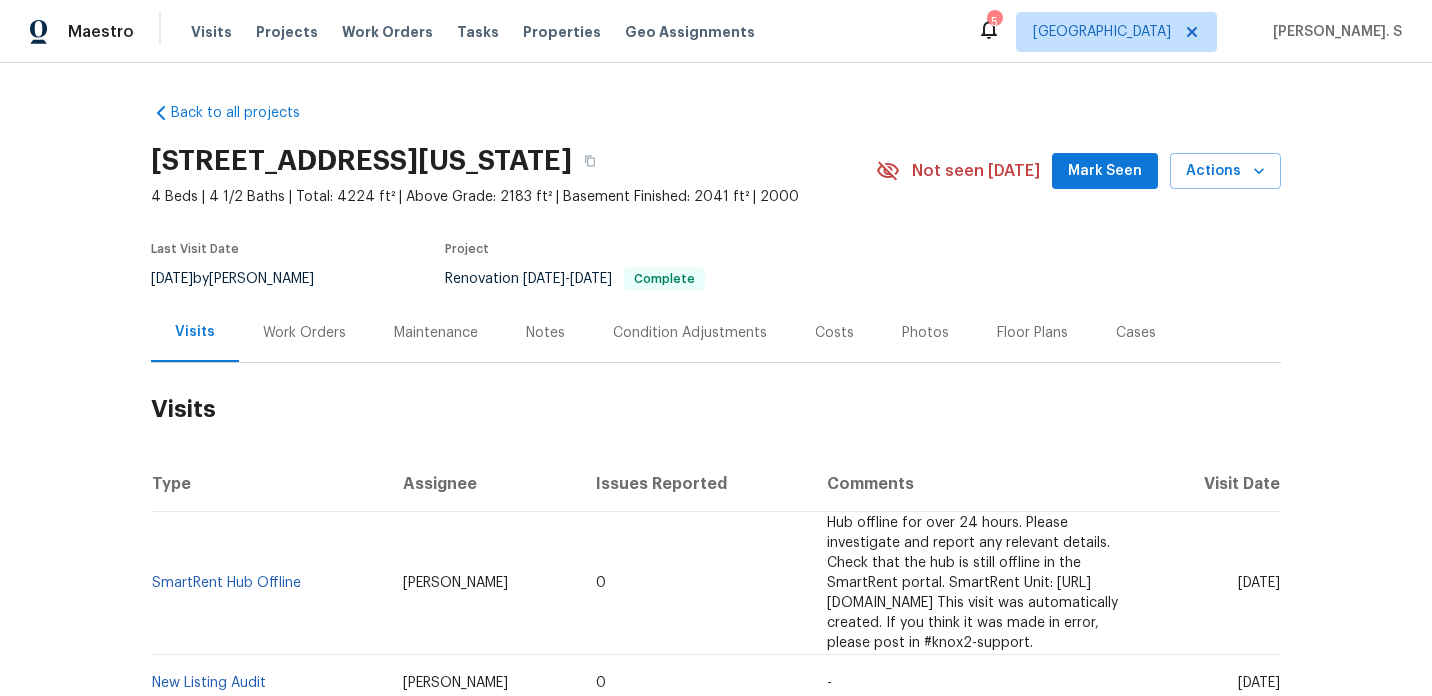 scroll, scrollTop: 0, scrollLeft: 0, axis: both 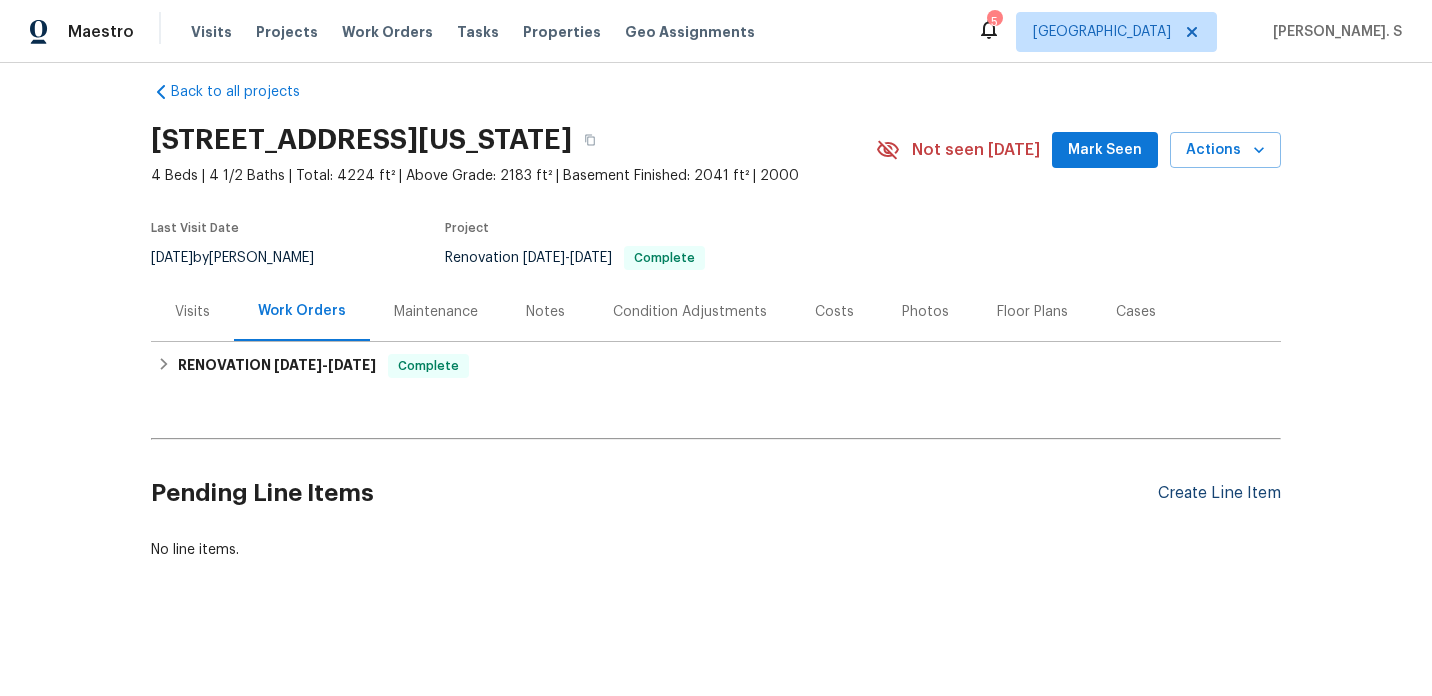 click on "Create Line Item" at bounding box center (1219, 493) 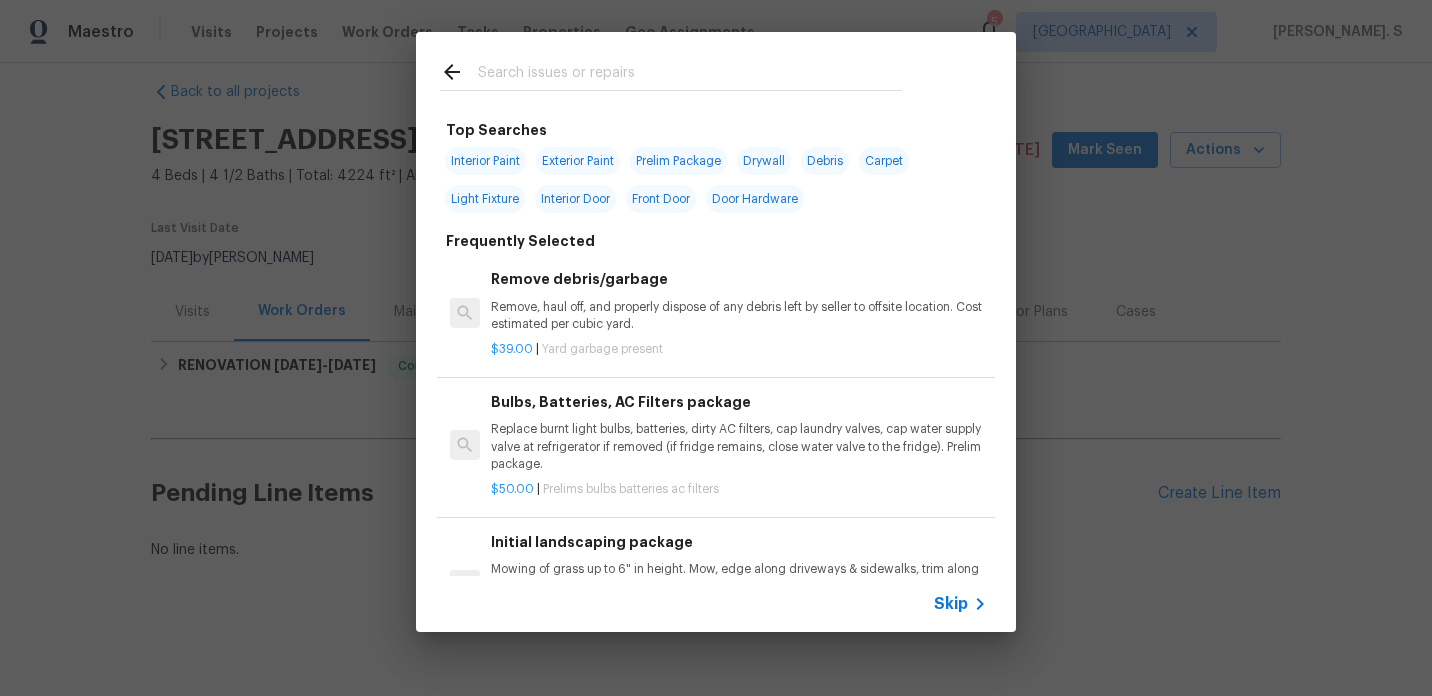 click at bounding box center (465, 313) 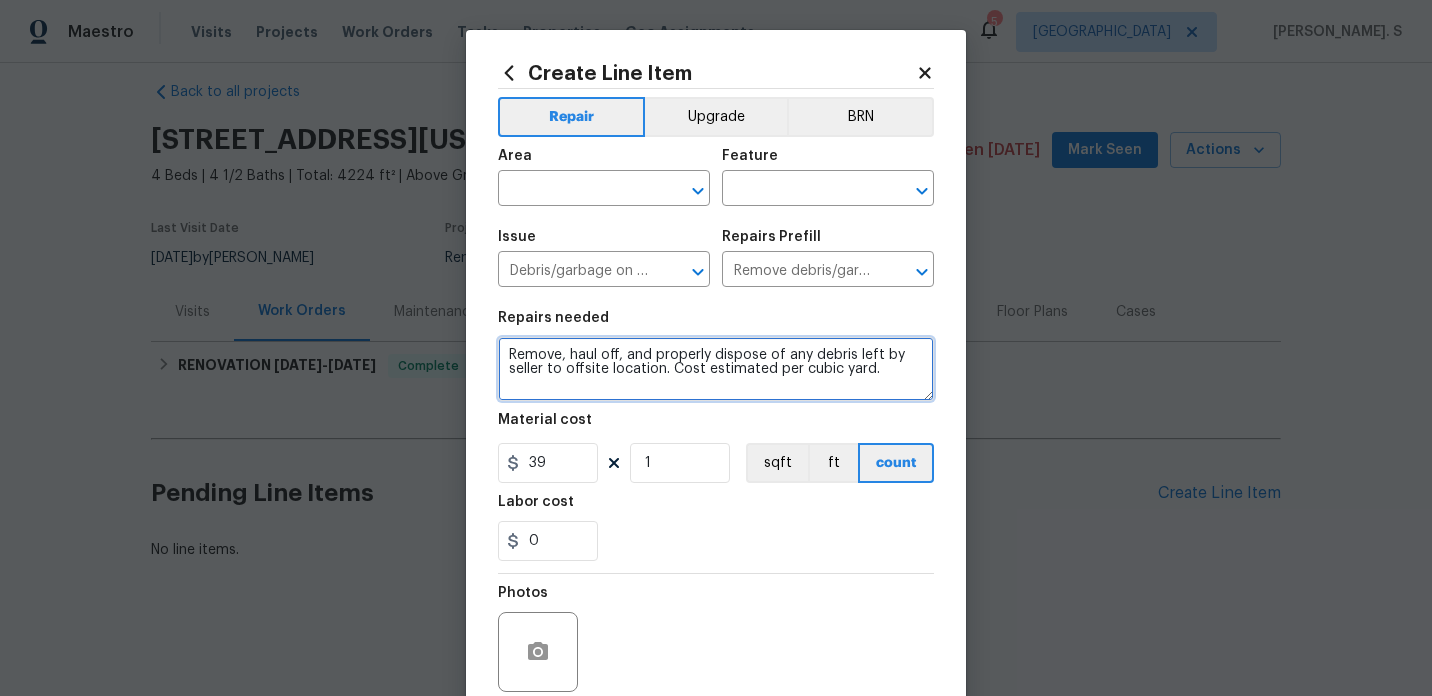 click on "Remove, haul off, and properly dispose of any debris left by seller to offsite location. Cost estimated per cubic yard." at bounding box center (716, 369) 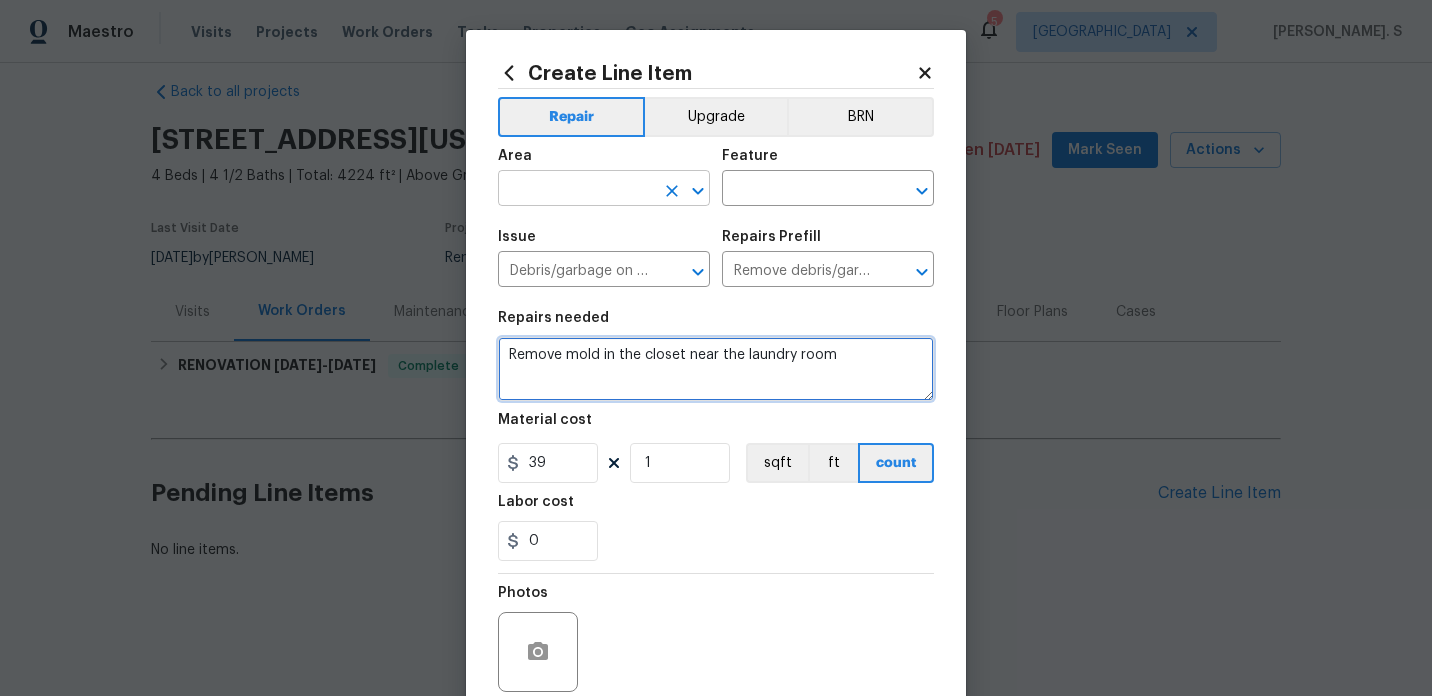 click 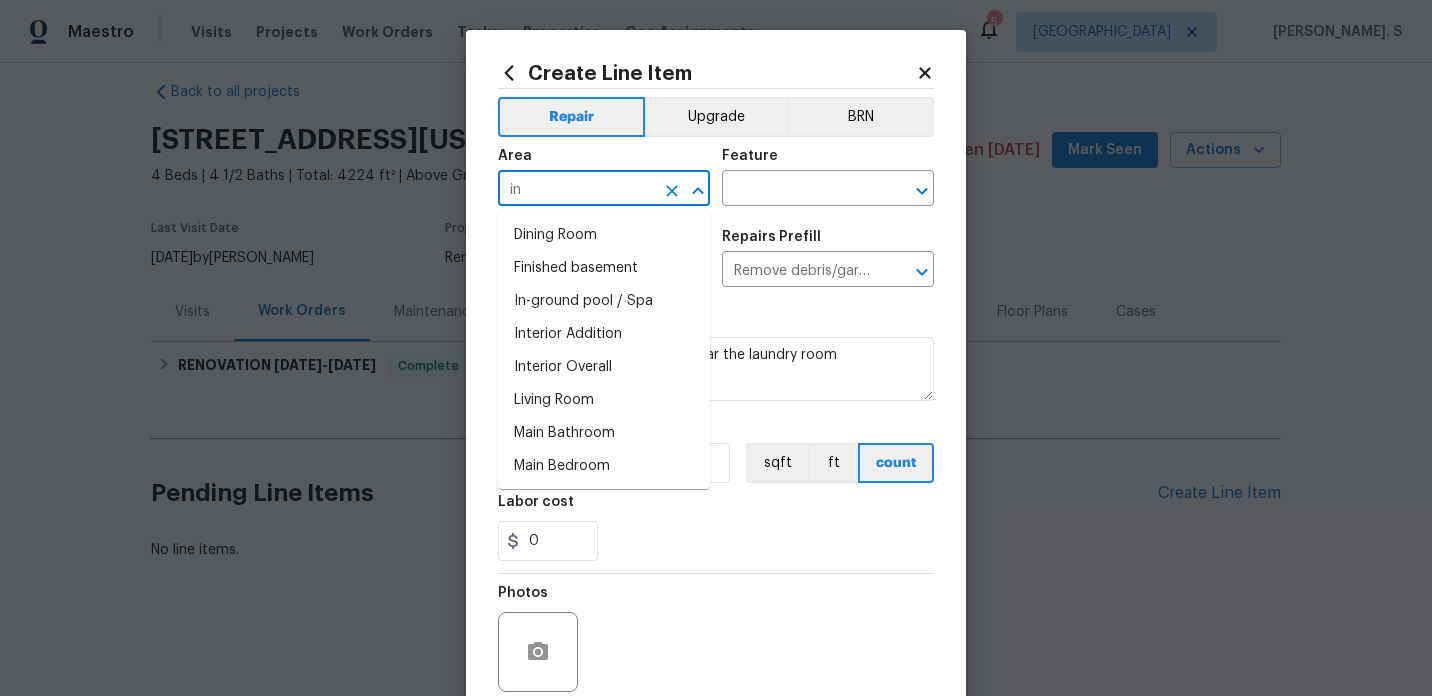 type on "i" 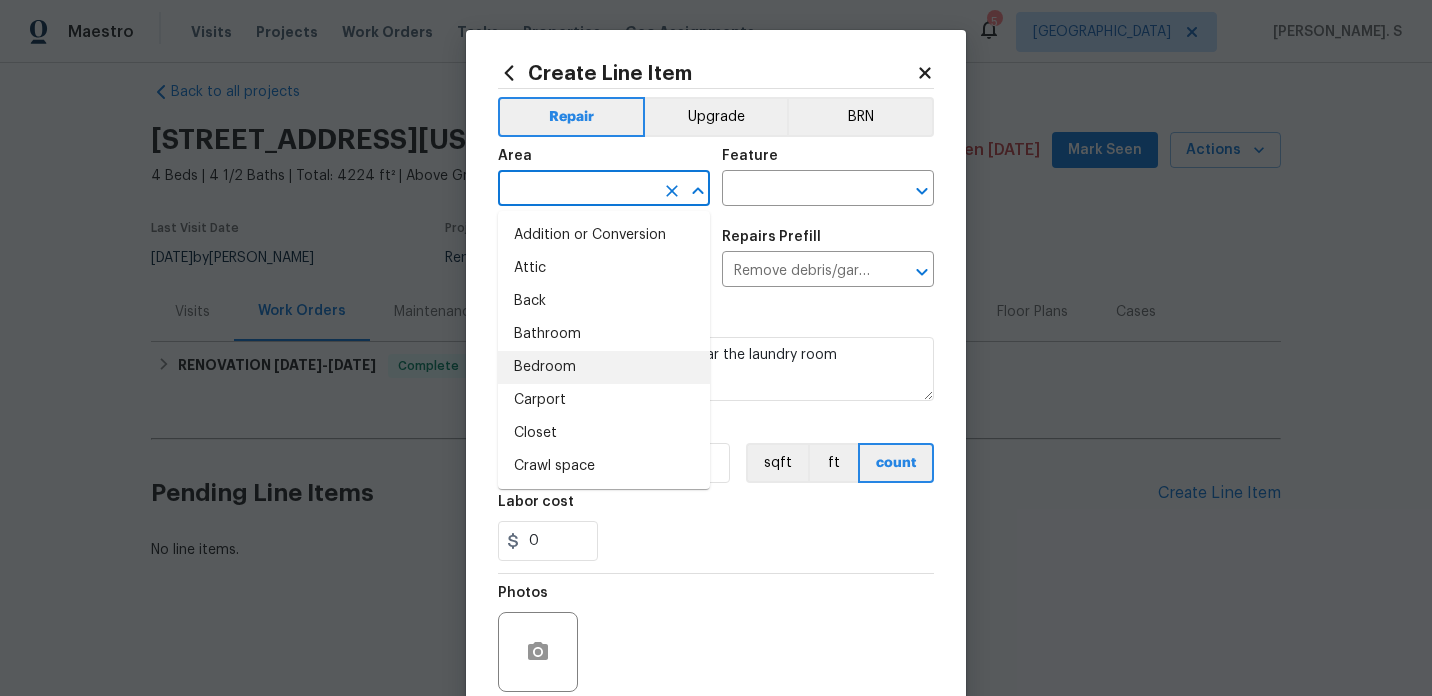 click on "Bedroom" at bounding box center [604, 367] 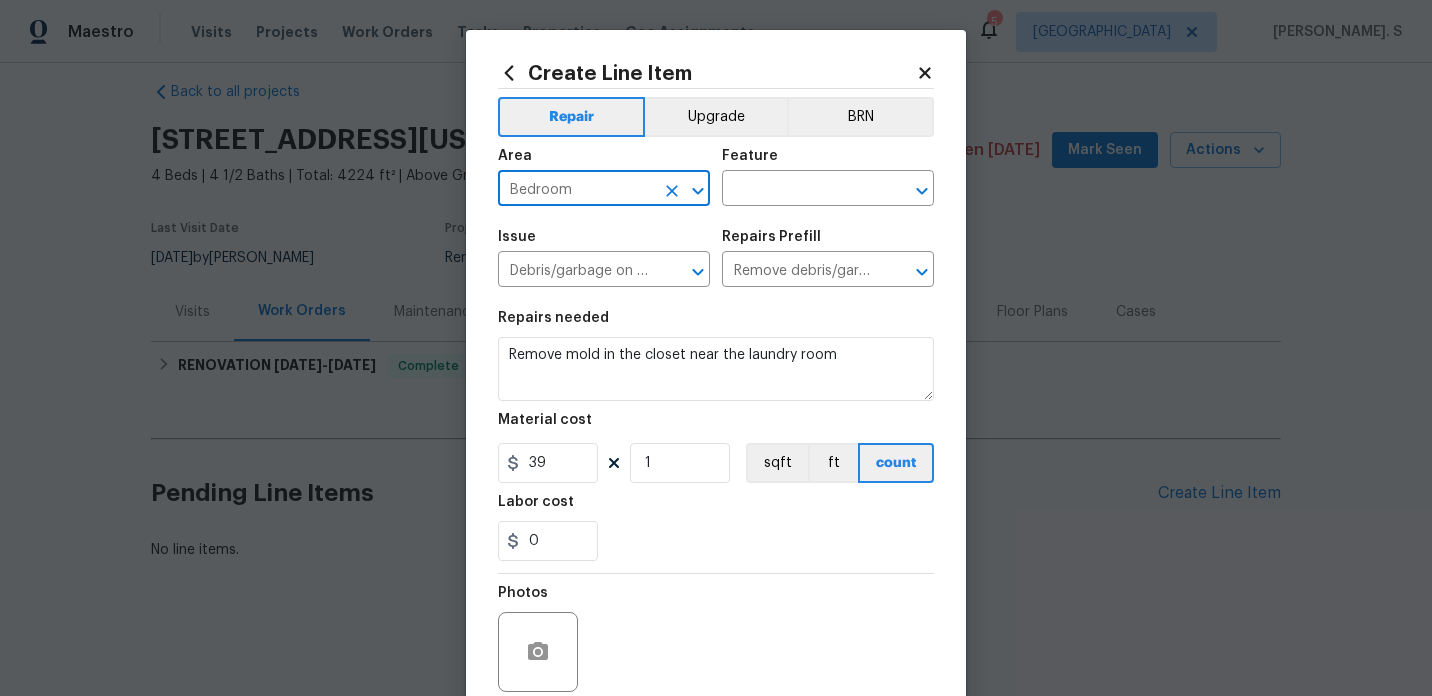click 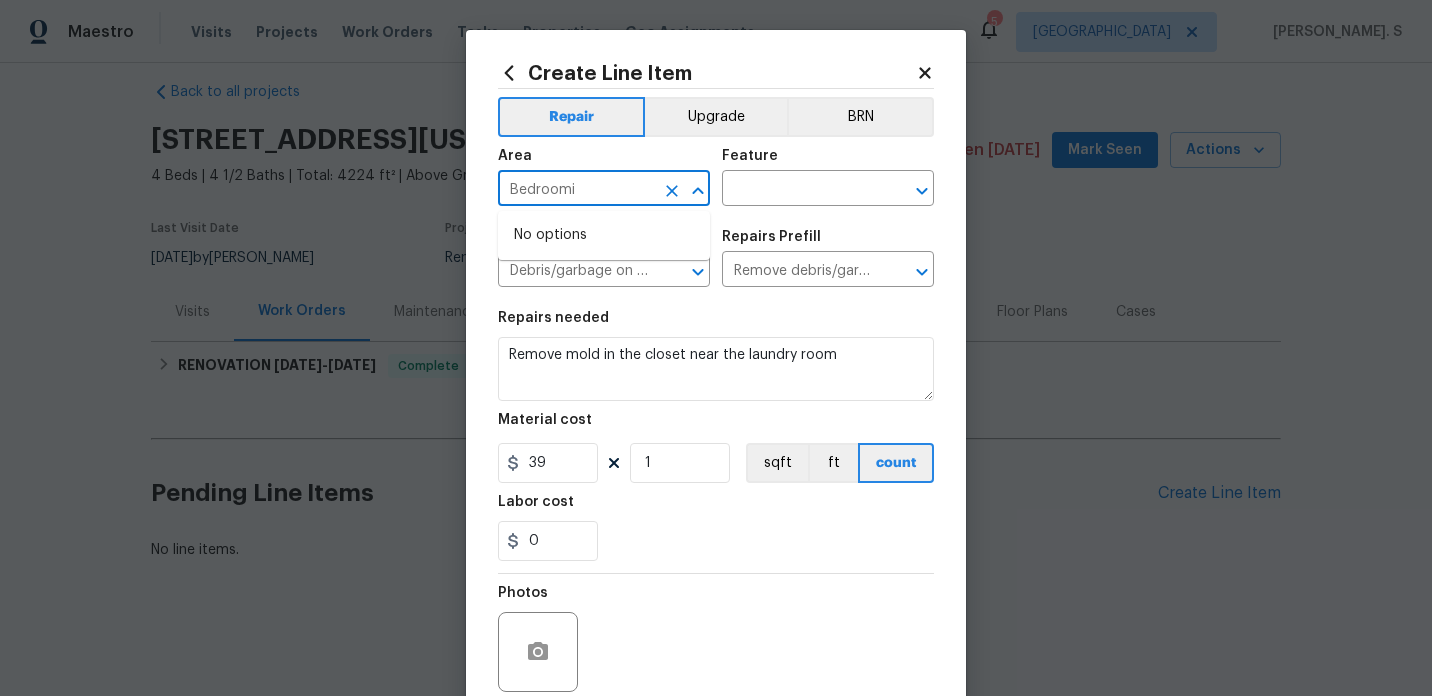type on "Bedroomin" 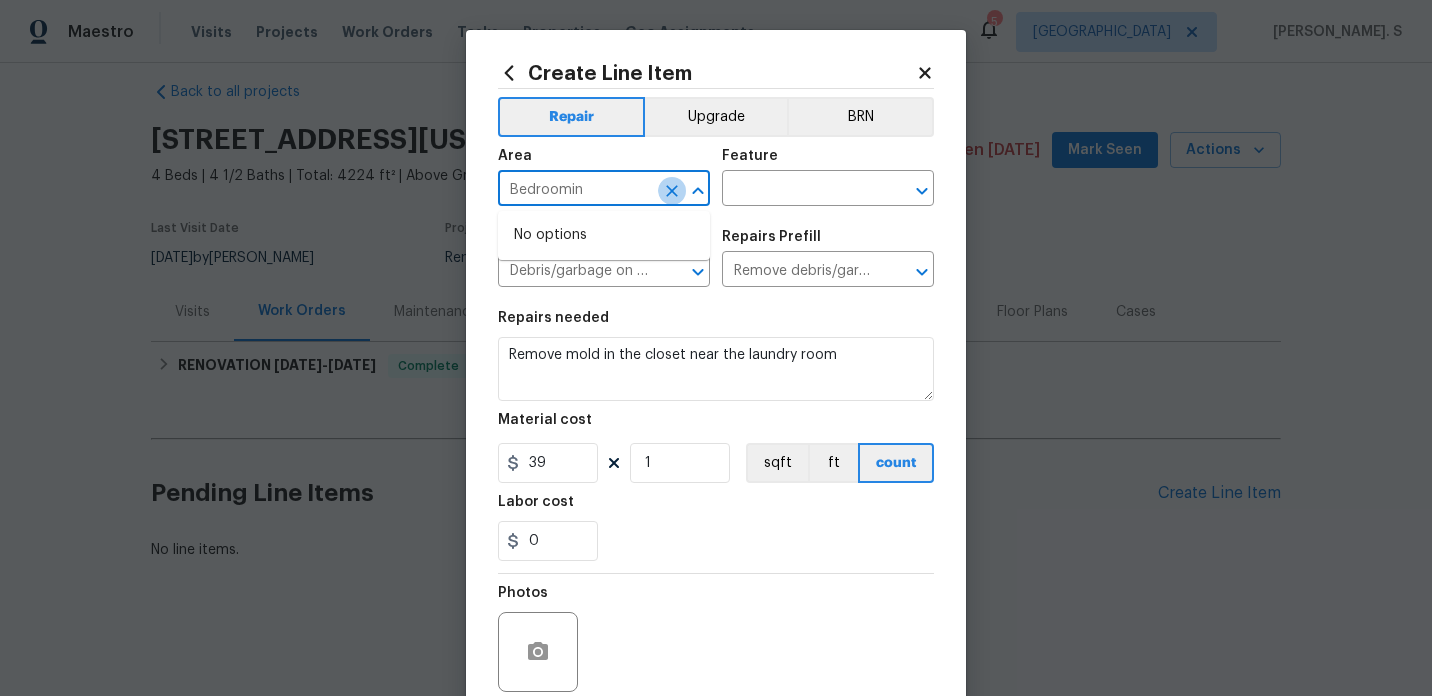 click 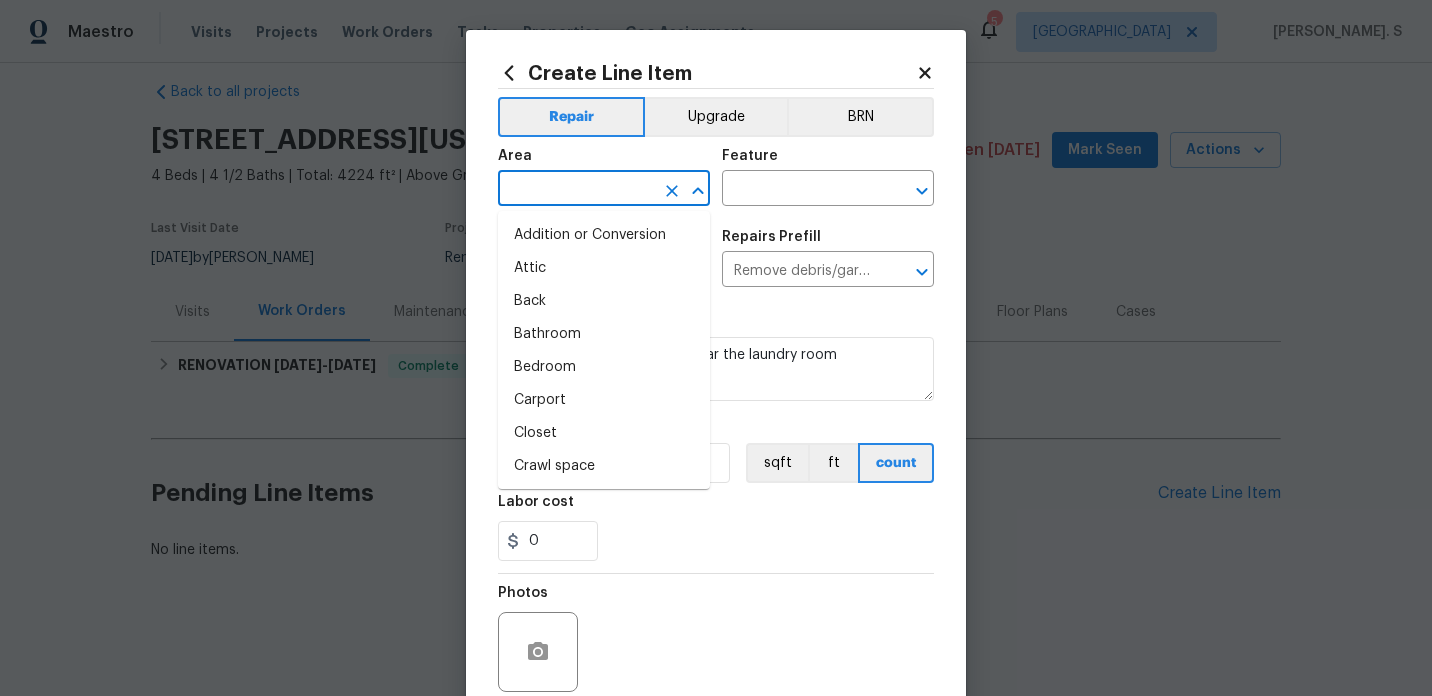 click 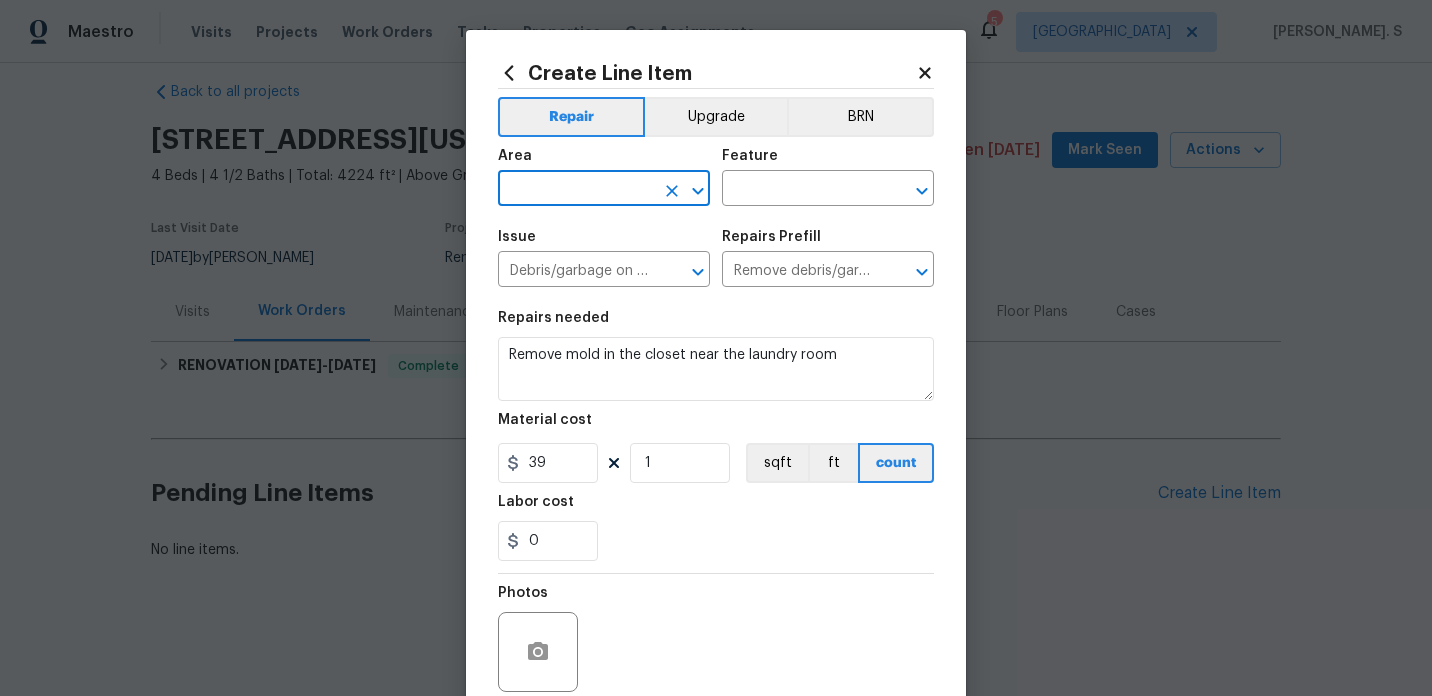 click 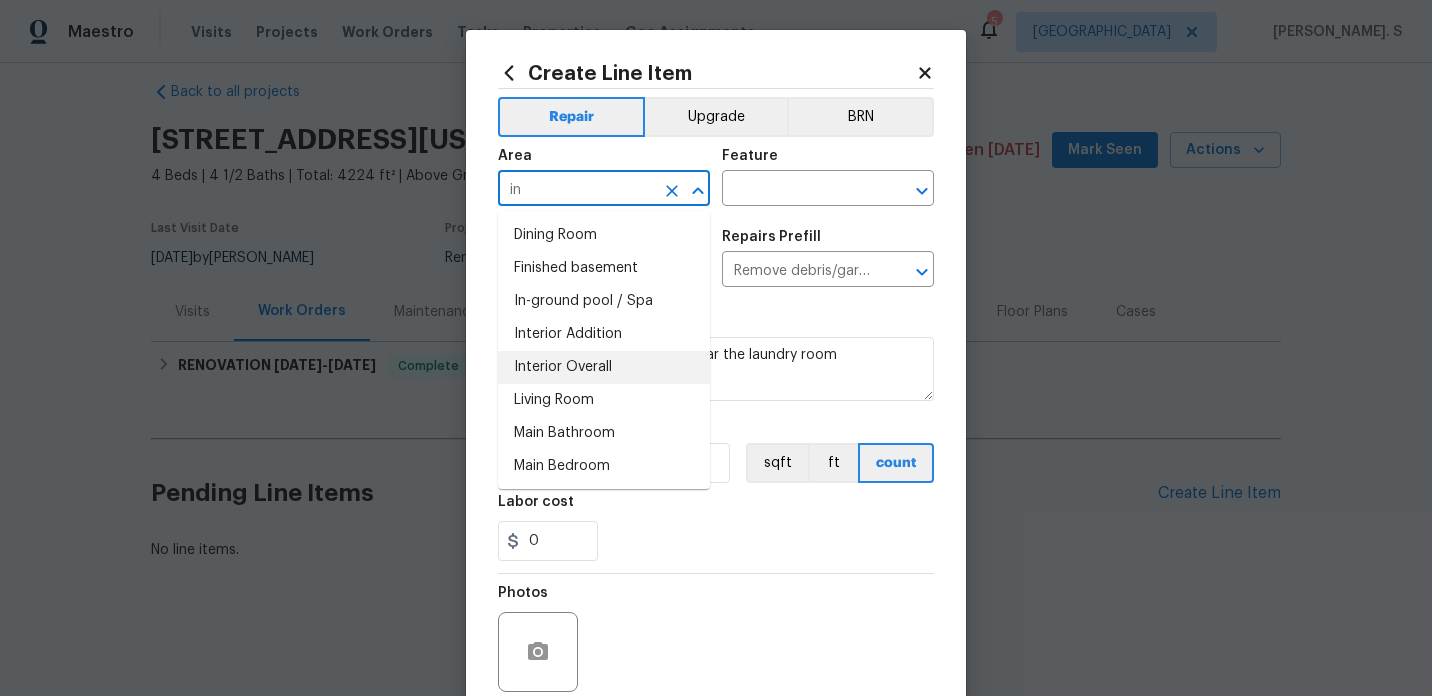 click on "Interior Overall" at bounding box center (604, 367) 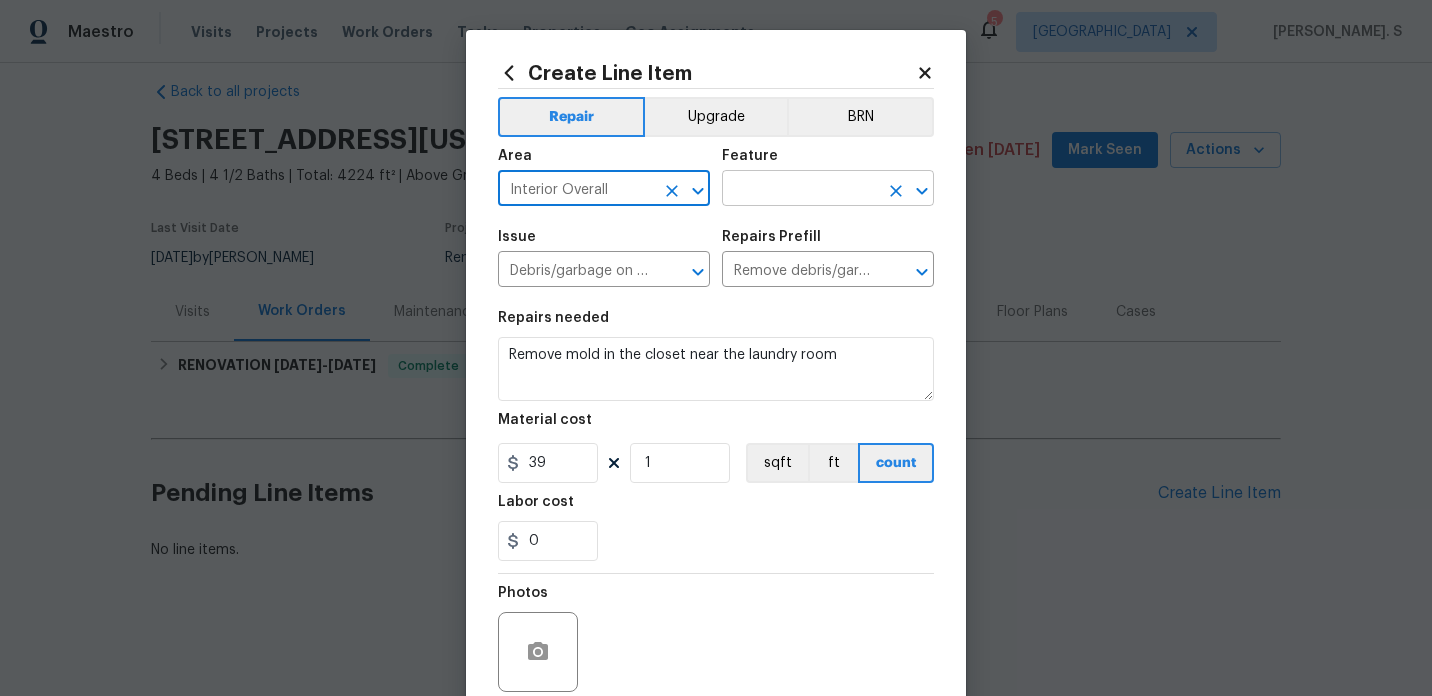 click 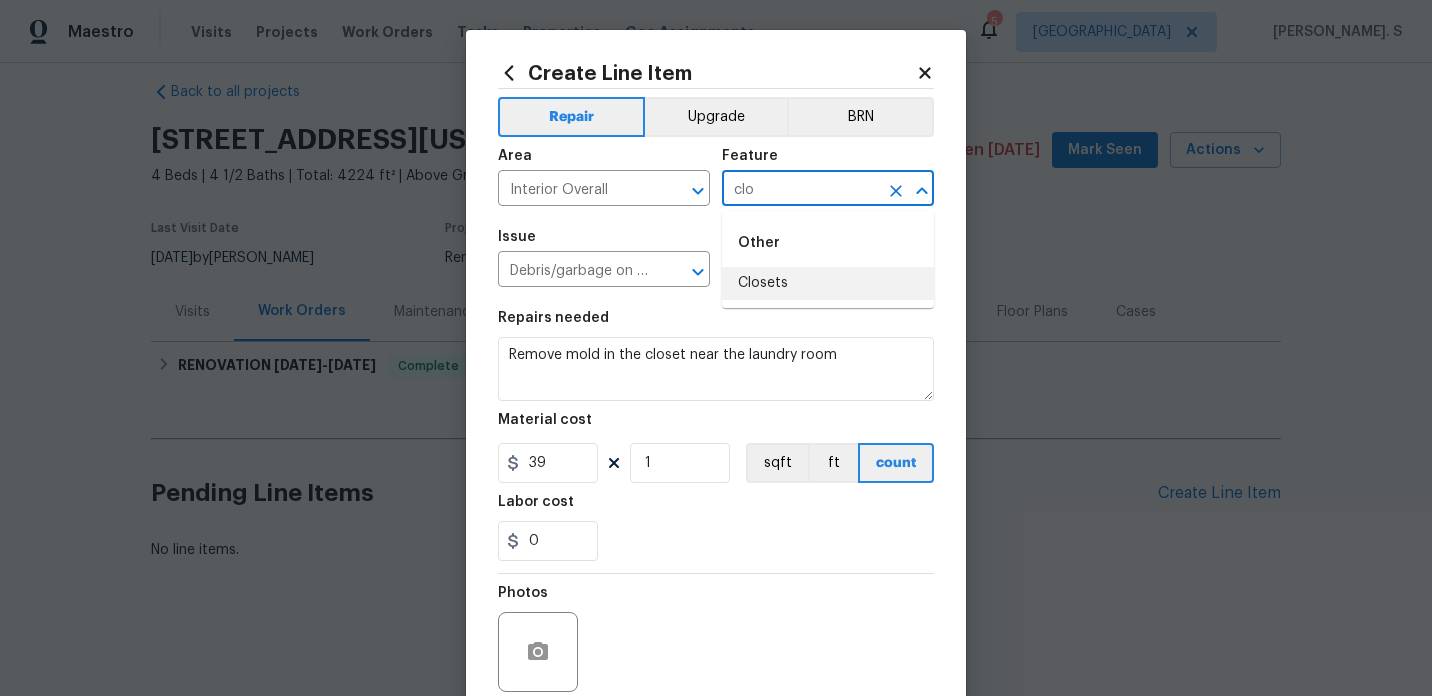 click on "Closets" at bounding box center [828, 283] 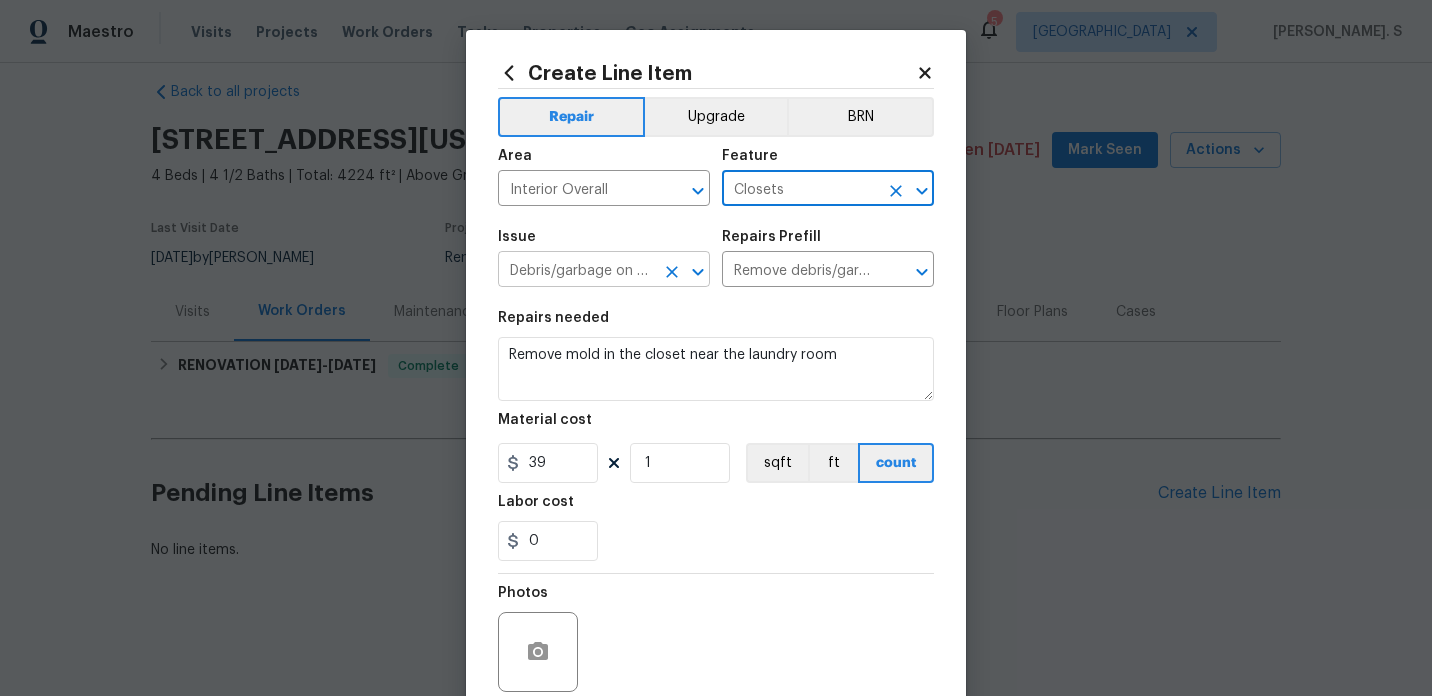 click 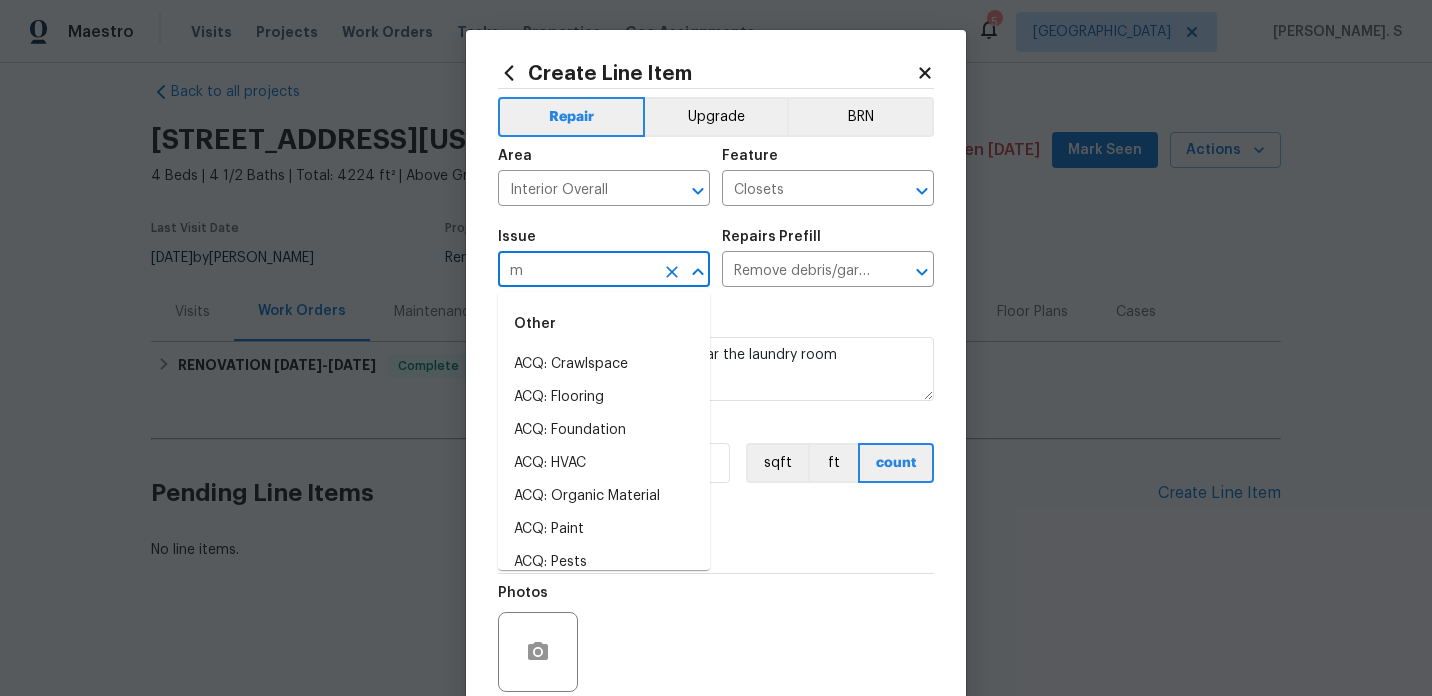 scroll, scrollTop: 0, scrollLeft: 0, axis: both 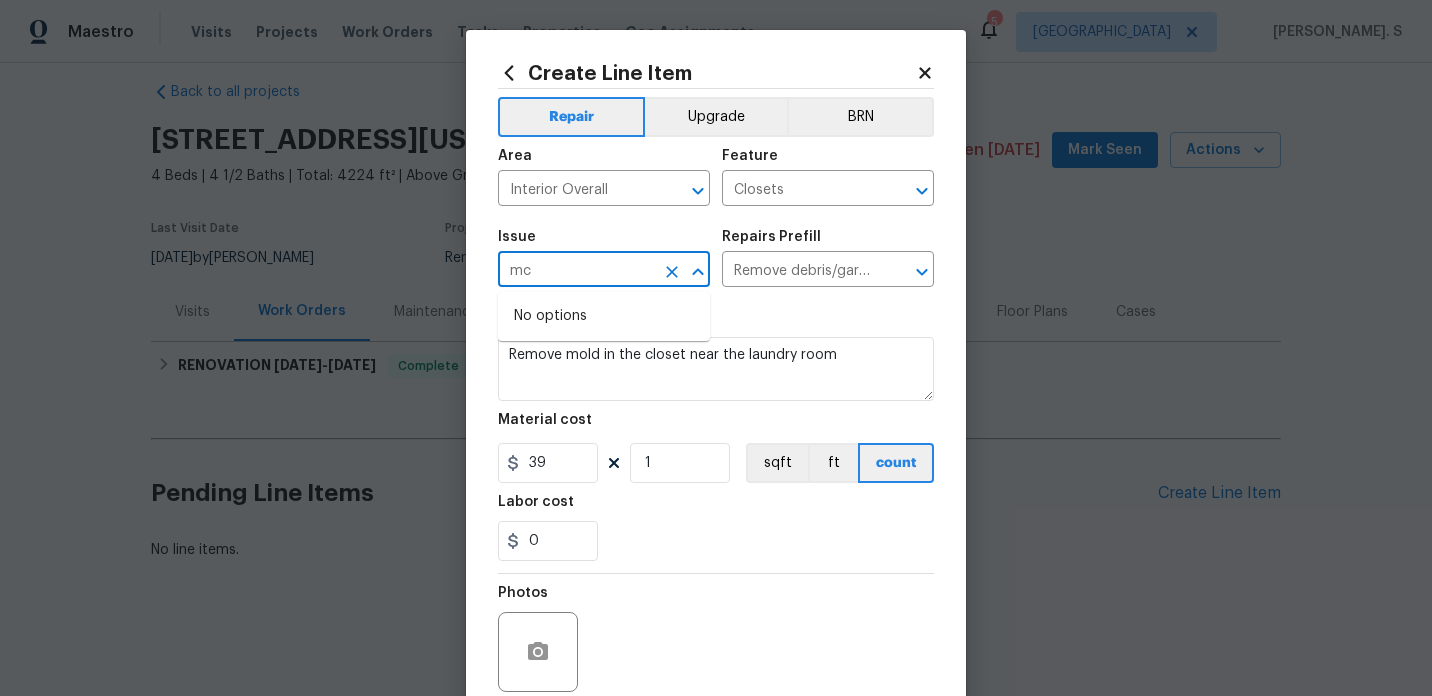 type on "m" 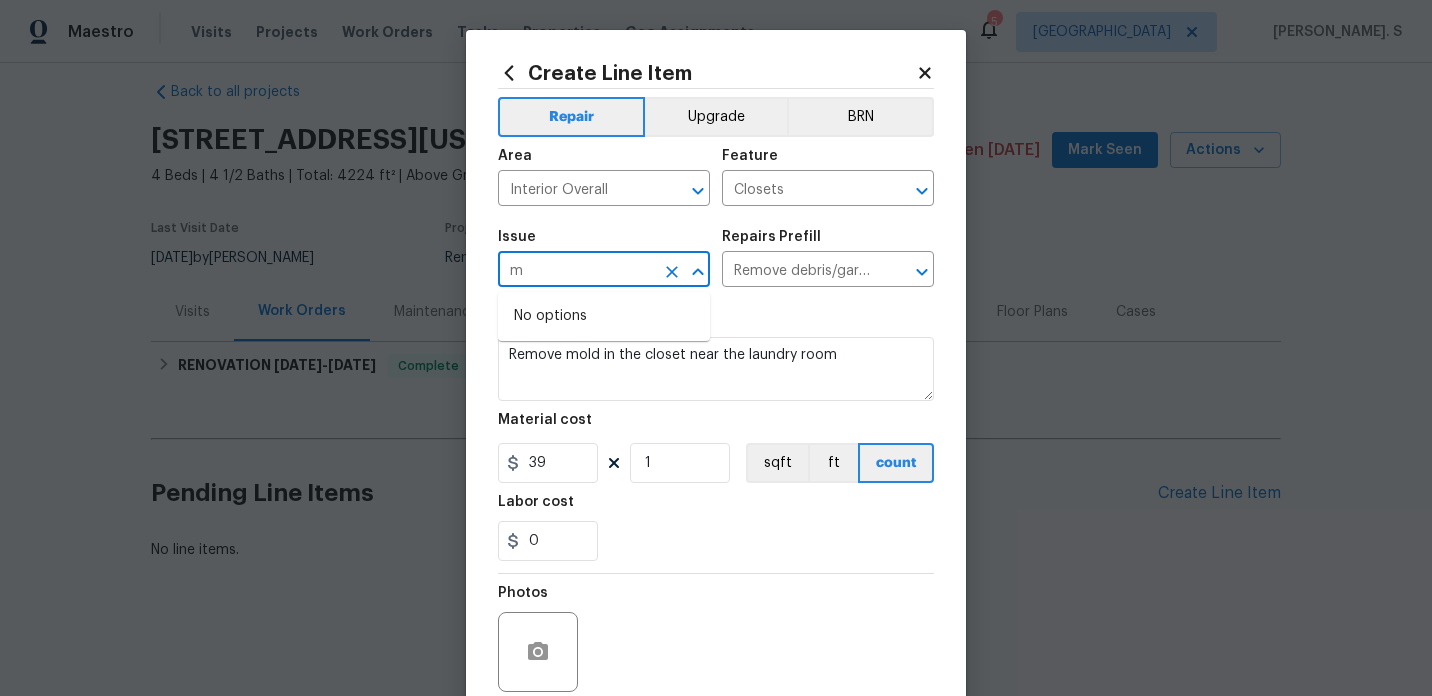 type 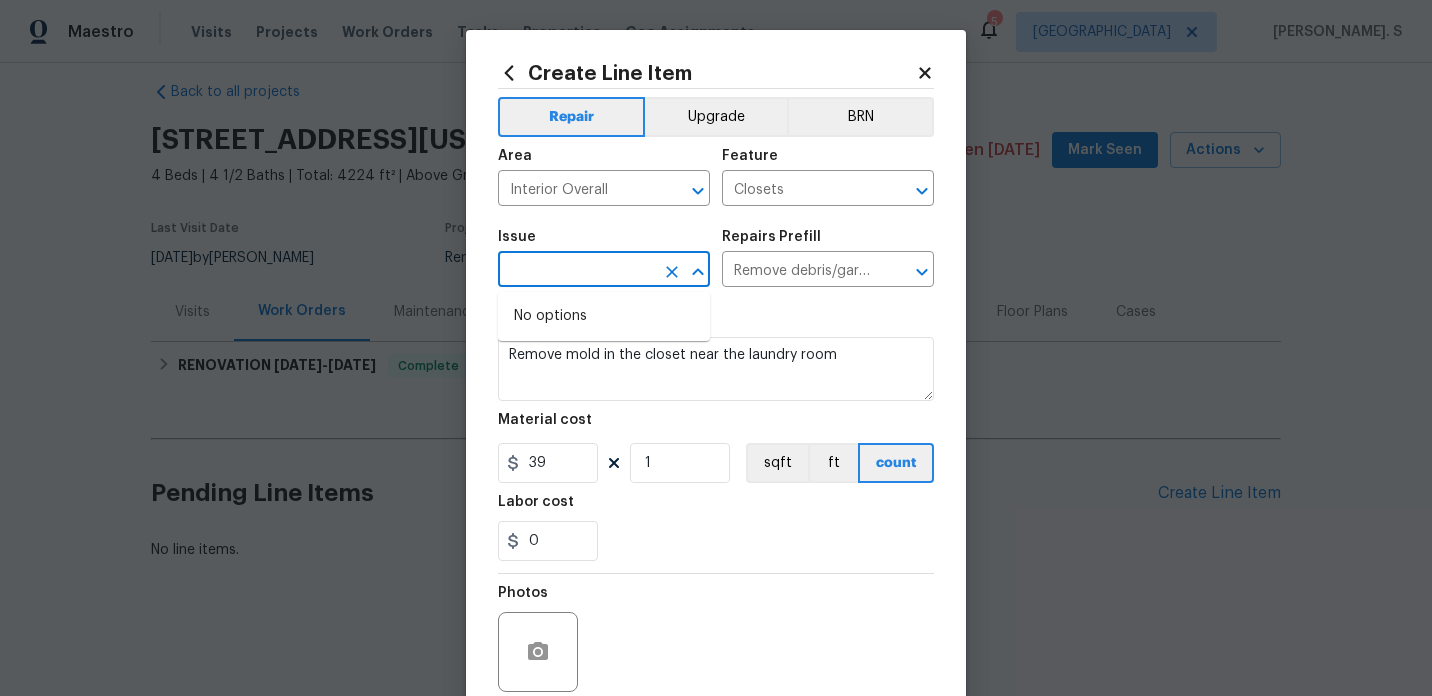 type 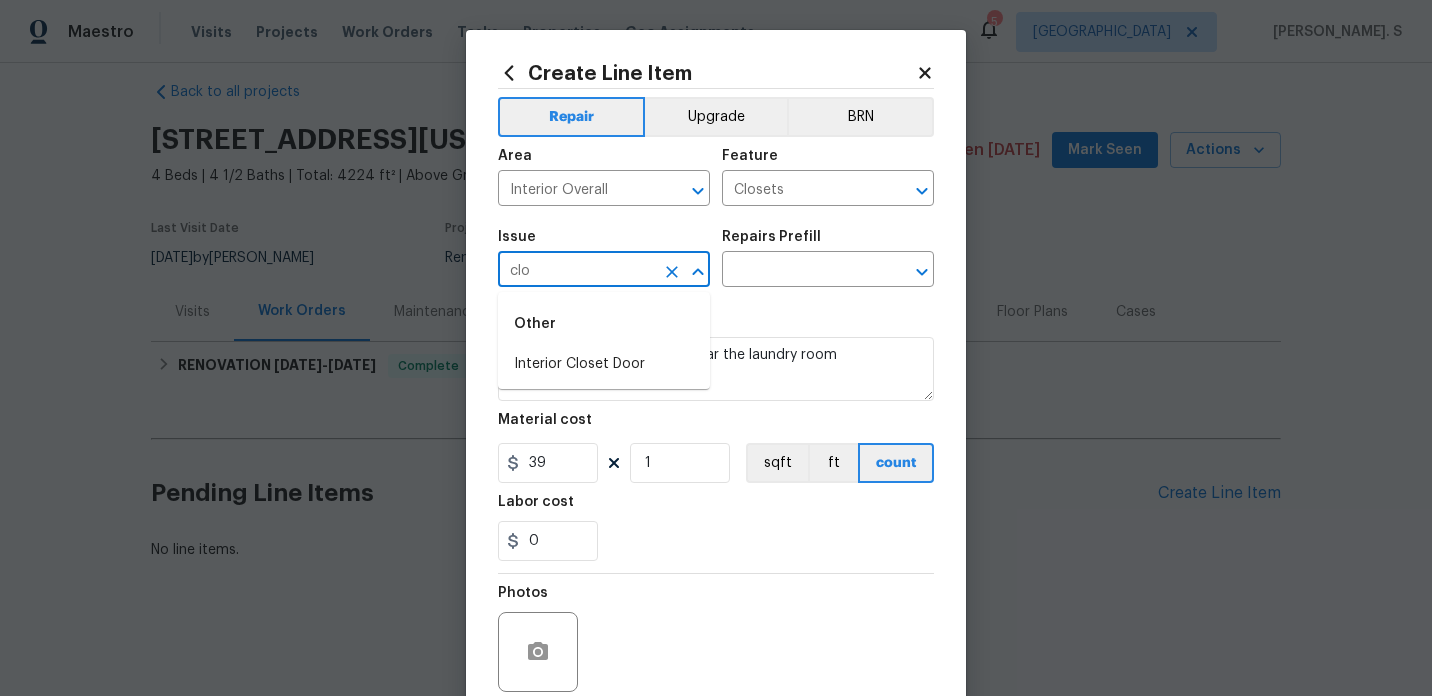 click on "Interior Closet Door" at bounding box center [604, 364] 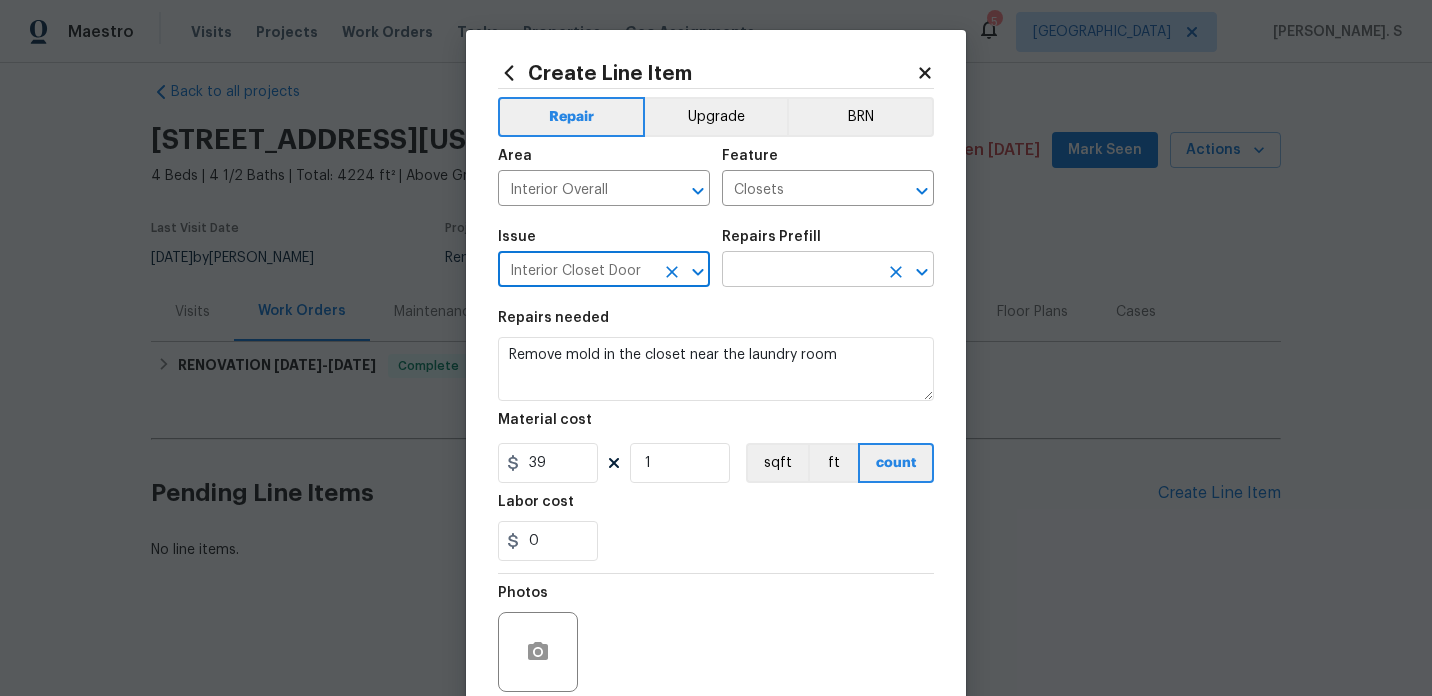 click 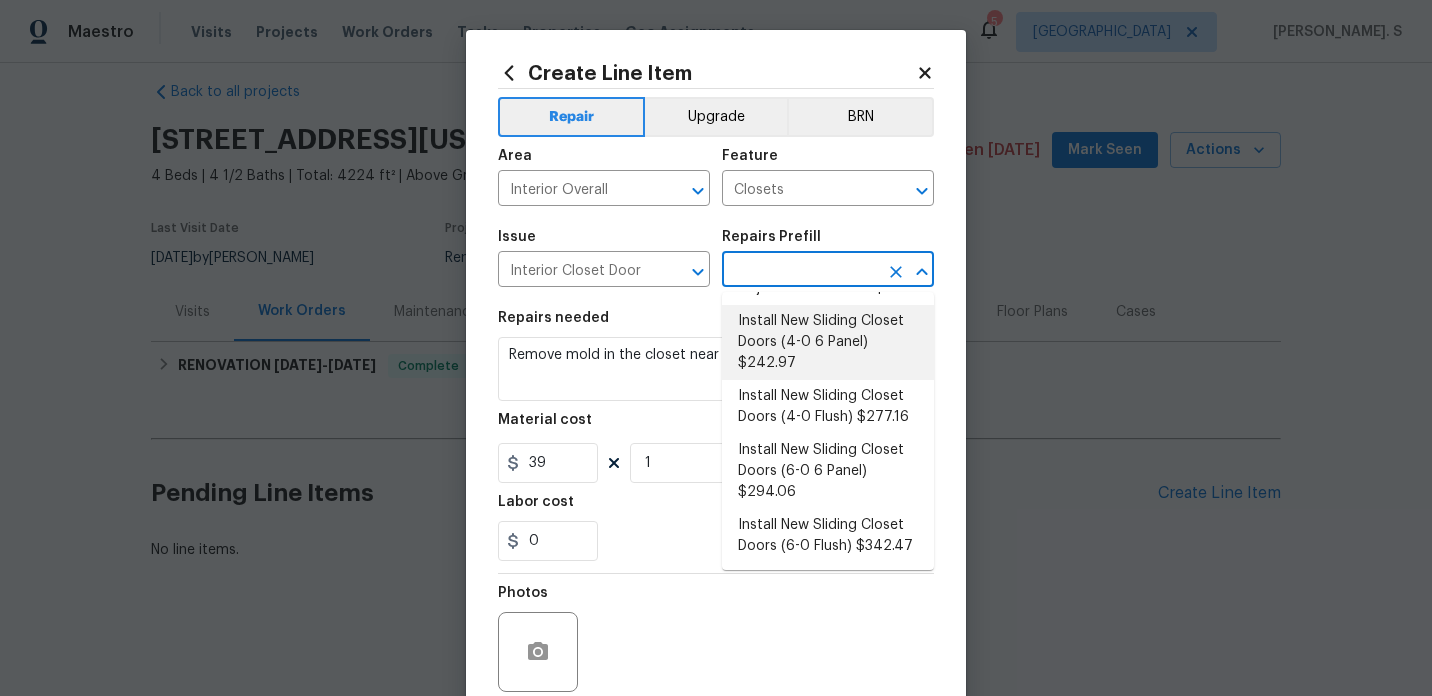 scroll, scrollTop: 0, scrollLeft: 0, axis: both 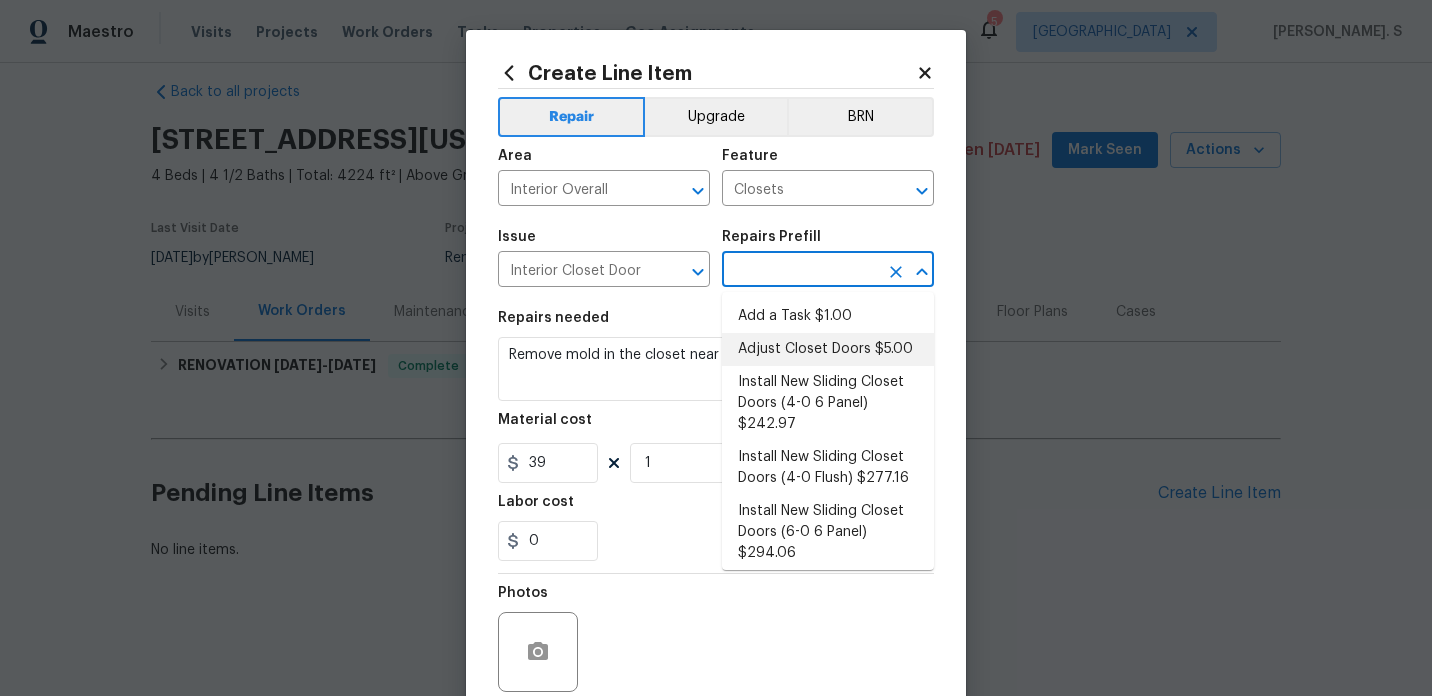 click on "Adjust Closet Doors $5.00" at bounding box center [828, 349] 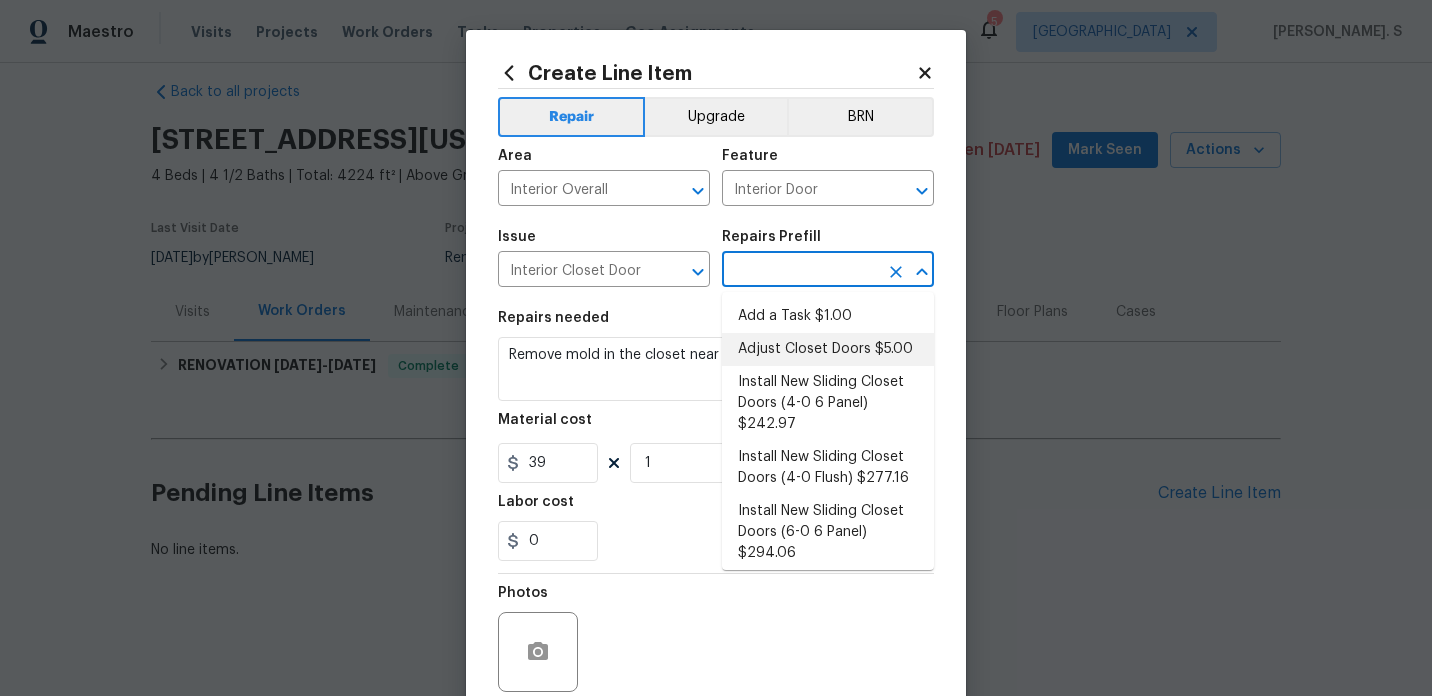 type on "Adjust Closet Doors $5.00" 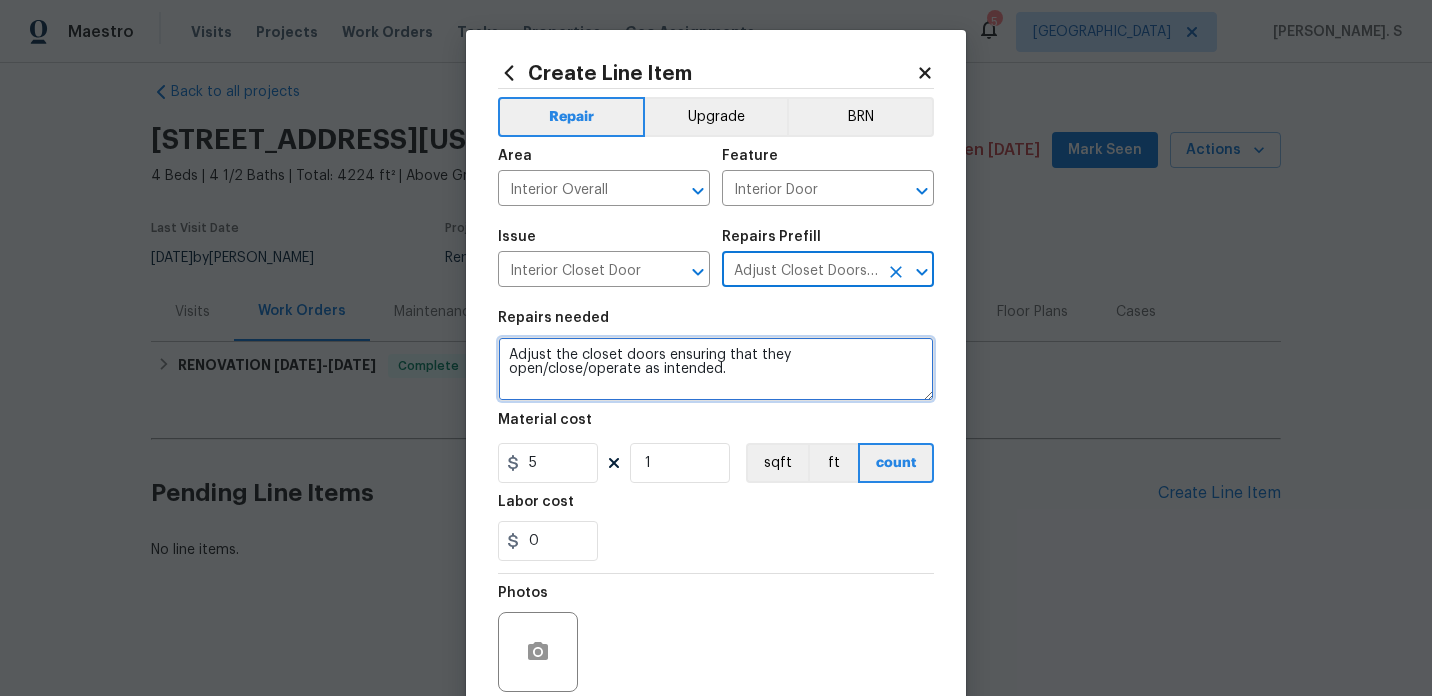 click on "Adjust the closet doors ensuring that they open/close/operate as intended." at bounding box center (716, 369) 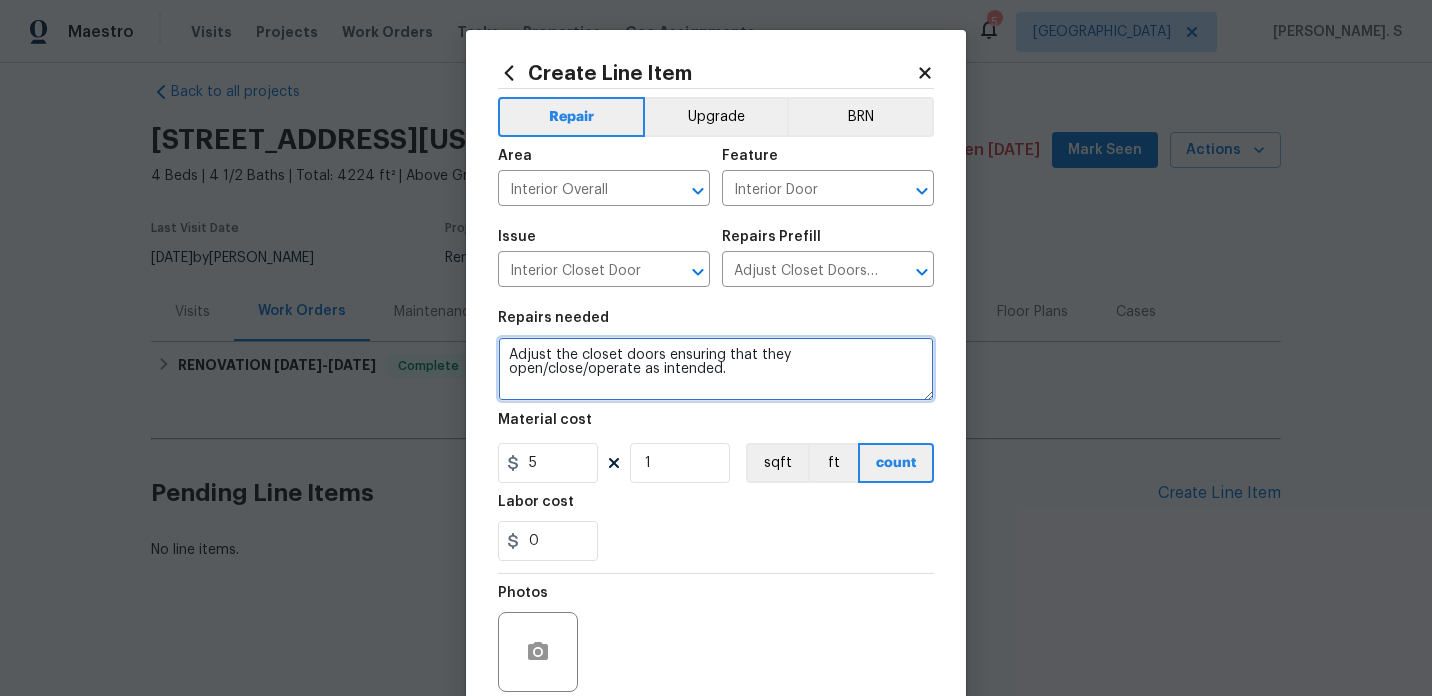 click on "Adjust the closet doors ensuring that they open/close/operate as intended." at bounding box center [716, 369] 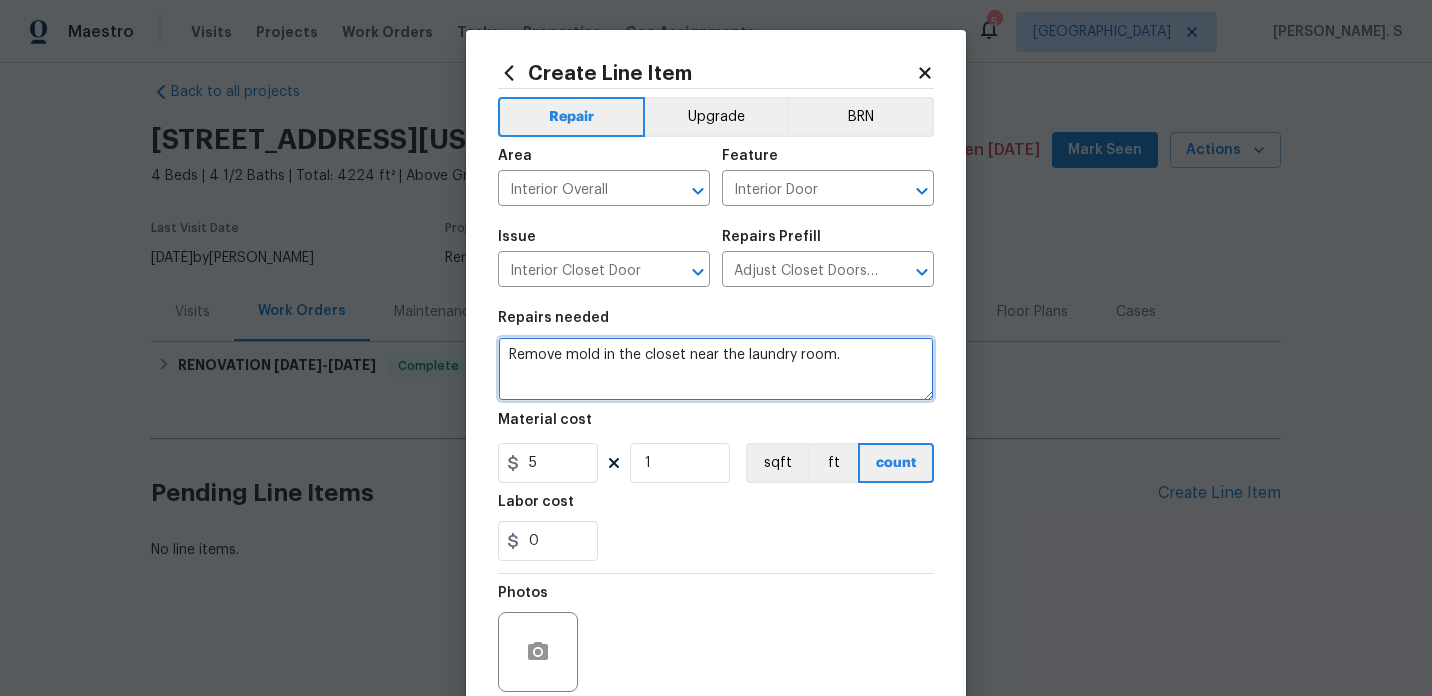 type on "Remove mold in the closet near the laundry room." 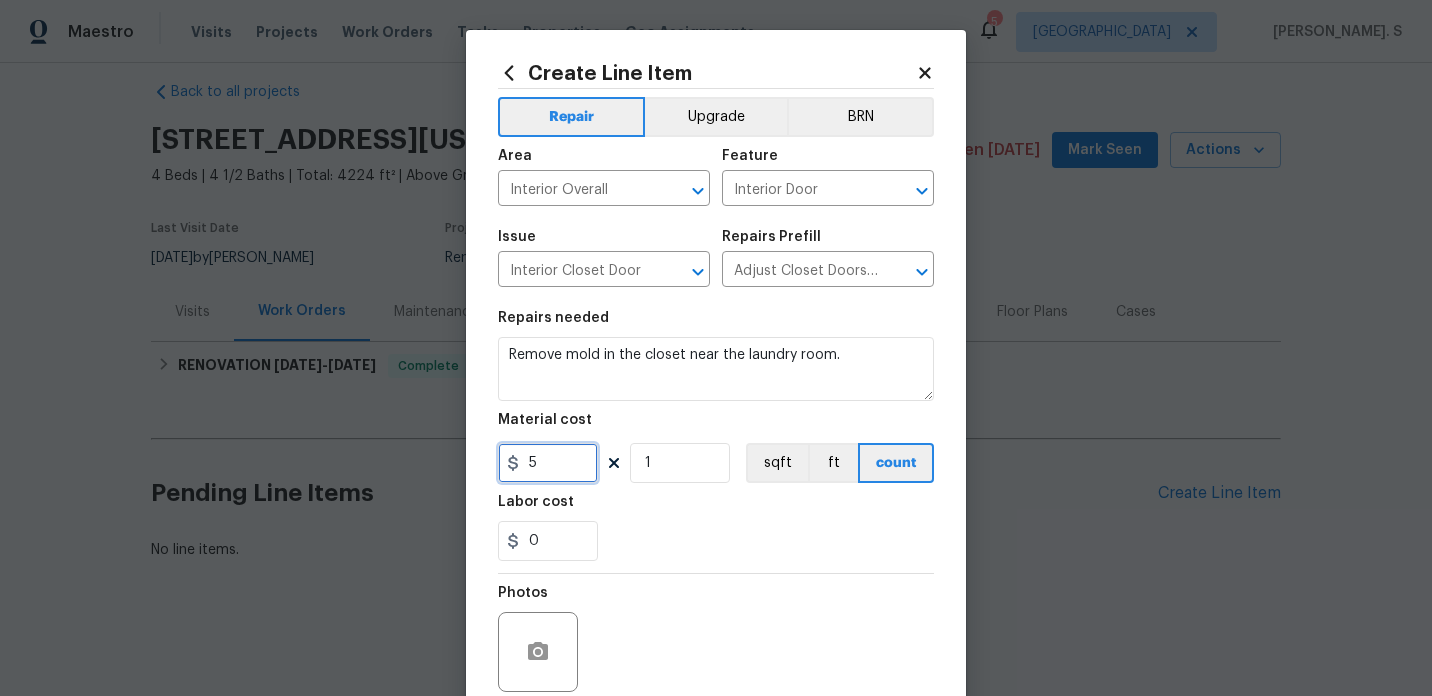 click on "5" at bounding box center (548, 463) 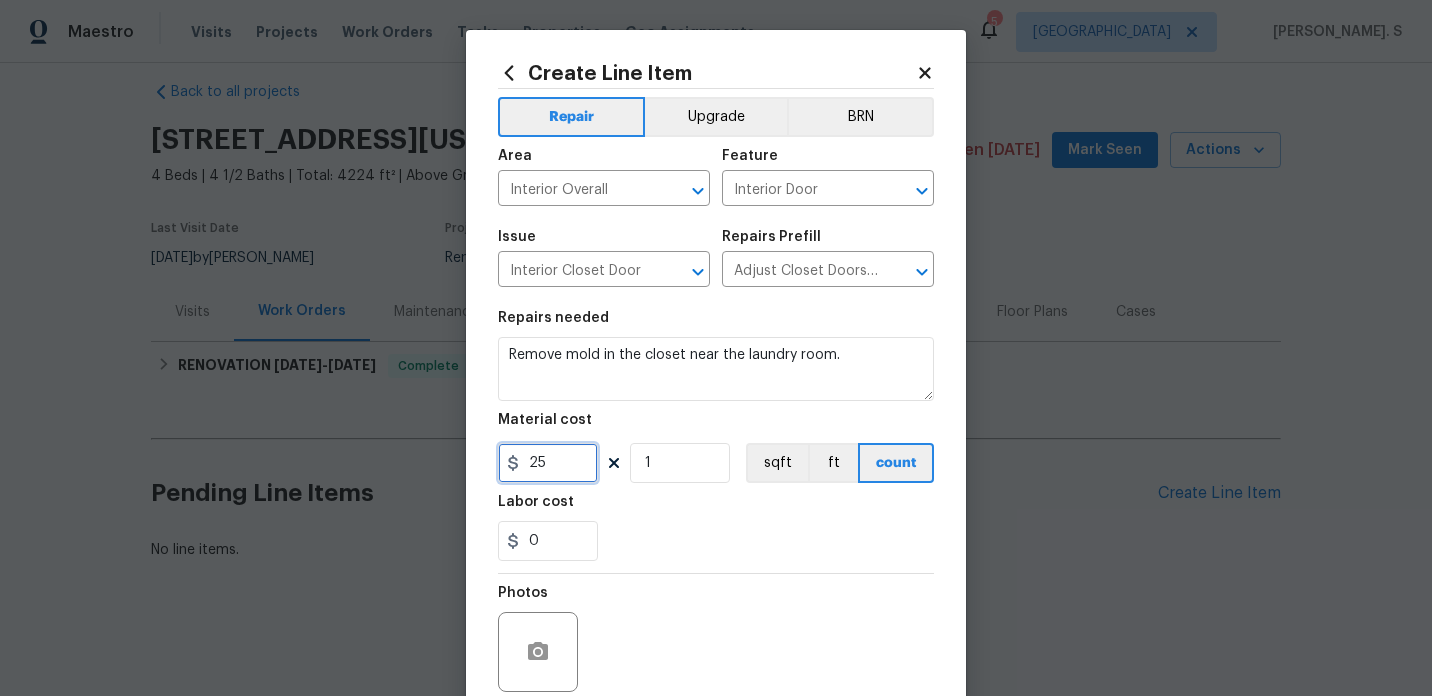 scroll, scrollTop: 166, scrollLeft: 0, axis: vertical 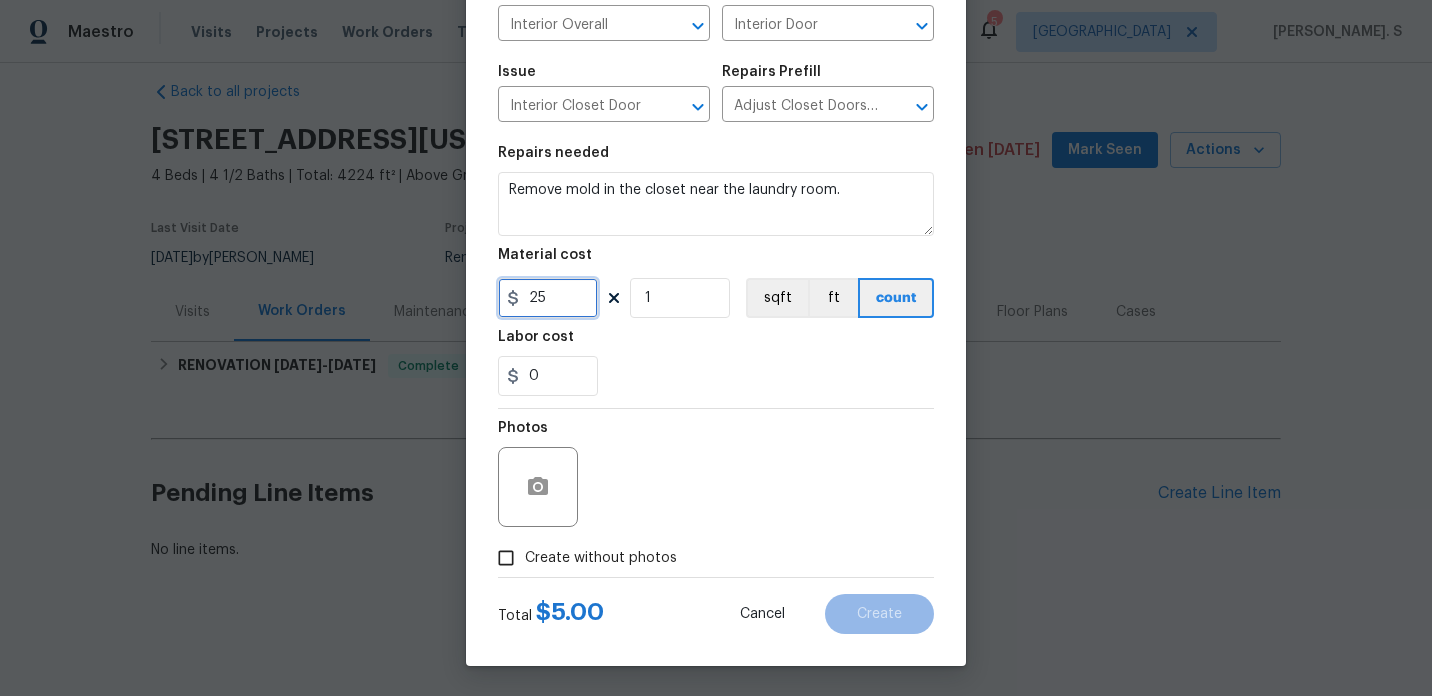 type on "25" 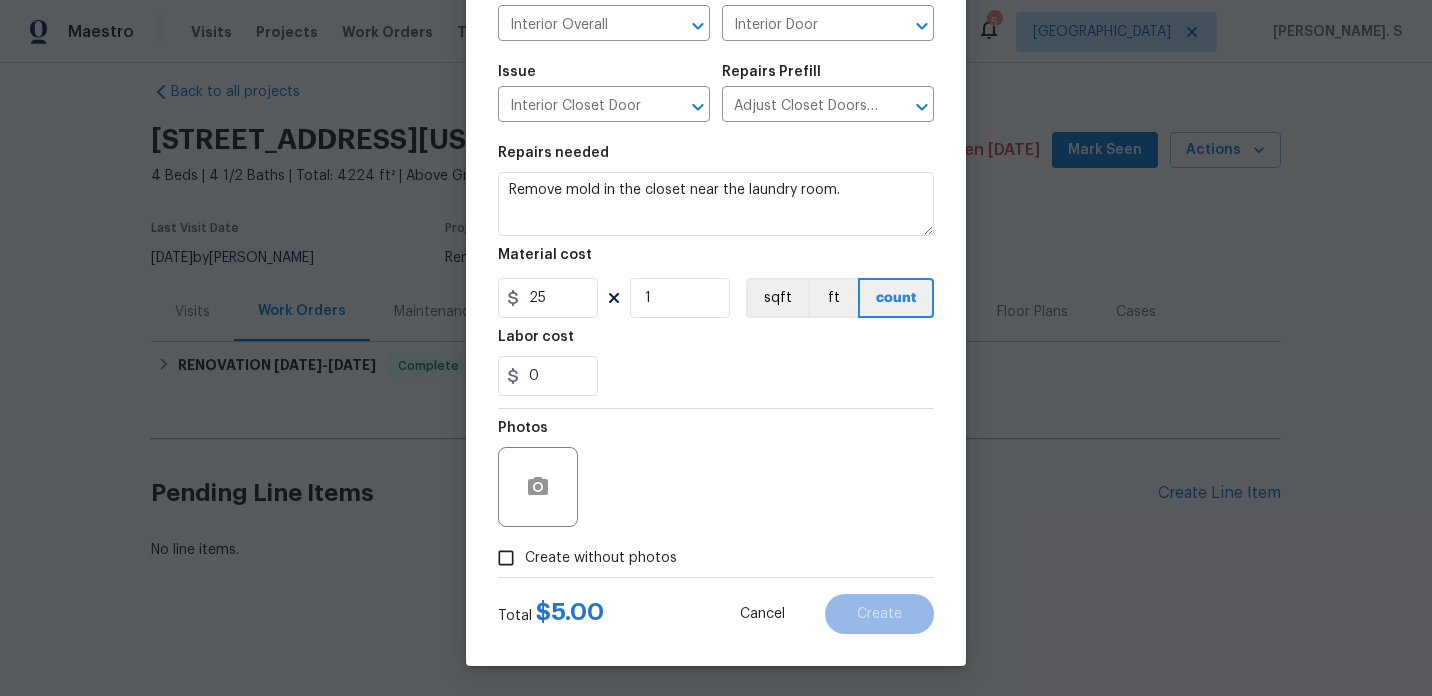 click on "Create without photos" at bounding box center [582, 558] 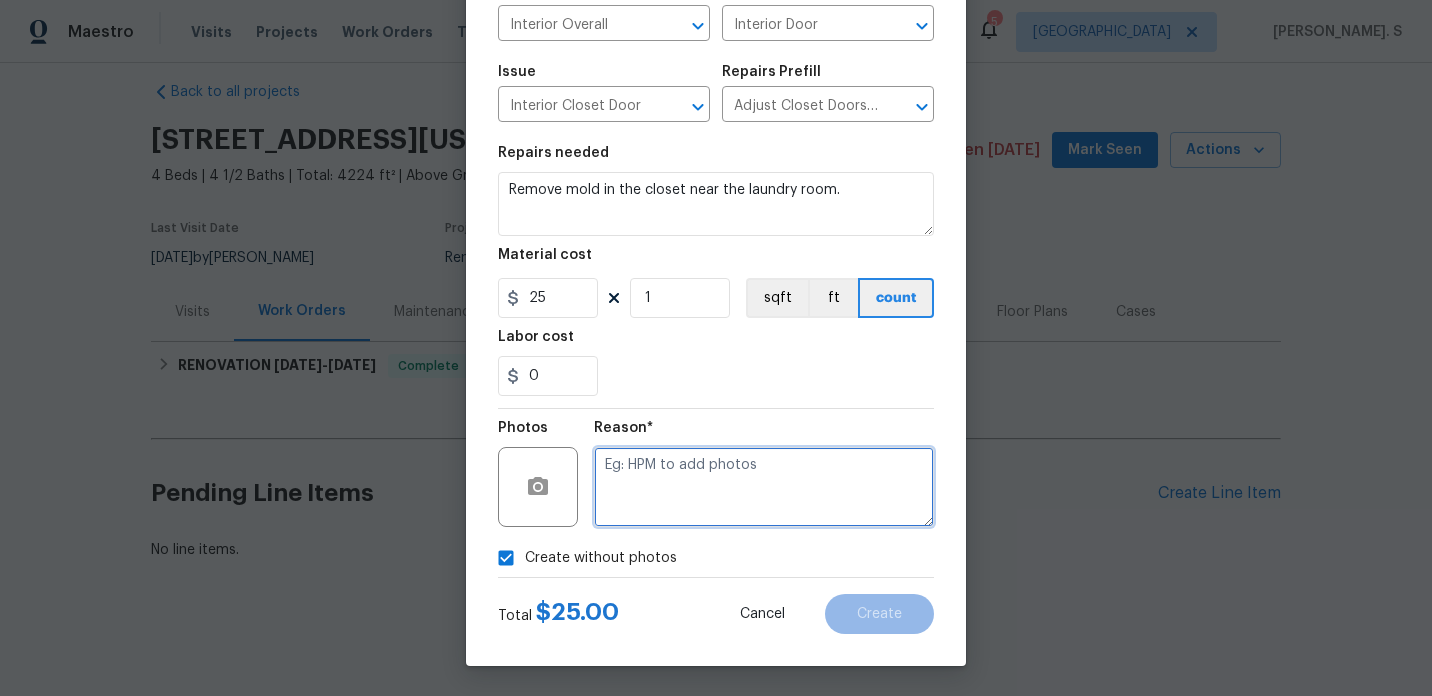 click at bounding box center (764, 487) 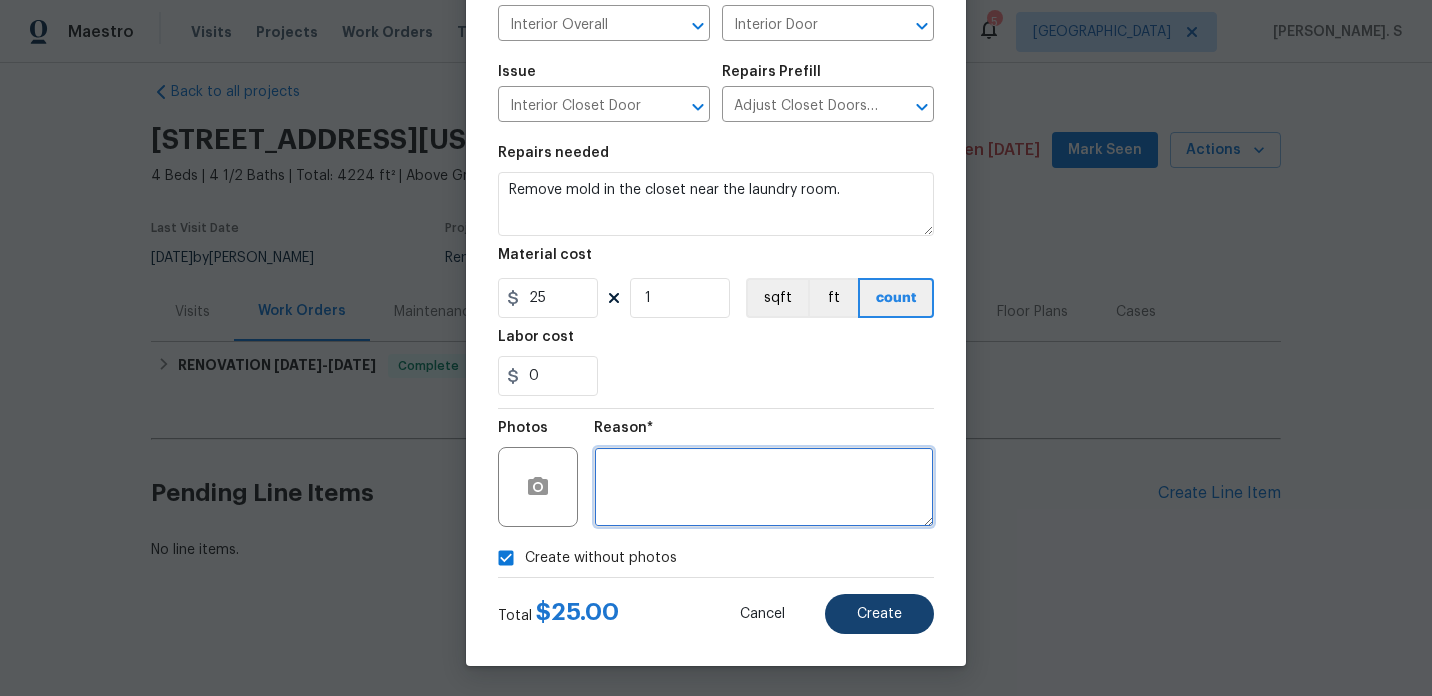 type 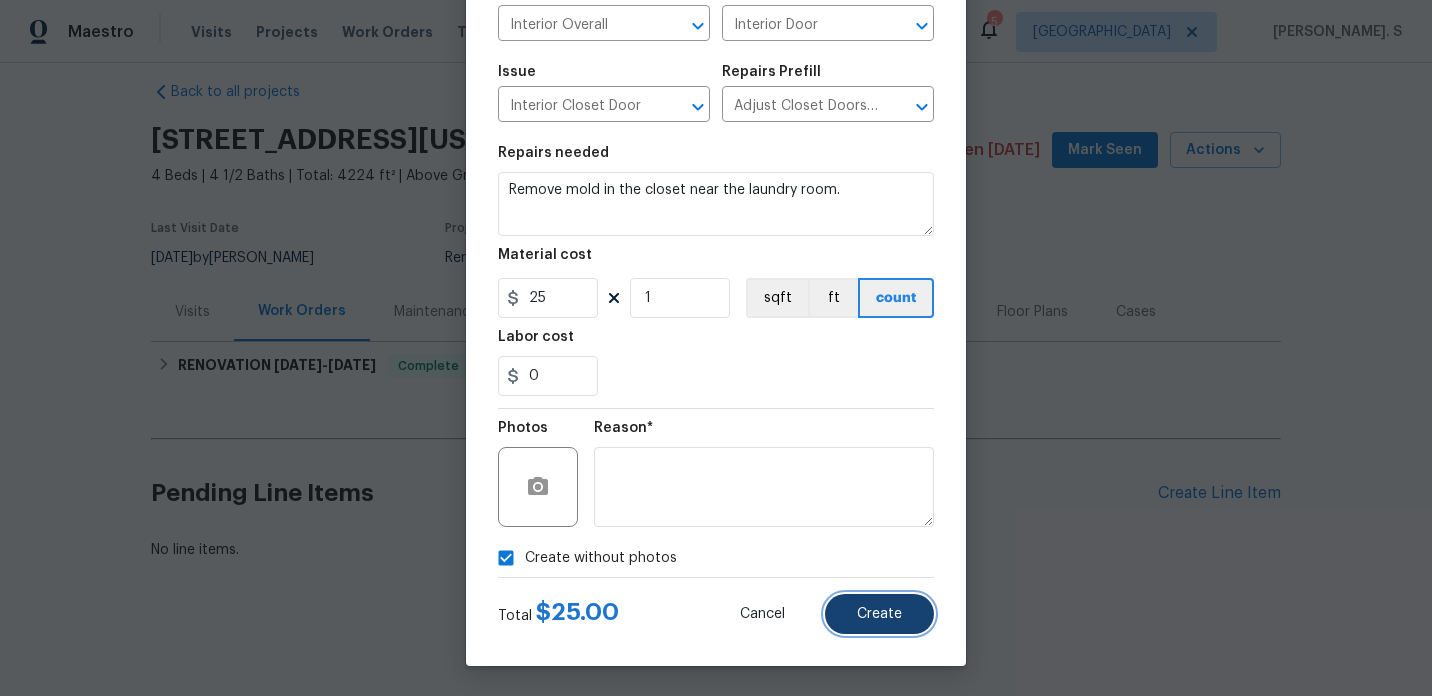 click on "Create" at bounding box center (879, 614) 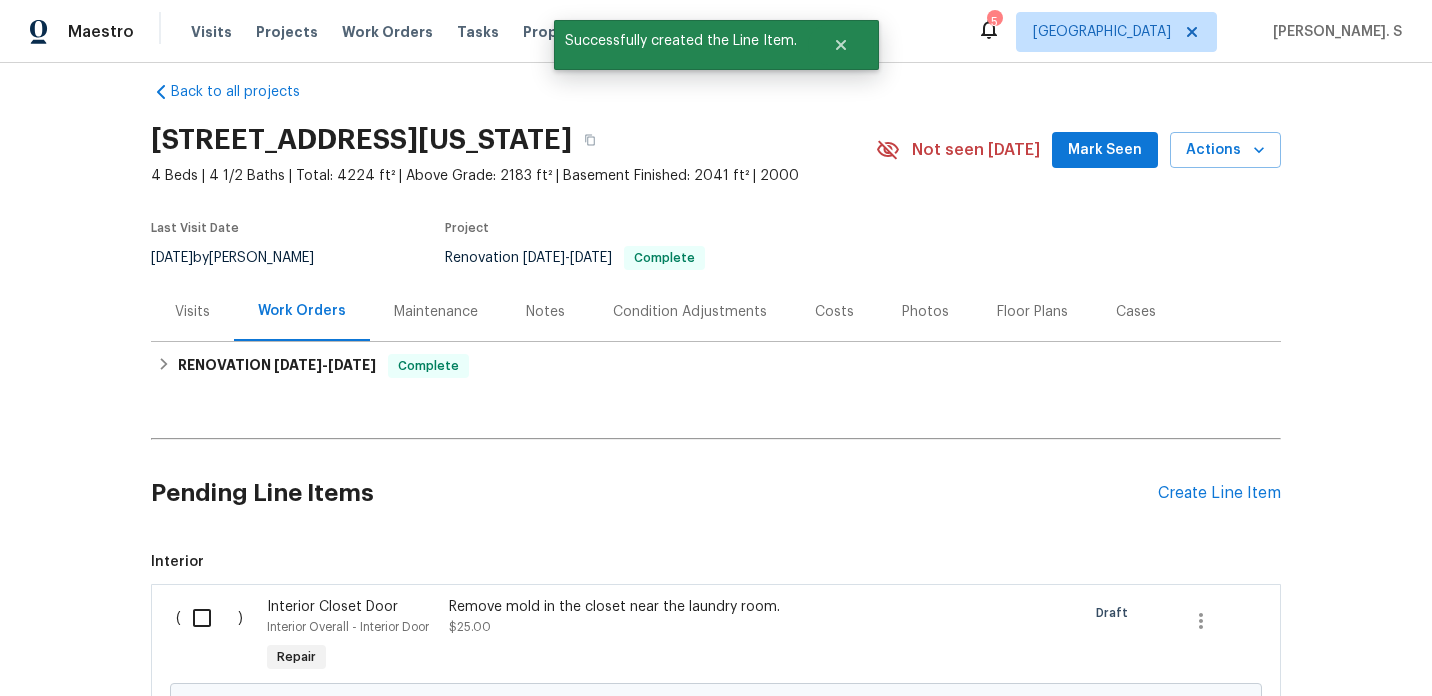 click at bounding box center [209, 618] 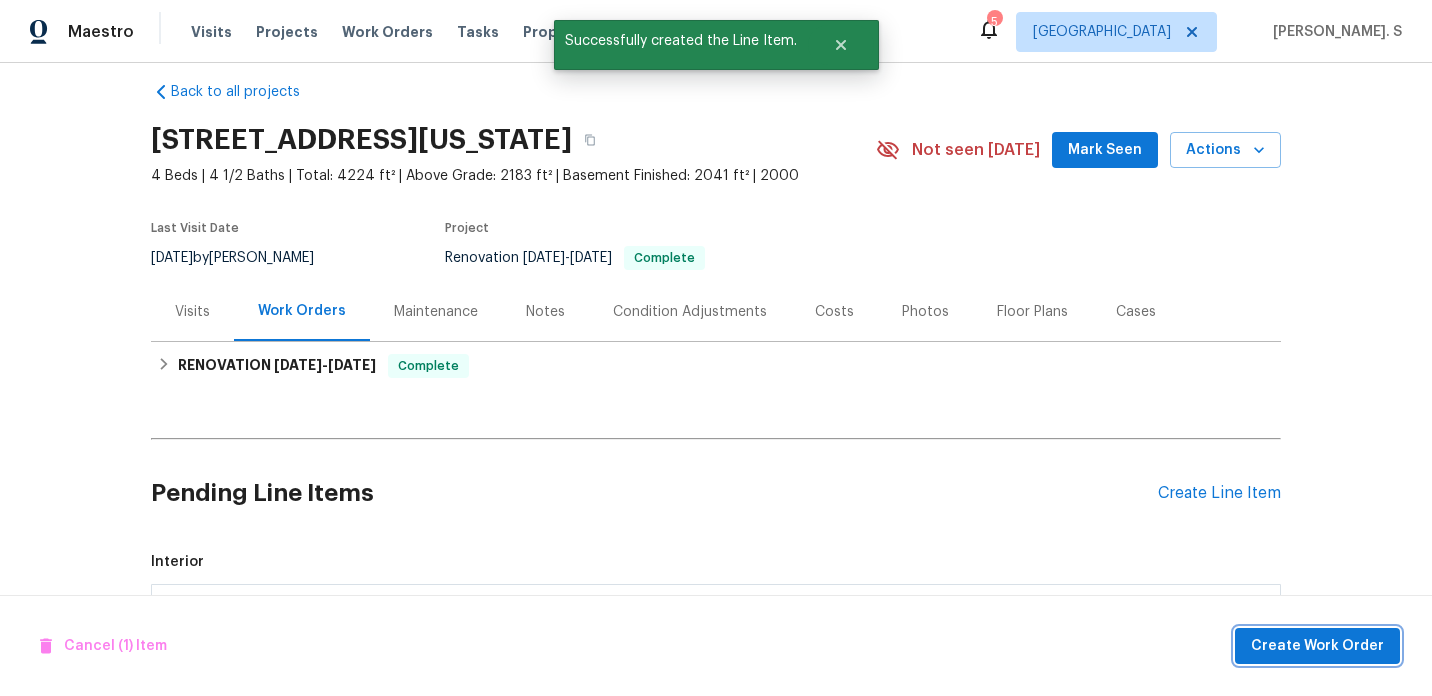 click on "Create Work Order" at bounding box center (1317, 646) 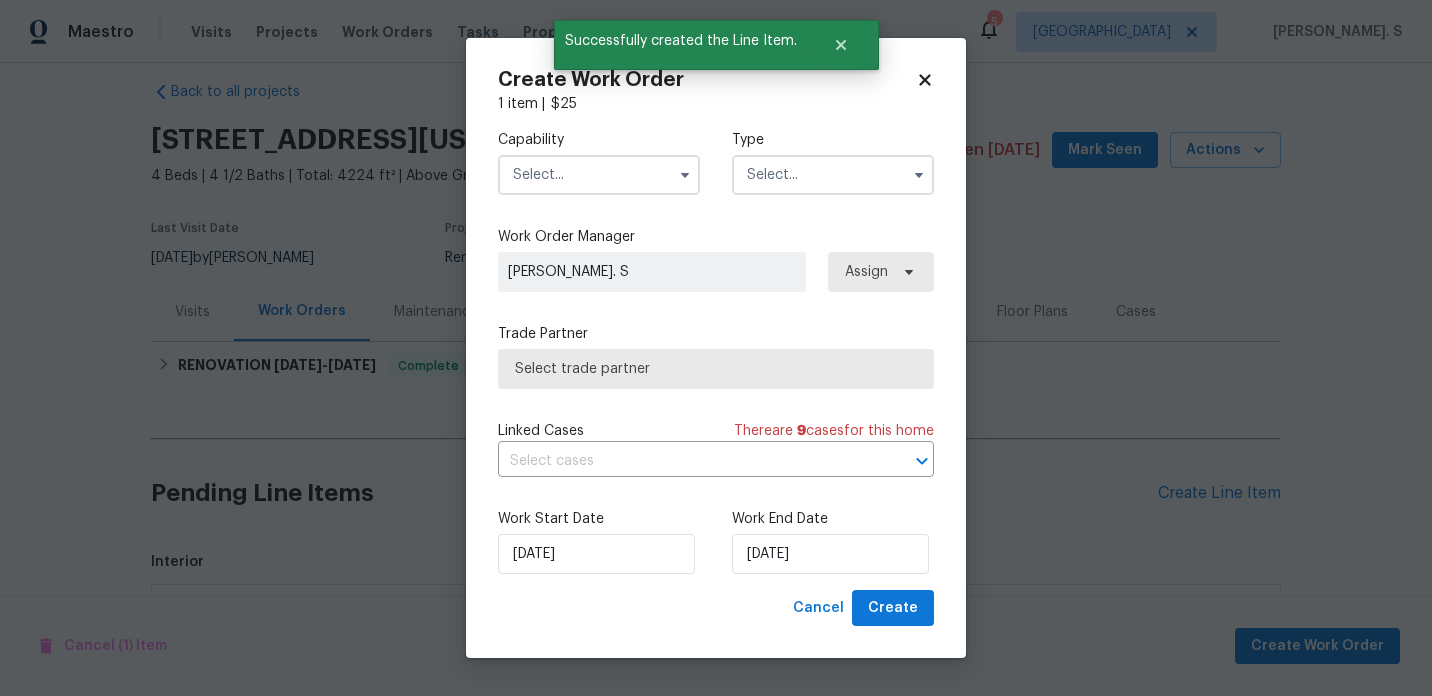 click at bounding box center (599, 175) 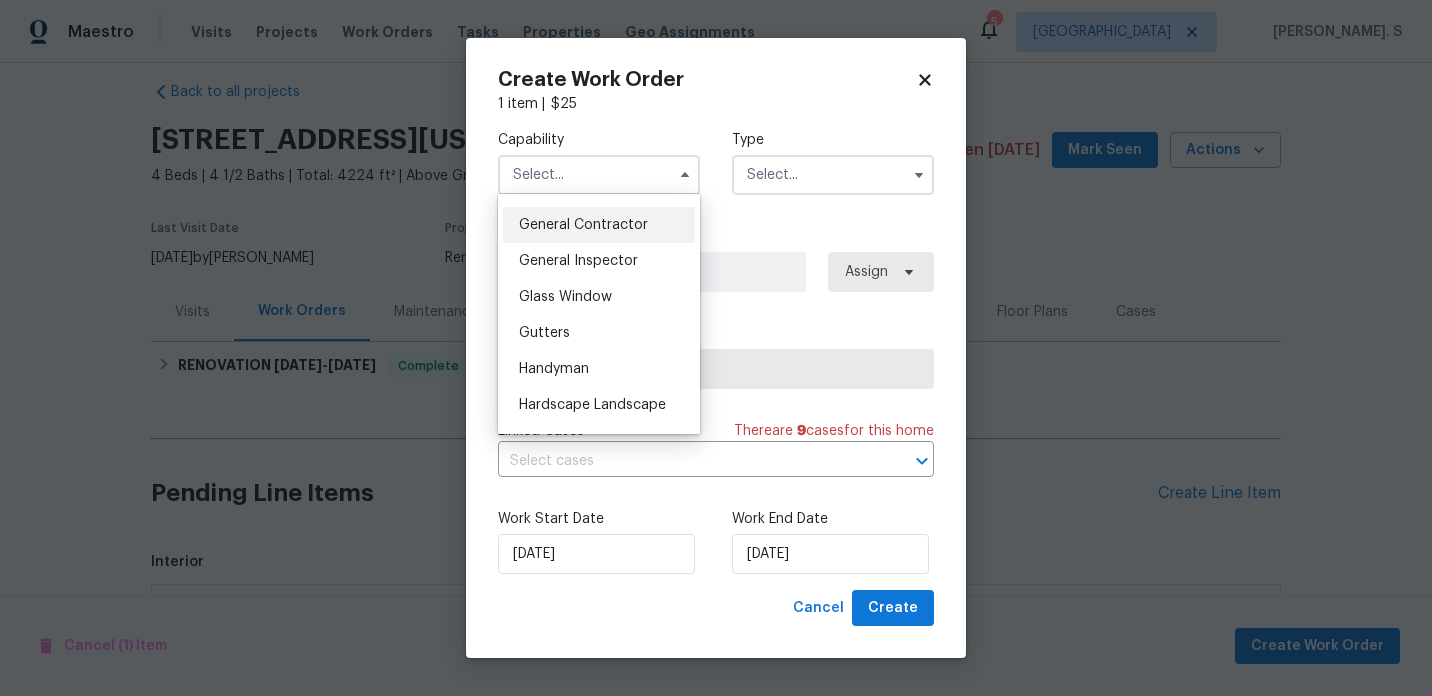 scroll, scrollTop: 996, scrollLeft: 0, axis: vertical 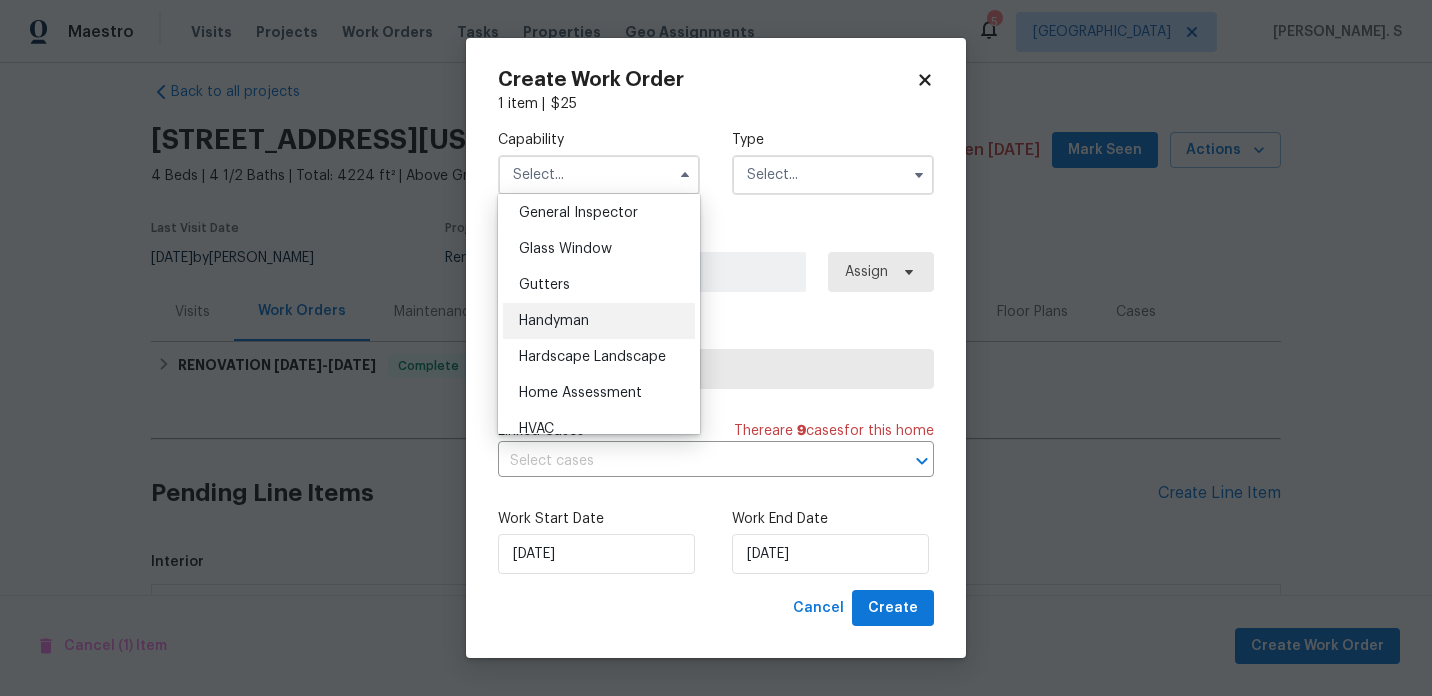 click on "Handyman" at bounding box center [554, 321] 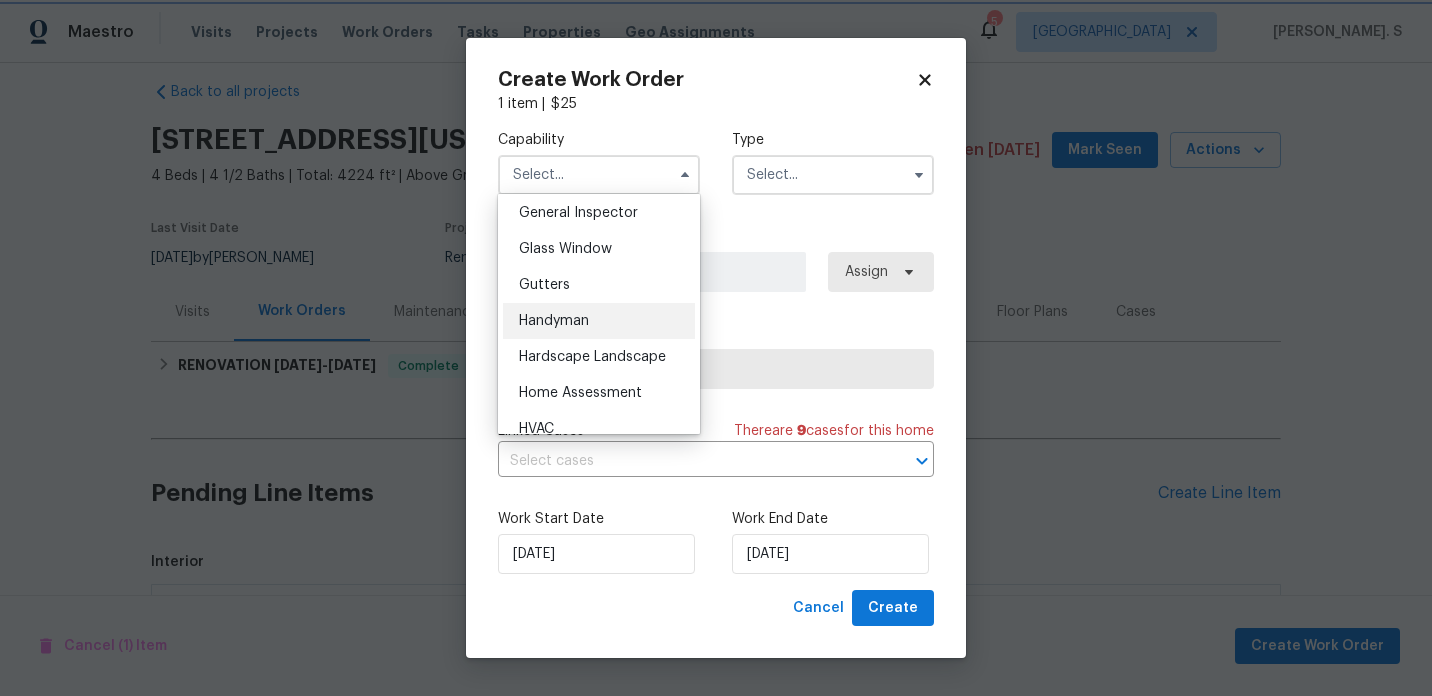 type on "Handyman" 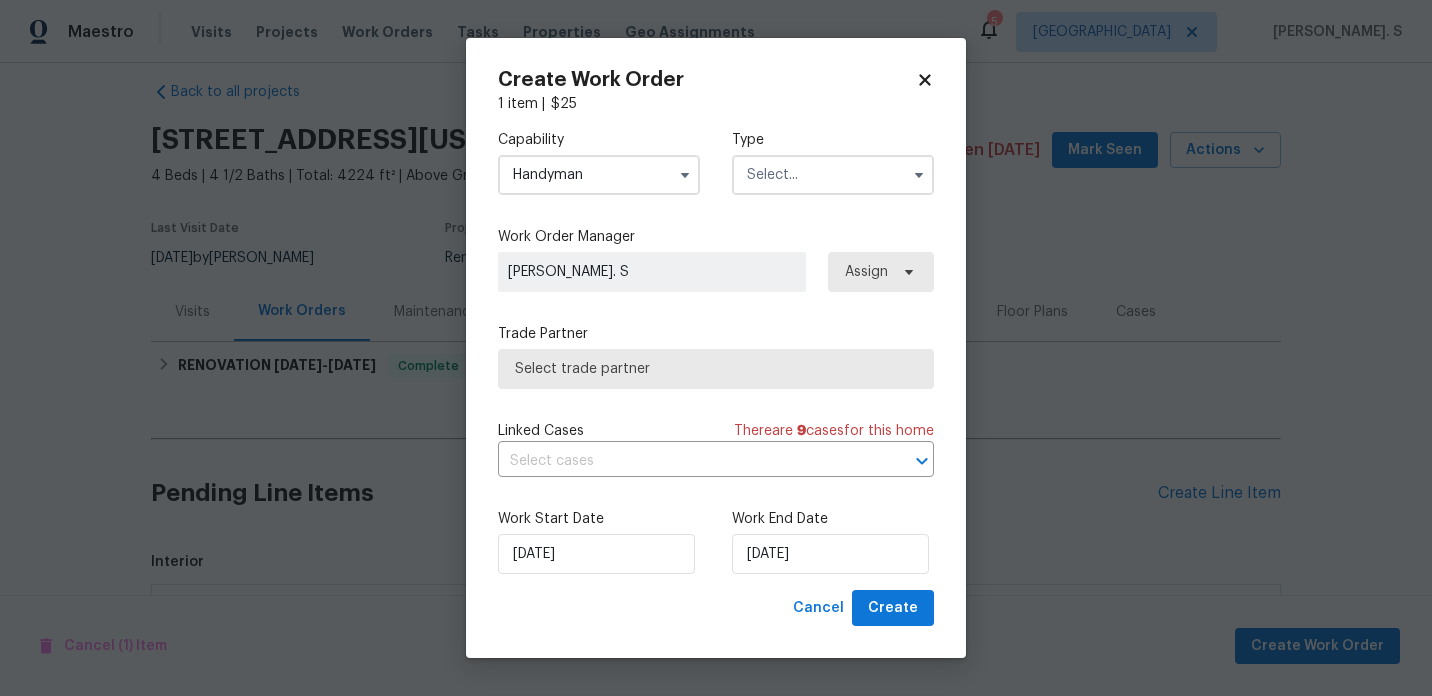 click at bounding box center (833, 175) 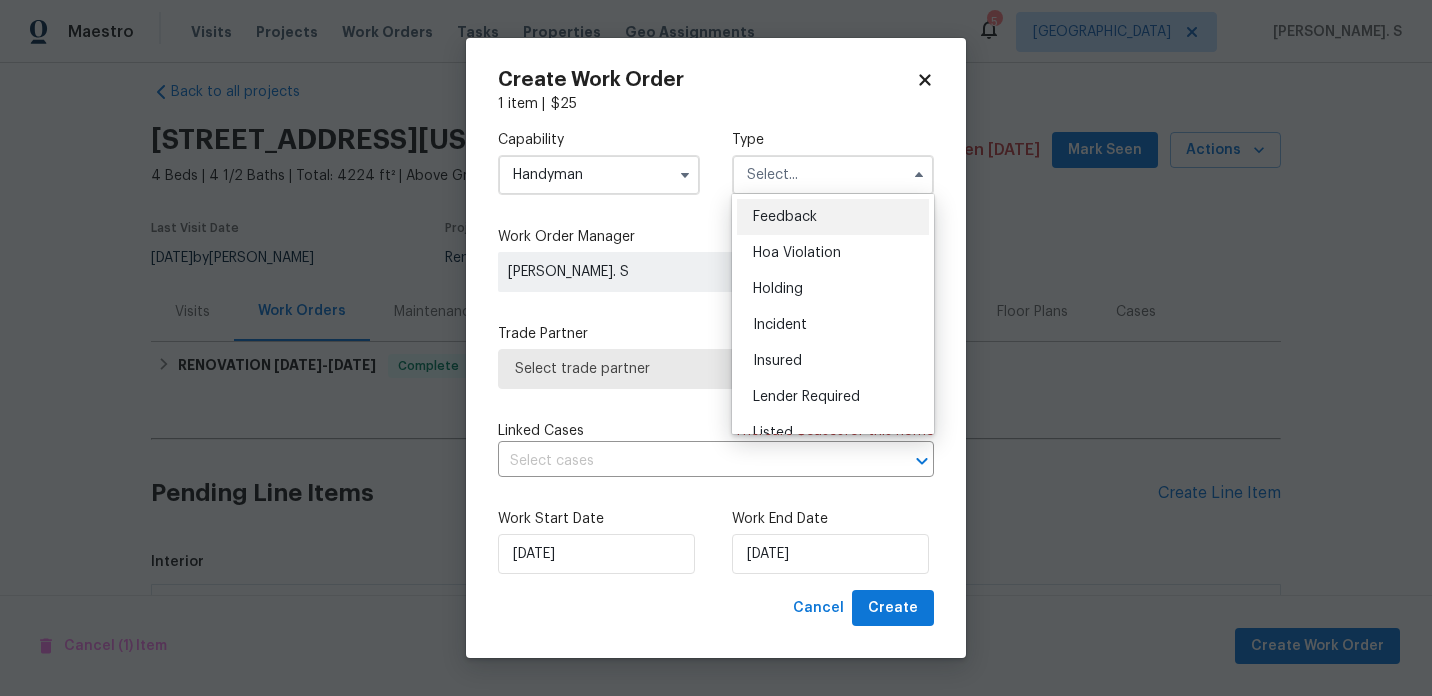 click on "Feedback" at bounding box center (833, 217) 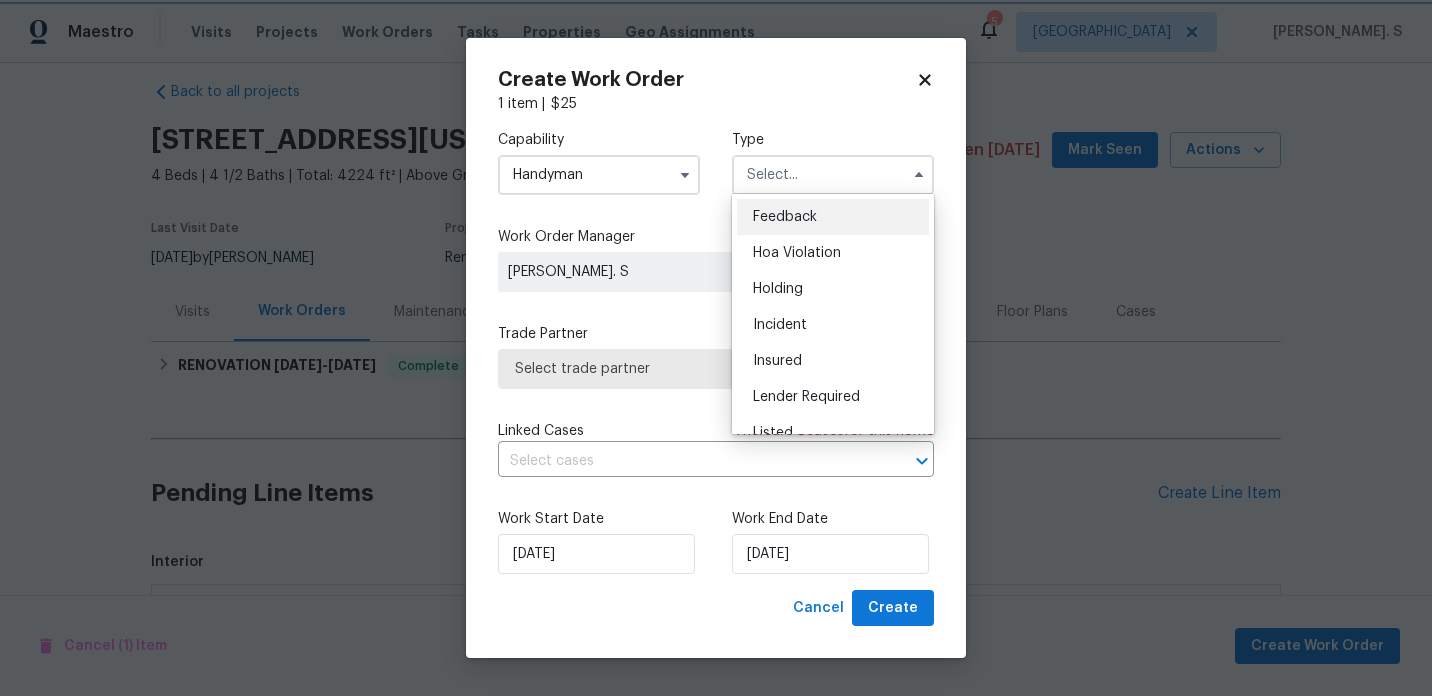 type on "Feedback" 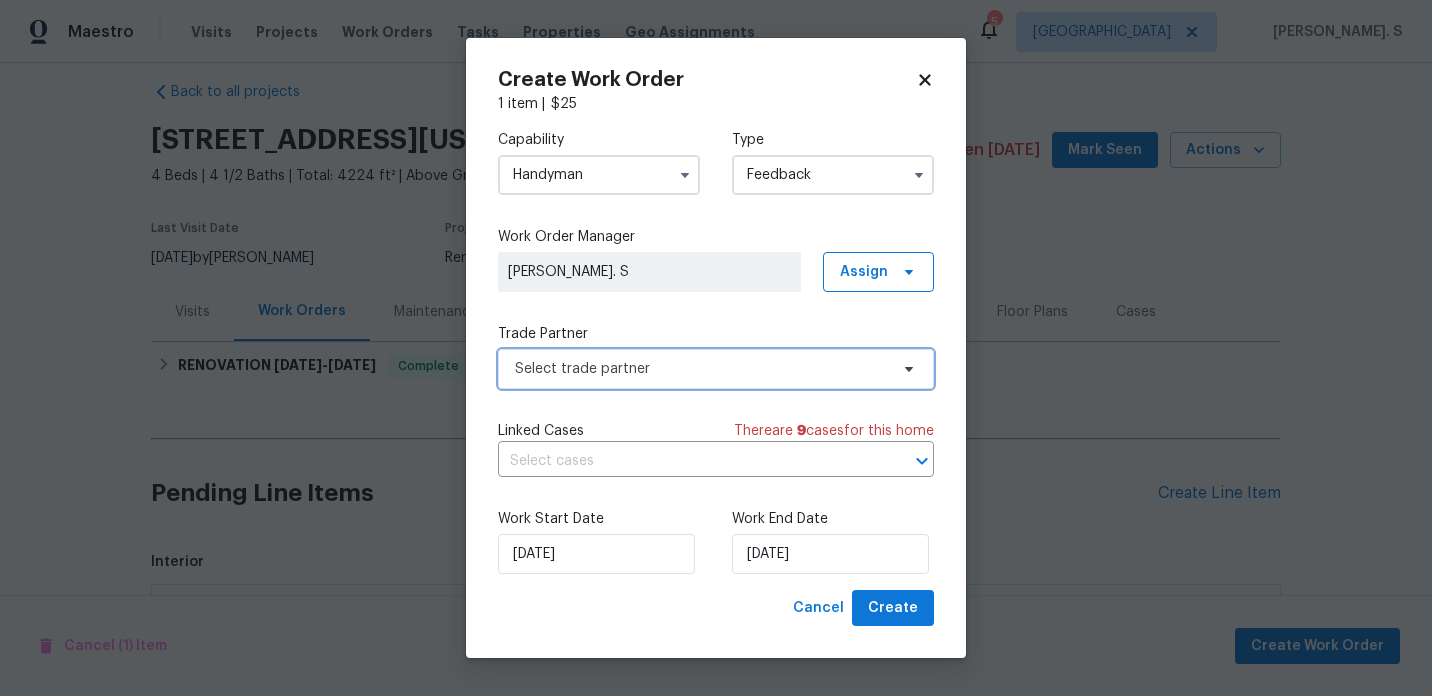 click on "Select trade partner" at bounding box center (716, 369) 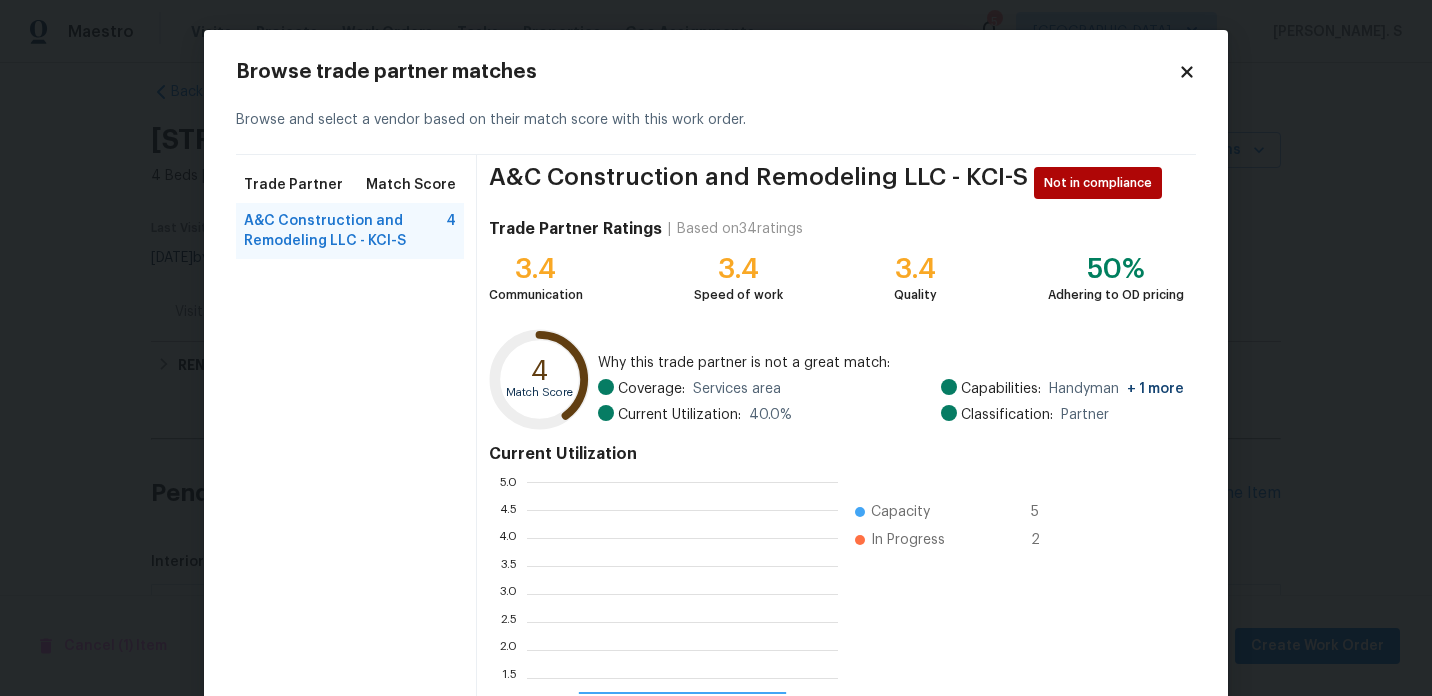 scroll, scrollTop: 2, scrollLeft: 1, axis: both 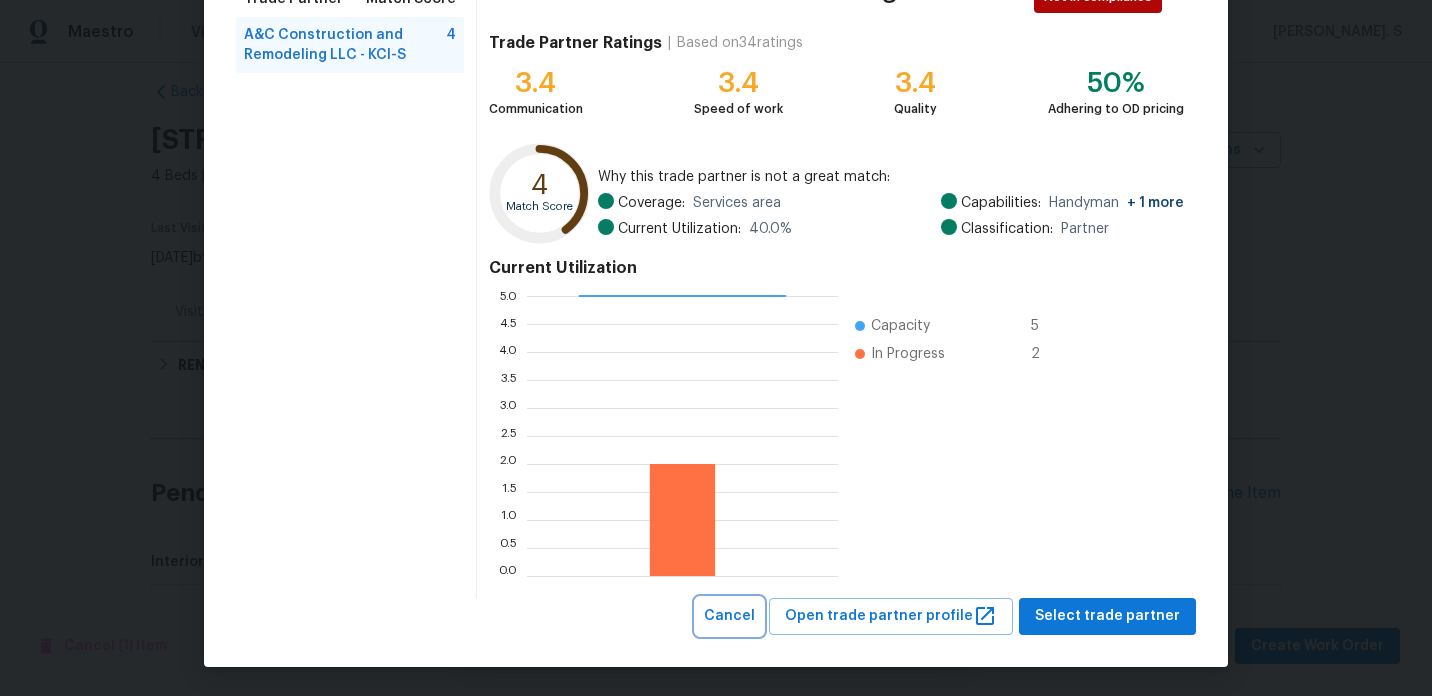 click on "Cancel" at bounding box center [729, 616] 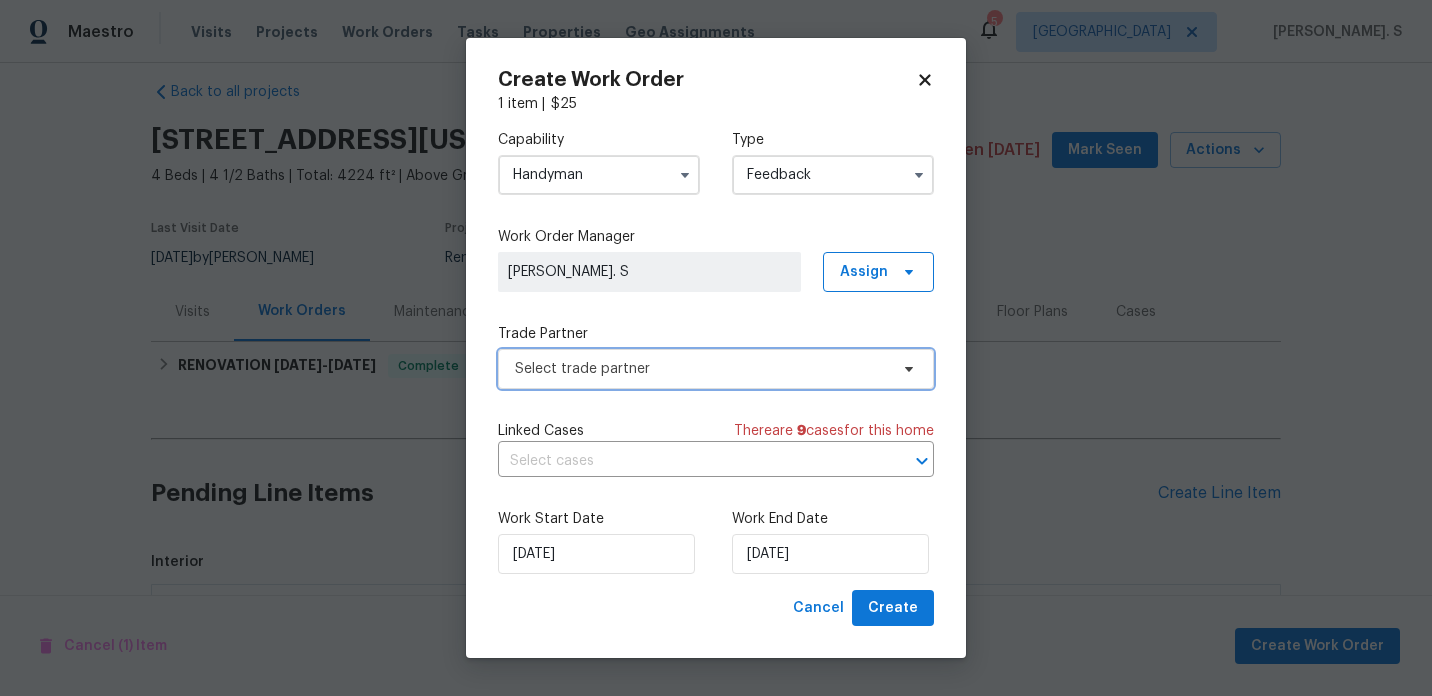 scroll, scrollTop: 0, scrollLeft: 0, axis: both 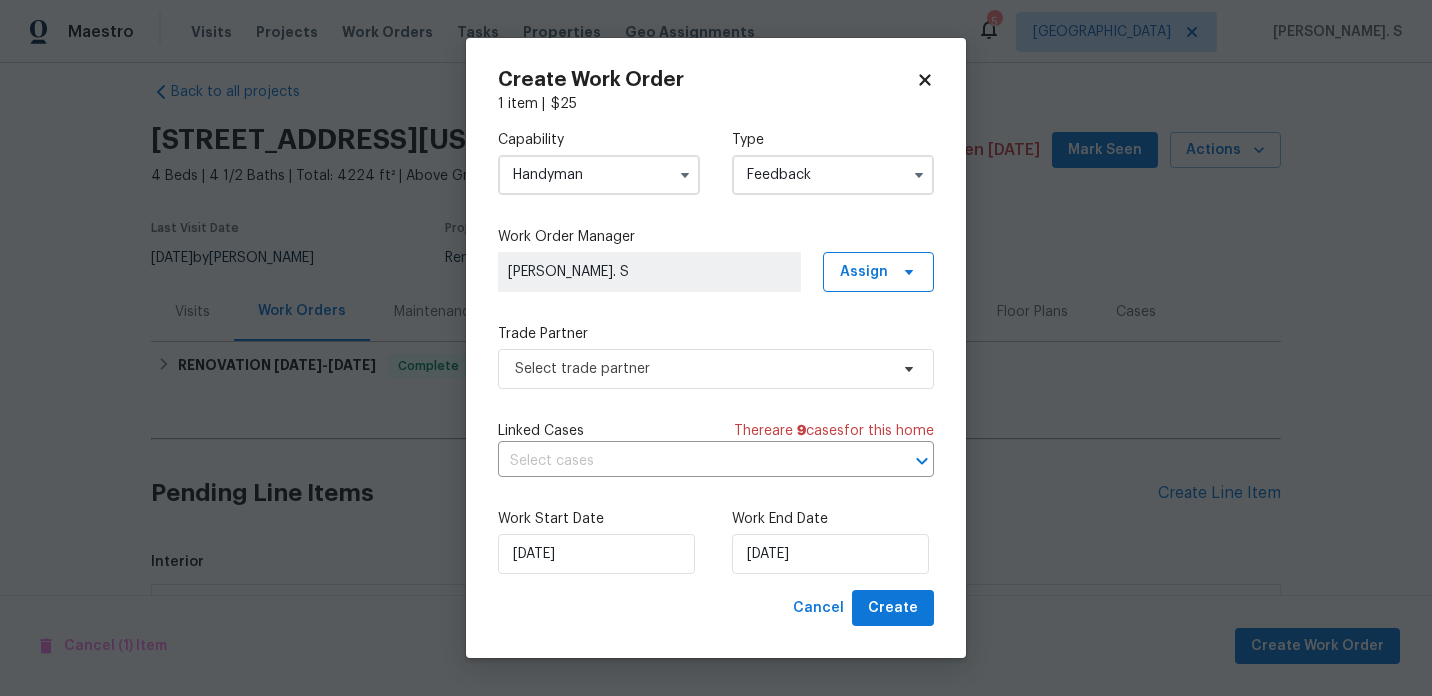 click on "Handyman" at bounding box center [599, 175] 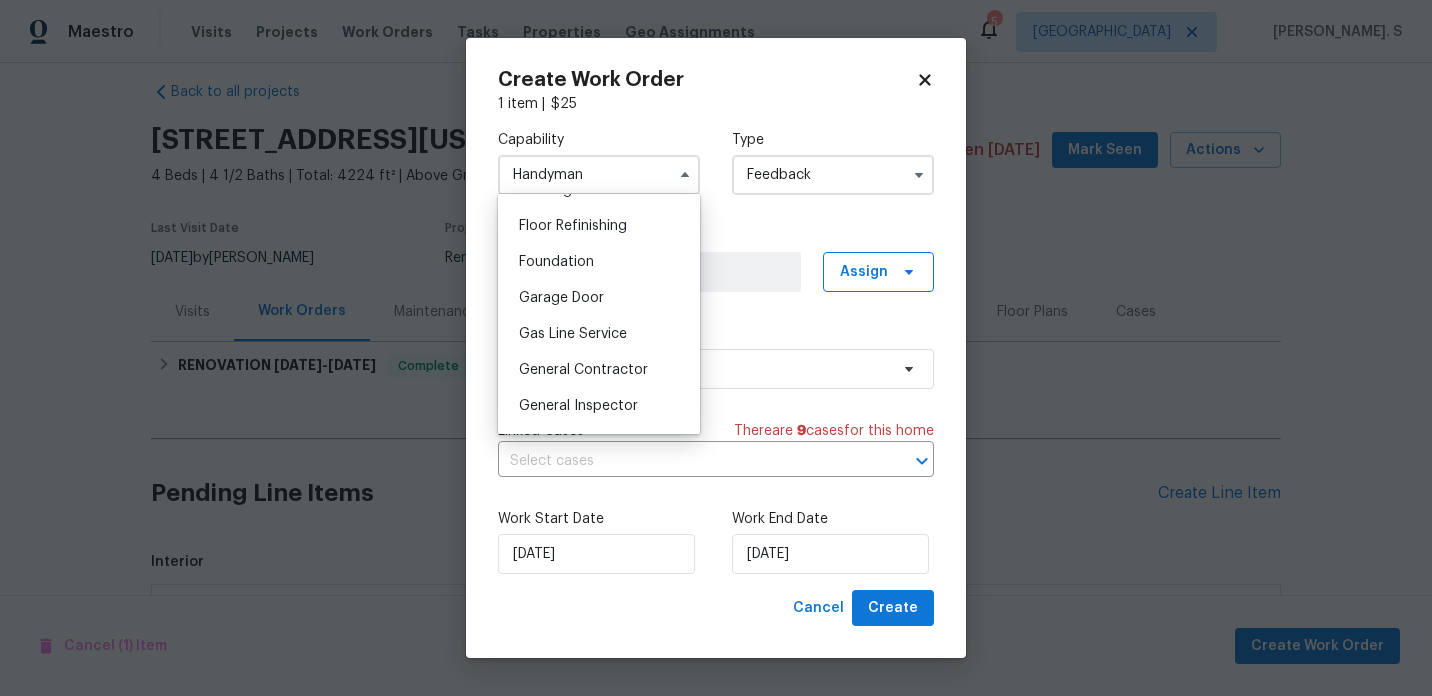 scroll, scrollTop: 822, scrollLeft: 0, axis: vertical 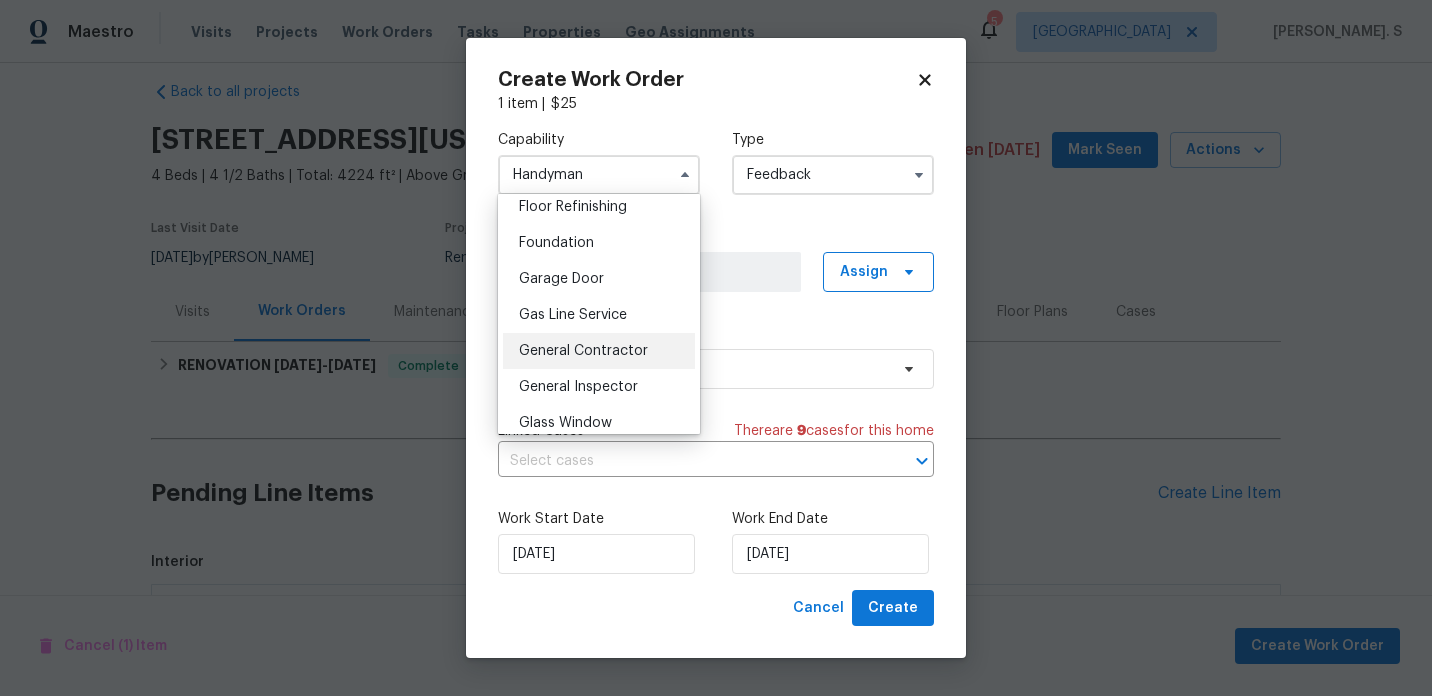click on "General Contractor" at bounding box center (583, 351) 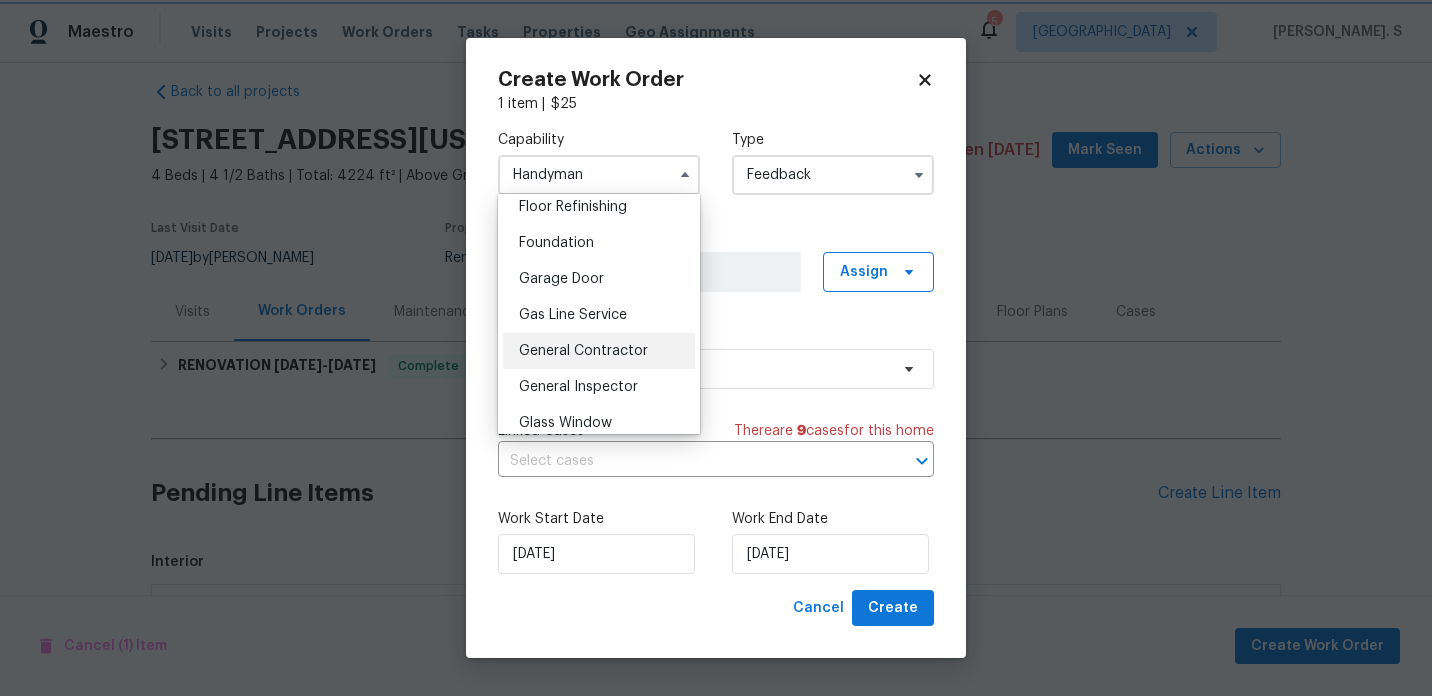 type on "General Contractor" 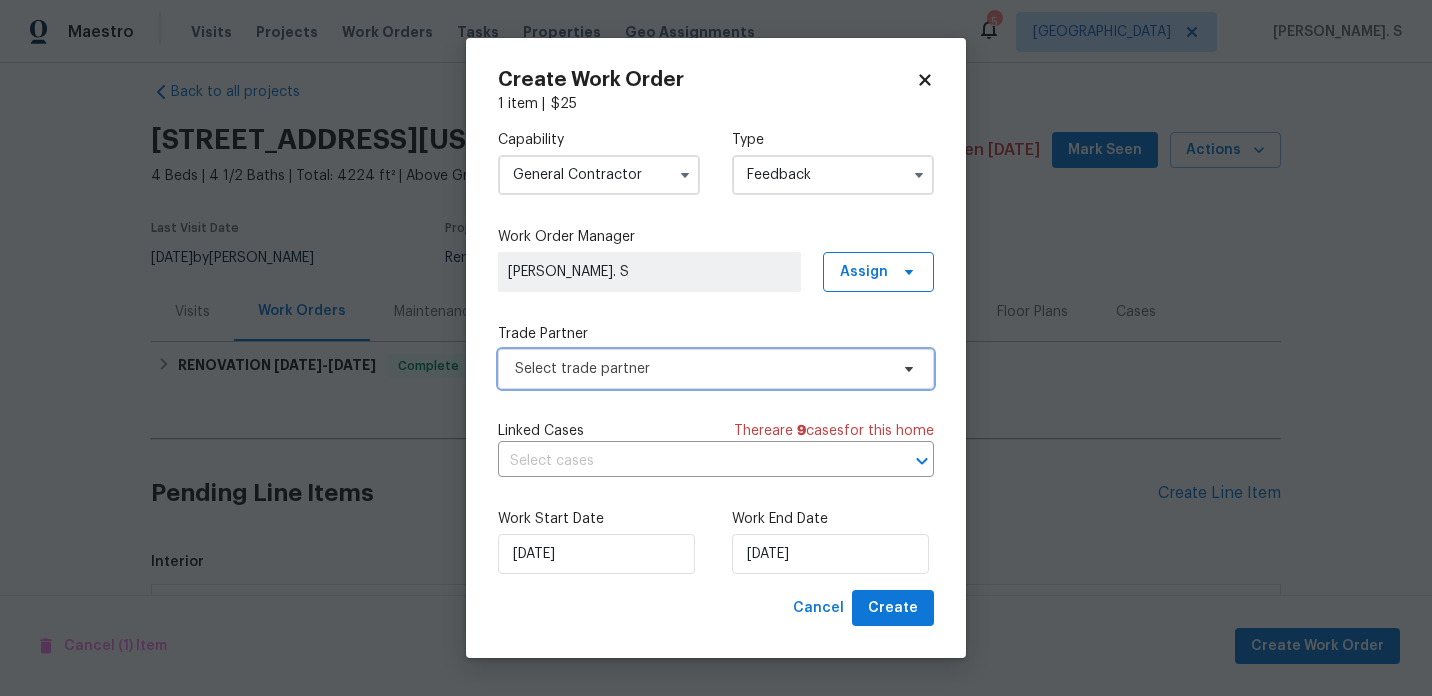 click on "Select trade partner" at bounding box center [701, 369] 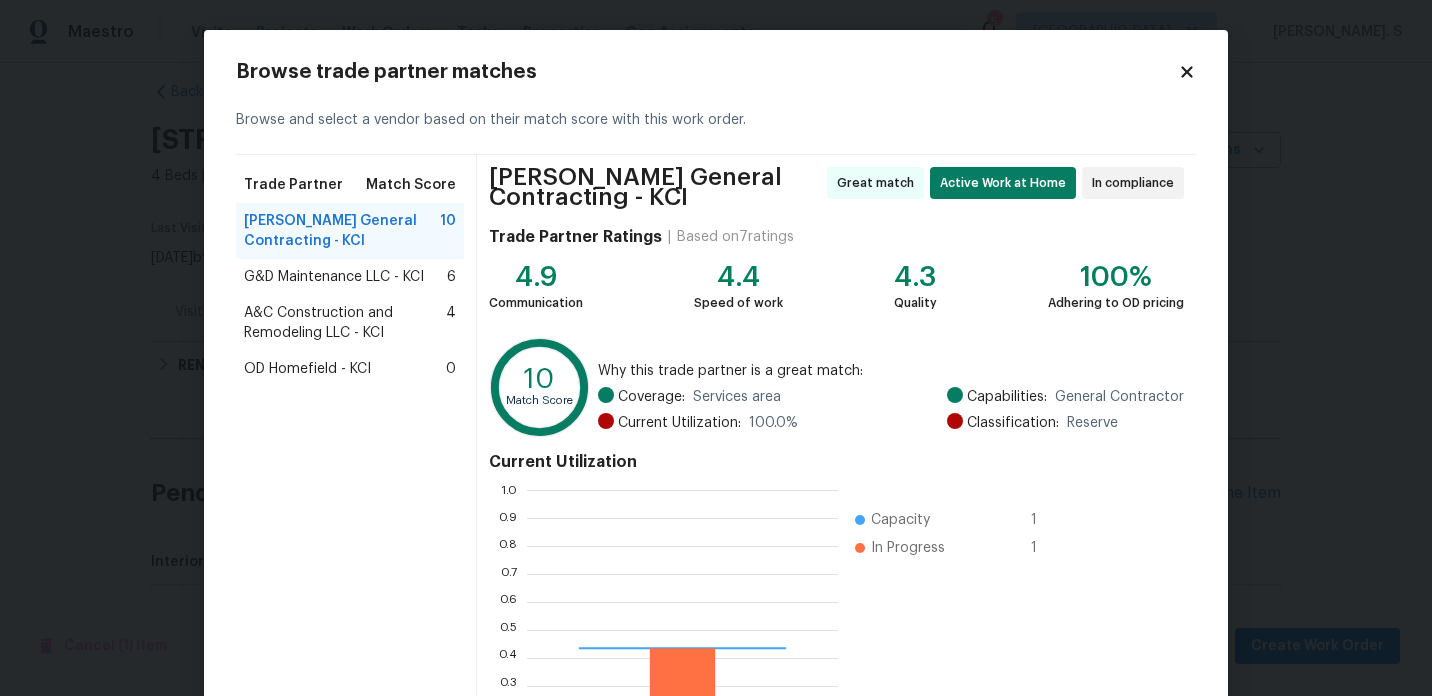 scroll, scrollTop: 2, scrollLeft: 1, axis: both 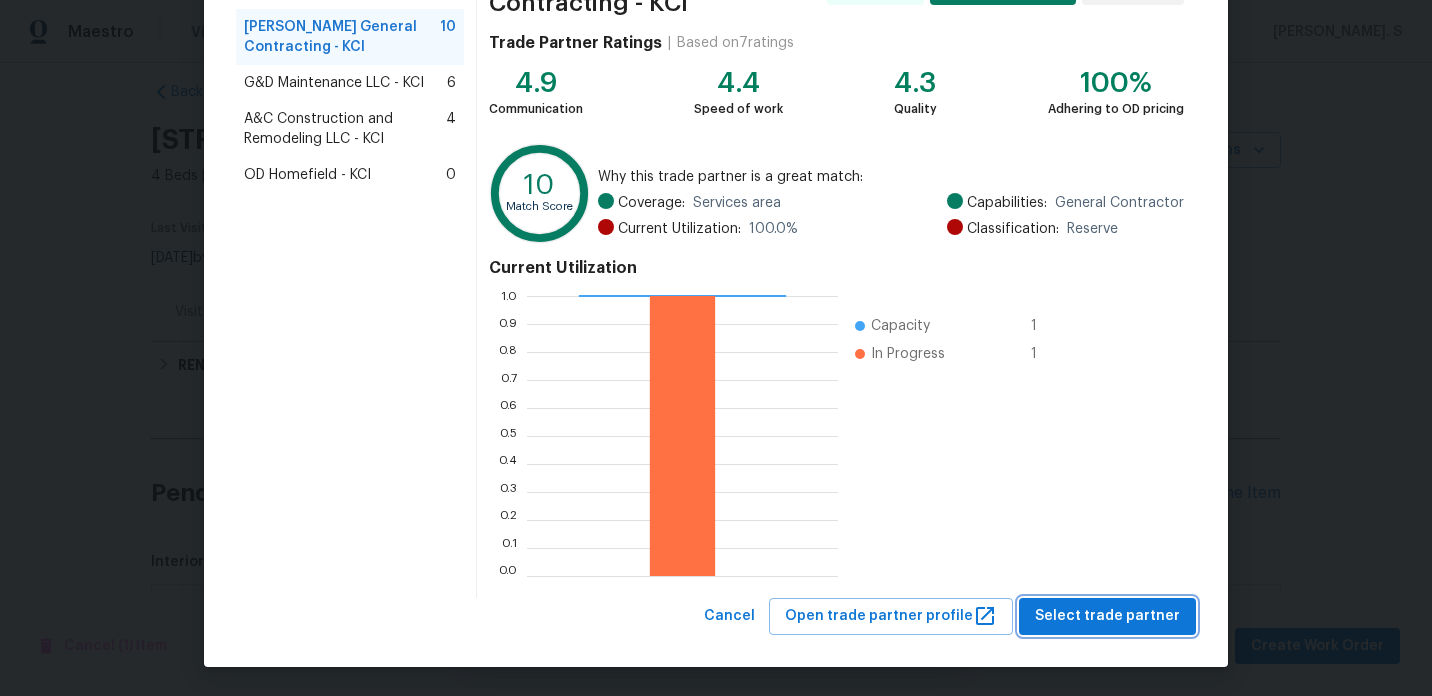click on "Select trade partner" at bounding box center (1107, 616) 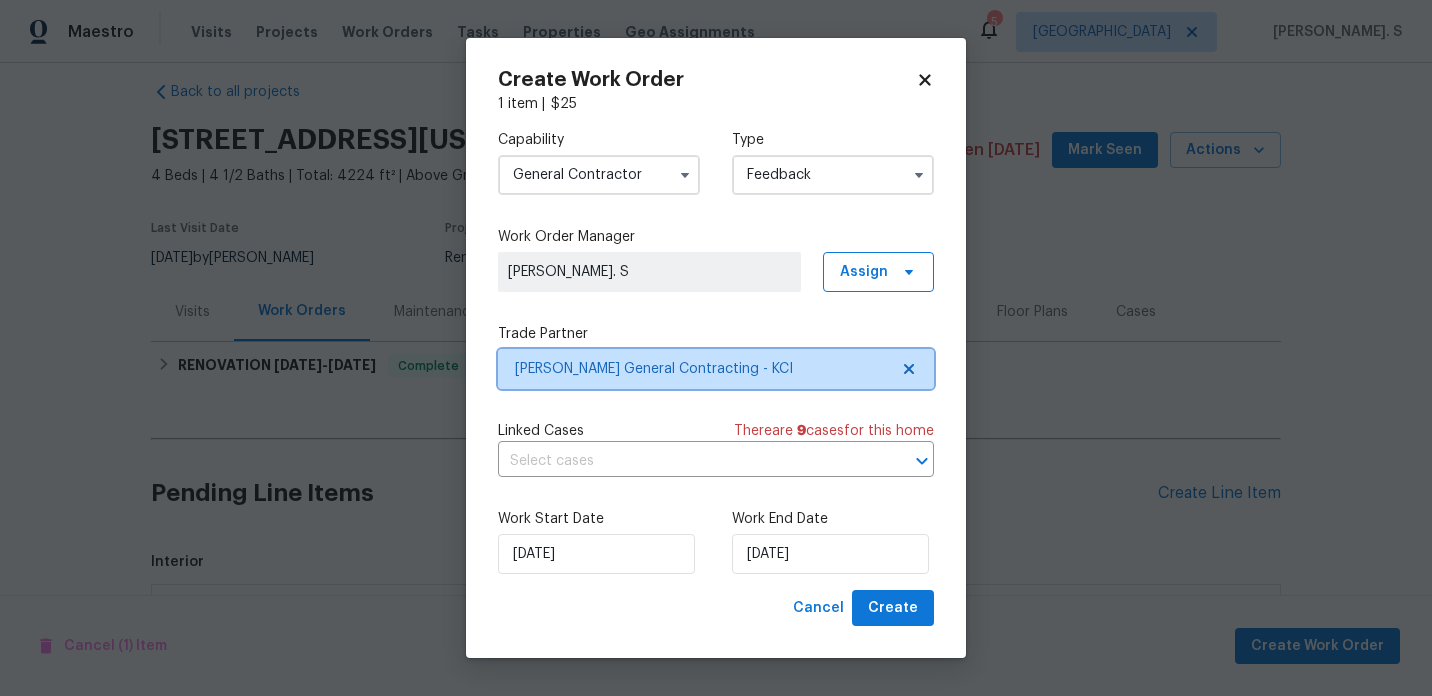 scroll, scrollTop: 0, scrollLeft: 0, axis: both 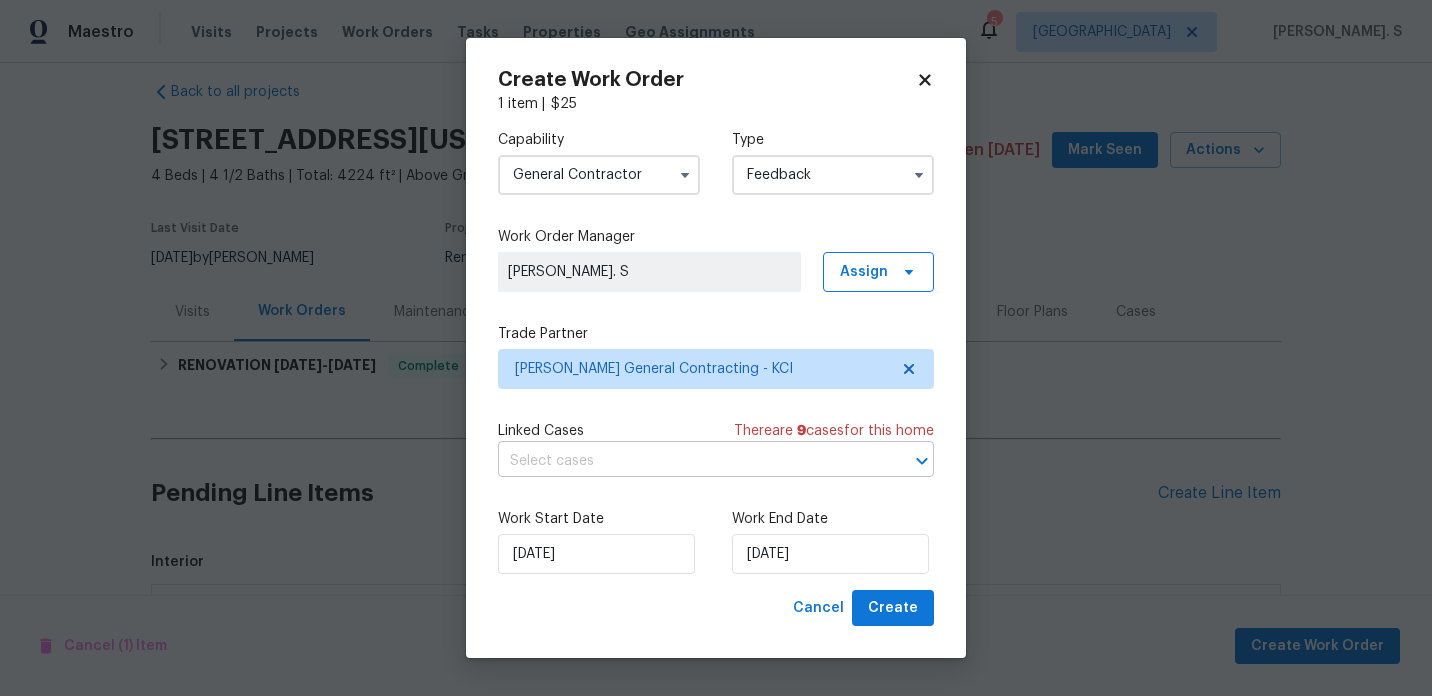 click at bounding box center [688, 461] 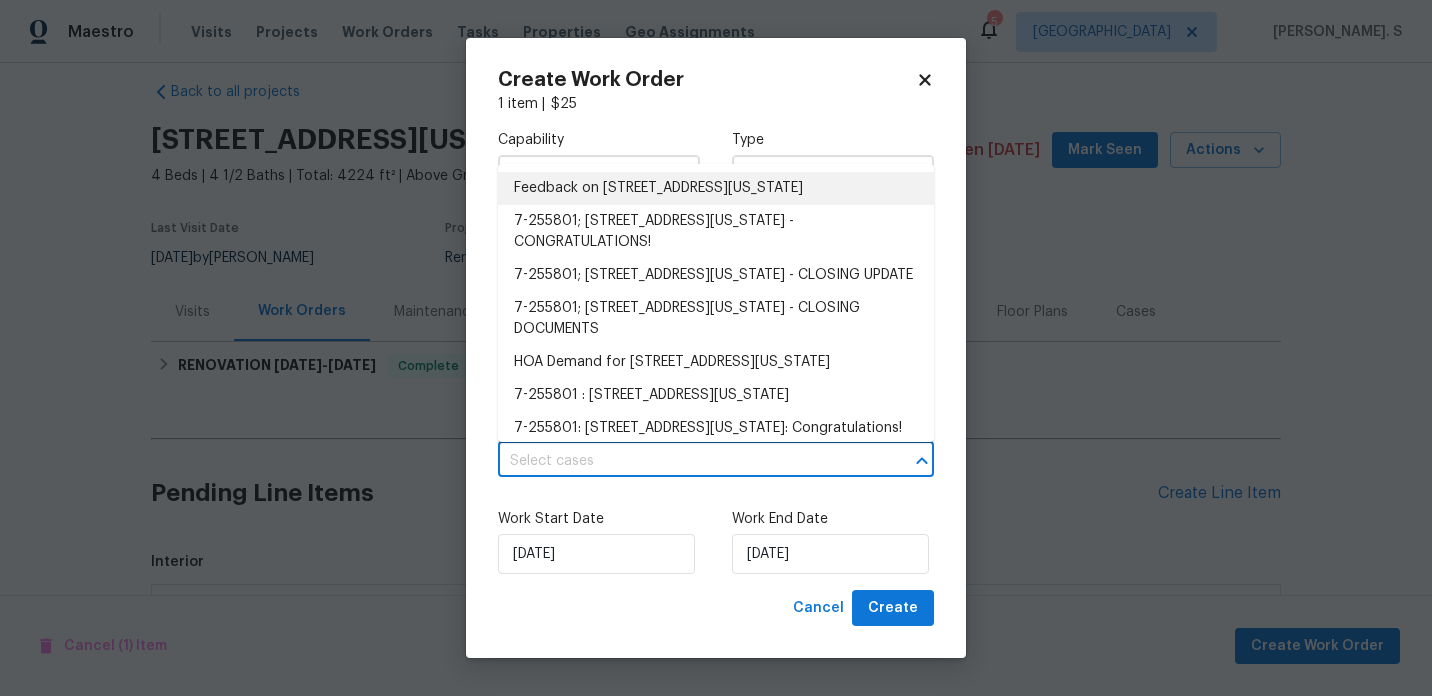 click on "Feedback on 10105 River Hills Dr, Kansas City, MO 64152" at bounding box center (716, 188) 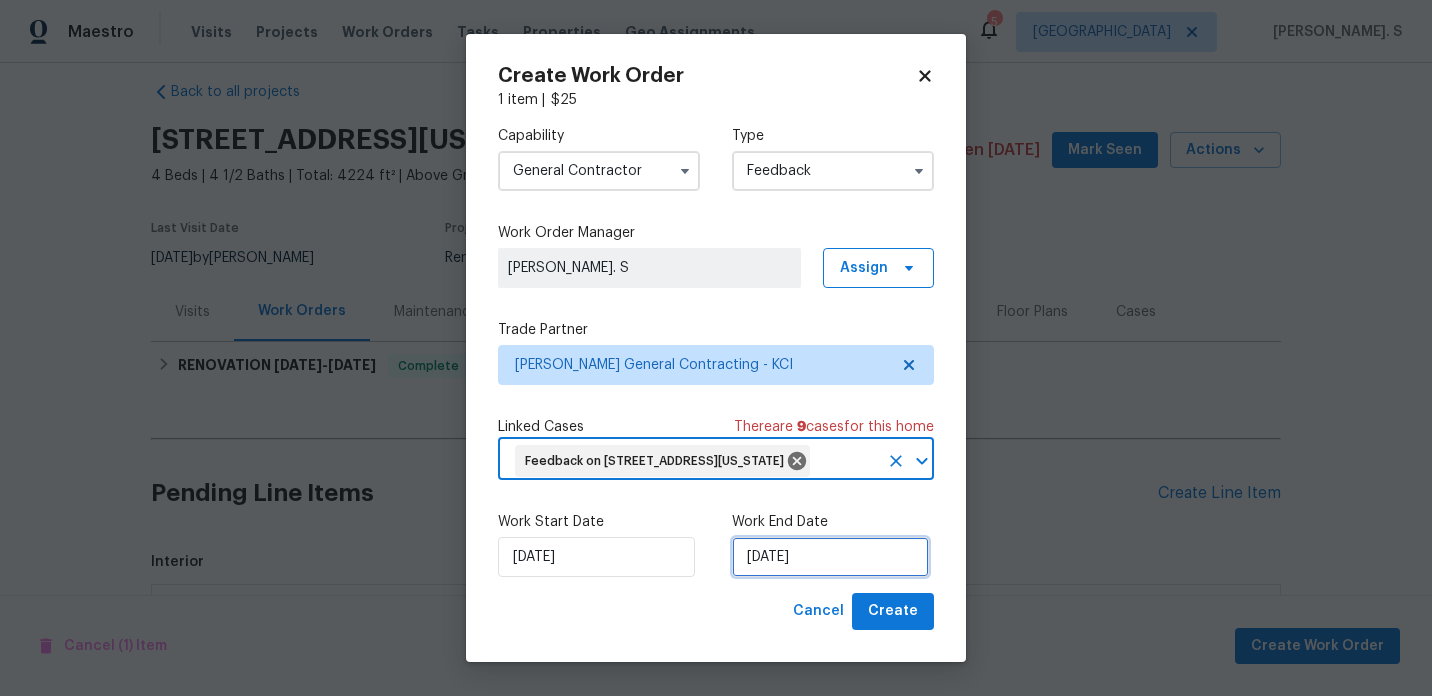 click on "7/21/2025" at bounding box center (830, 557) 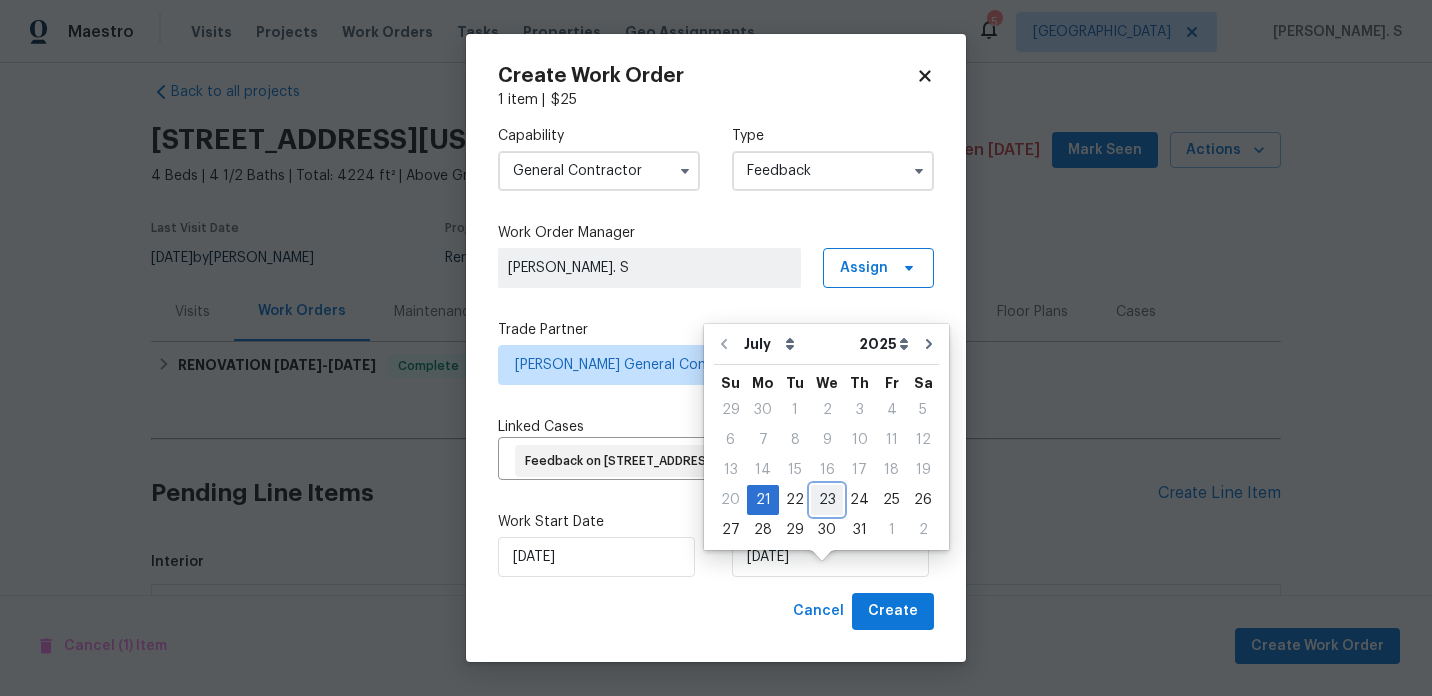 click on "23" at bounding box center [827, 500] 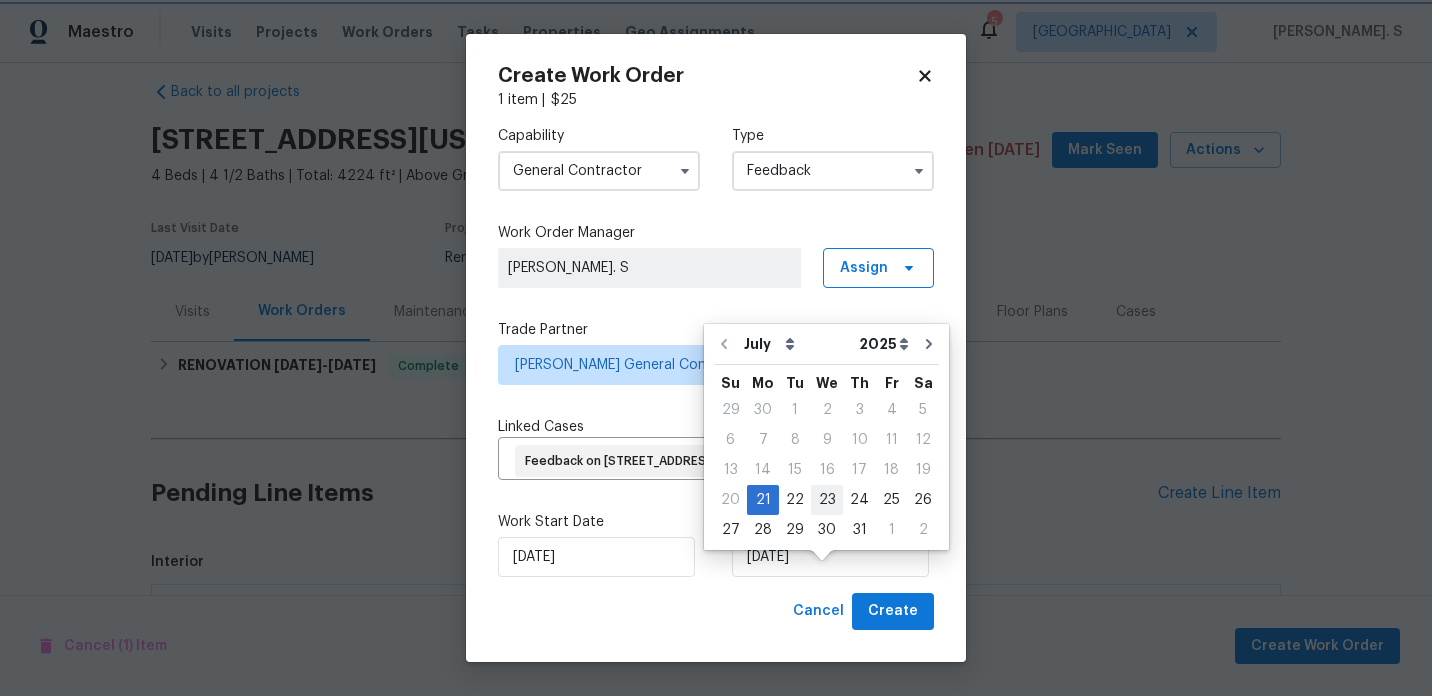 type on "7/23/2025" 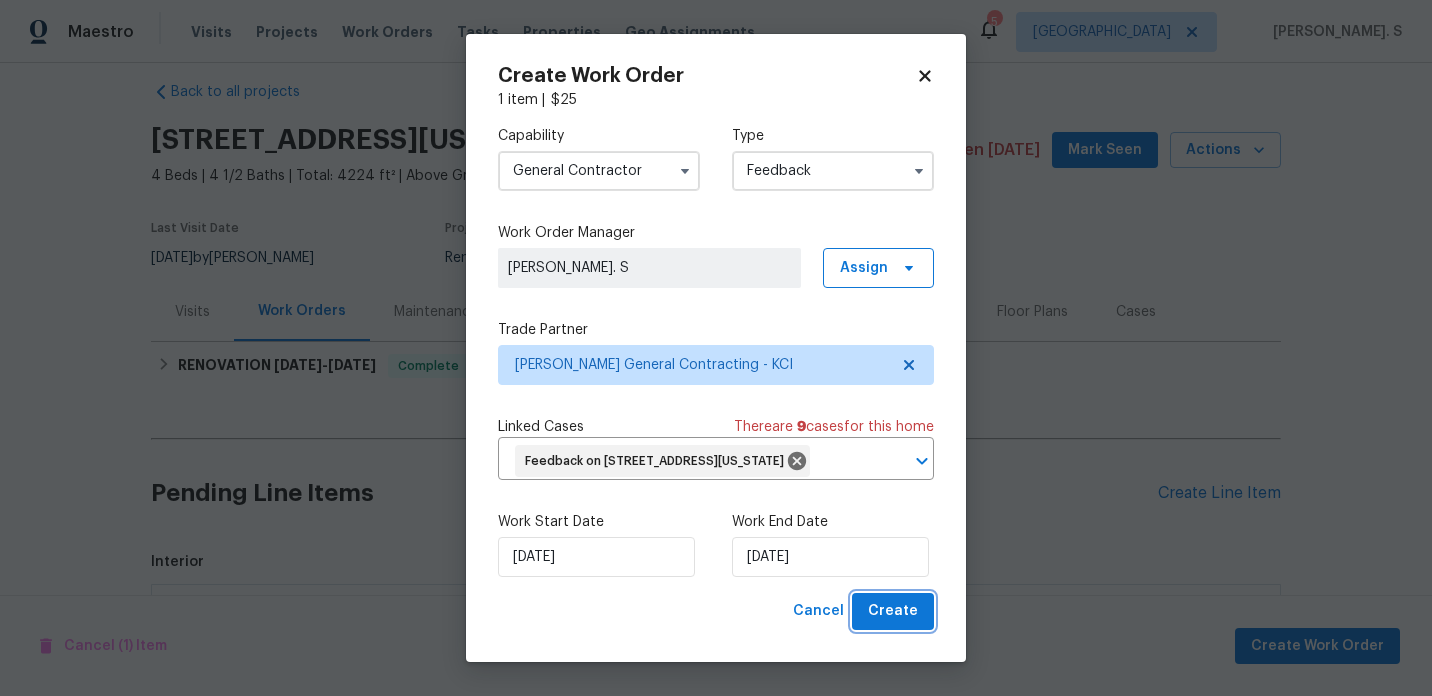 click on "Create" at bounding box center (893, 611) 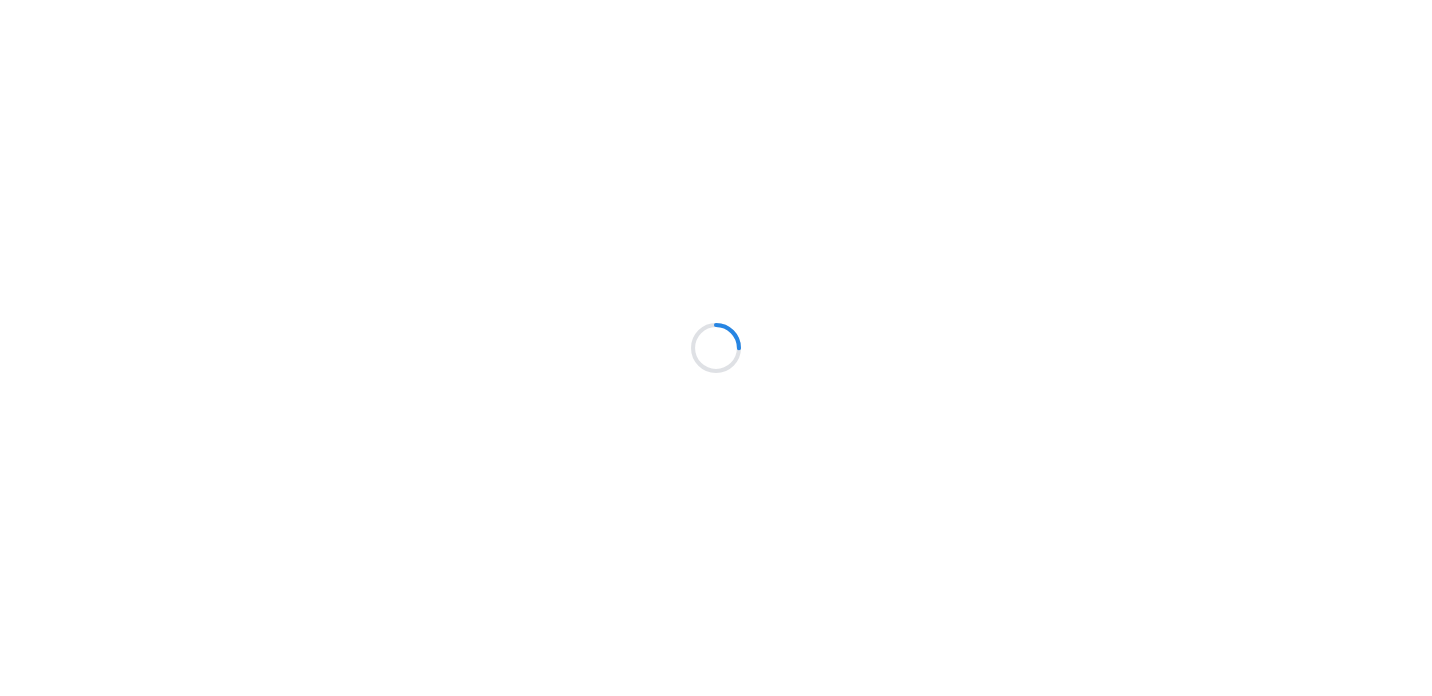 scroll, scrollTop: 0, scrollLeft: 0, axis: both 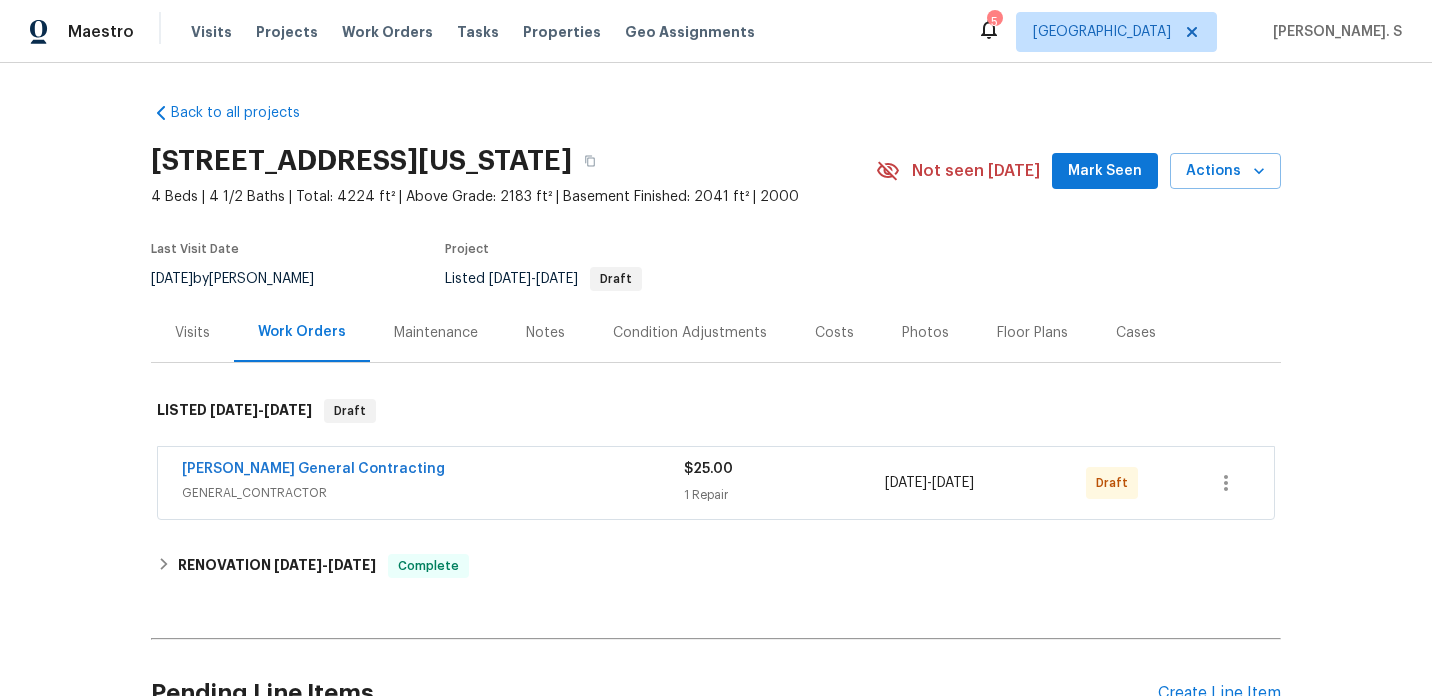 click on "[PERSON_NAME] General Contracting" at bounding box center [313, 469] 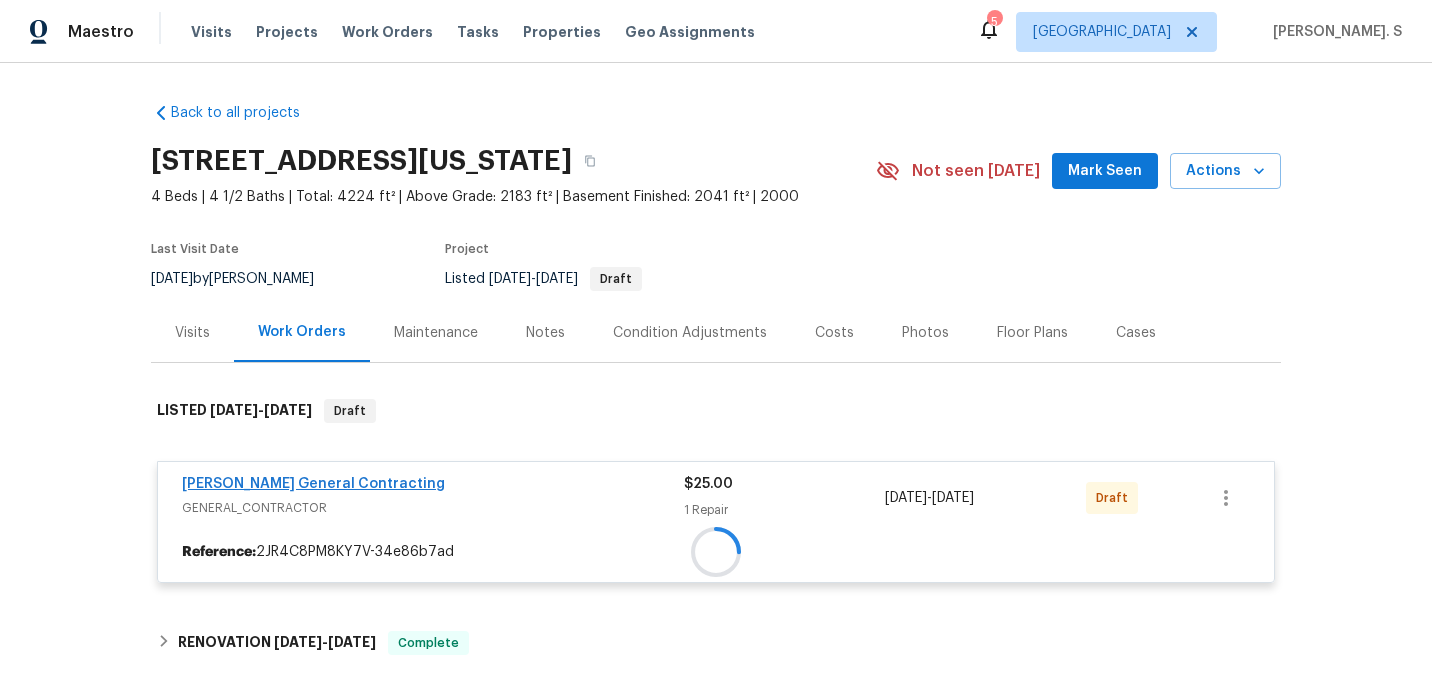 click at bounding box center (716, 552) 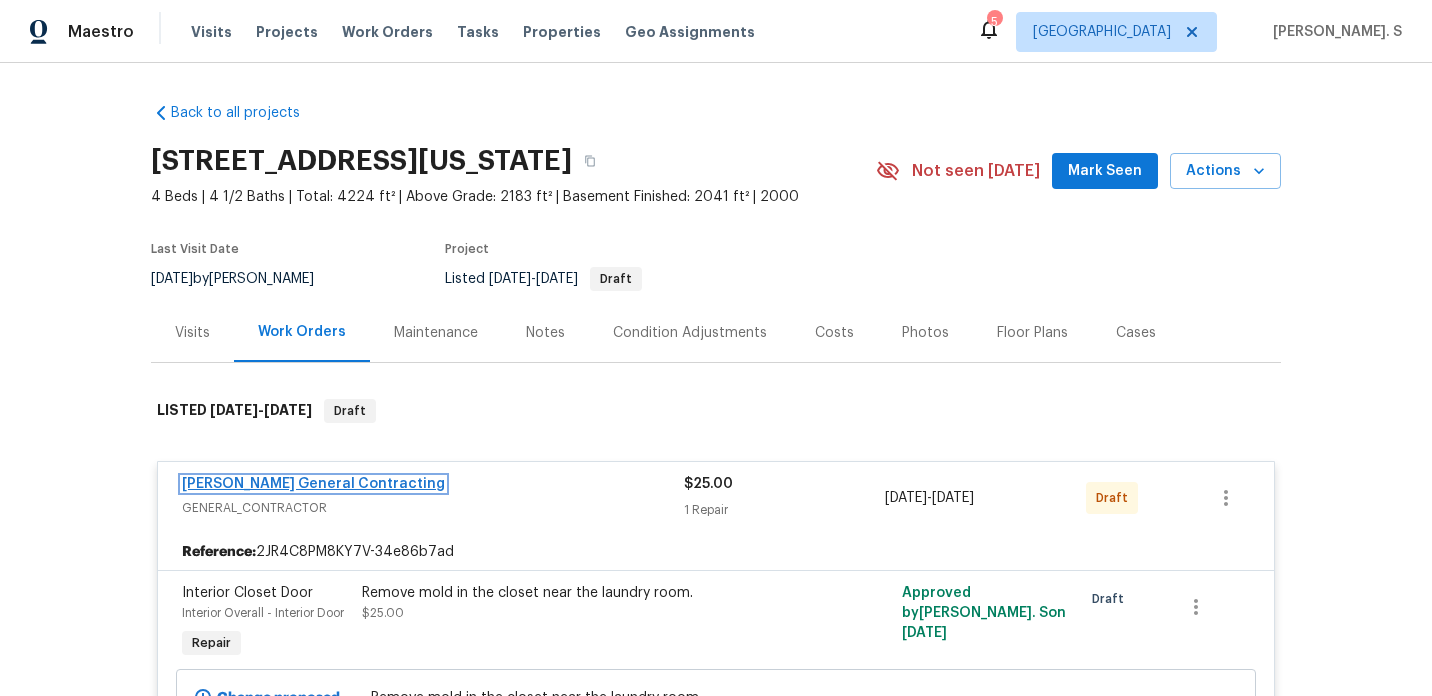 click on "[PERSON_NAME] General Contracting" at bounding box center (313, 484) 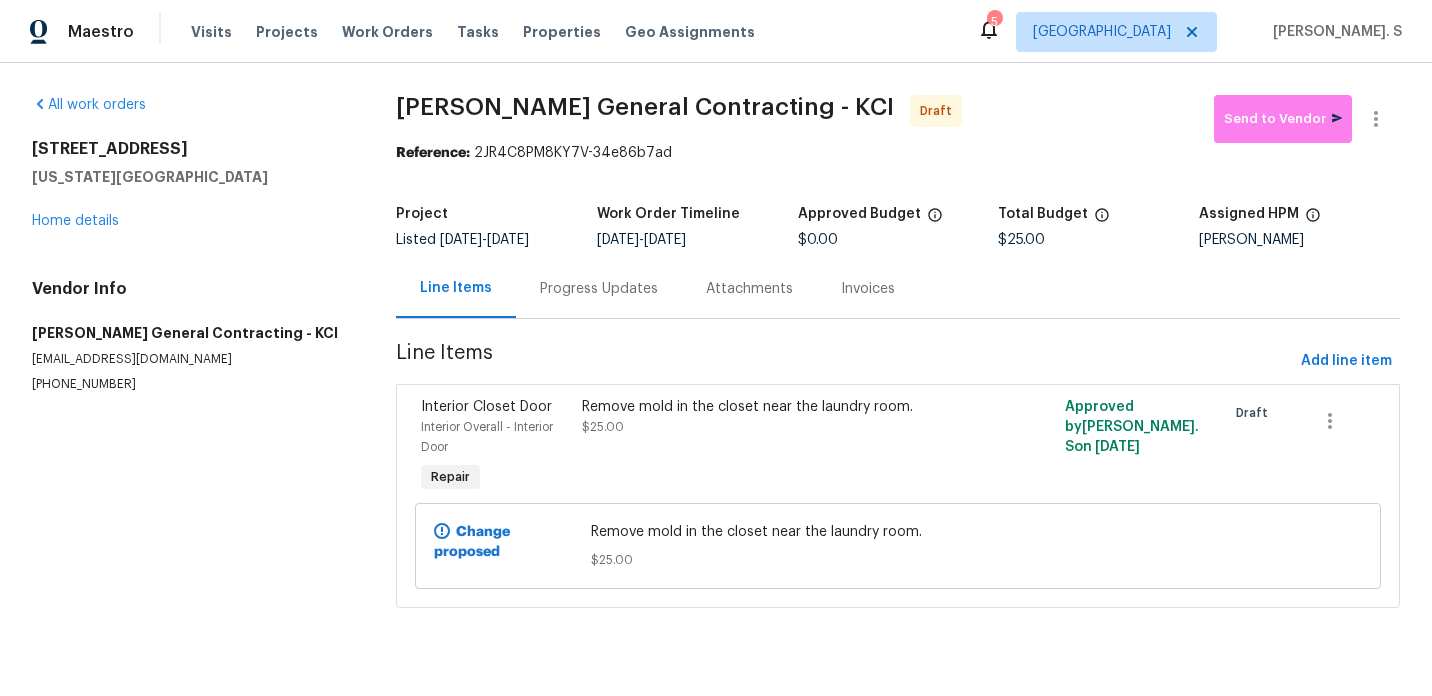 click on "Progress Updates" at bounding box center [599, 288] 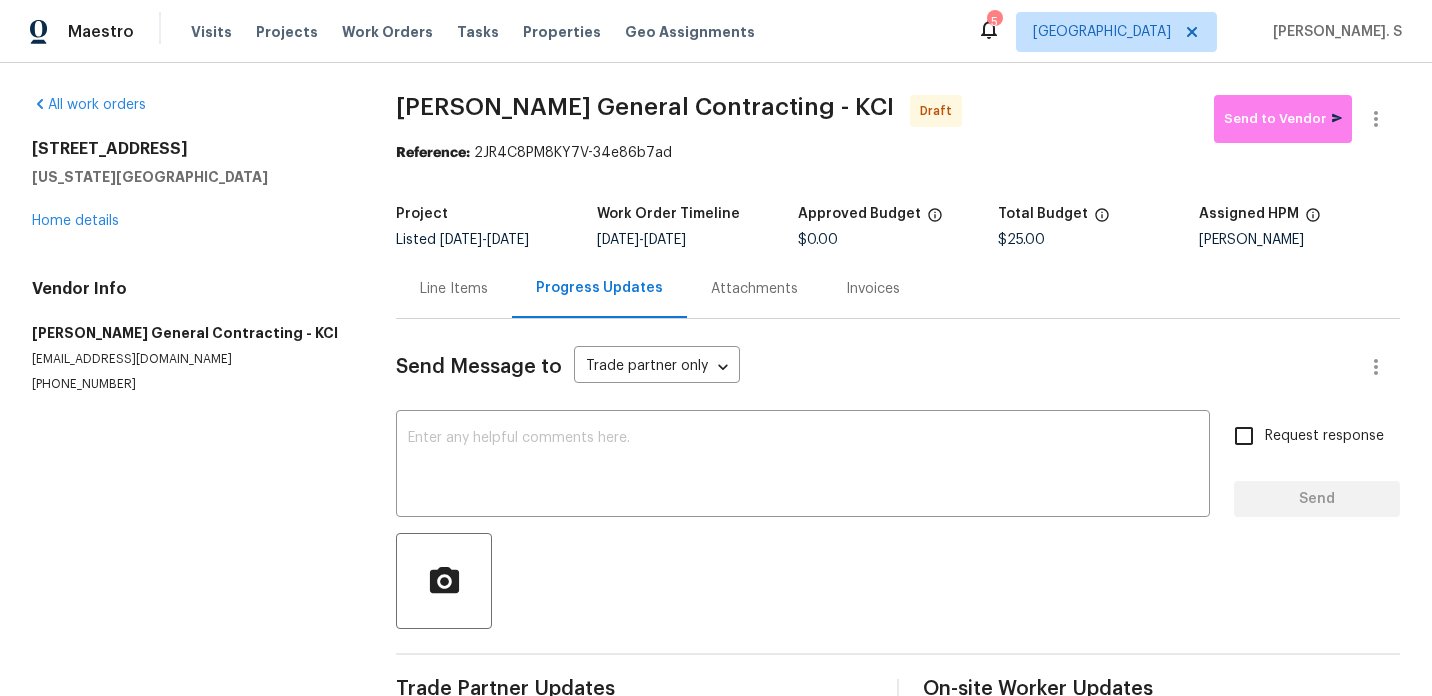 click on "Send Message to Trade partner only Trade partner only ​ x ​ Request response Send Trade Partner Updates On-site Worker Updates" at bounding box center [898, 515] 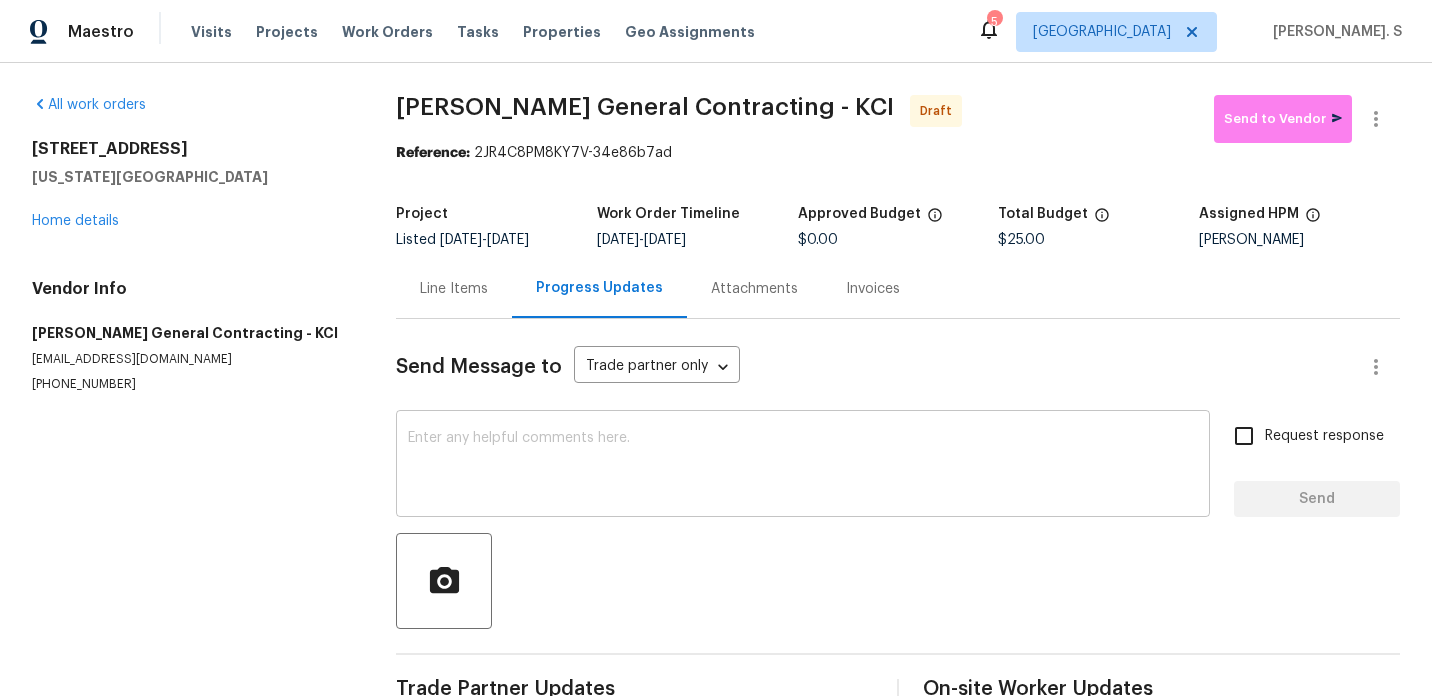 click at bounding box center [803, 466] 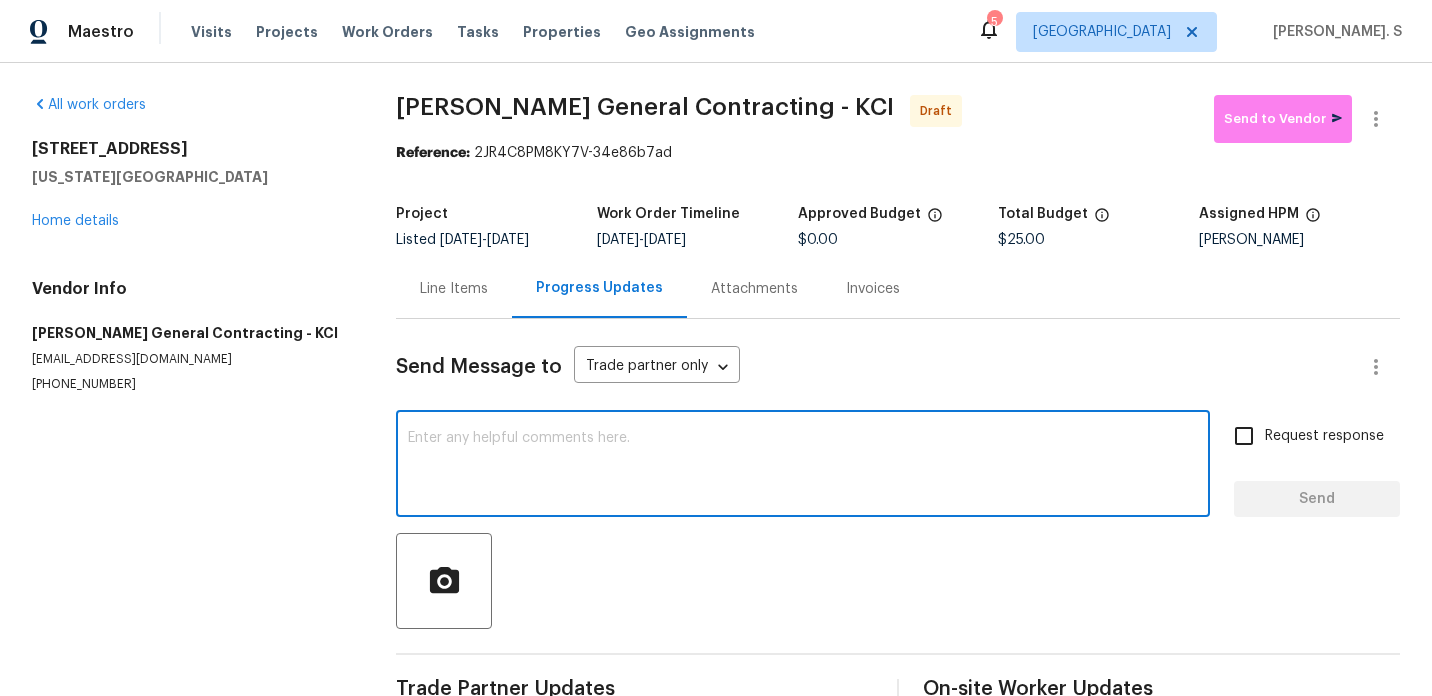 paste on "Hi, this is Glory with Opendoor. I’m confirming you received the WO for the property at (Address). Please review and accept the WO within 24 hours and provide a schedule date. Please disregard the contact information for the HPM included in the WO. Our Centralised LWO Team is responsible for Listed WOs. The team can be reached through the portal or by phone at (480) 478-0155." 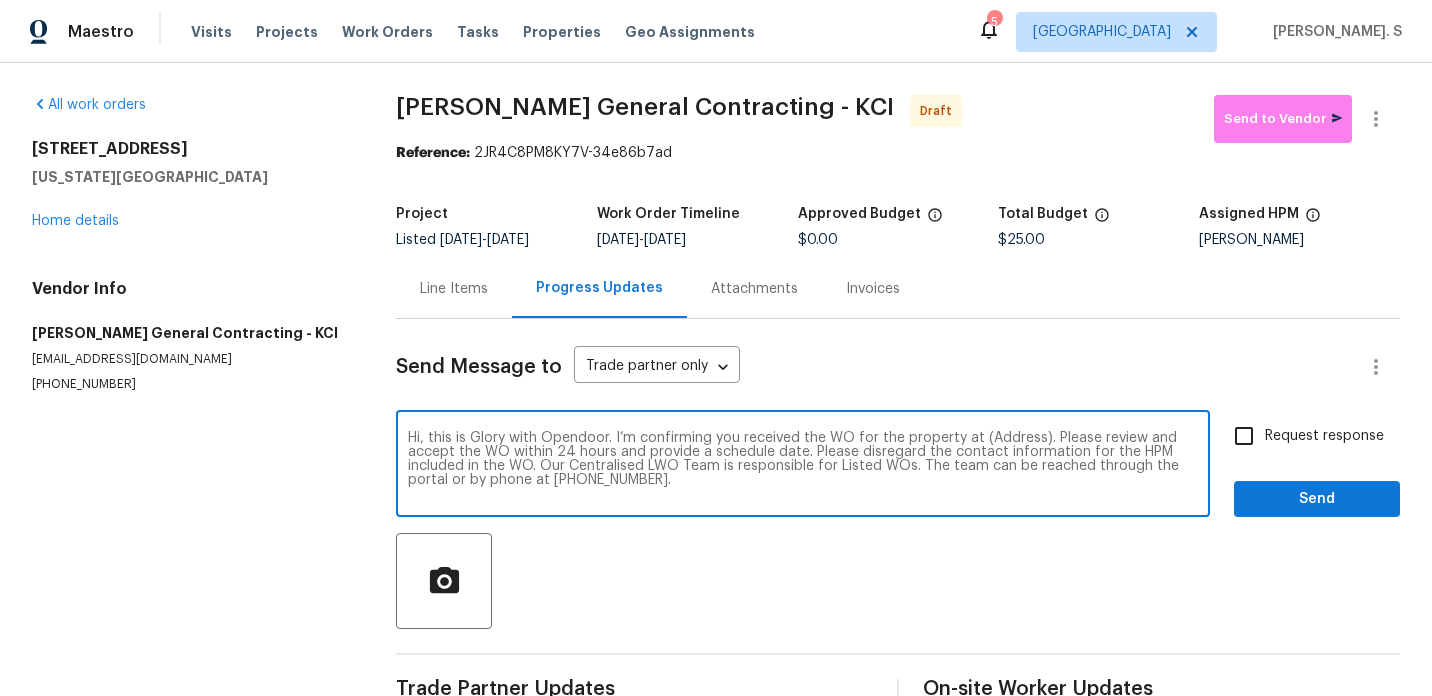 click on "Hi, this is Glory with Opendoor. I’m confirming you received the WO for the property at (Address). Please review and accept the WO within 24 hours and provide a schedule date. Please disregard the contact information for the HPM included in the WO. Our Centralised LWO Team is responsible for Listed WOs. The team can be reached through the portal or by phone at (480) 478-0155." at bounding box center [803, 466] 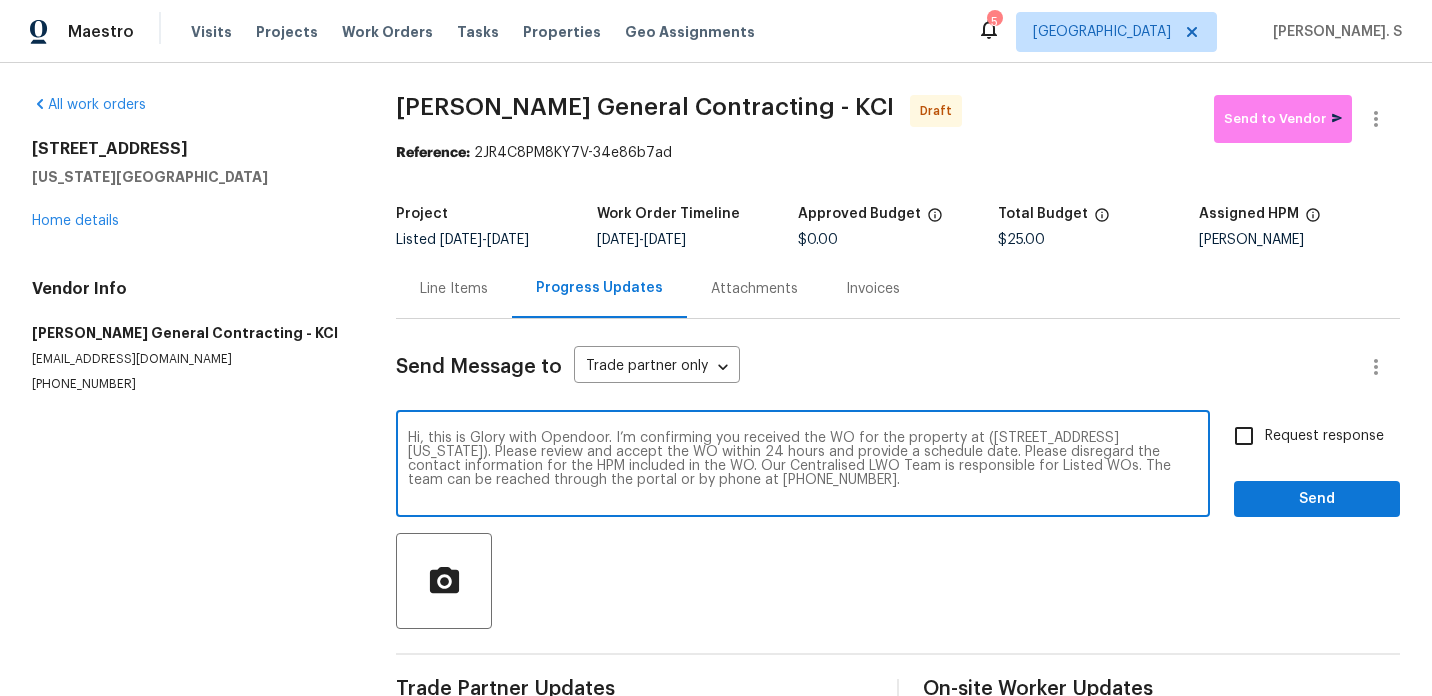 type on "Hi, this is Glory with Opendoor. I’m confirming you received the WO for the property at (10105 River Hills Dr, Kansas City, MO 64152). Please review and accept the WO within 24 hours and provide a schedule date. Please disregard the contact information for the HPM included in the WO. Our Centralised LWO Team is responsible for Listed WOs. The team can be reached through the portal or by phone at (480) 478-0155." 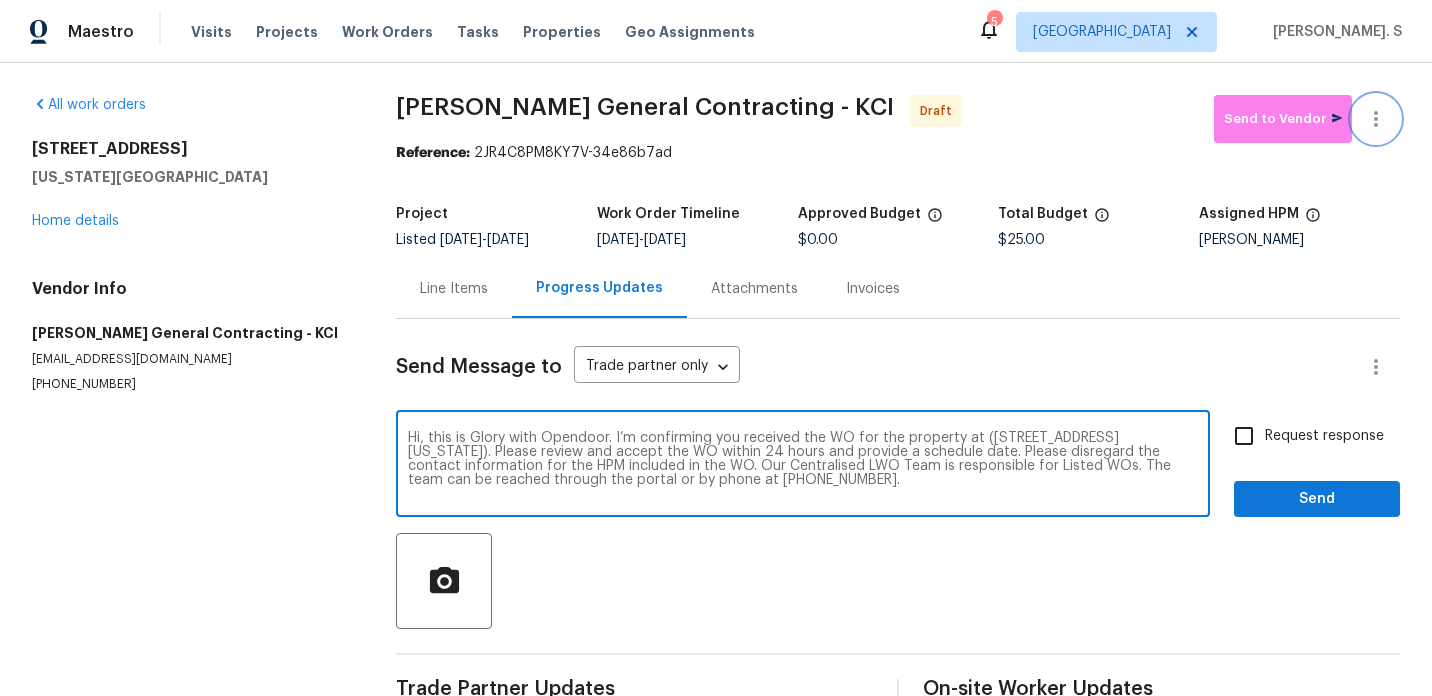 click 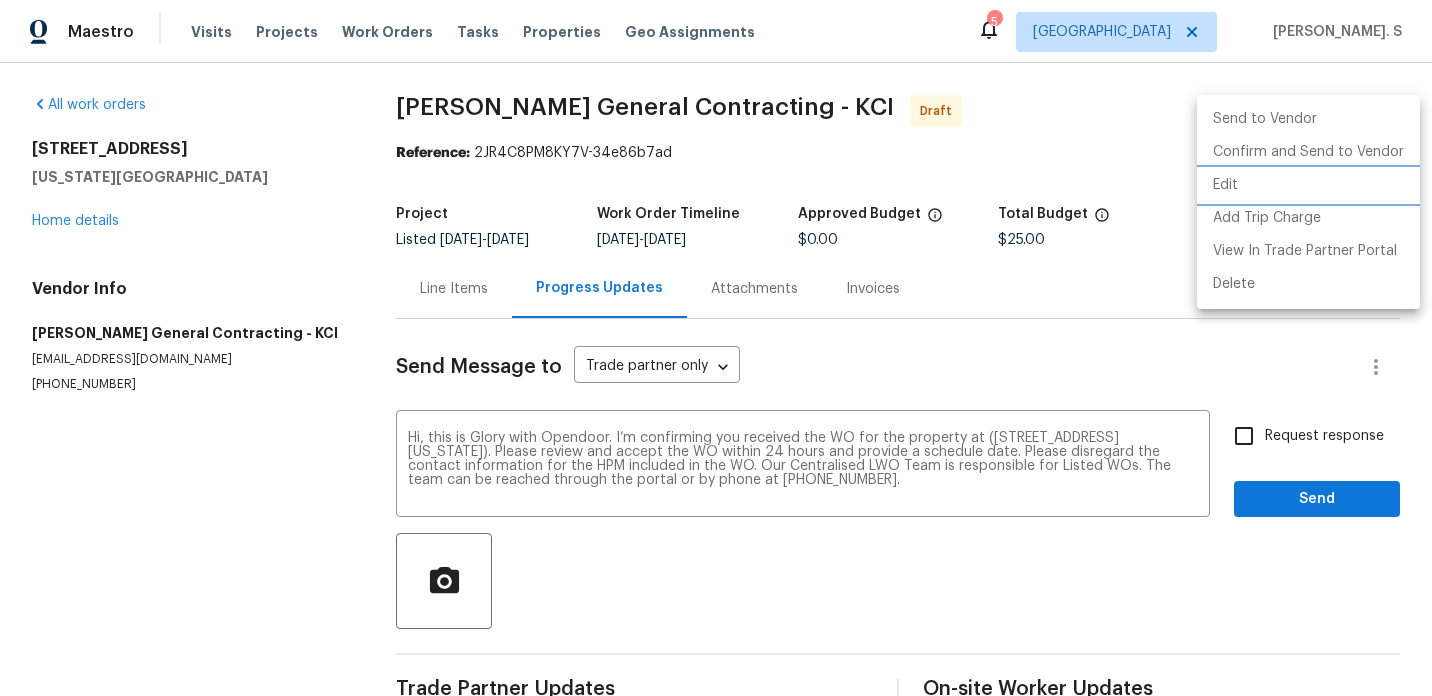 click on "Edit" at bounding box center (1308, 185) 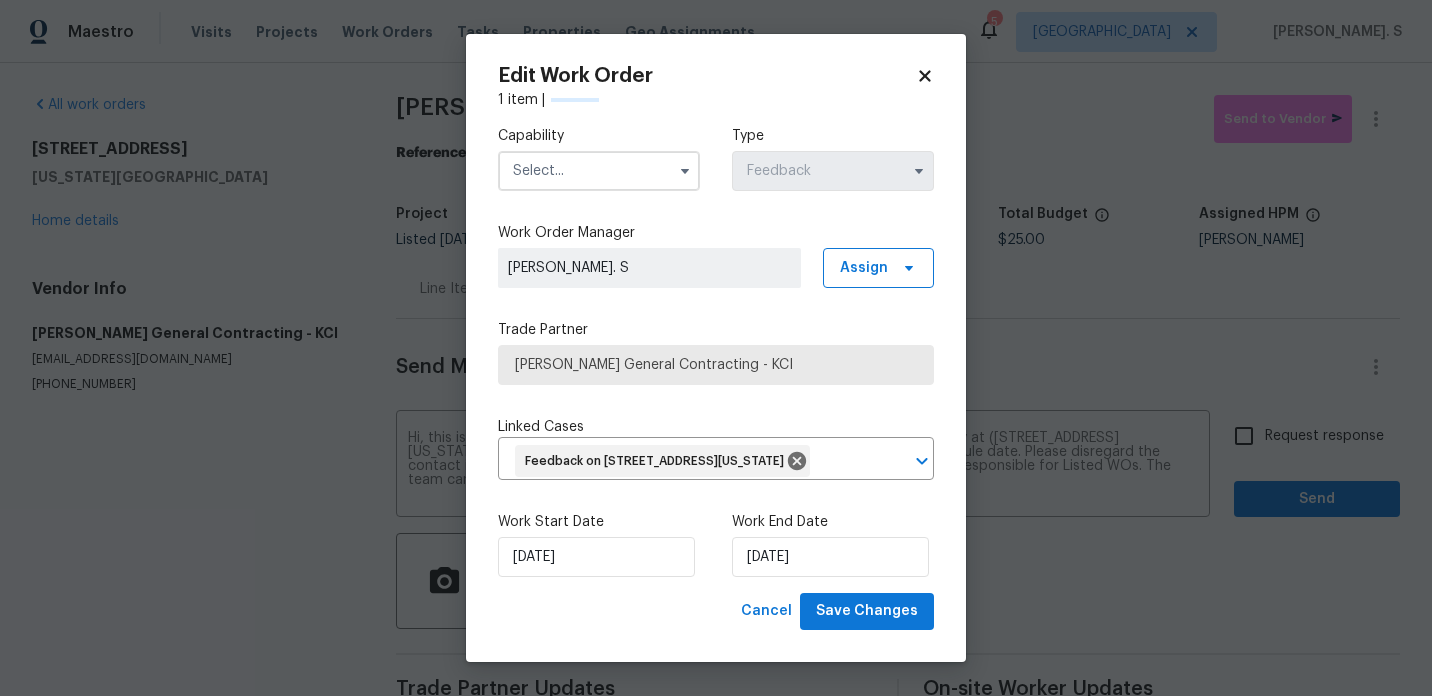 click at bounding box center [599, 171] 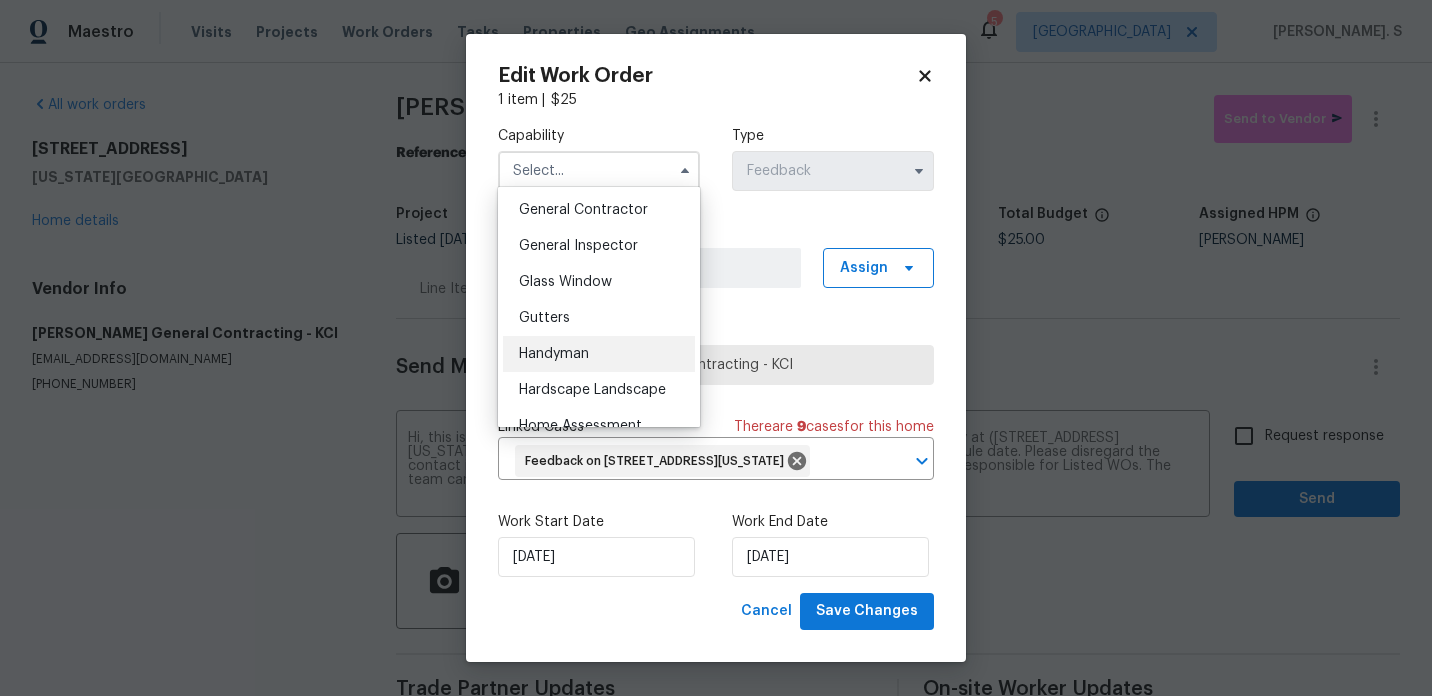 scroll, scrollTop: 963, scrollLeft: 0, axis: vertical 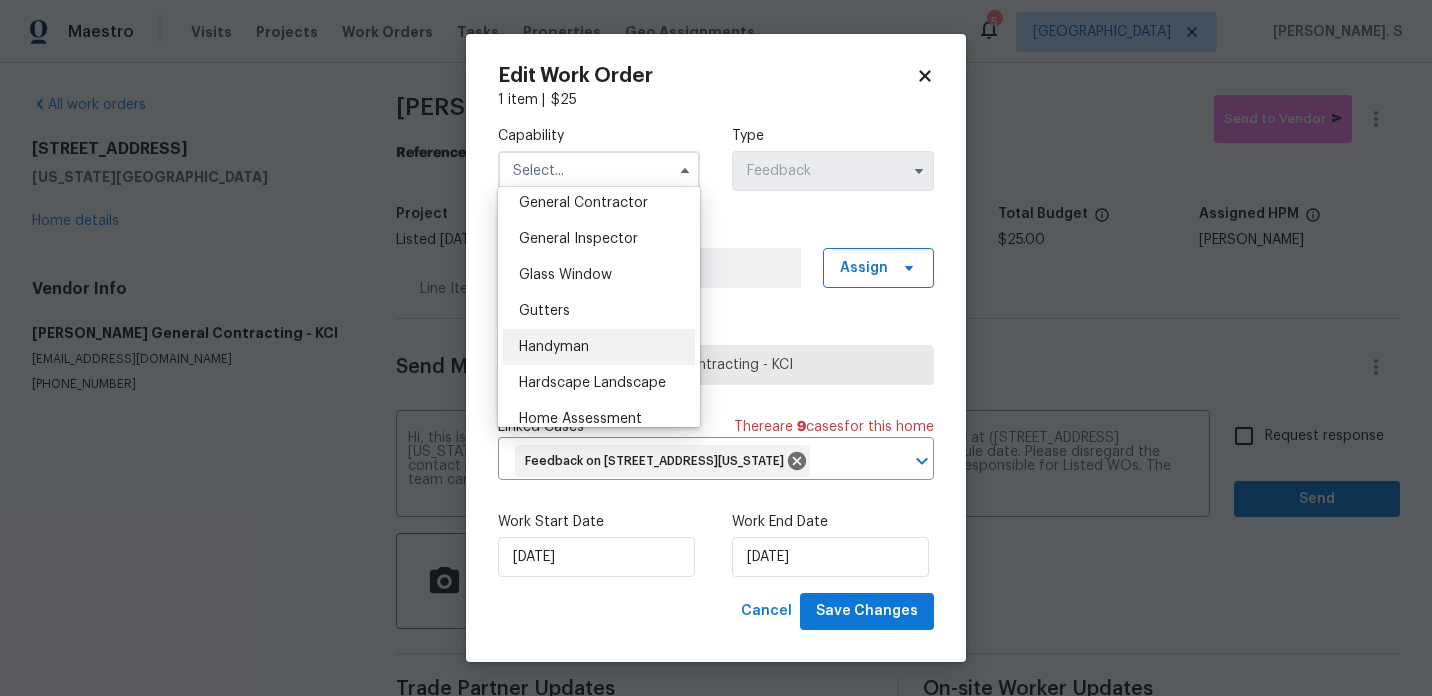 click on "Handyman" at bounding box center (599, 347) 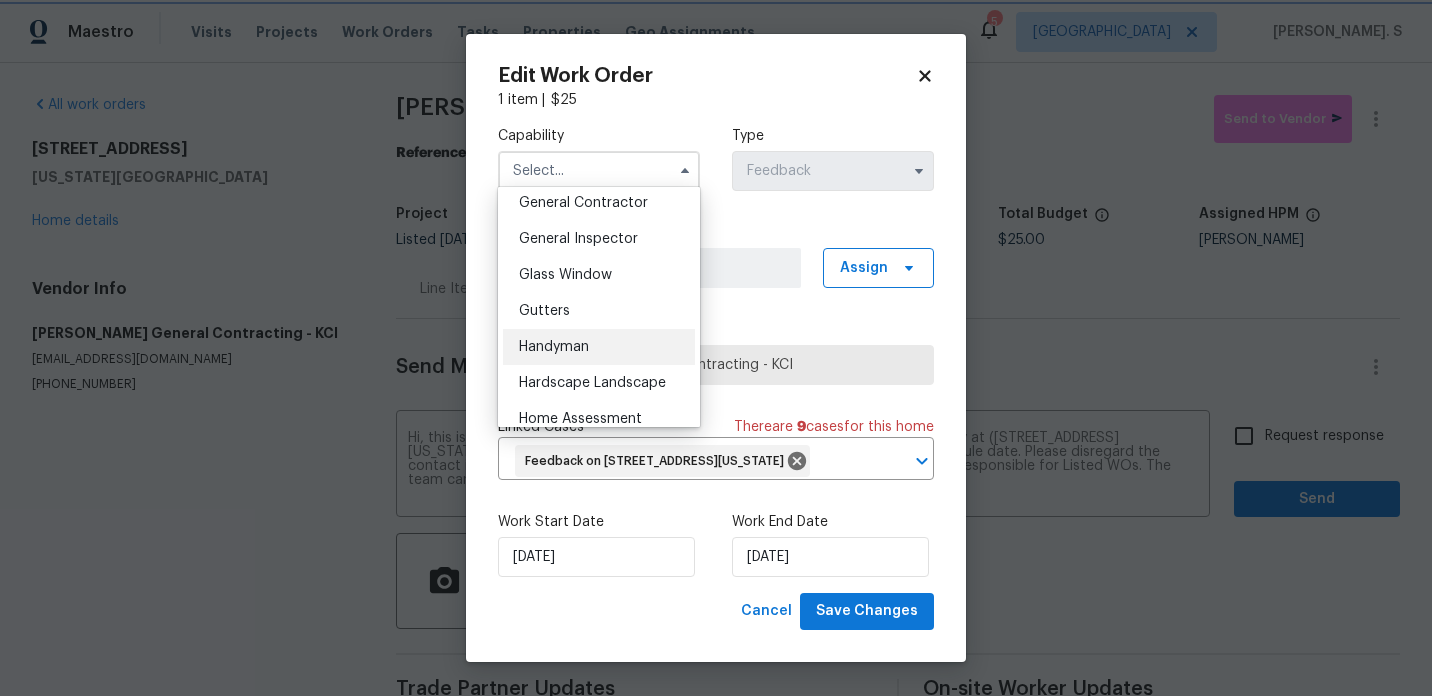 type on "Handyman" 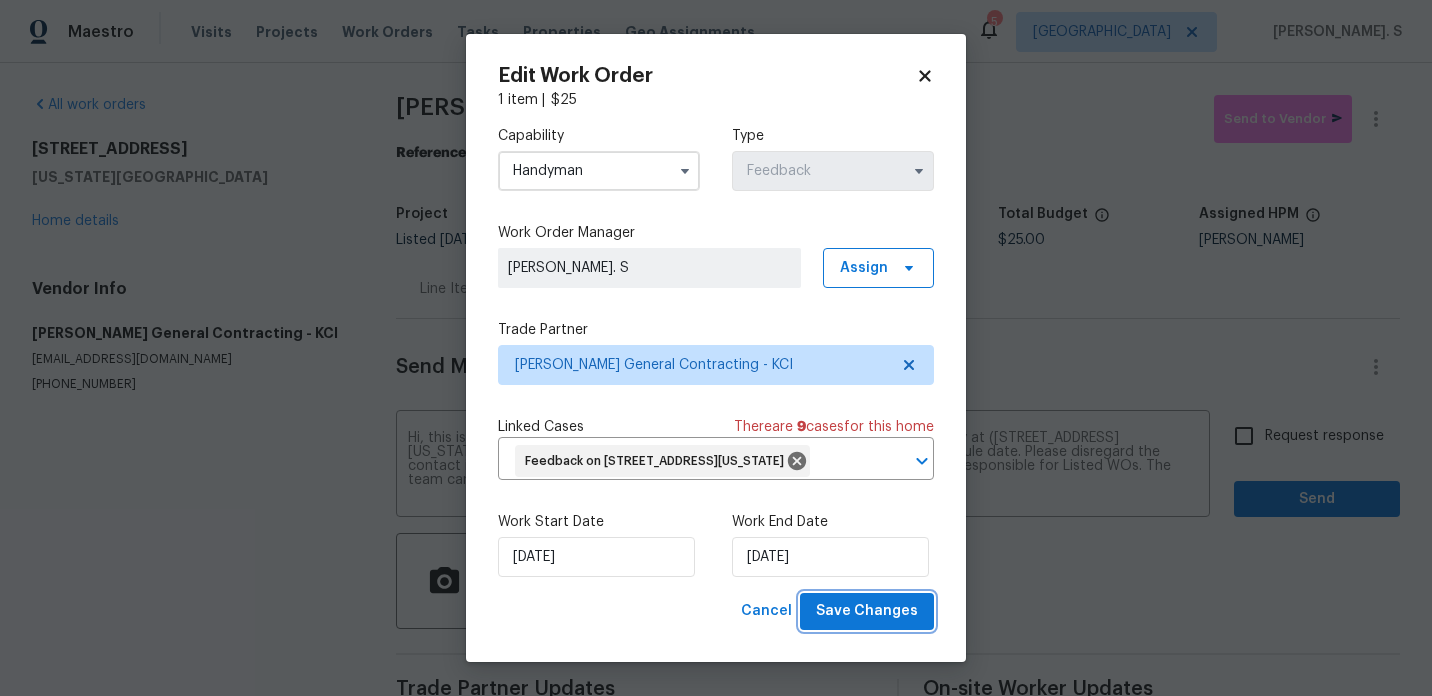 click on "Save Changes" at bounding box center (867, 611) 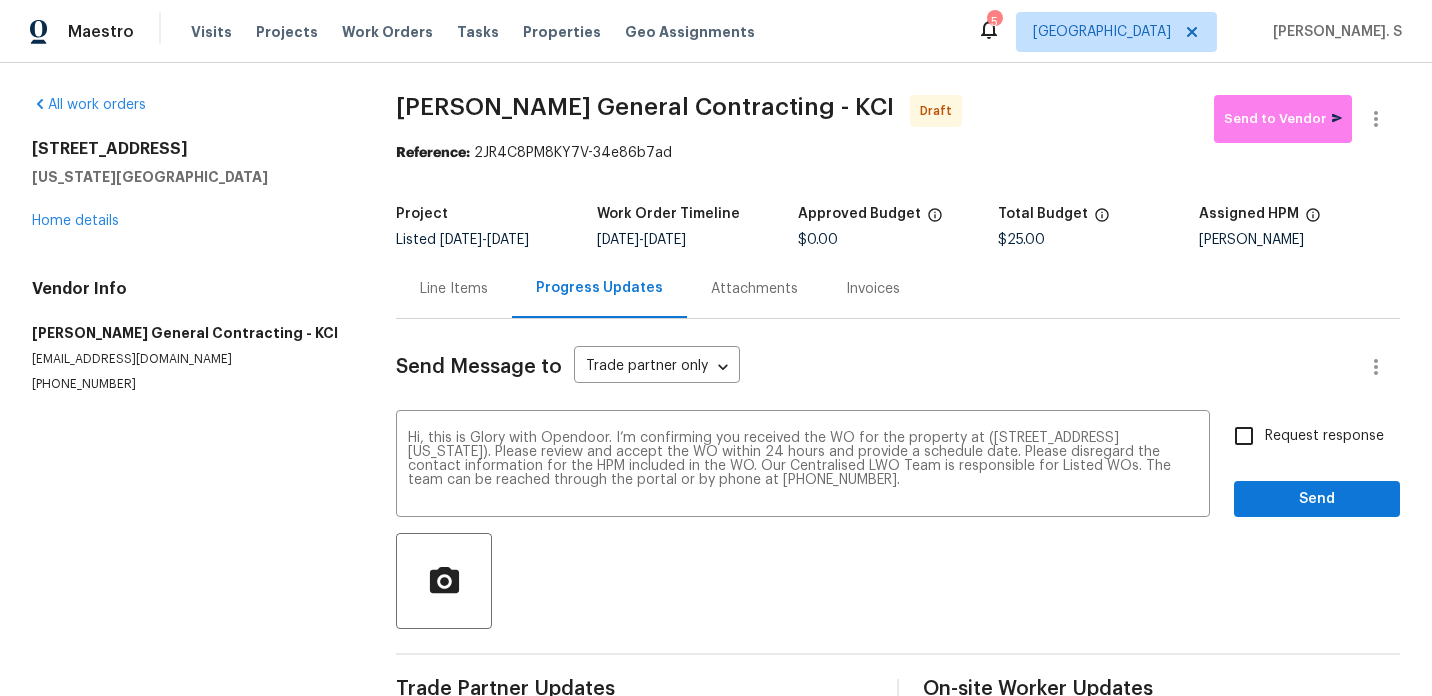 click on "Maestro Visits Projects Work Orders Tasks Properties Geo Assignments 5 Las Vegas Glory Joyce. S All work orders 10105 River Hills Dr Kansas City, MO 64152 Home details Vendor Info Nicholson General Contracting - KCI nicholsoncontracting@yahoo.com (816) 606-6039 Nicholson General Contracting - KCI Draft Send to Vendor   Reference:   2JR4C8PM8KY7V-34e86b7ad Project Listed   7/21/2025  -  7/23/2025 Work Order Timeline 7/21/2025  -  7/23/2025 Approved Budget $0.00 Total Budget $25.00 Assigned HPM Joshua Beatty Line Items Progress Updates Attachments Invoices Send Message to Trade partner only Trade partner only ​ x ​ Request response Send Trade Partner Updates On-site Worker Updates
Edit Work Order 1 item | $ 25 Capability   Handyman Type   Feedback Work Order Manager   Glory Joyce. S Assign Trade Partner   Nicholson General Contracting - KCI Linked Cases There  are   9  case s  for this home   Feedback on 10105 River Hills Dr, Kansas City, MO 64152 ​ Work Start Date   7/21/2025 Work End Date   Cancel" at bounding box center [716, 348] 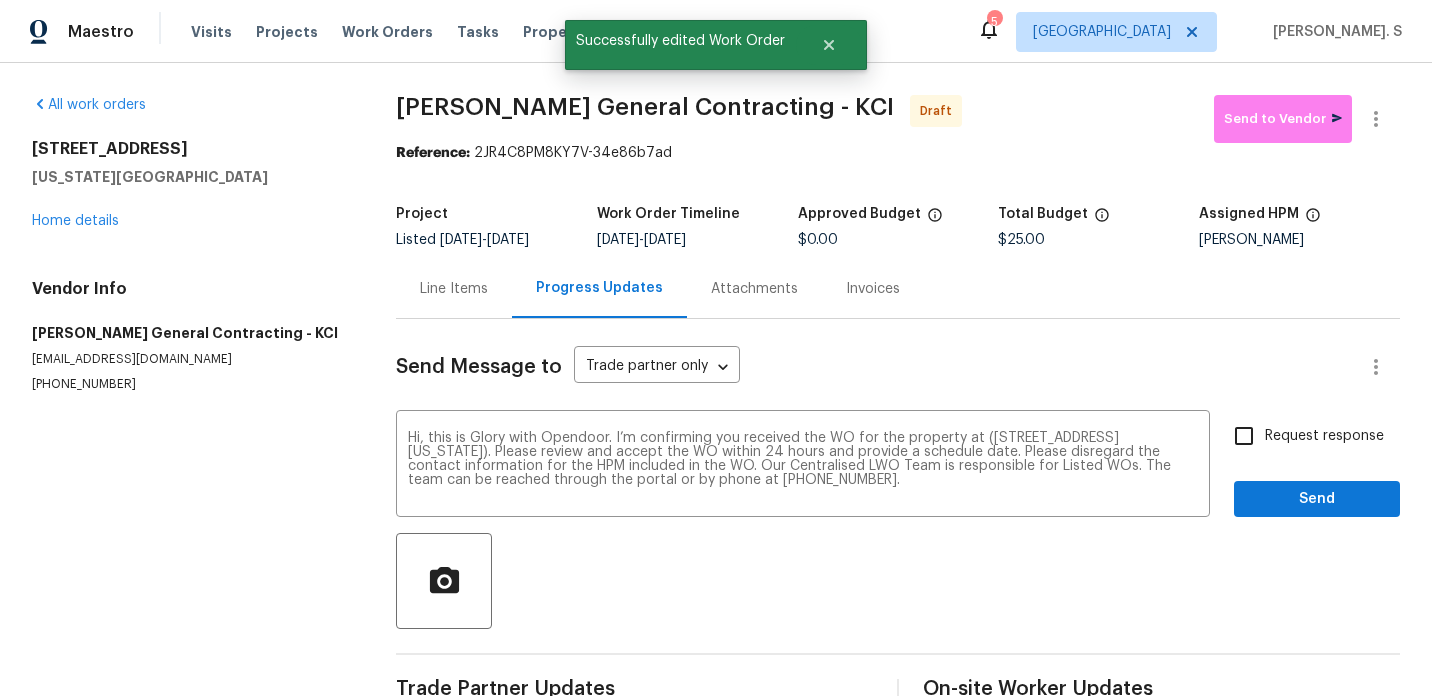 click on "Request response" at bounding box center [1324, 436] 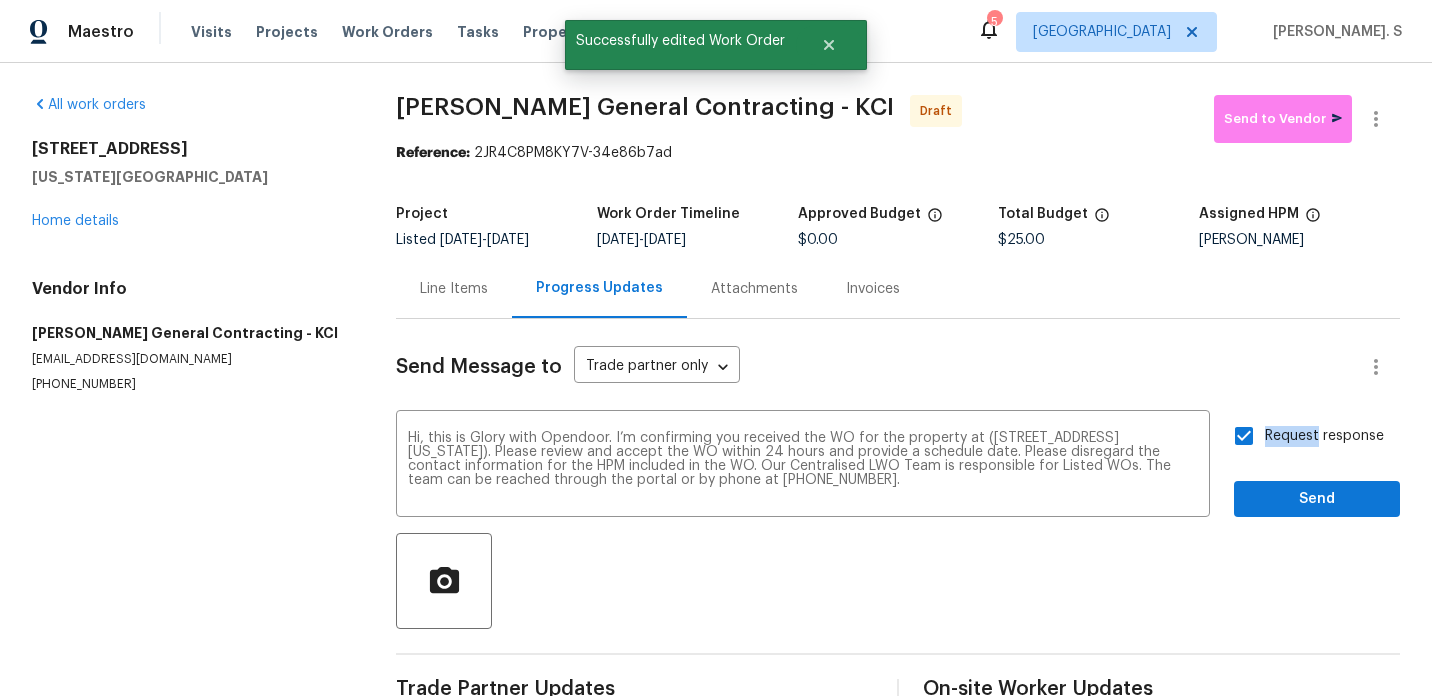 click on "Send Message to Trade partner only Trade partner only ​ Hi, this is Glory with Opendoor. I’m confirming you received the WO for the property at (10105 River Hills Dr, Kansas City, MO 64152). Please review and accept the WO within 24 hours and provide a schedule date. Please disregard the contact information for the HPM included in the WO. Our Centralised LWO Team is responsible for Listed WOs. The team can be reached through the portal or by phone at (480) 478-0155. x ​ Request response Send Trade Partner Updates On-site Worker Updates" at bounding box center (898, 515) 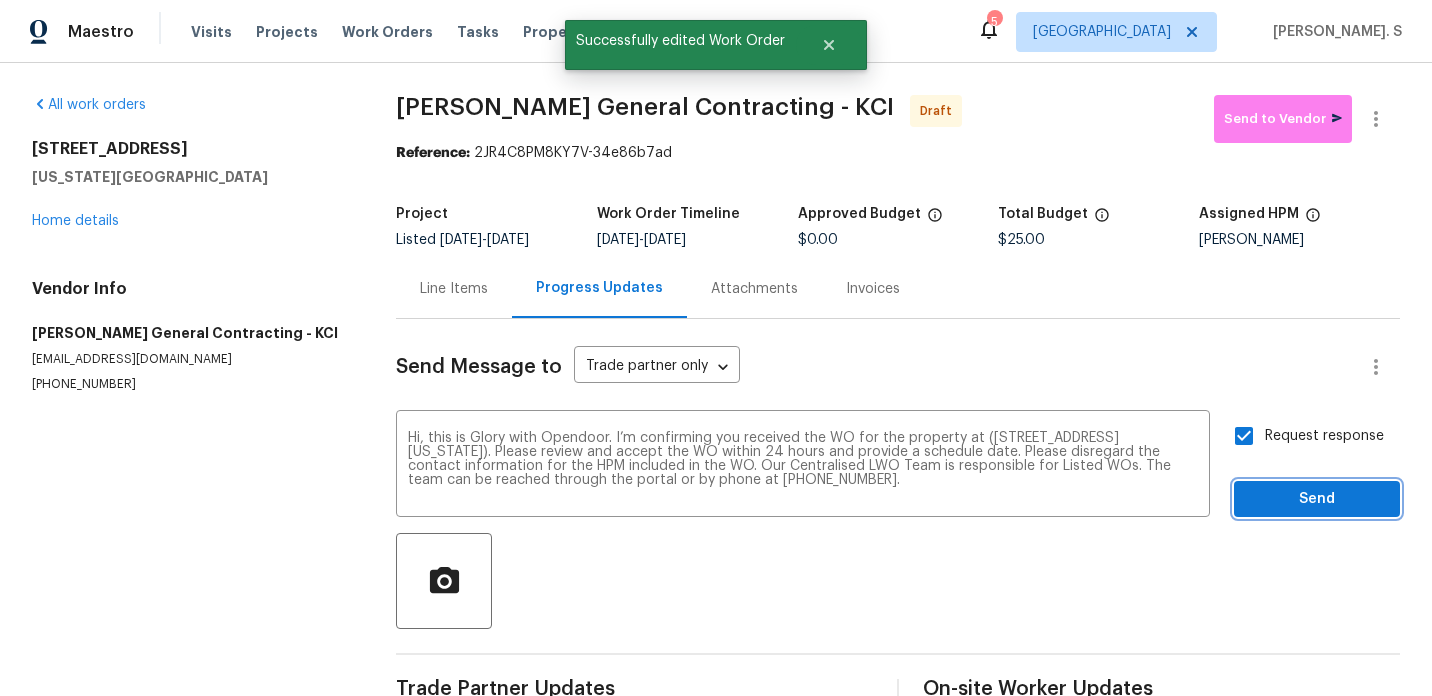 click on "Send" at bounding box center [1317, 499] 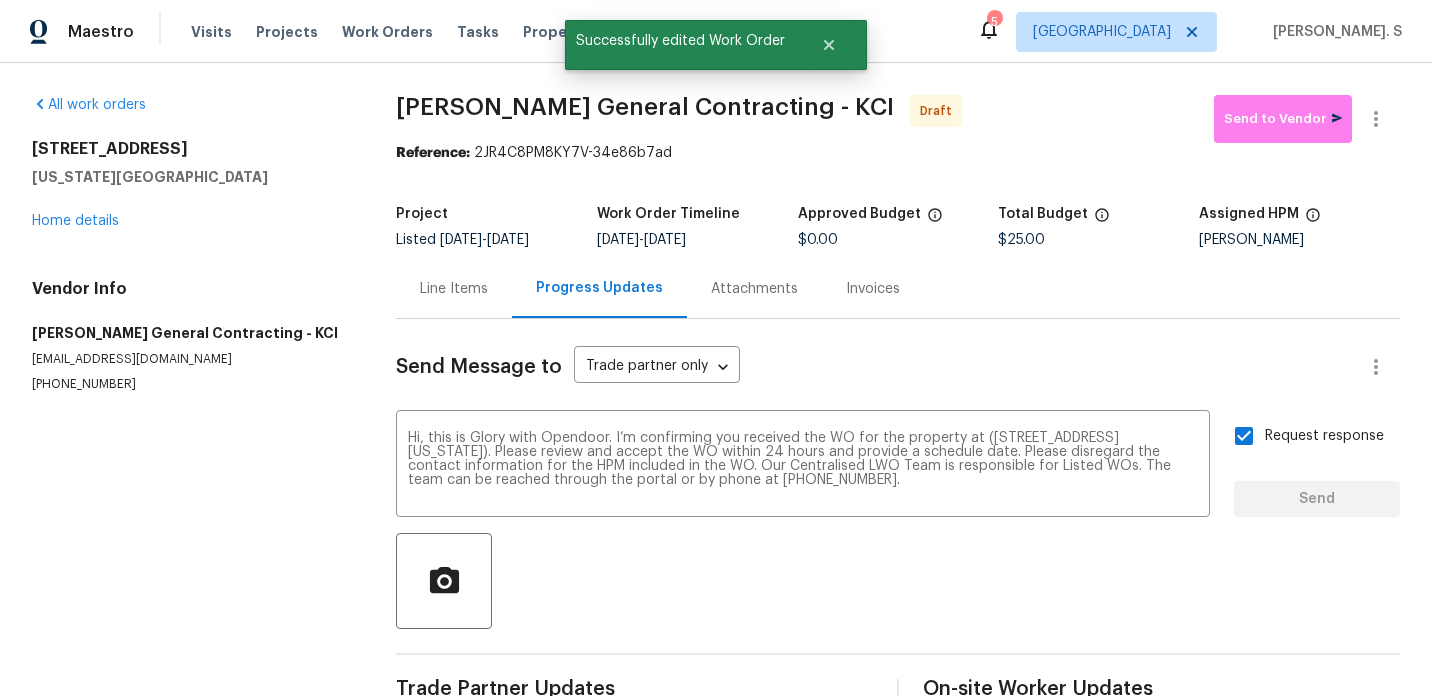 type 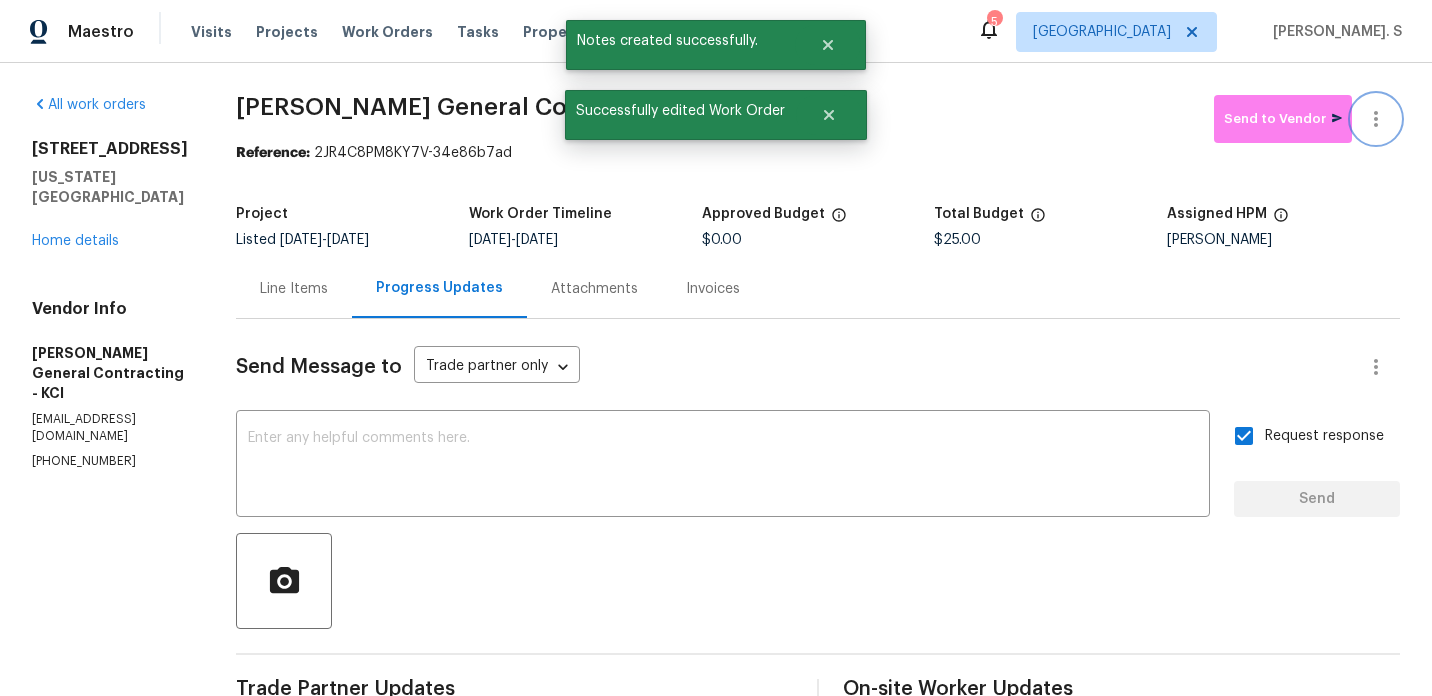 click 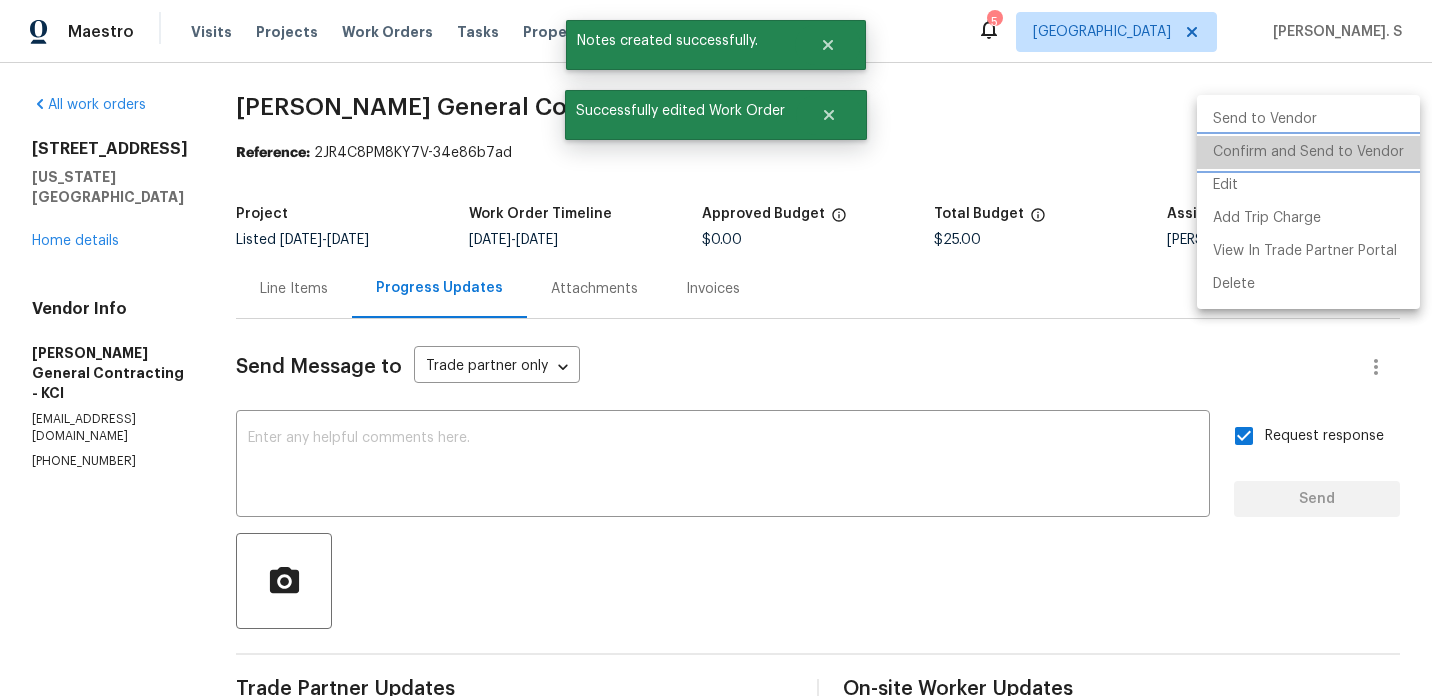 click on "Confirm and Send to Vendor" at bounding box center [1308, 152] 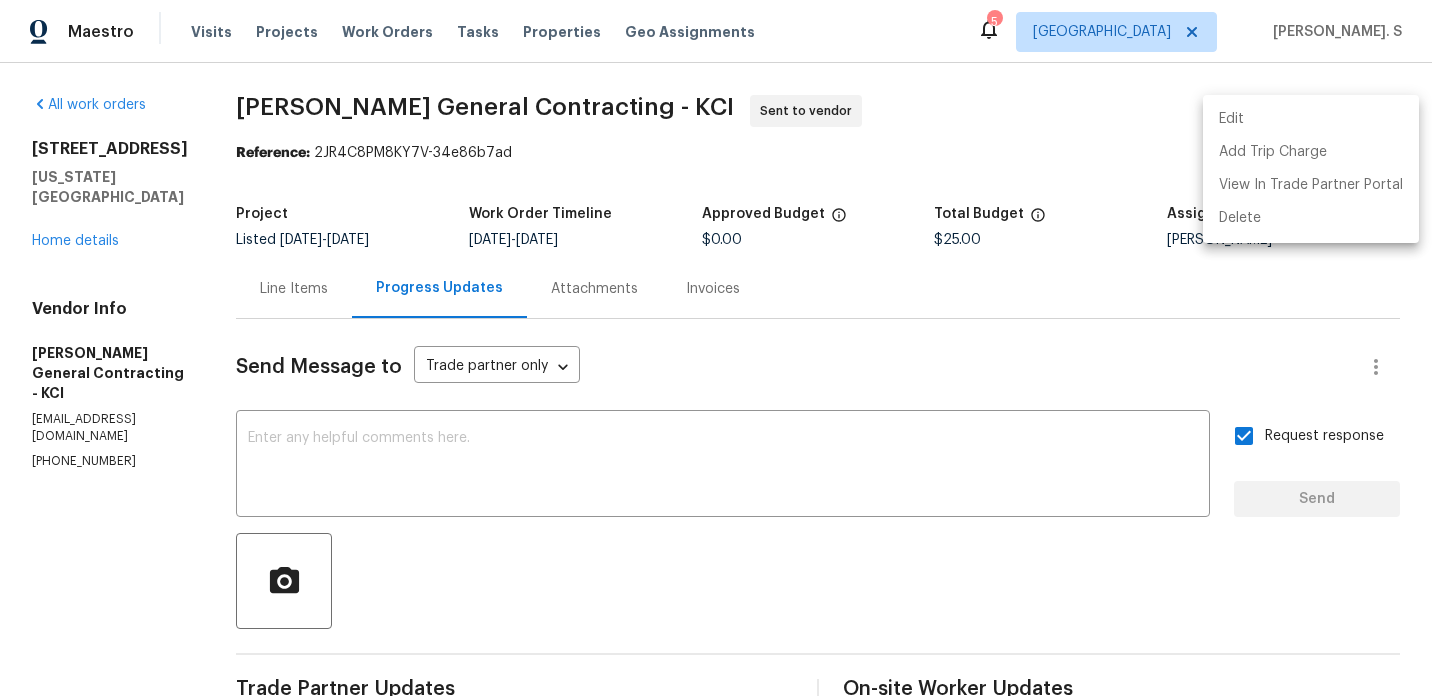 click at bounding box center [716, 348] 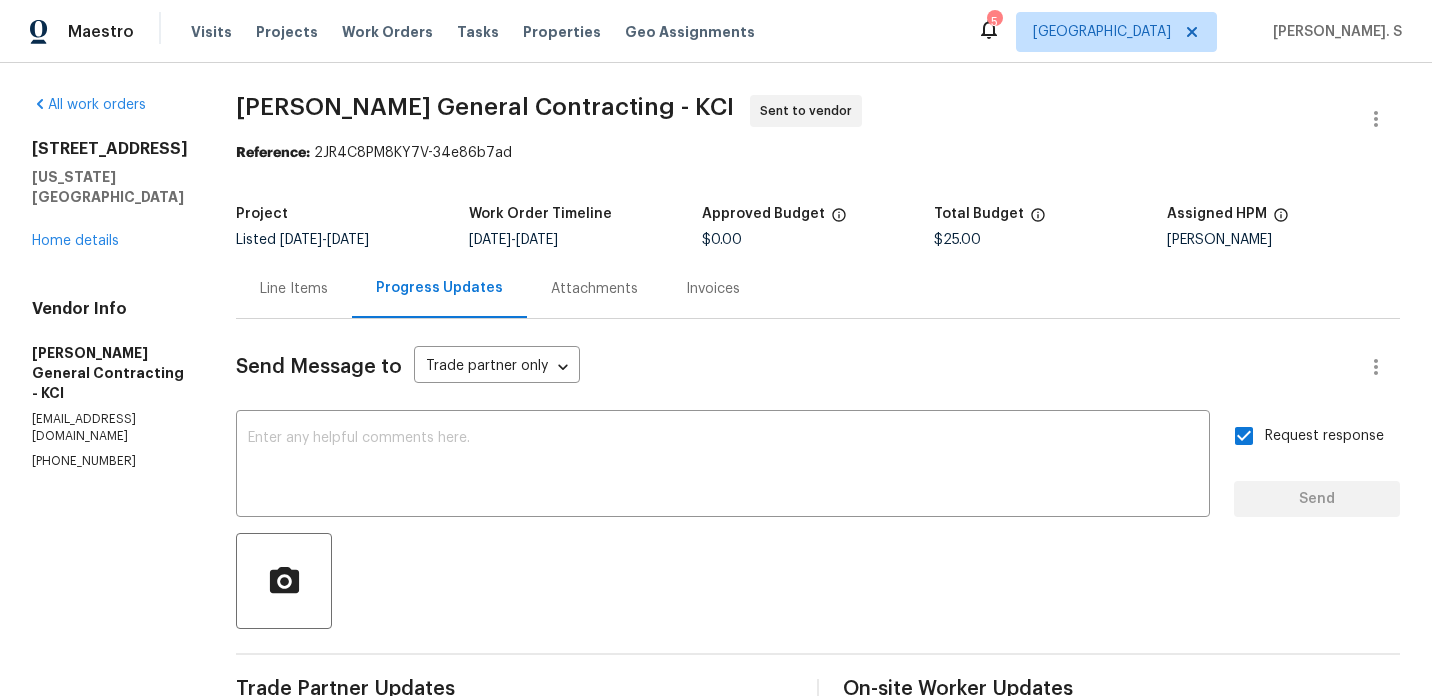 click on "Edit Add Trip Charge View In Trade Partner Portal Delete" at bounding box center (716, 348) 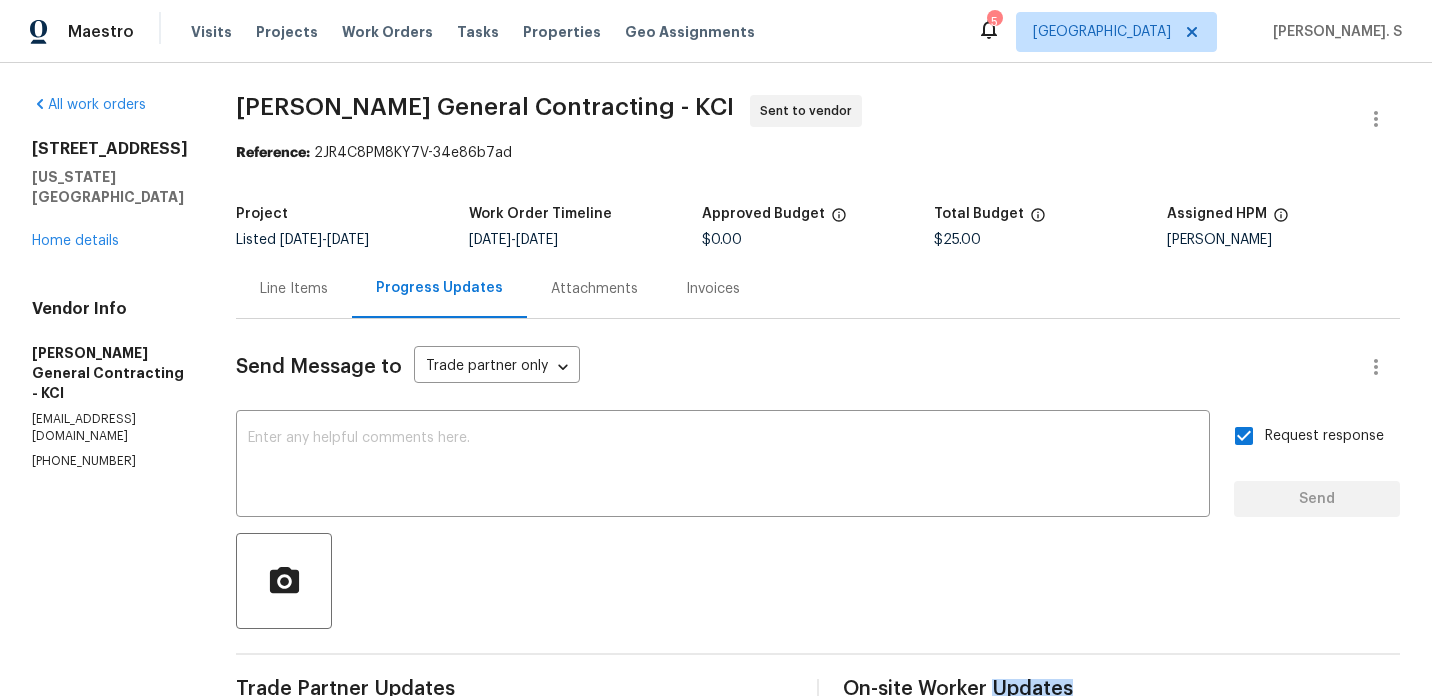 click on "Nicholson General Contracting - KCI Sent to vendor" at bounding box center (794, 119) 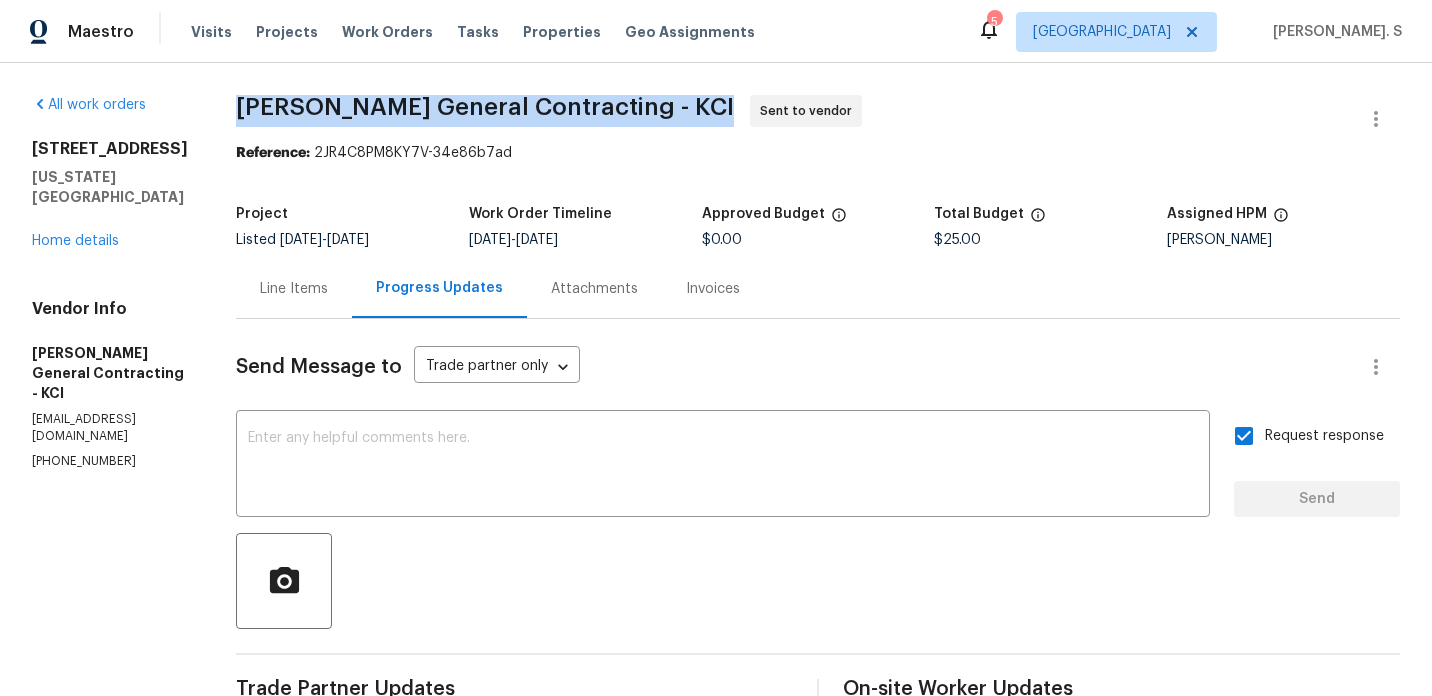 click on "Nicholson General Contracting - KCI Sent to vendor" at bounding box center [794, 119] 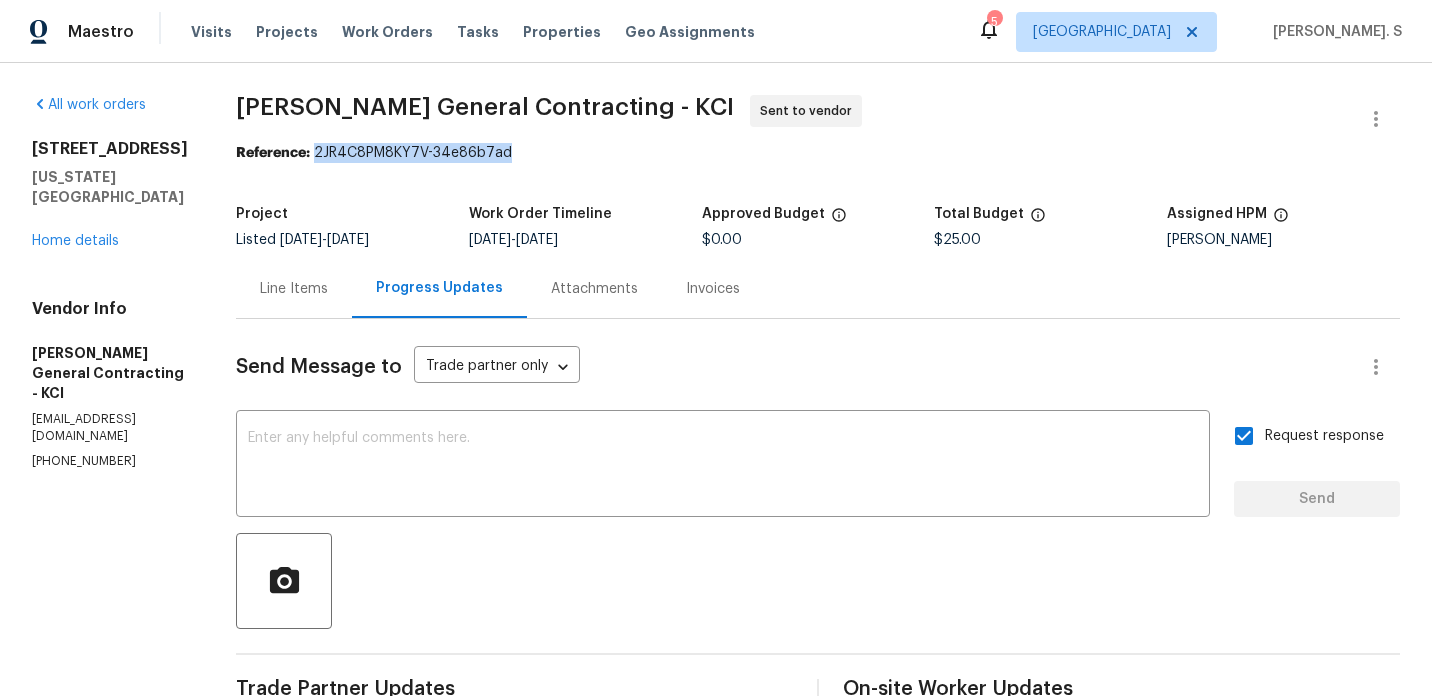 drag, startPoint x: 351, startPoint y: 153, endPoint x: 730, endPoint y: 153, distance: 379 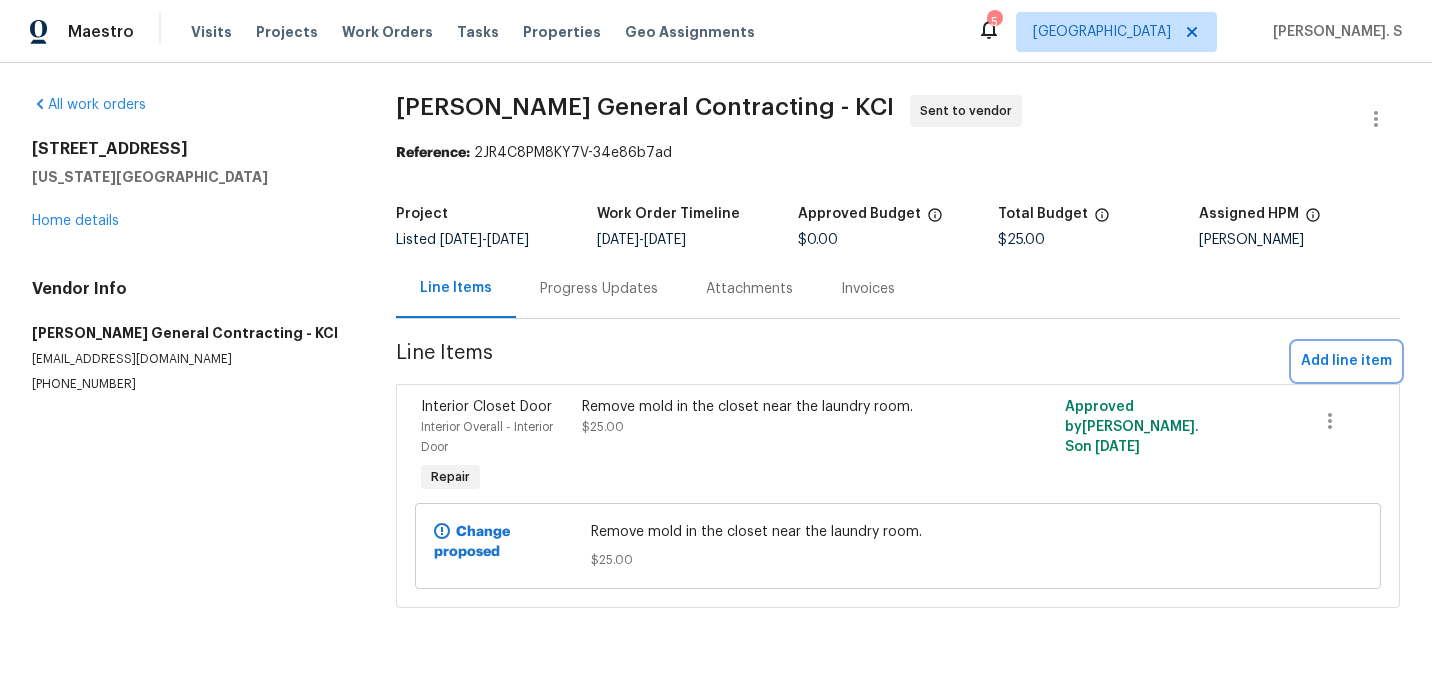 click on "Add line item" at bounding box center [1346, 361] 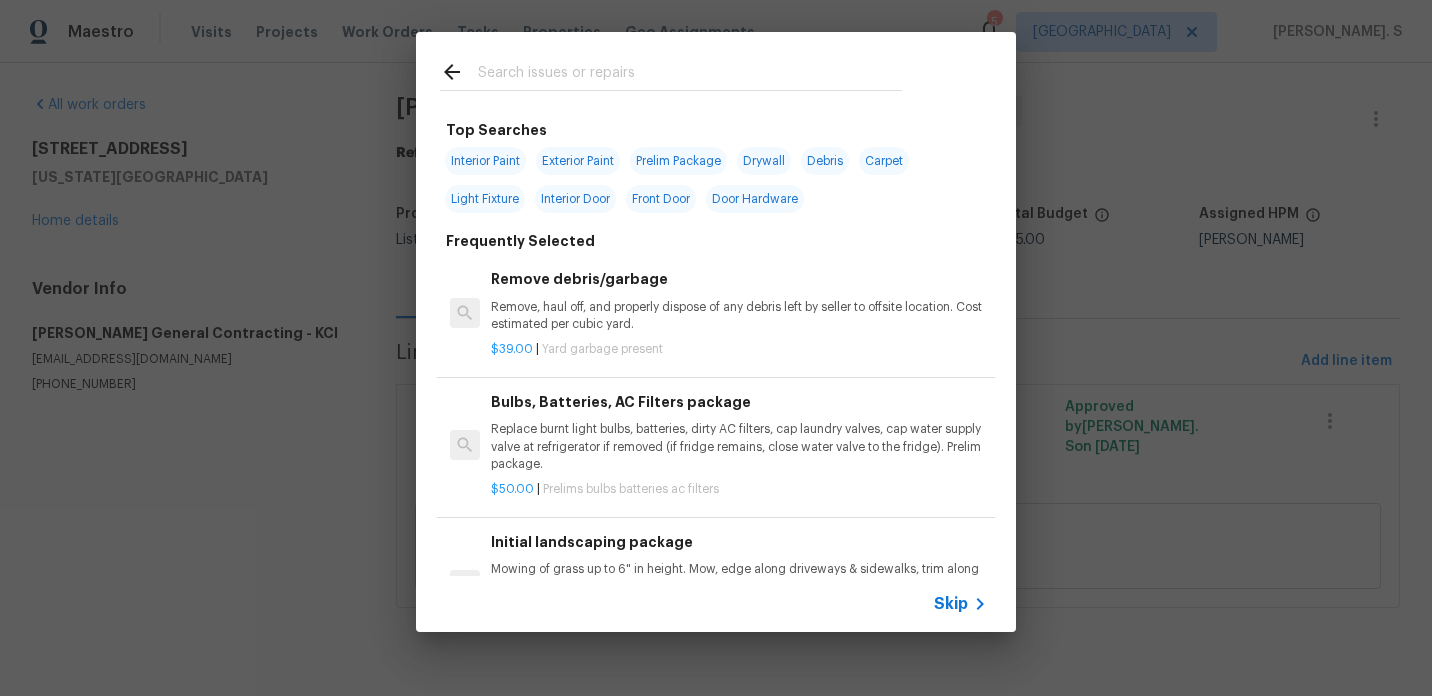 click on "Remove debris/garbage Remove, haul off, and properly dispose of any debris left by seller to offsite location. Cost estimated per cubic yard." at bounding box center [739, 300] 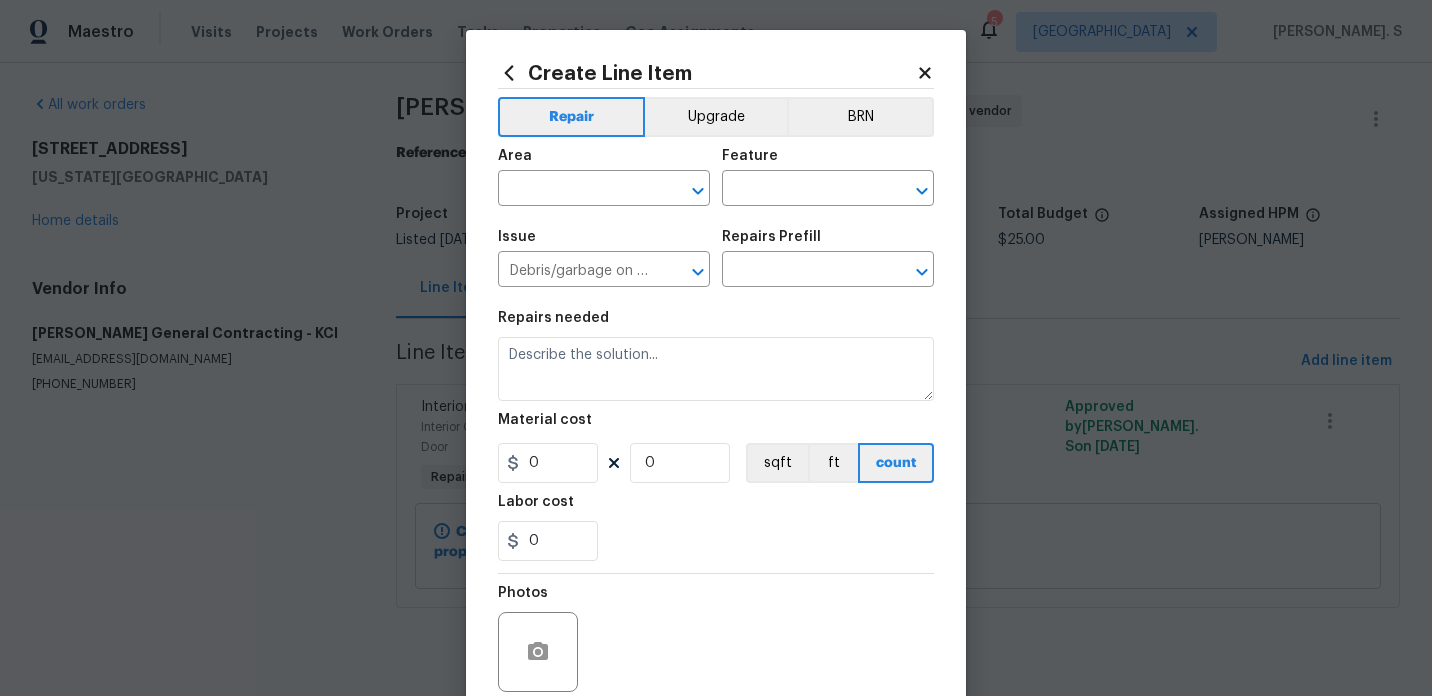 type on "Remove debris/garbage $39.00" 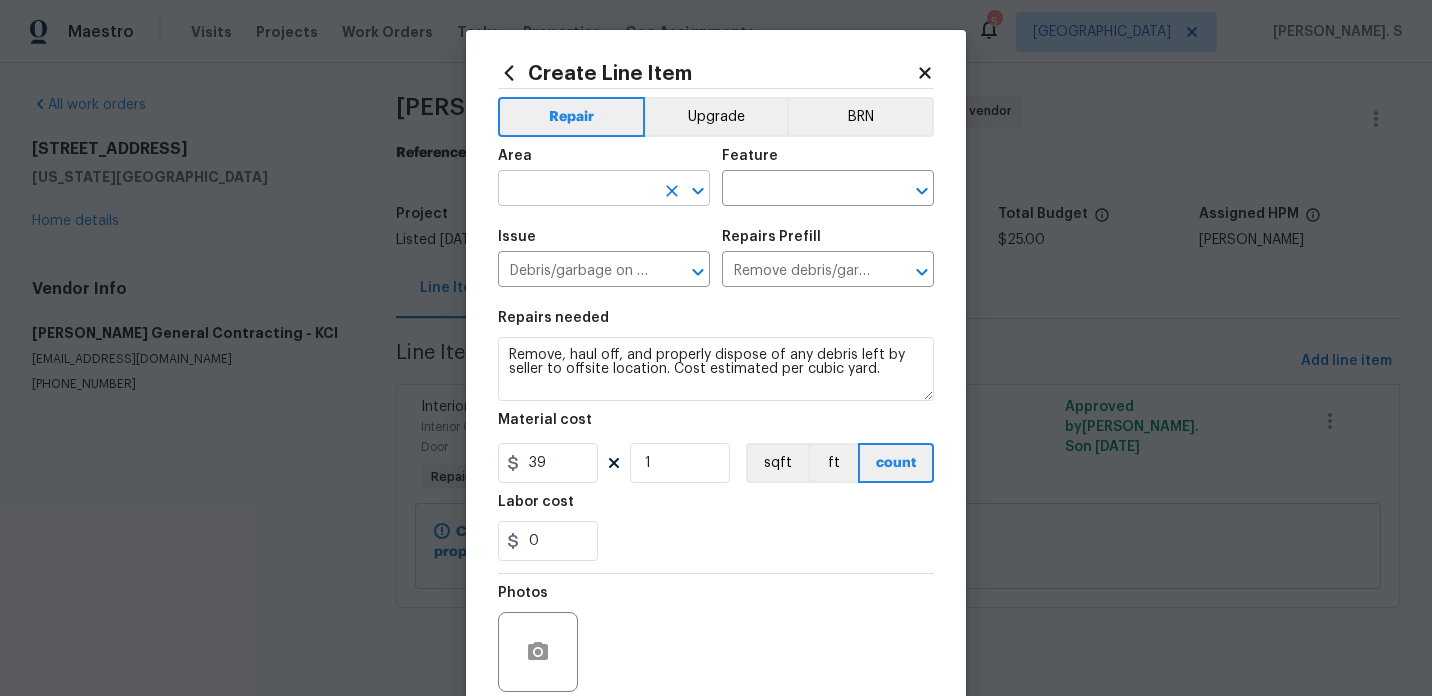 click 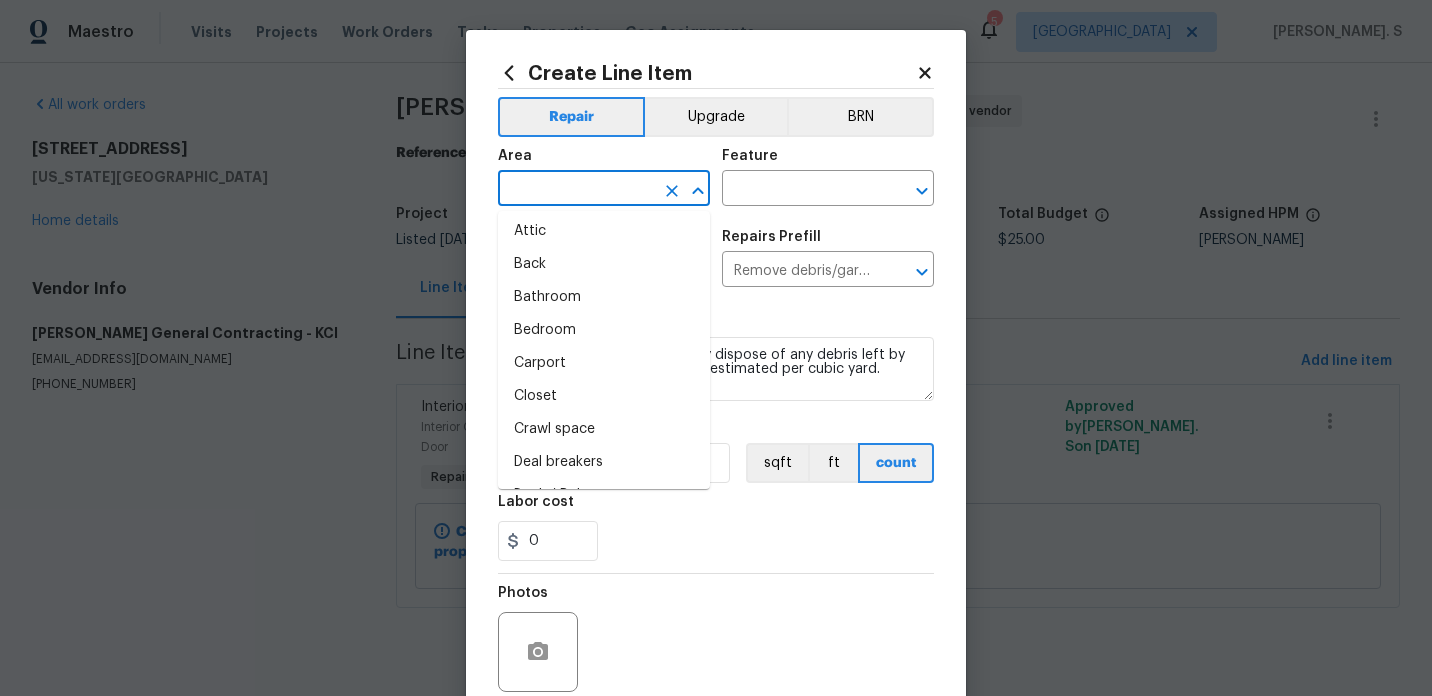 scroll, scrollTop: 0, scrollLeft: 0, axis: both 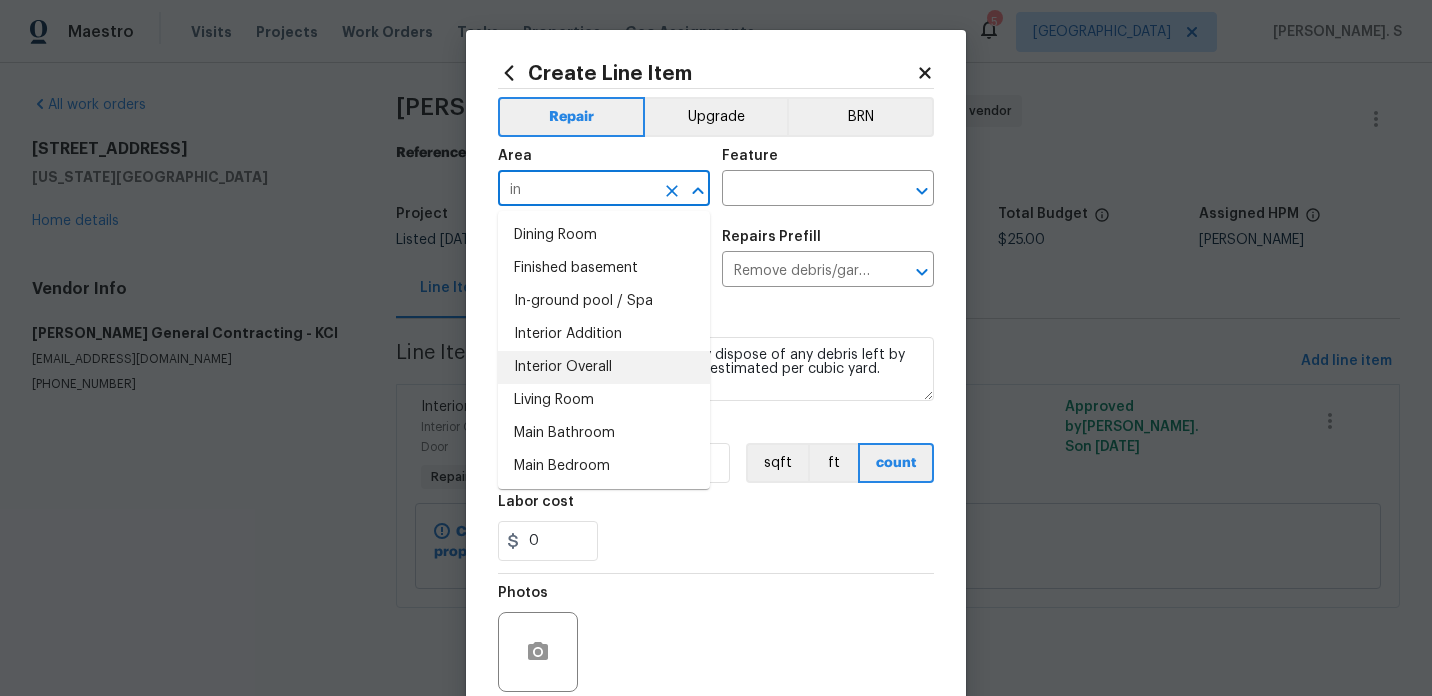 click on "Interior Overall" at bounding box center (604, 367) 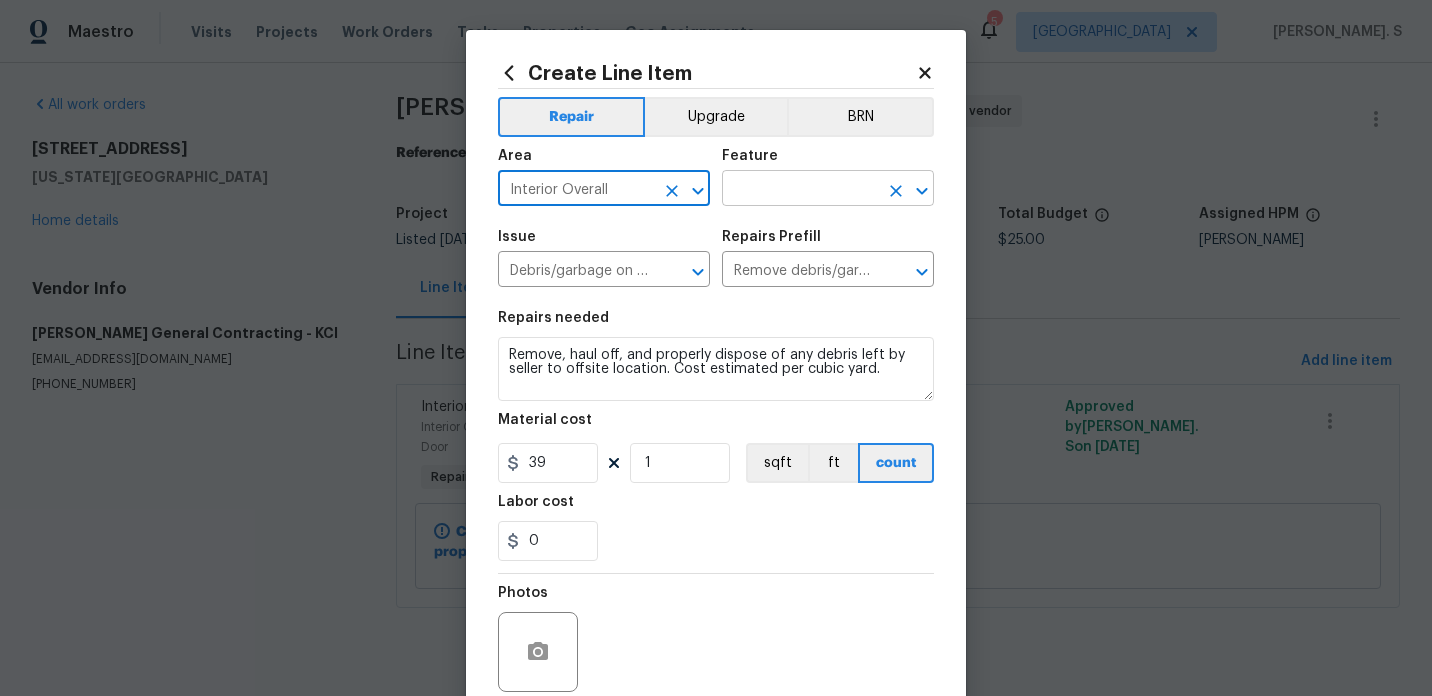 click 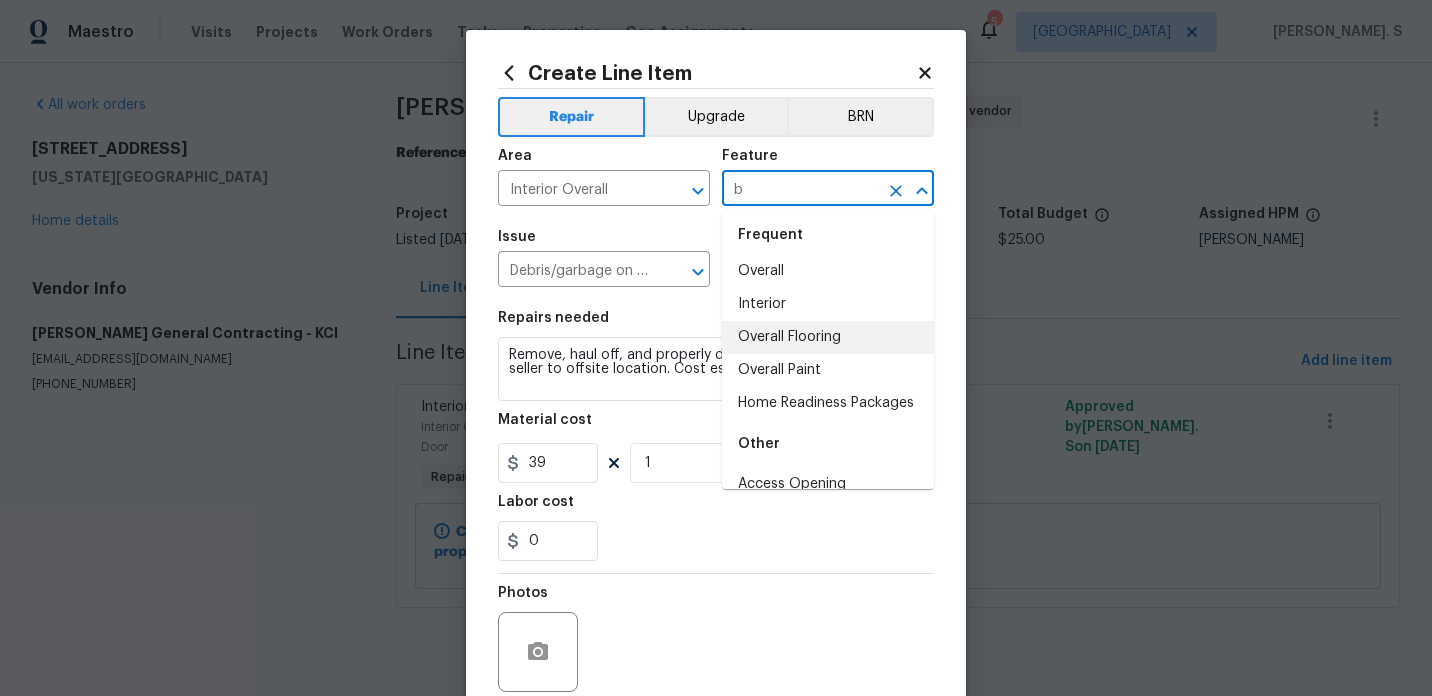 scroll, scrollTop: 0, scrollLeft: 0, axis: both 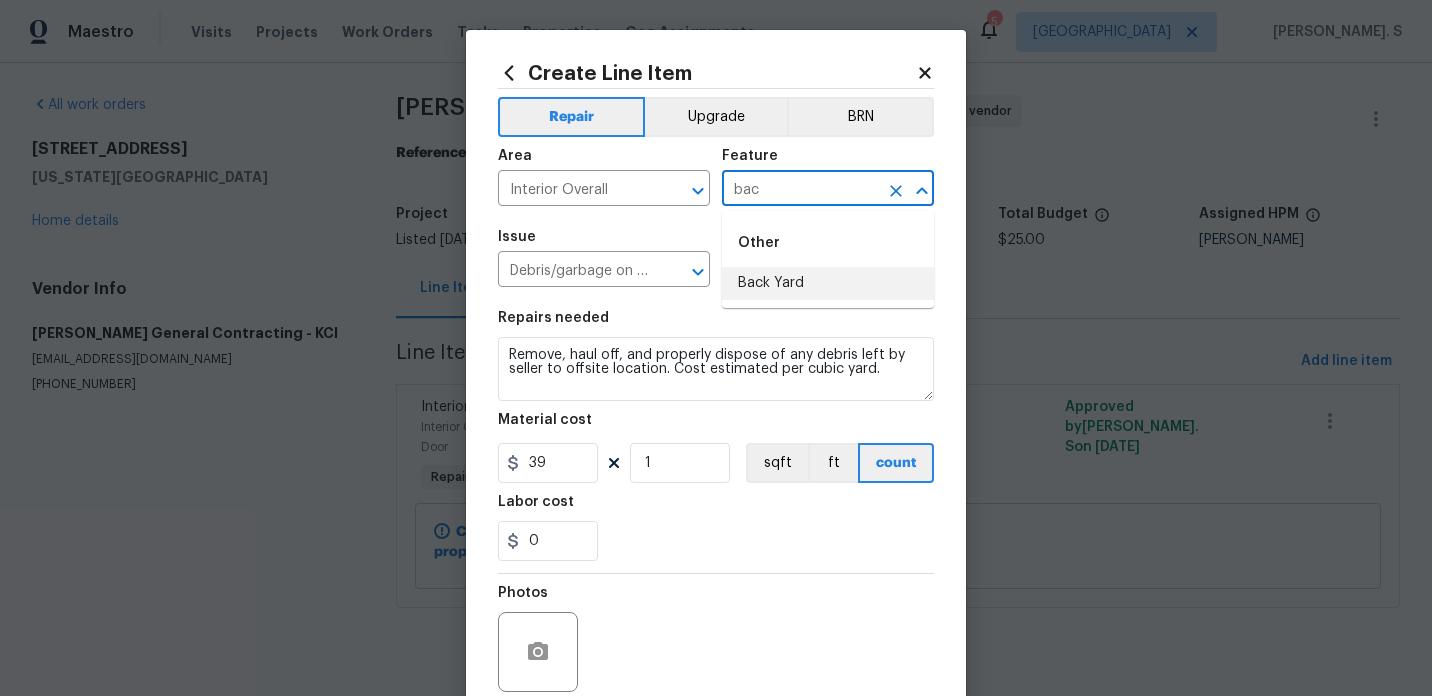 click on "Back Yard" at bounding box center [828, 283] 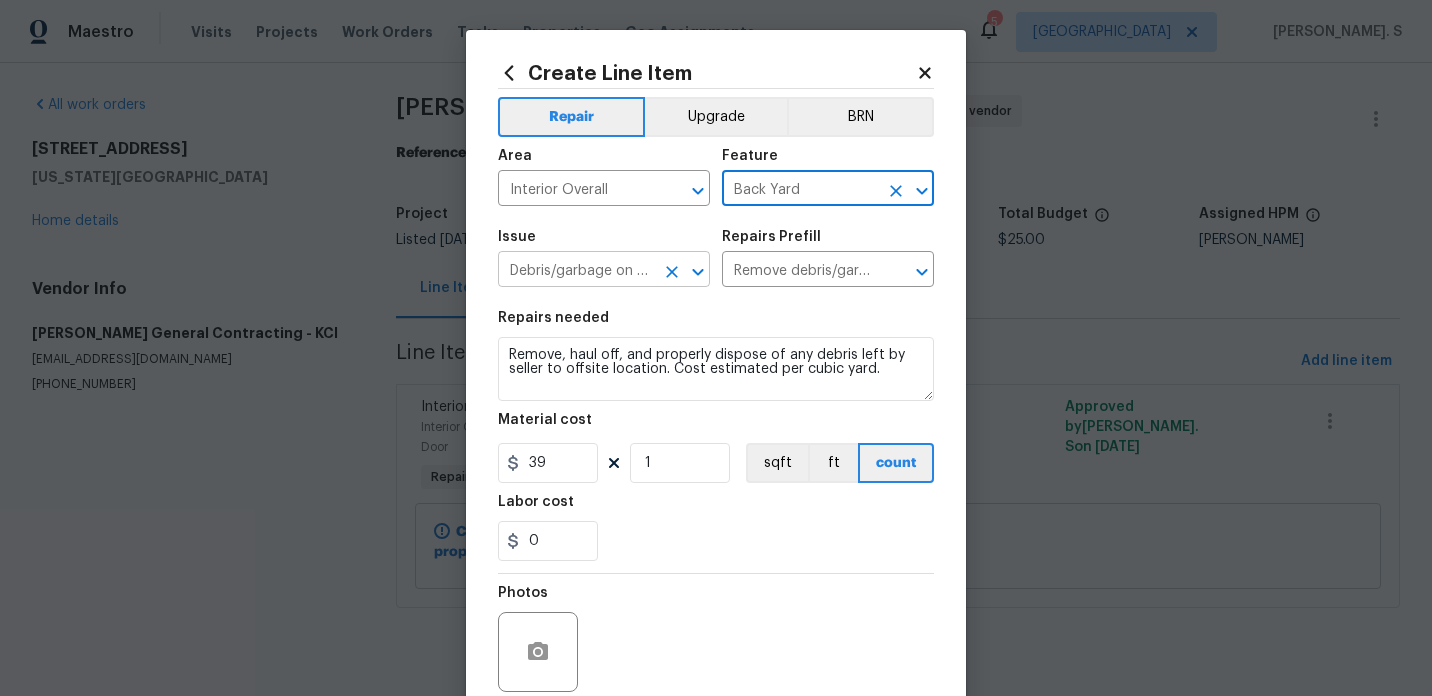 click 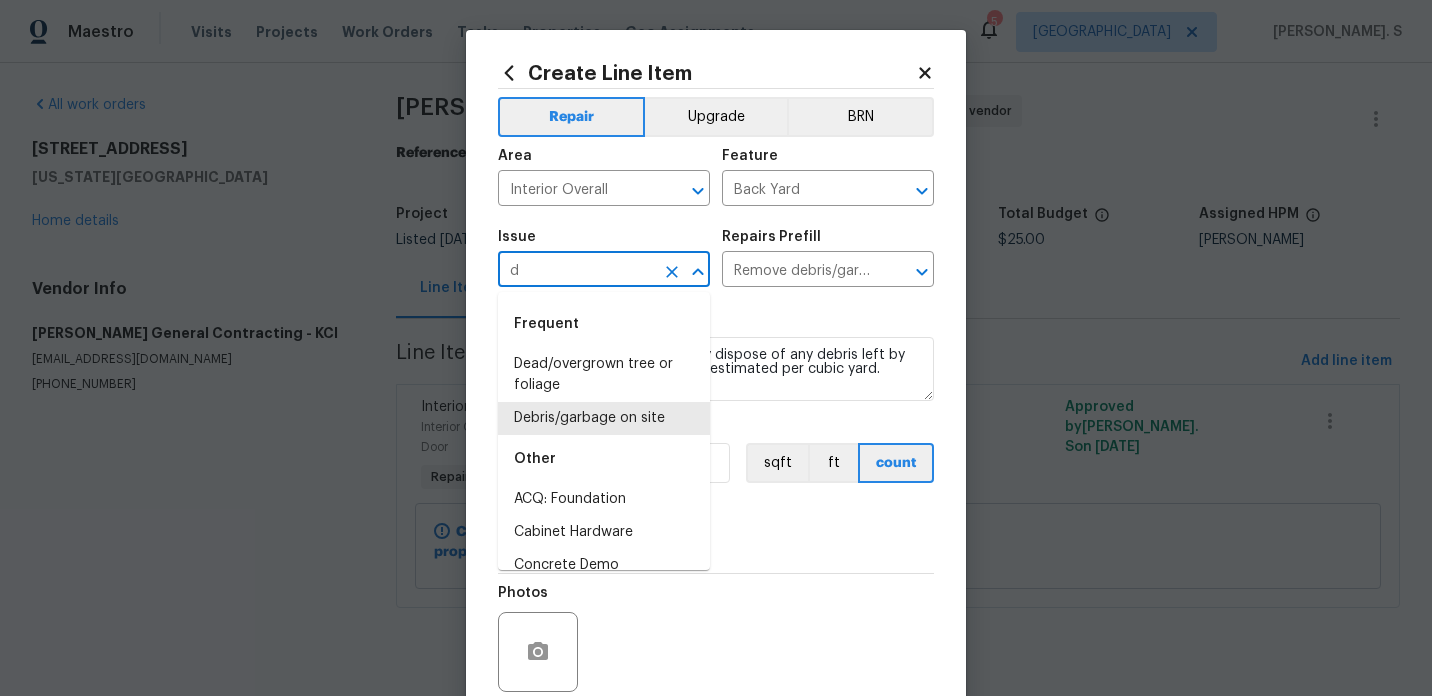scroll, scrollTop: 0, scrollLeft: 0, axis: both 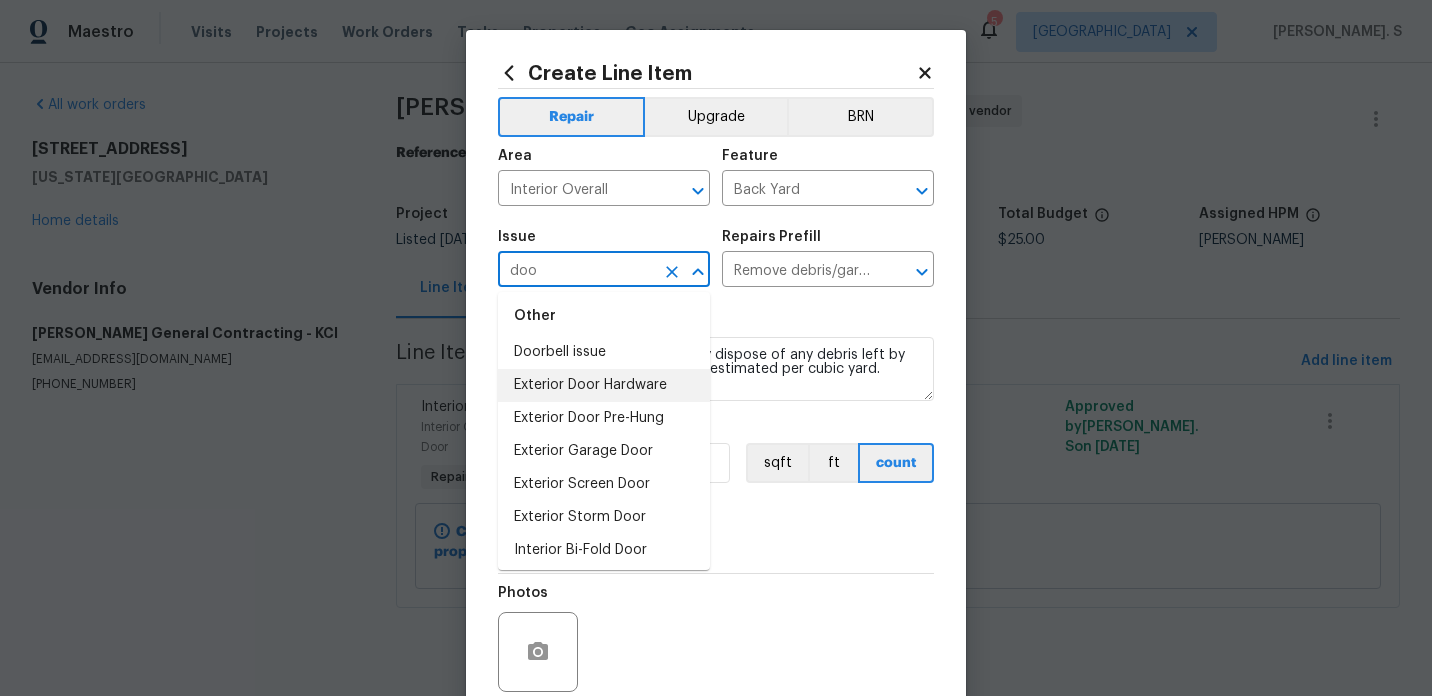 click on "Exterior Door Hardware" at bounding box center [604, 385] 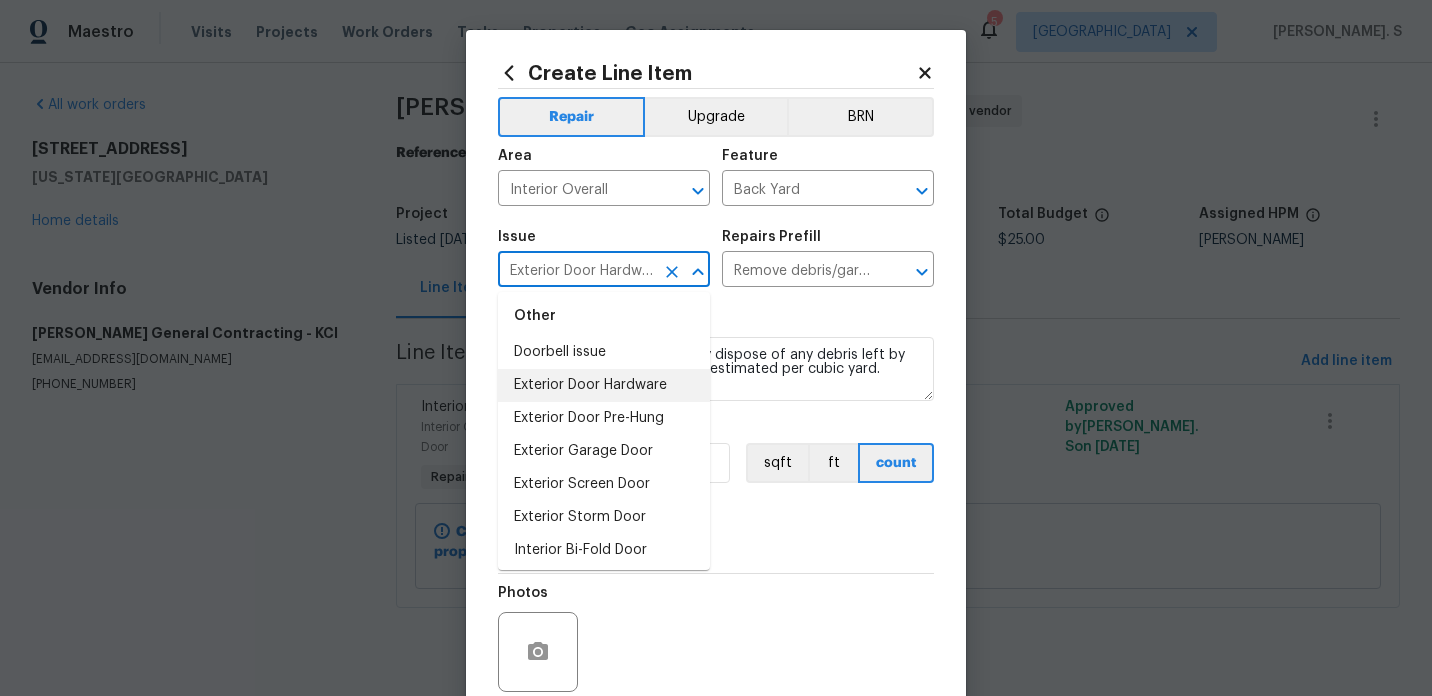type 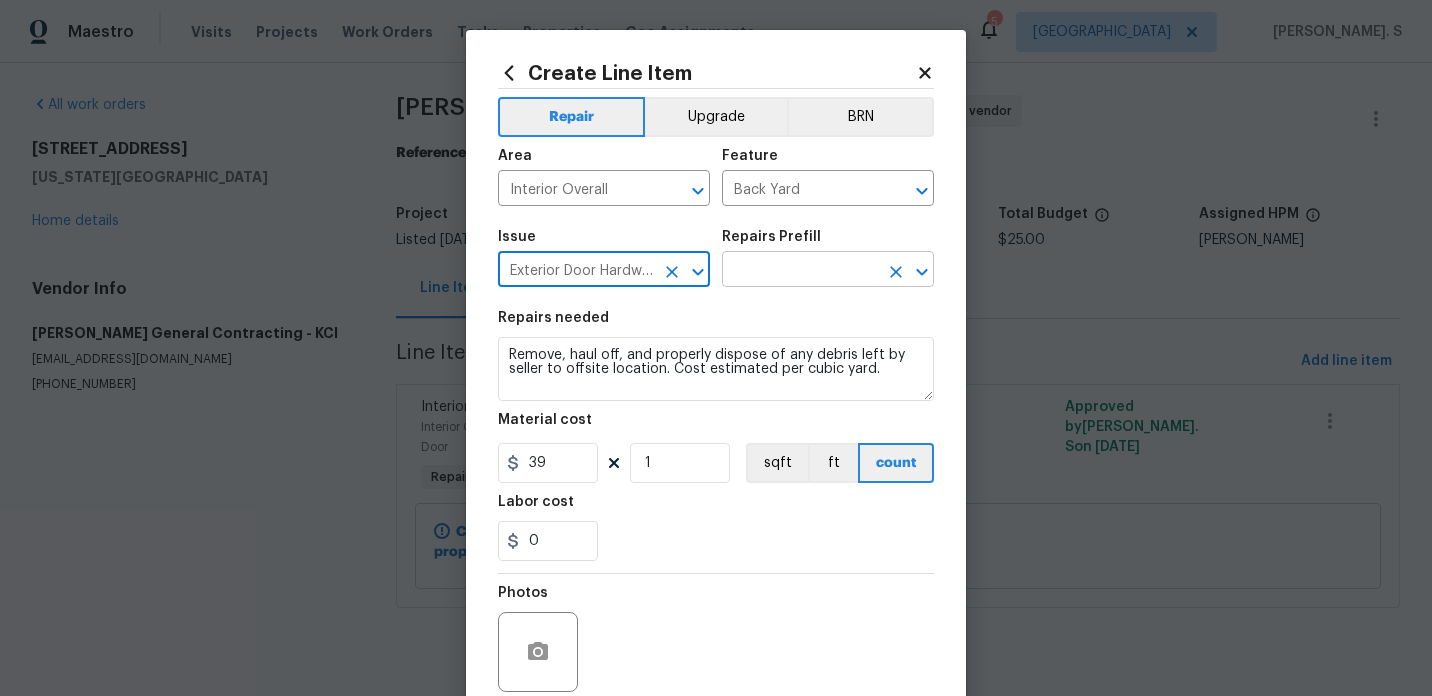 click 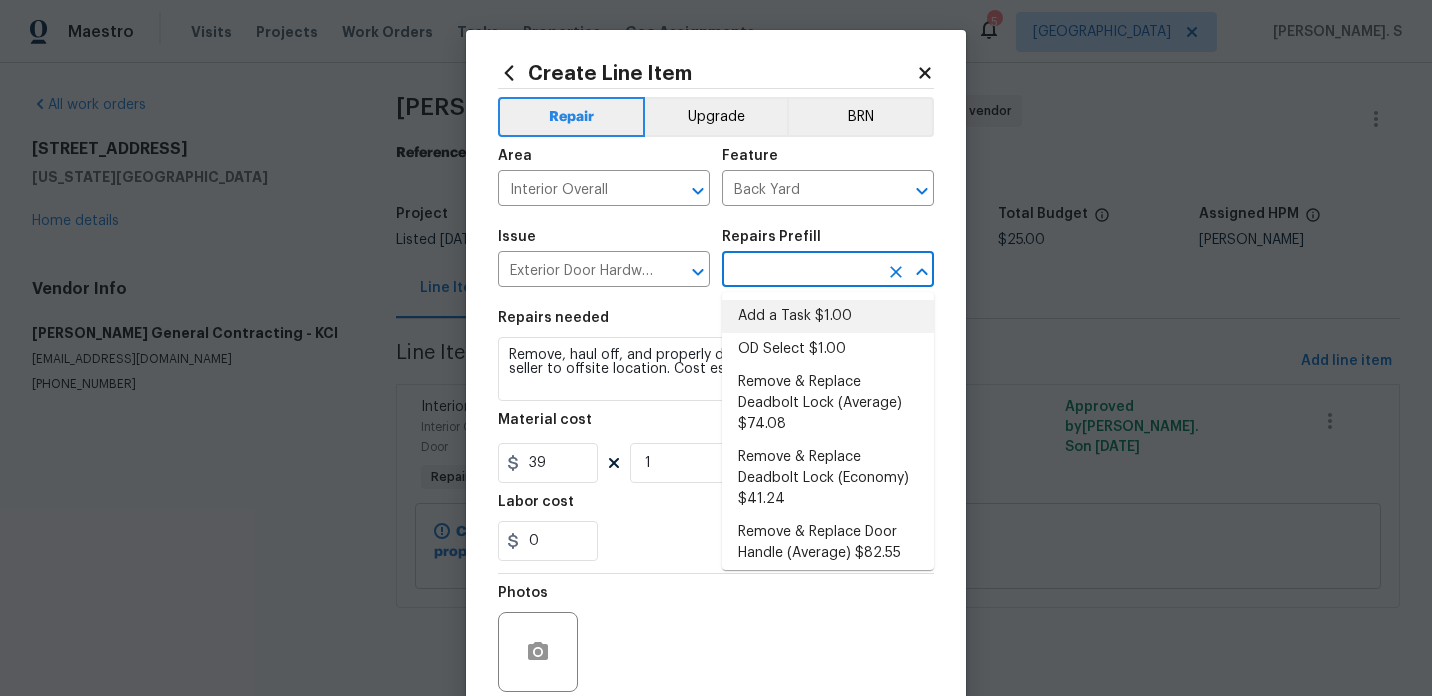 click on "Add a Task $1.00" at bounding box center [828, 316] 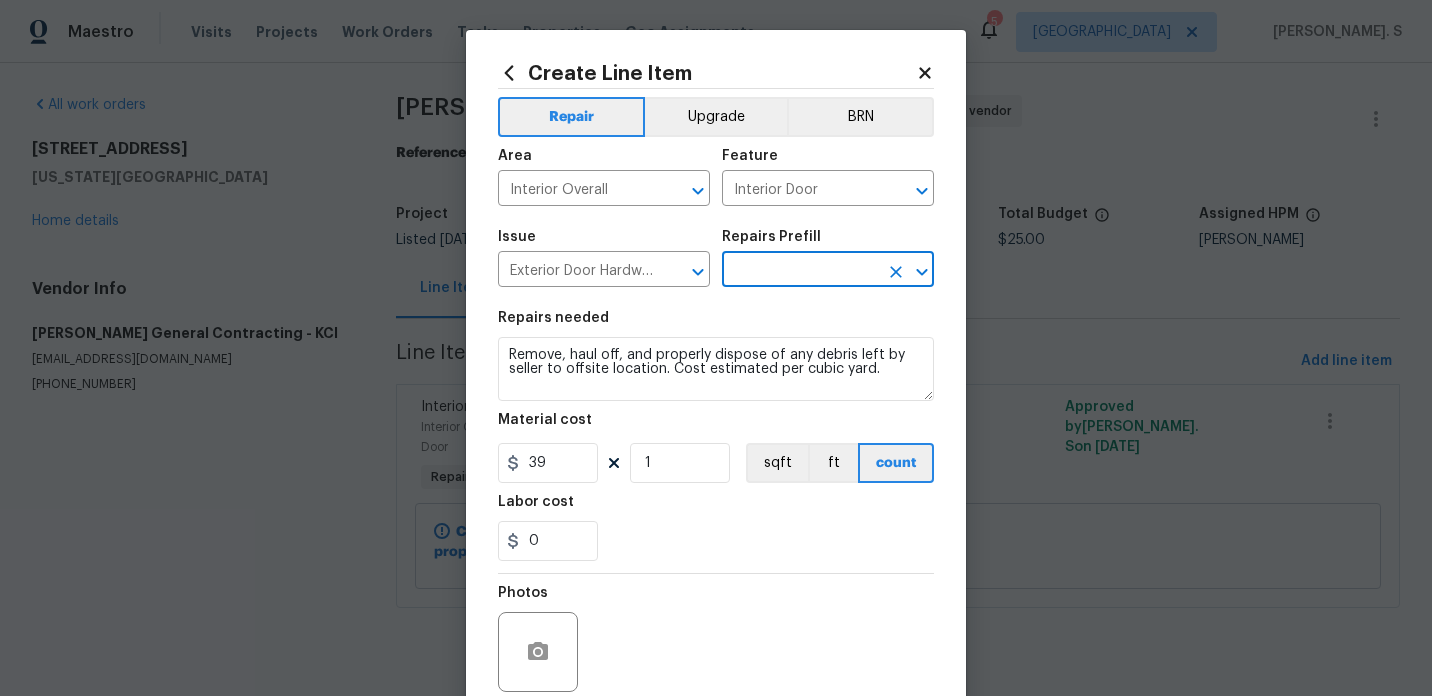 type on "Add a Task $1.00" 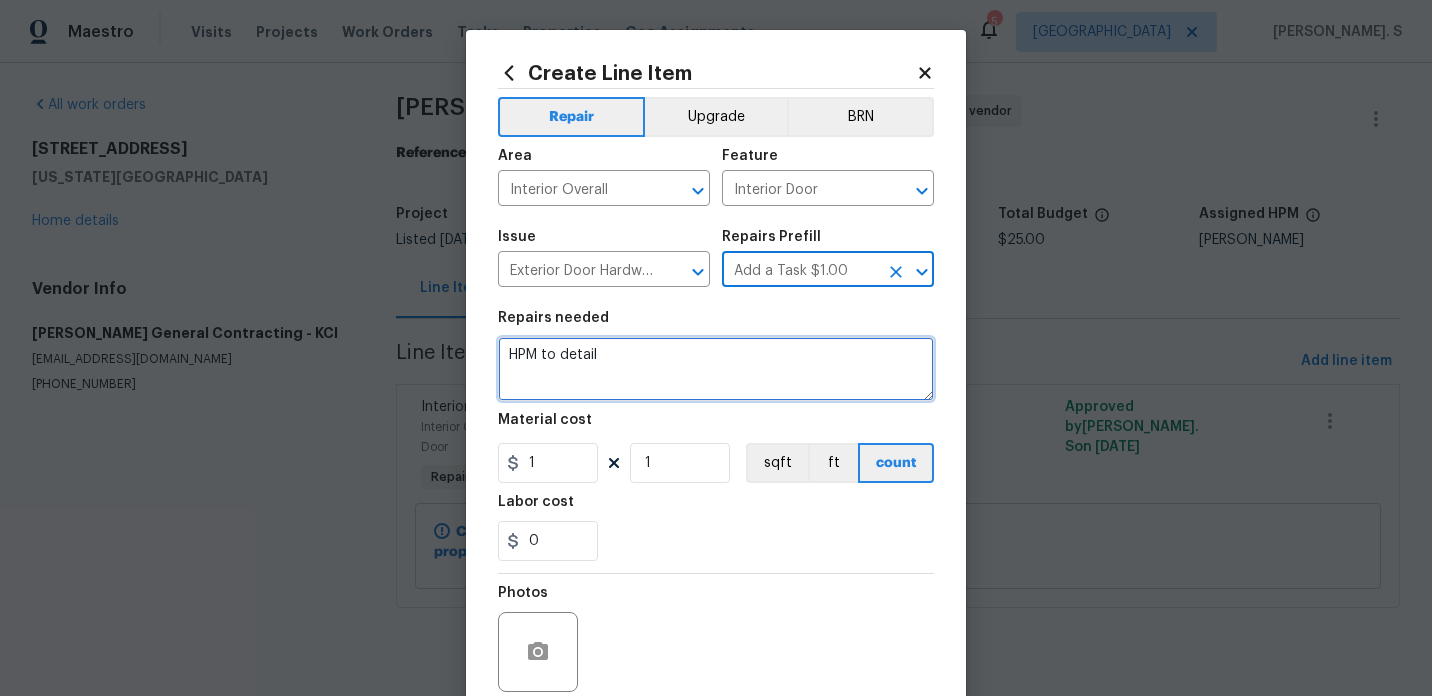 click on "HPM to detail" at bounding box center [716, 369] 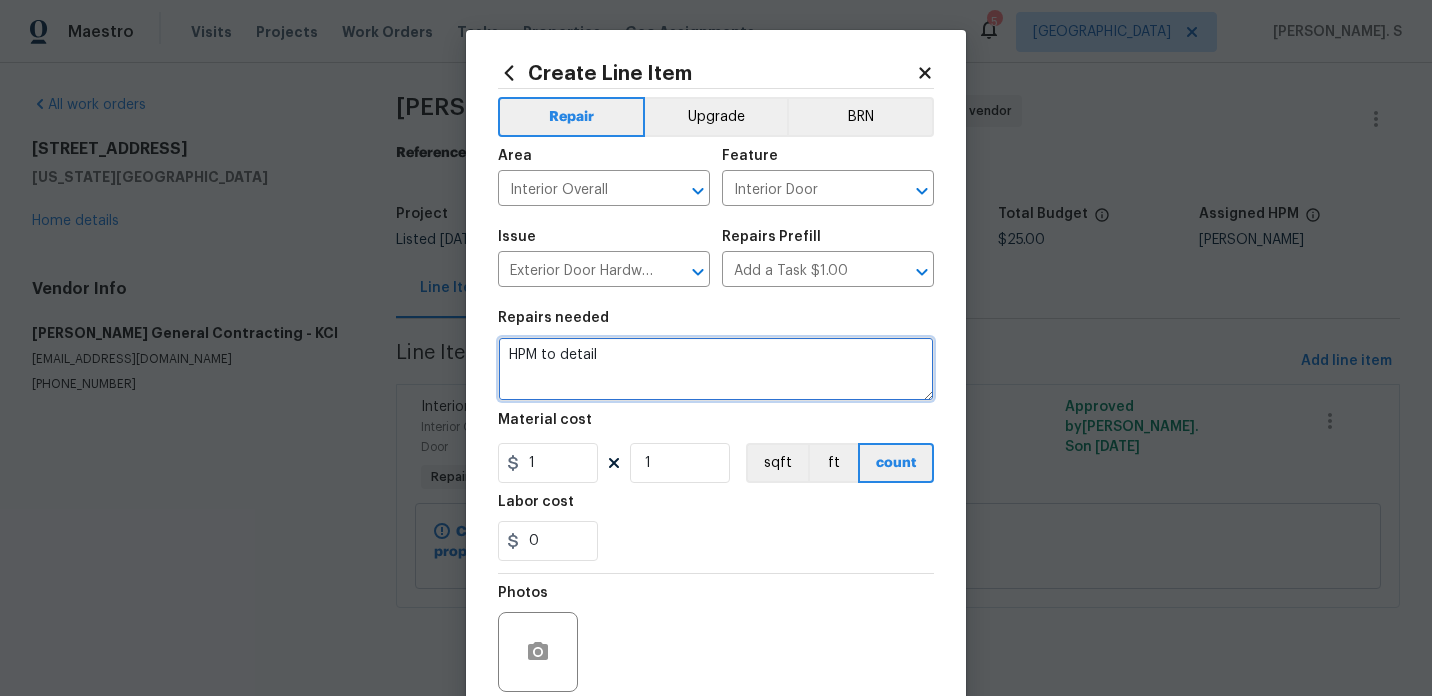 click on "HPM to detail" at bounding box center [716, 369] 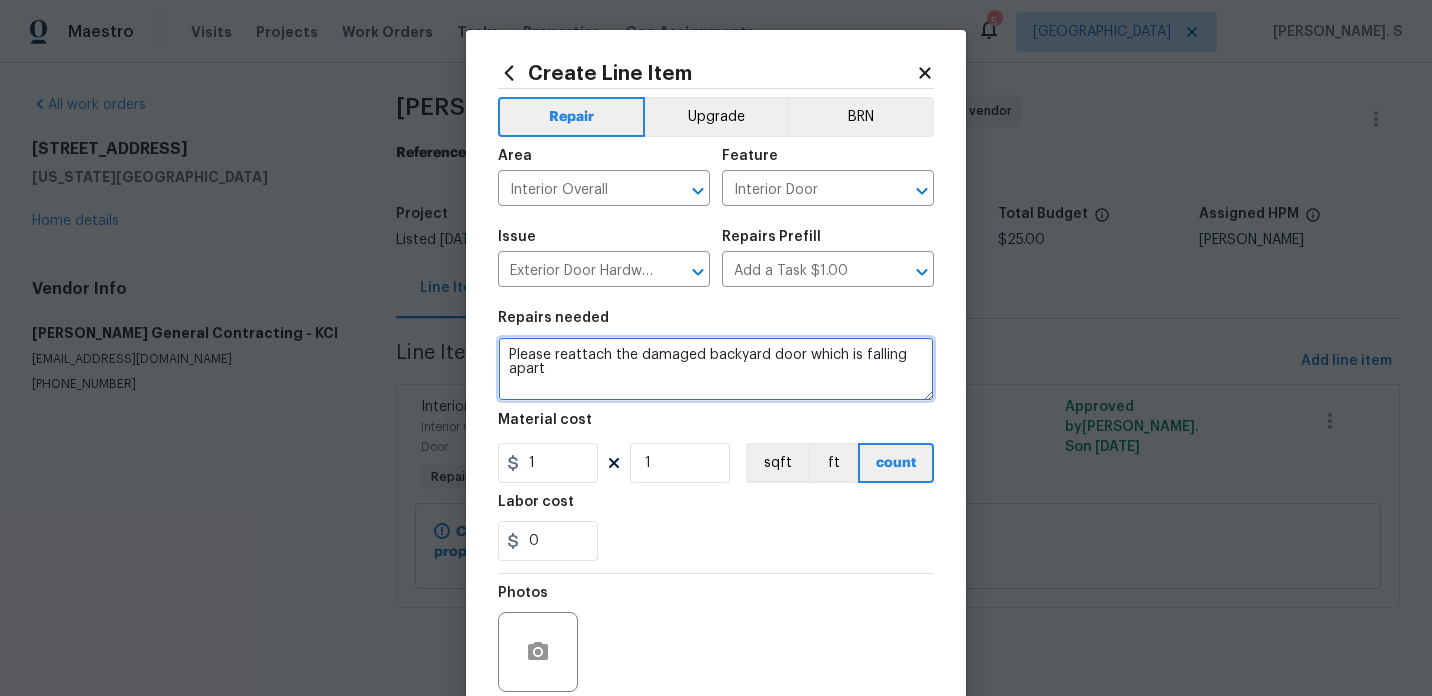 type on "Please reattach the damaged backyard door which is falling apart" 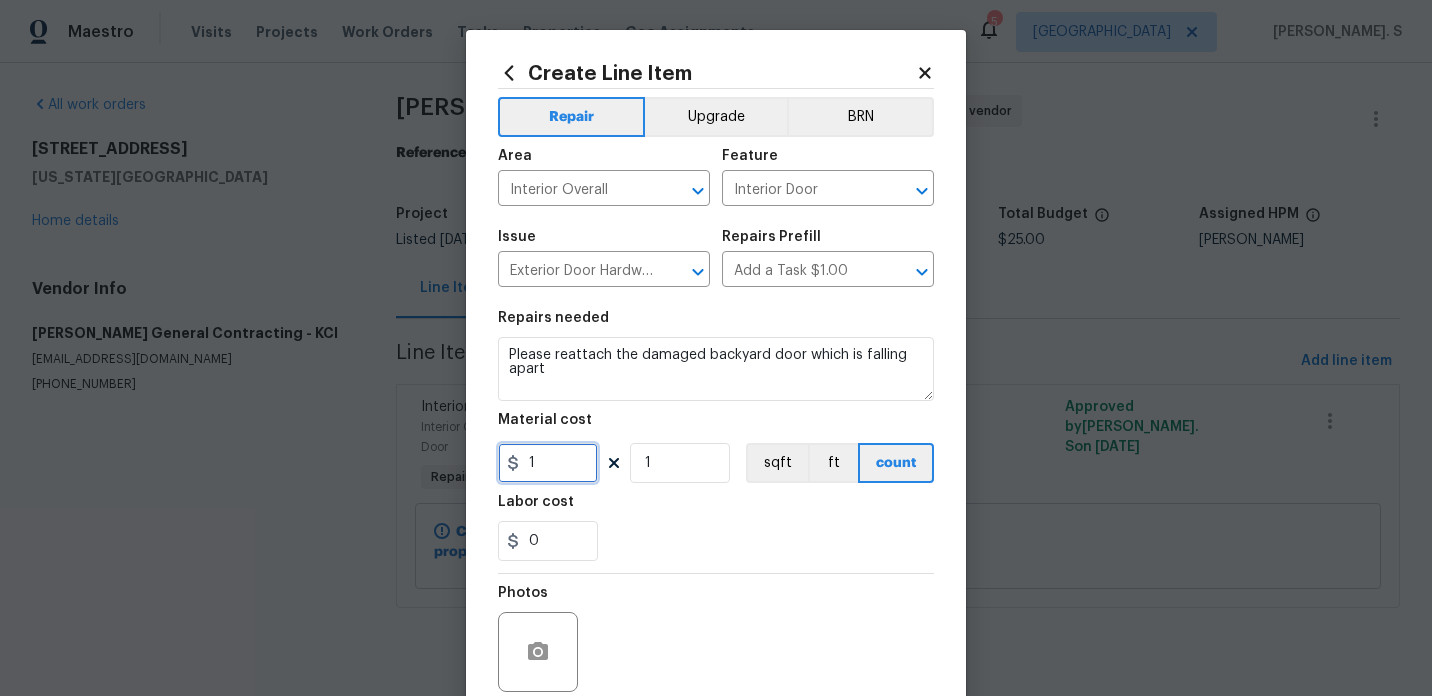 click on "1" at bounding box center [548, 463] 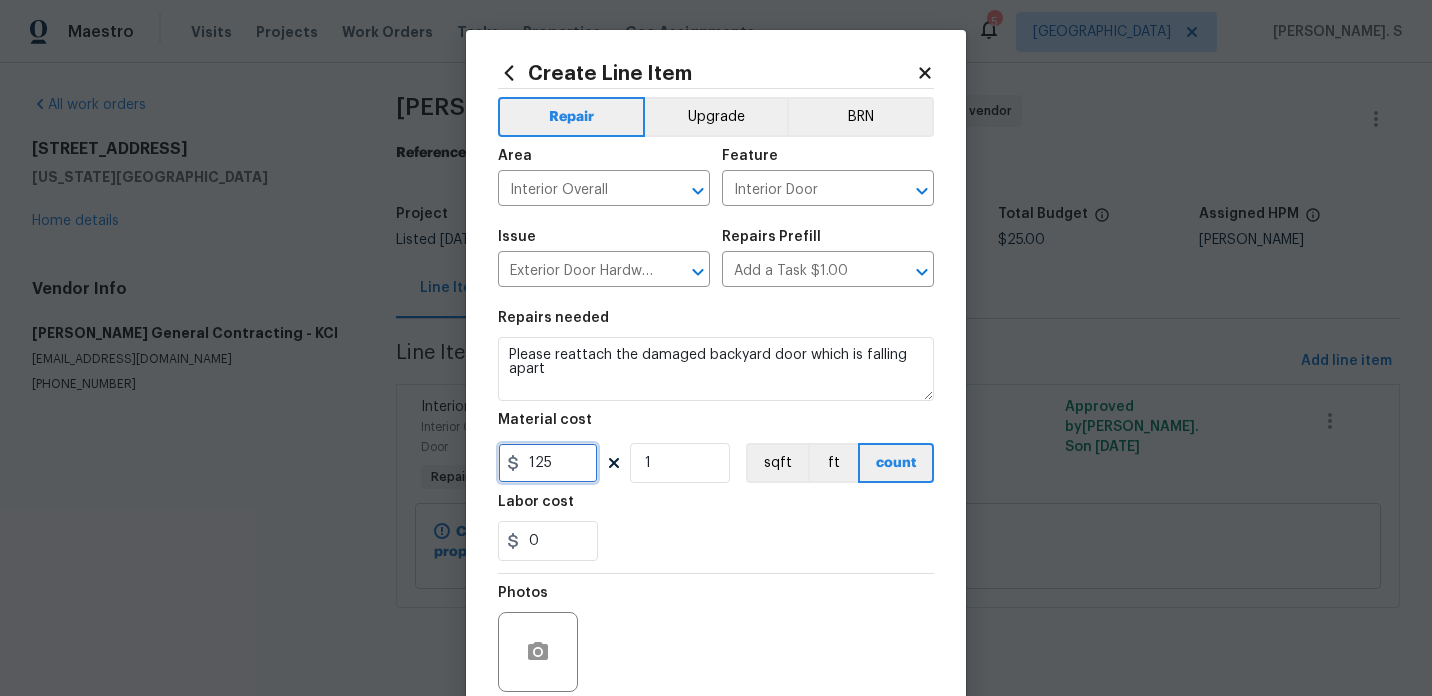scroll, scrollTop: 166, scrollLeft: 0, axis: vertical 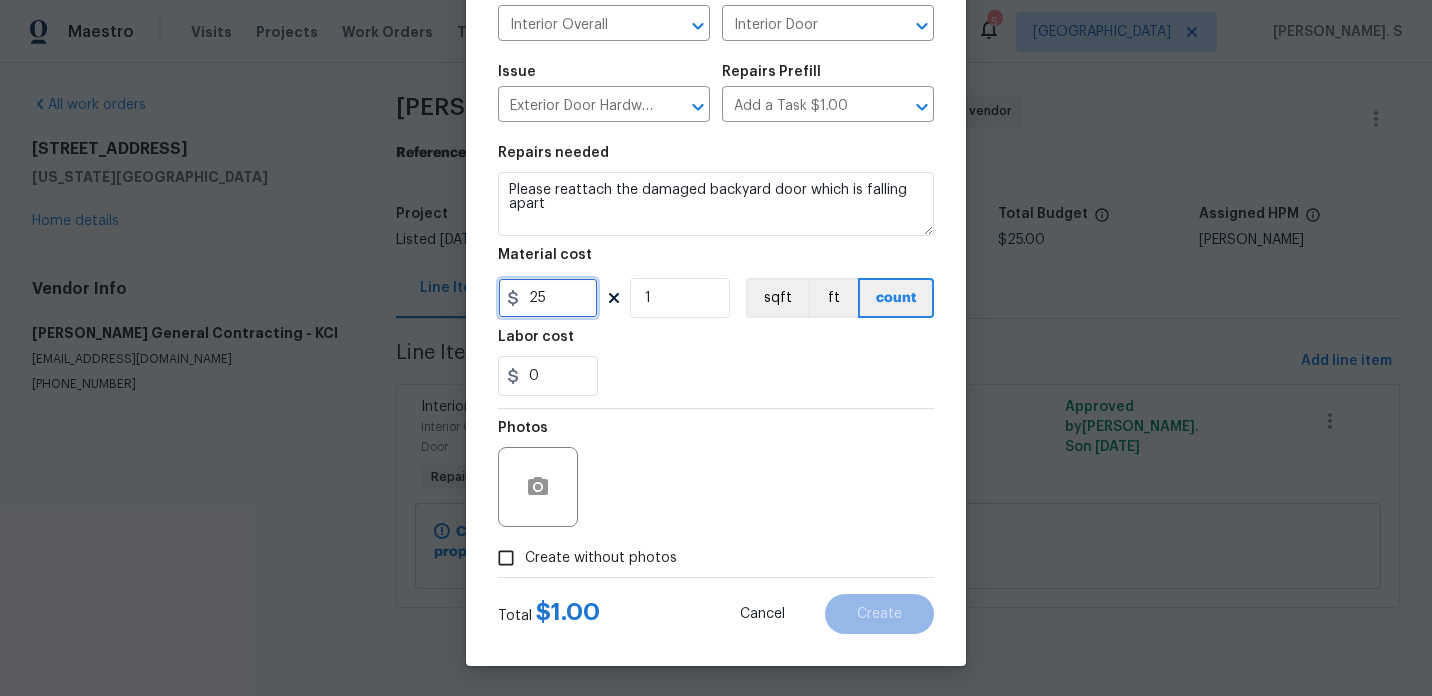 type on "25" 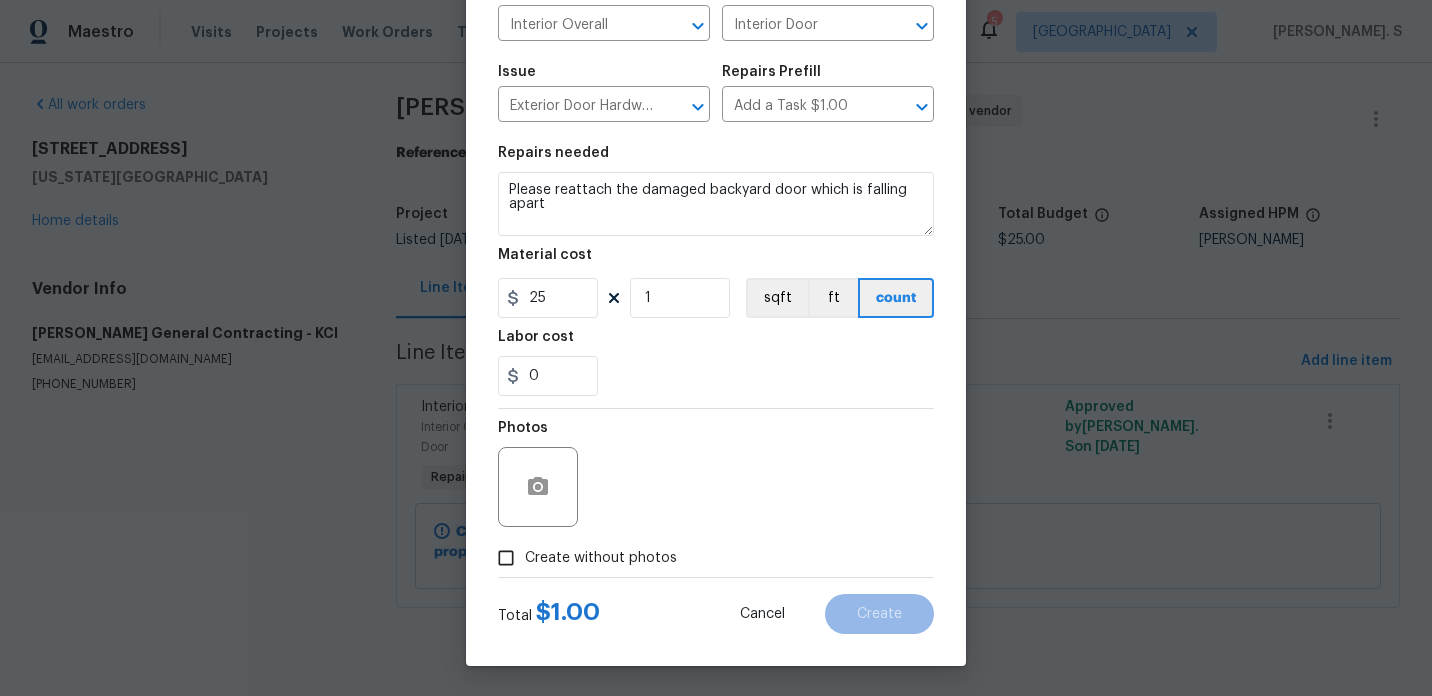click on "Create without photos" at bounding box center [601, 558] 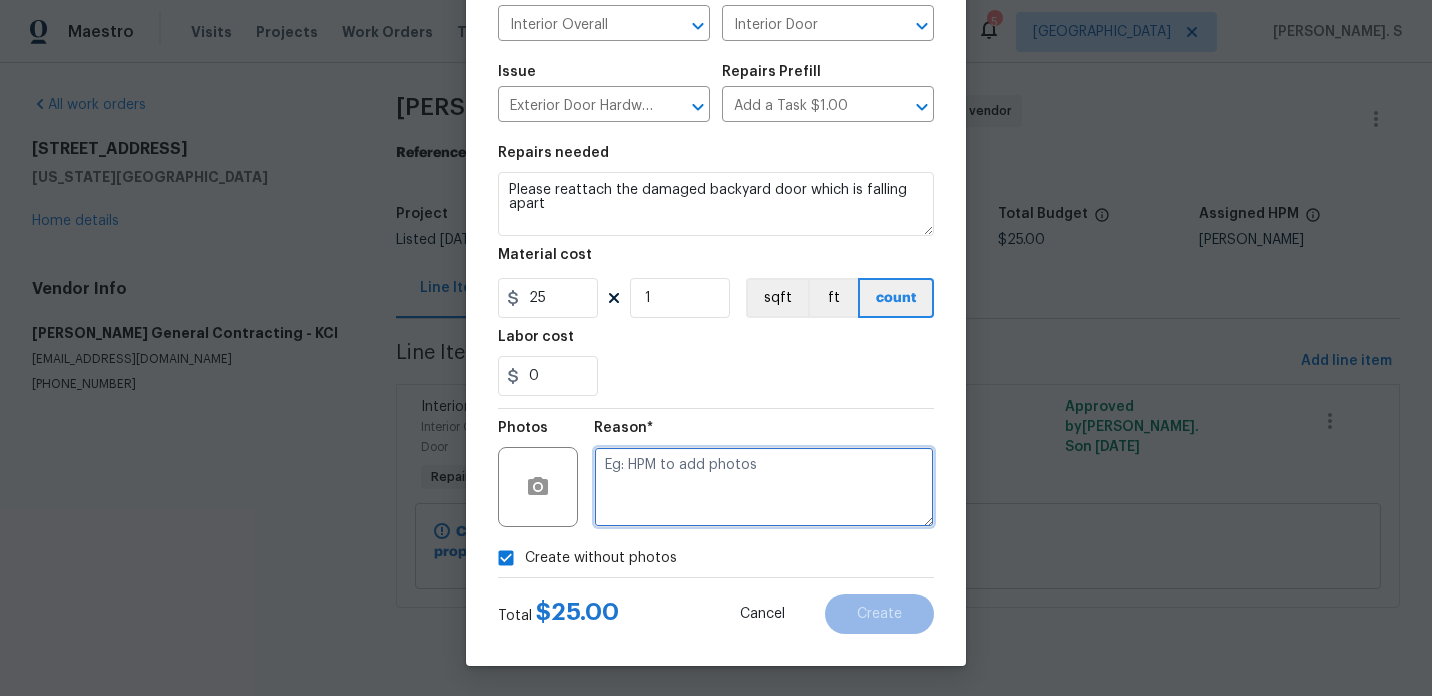 click at bounding box center [764, 487] 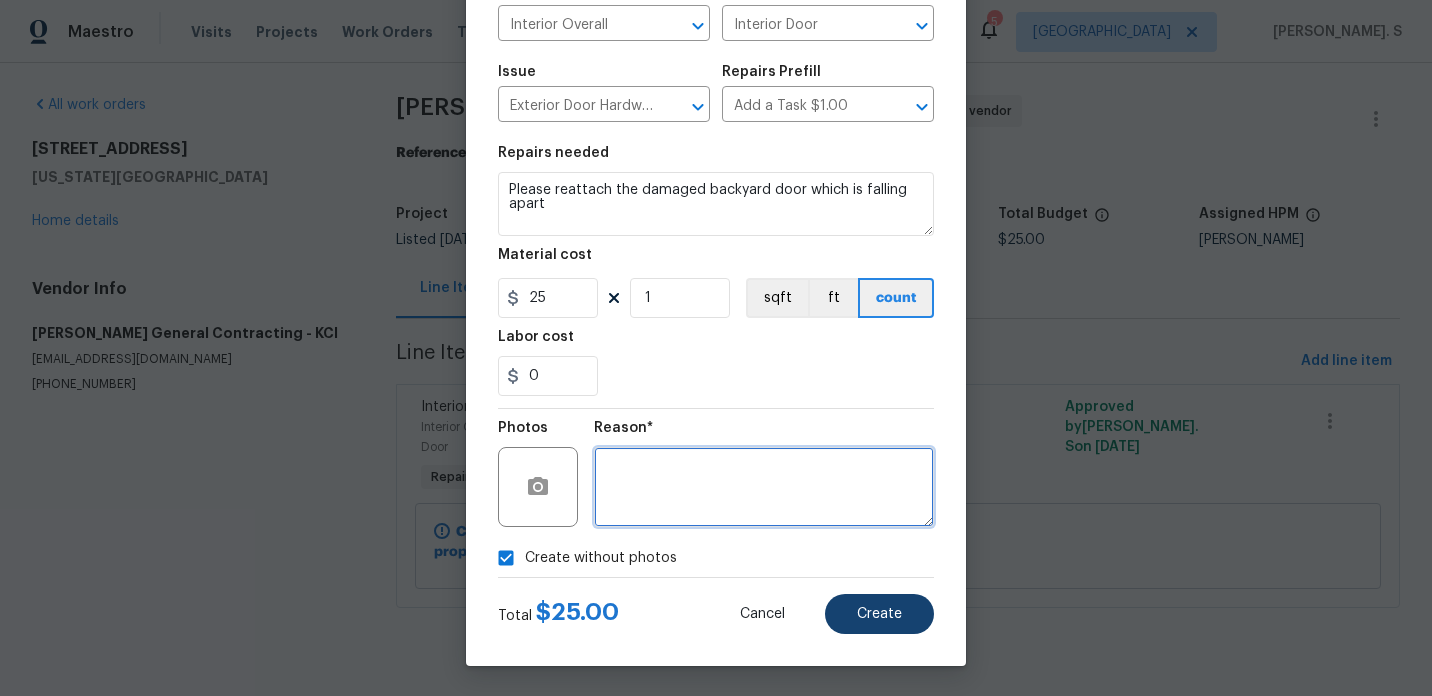 type 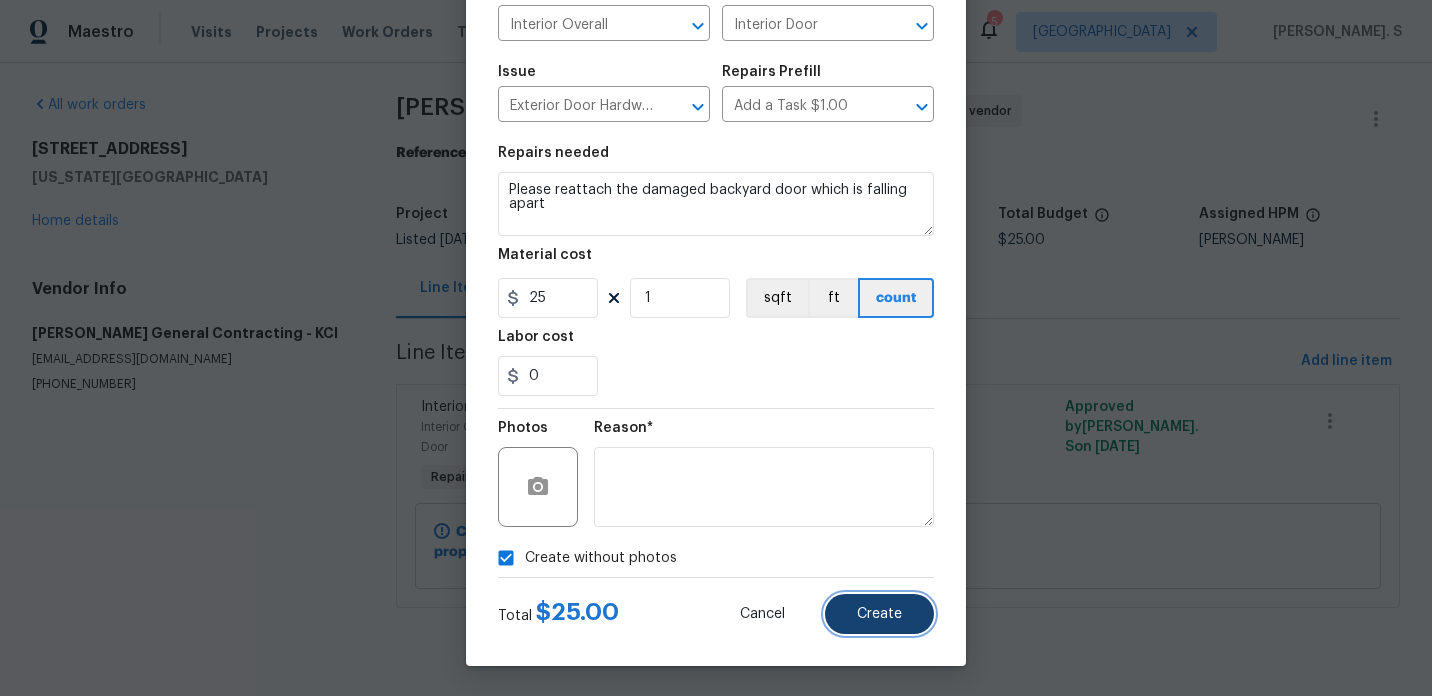 click on "Create" at bounding box center [879, 614] 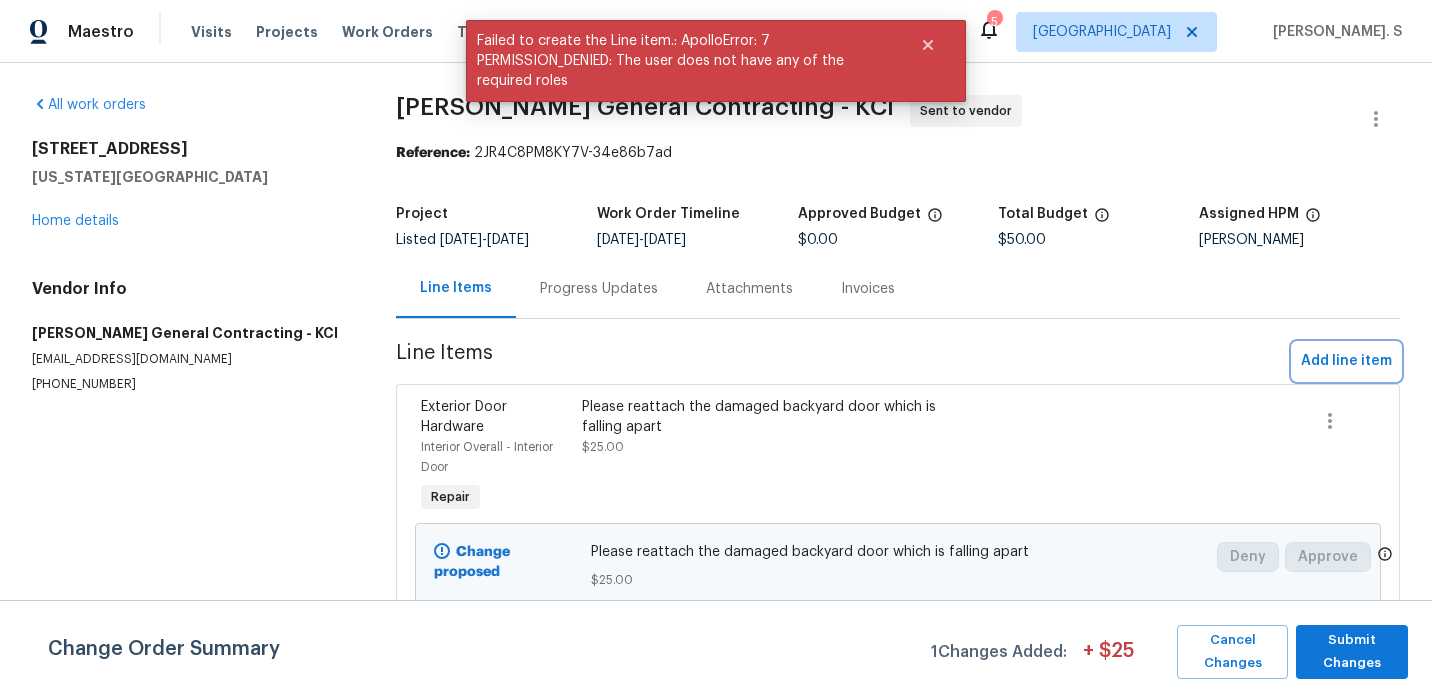click on "Add line item" at bounding box center [1346, 361] 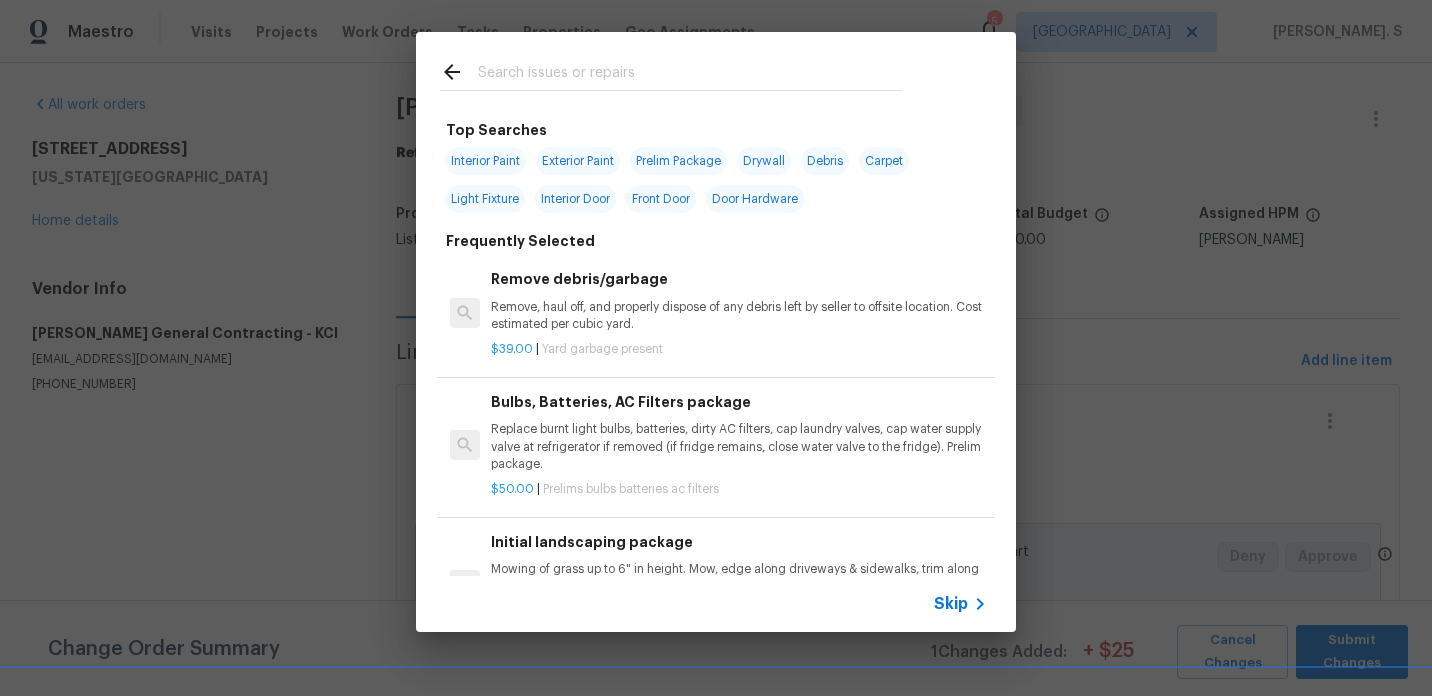 click on "Remove debris/garbage" at bounding box center [739, 279] 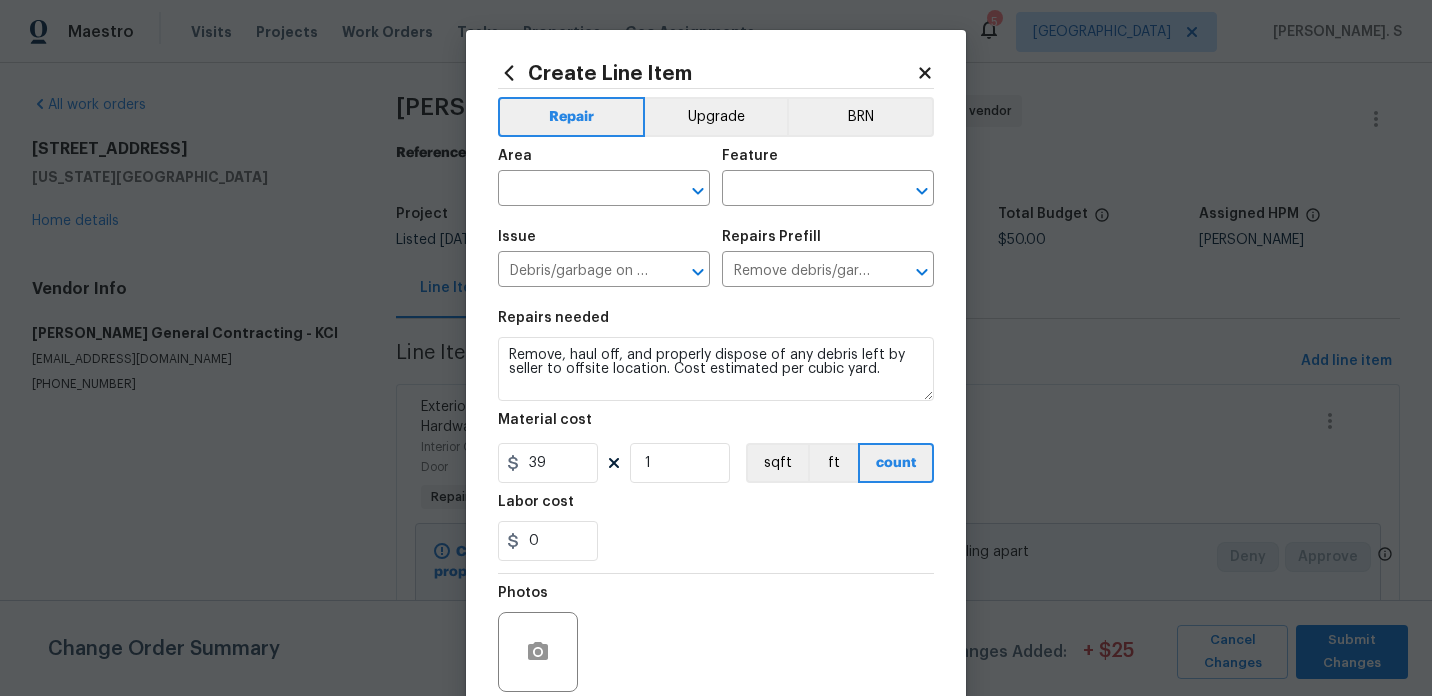 click on "Repairs needed" at bounding box center (716, 324) 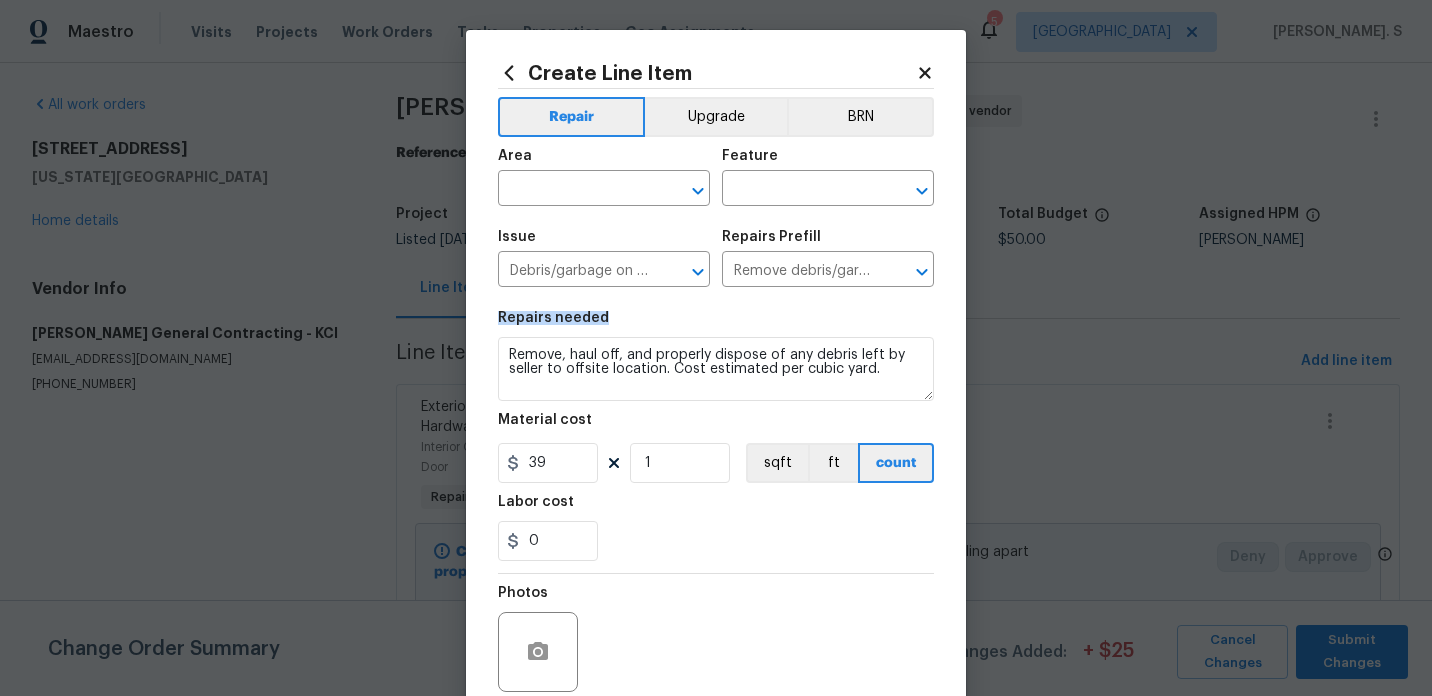 click on "Repairs needed" at bounding box center (716, 324) 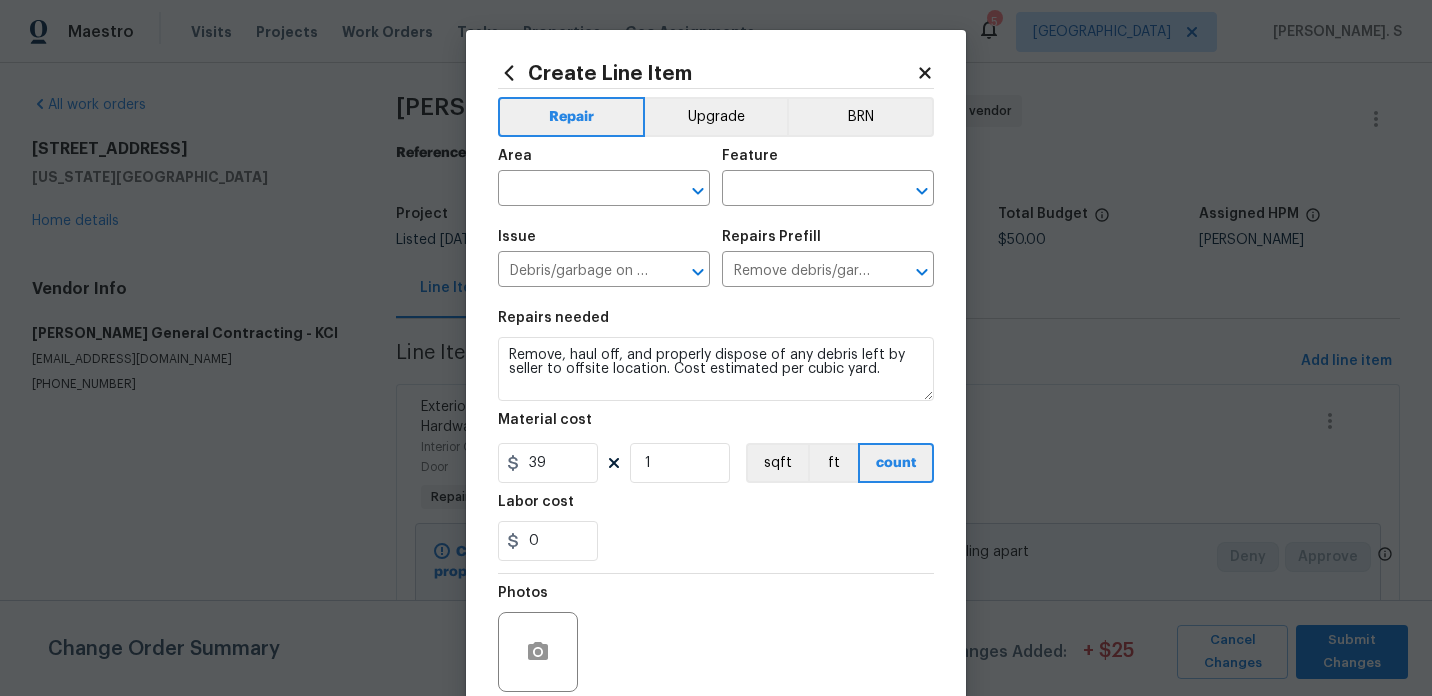 click on "Repairs needed" at bounding box center [716, 324] 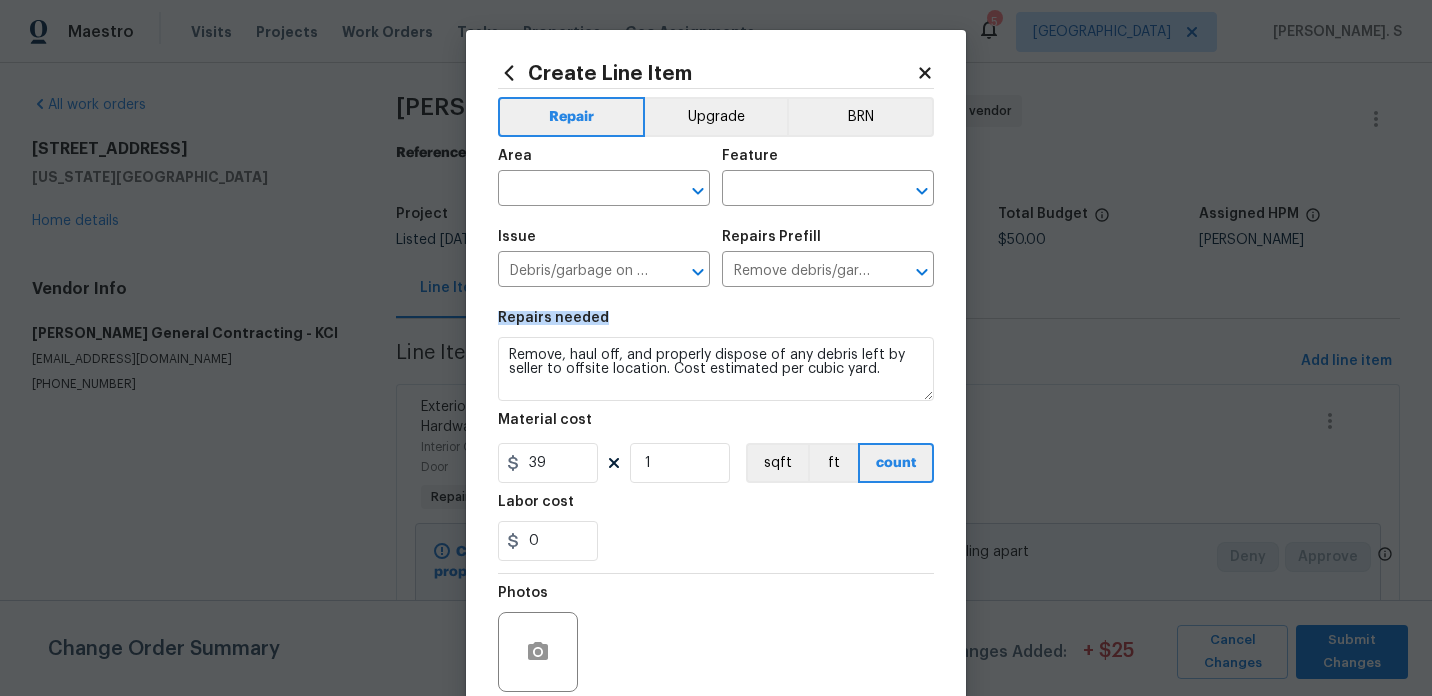click on "Repairs needed" at bounding box center [716, 324] 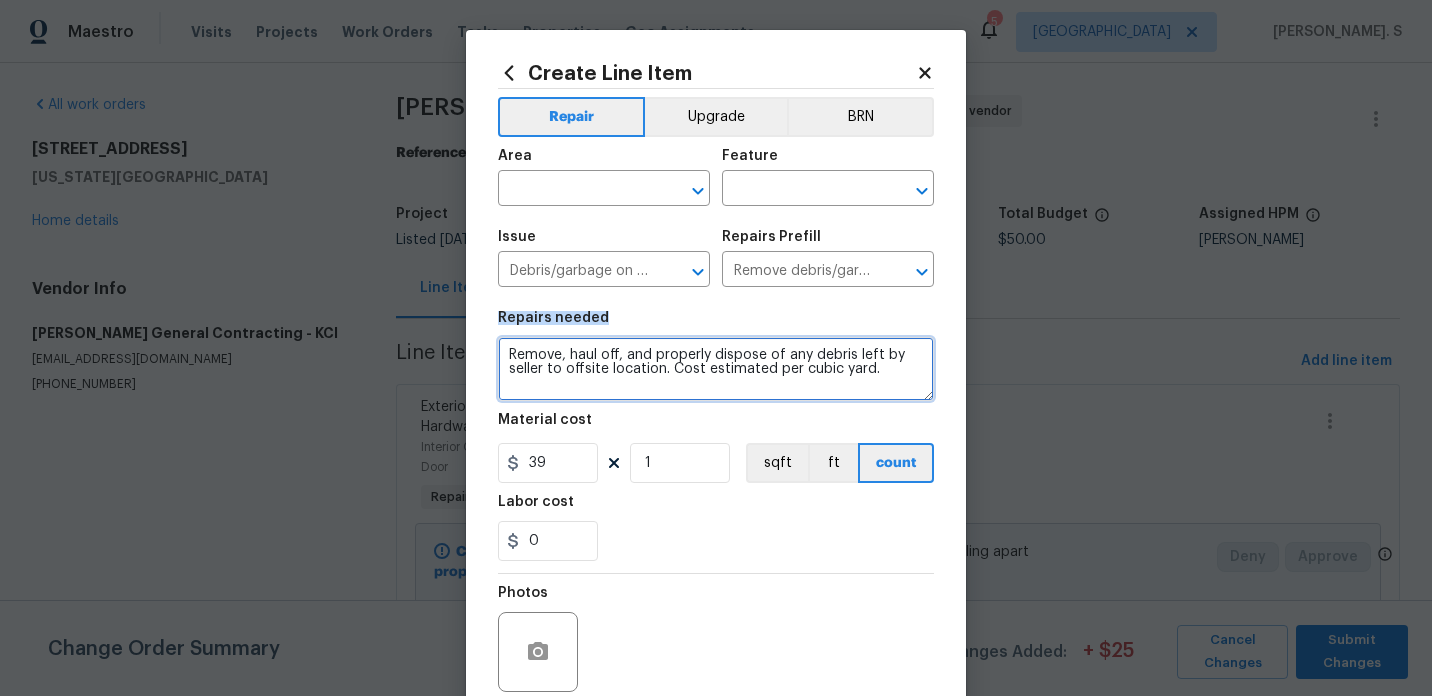 click on "Remove, haul off, and properly dispose of any debris left by seller to offsite location. Cost estimated per cubic yard." at bounding box center (716, 369) 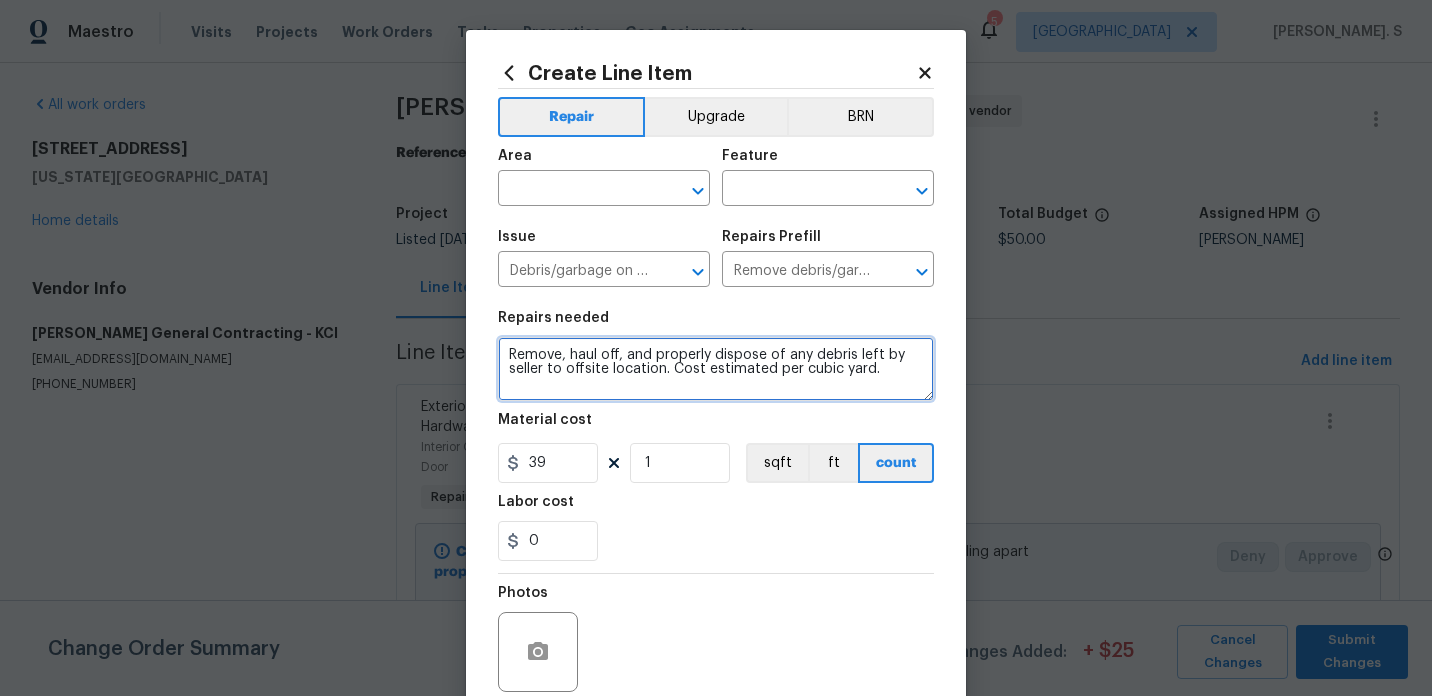 click on "Remove, haul off, and properly dispose of any debris left by seller to offsite location. Cost estimated per cubic yard." at bounding box center (716, 369) 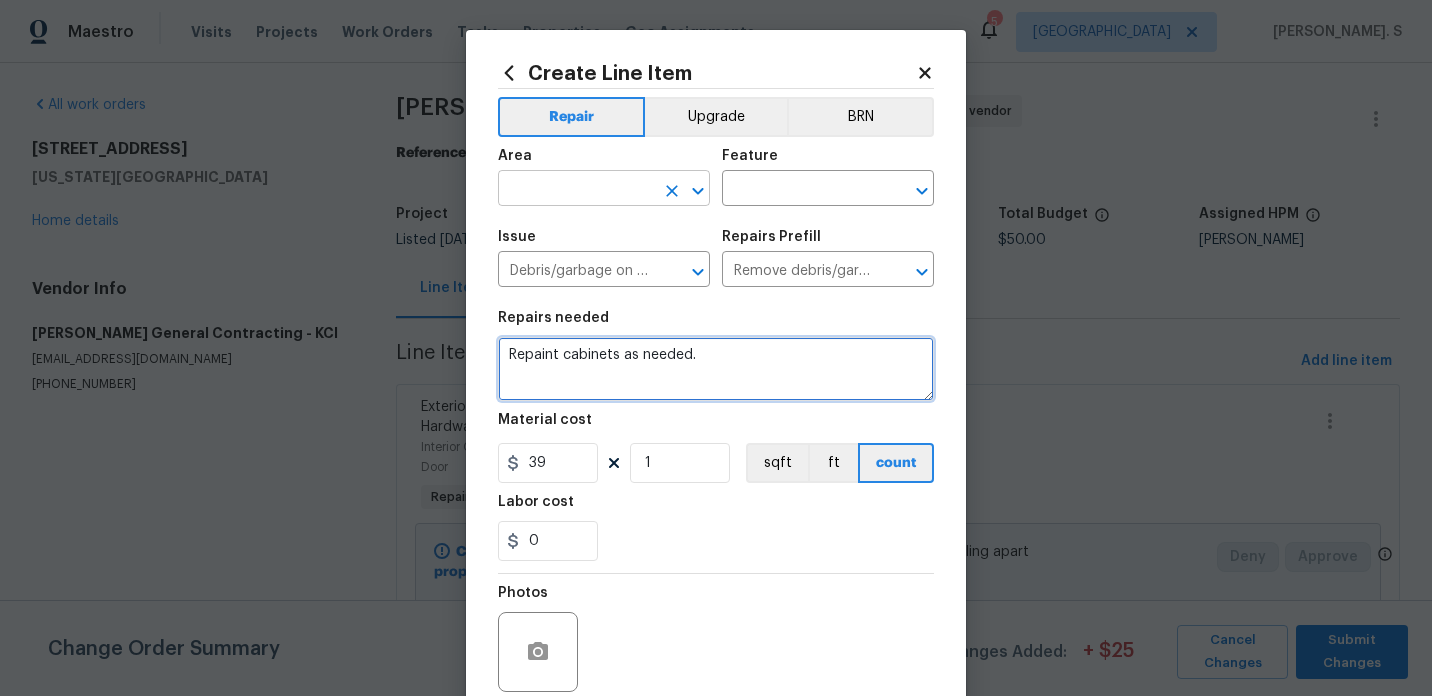 click 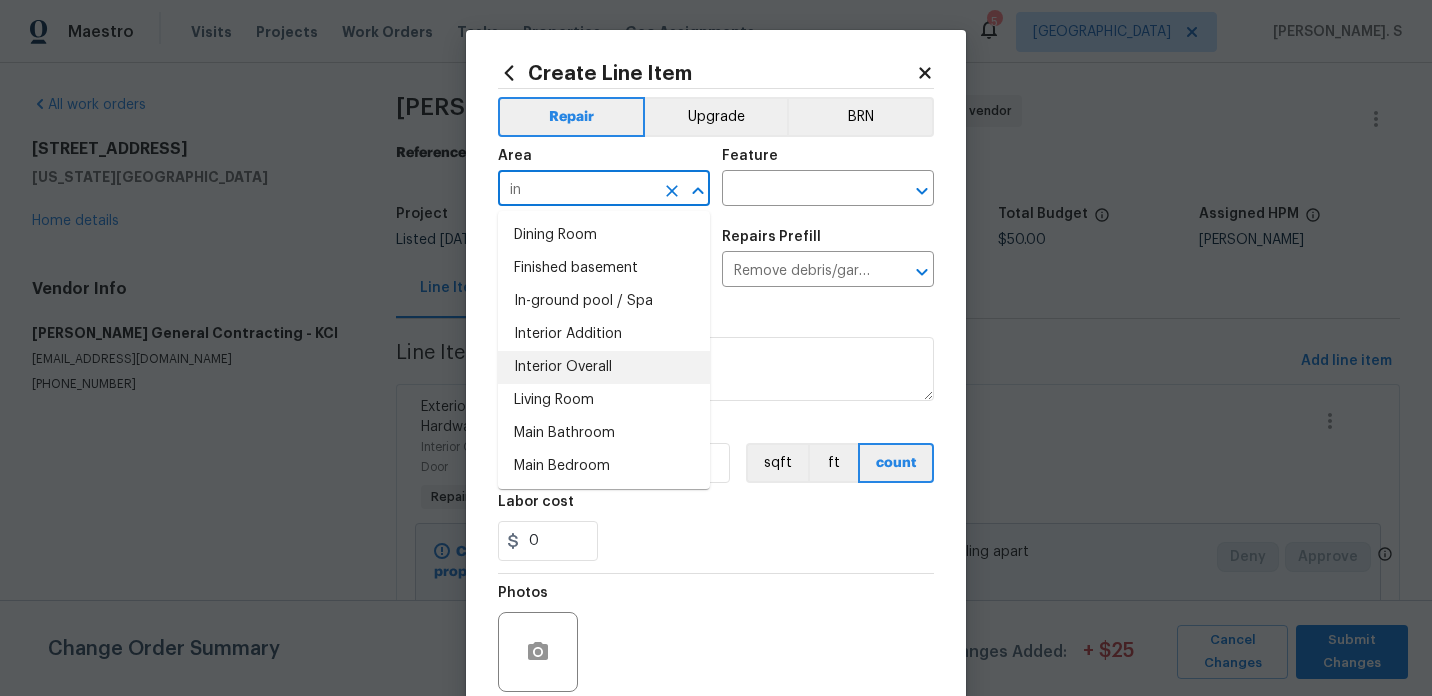 click on "Interior Overall" at bounding box center (604, 367) 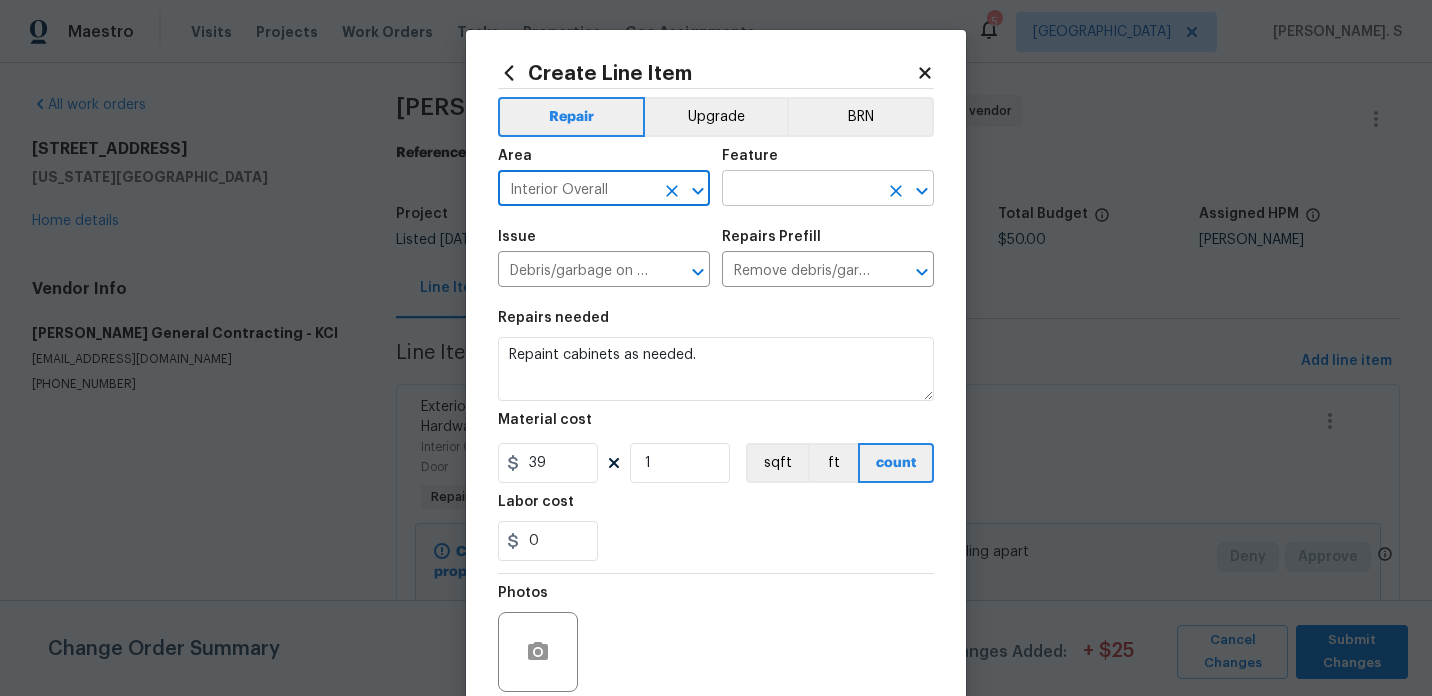 click 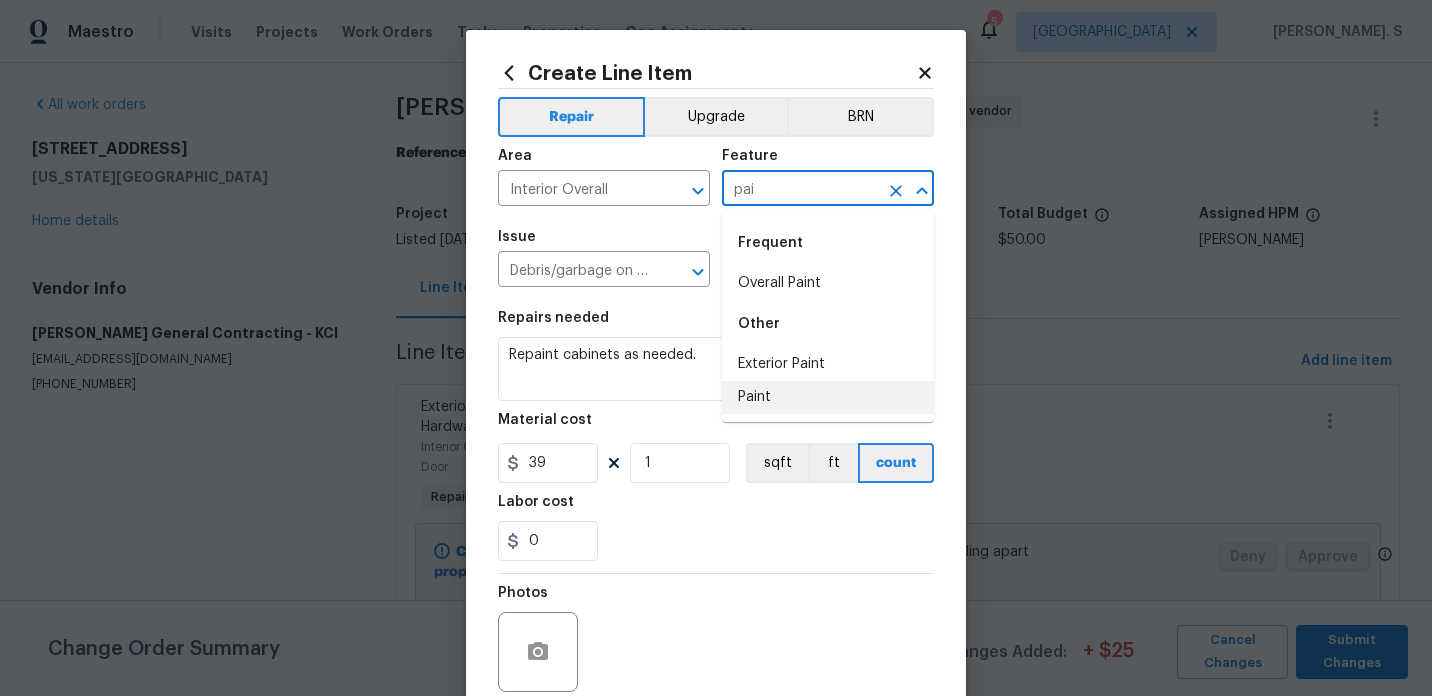 click on "Paint" at bounding box center (828, 397) 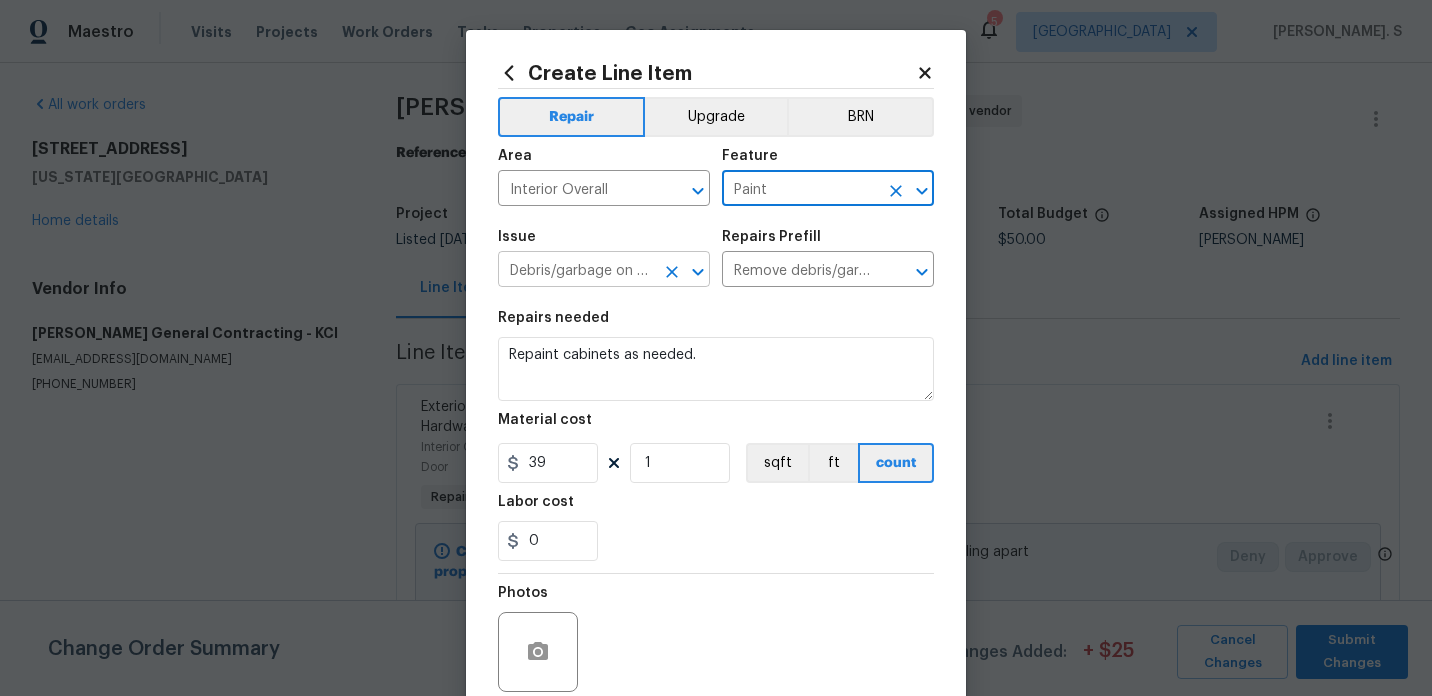 click 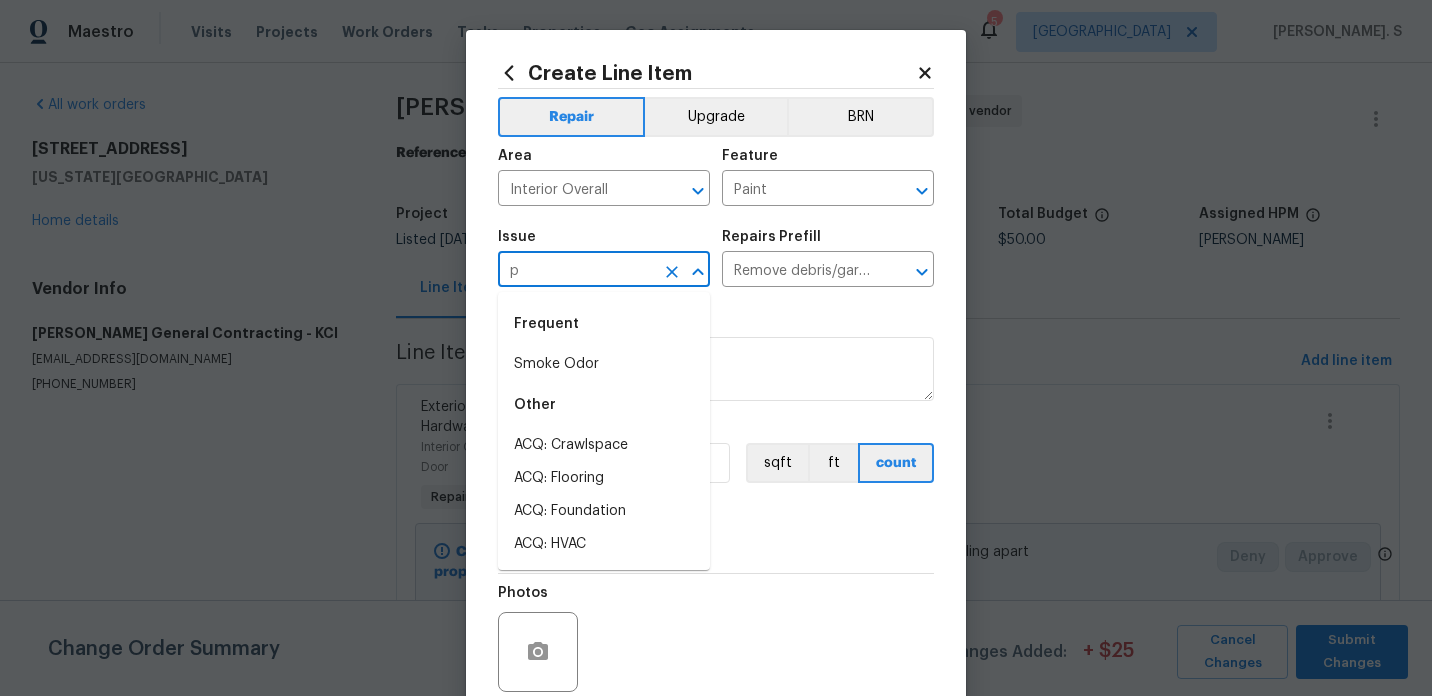 scroll, scrollTop: 0, scrollLeft: 0, axis: both 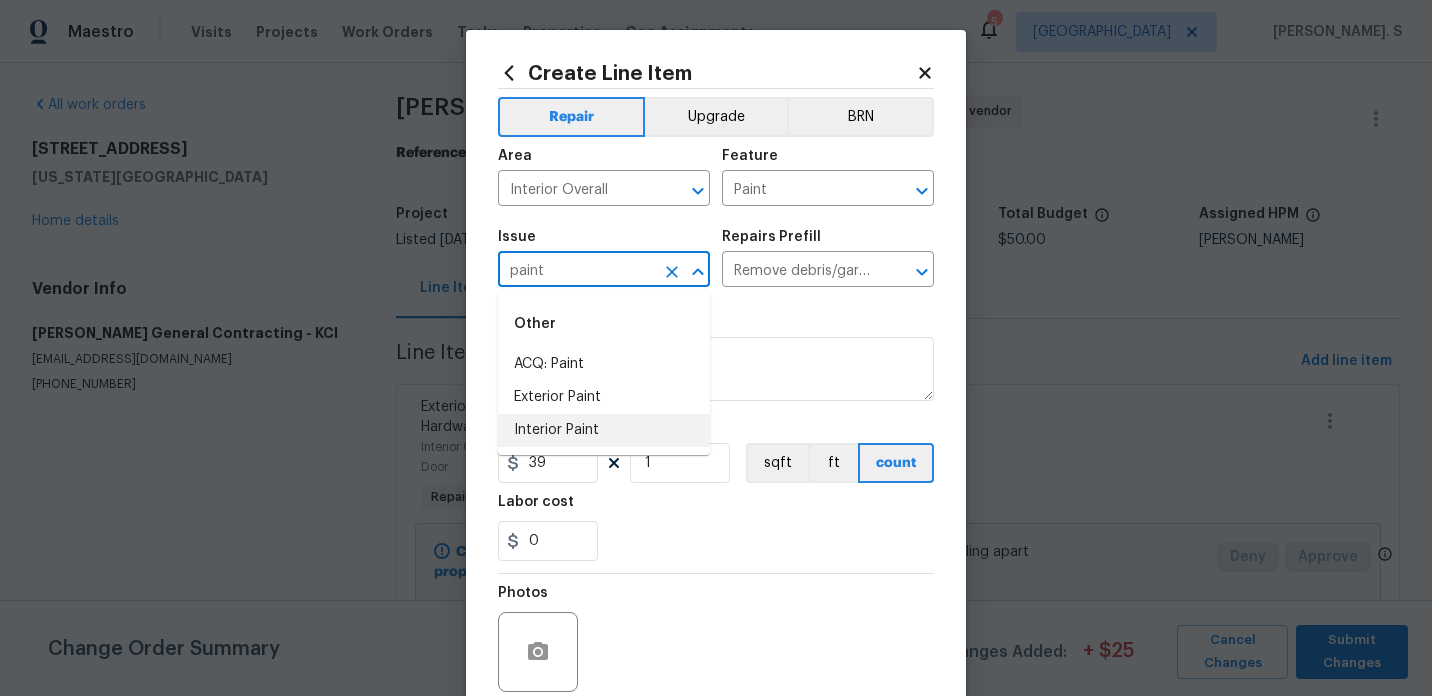 click on "Interior Paint" at bounding box center [604, 430] 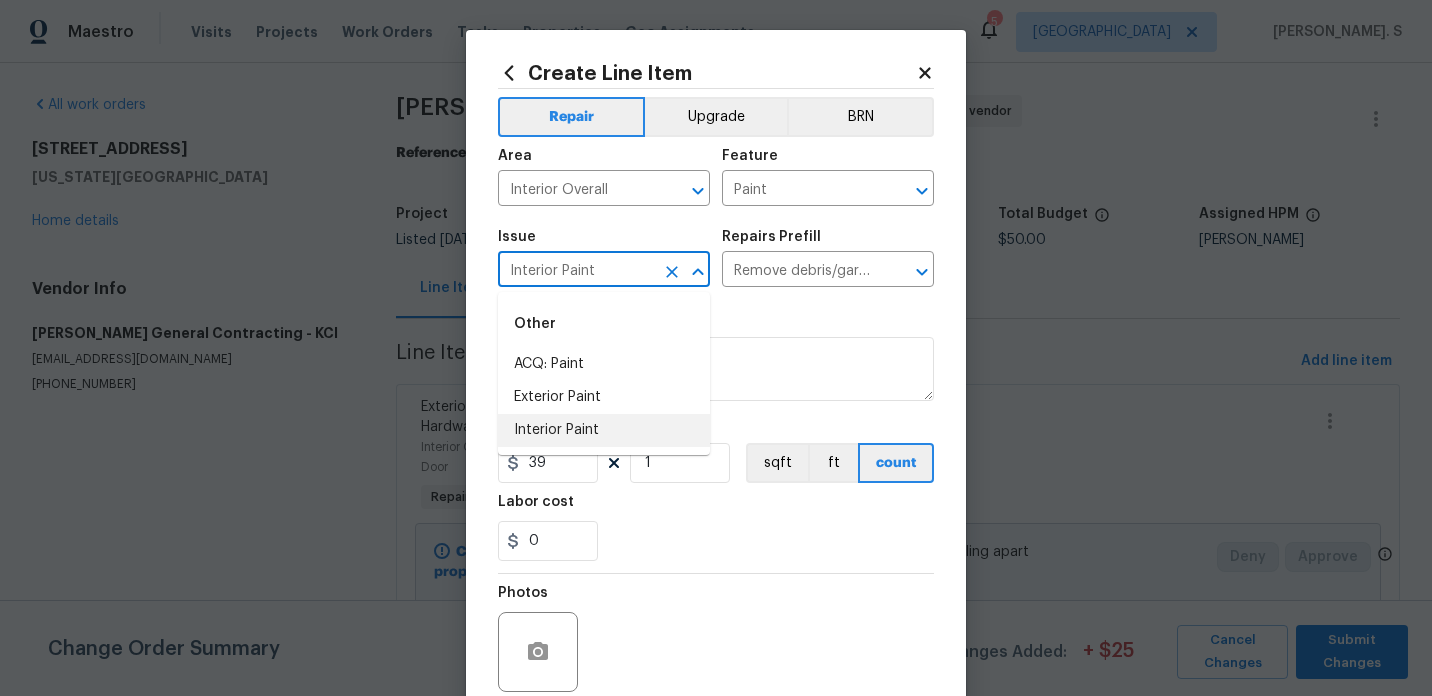 type 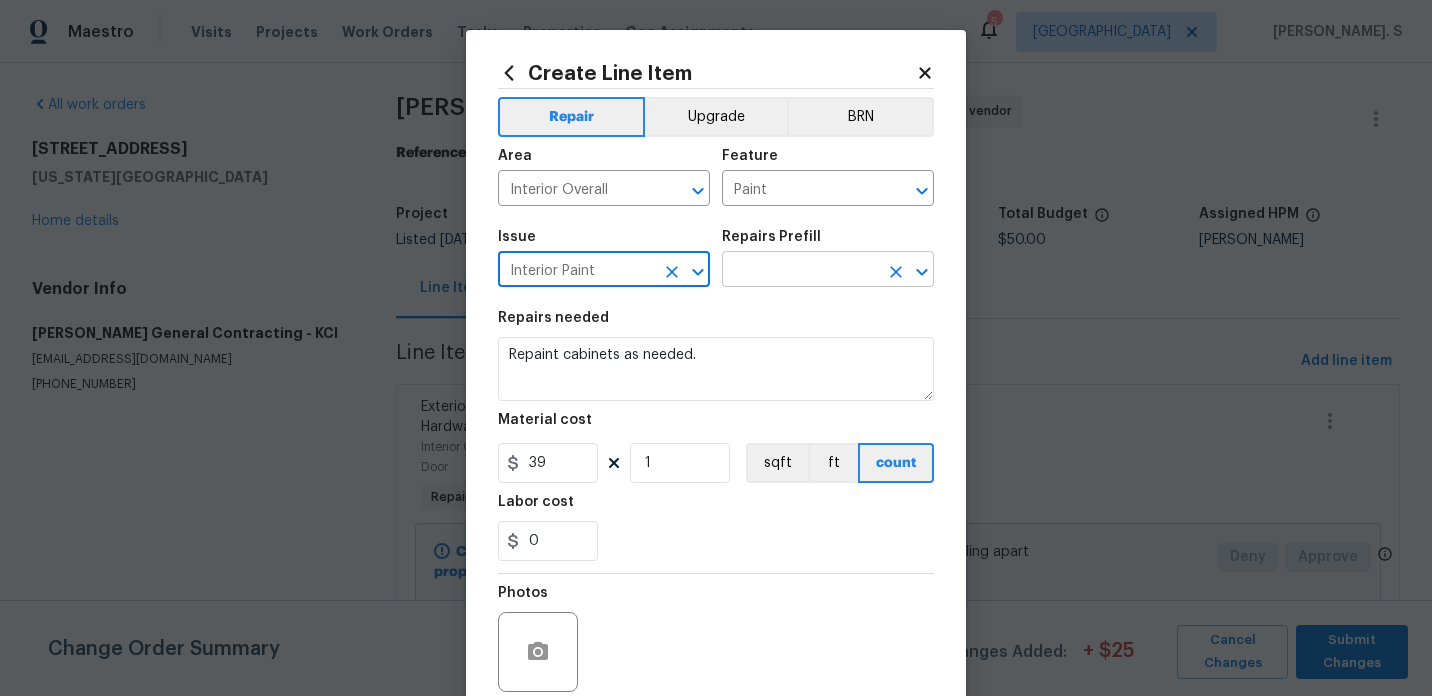 click 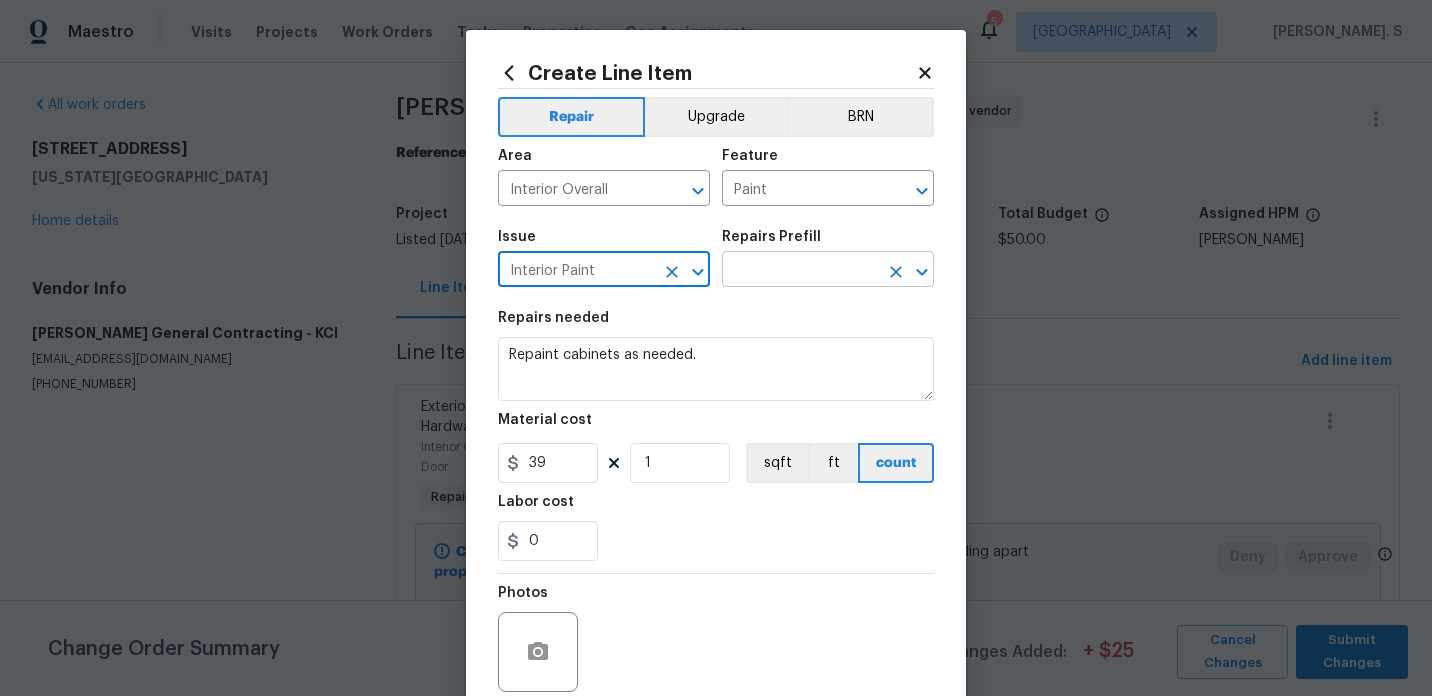 type on "Interior Paint" 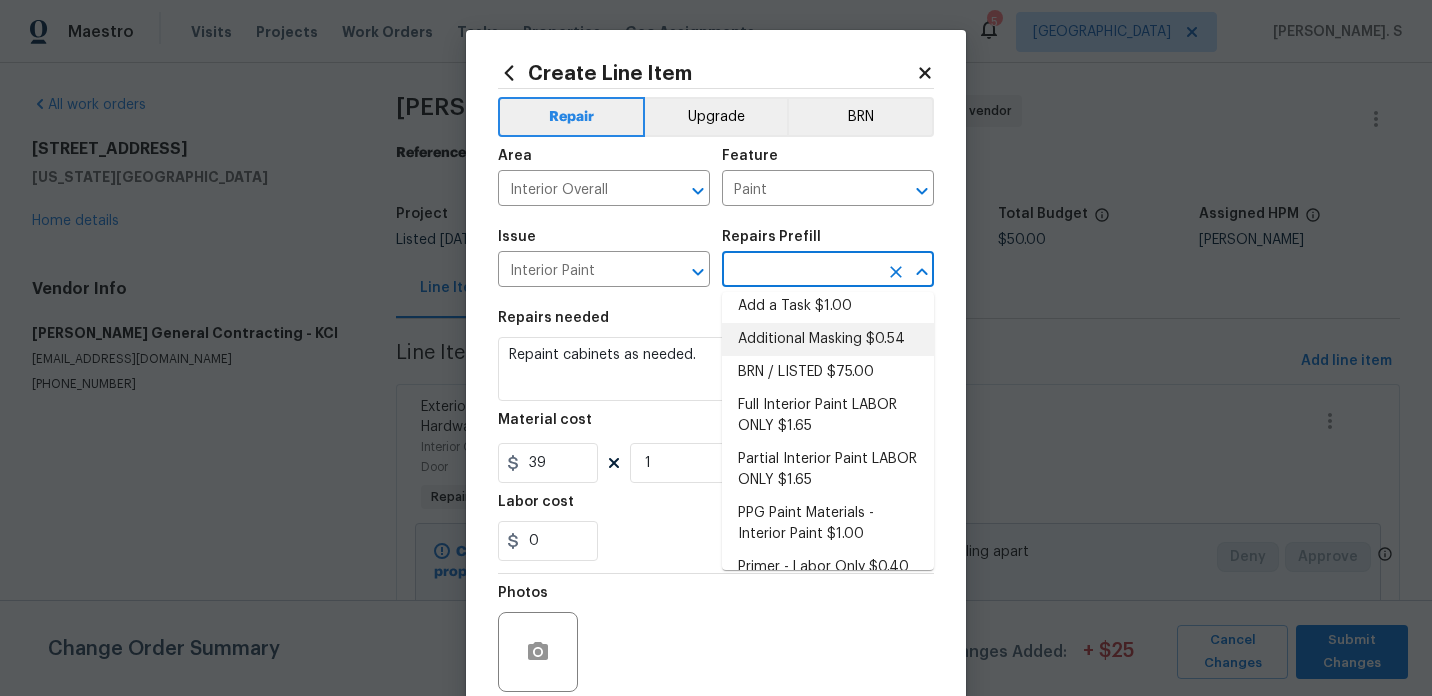 scroll, scrollTop: 31, scrollLeft: 0, axis: vertical 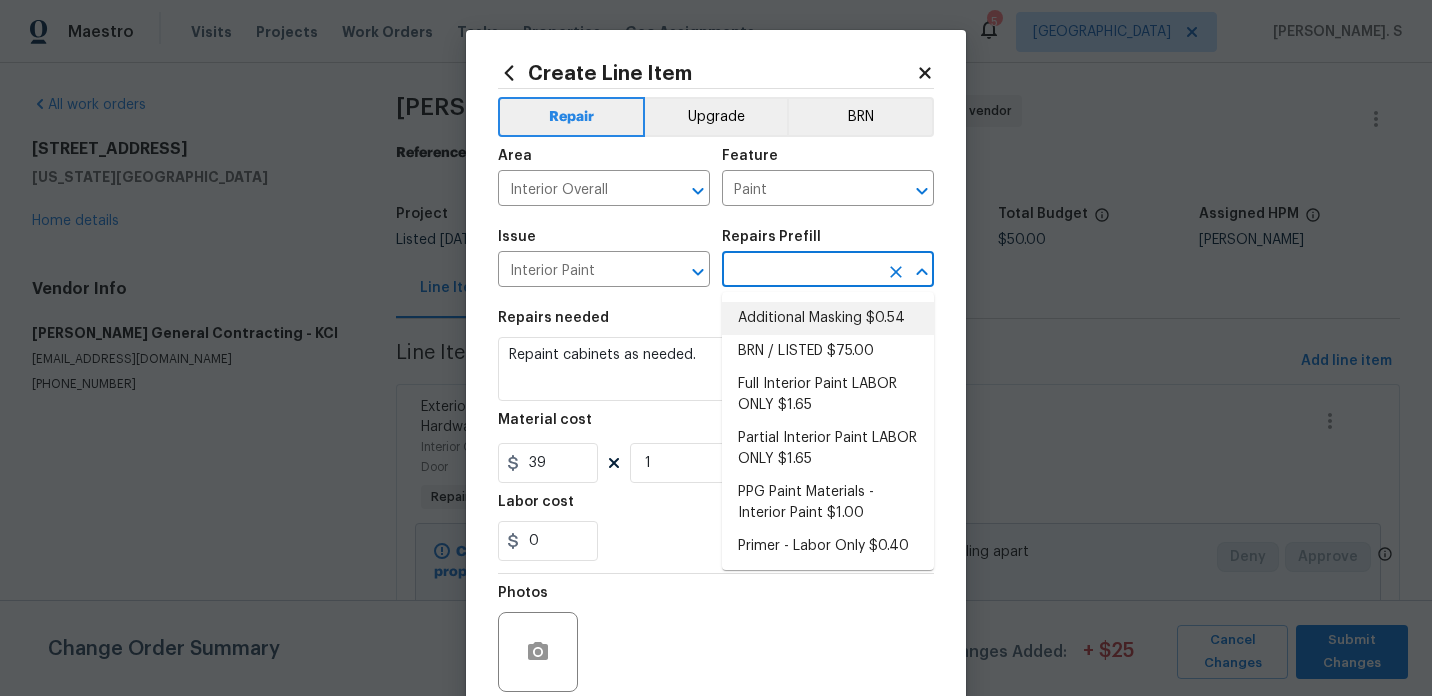 click on "Additional Masking $0.54" at bounding box center (828, 318) 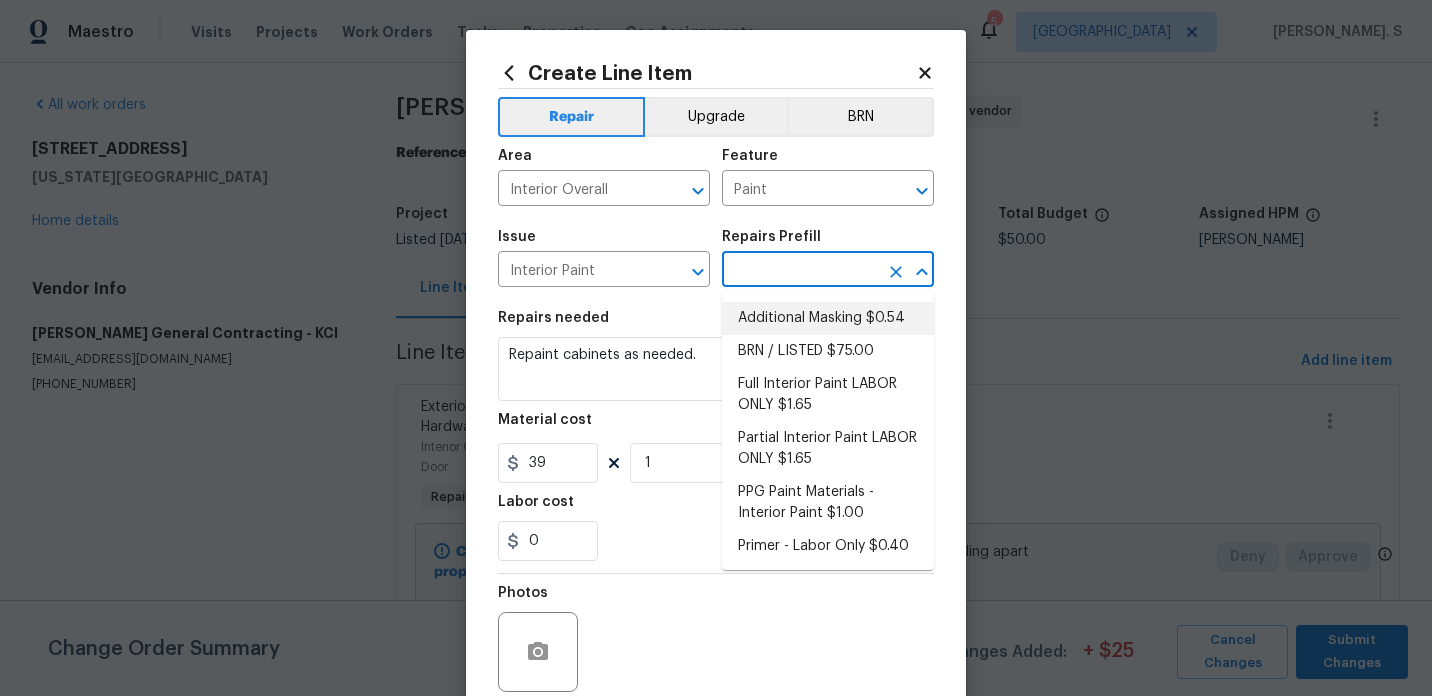 type on "Overall Paint" 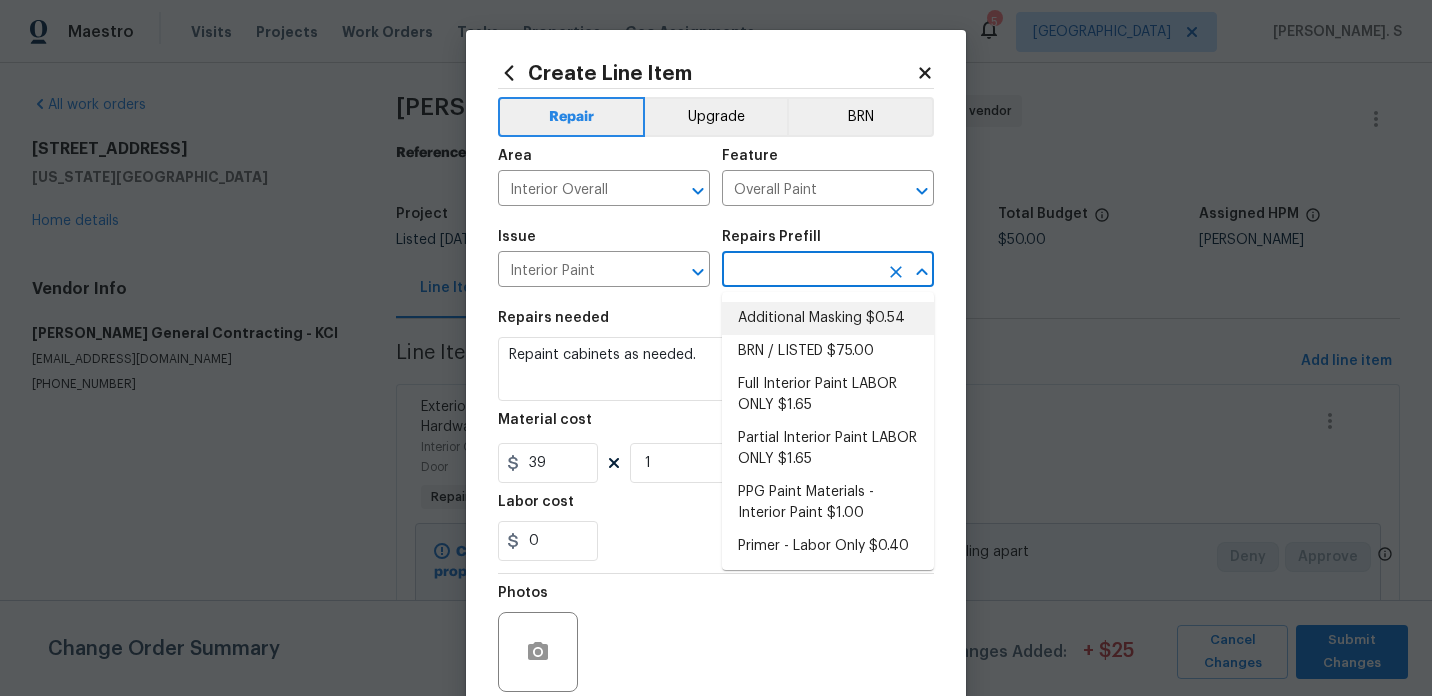 type on "Additional Masking $0.54" 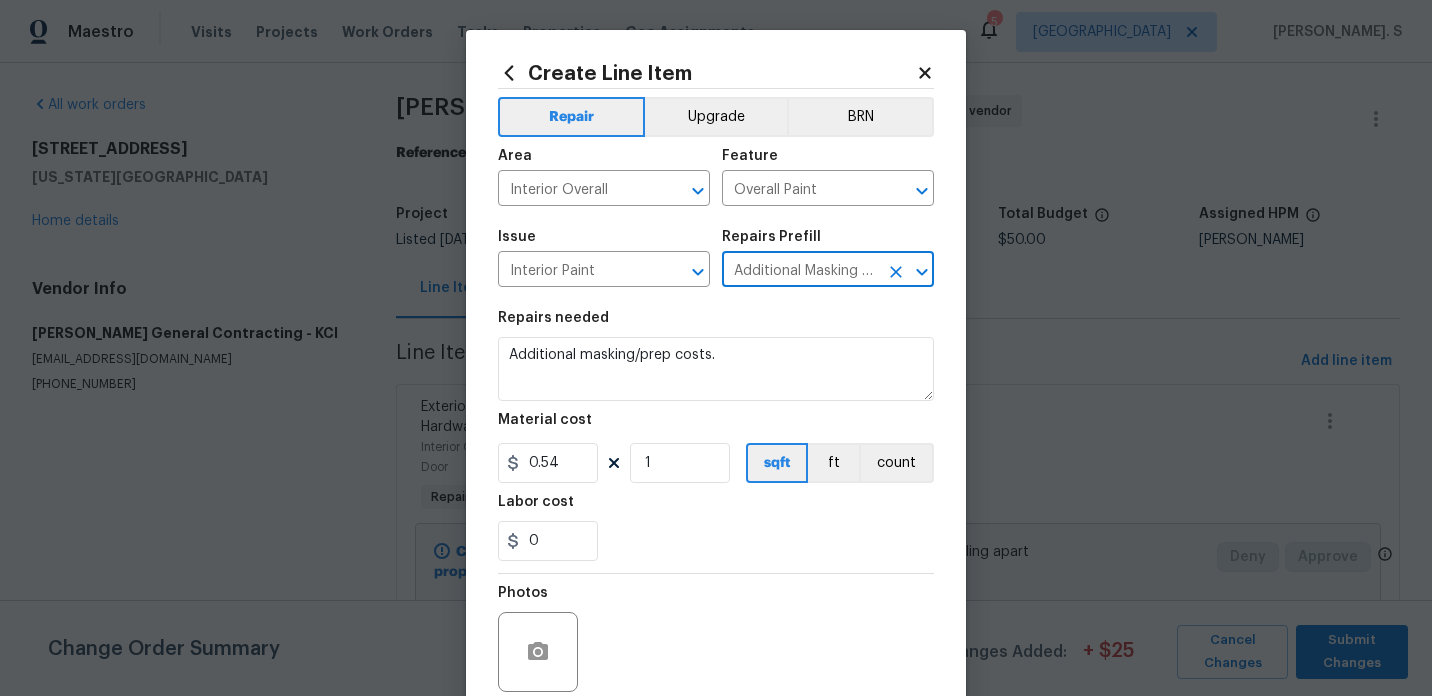 click 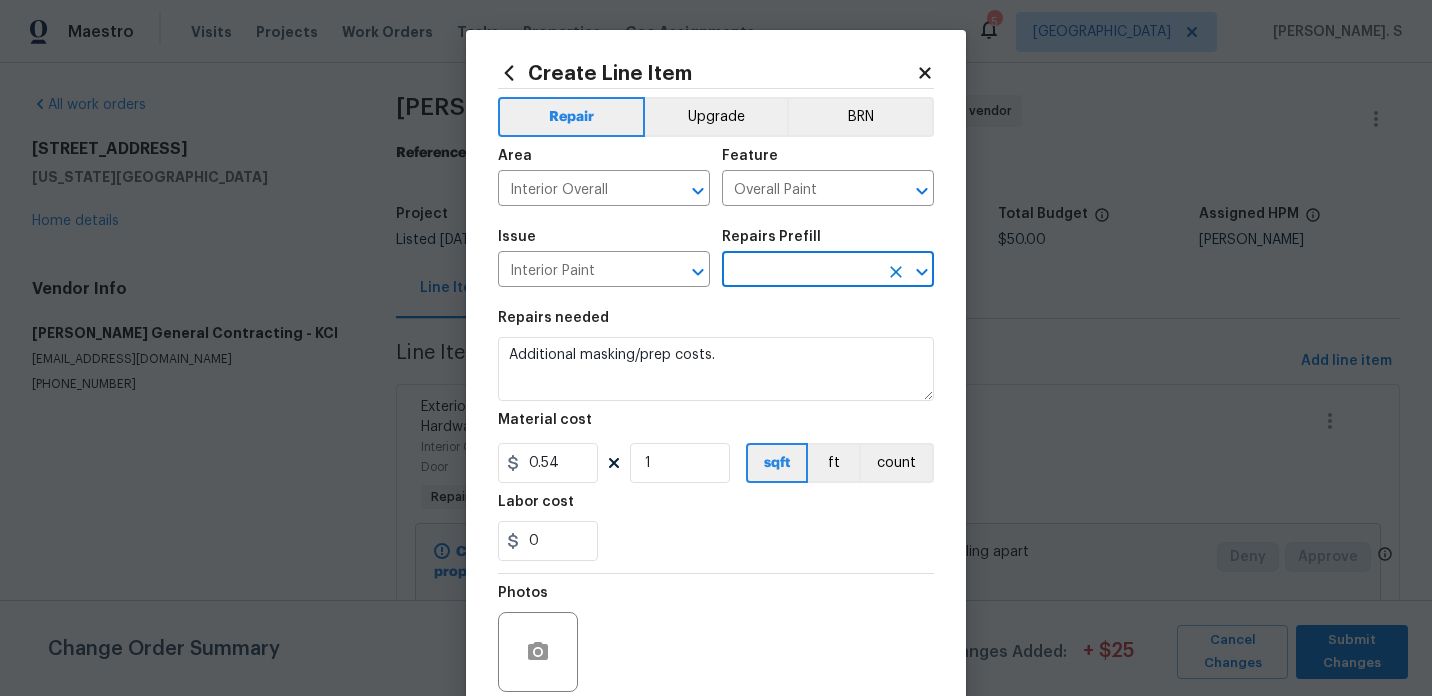 click 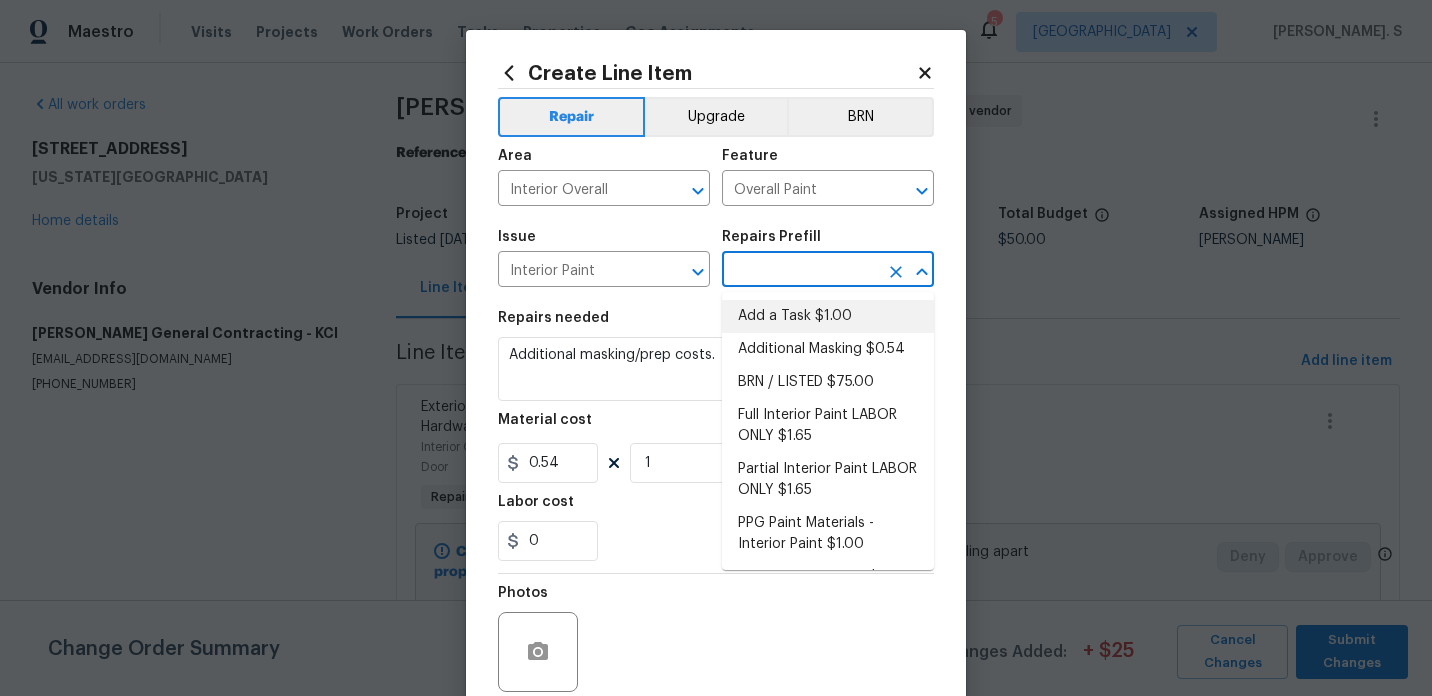 click on "Add a Task $1.00" at bounding box center [828, 316] 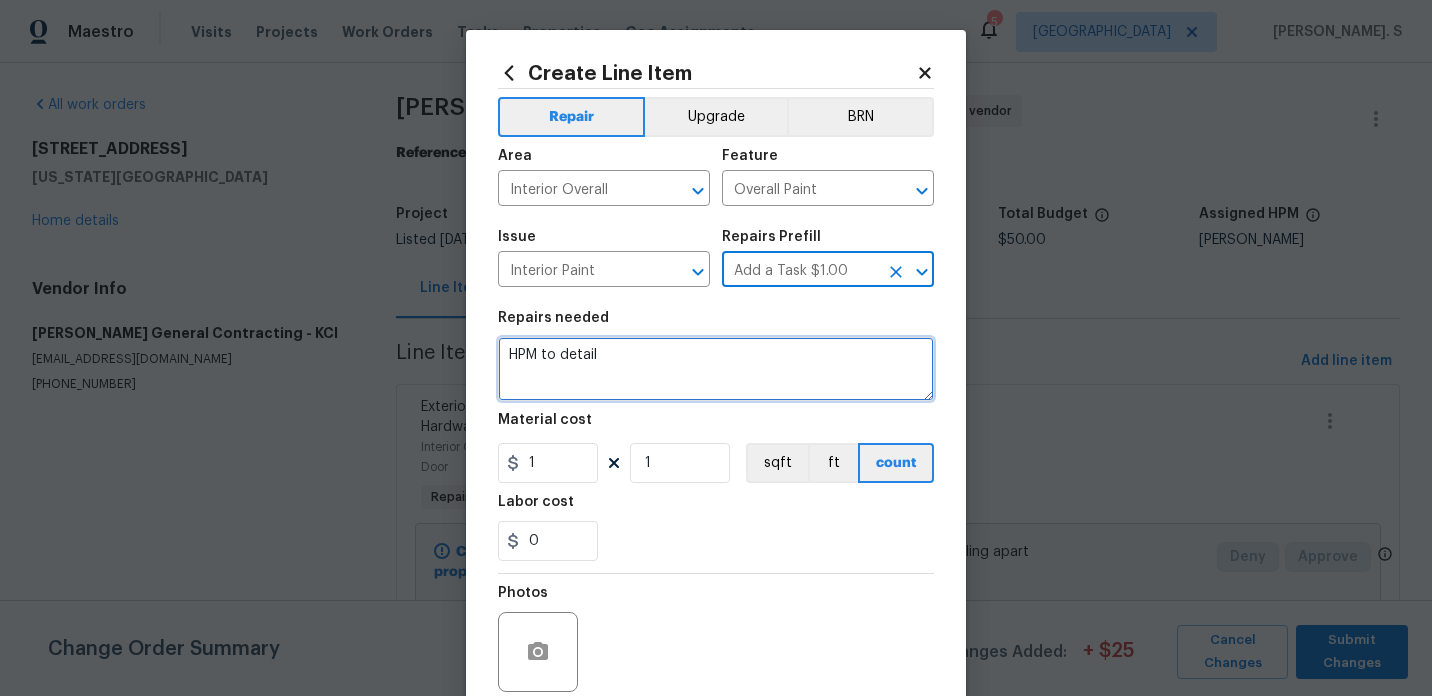 click on "HPM to detail" at bounding box center [716, 369] 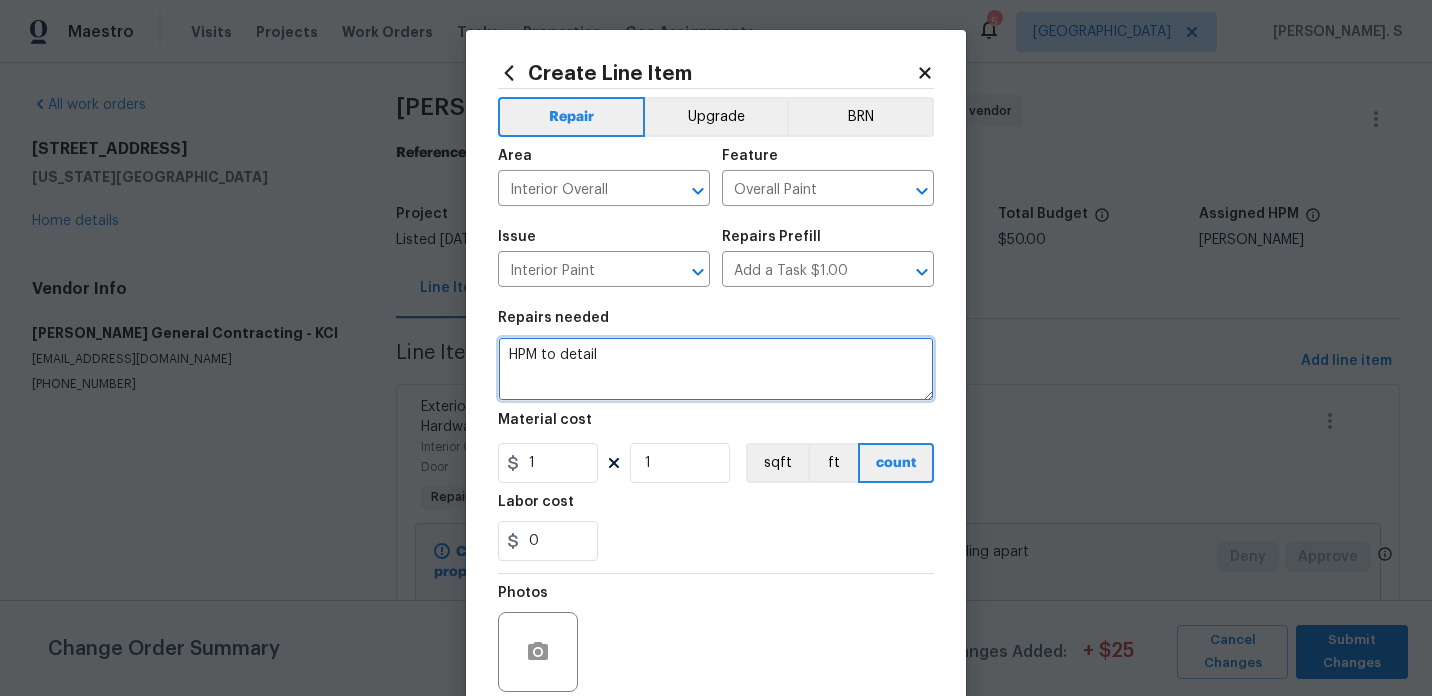 click on "HPM to detail" at bounding box center (716, 369) 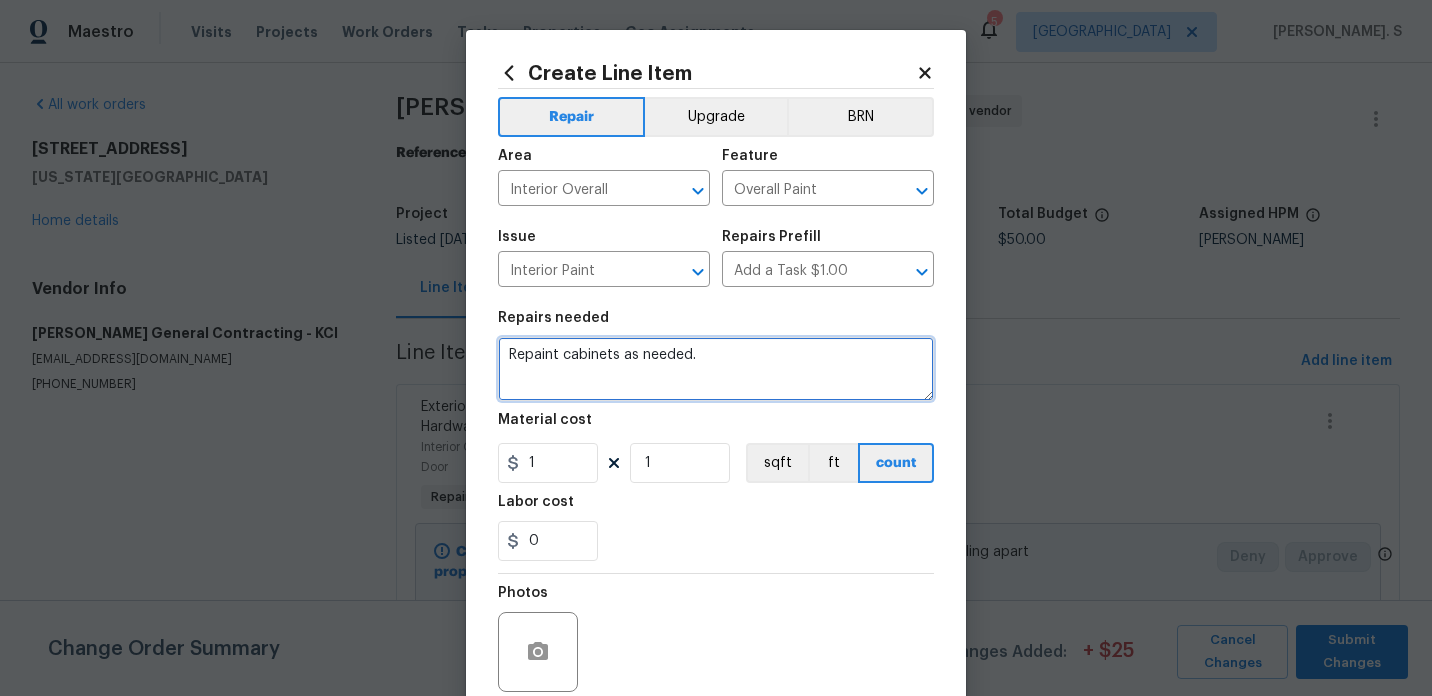 type on "Repaint cabinets as needed." 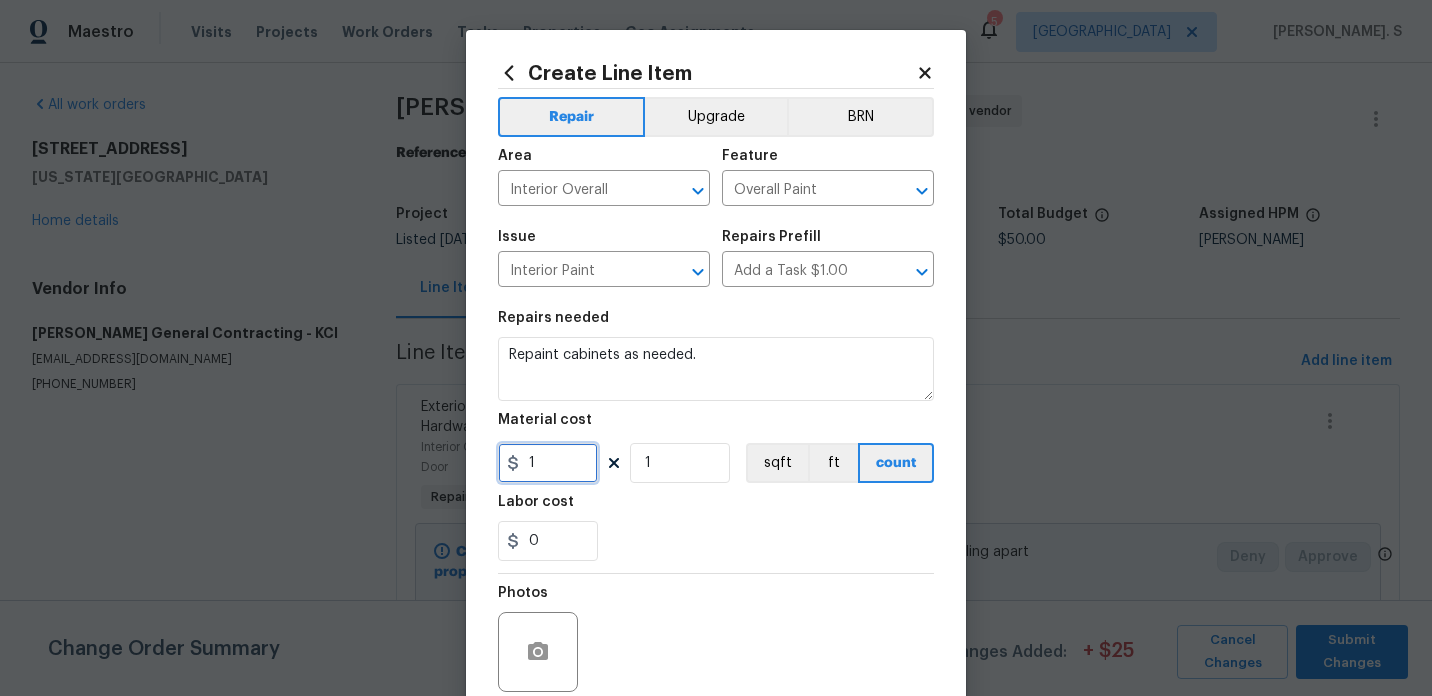 click on "1" at bounding box center [548, 463] 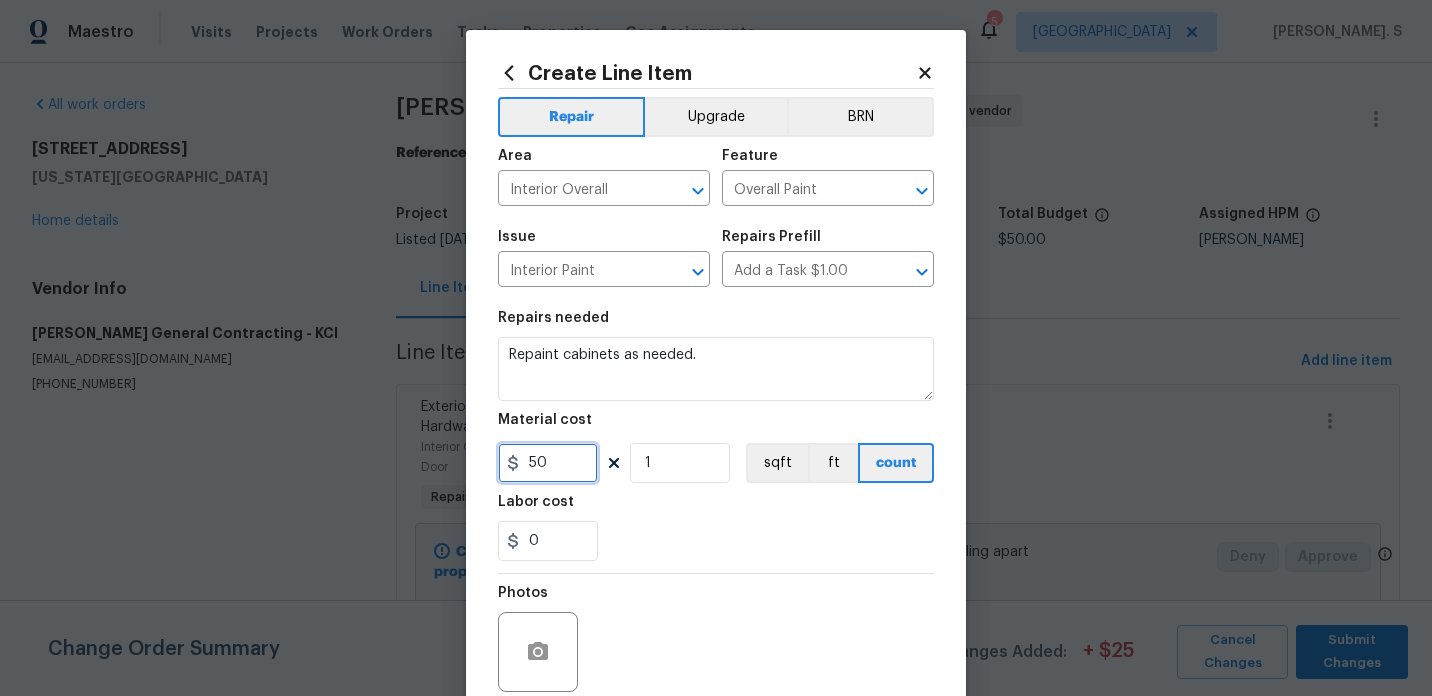 scroll, scrollTop: 166, scrollLeft: 0, axis: vertical 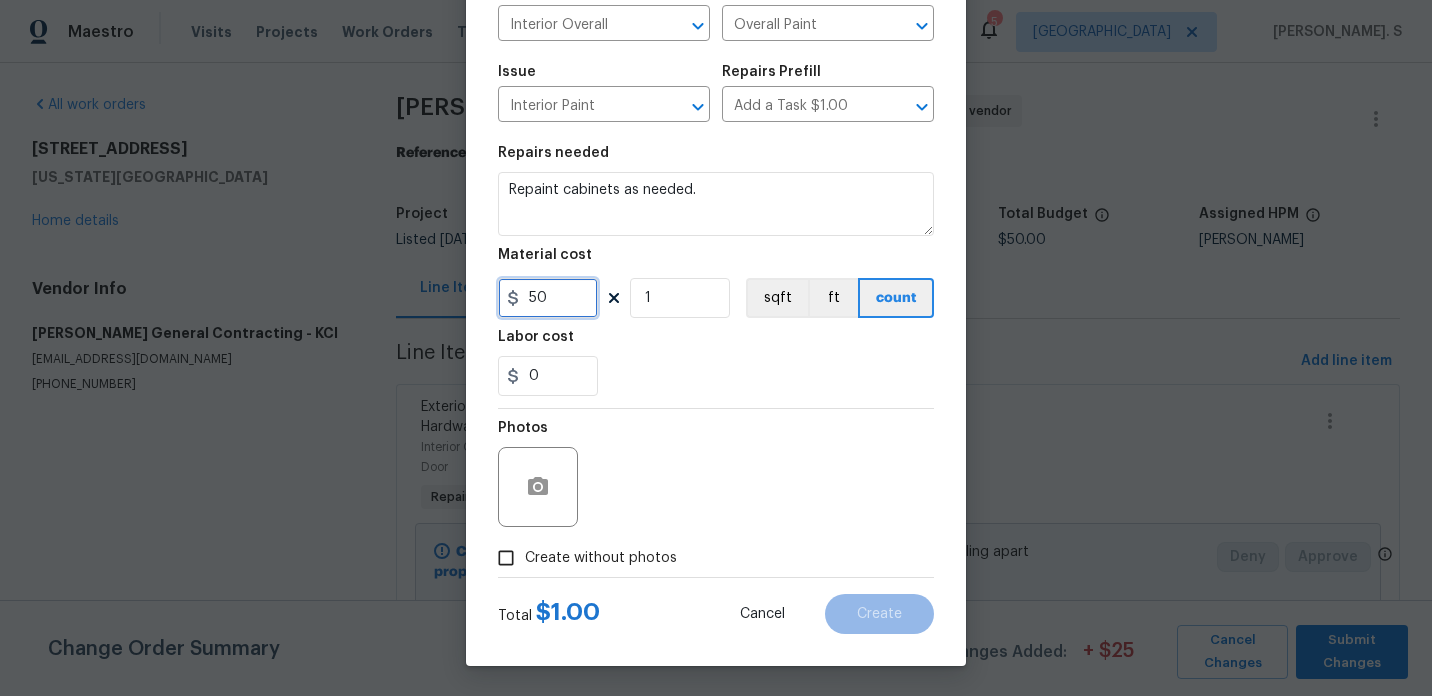 type on "50" 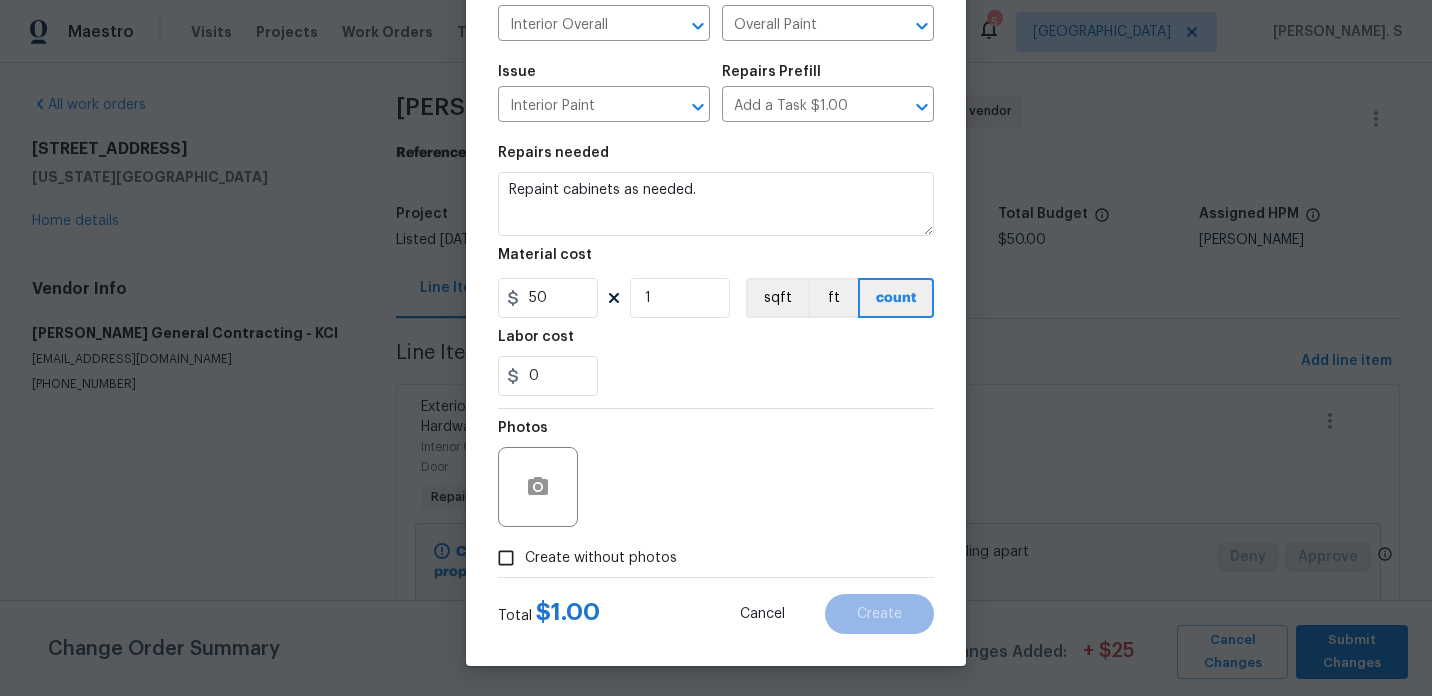 click on "Create without photos" at bounding box center [601, 558] 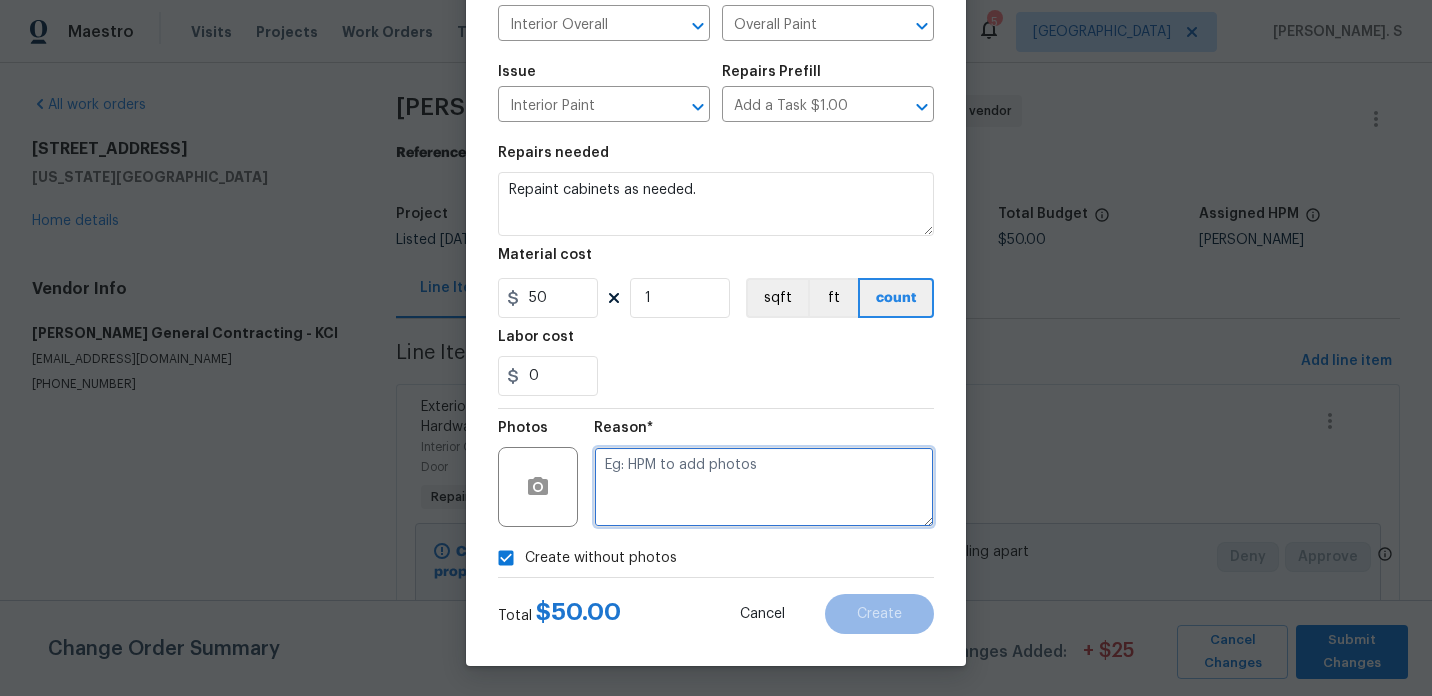 click at bounding box center (764, 487) 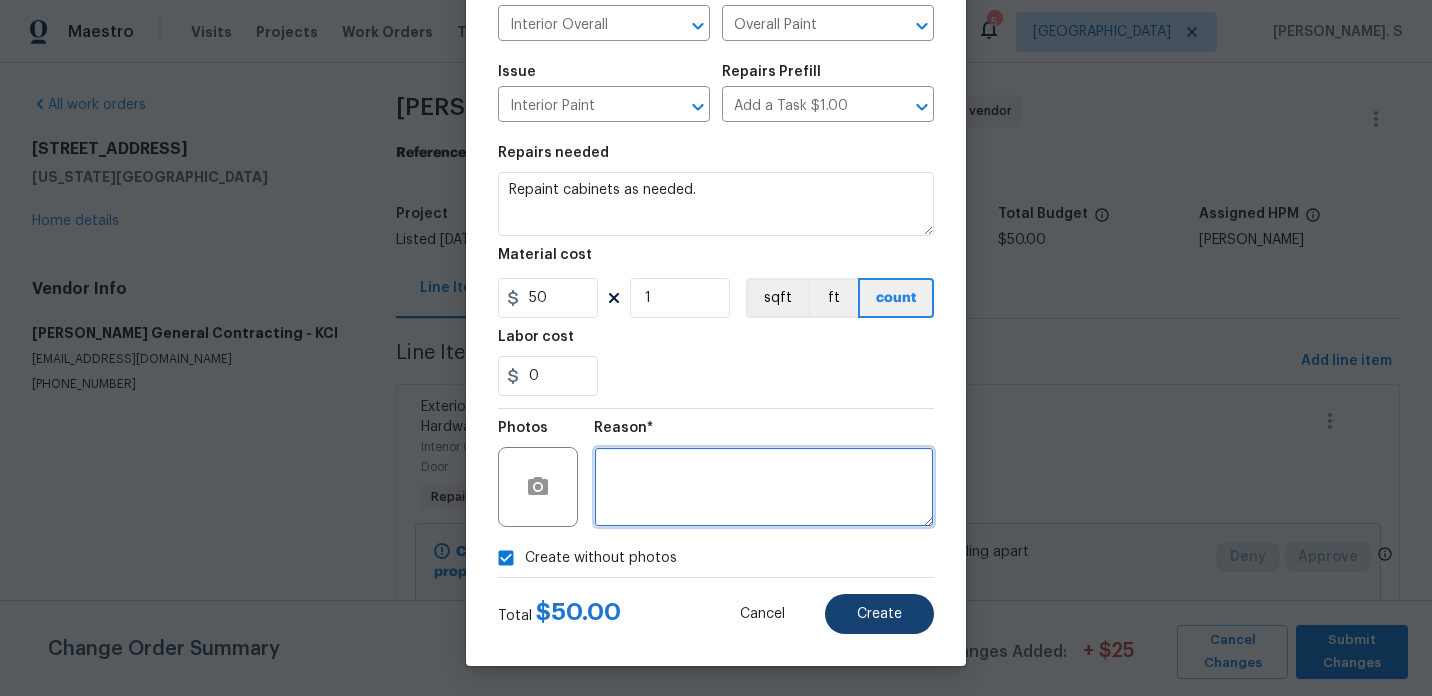 type 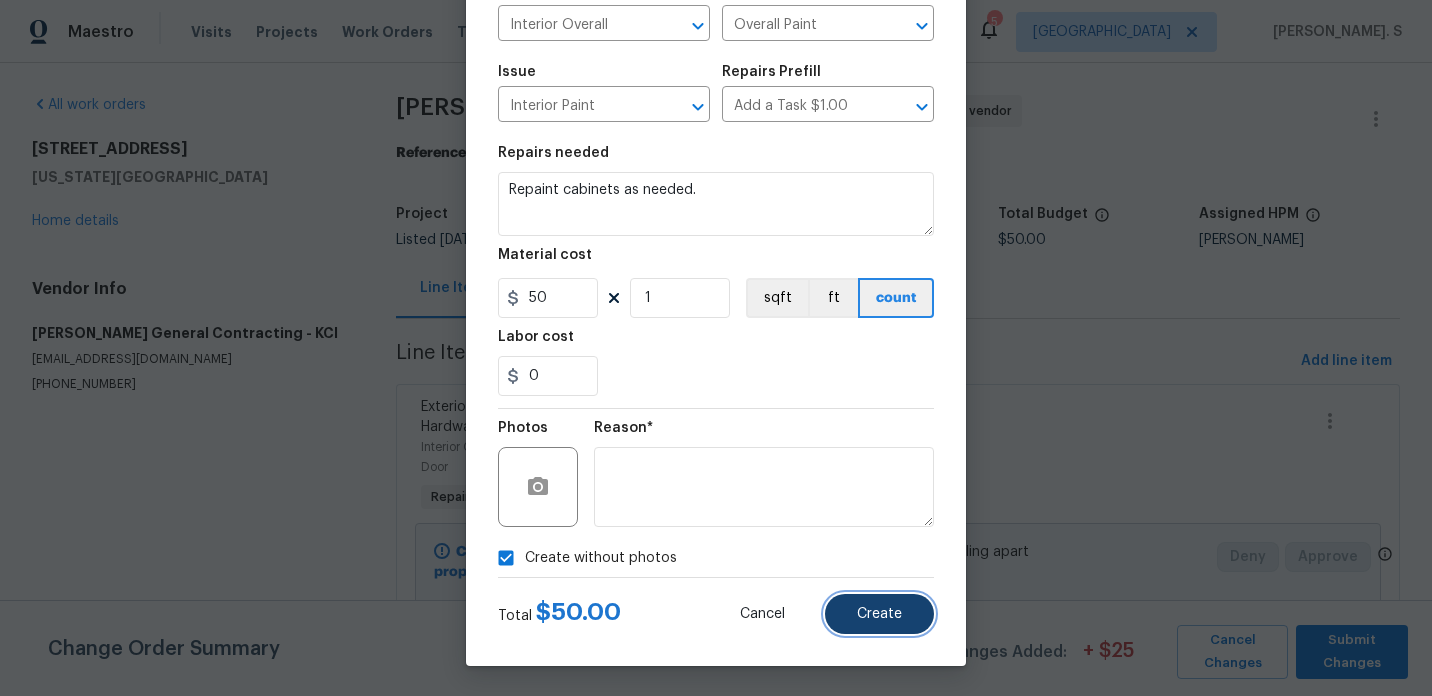 click on "Create" at bounding box center (879, 614) 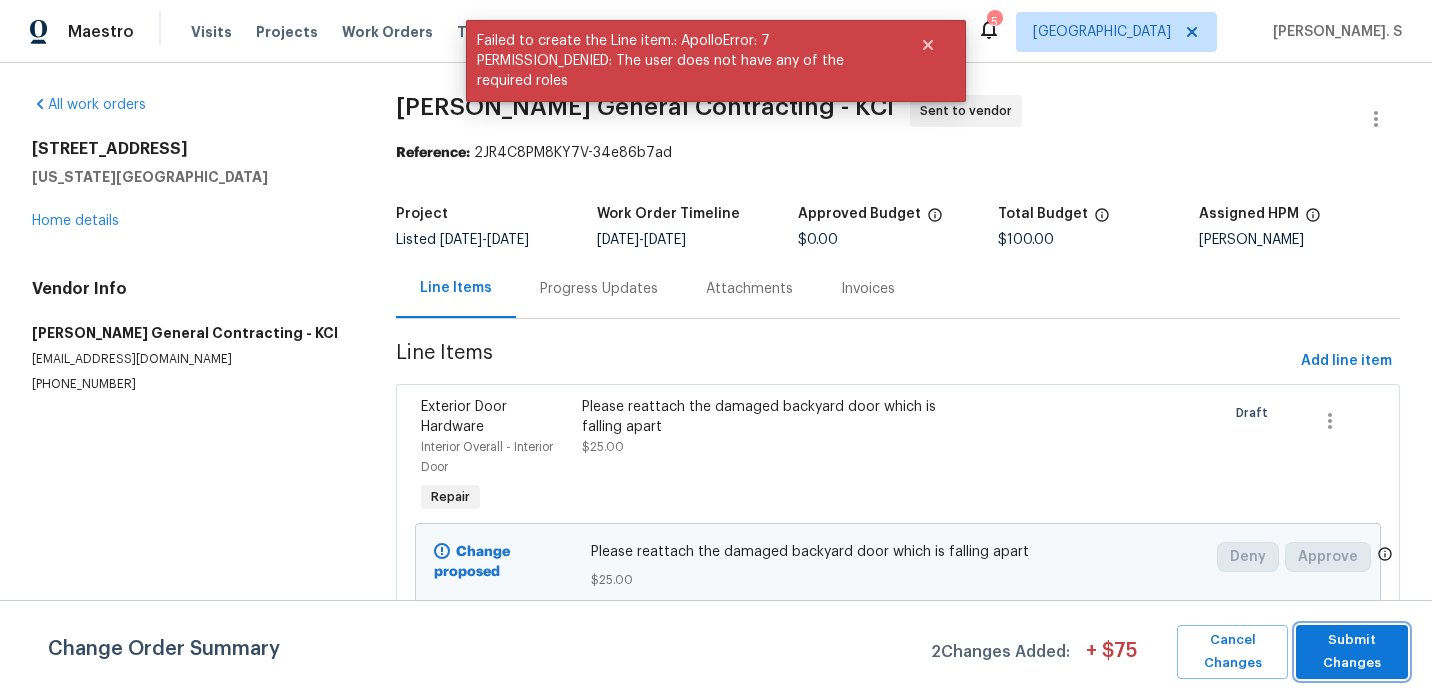 click on "Submit Changes" at bounding box center (1352, 652) 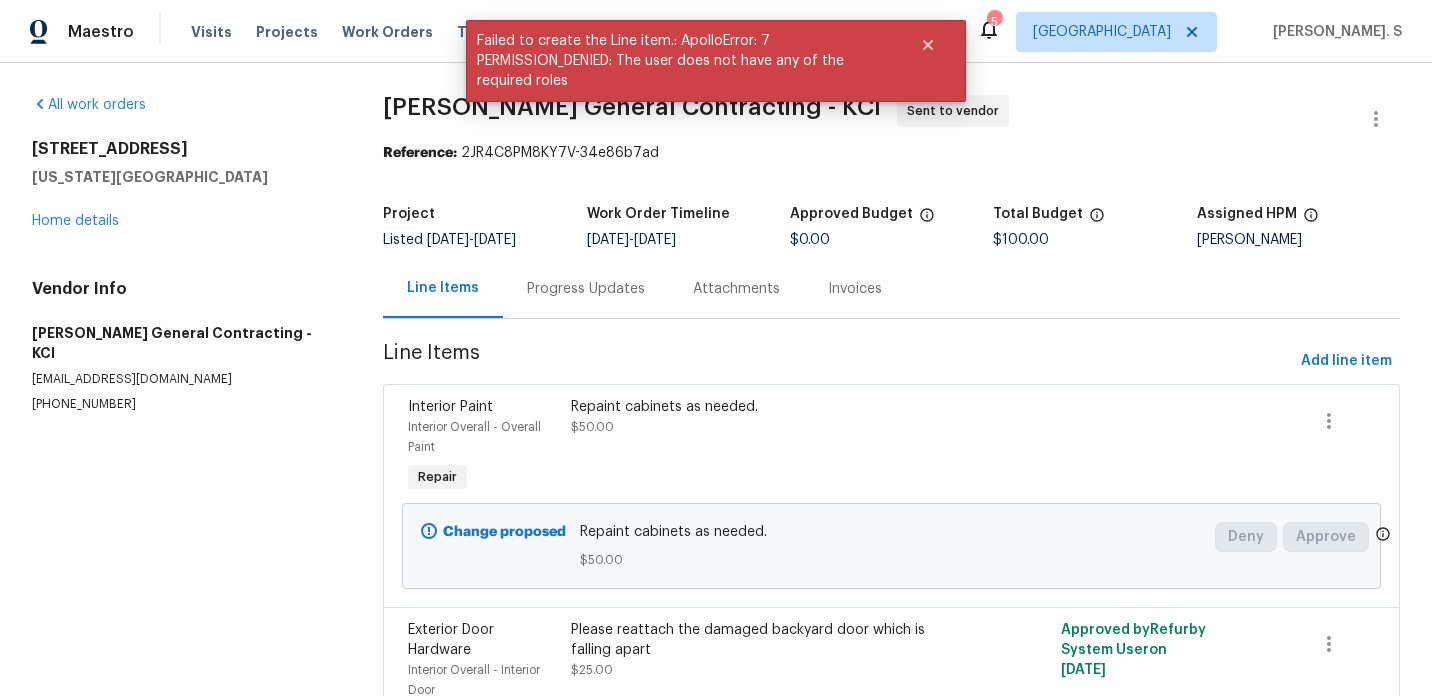 click on "Progress Updates" at bounding box center [586, 289] 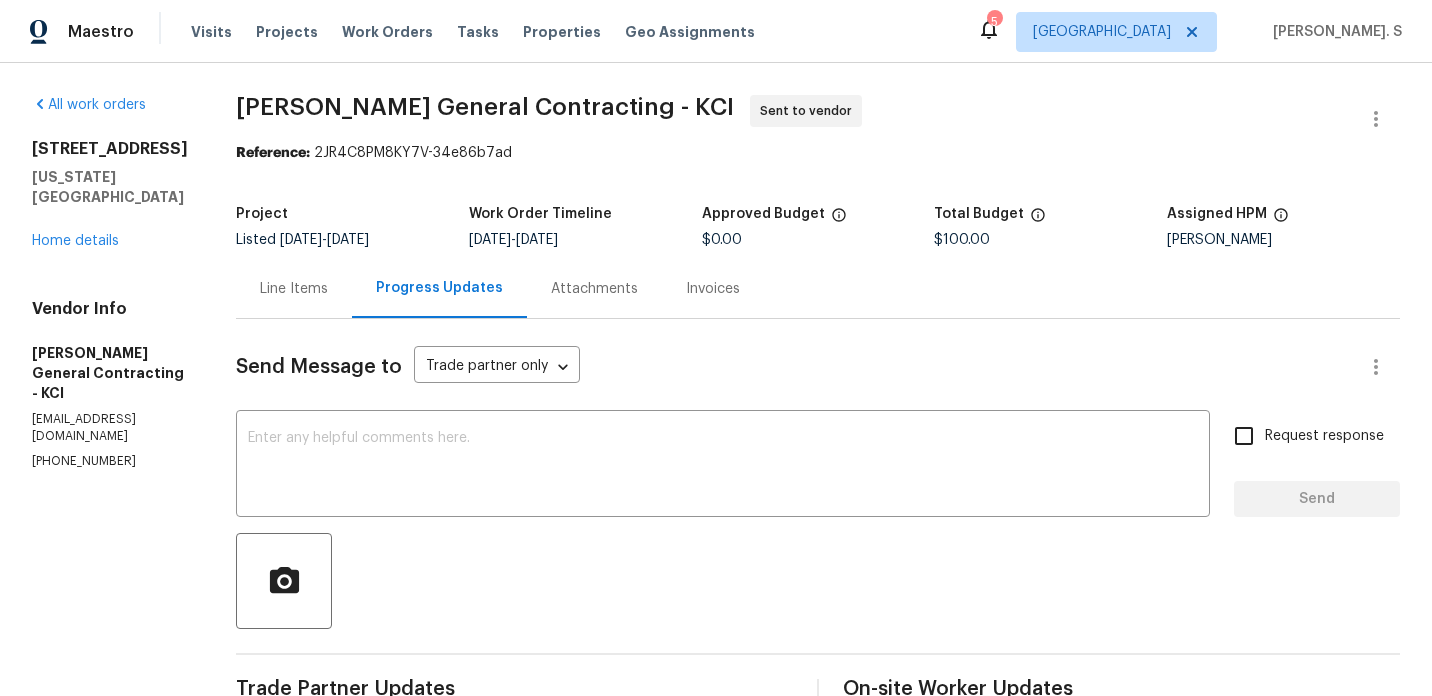 scroll, scrollTop: 225, scrollLeft: 0, axis: vertical 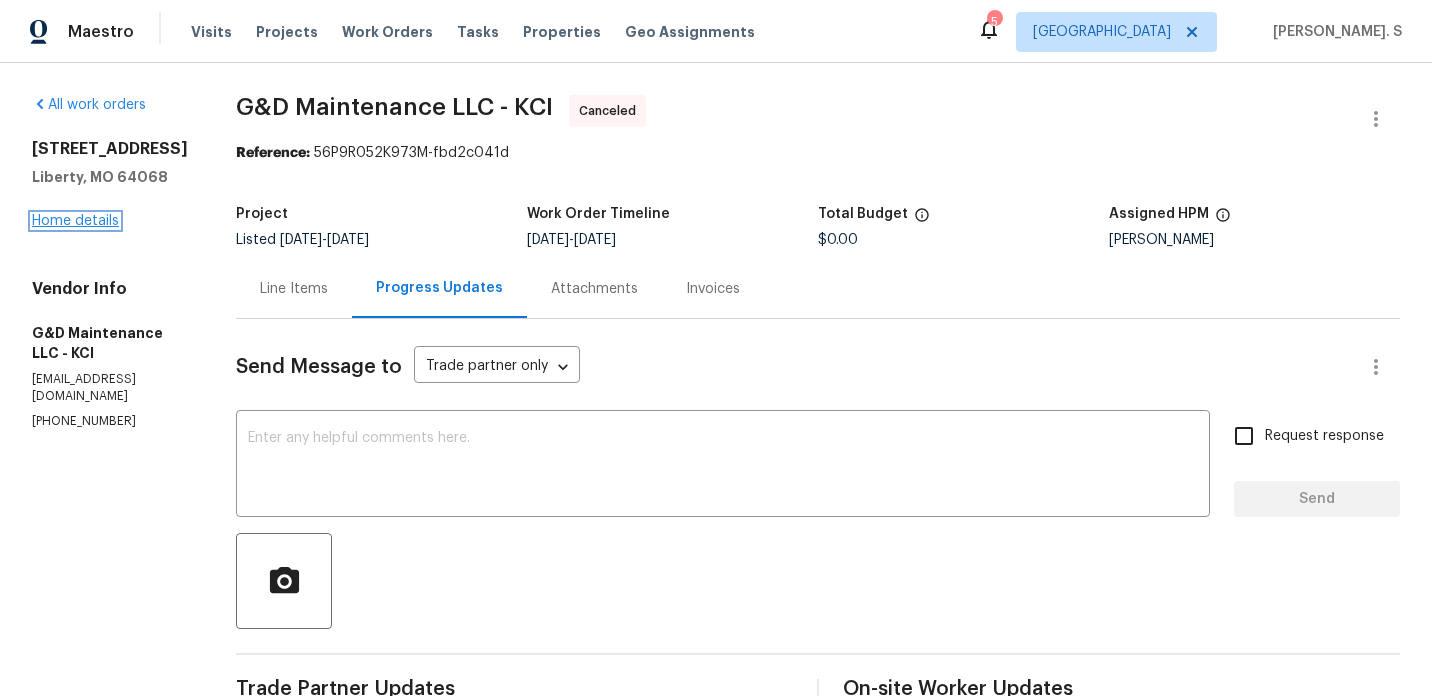 click on "Home details" at bounding box center (75, 221) 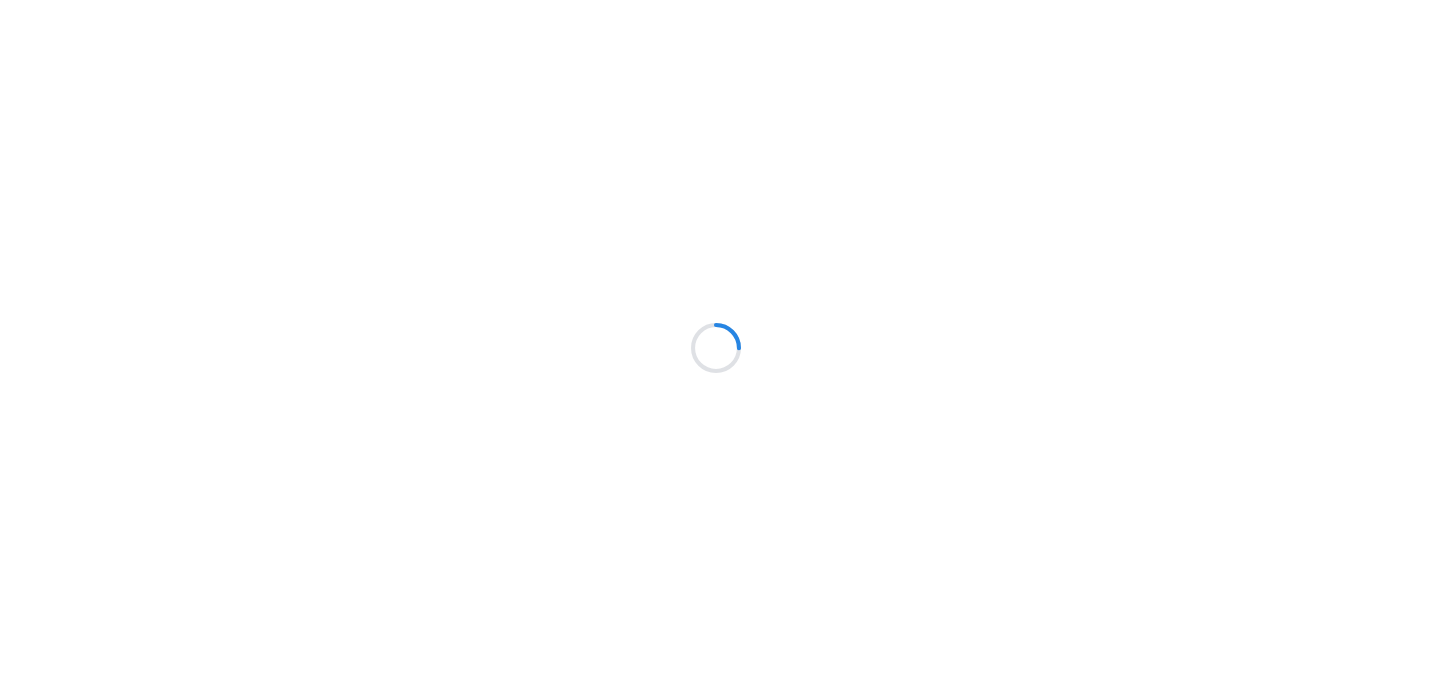 scroll, scrollTop: 0, scrollLeft: 0, axis: both 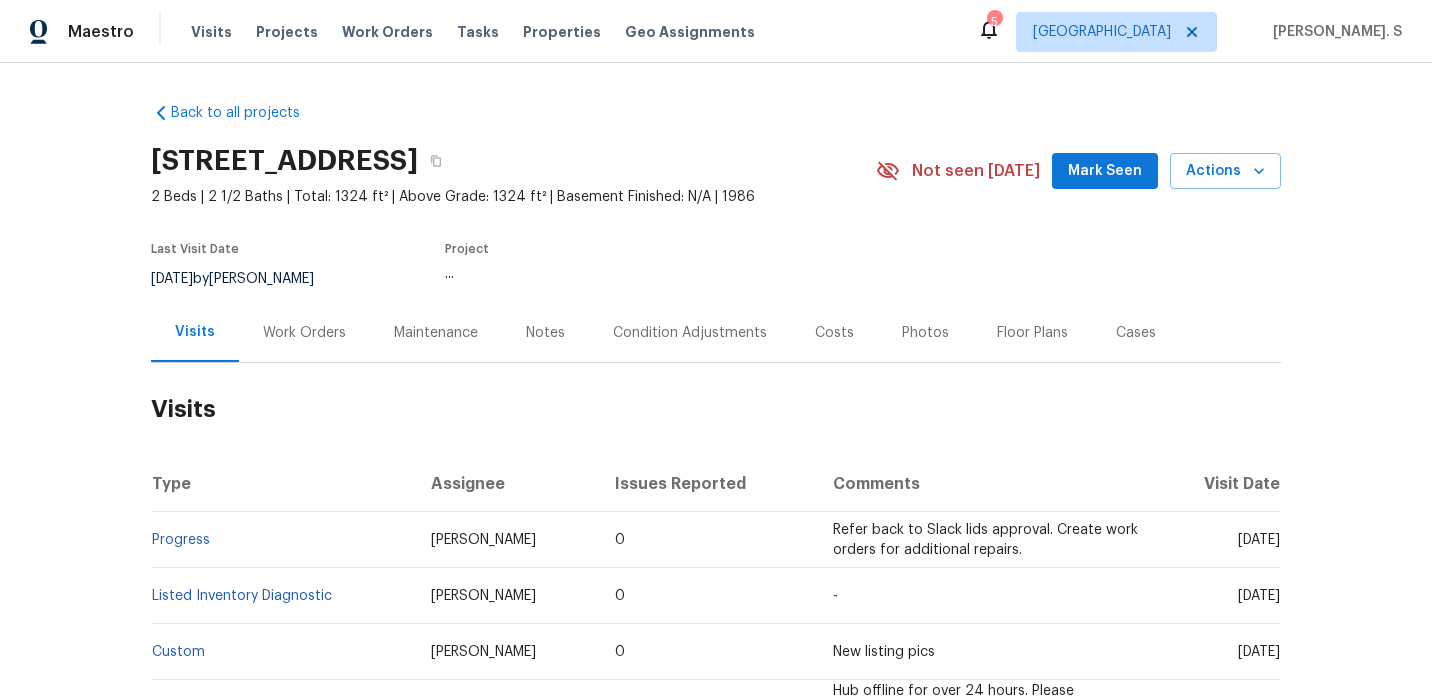 click on "Work Orders" at bounding box center (304, 332) 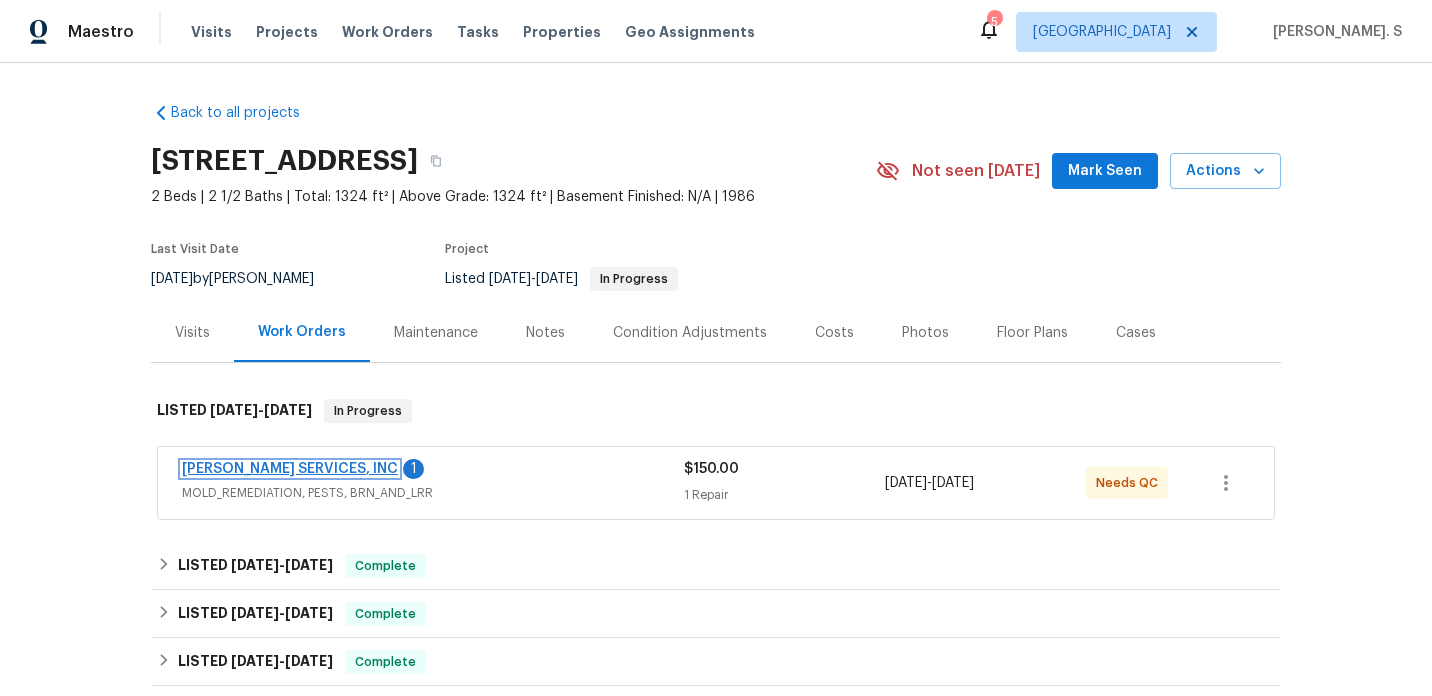click on "[PERSON_NAME] SERVICES, INC" at bounding box center (290, 469) 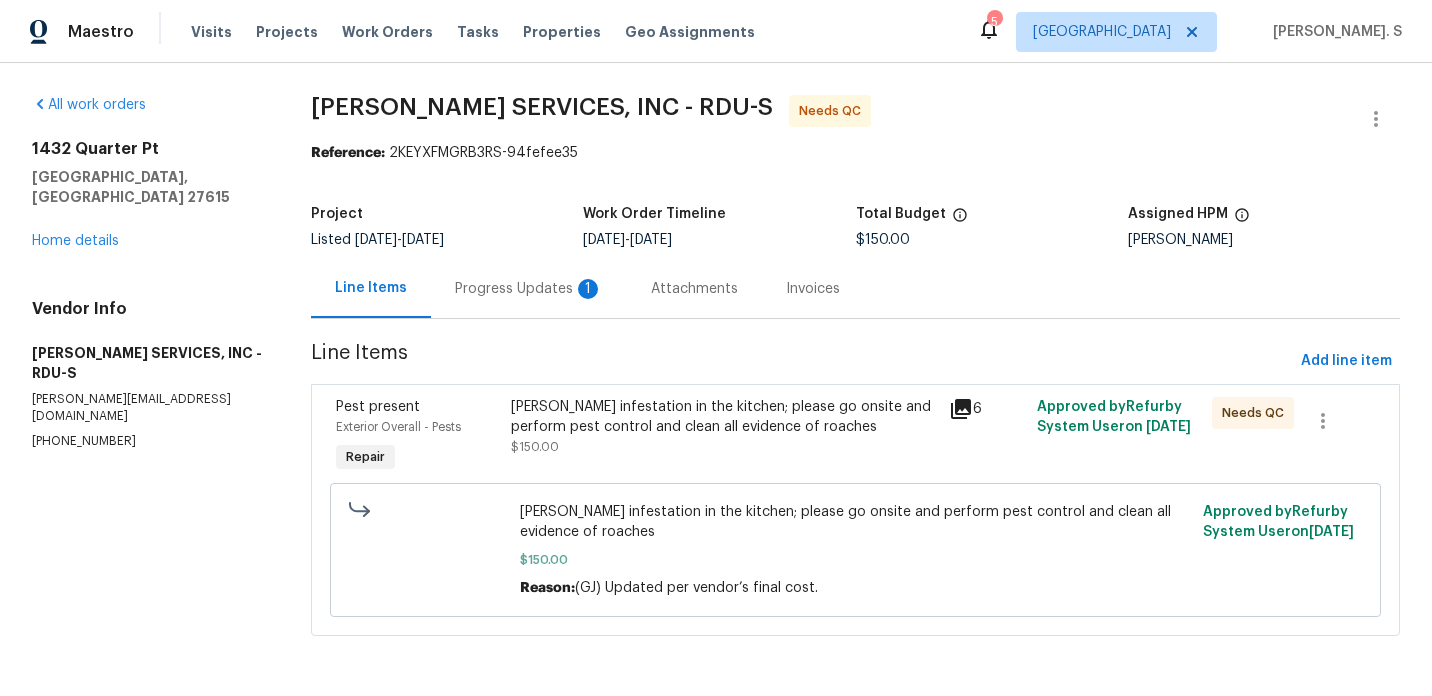 click on "Progress Updates 1" at bounding box center (529, 289) 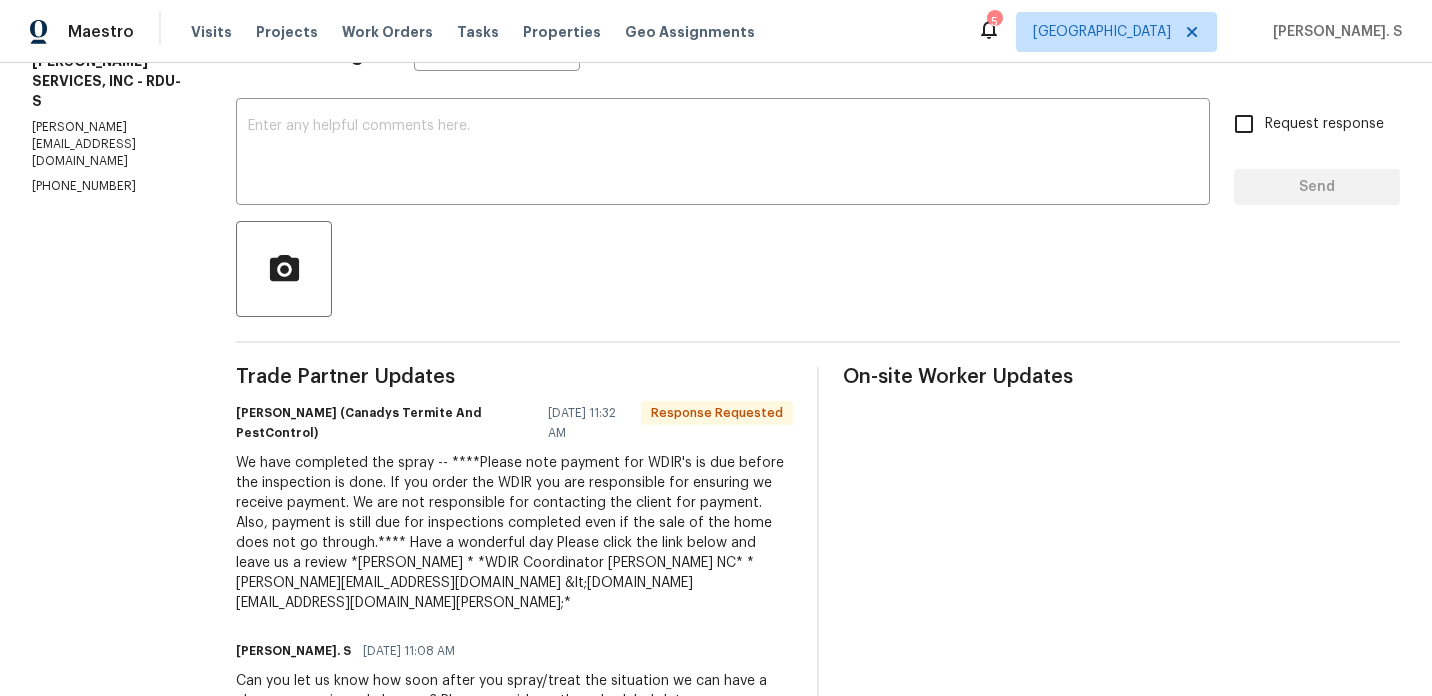 scroll, scrollTop: 320, scrollLeft: 0, axis: vertical 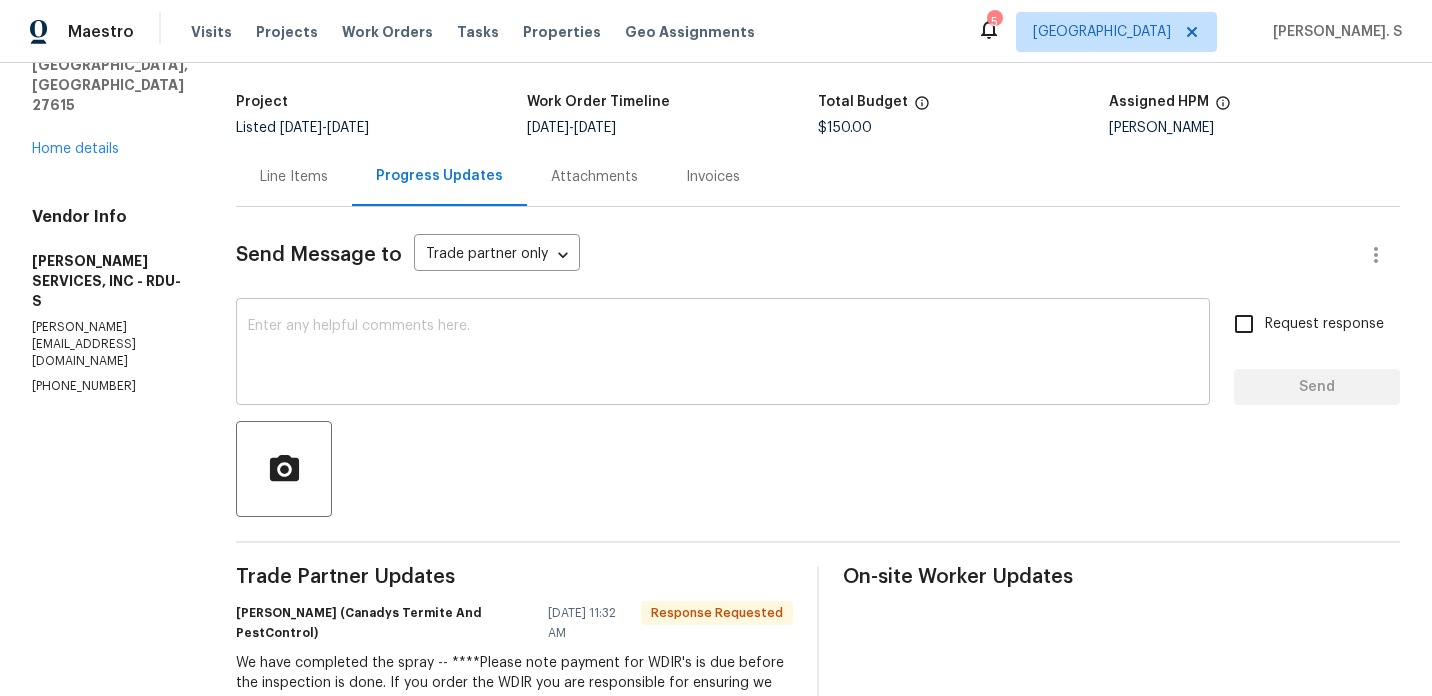 click at bounding box center (723, 354) 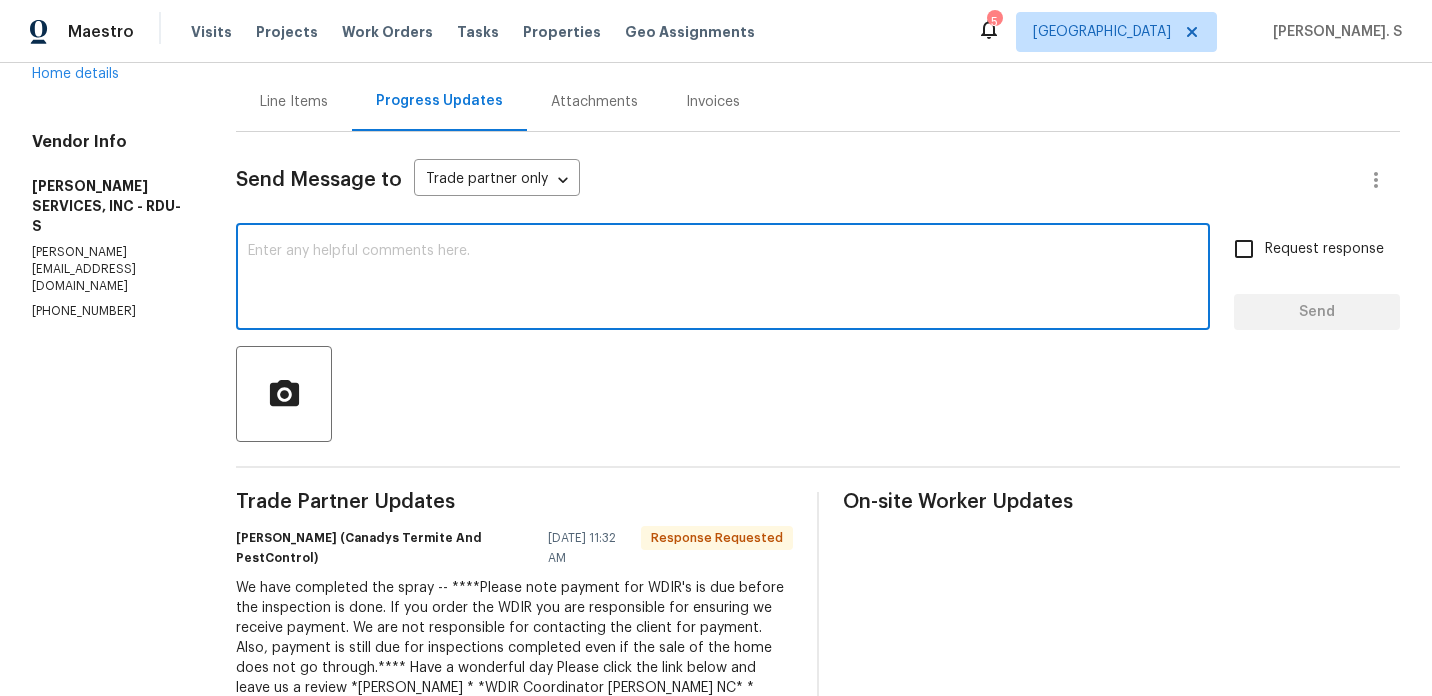 scroll, scrollTop: 205, scrollLeft: 0, axis: vertical 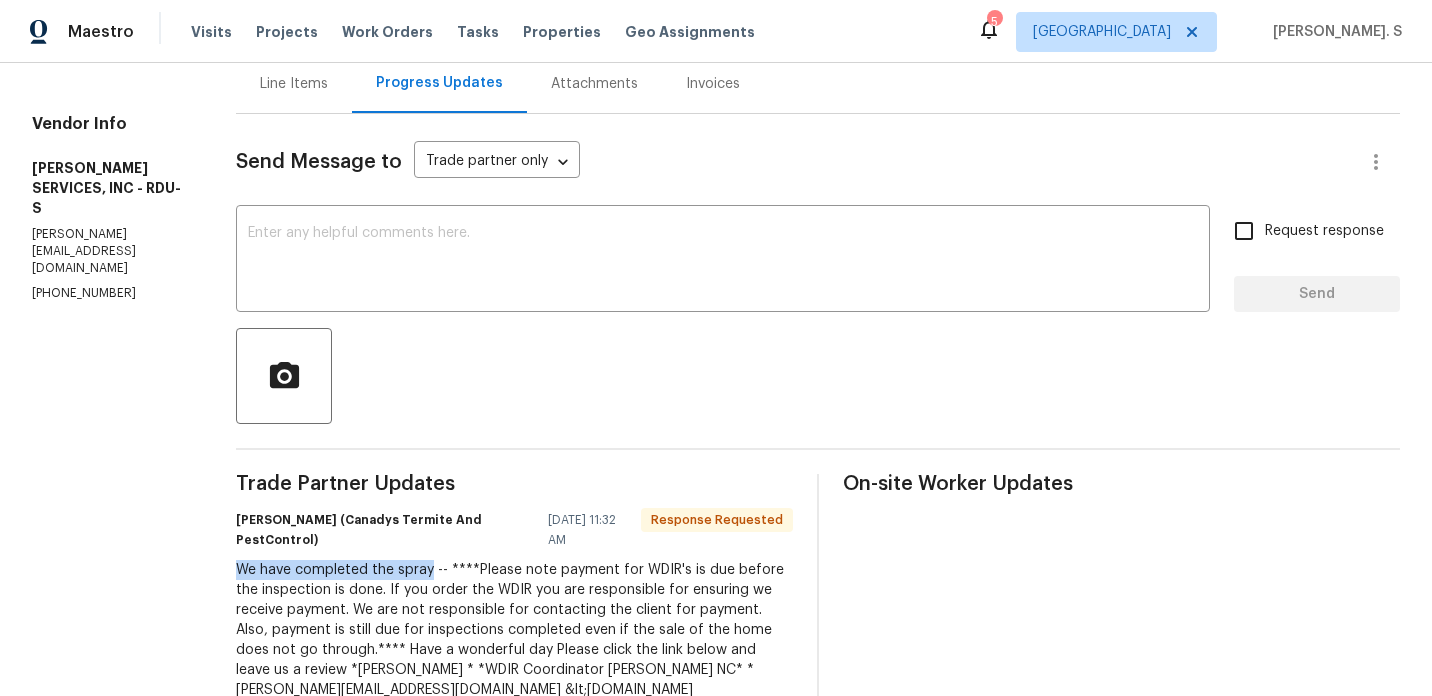 drag, startPoint x: 260, startPoint y: 567, endPoint x: 457, endPoint y: 568, distance: 197.00253 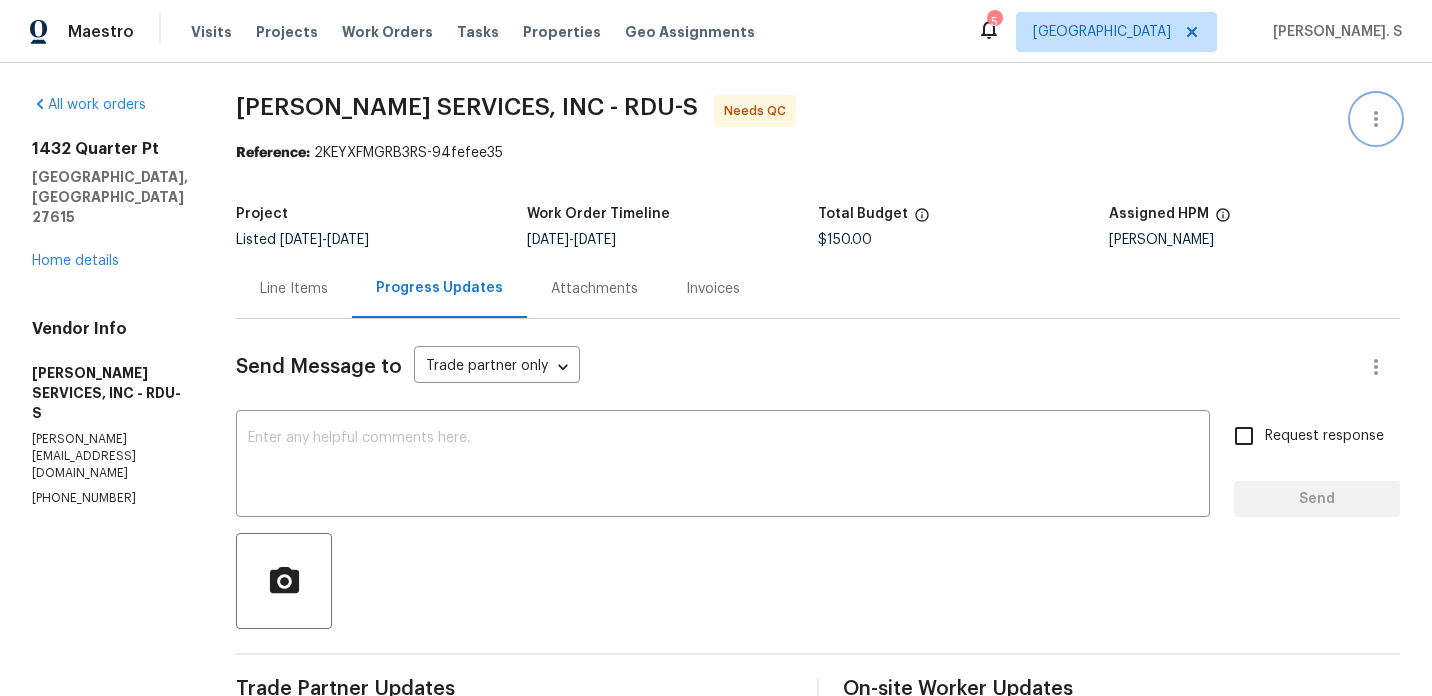 click 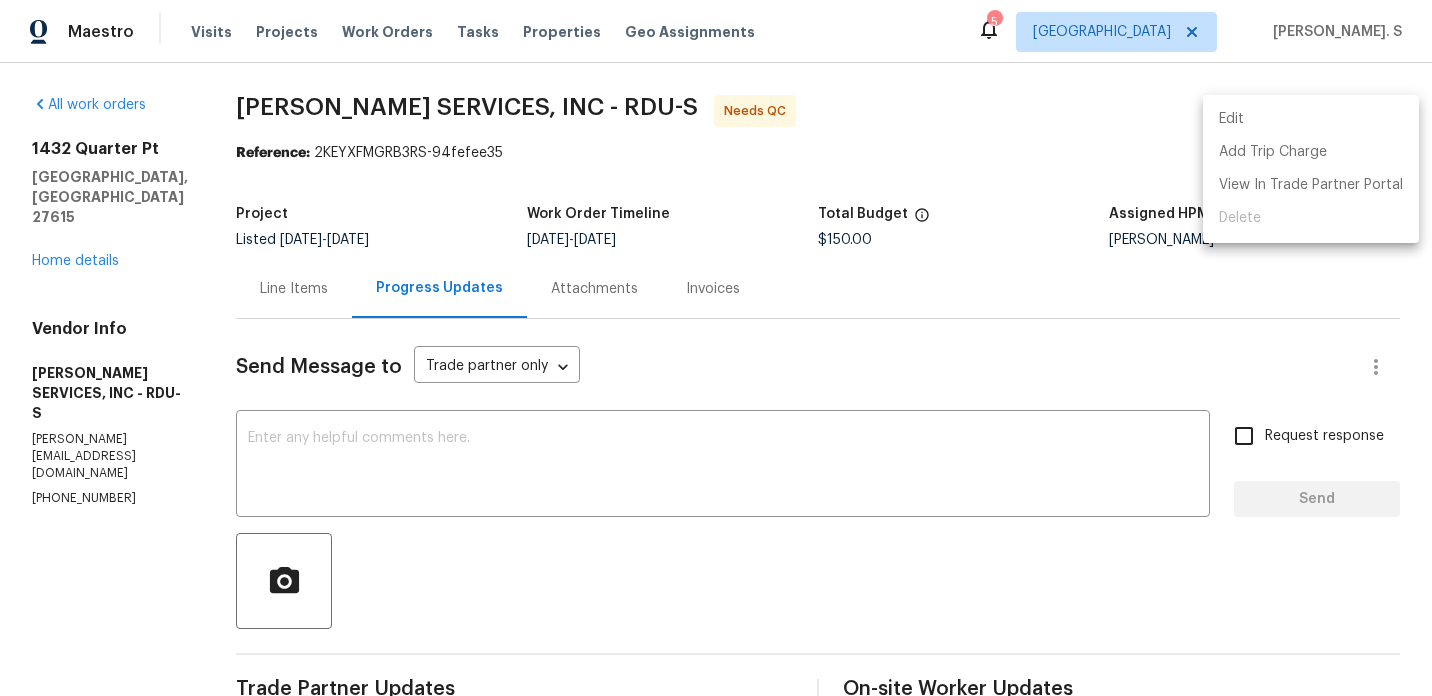 click on "Edit" at bounding box center [1311, 119] 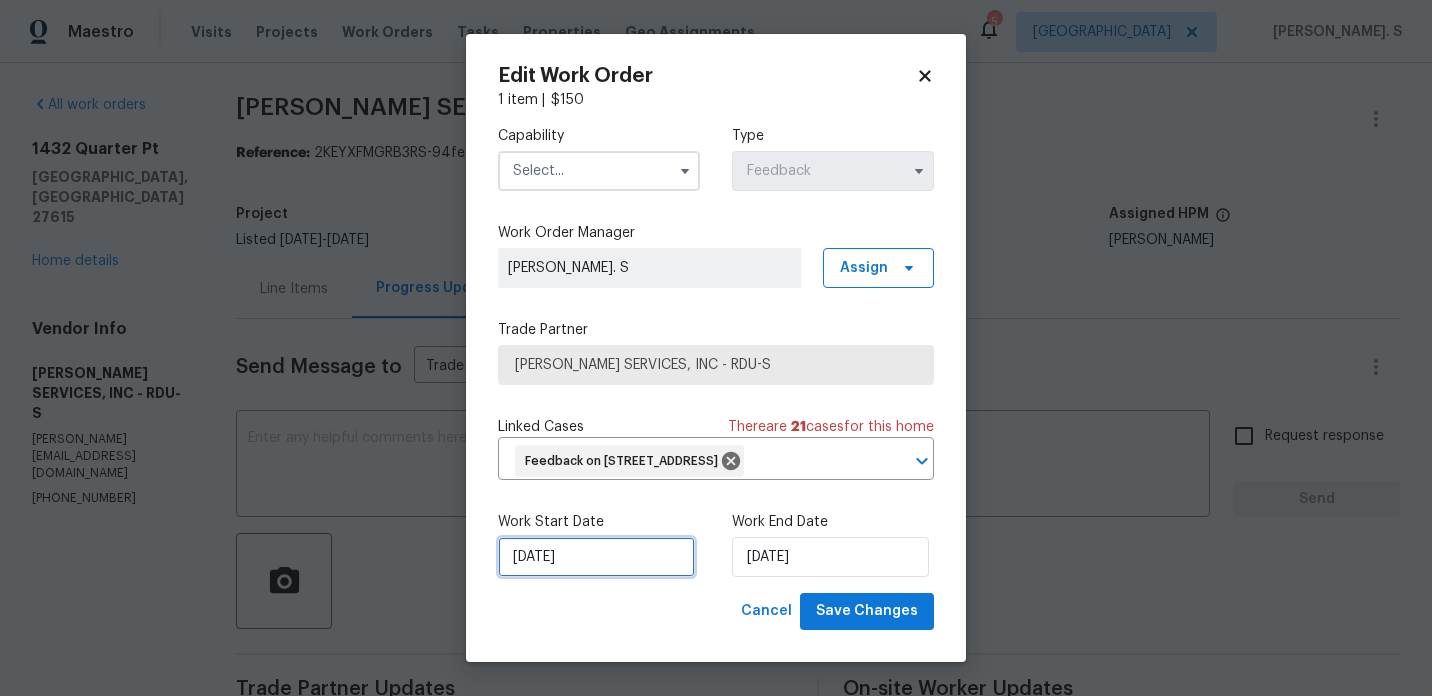 click on "7/18/2025" at bounding box center [596, 557] 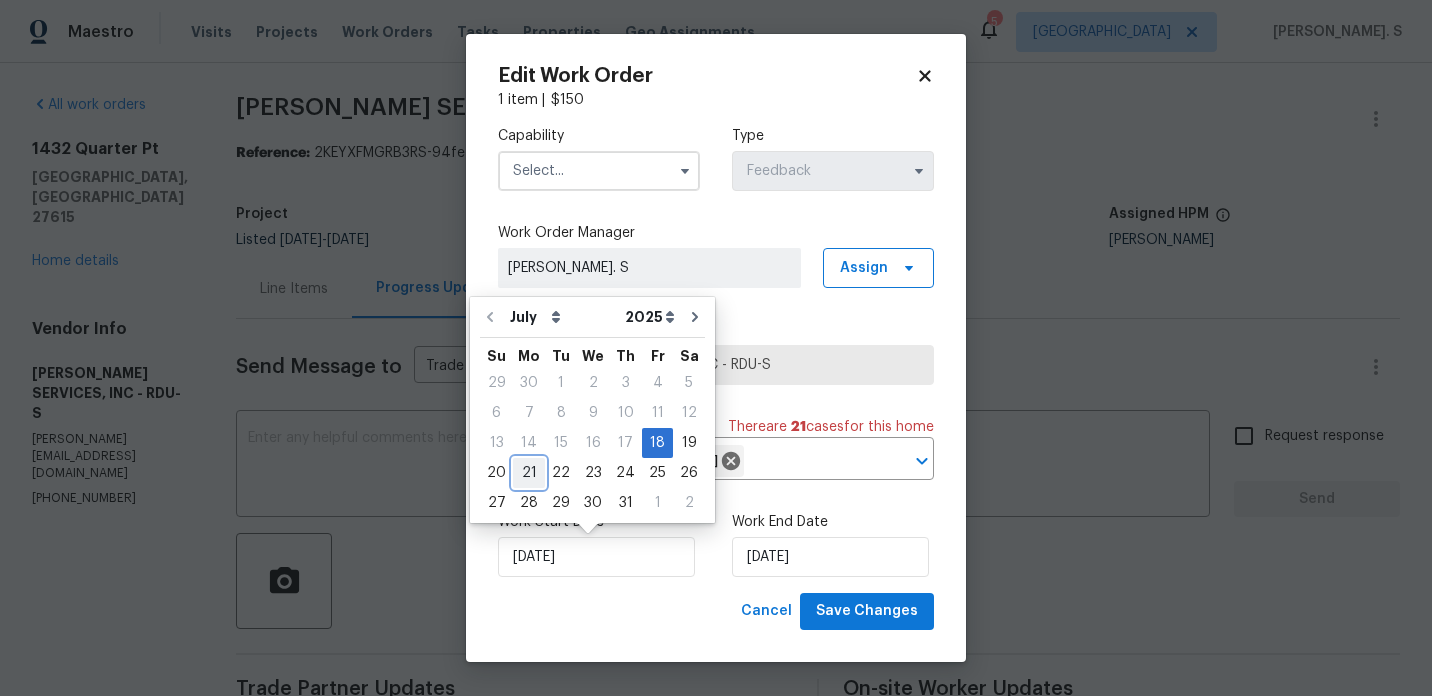 click on "21" at bounding box center [529, 473] 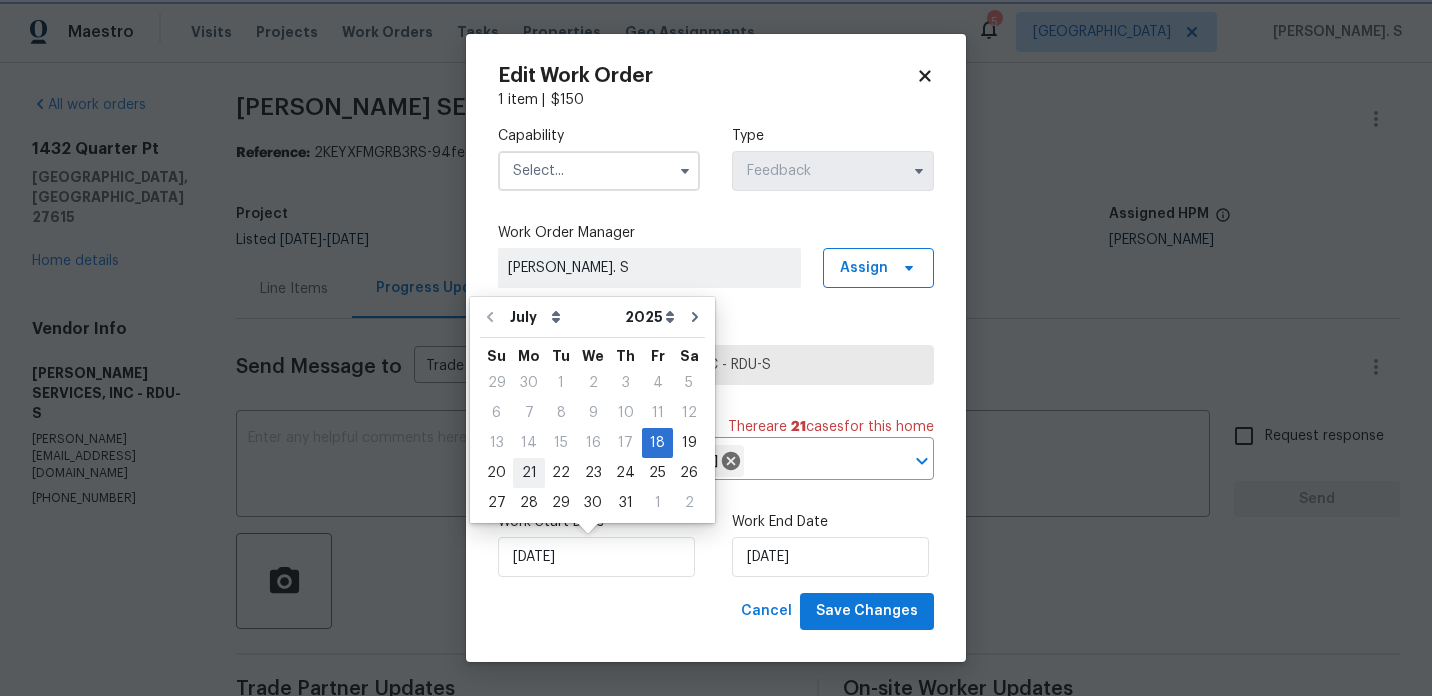 type on "7/21/2025" 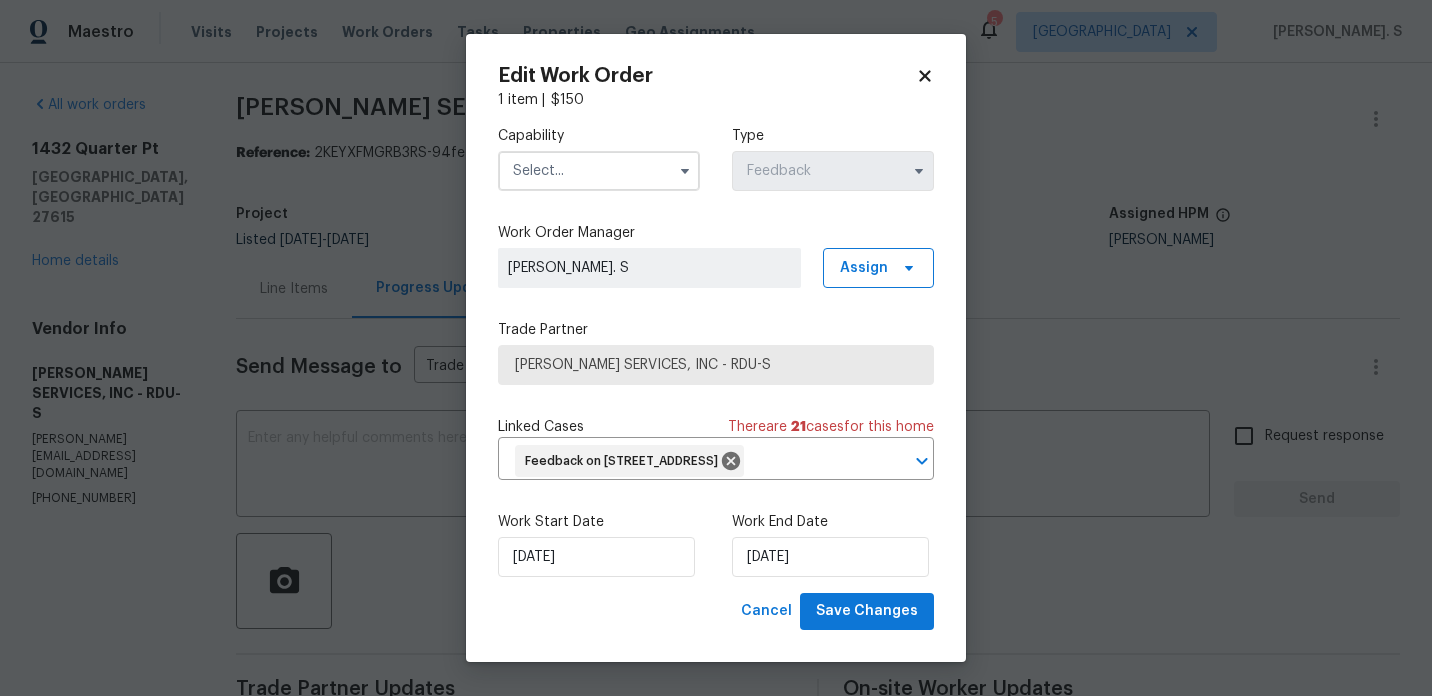 click on "Capability   Type   Feedback" at bounding box center (716, 158) 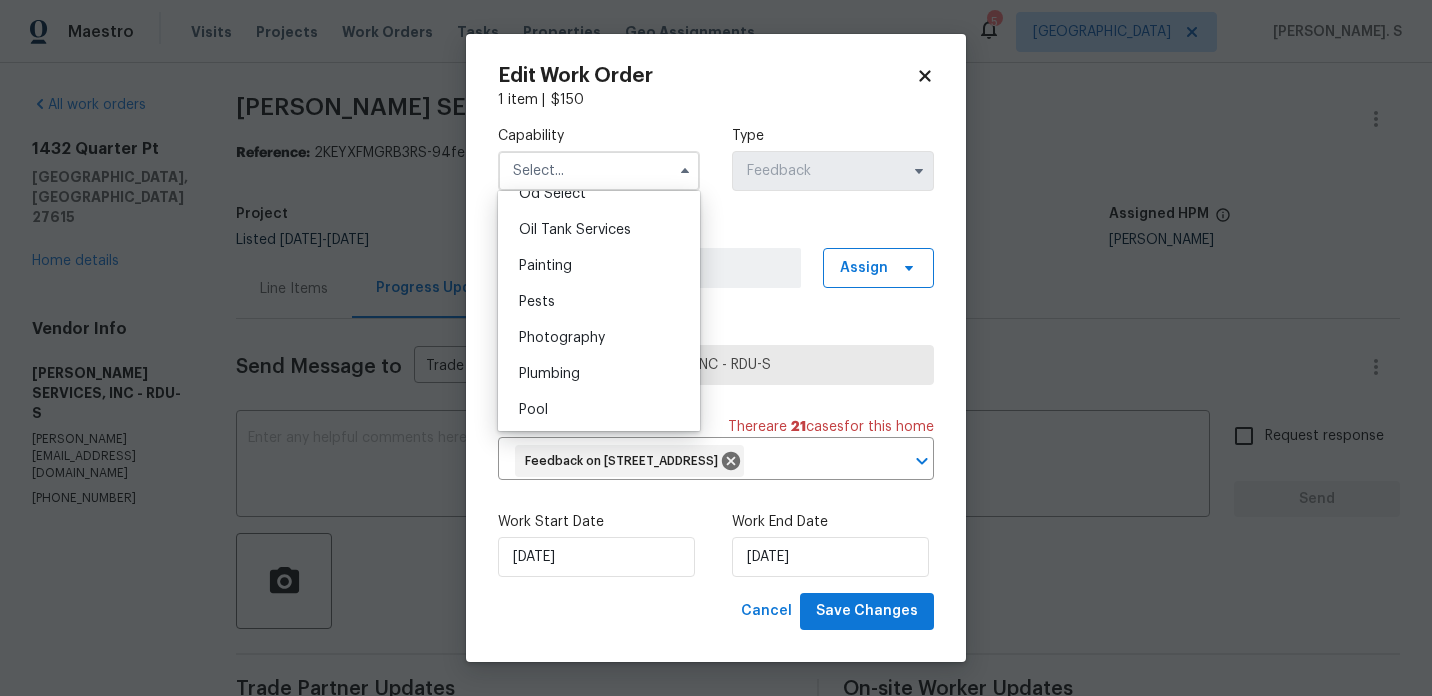 scroll, scrollTop: 1642, scrollLeft: 0, axis: vertical 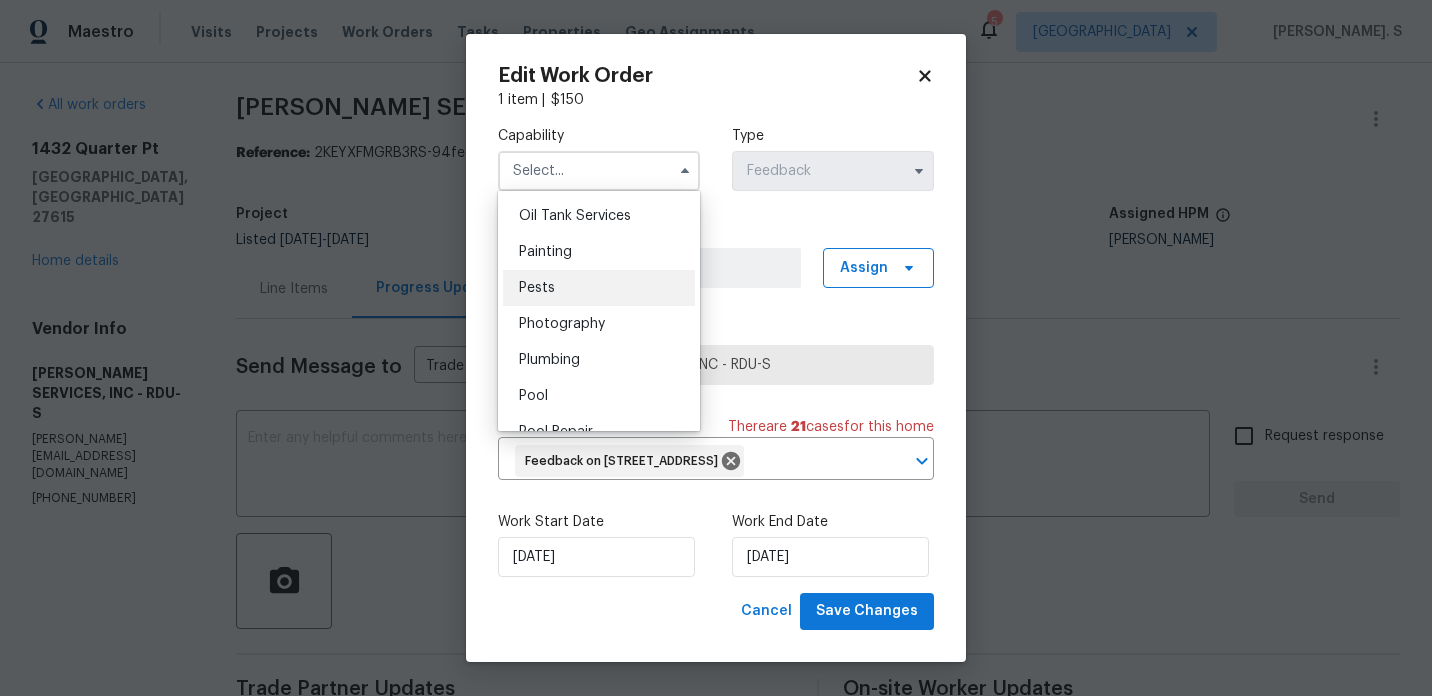 click on "Pests" at bounding box center (599, 288) 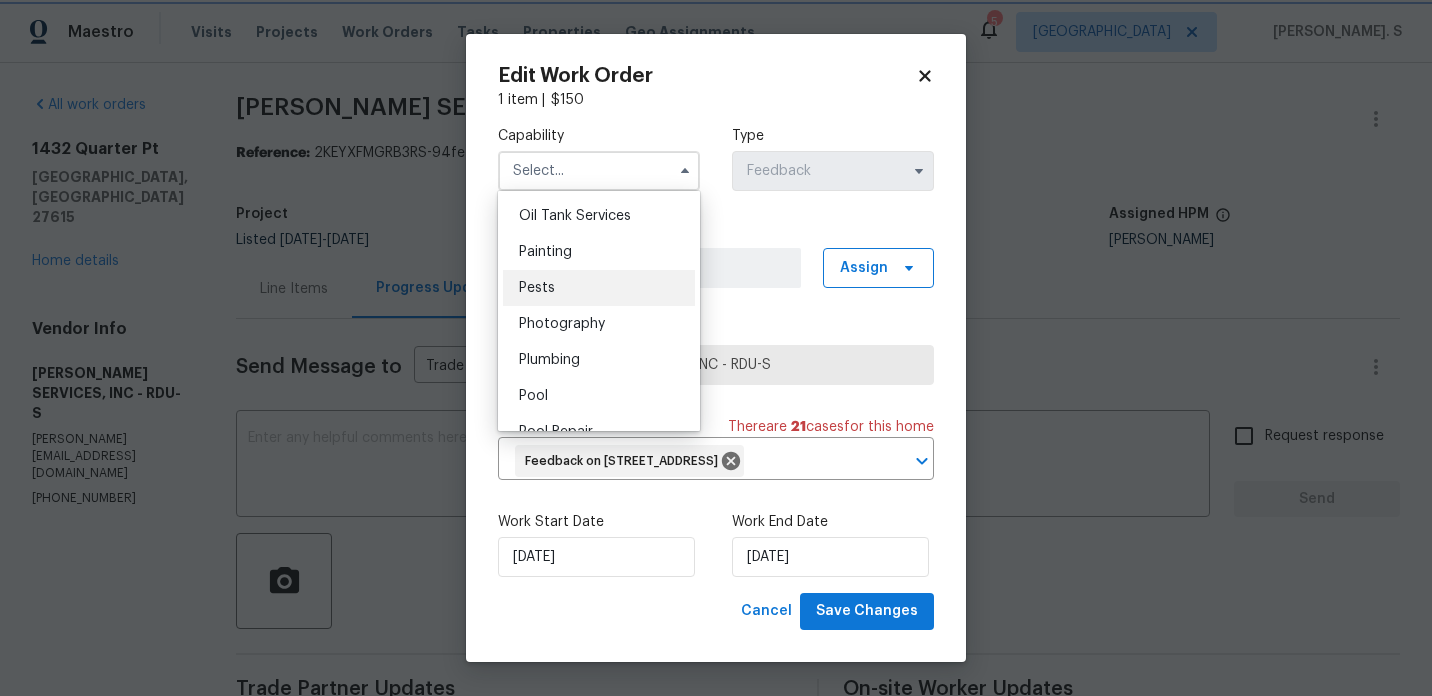 type on "Pests" 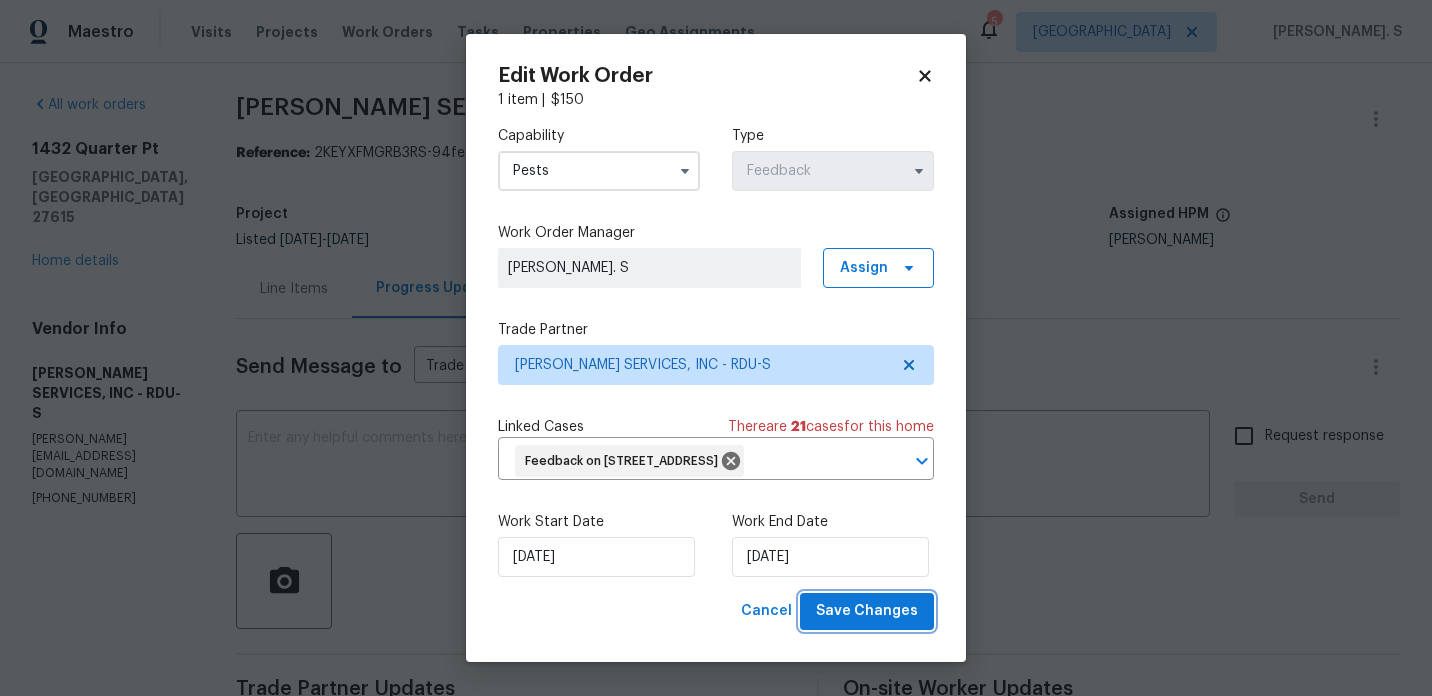 click on "Save Changes" at bounding box center (867, 611) 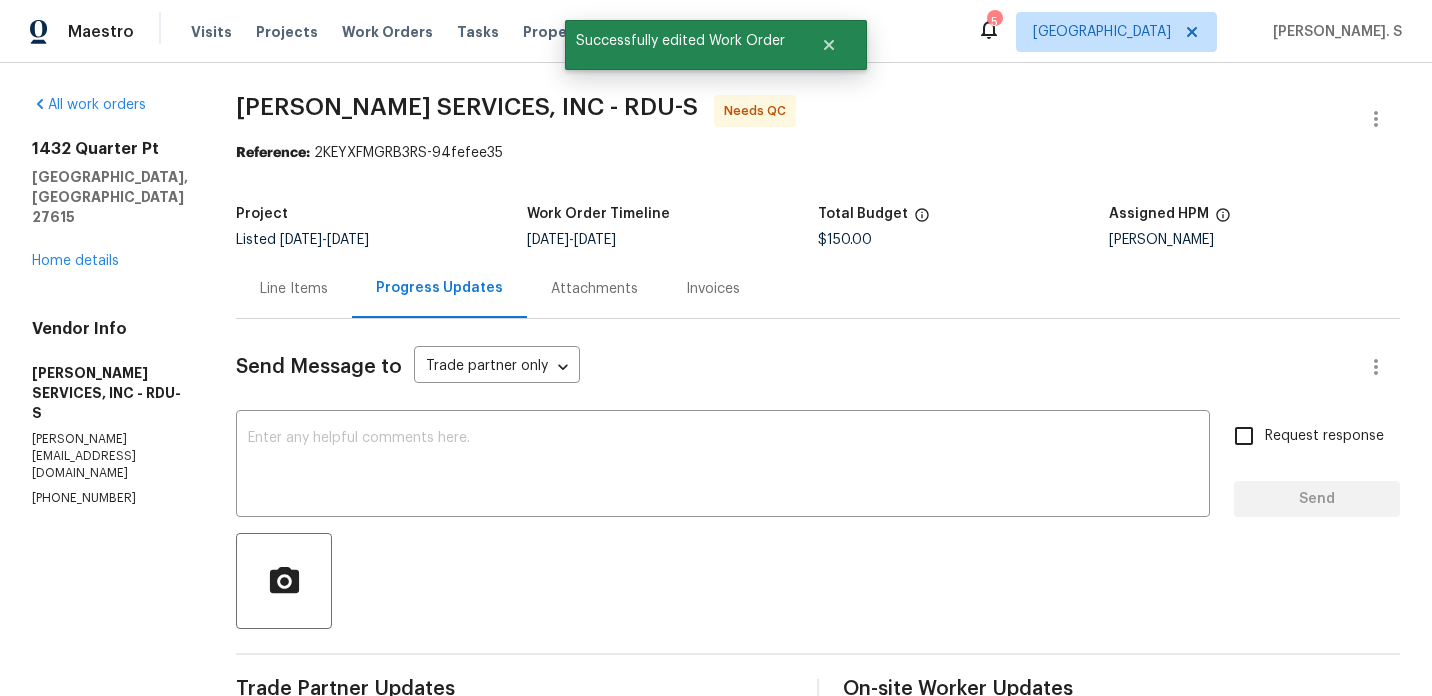 click on "Line Items" at bounding box center [294, 289] 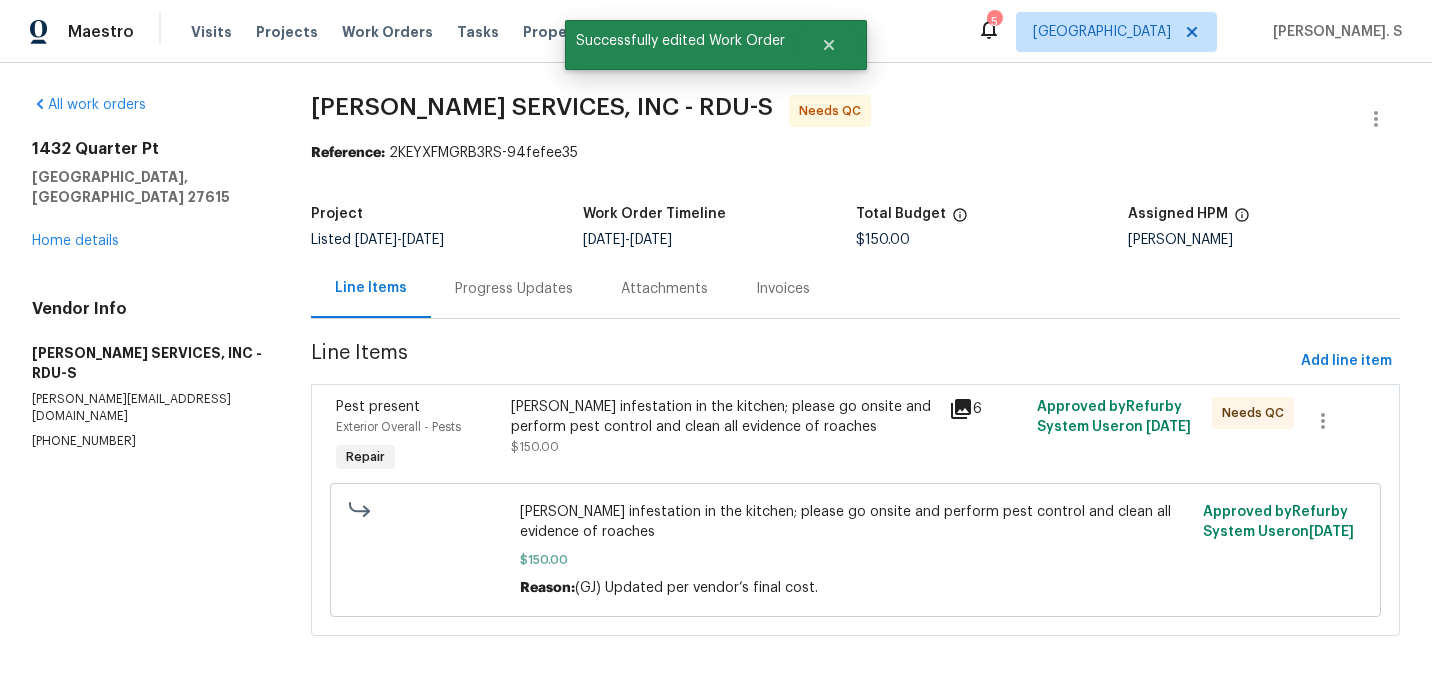 click on "Roach infestation in the kitchen; please go onsite and perform pest control and clean all evidence of roaches" at bounding box center (724, 417) 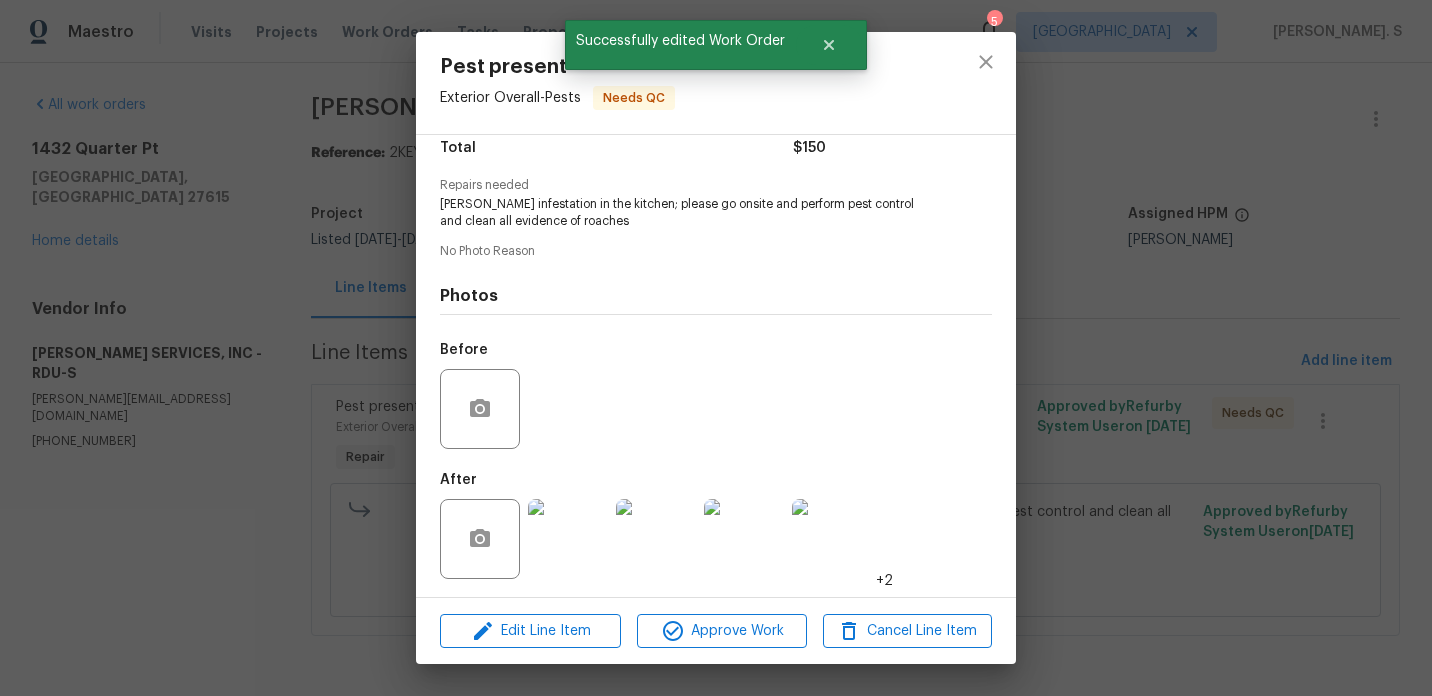 scroll, scrollTop: 174, scrollLeft: 0, axis: vertical 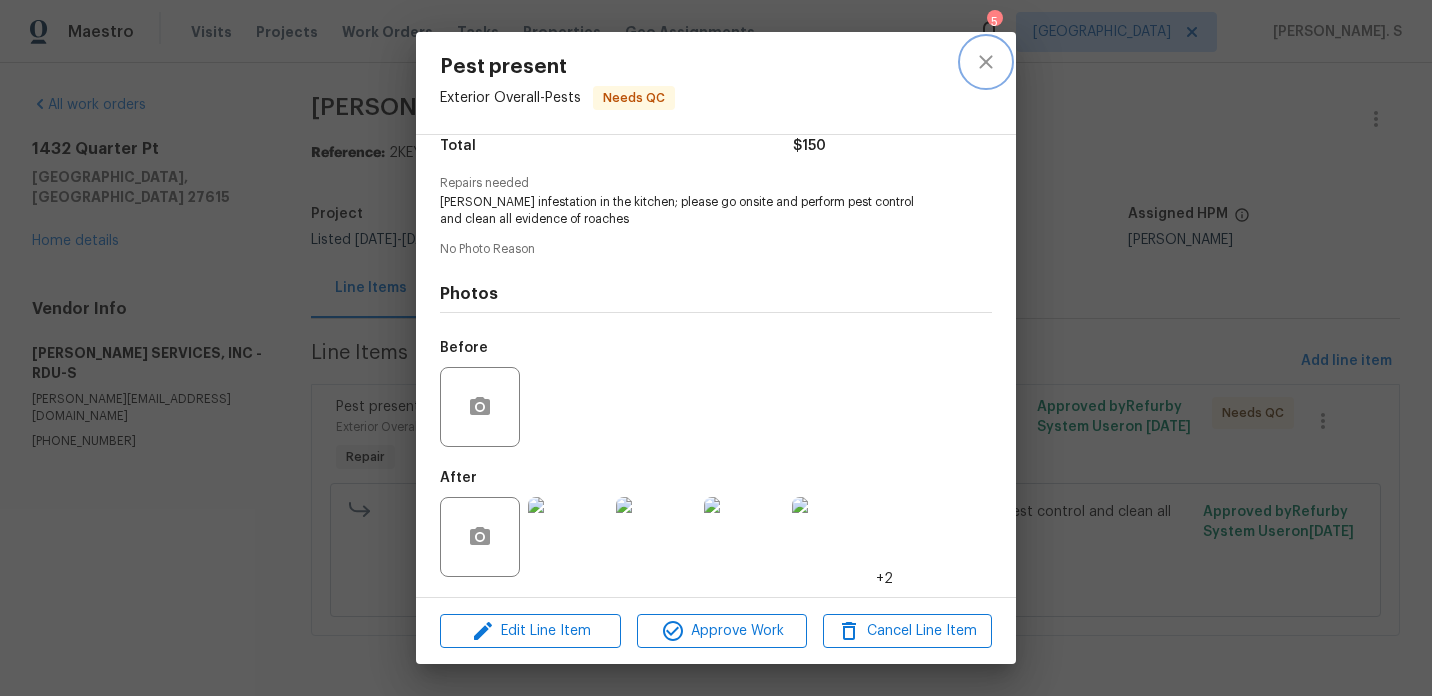 click 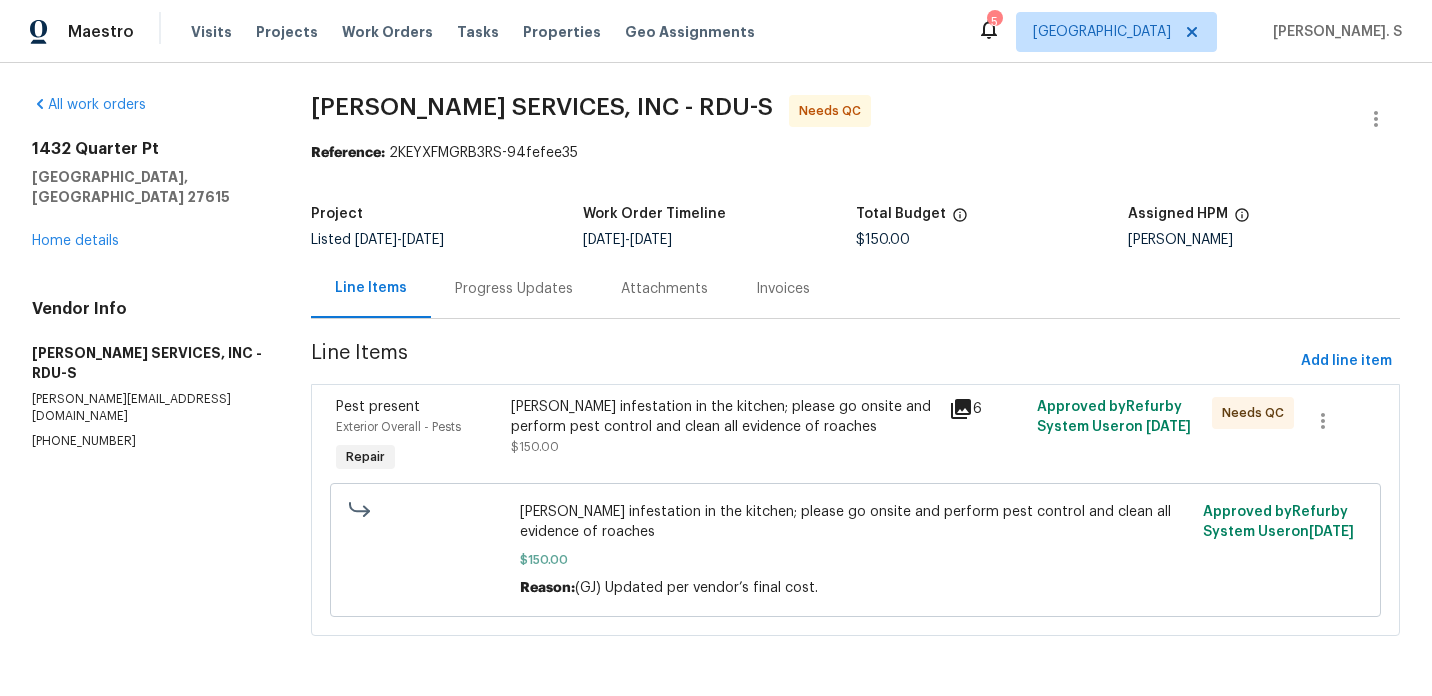 click on "Roach infestation in the kitchen; please go onsite and perform pest control and clean all evidence of roaches $150.00" at bounding box center [724, 427] 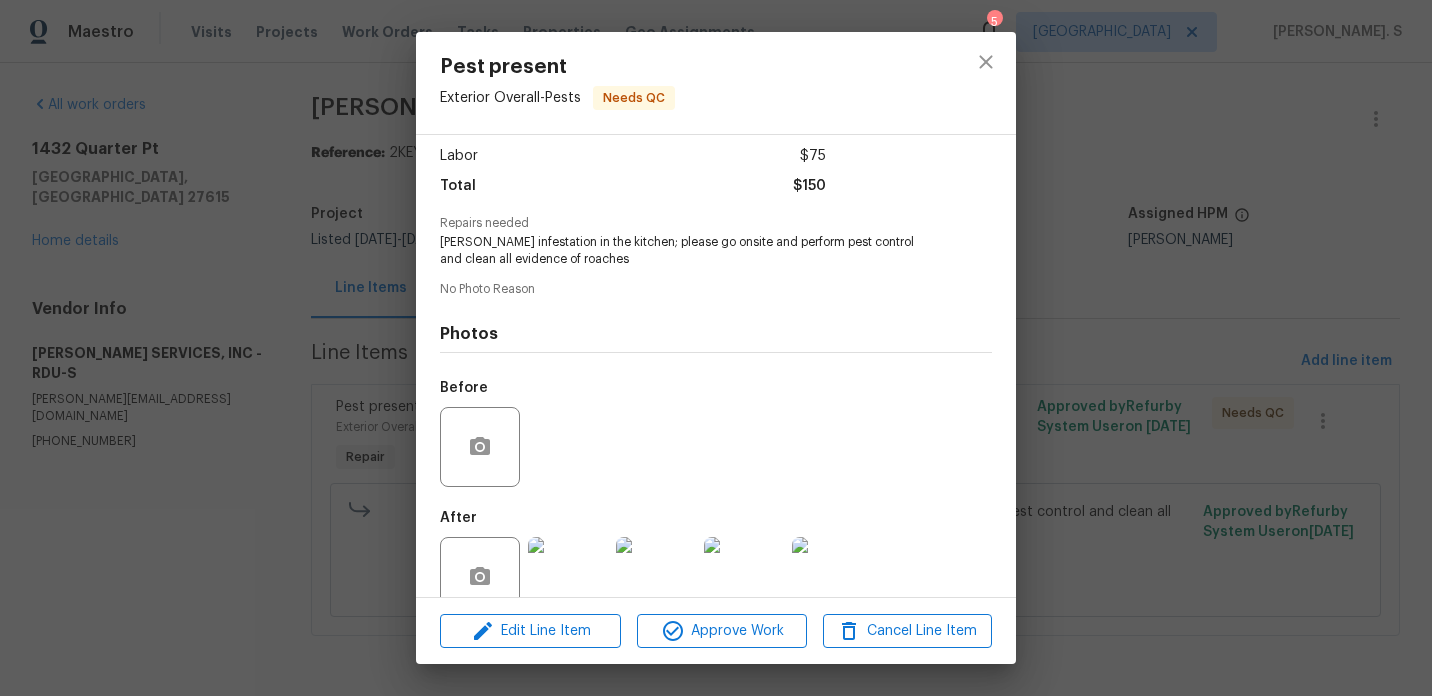 scroll, scrollTop: 174, scrollLeft: 0, axis: vertical 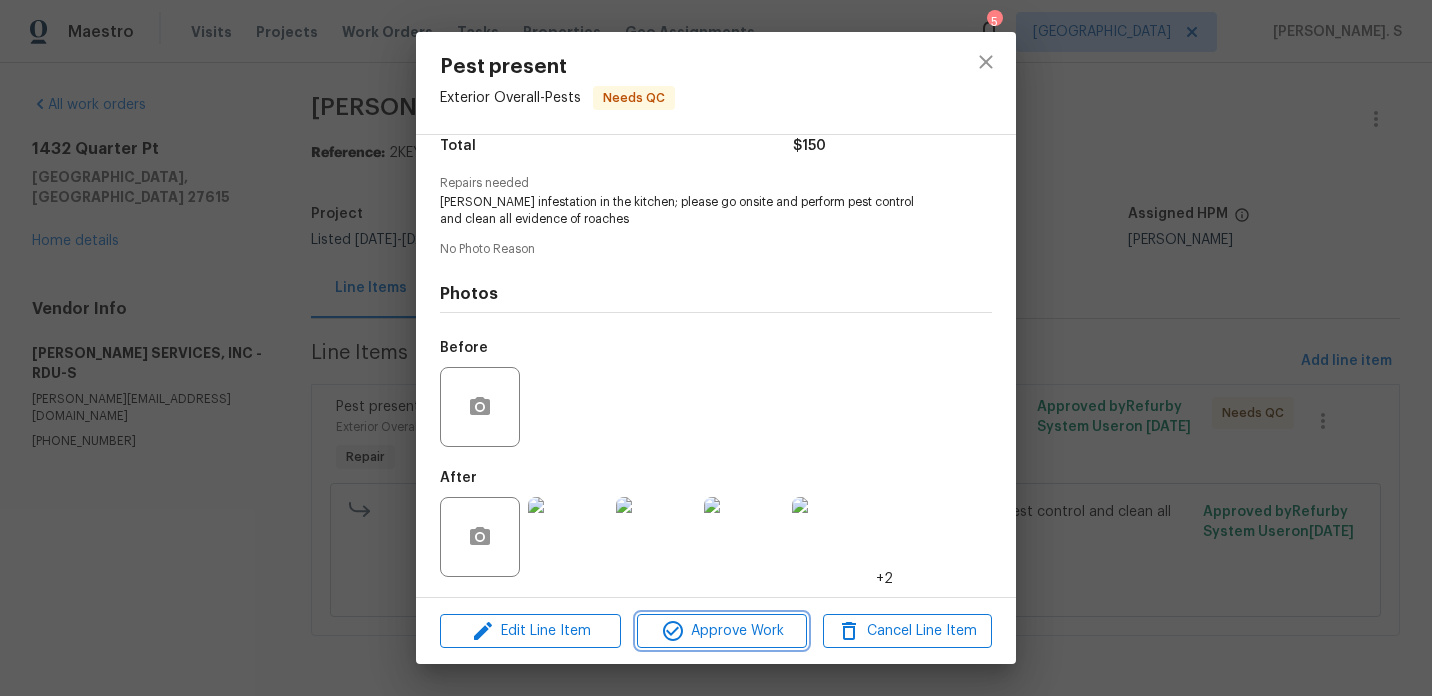 click on "Approve Work" at bounding box center (721, 631) 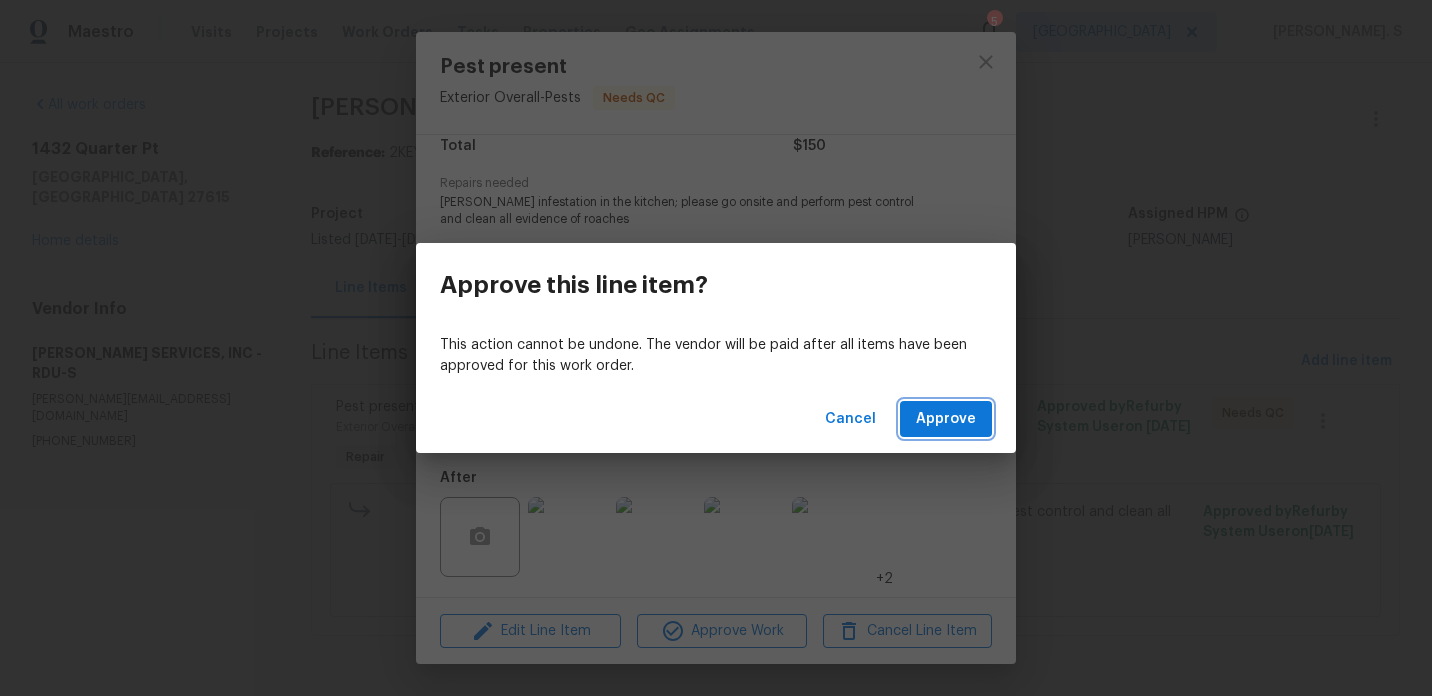 click on "Approve" at bounding box center [946, 419] 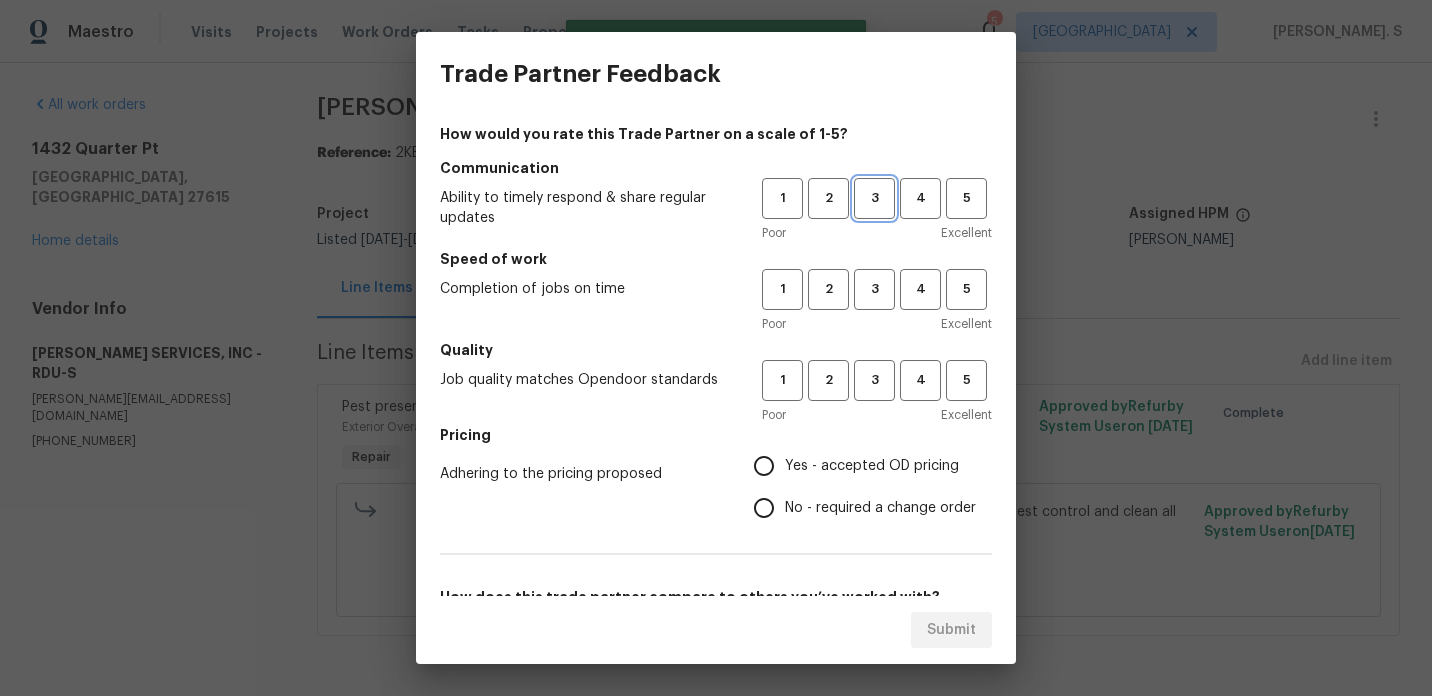 click on "3" at bounding box center [874, 198] 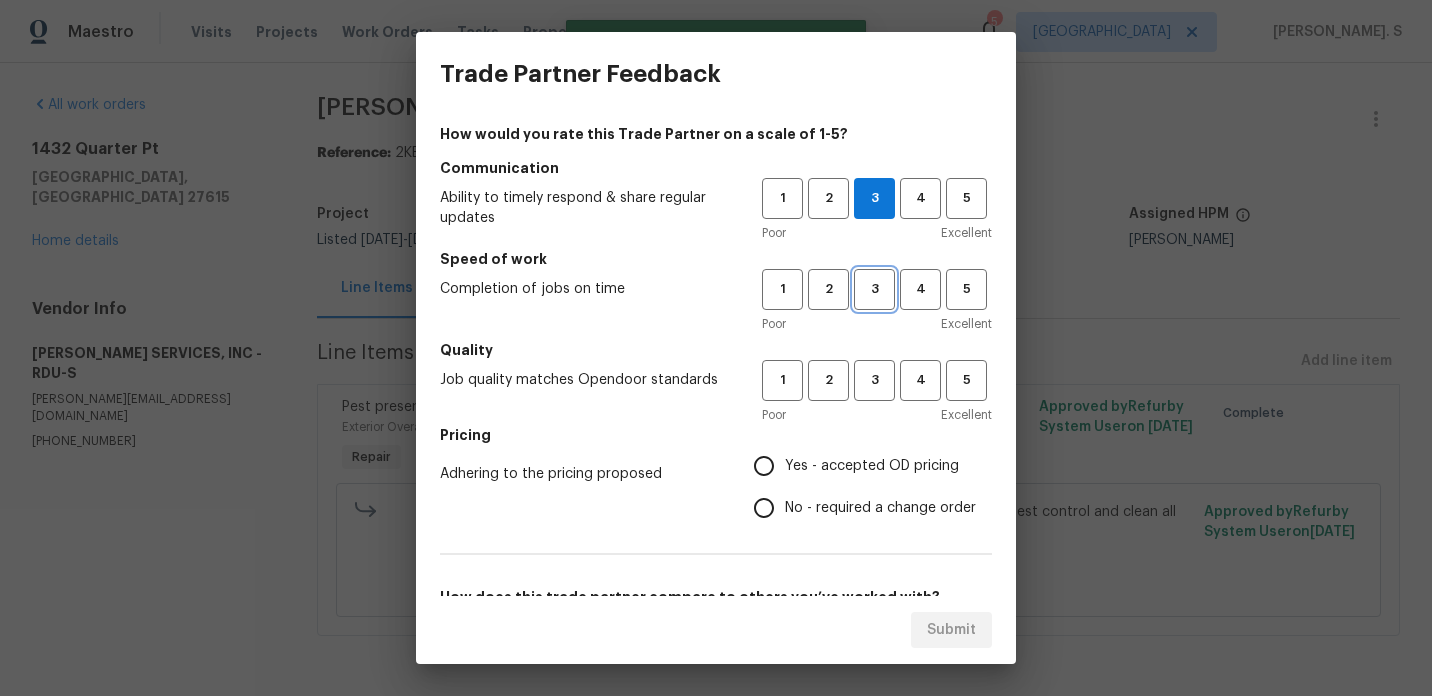 click on "3" at bounding box center [874, 289] 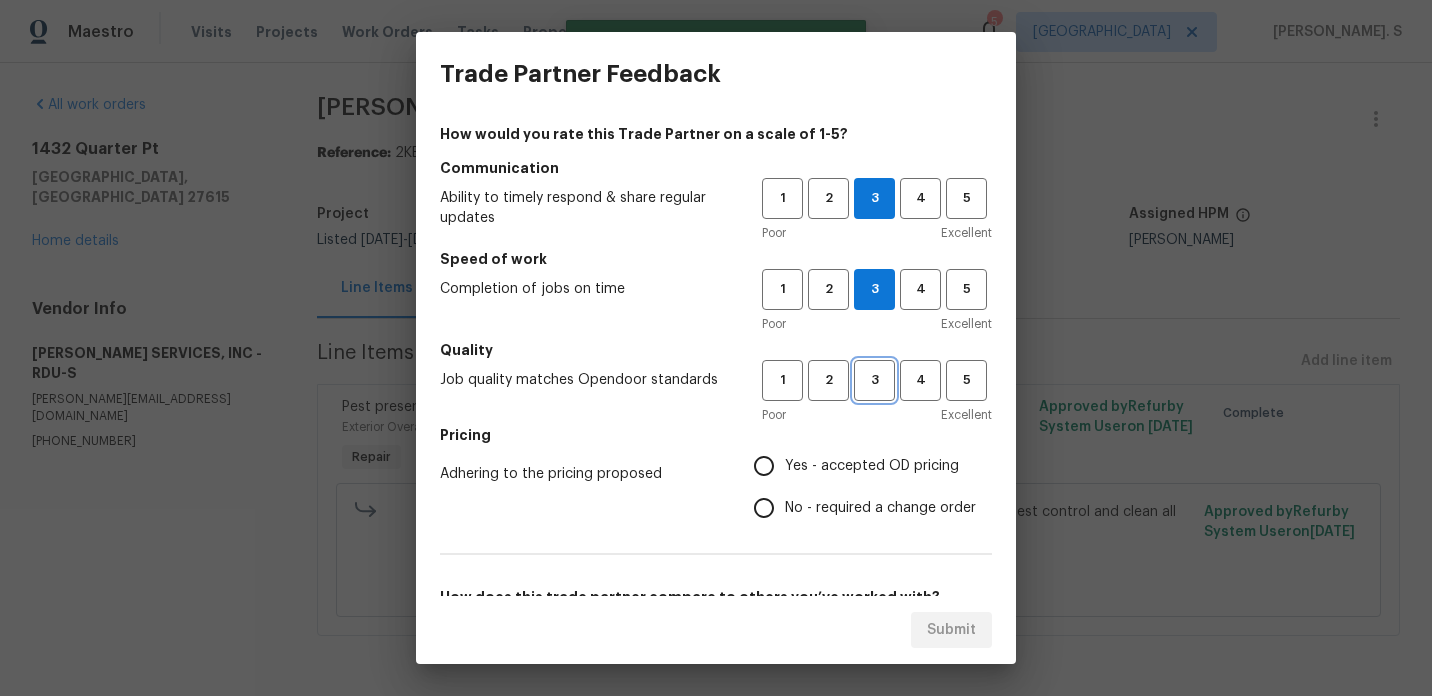 click on "3" at bounding box center (874, 380) 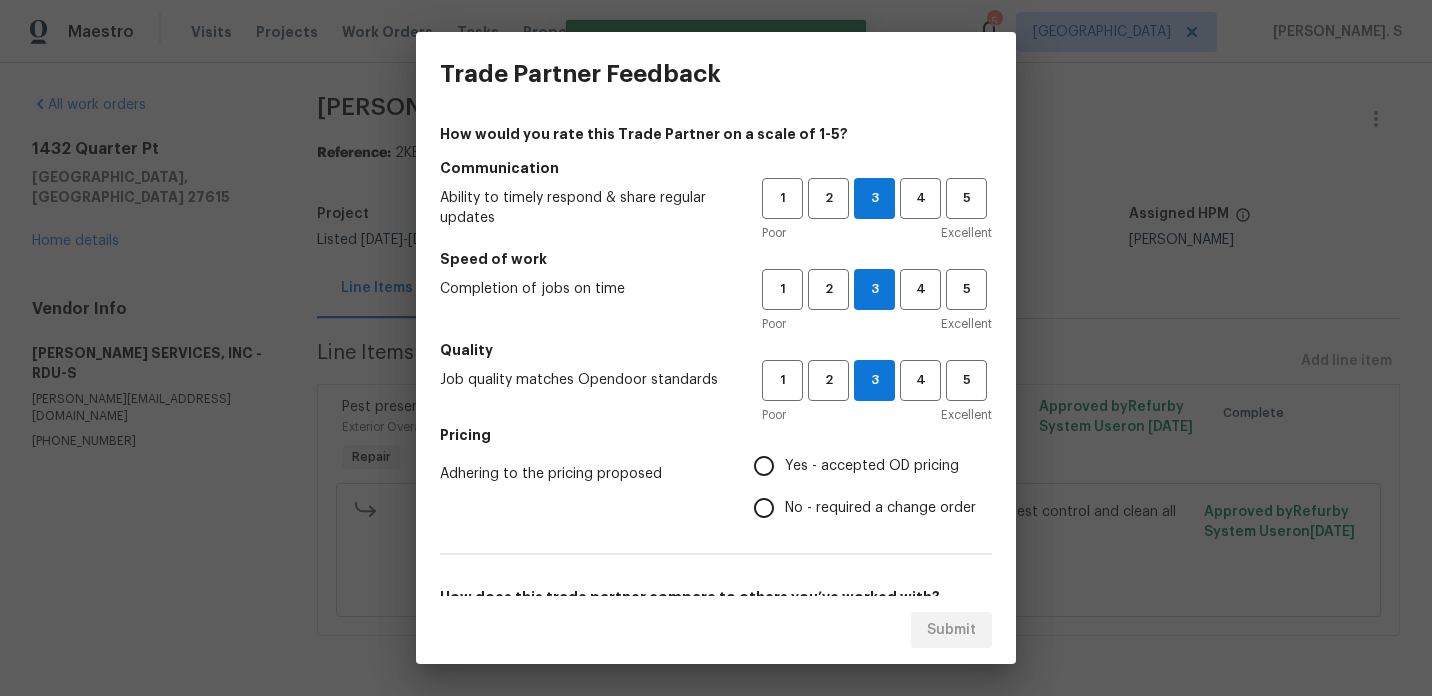 click on "No - required a change order" at bounding box center [880, 508] 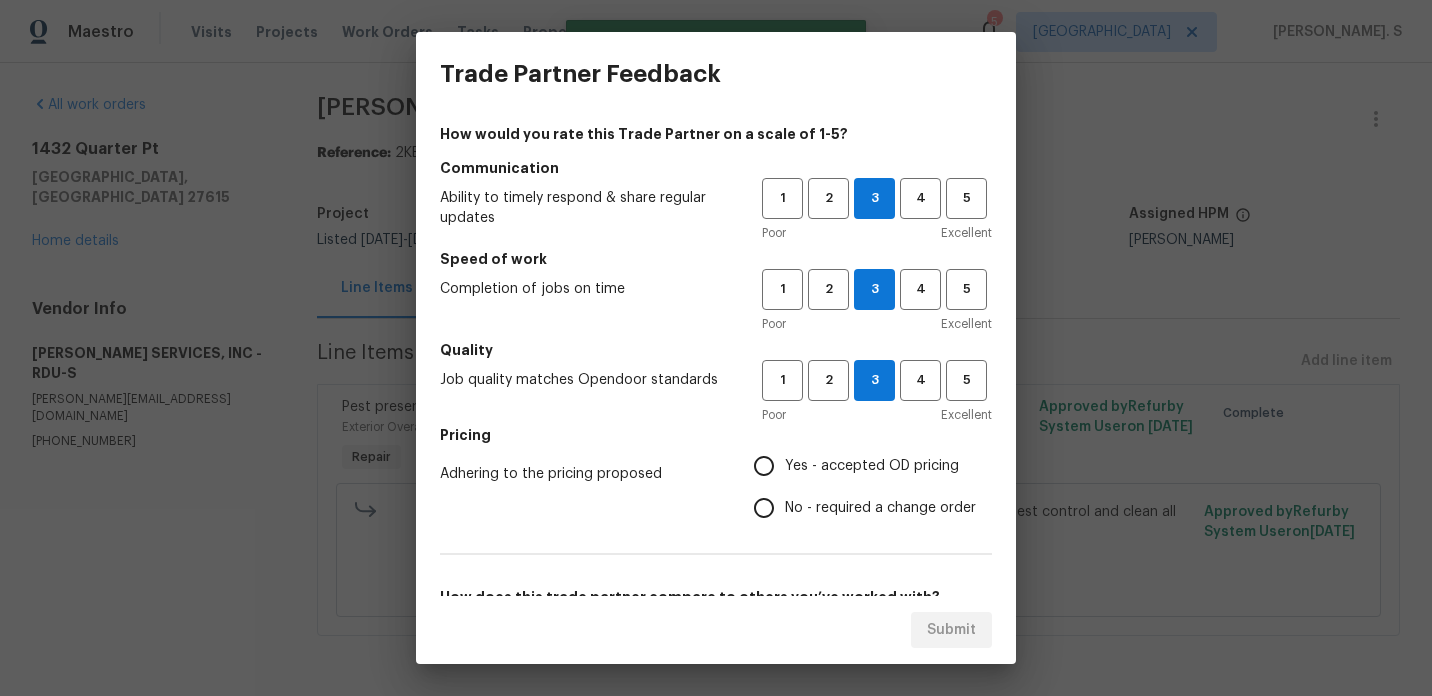 click on "No - required a change order" at bounding box center (764, 508) 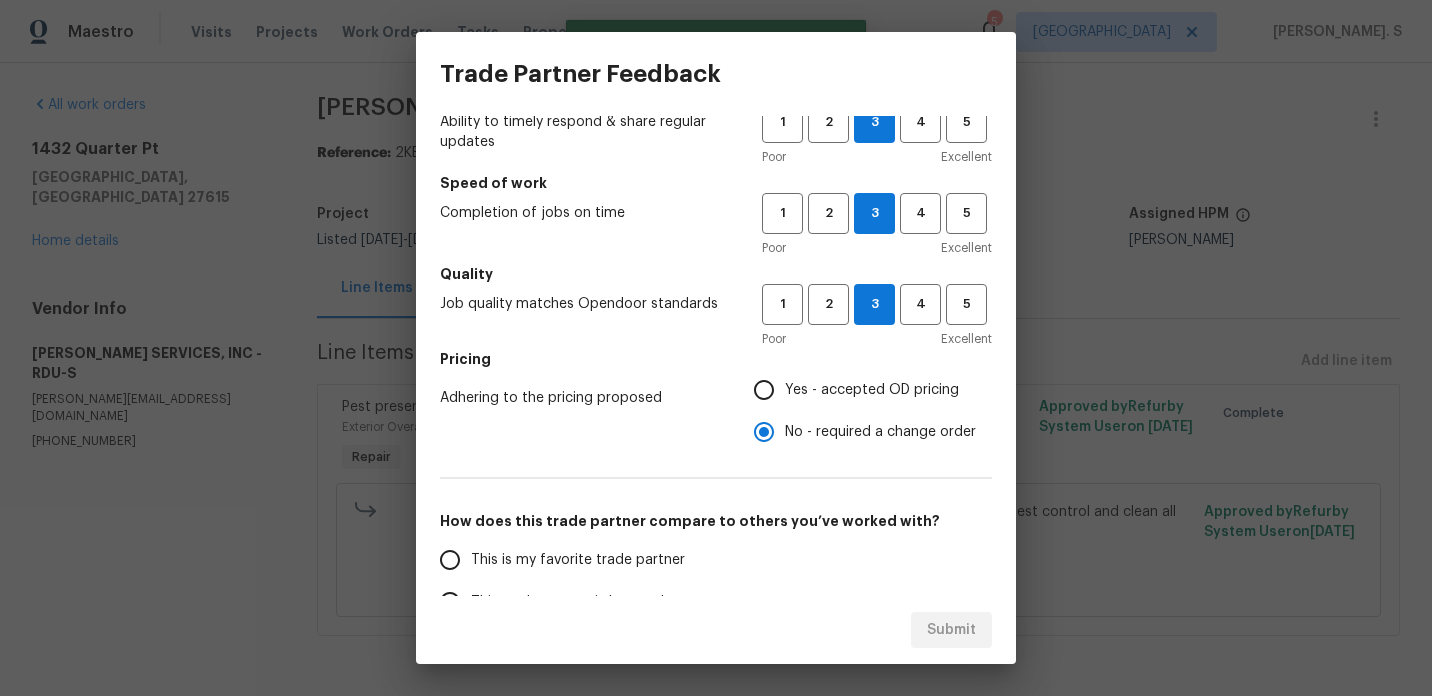 scroll, scrollTop: 119, scrollLeft: 0, axis: vertical 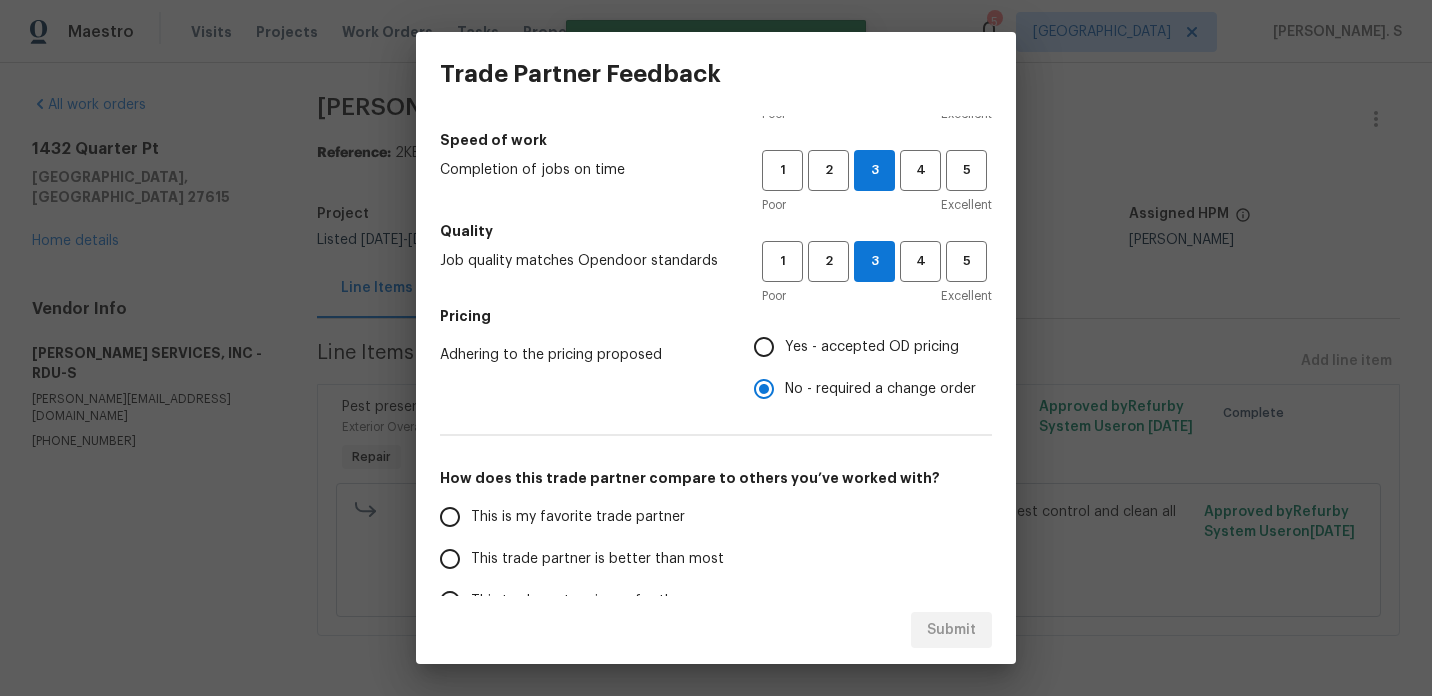 click on "This trade partner is better than most" at bounding box center [597, 559] 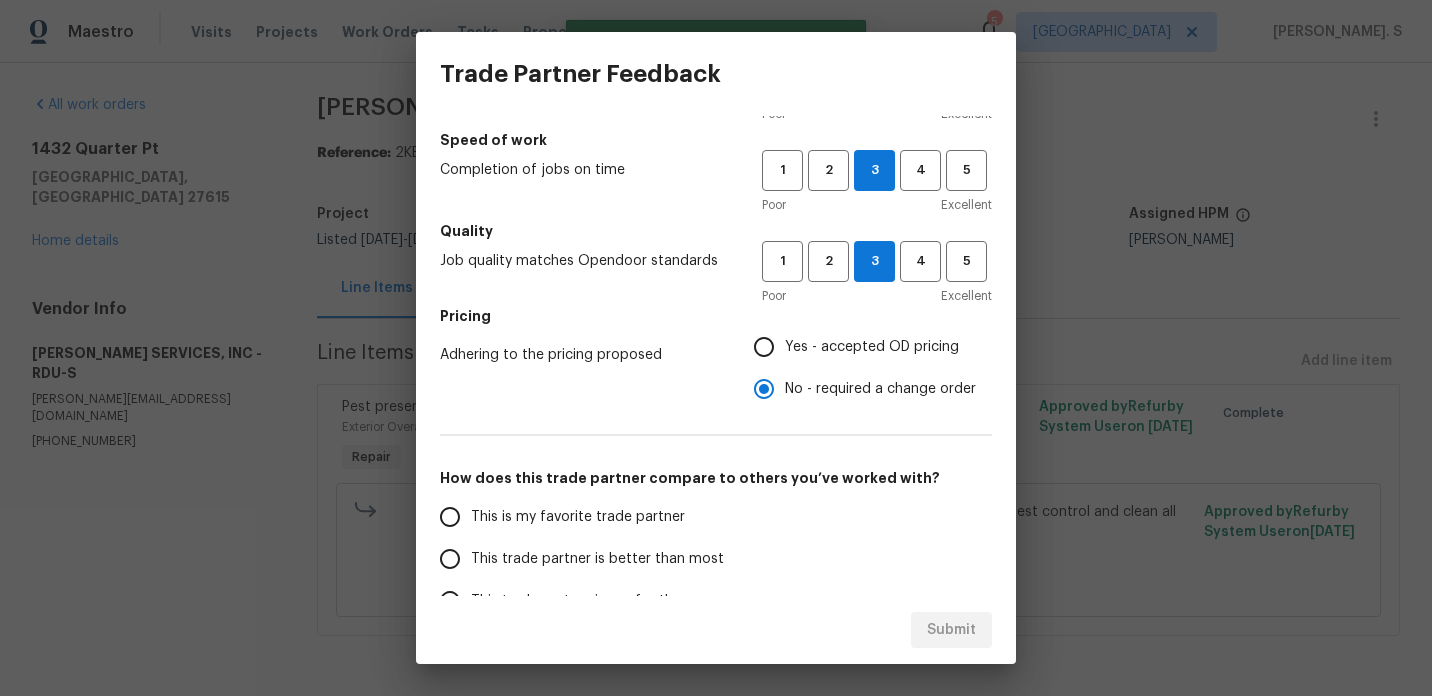 click on "This trade partner is better than most" at bounding box center (450, 559) 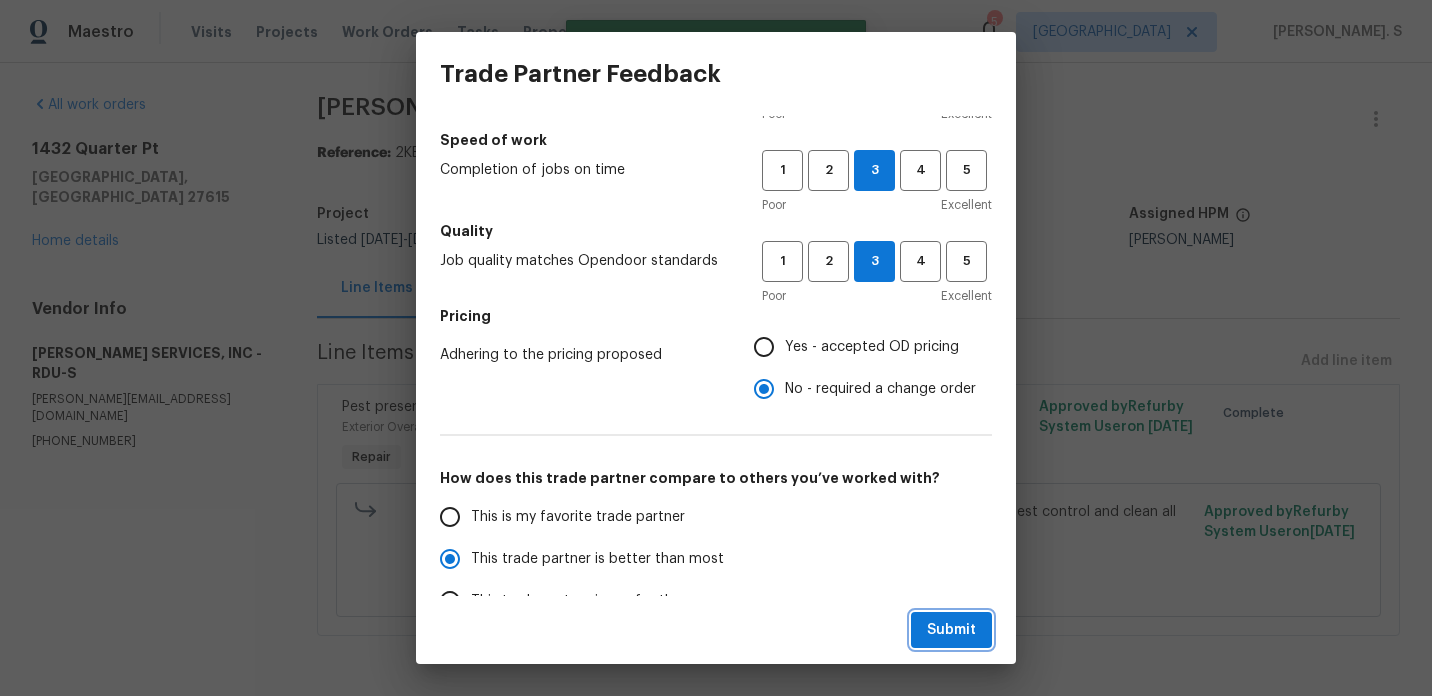 click on "Submit" at bounding box center (951, 630) 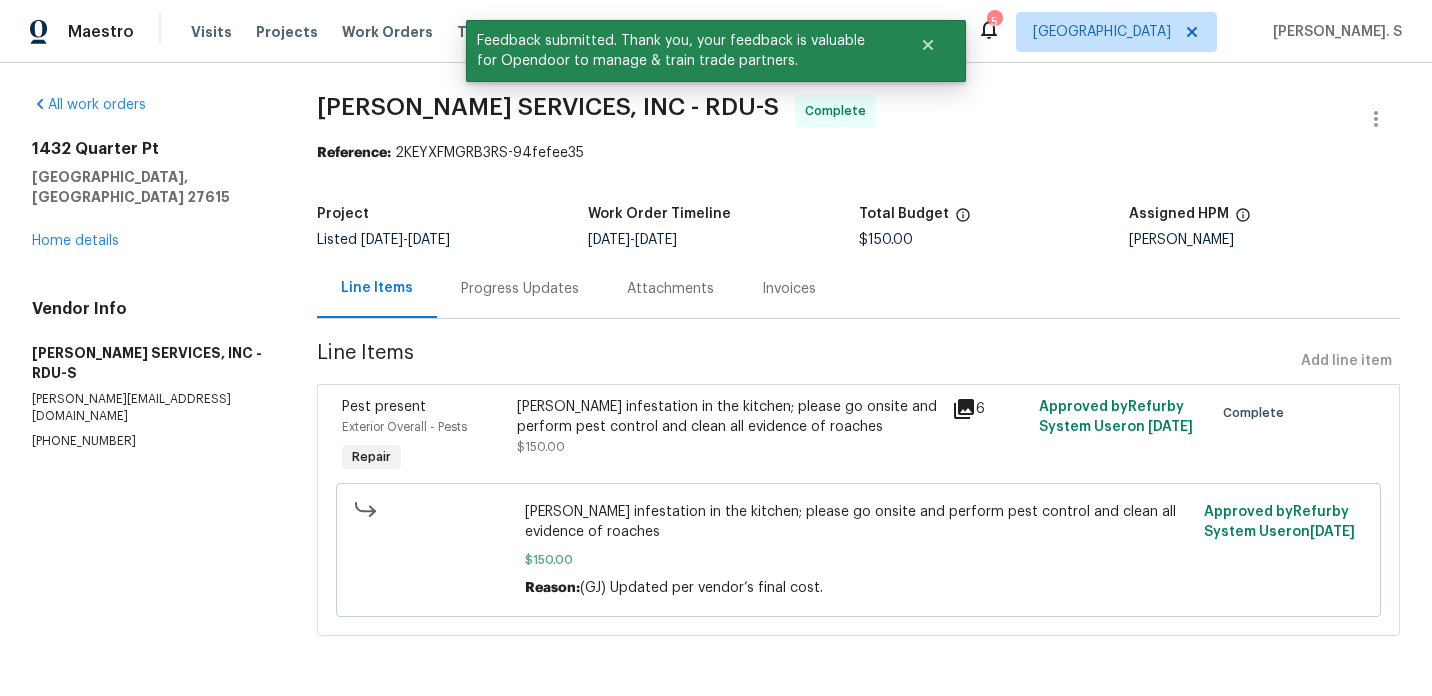 click on "7/18/2025  -  7/21/2025" at bounding box center [405, 240] 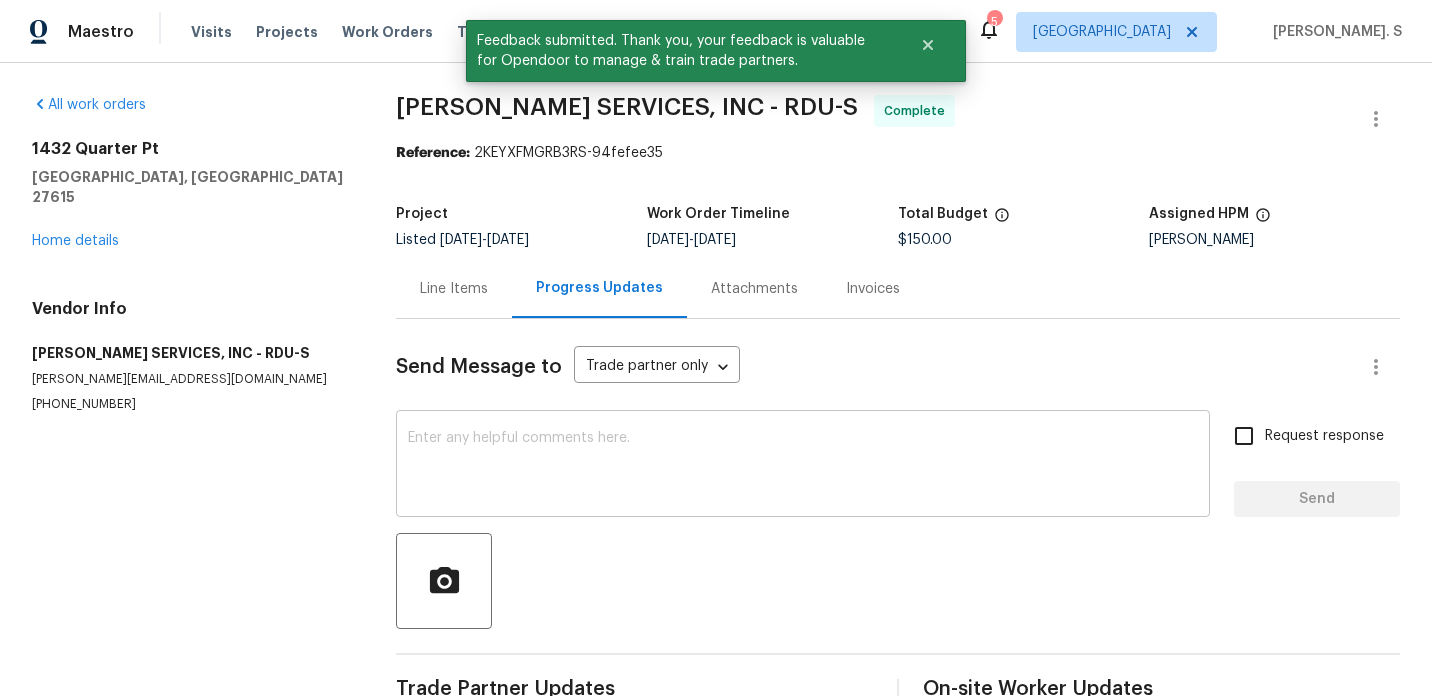 click at bounding box center [803, 466] 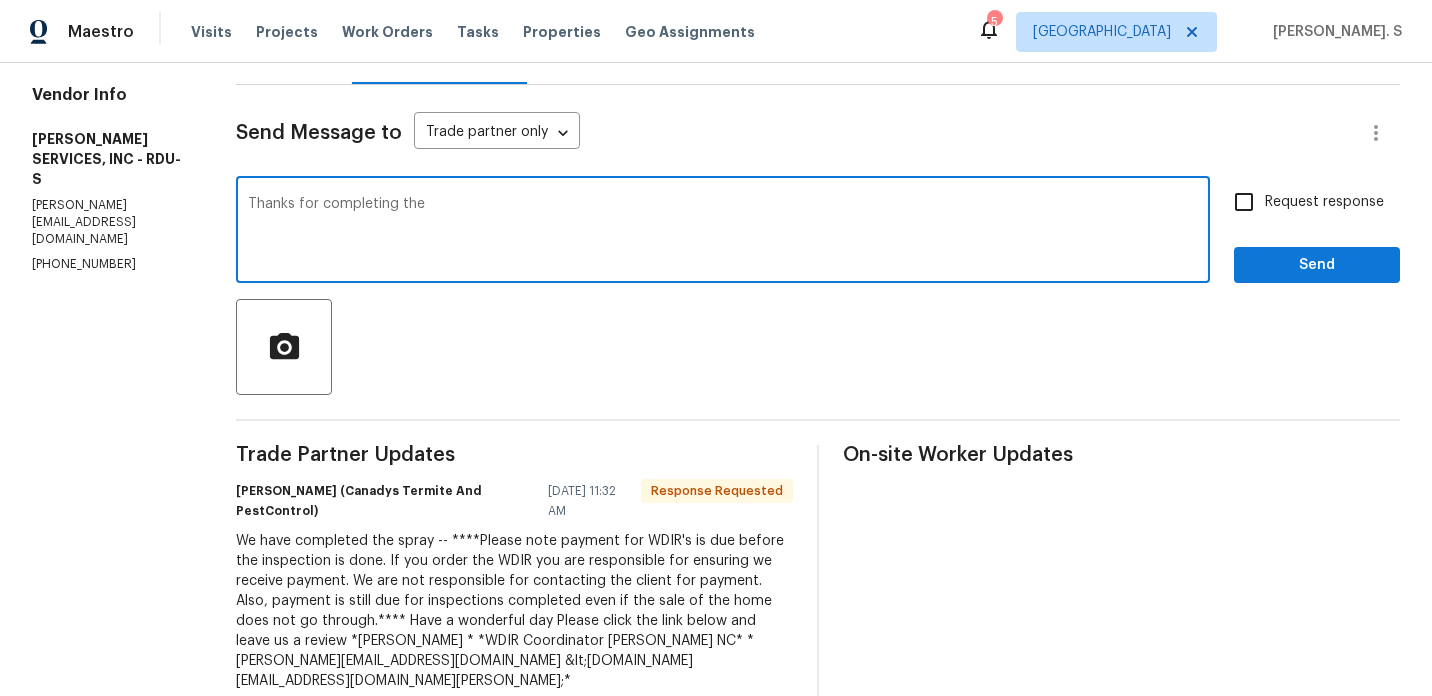scroll, scrollTop: 0, scrollLeft: 0, axis: both 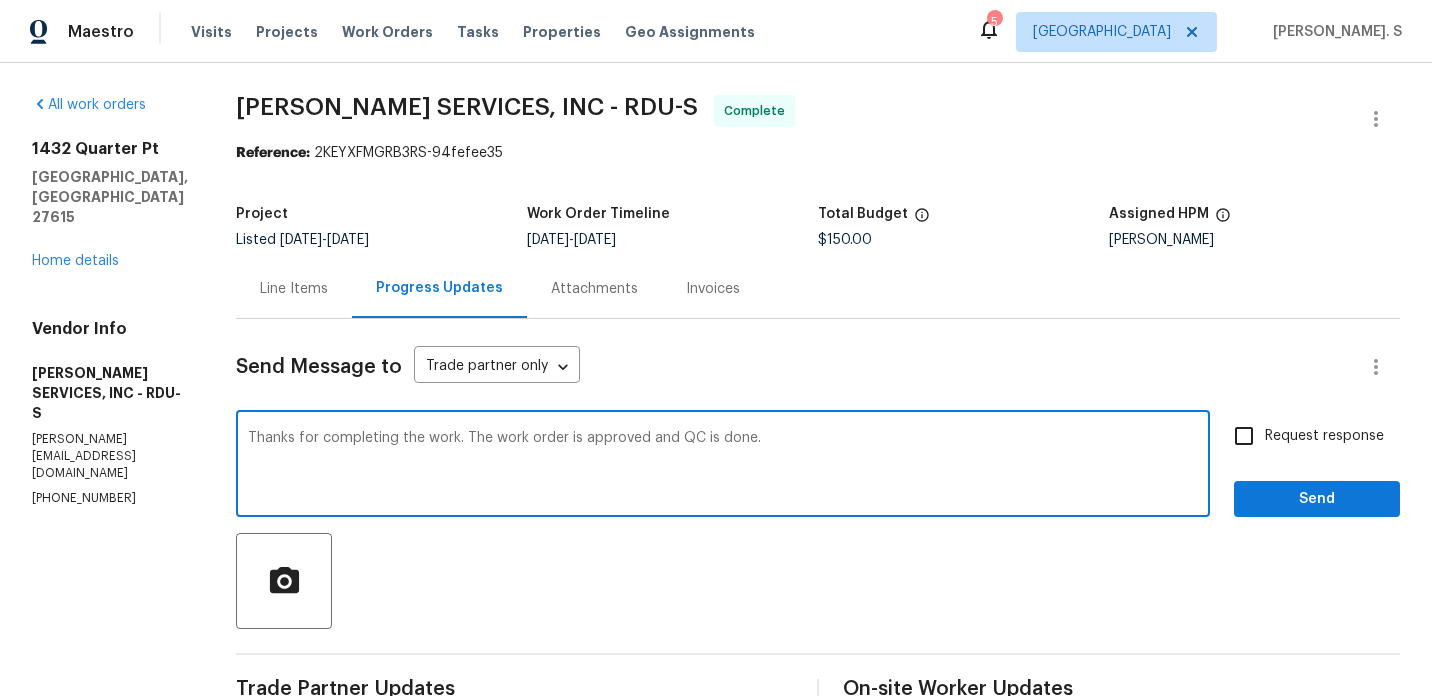 click on "Thanks for completing the work. The work order is approved and QC is done." at bounding box center [723, 466] 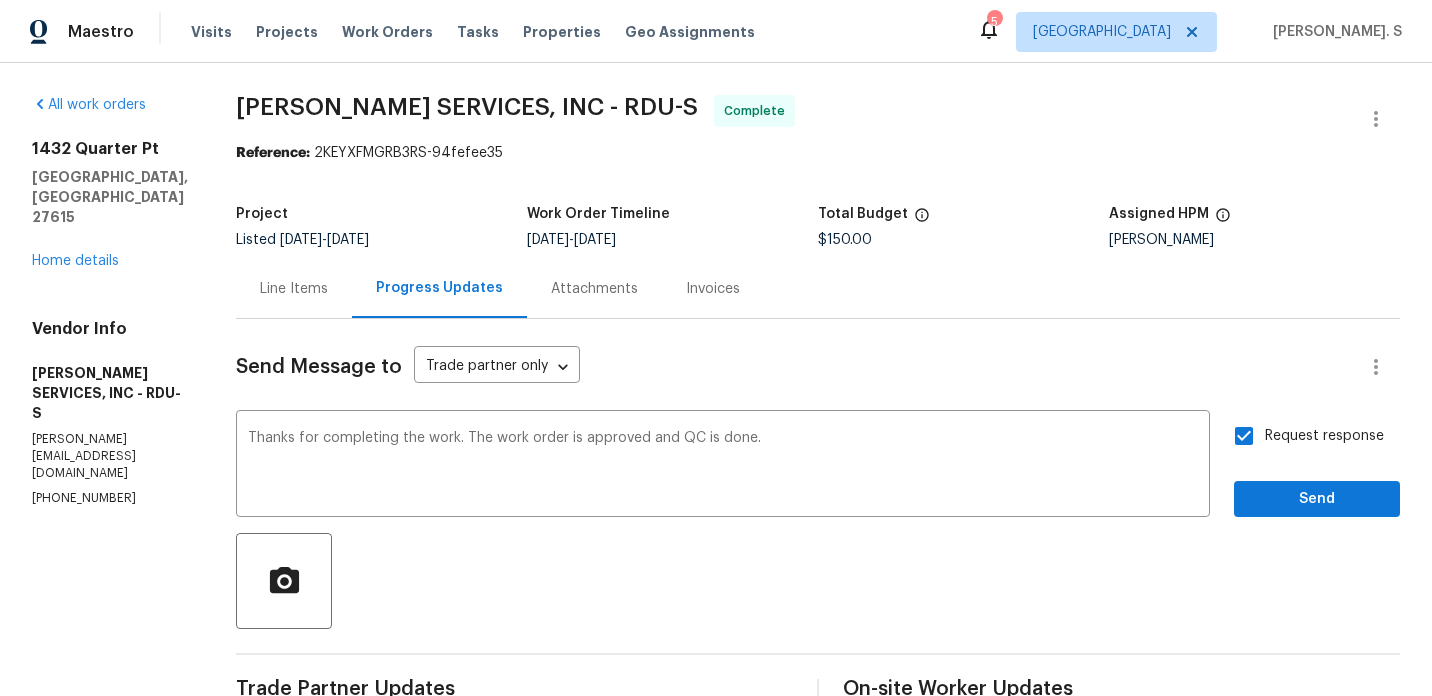 click on "Send Message to Trade partner only Trade partner only ​ Thanks for completing the work. The work order is approved and QC is done. x ​ Request response Send Trade Partner Updates Angela Benoschek  (Canadys Termite And PestControl) 07/21/2025 11:32 AM Response Requested We have completed the spray
--
****Please note payment for WDIR's is due before the inspection is done. If
you order the WDIR you are responsible for ensuring we receive payment. We
are not responsible for contacting the client for payment. Also, payment is
still due for inspections completed even if the sale of the home does not
go through.****
Have a wonderful day
Please click the link below and leave us a review
*Angela Benoschek *
*WDIR Coordinator Vass NC*
*angela.canadyspest@gmail.com &lt;angela.canadyspest@gmail.com&gt;* Glory Joyce. S 07/21/2025 11:08 AM Can you let us know how soon after you spray/treat the situation we can have a cleaner come in and clean up? Please provide us the scheduled date. Glory Joyce. S" at bounding box center (818, 1018) 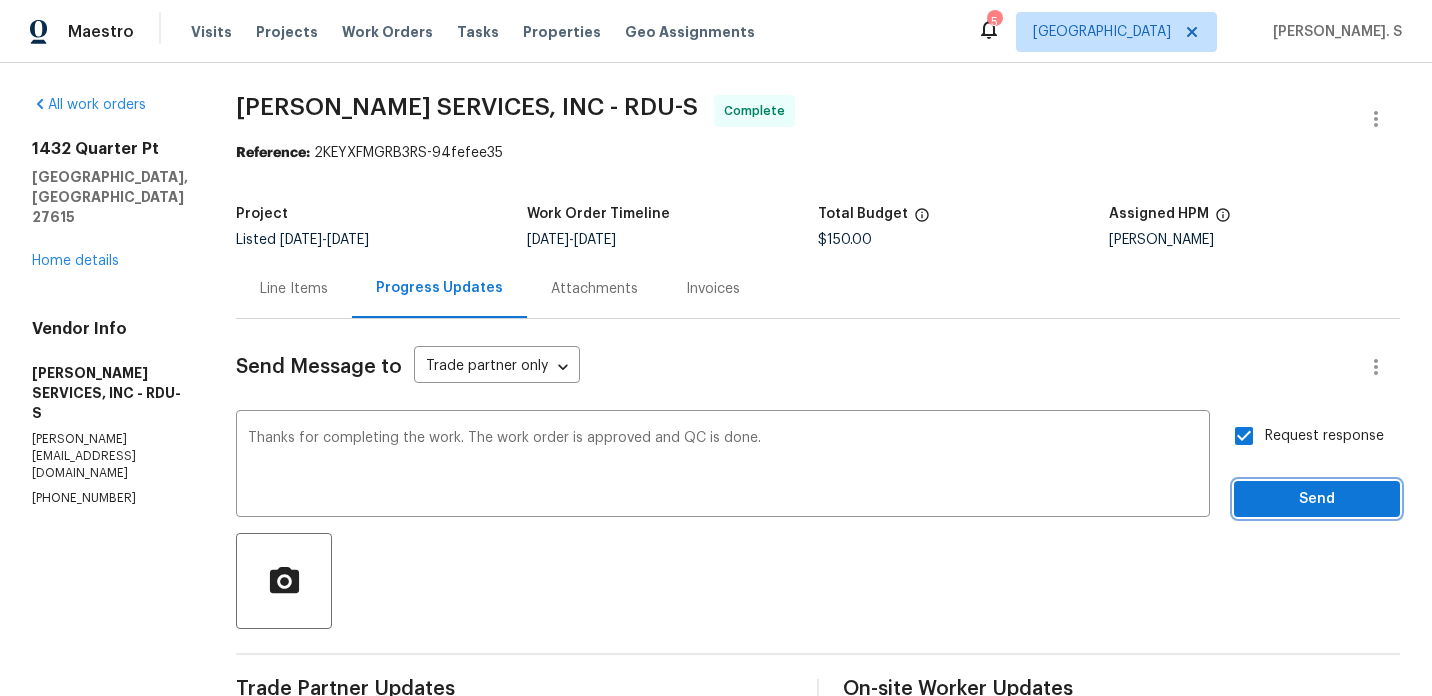 click on "Send" at bounding box center [1317, 499] 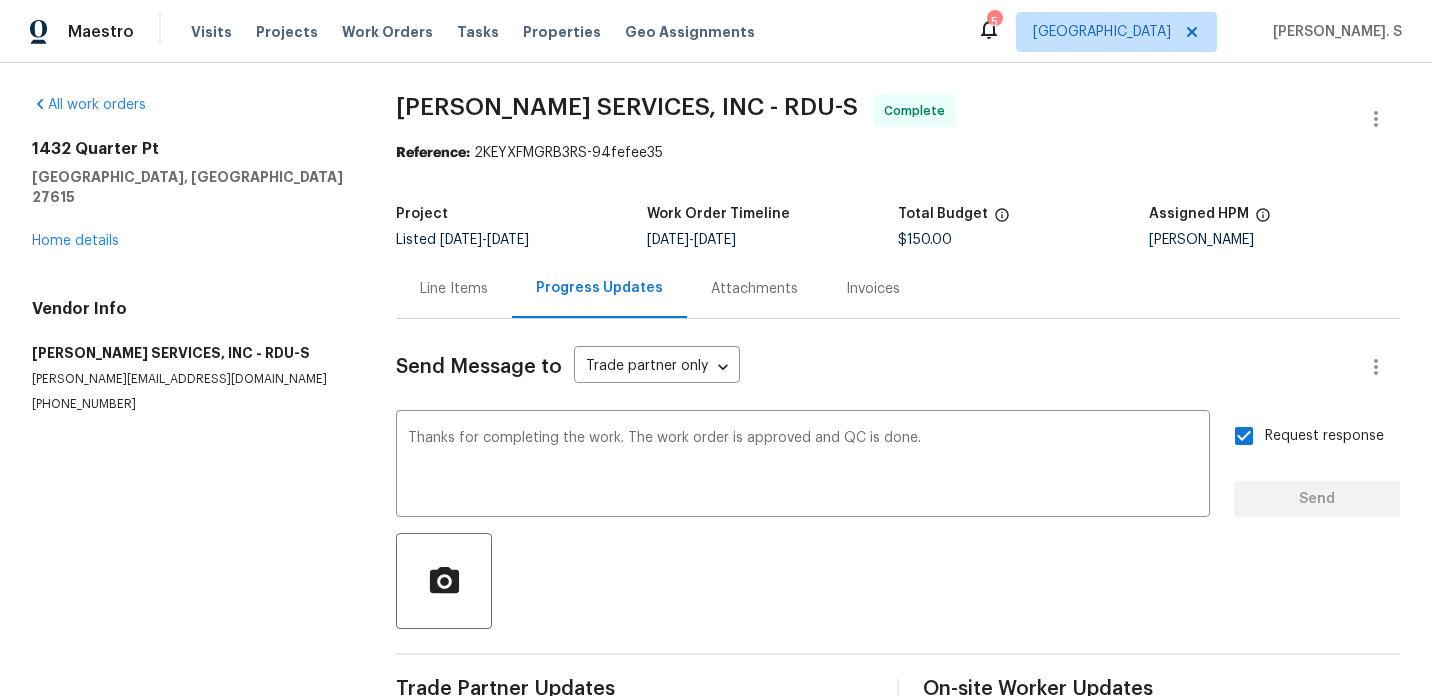 type 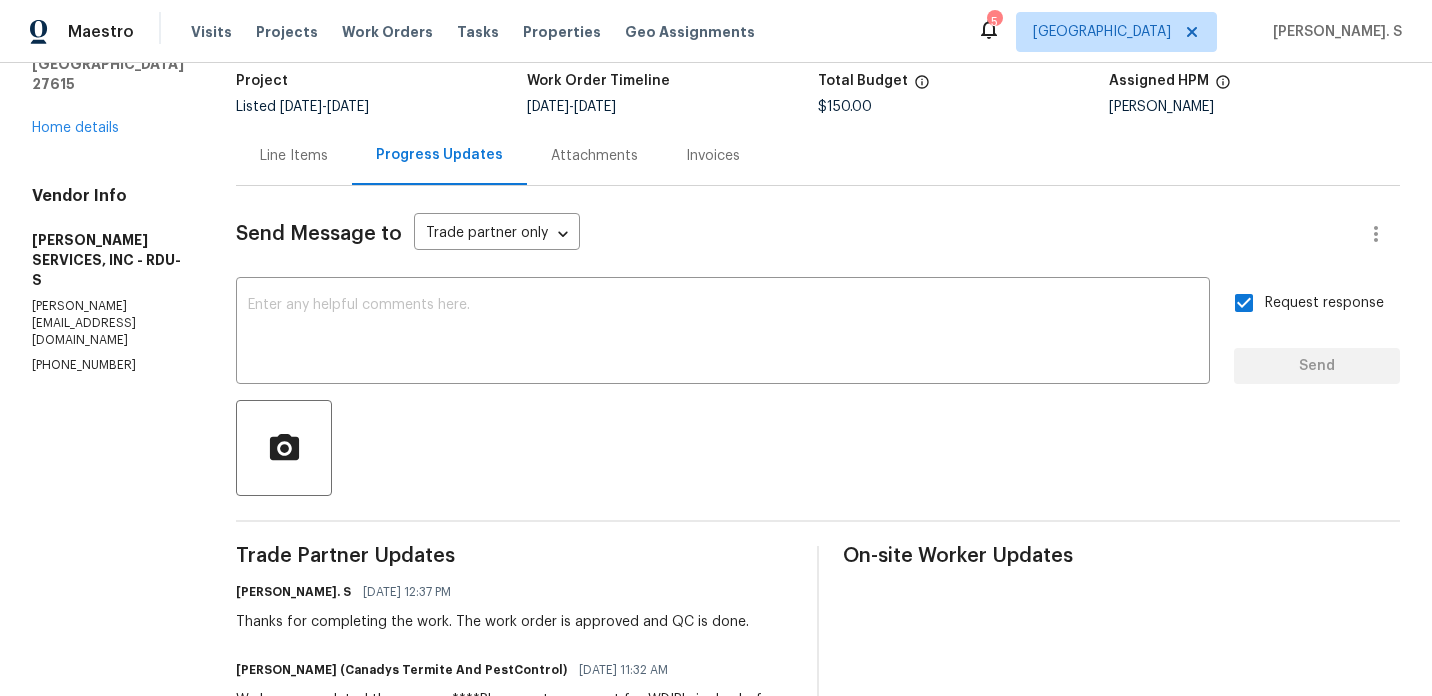 scroll, scrollTop: 310, scrollLeft: 0, axis: vertical 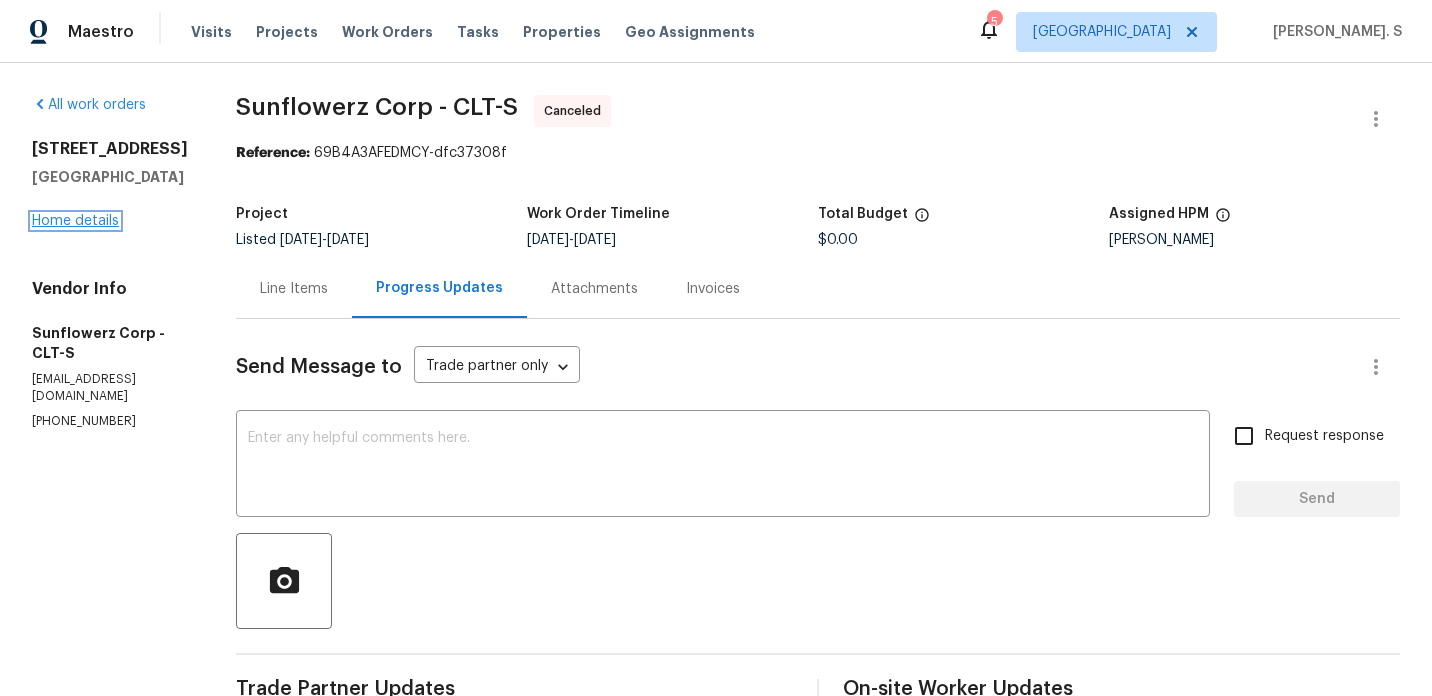 click on "Home details" at bounding box center [75, 221] 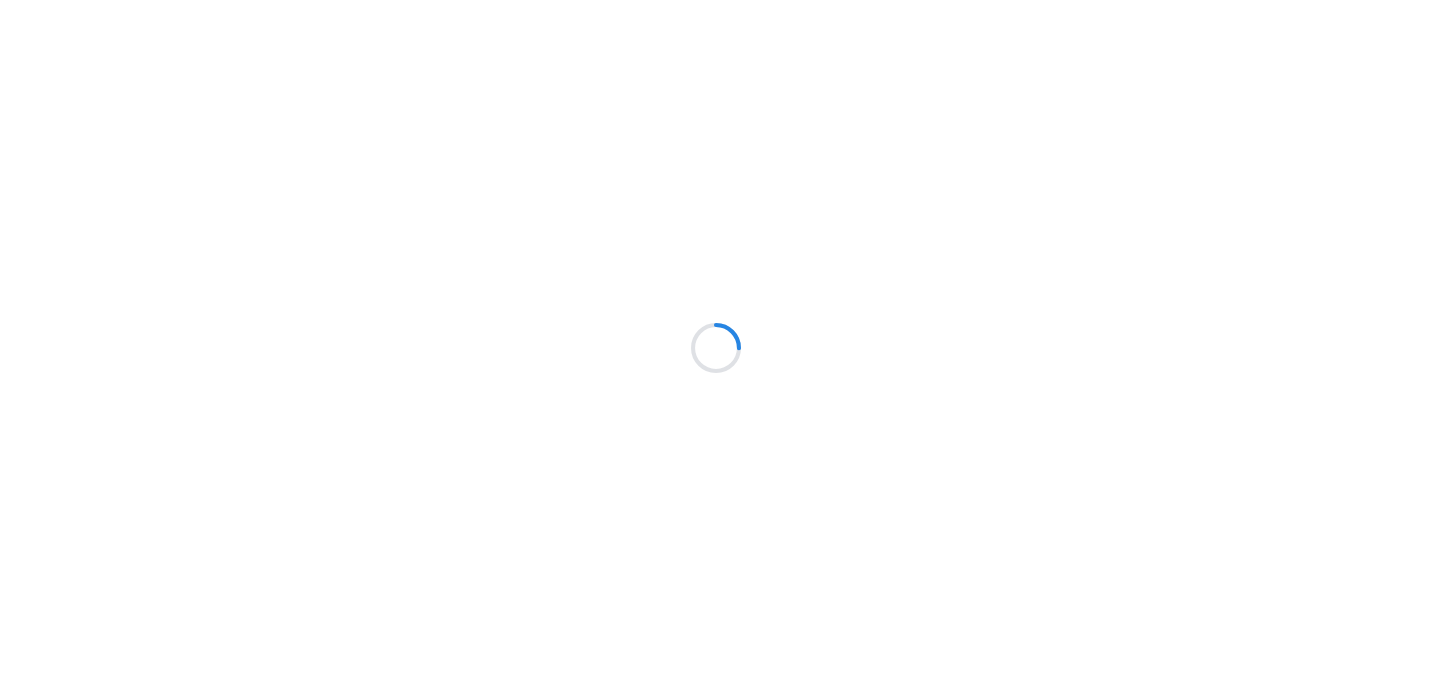 scroll, scrollTop: 0, scrollLeft: 0, axis: both 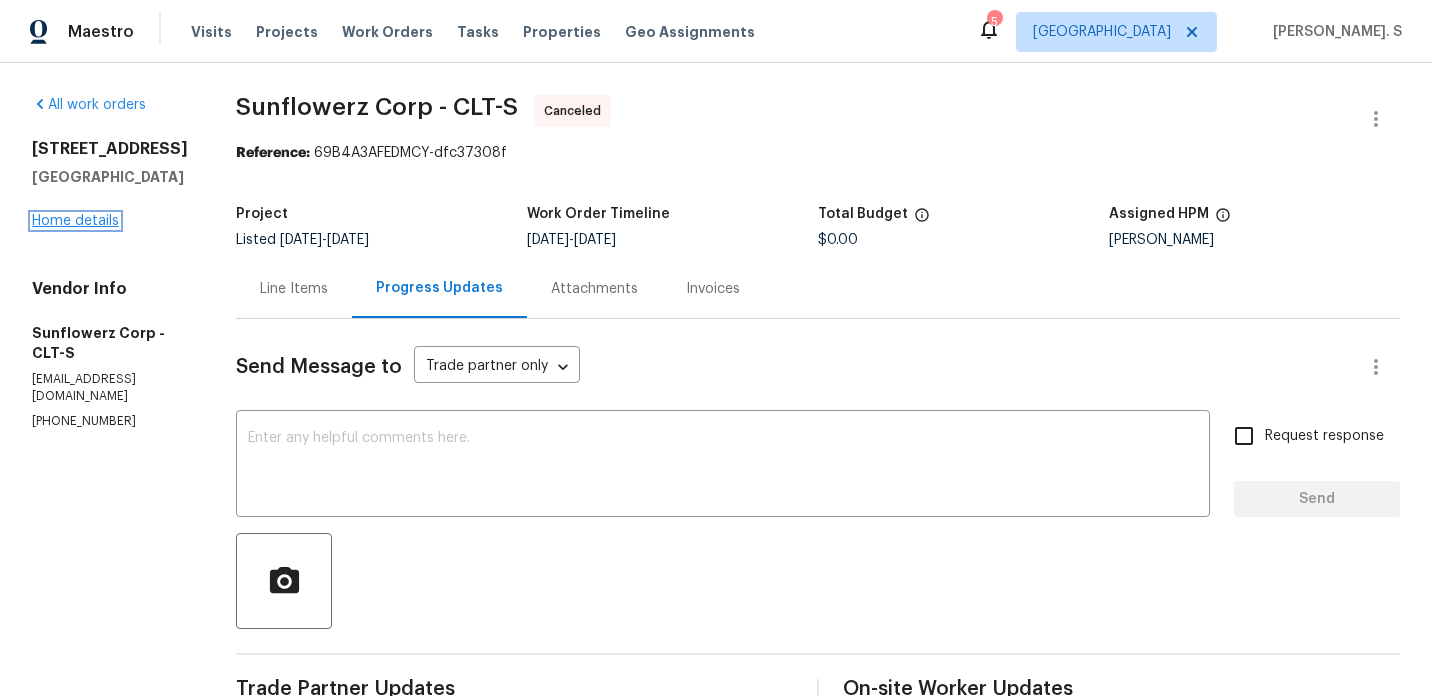 click on "Home details" at bounding box center [75, 221] 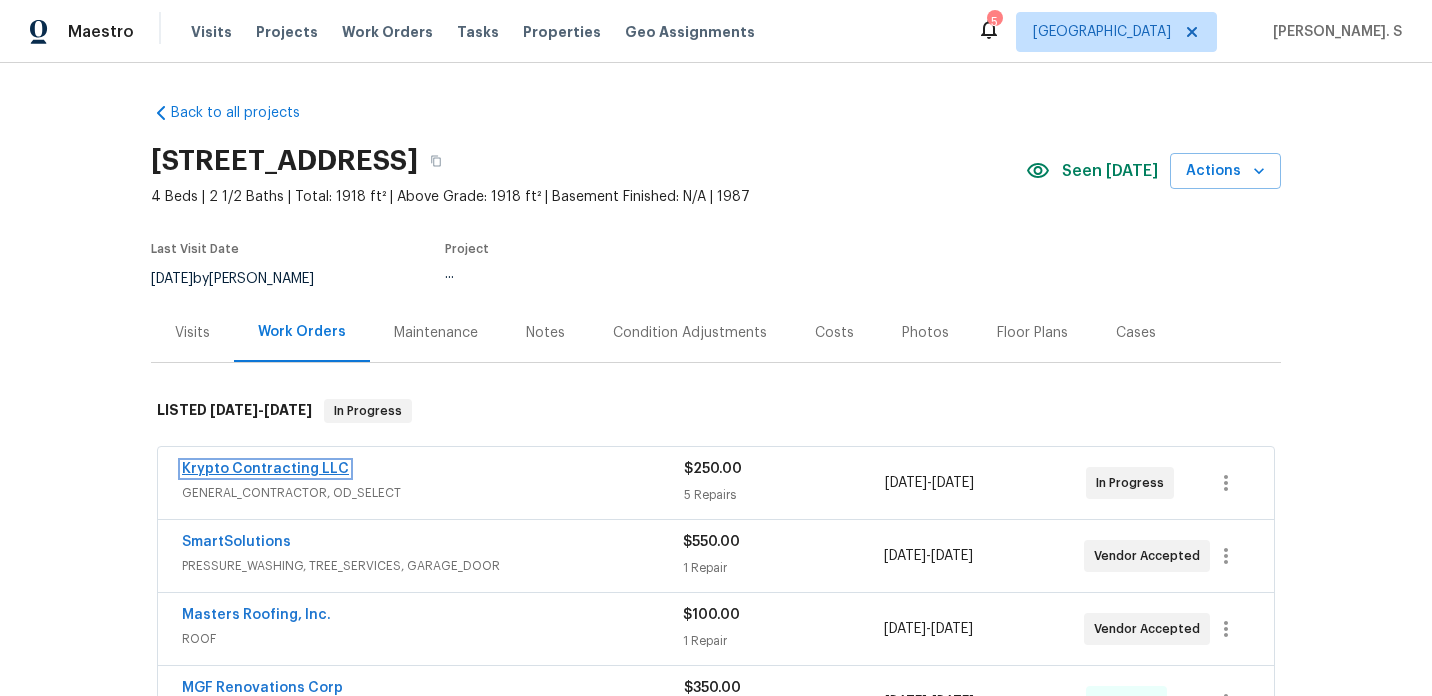 click on "Krypto Contracting LLC" at bounding box center [265, 469] 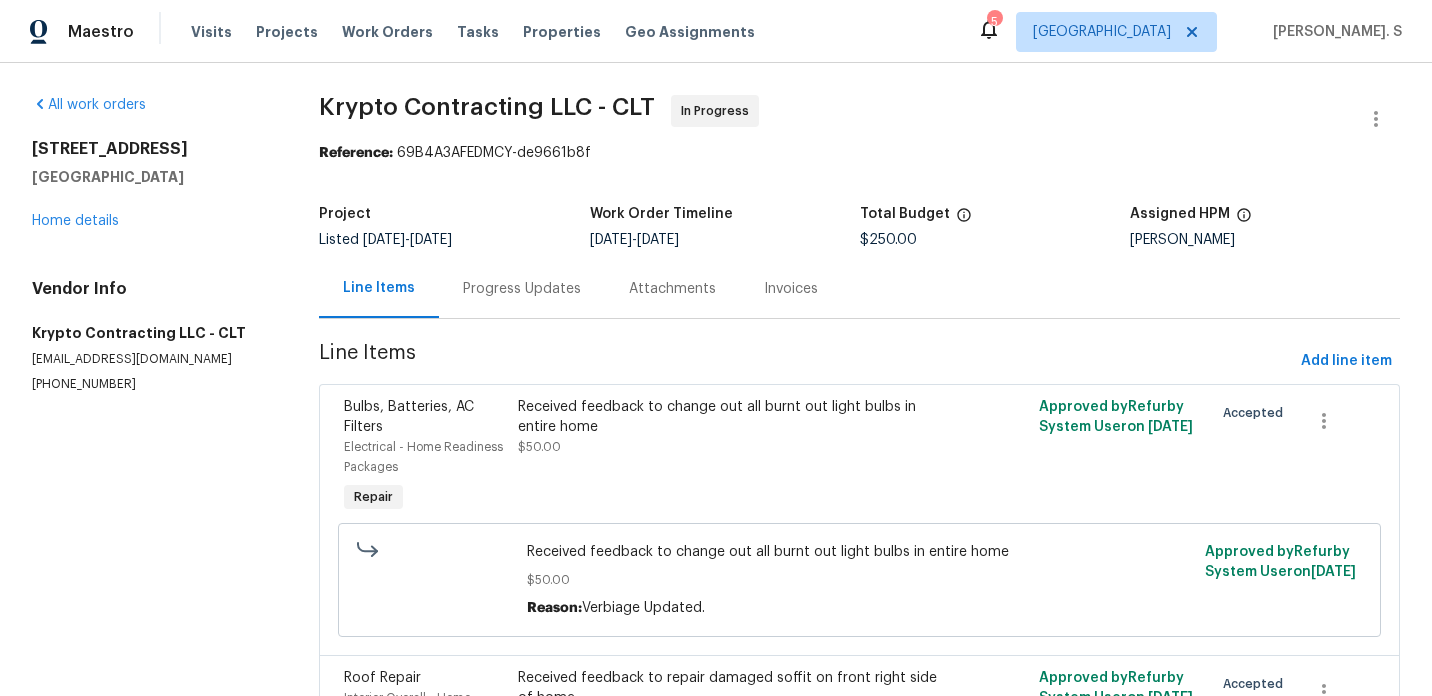 click on "Progress Updates" at bounding box center [522, 289] 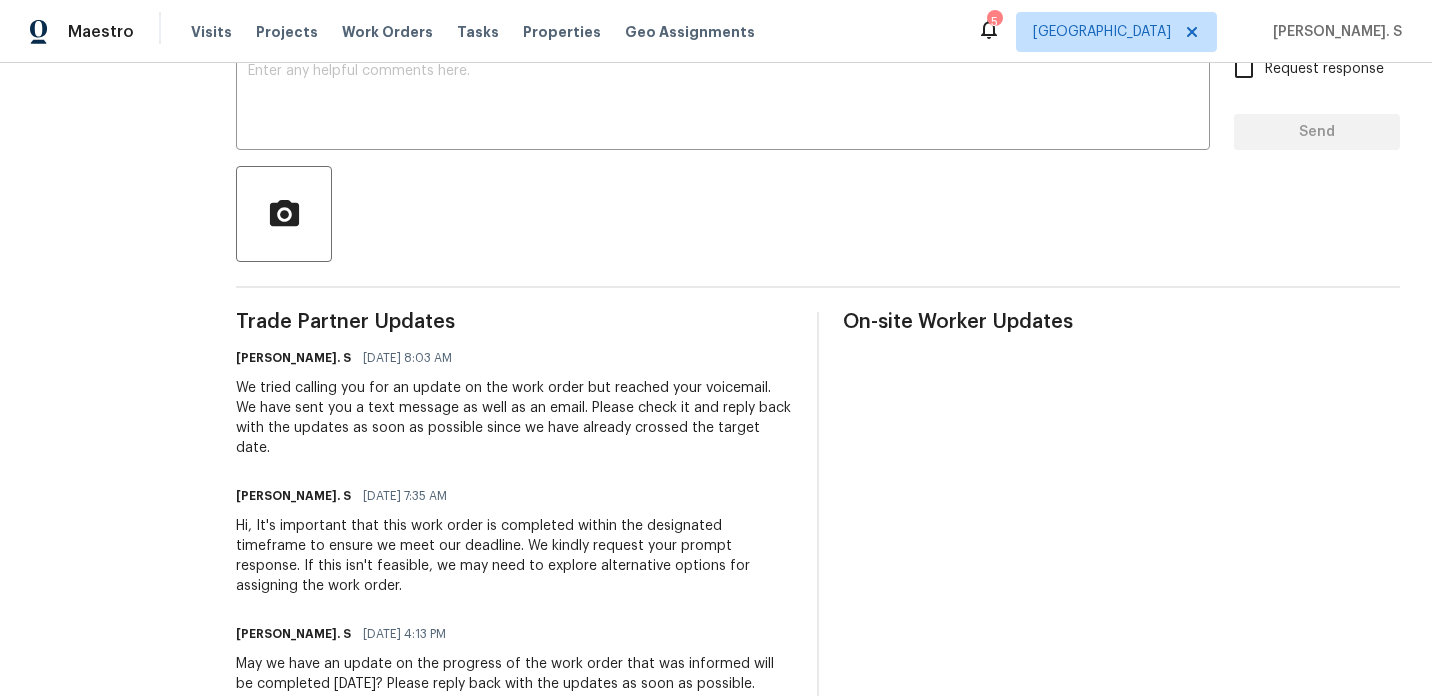 scroll, scrollTop: 442, scrollLeft: 0, axis: vertical 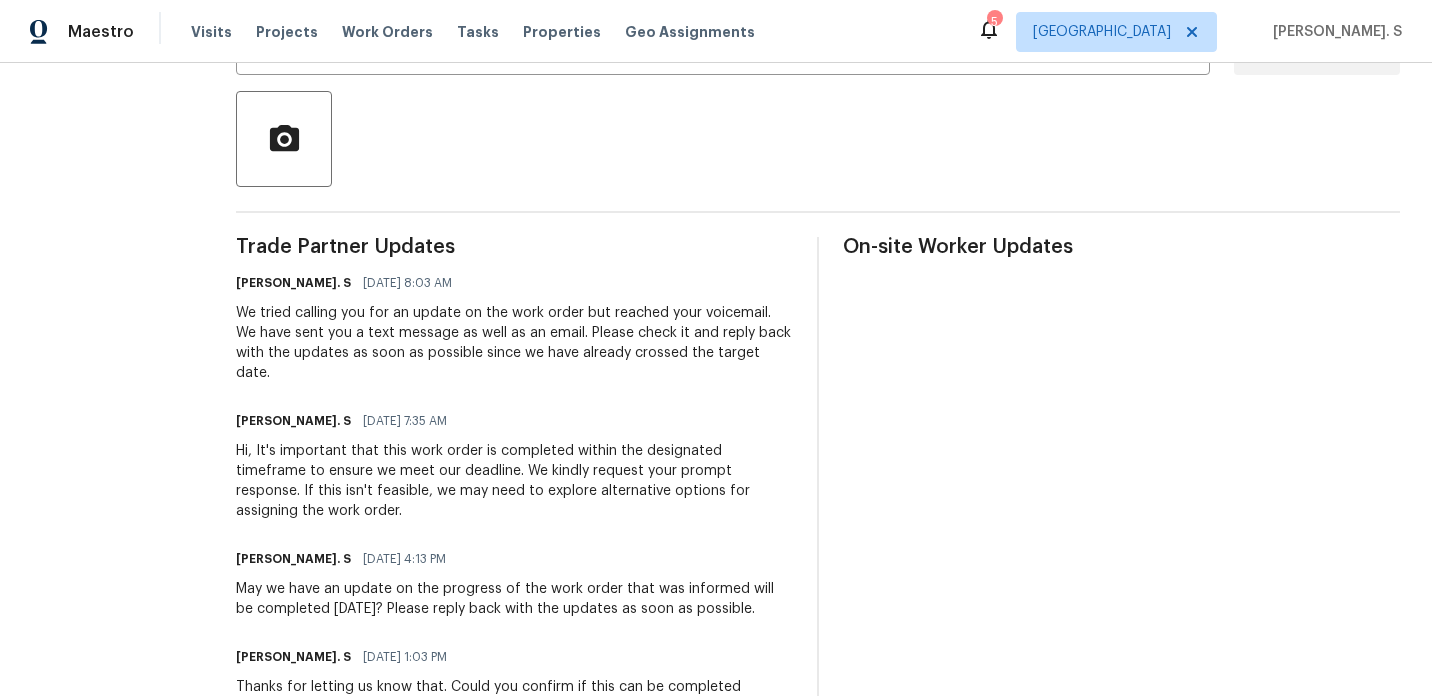 click on "Maestro Visits Projects Work Orders Tasks Properties Geo Assignments 5 Las Vegas Glory [PERSON_NAME]. S" at bounding box center [716, 31] 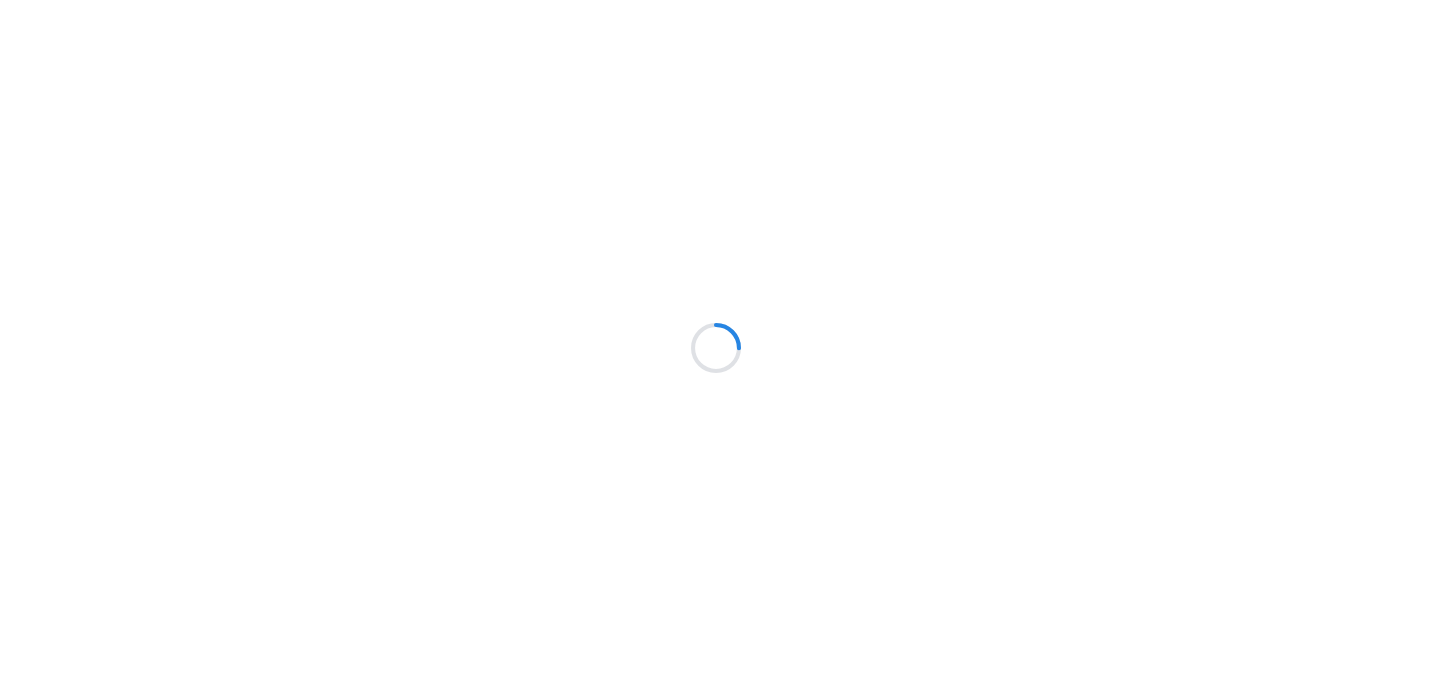 scroll, scrollTop: 0, scrollLeft: 0, axis: both 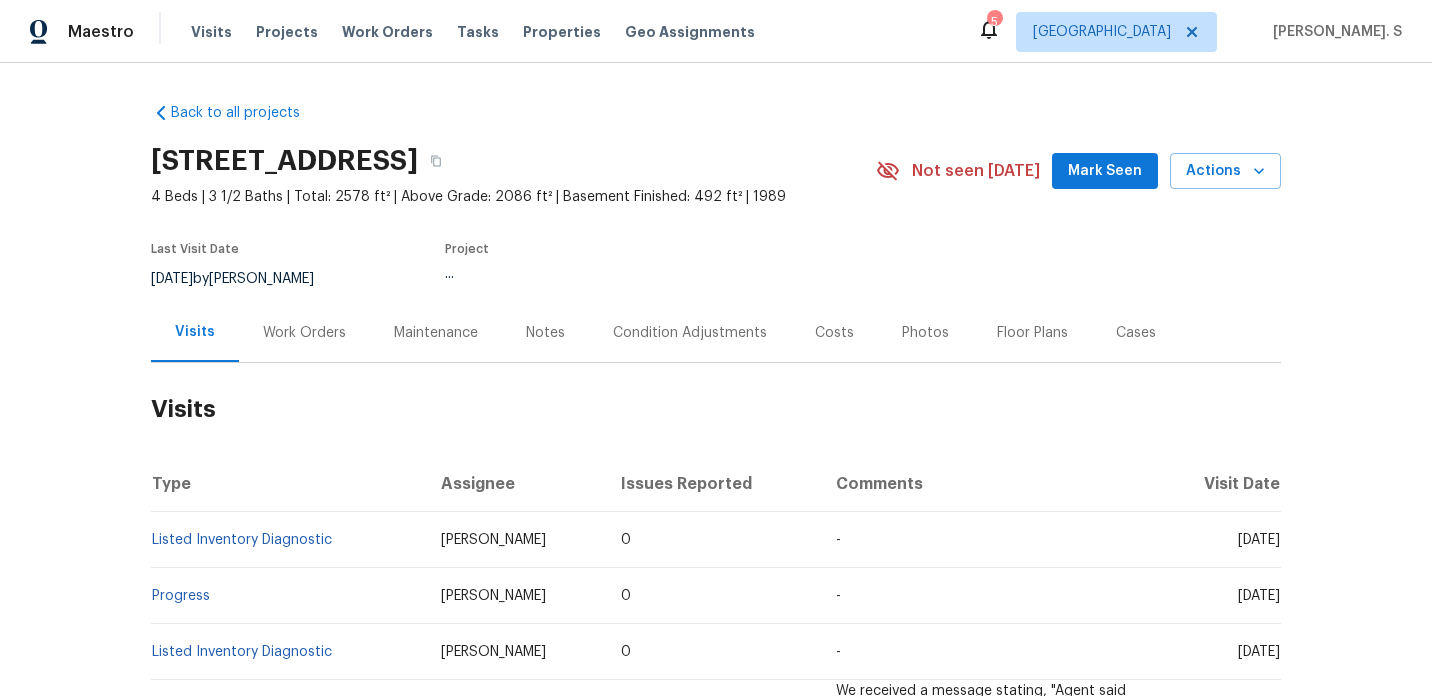 click on "Work Orders" at bounding box center [304, 333] 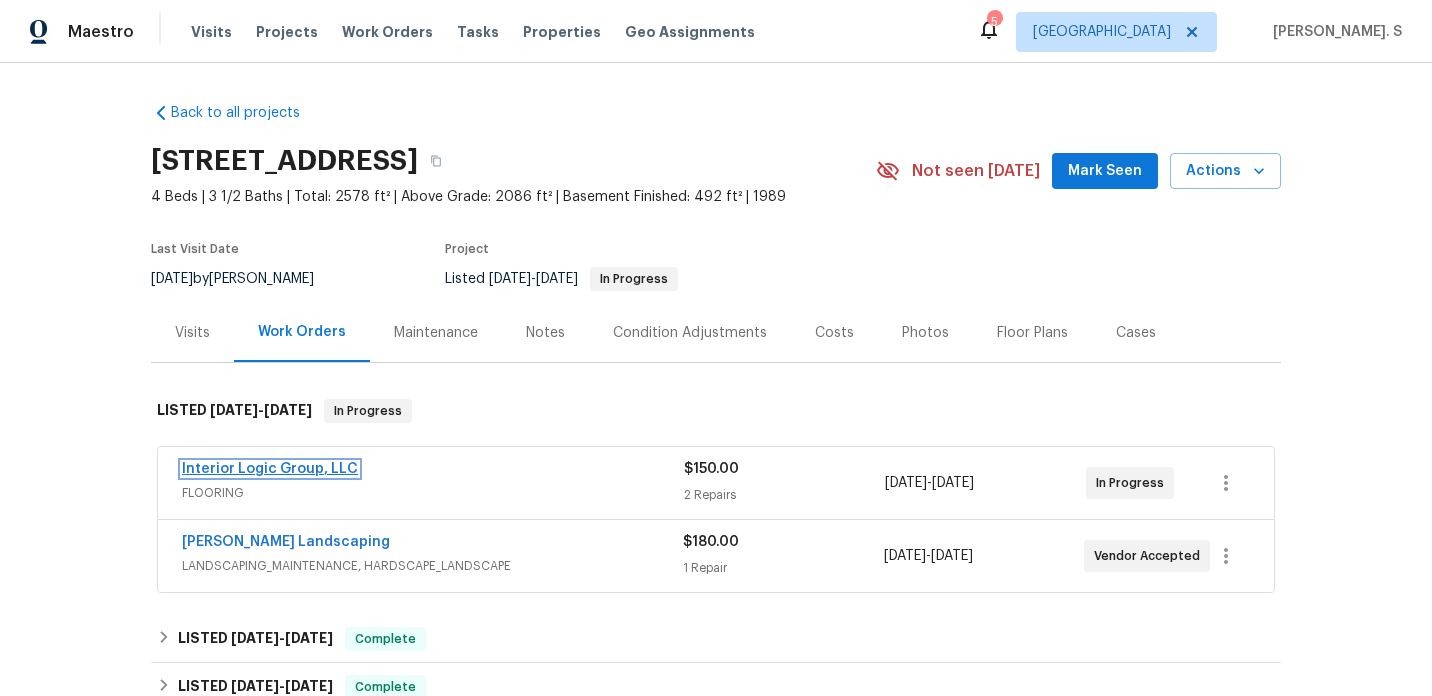click on "Interior Logic Group, LLC" at bounding box center (270, 469) 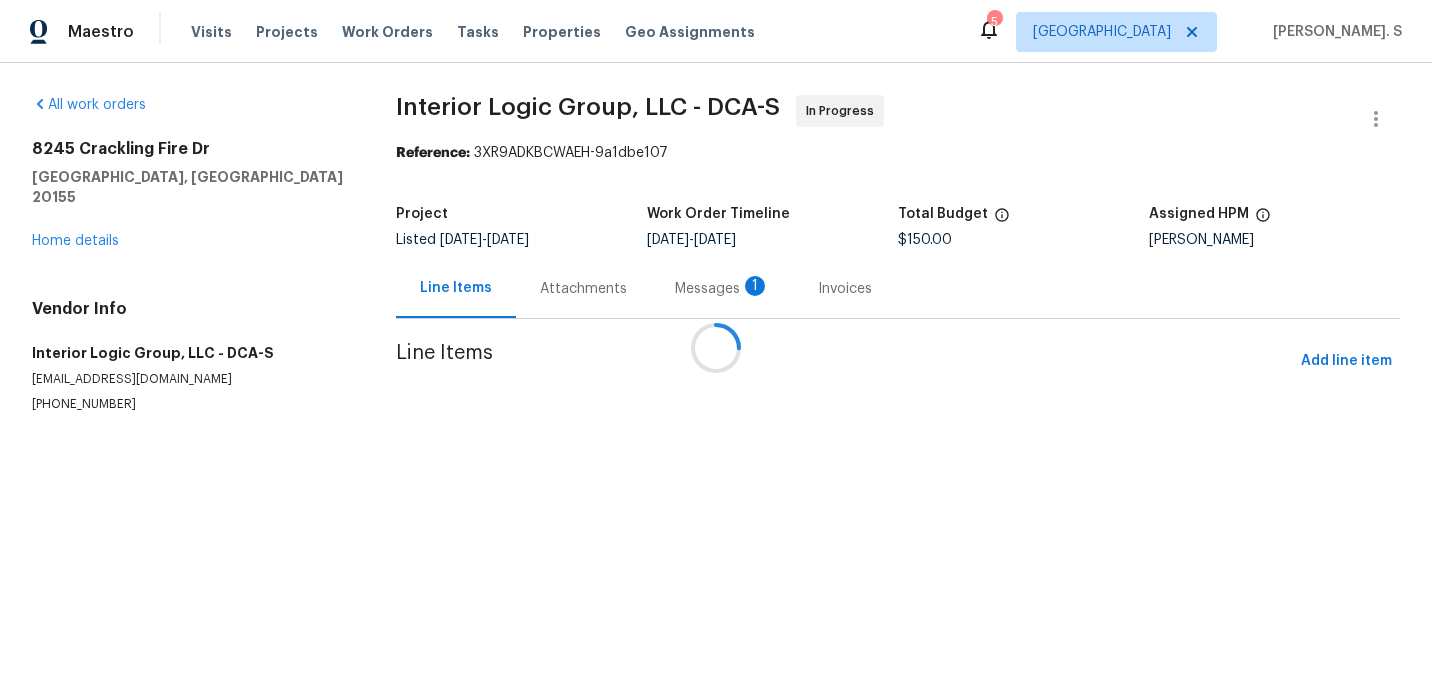 click at bounding box center (716, 348) 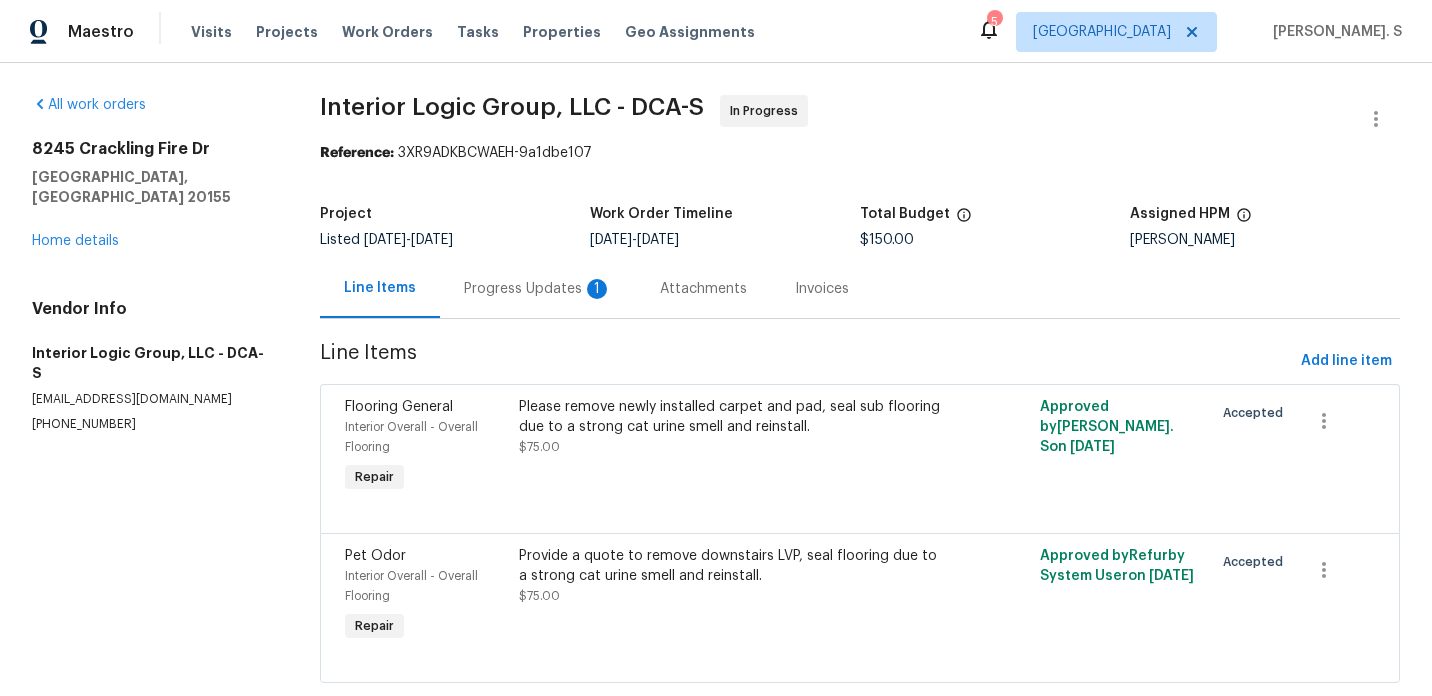 click on "Progress Updates 1" at bounding box center (538, 288) 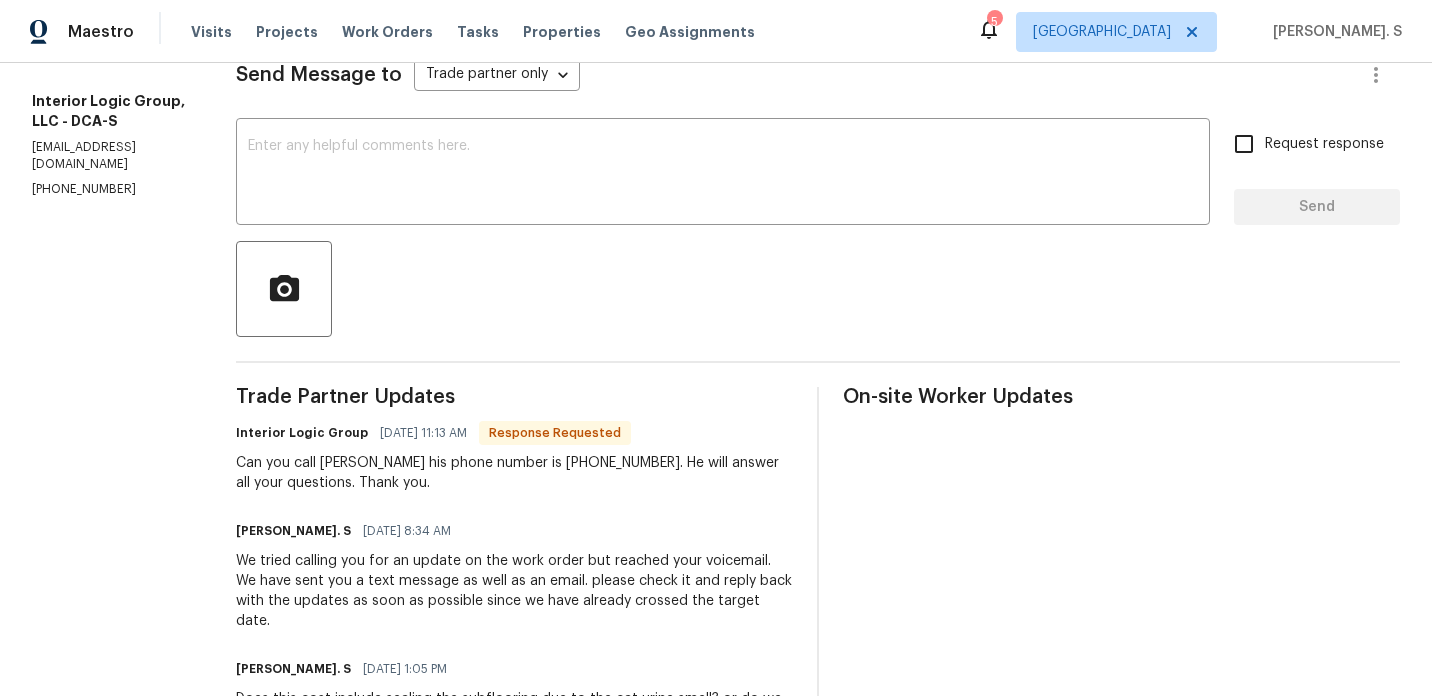 scroll, scrollTop: 321, scrollLeft: 0, axis: vertical 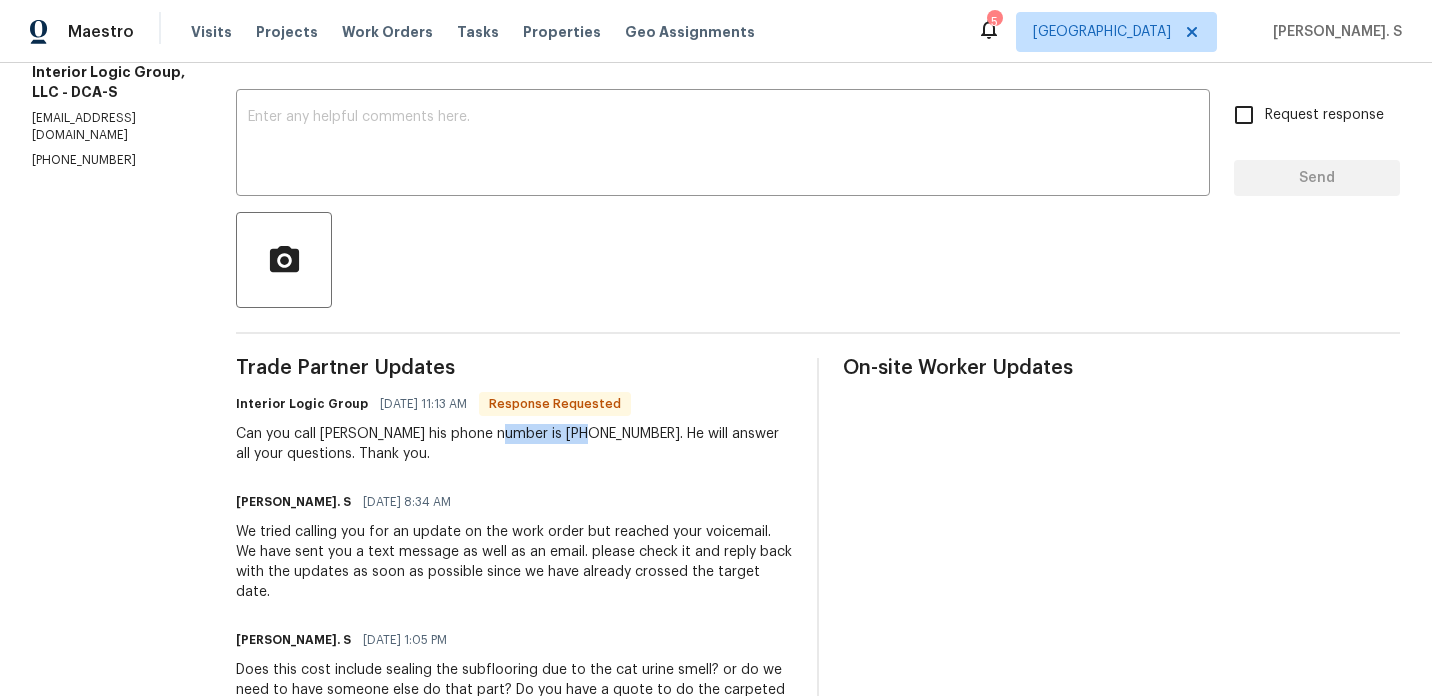 drag, startPoint x: 527, startPoint y: 432, endPoint x: 617, endPoint y: 432, distance: 90 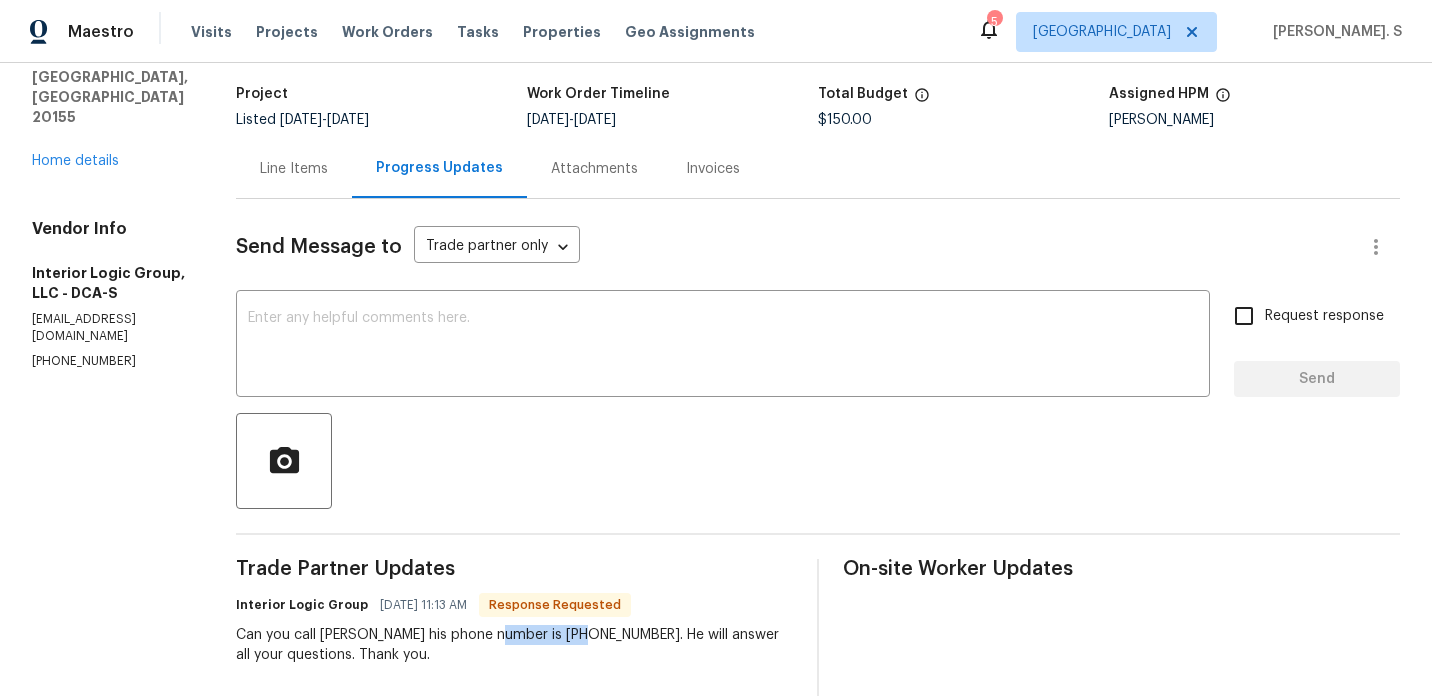 click on "Line Items" at bounding box center [294, 169] 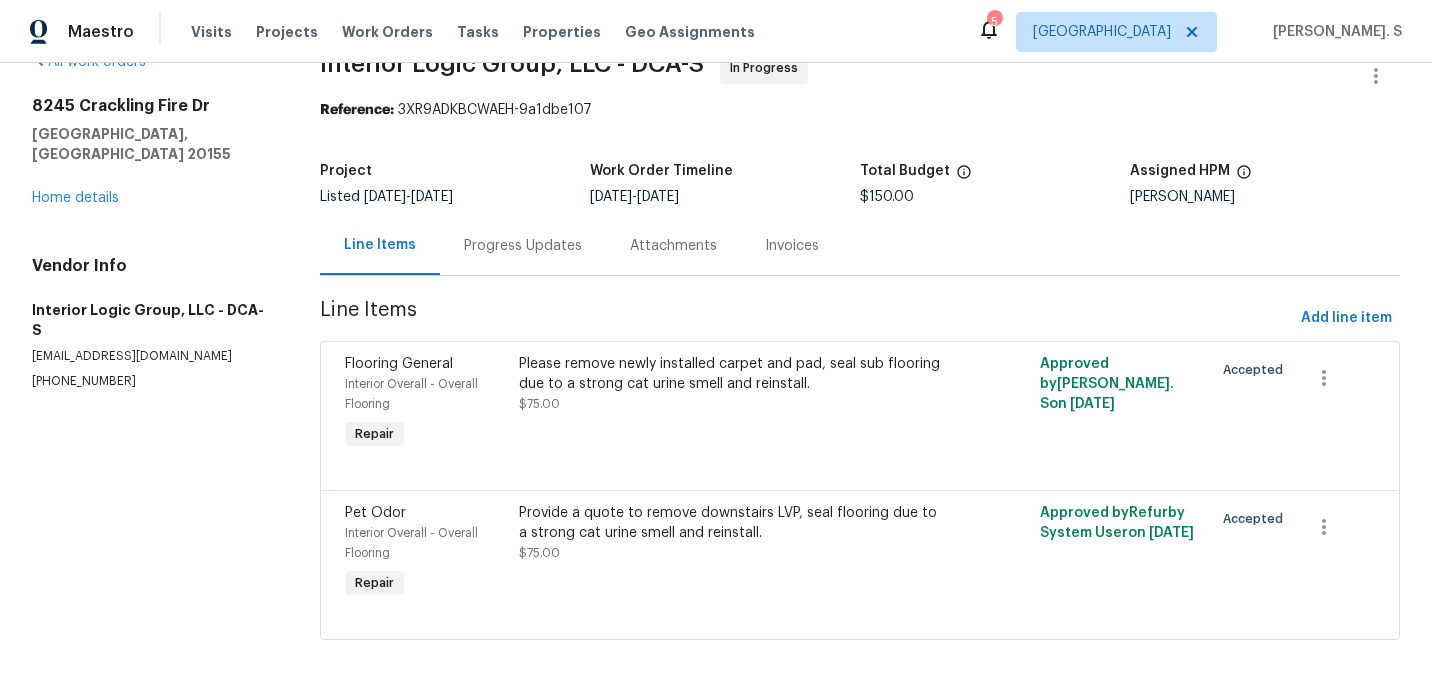 scroll, scrollTop: 45, scrollLeft: 0, axis: vertical 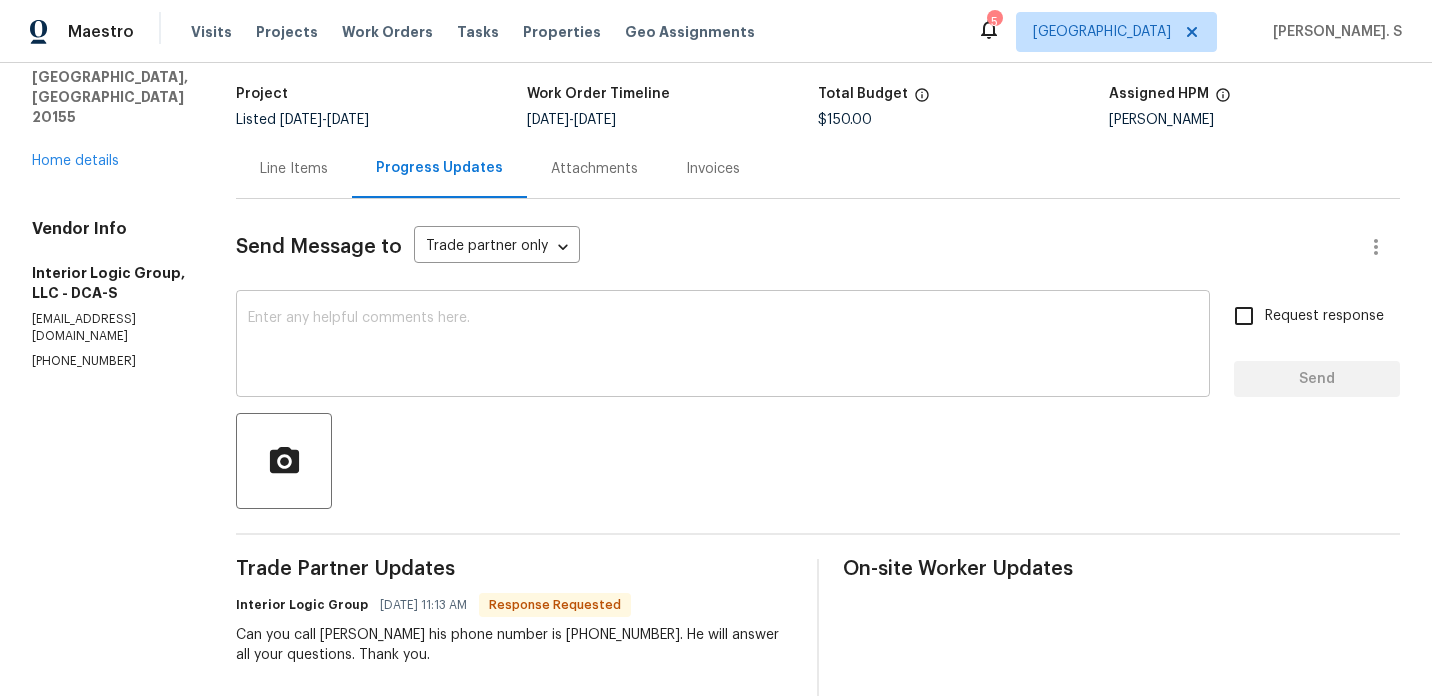 click at bounding box center [723, 346] 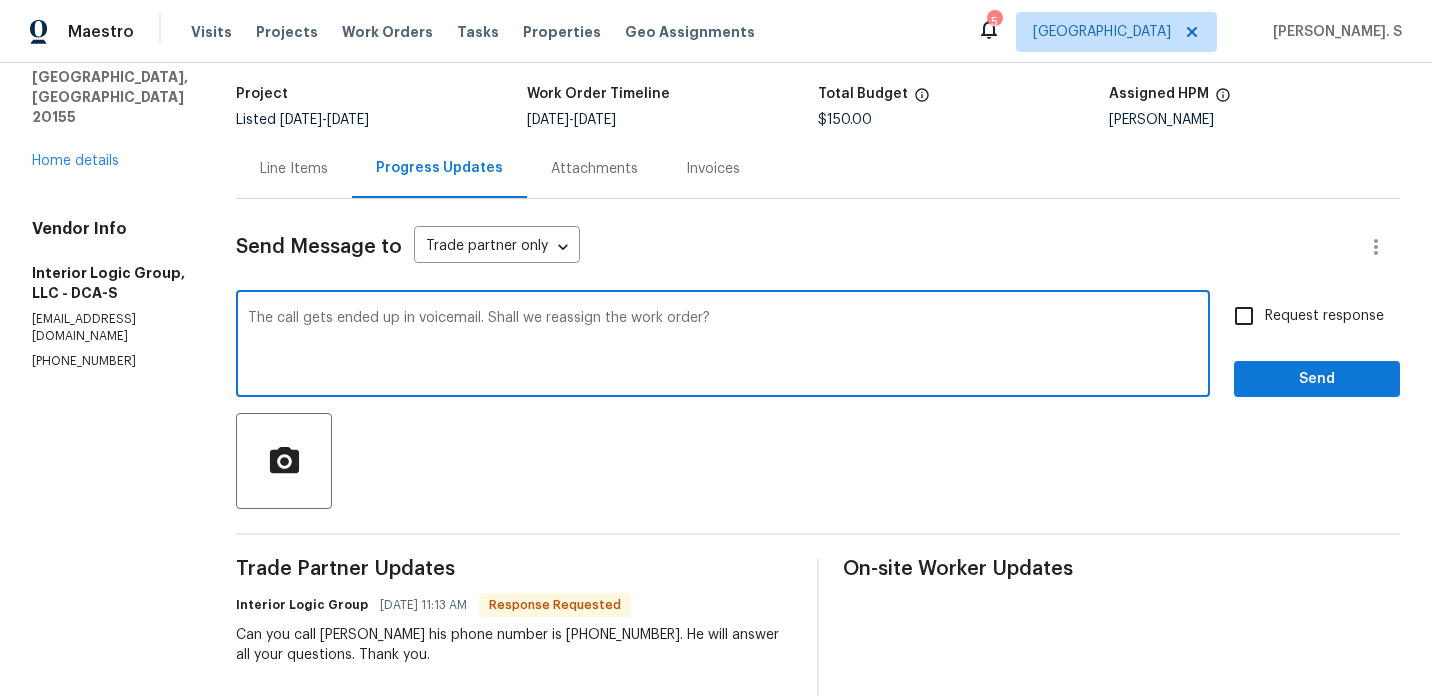 click on "The call gets ended up in voicemail. Shall we reassign the work order?" at bounding box center (723, 346) 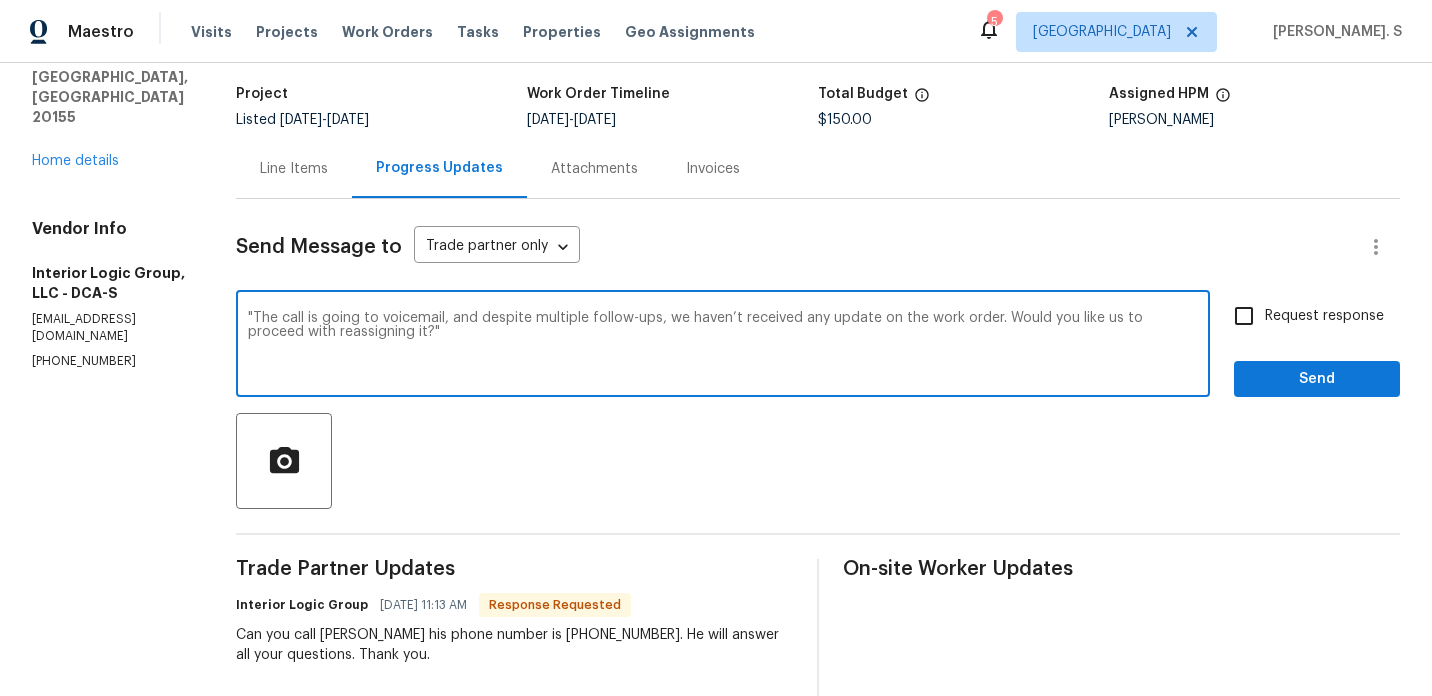 click on ""The call is going to voicemail, and despite multiple follow-ups, we haven’t received any update on the work order. Would you like us to proceed with reassigning it?"" at bounding box center (723, 346) 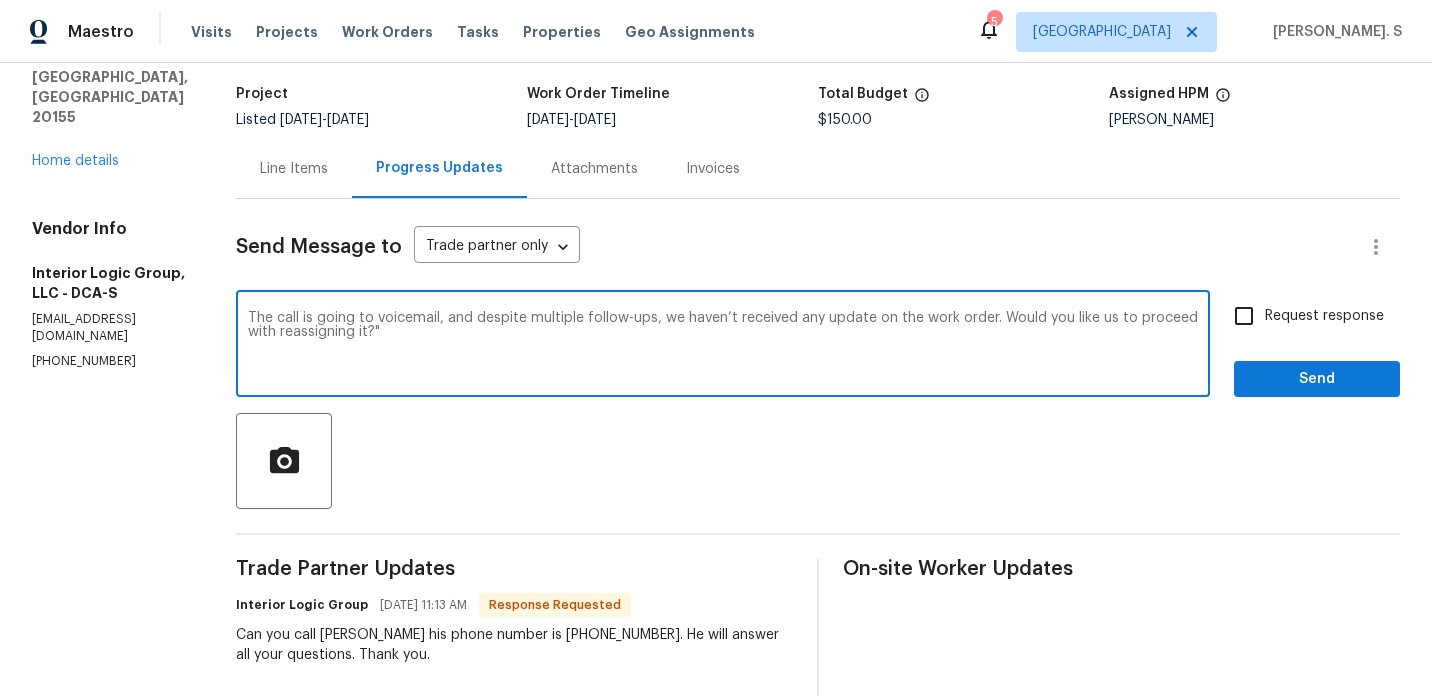 click on "The call is going to voicemail, and despite multiple follow-ups, we haven’t received any update on the work order. Would you like us to proceed with reassigning it?"" at bounding box center [723, 346] 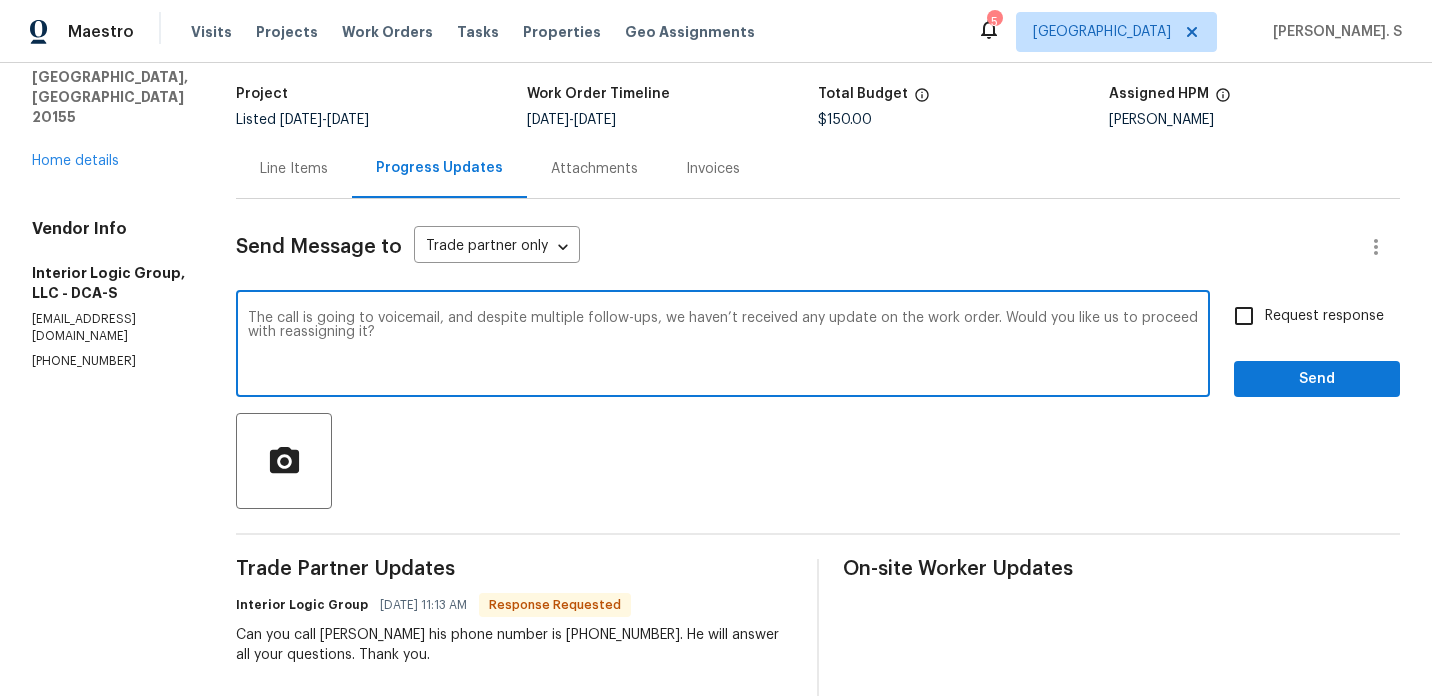 type on "The call is going to voicemail, and despite multiple follow-ups, we haven’t received any update on the work order. Would you like us to proceed with reassigning it?" 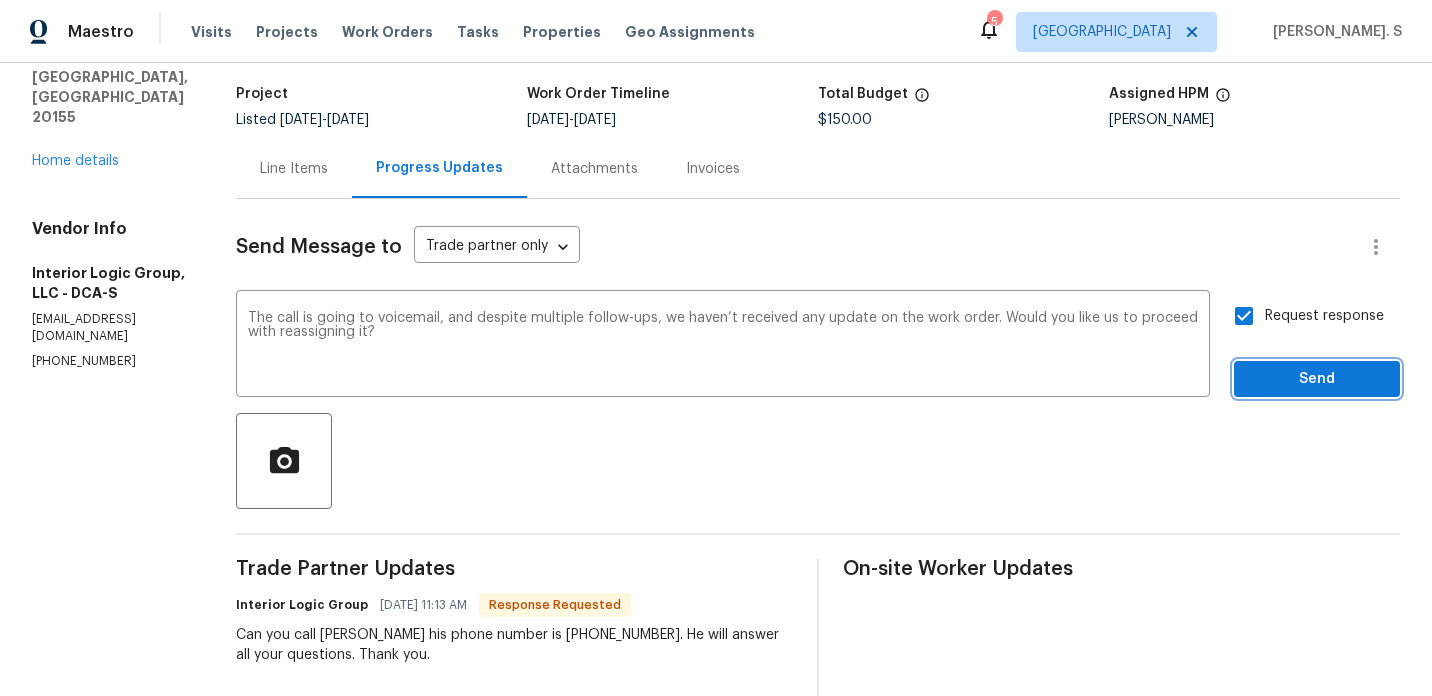 click on "Send" at bounding box center (1317, 379) 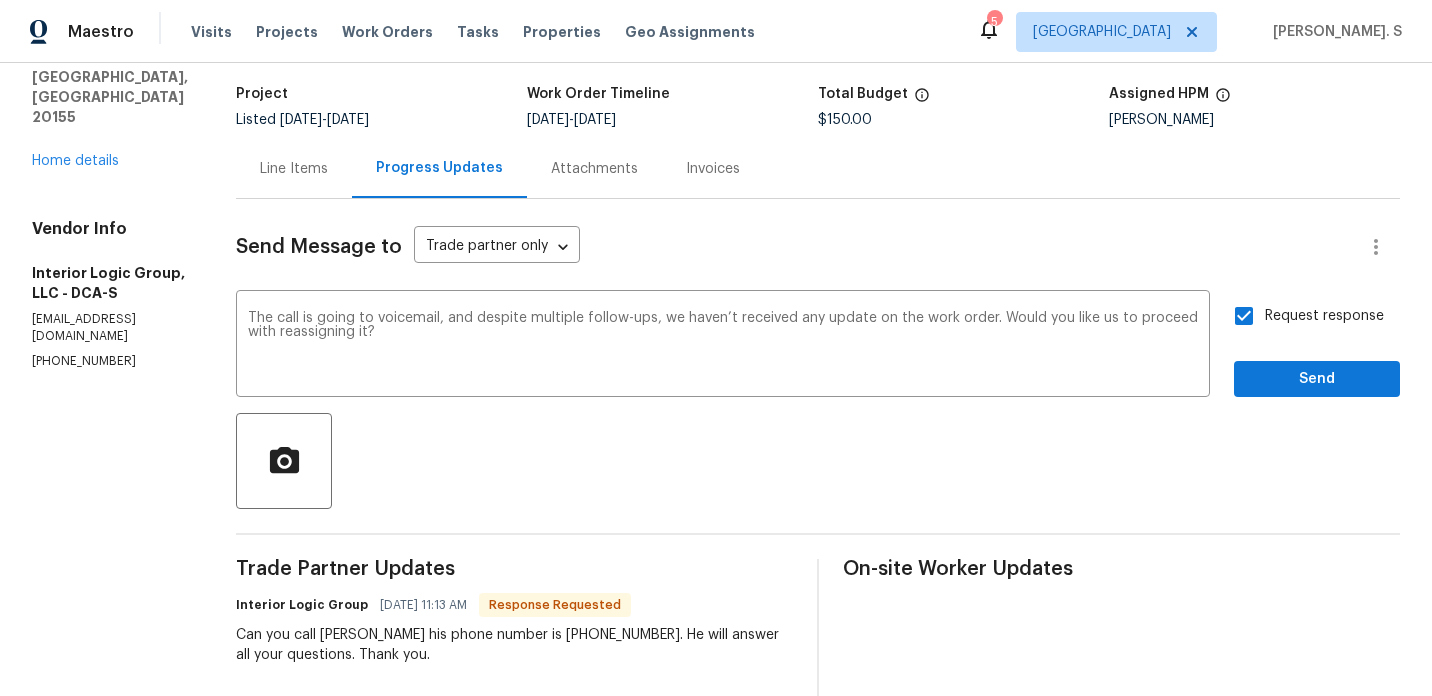 scroll, scrollTop: 51, scrollLeft: 0, axis: vertical 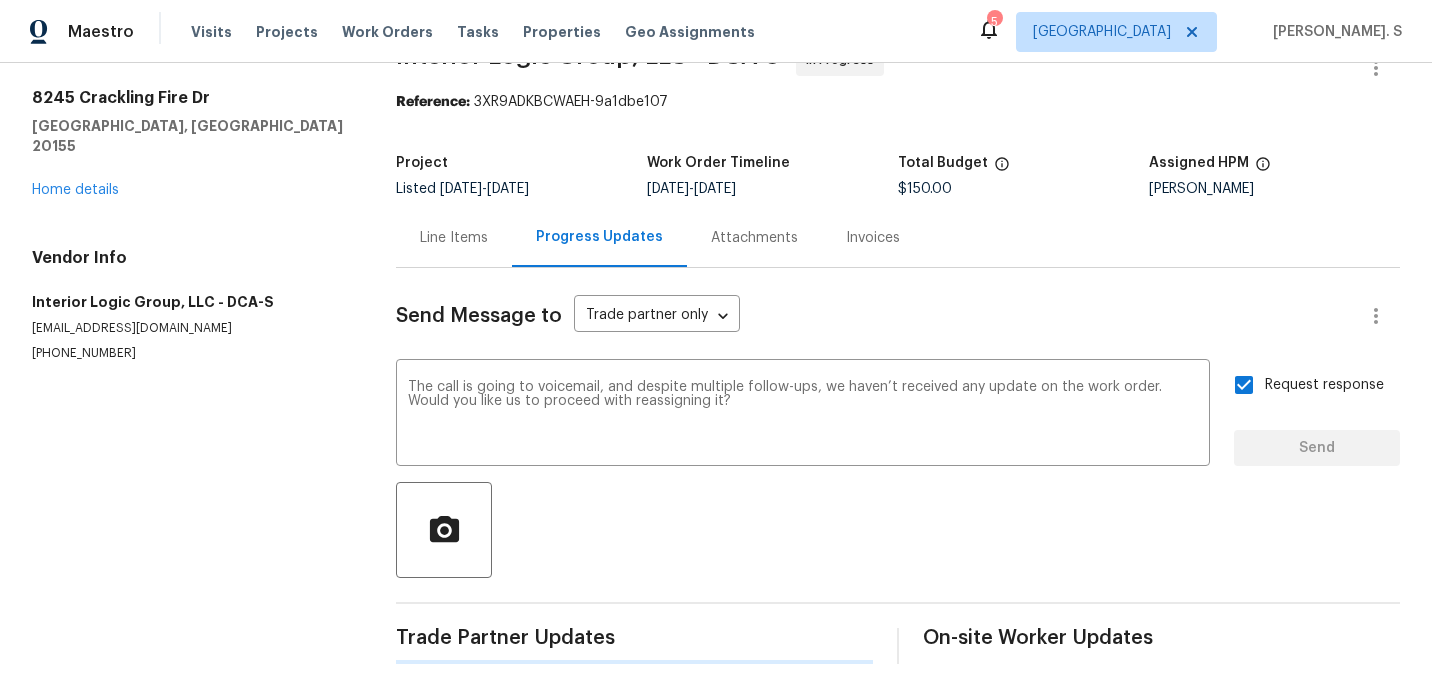 type 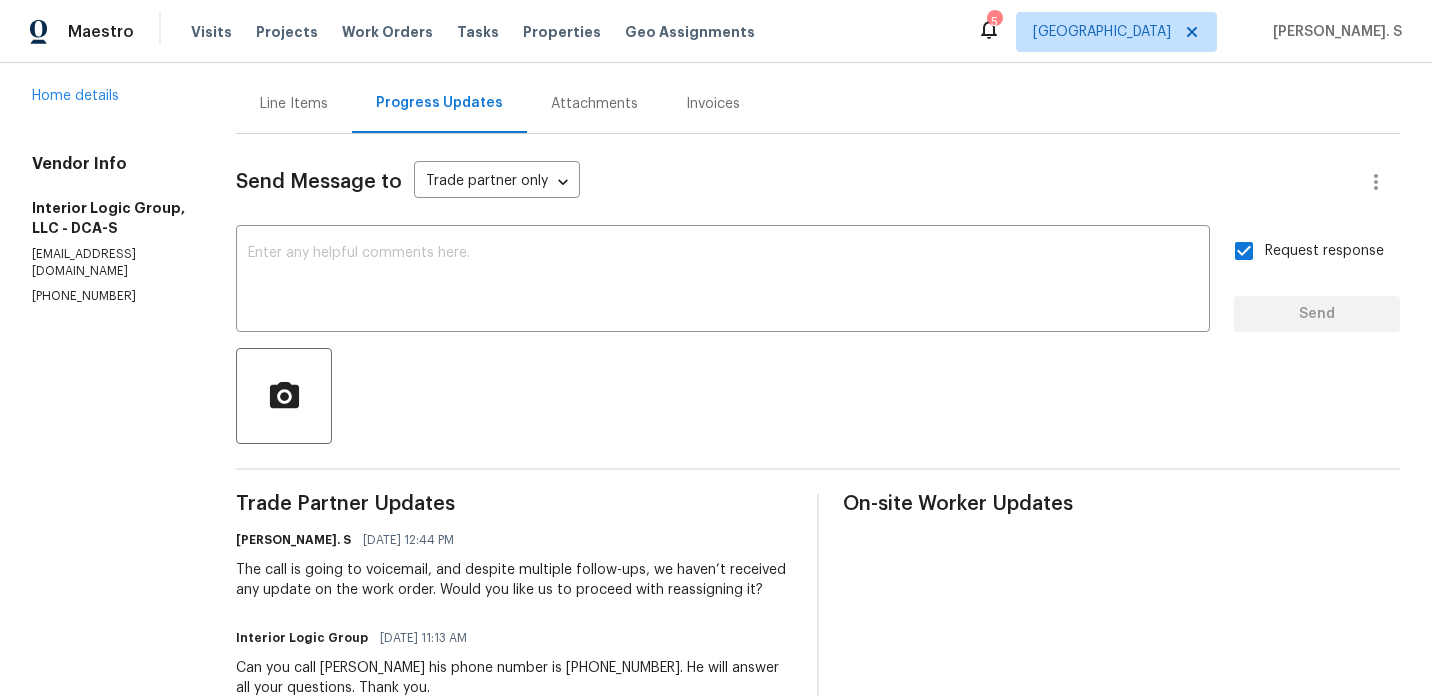 scroll, scrollTop: 234, scrollLeft: 0, axis: vertical 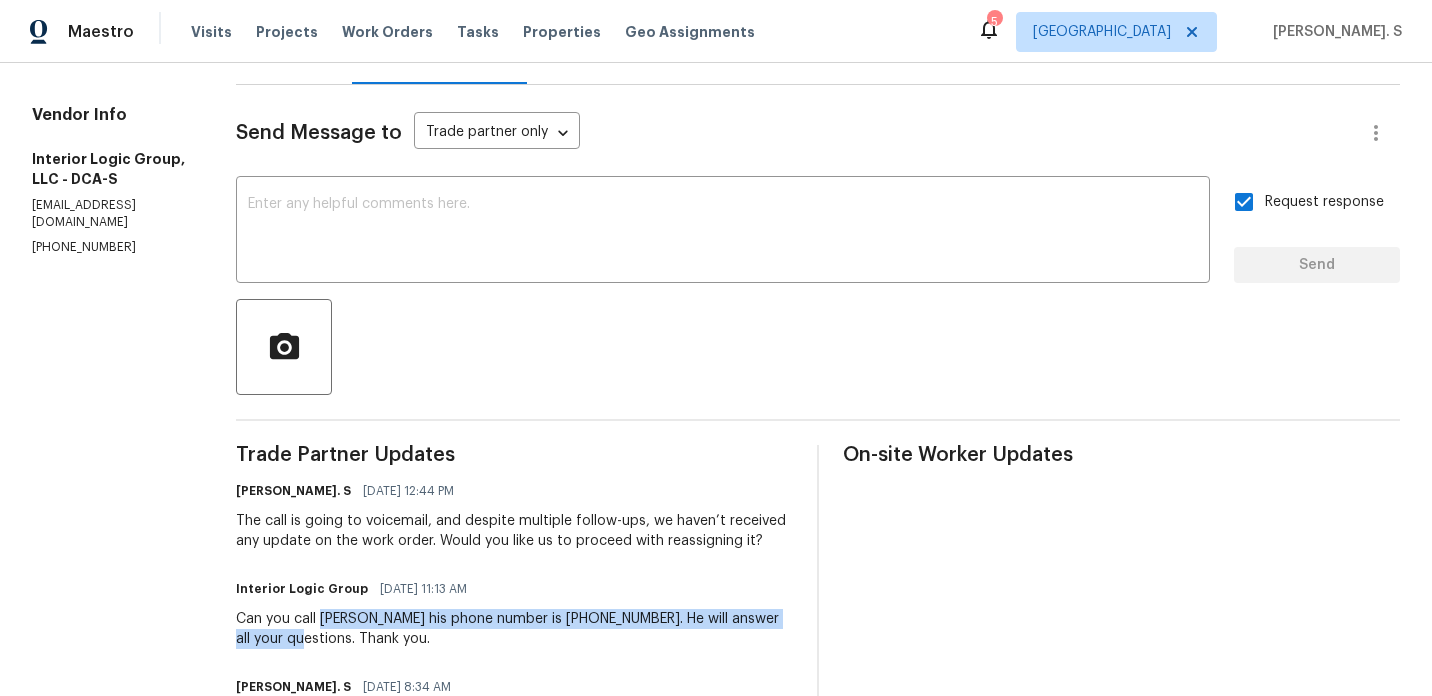 drag, startPoint x: 355, startPoint y: 642, endPoint x: 340, endPoint y: 651, distance: 17.492855 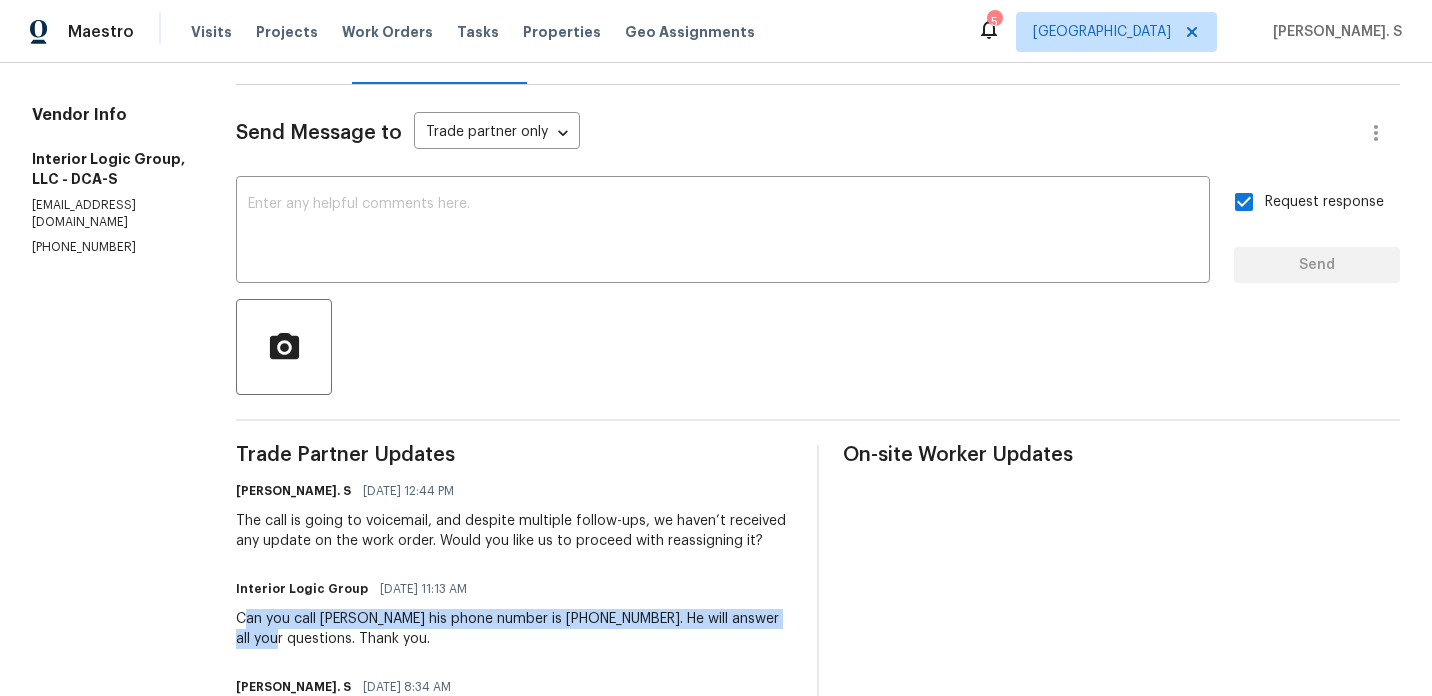 drag, startPoint x: 282, startPoint y: 638, endPoint x: 338, endPoint y: 654, distance: 58.24088 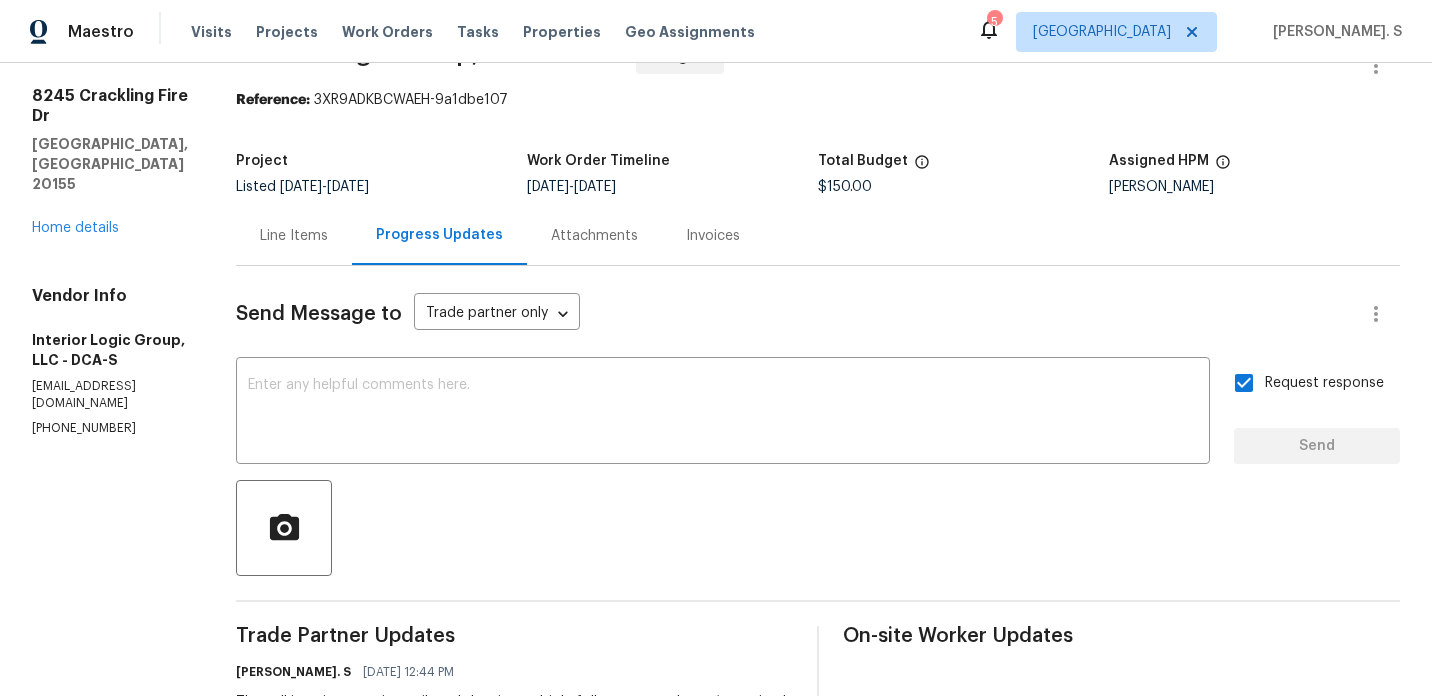 click on "Line Items" at bounding box center (294, 235) 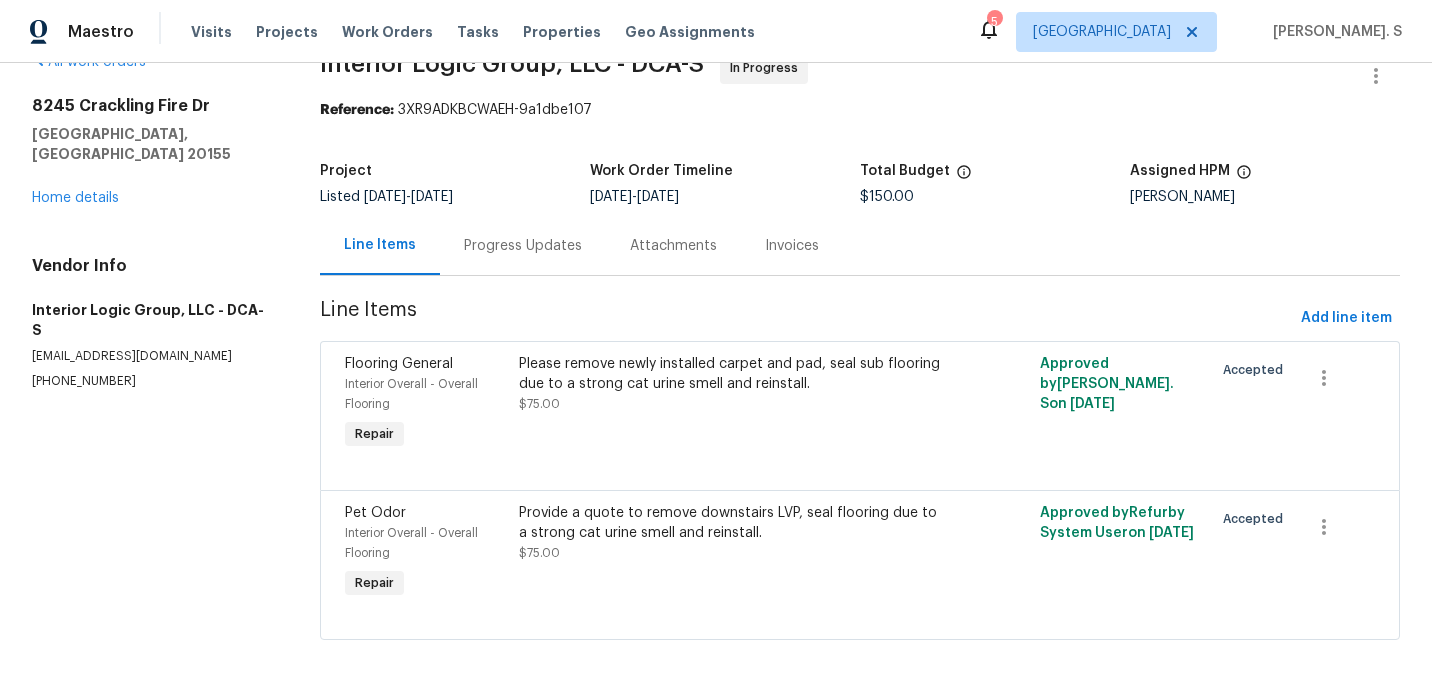 scroll, scrollTop: 45, scrollLeft: 0, axis: vertical 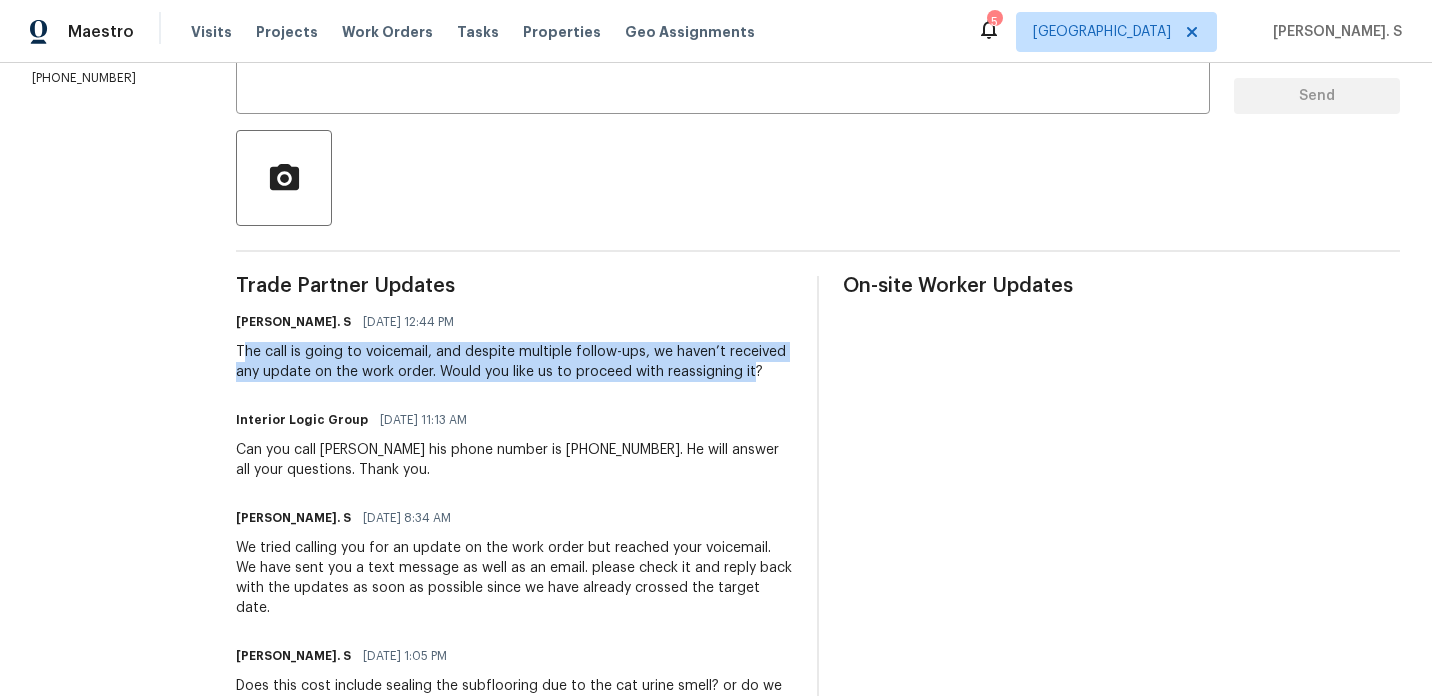 drag, startPoint x: 282, startPoint y: 350, endPoint x: 360, endPoint y: 384, distance: 85.08819 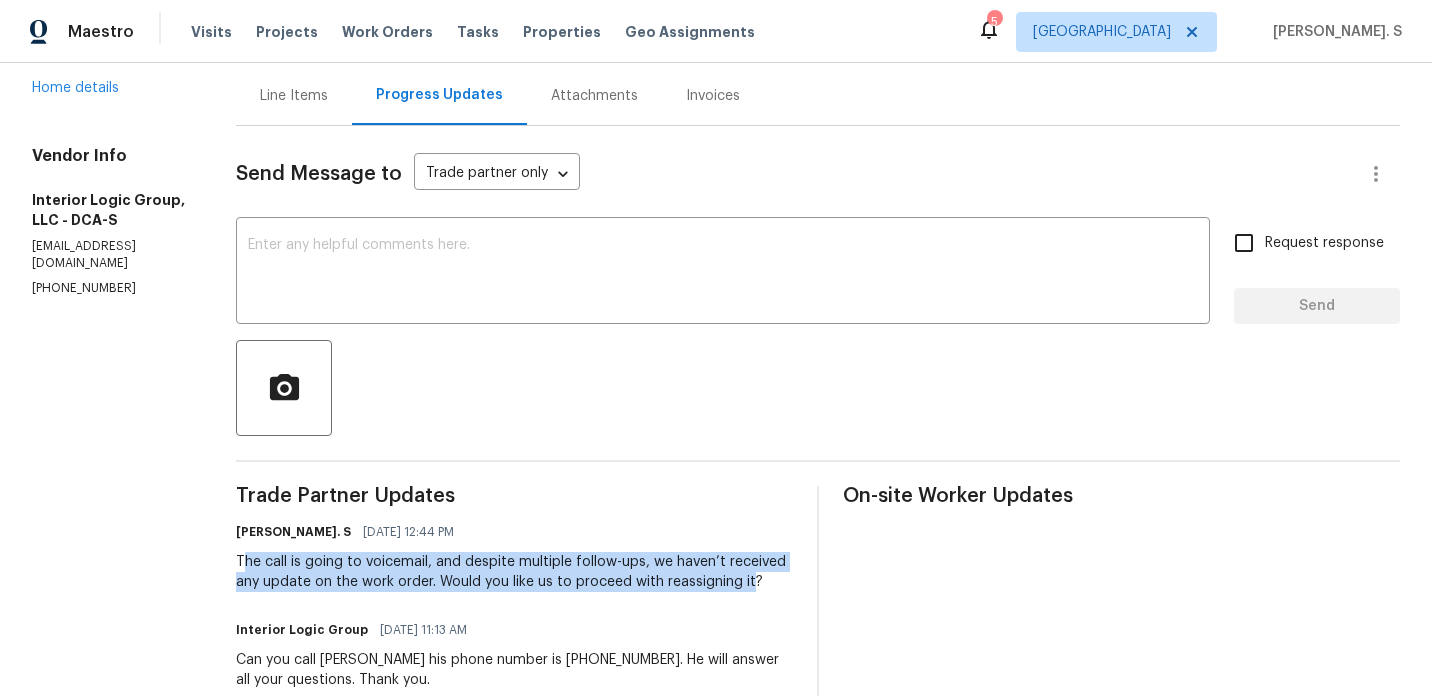 scroll, scrollTop: 0, scrollLeft: 0, axis: both 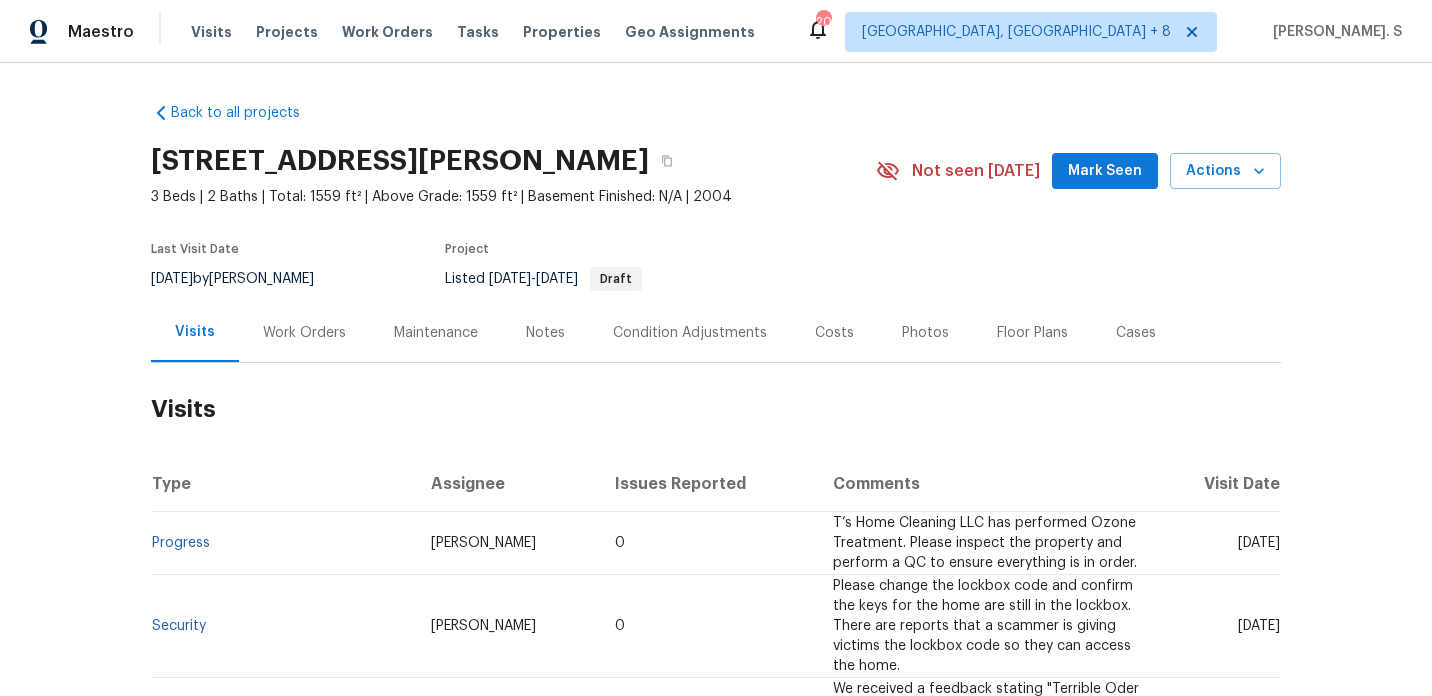 click on "Work Orders" at bounding box center (304, 332) 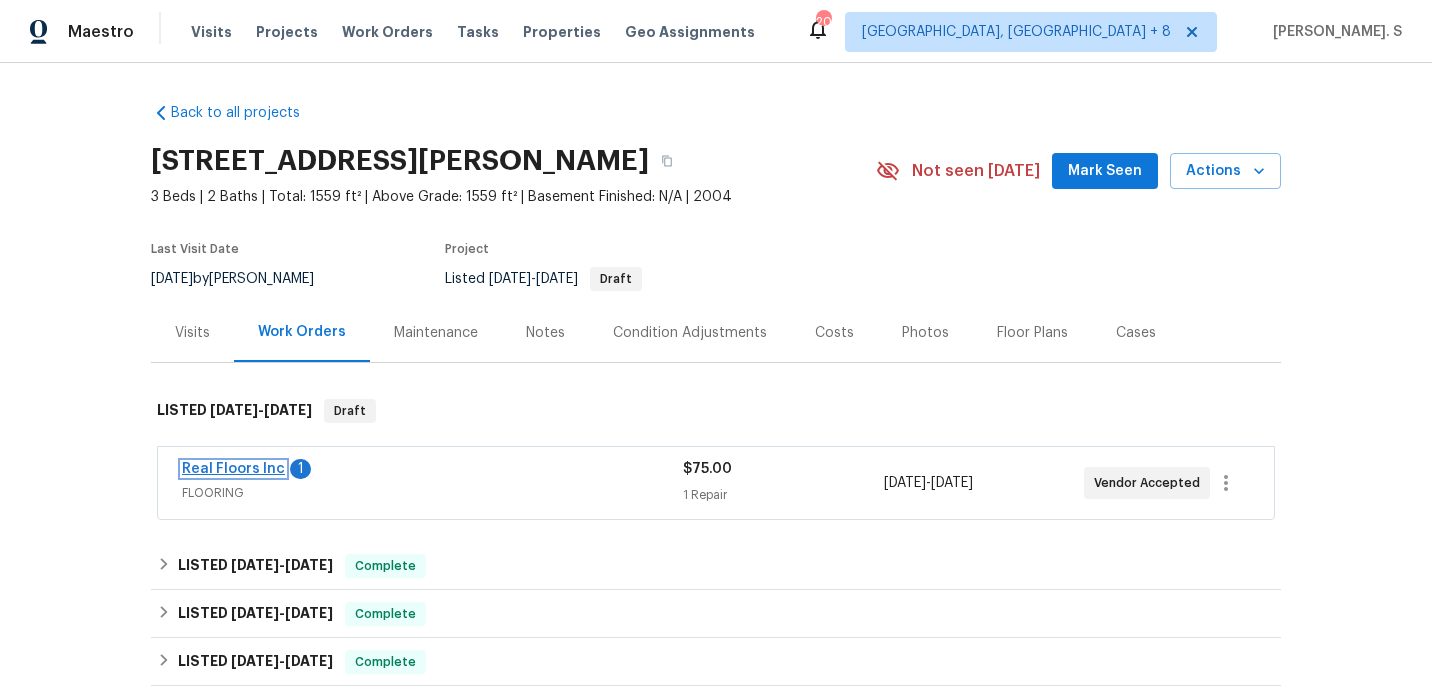 click on "Real Floors Inc" at bounding box center [233, 469] 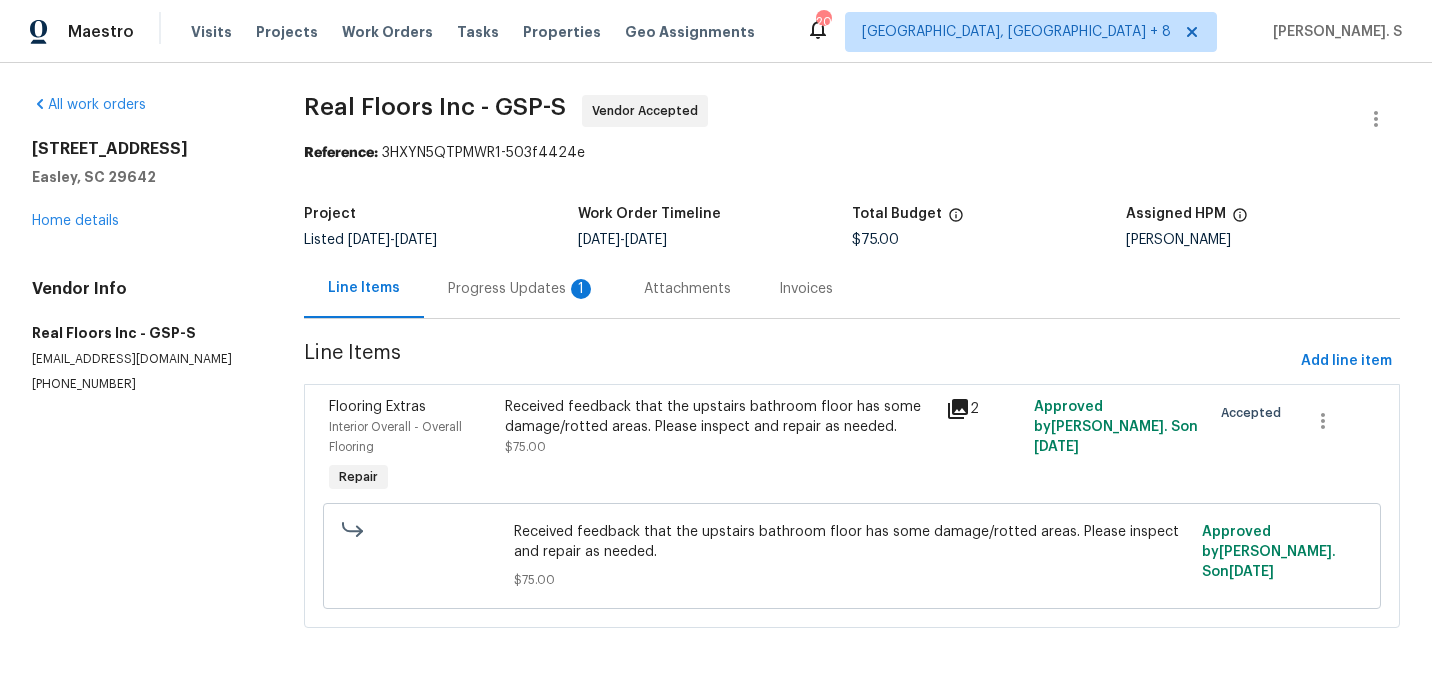 click on "Progress Updates 1" at bounding box center [522, 289] 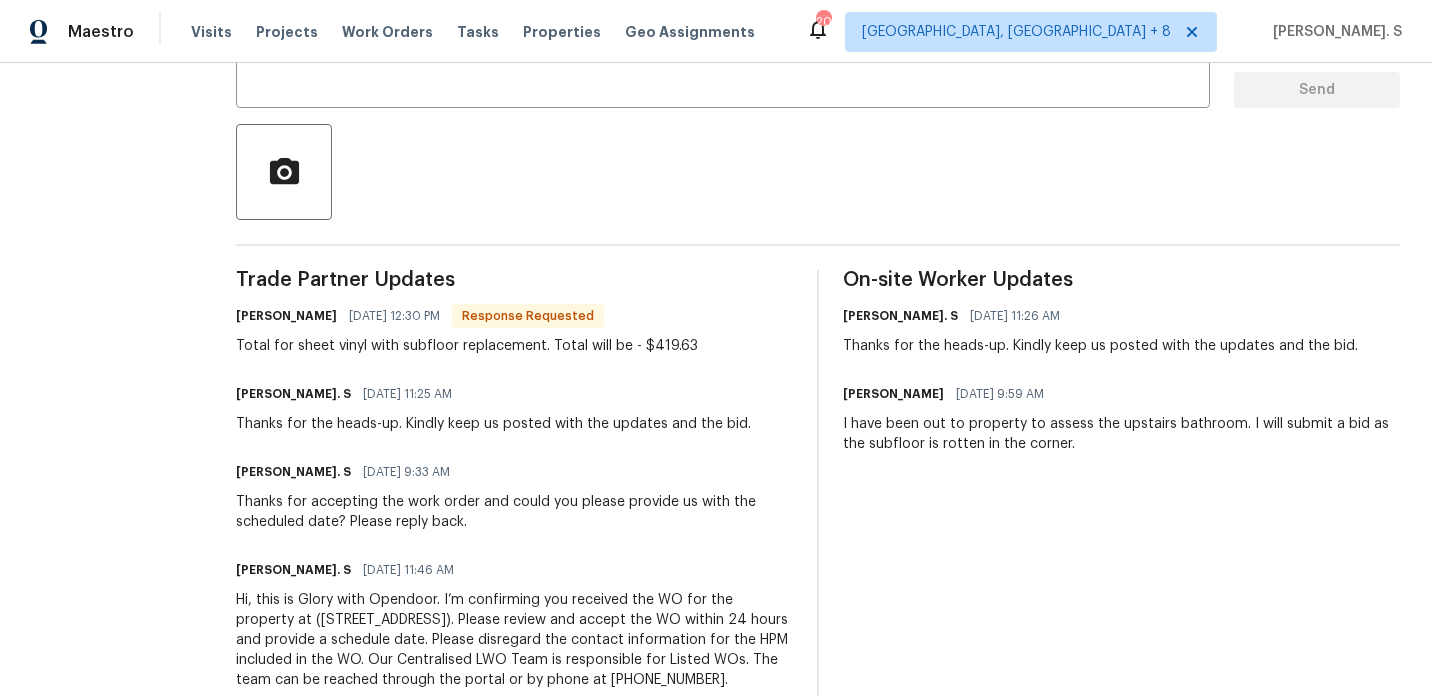 scroll, scrollTop: 418, scrollLeft: 0, axis: vertical 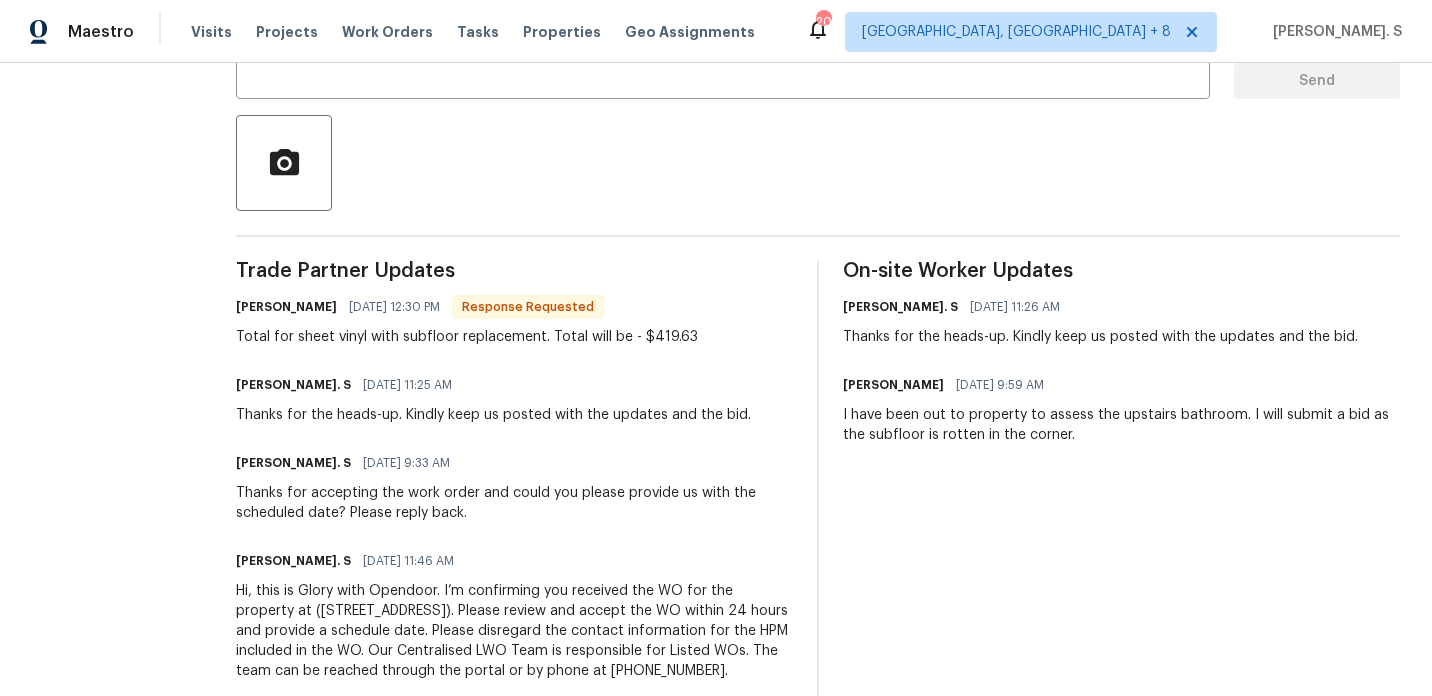 click on "Trade Partner Updates [PERSON_NAME] [DATE] 12:30 PM Response Requested Total for sheet vinyl with subfloor replacement.  Total will be - $419.63 Glory [PERSON_NAME]. S [DATE] 11:25 AM Thanks for the heads-up. Kindly keep us posted with the updates and the bid. [PERSON_NAME]. S [DATE] 9:33 AM Thanks for accepting the work order and could you please provide us with the scheduled date? Please reply back. [PERSON_NAME]. S [DATE] 11:46 AM Hi, this is Glory with Opendoor. I’m confirming you received the WO for the property at ([STREET_ADDRESS]). Please review and accept the WO within 24 hours and provide a schedule date. Please disregard the contact information for the HPM included in the WO. Our Centralised LWO Team is responsible for Listed WOs. The team can be reached through the portal or by phone at [PHONE_NUMBER]." at bounding box center (514, 483) 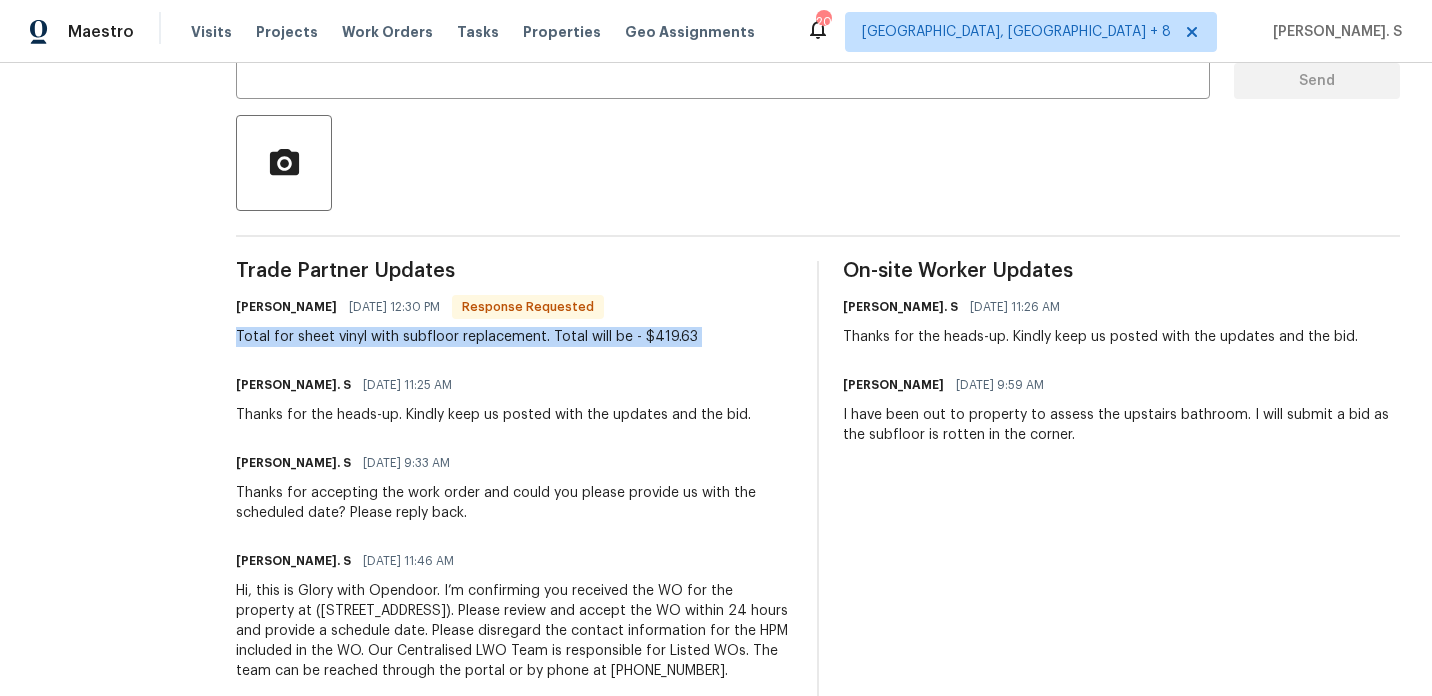 click on "Trade Partner Updates [PERSON_NAME] [DATE] 12:30 PM Response Requested Total for sheet vinyl with subfloor replacement.  Total will be - $419.63 Glory [PERSON_NAME]. S [DATE] 11:25 AM Thanks for the heads-up. Kindly keep us posted with the updates and the bid. [PERSON_NAME]. S [DATE] 9:33 AM Thanks for accepting the work order and could you please provide us with the scheduled date? Please reply back. [PERSON_NAME]. S [DATE] 11:46 AM Hi, this is Glory with Opendoor. I’m confirming you received the WO for the property at ([STREET_ADDRESS]). Please review and accept the WO within 24 hours and provide a schedule date. Please disregard the contact information for the HPM included in the WO. Our Centralised LWO Team is responsible for Listed WOs. The team can be reached through the portal or by phone at [PHONE_NUMBER]." at bounding box center (514, 483) 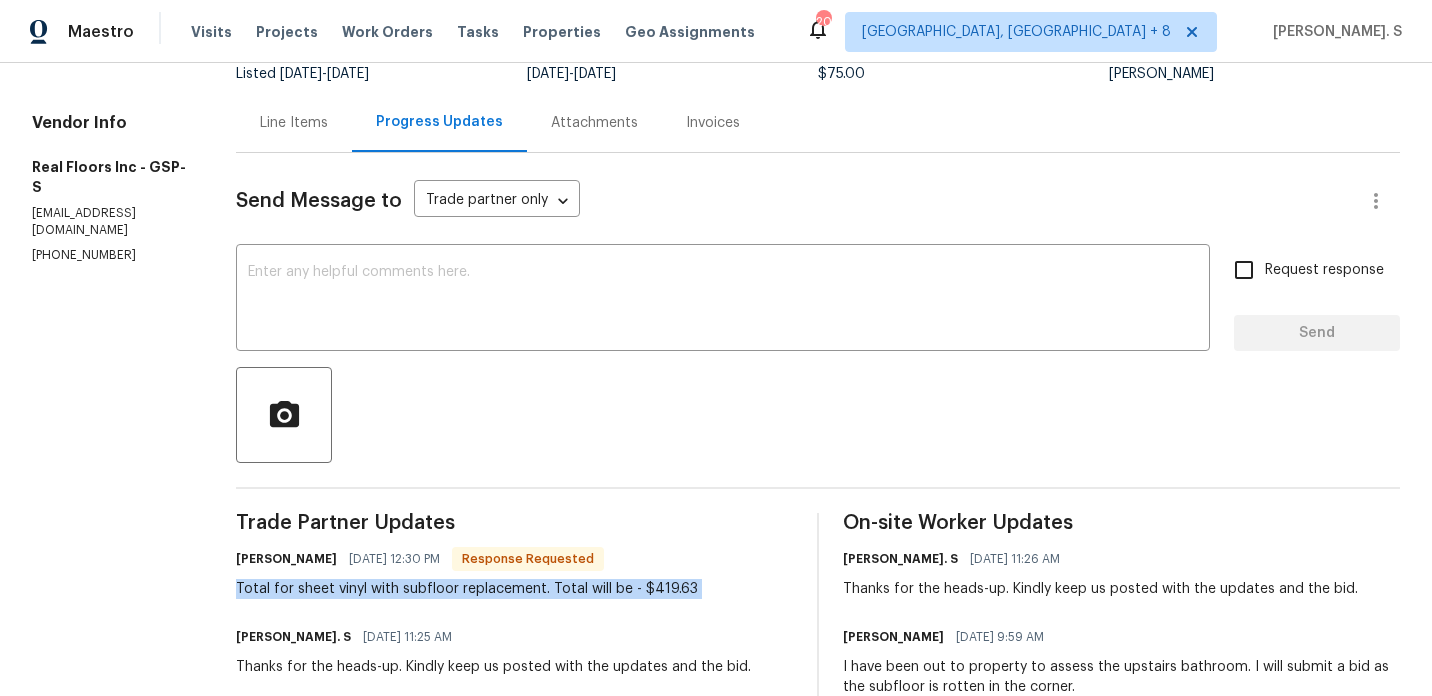 scroll, scrollTop: 52, scrollLeft: 0, axis: vertical 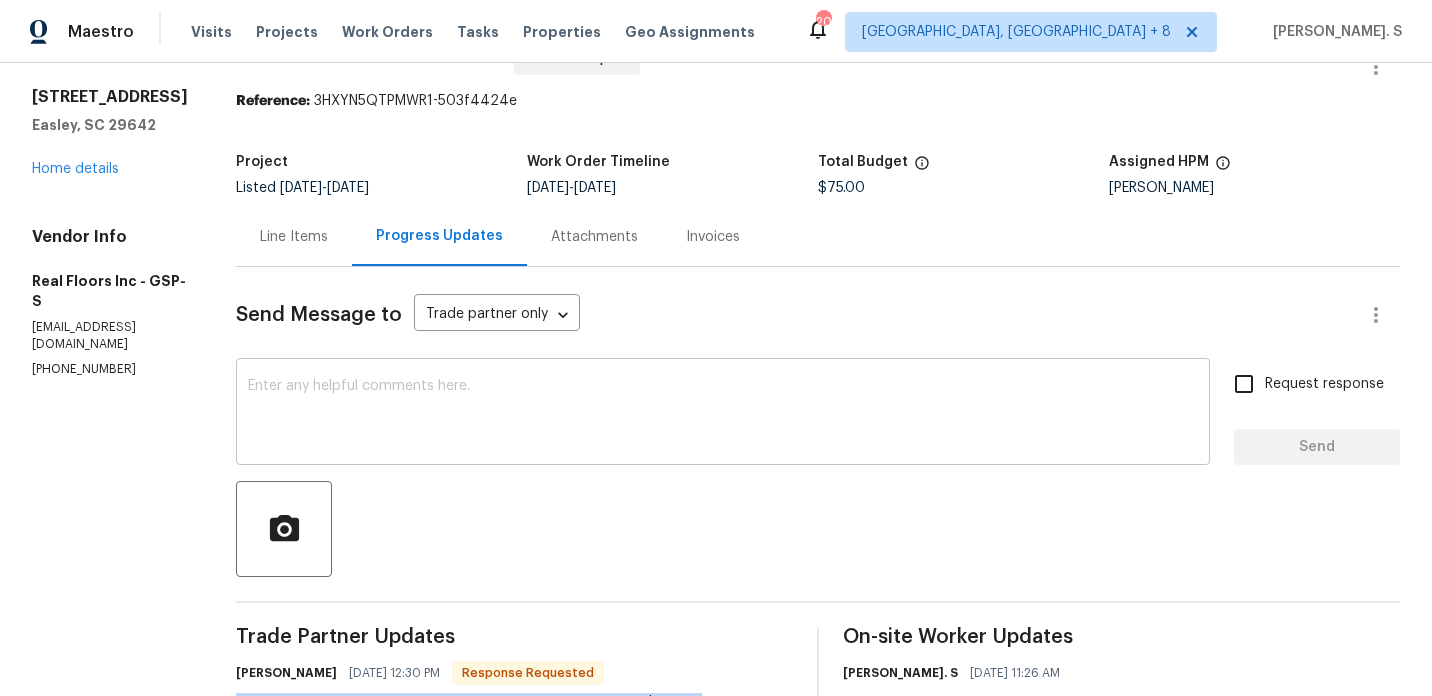 click at bounding box center [723, 414] 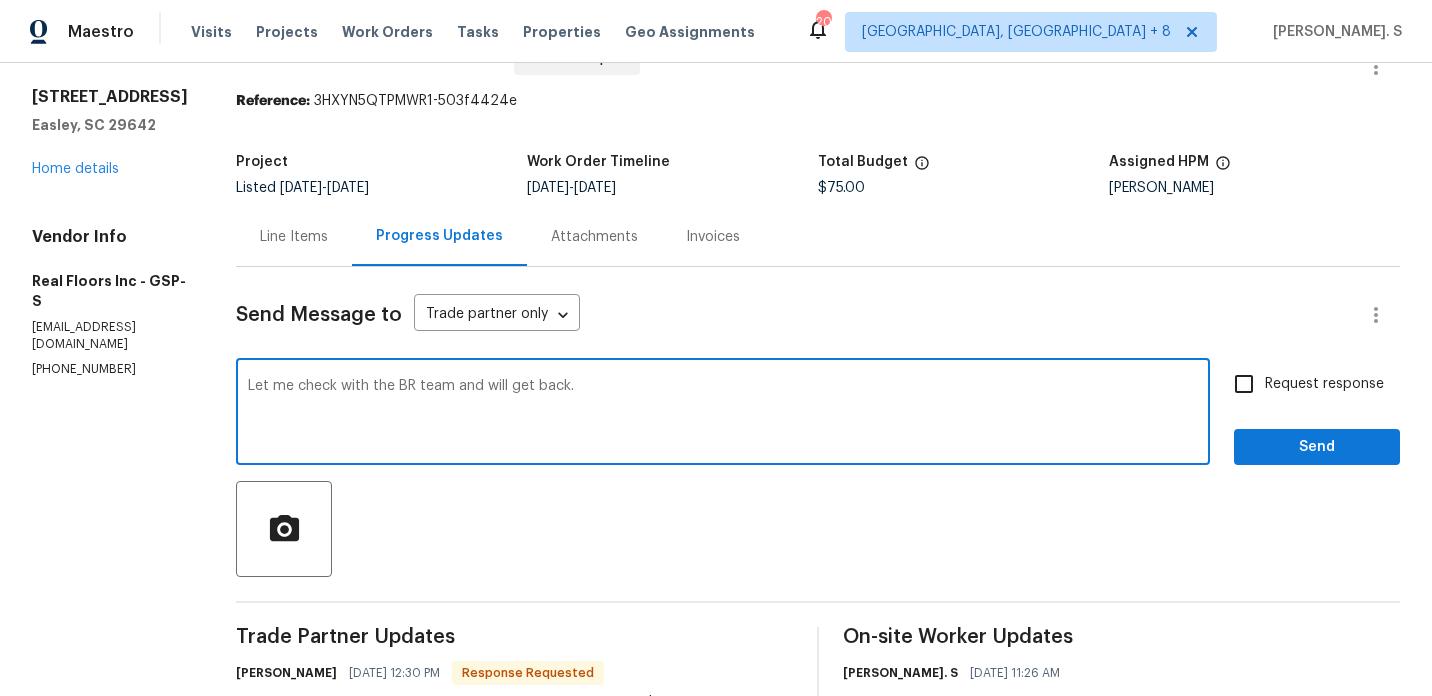 type on "Let me check with the BR team and will get back." 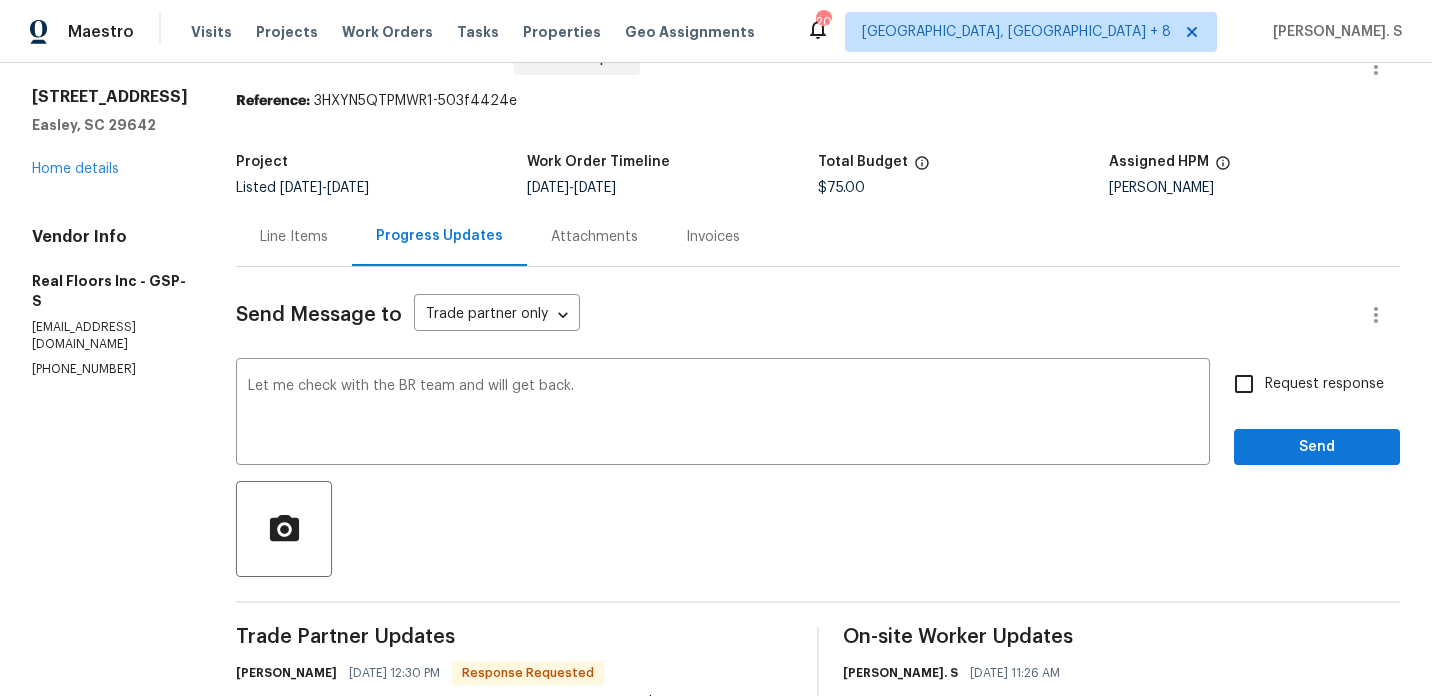 click on "Request response" at bounding box center [1324, 384] 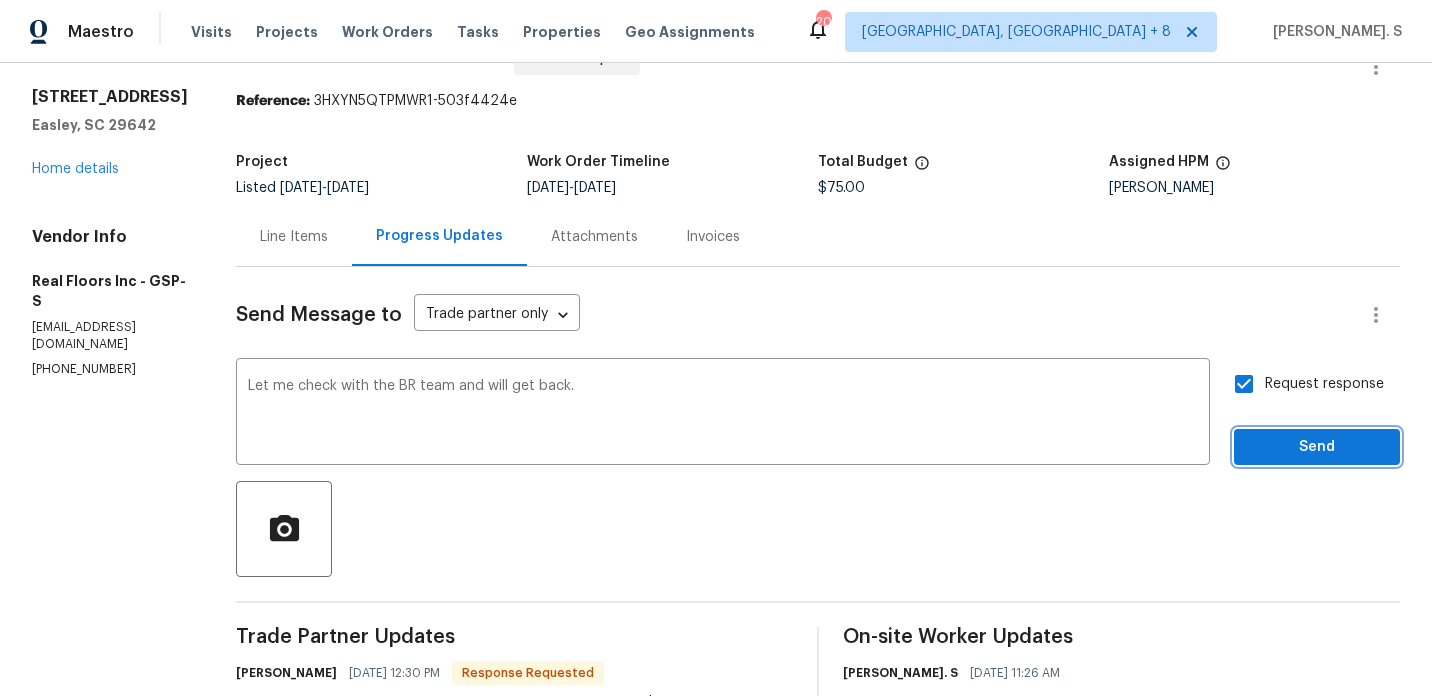 click on "Send" at bounding box center (1317, 447) 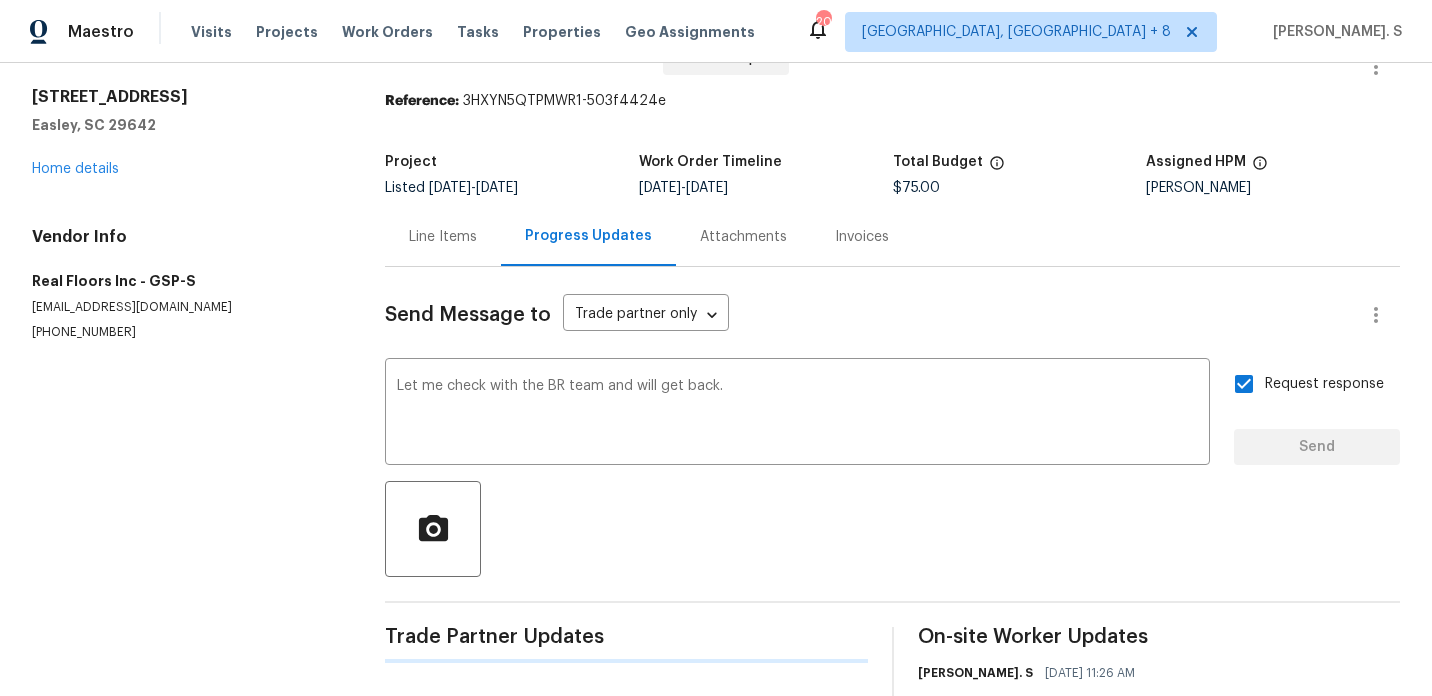 type 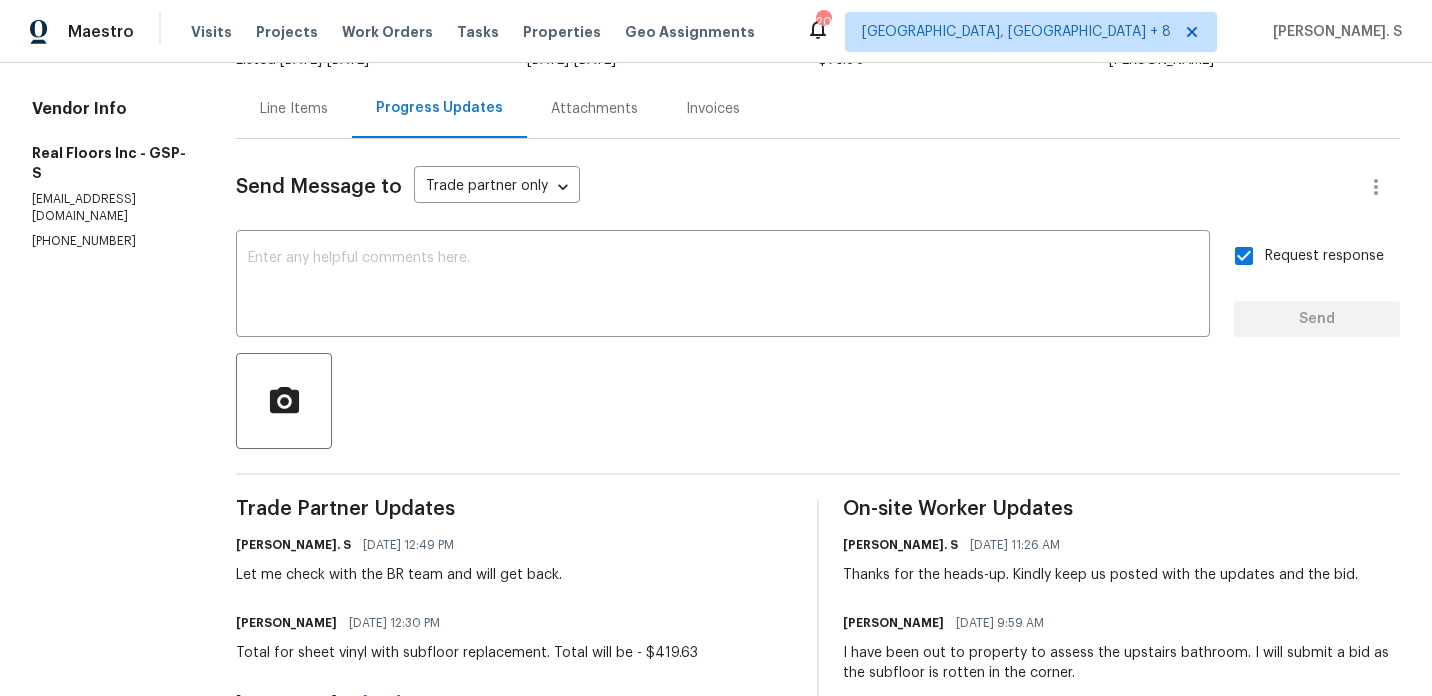 scroll, scrollTop: 0, scrollLeft: 0, axis: both 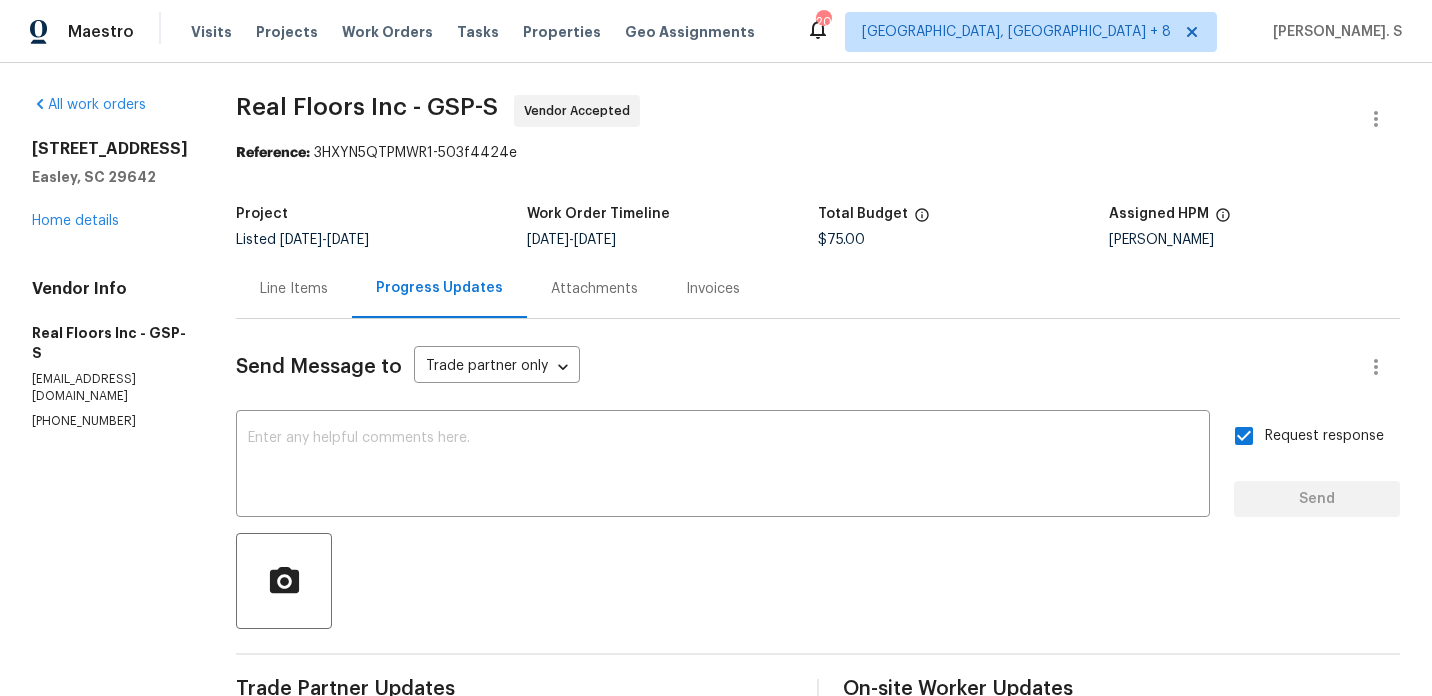 click on "Real Floors Inc - GSP-S" at bounding box center [367, 107] 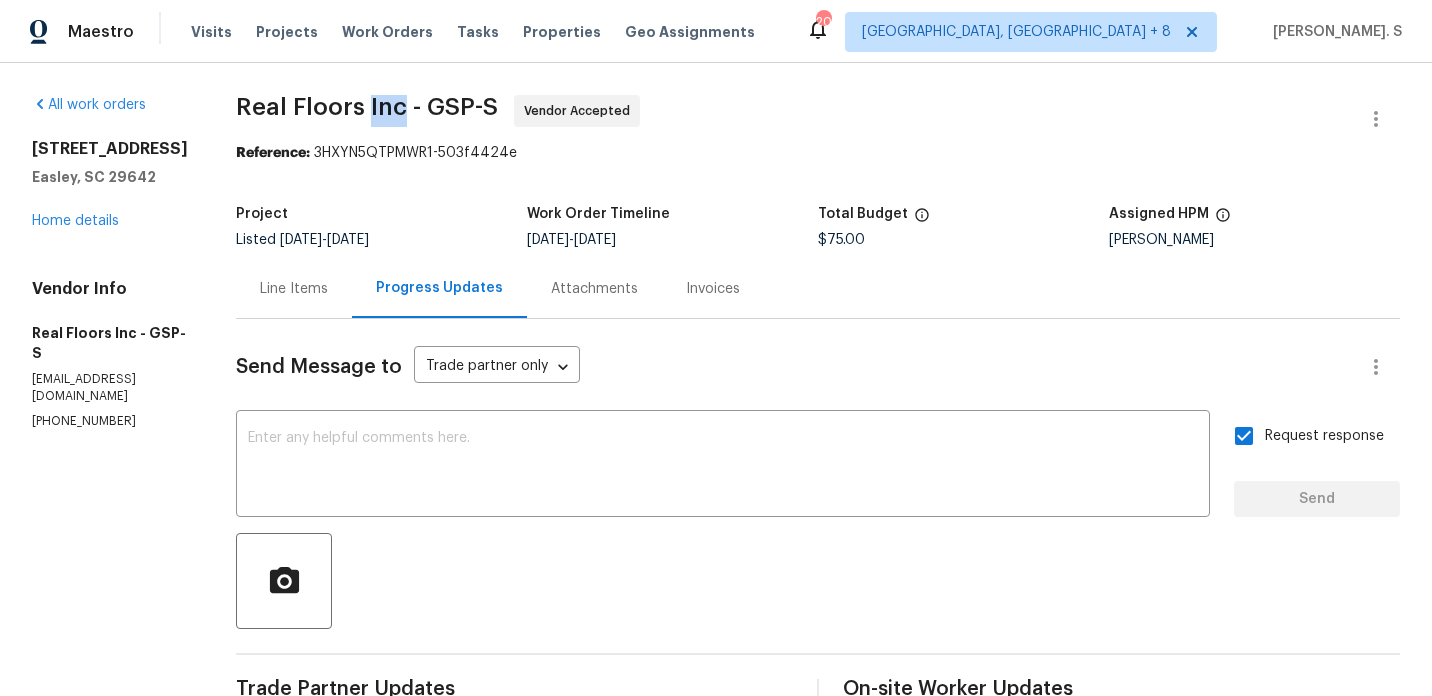 click on "Real Floors Inc - GSP-S" at bounding box center (367, 107) 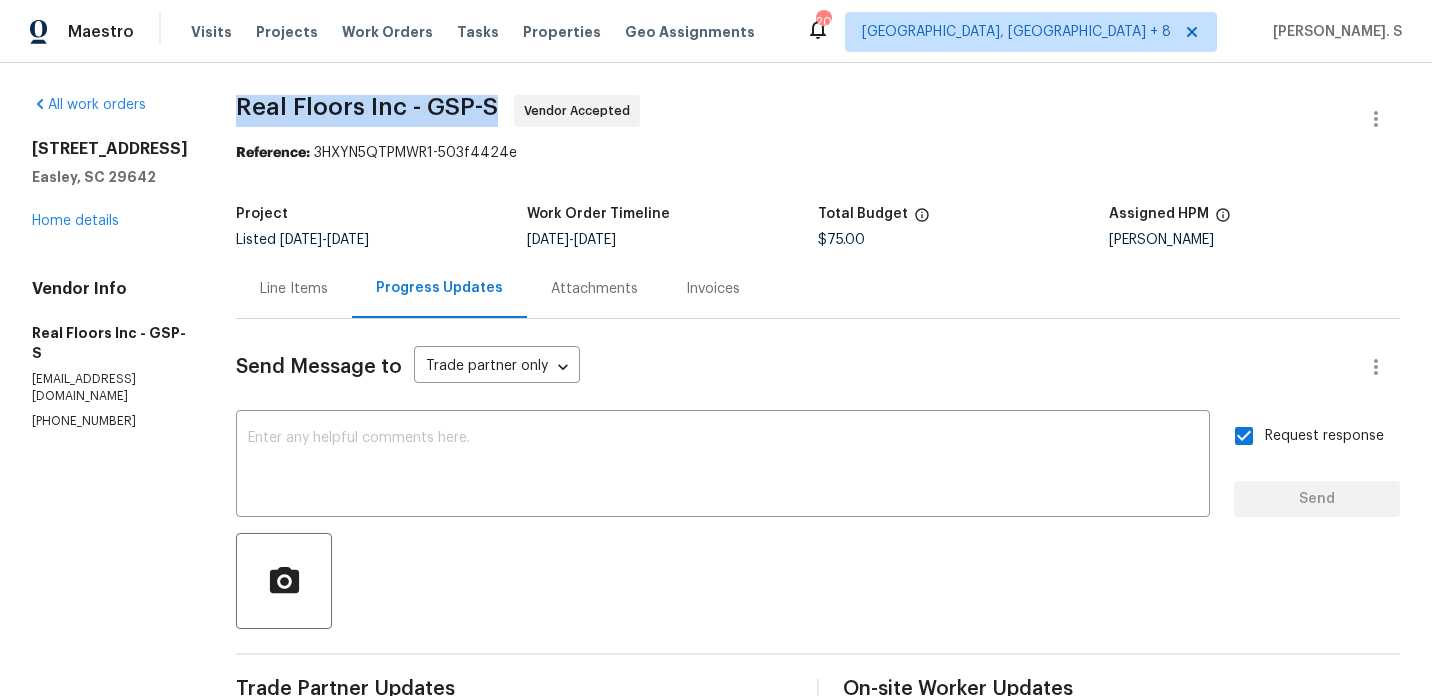 copy on "Real Floors Inc - GSP-S" 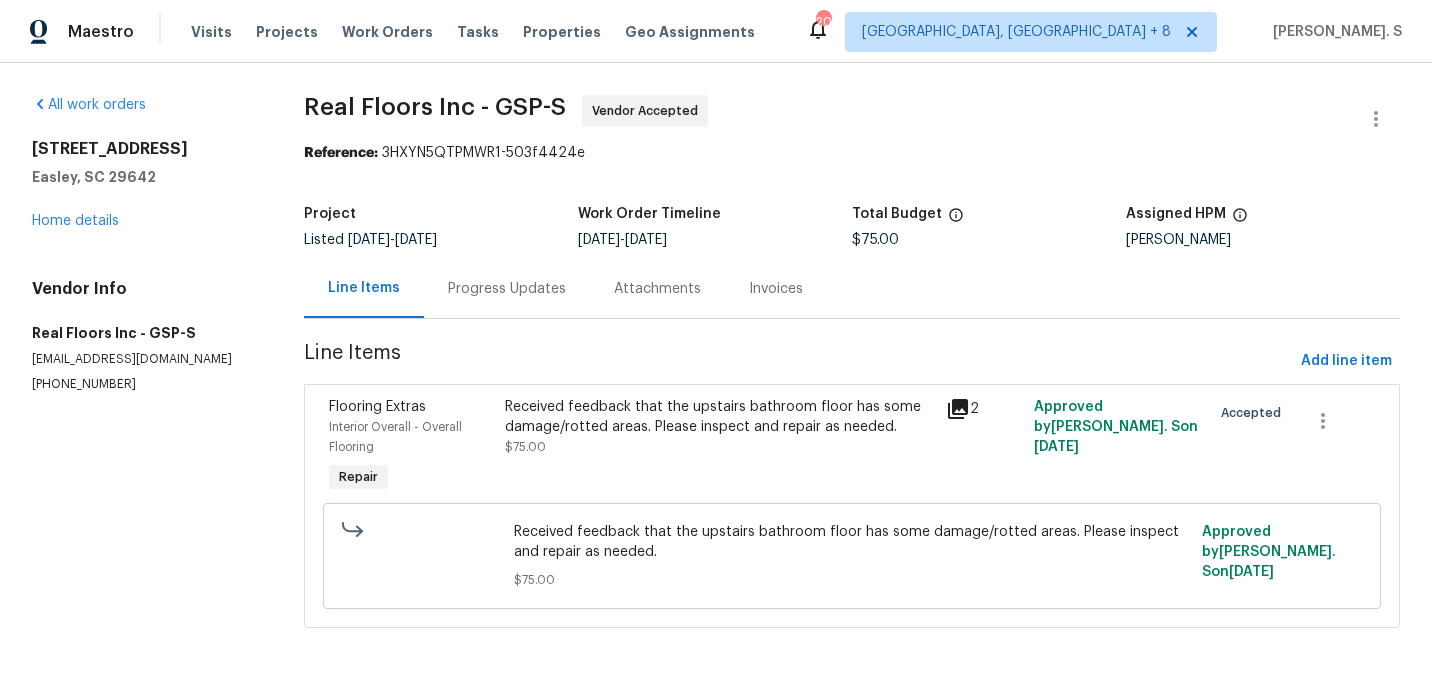 click on "Received feedback that the upstairs bathroom floor has some damage/rotted areas. Please inspect and repair as needed." at bounding box center [852, 542] 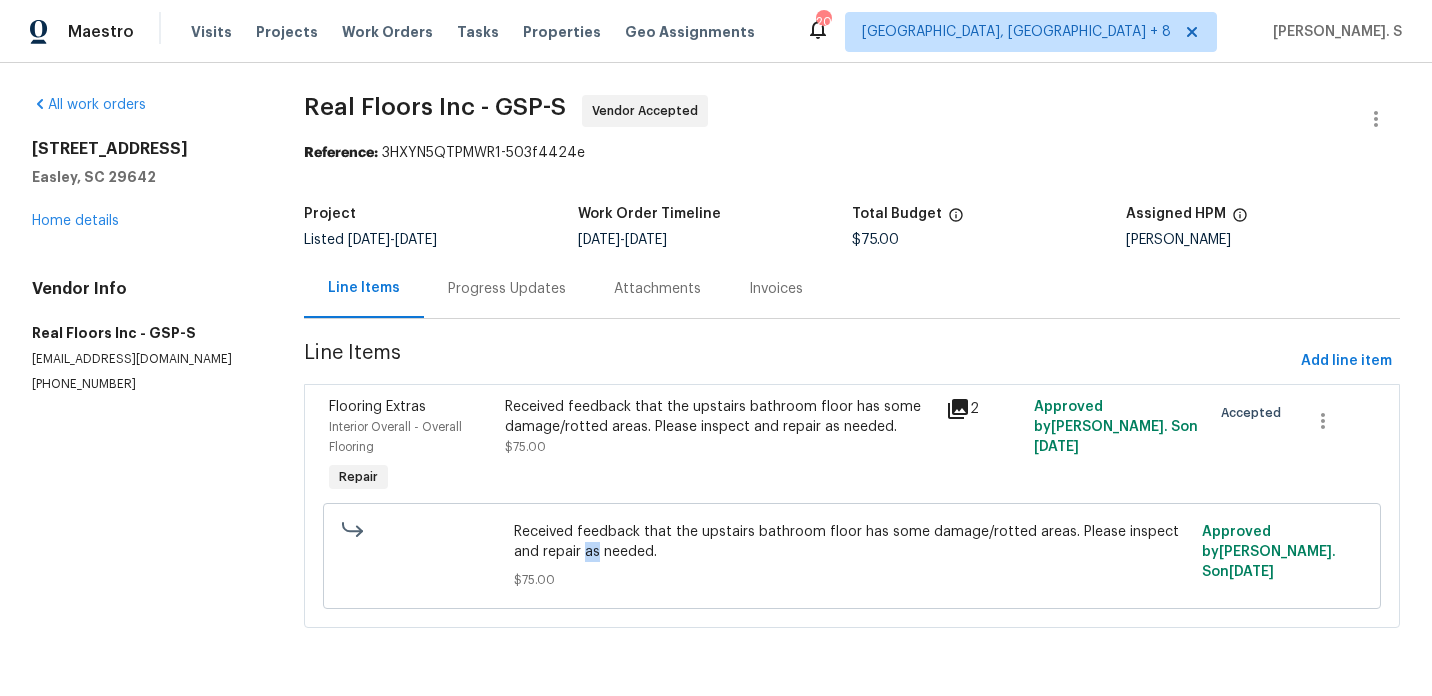 click on "Received feedback that the upstairs bathroom floor has some damage/rotted areas. Please inspect and repair as needed." at bounding box center (852, 542) 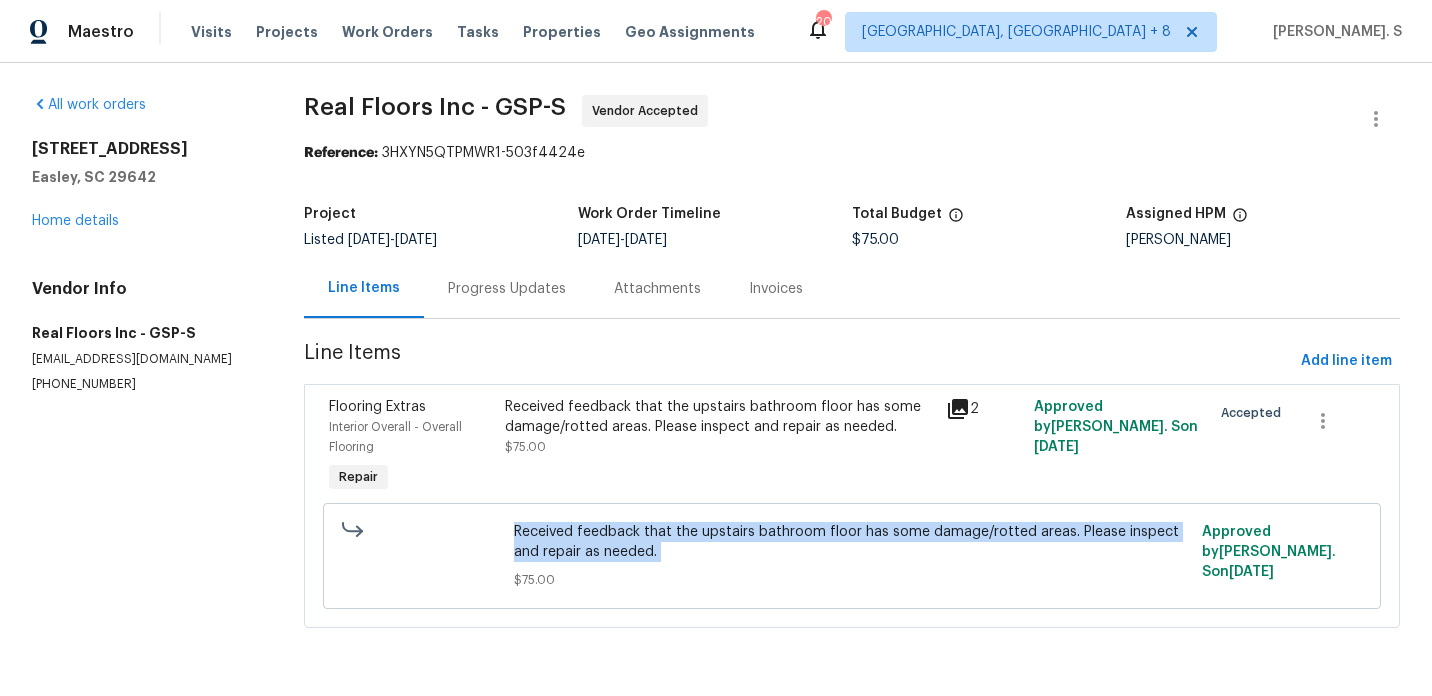 copy on "Received feedback that the upstairs bathroom floor has some damage/rotted areas. Please inspect and repair as needed." 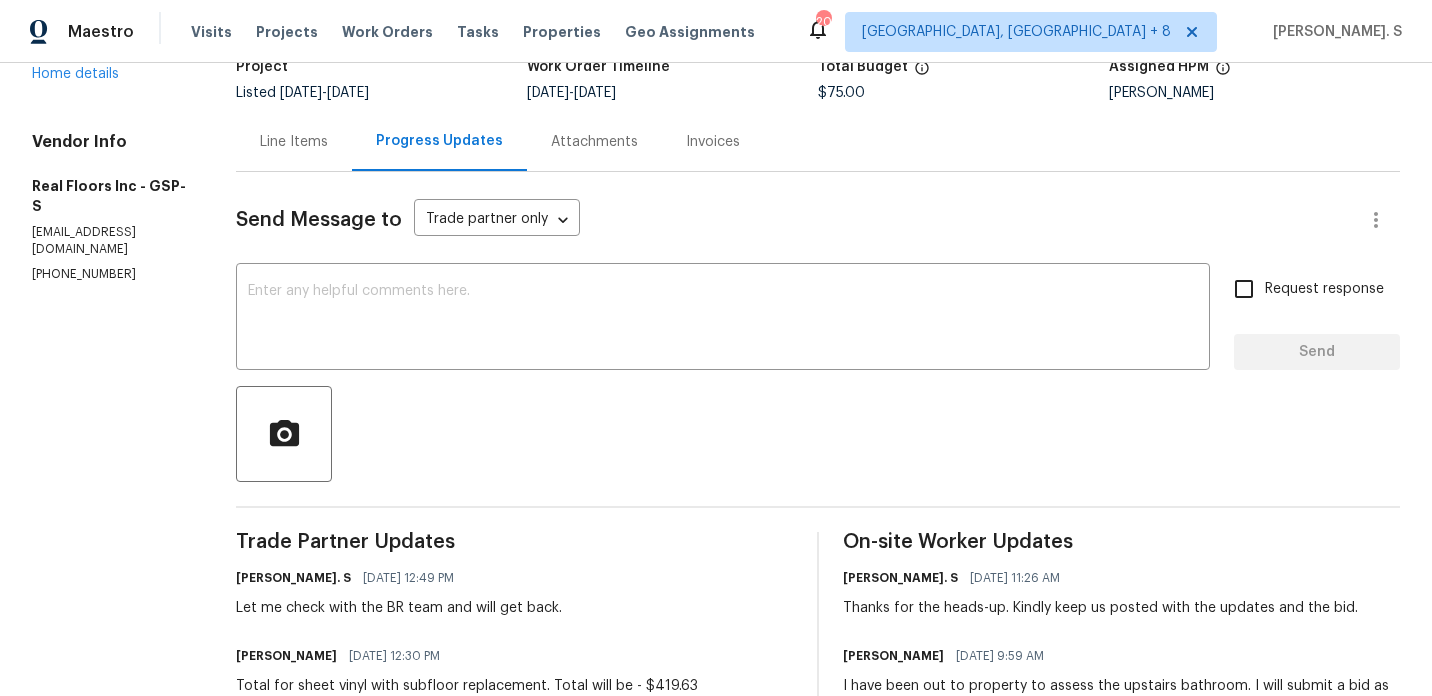 scroll, scrollTop: 345, scrollLeft: 0, axis: vertical 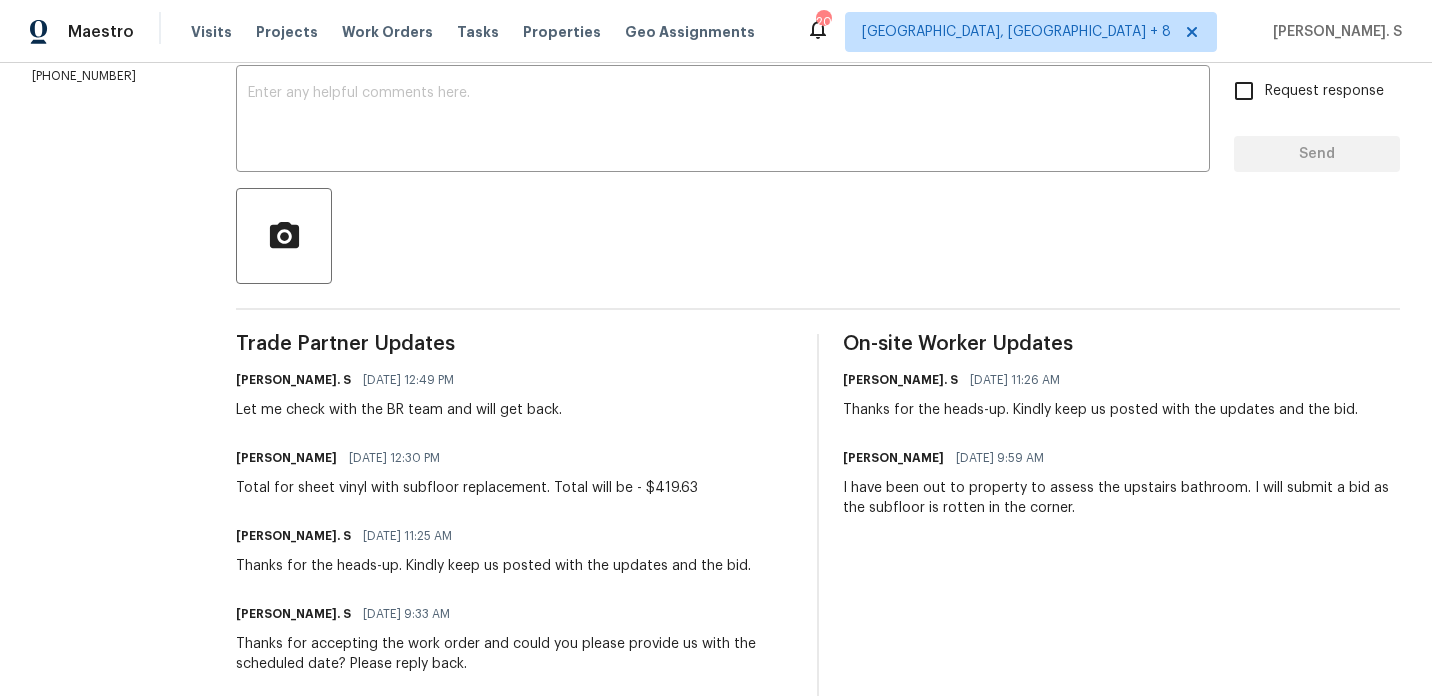 click on "[PERSON_NAME] [DATE] 12:30 PM Total for sheet vinyl with subfloor replacement.  Total will be - $419.63" at bounding box center (467, 471) 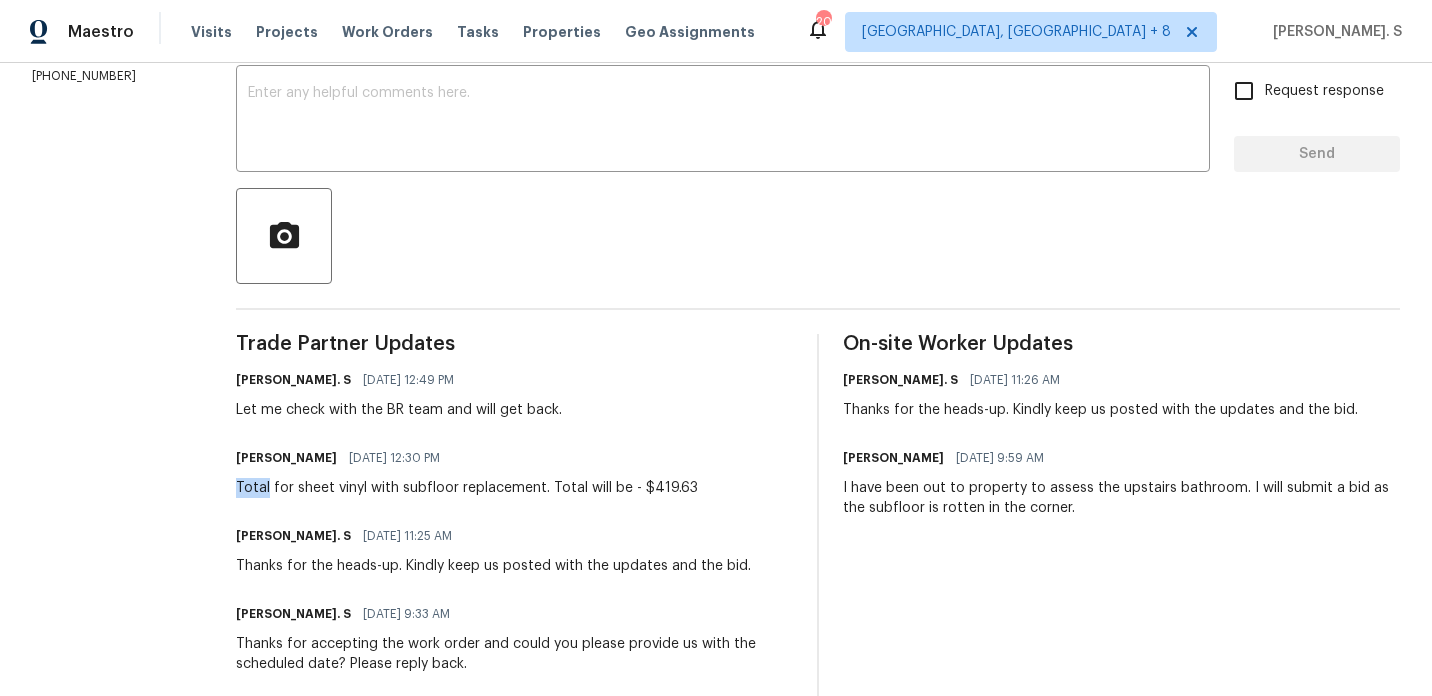 click on "[PERSON_NAME] [DATE] 12:30 PM Total for sheet vinyl with subfloor replacement.  Total will be - $419.63" at bounding box center (467, 471) 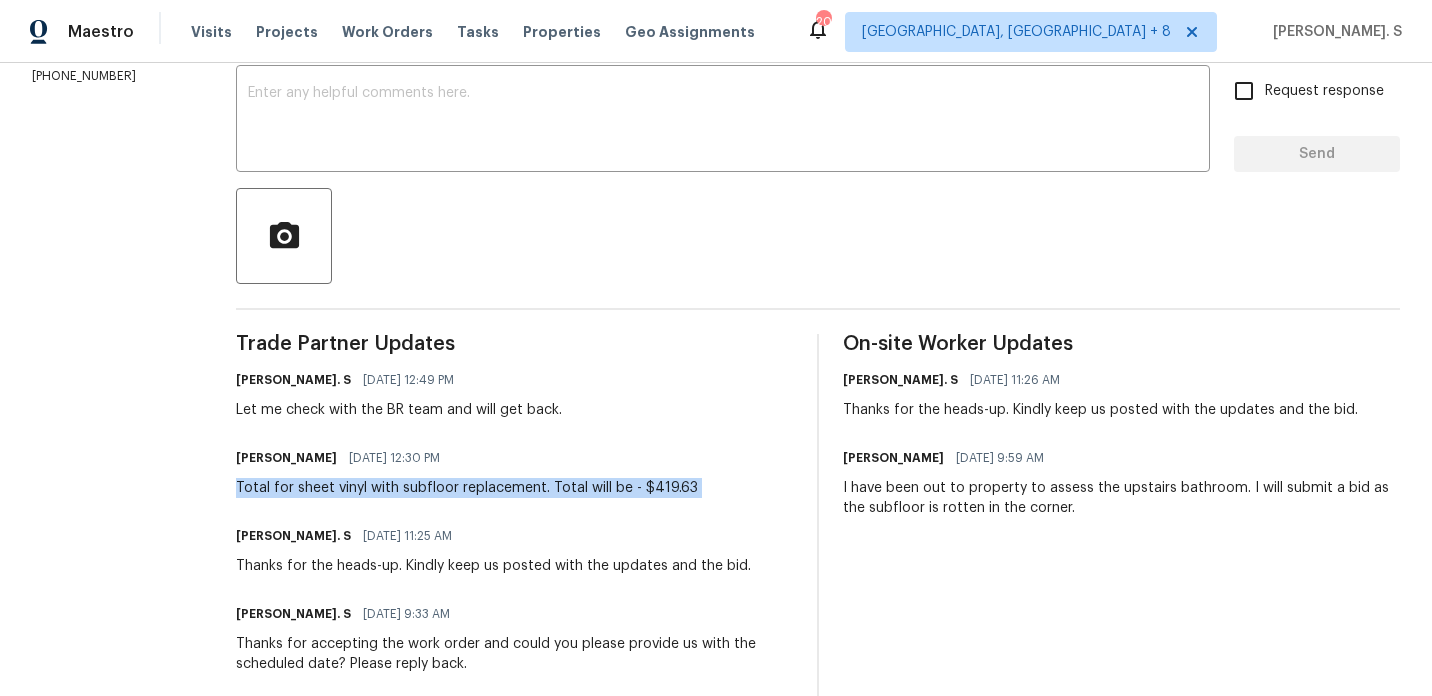 click on "[PERSON_NAME] [DATE] 12:30 PM Total for sheet vinyl with subfloor replacement.  Total will be - $419.63" at bounding box center (467, 471) 